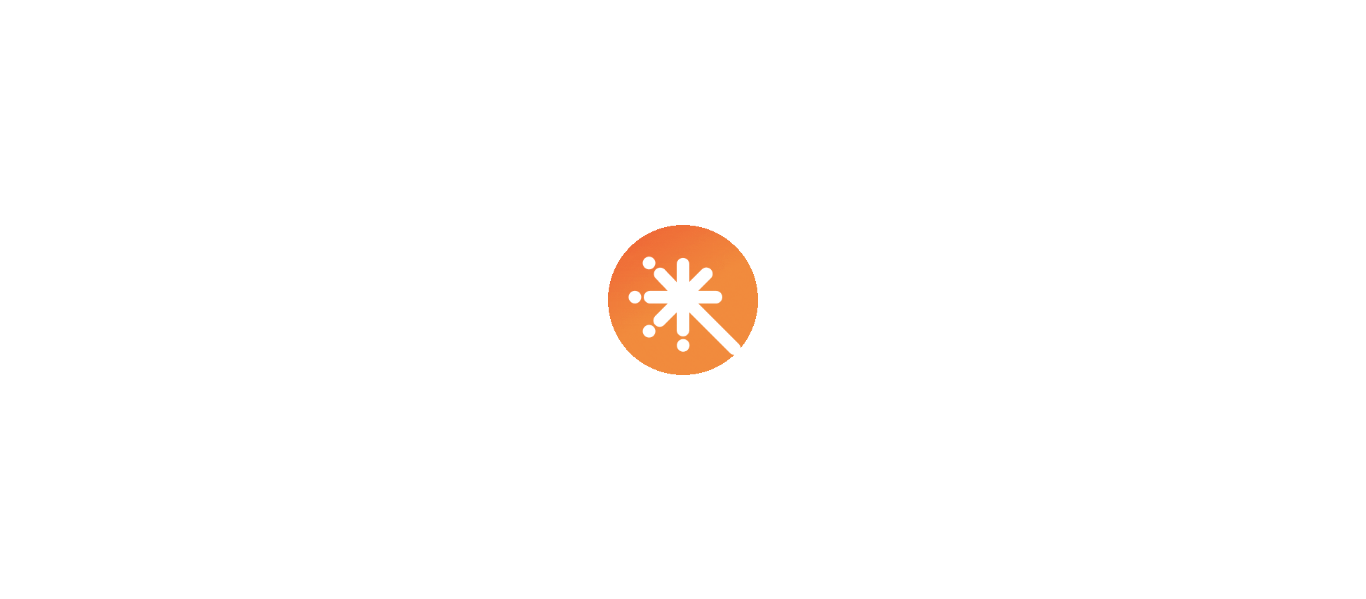 scroll, scrollTop: 0, scrollLeft: 0, axis: both 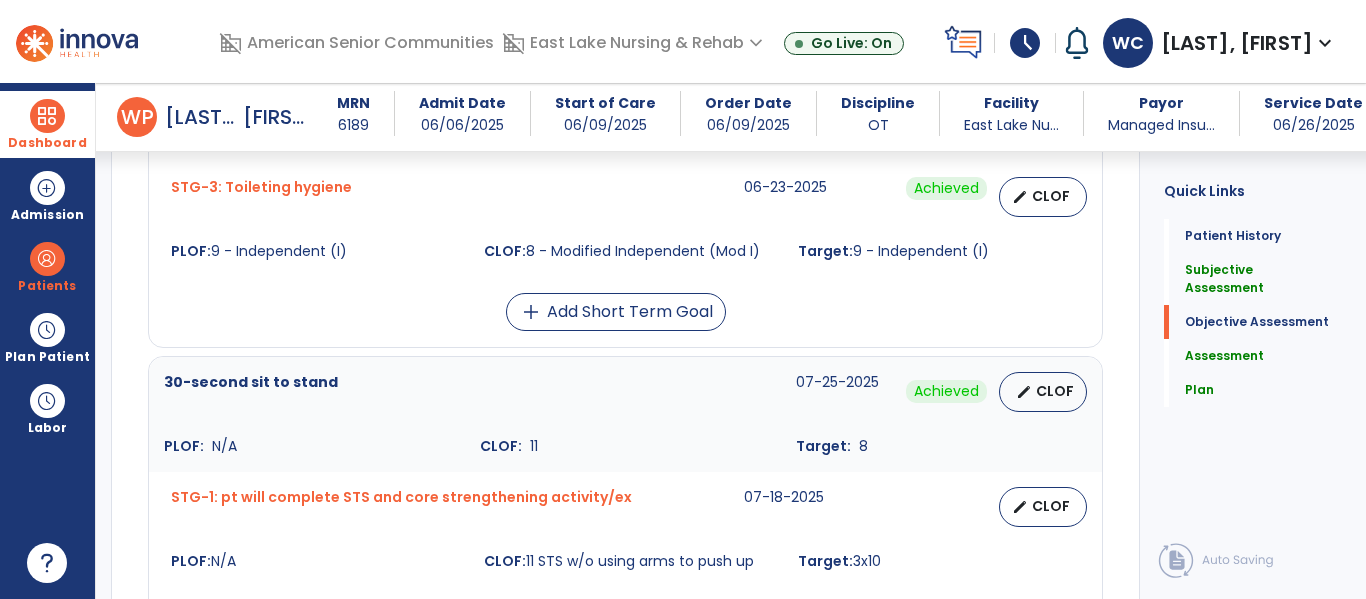 click at bounding box center (47, 116) 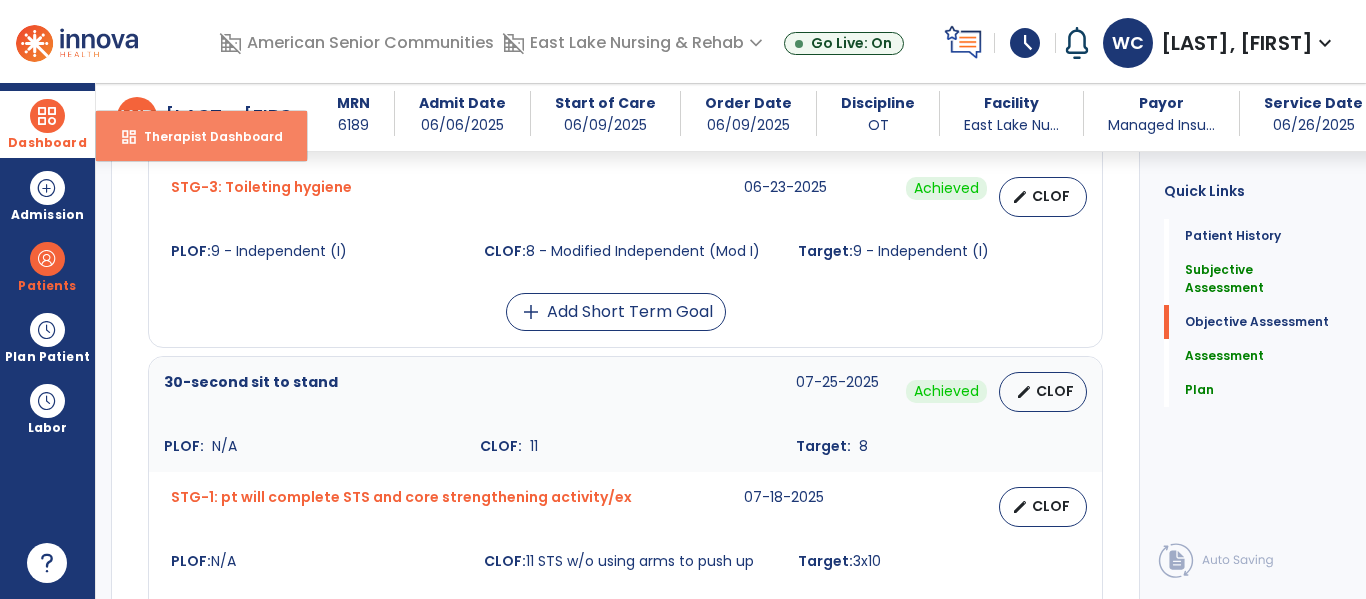 click on "Therapist Dashboard" at bounding box center (205, 136) 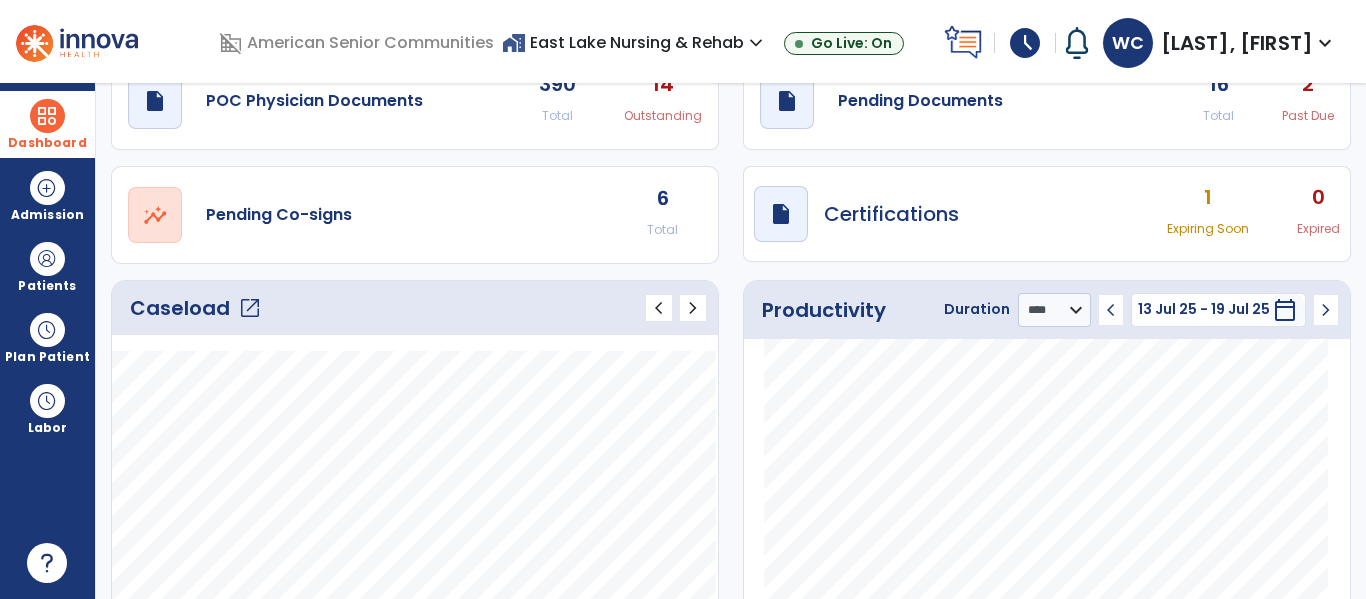 scroll, scrollTop: 0, scrollLeft: 0, axis: both 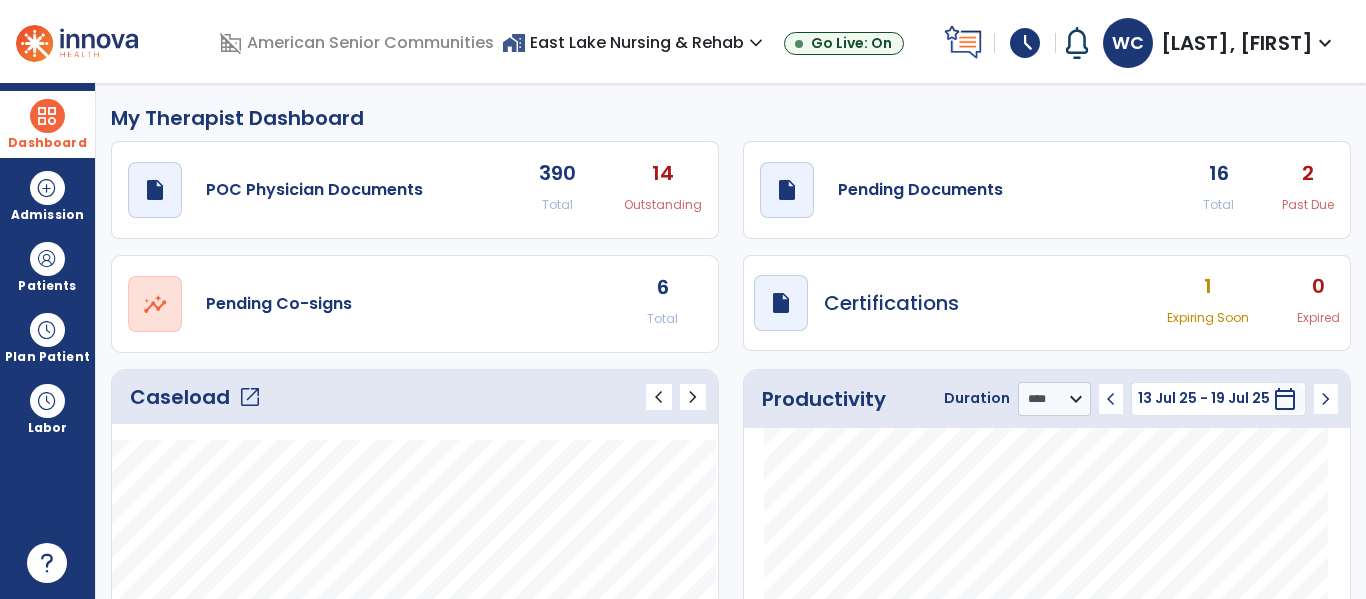click on "Caseload   open_in_new" 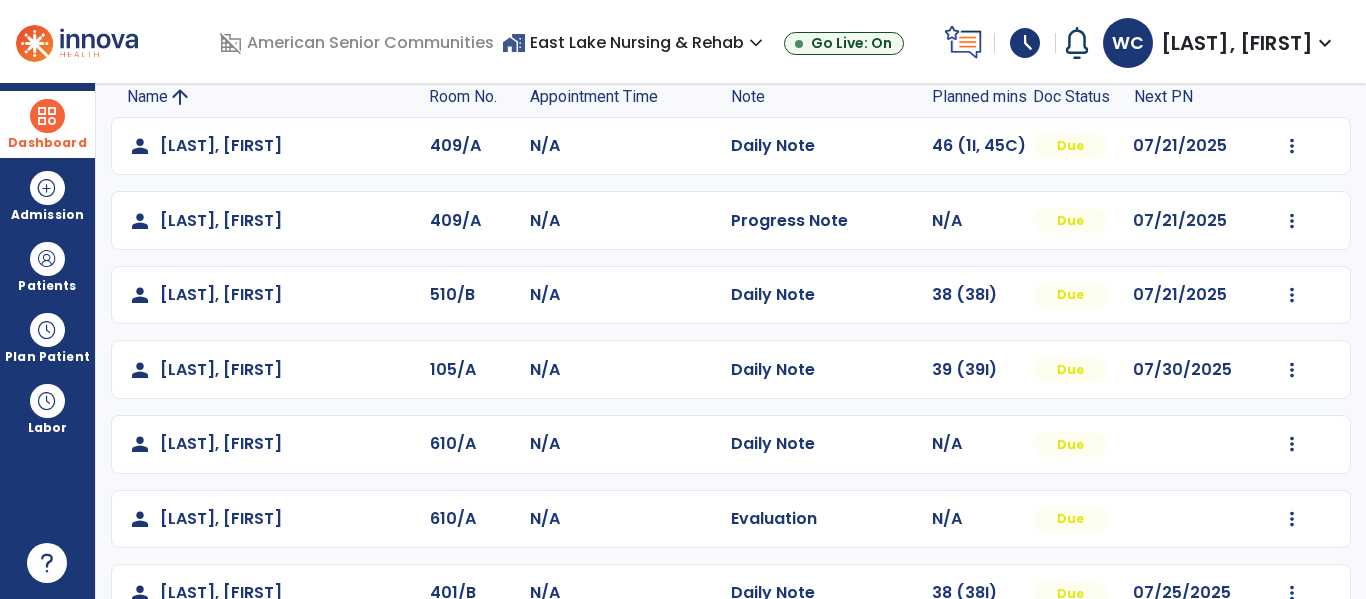 scroll, scrollTop: 213, scrollLeft: 0, axis: vertical 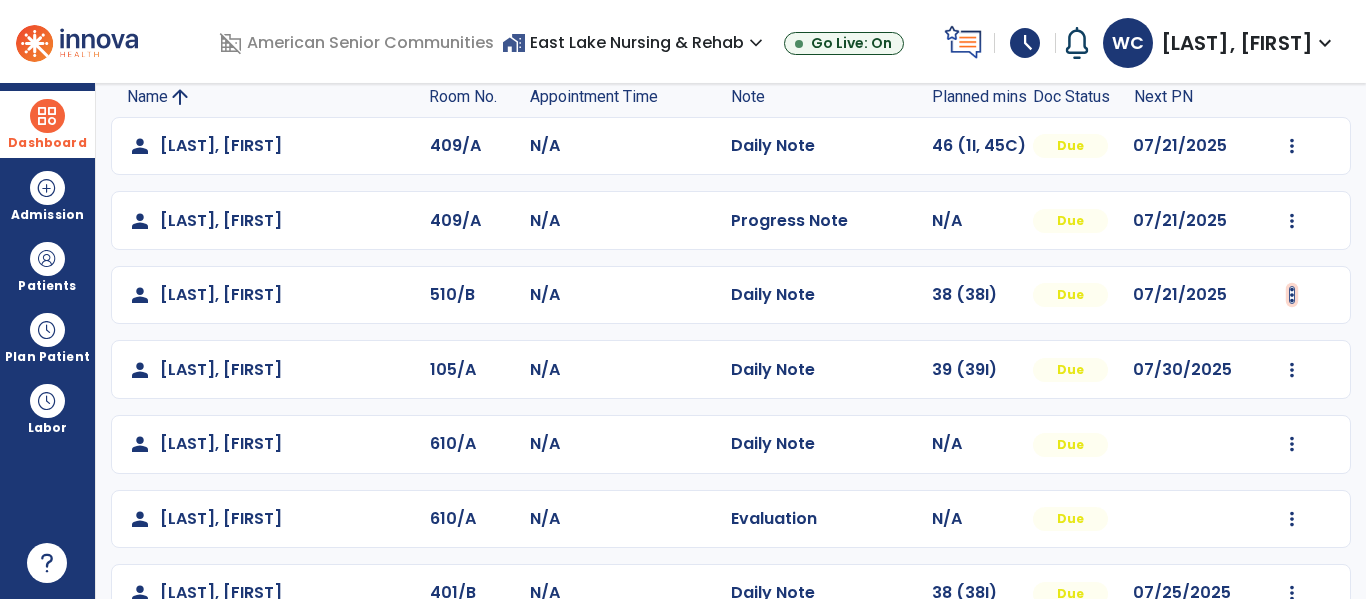click at bounding box center [1292, 146] 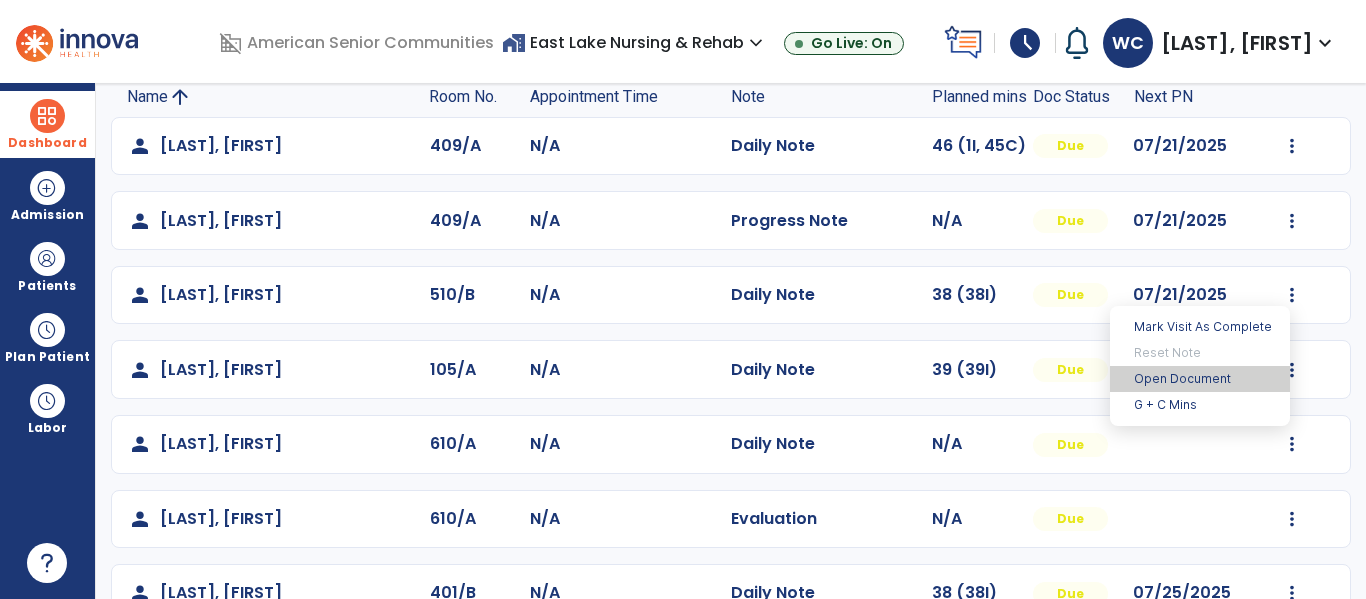 click on "Open Document" at bounding box center (1200, 379) 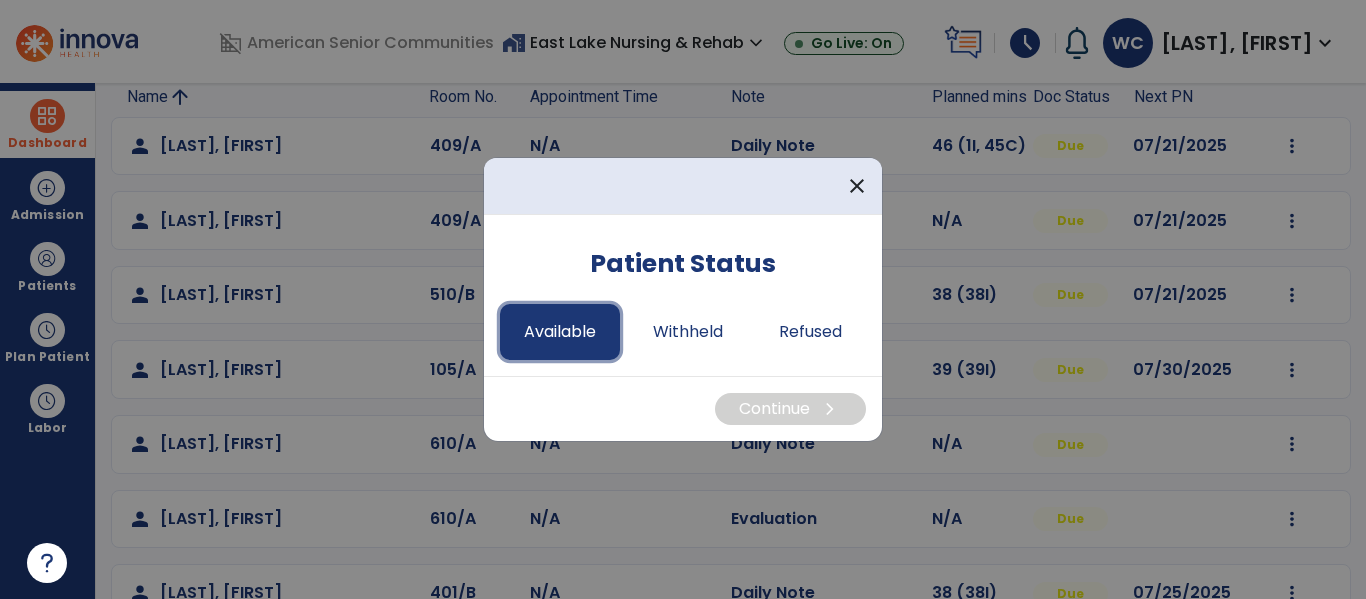click on "Available" at bounding box center (560, 332) 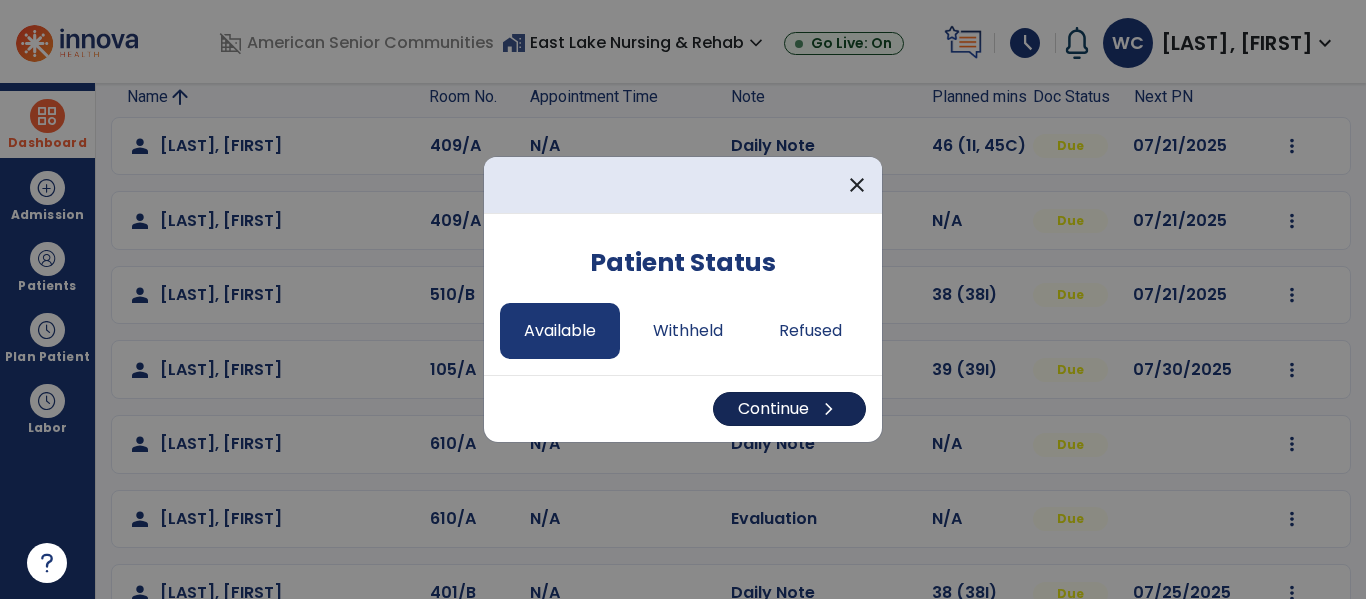 click on "Continue   chevron_right" at bounding box center [789, 409] 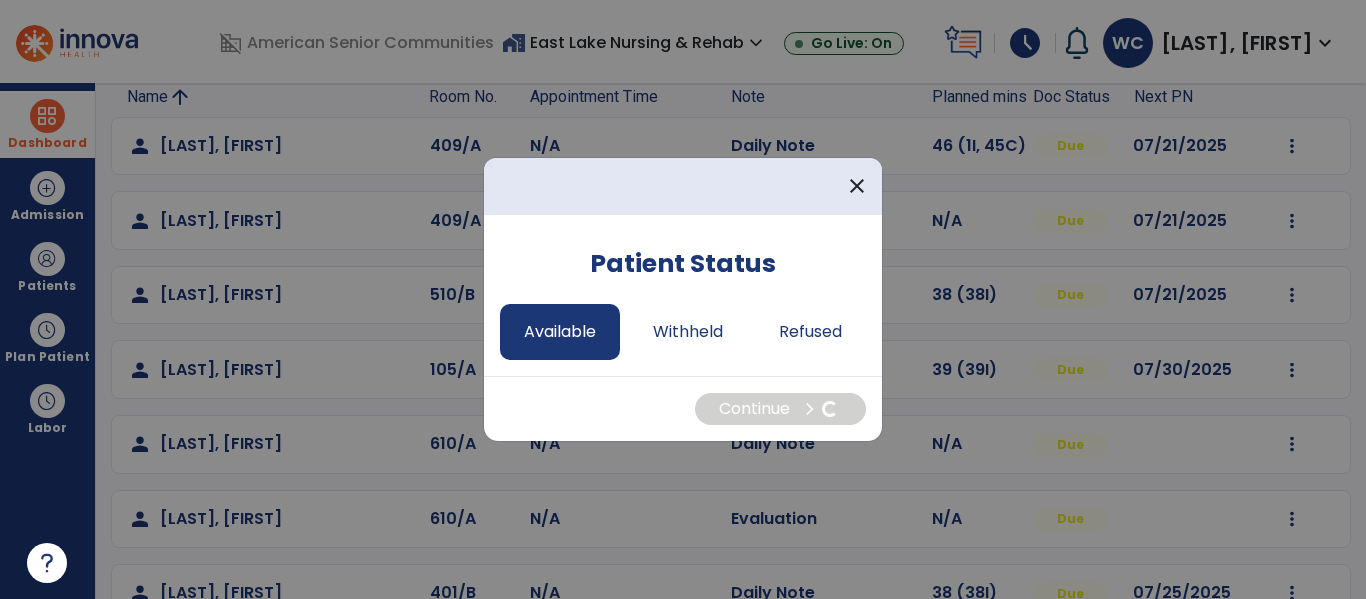 select on "*" 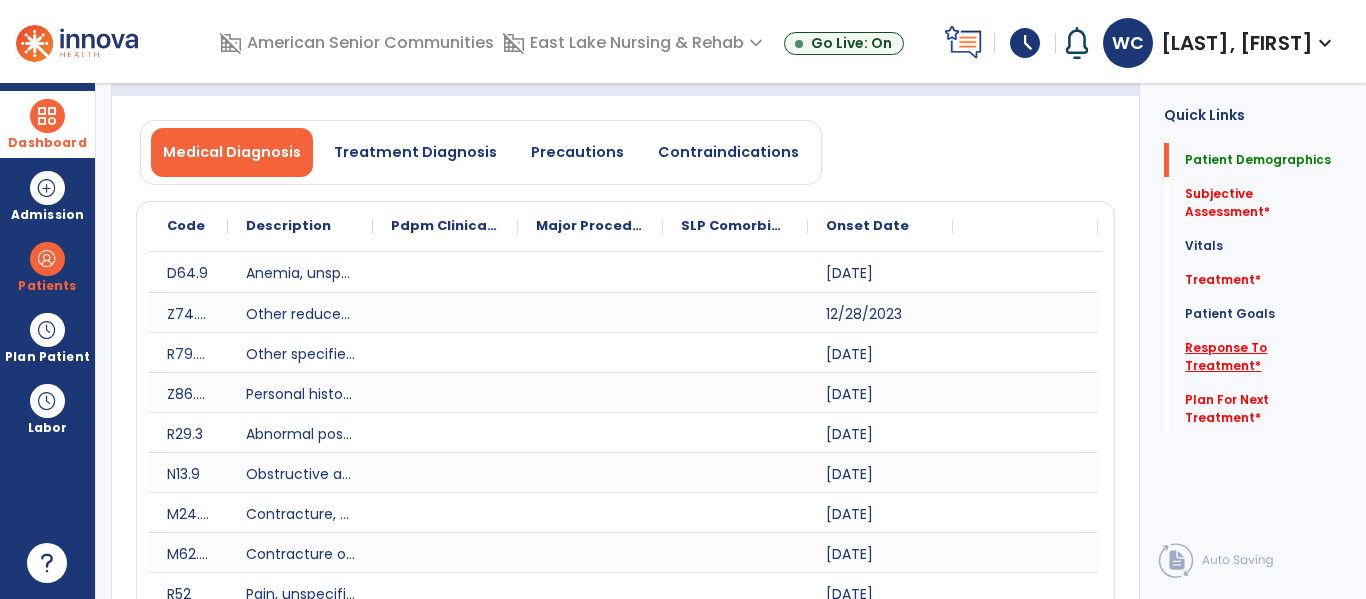 click on "Response To Treatment   *" 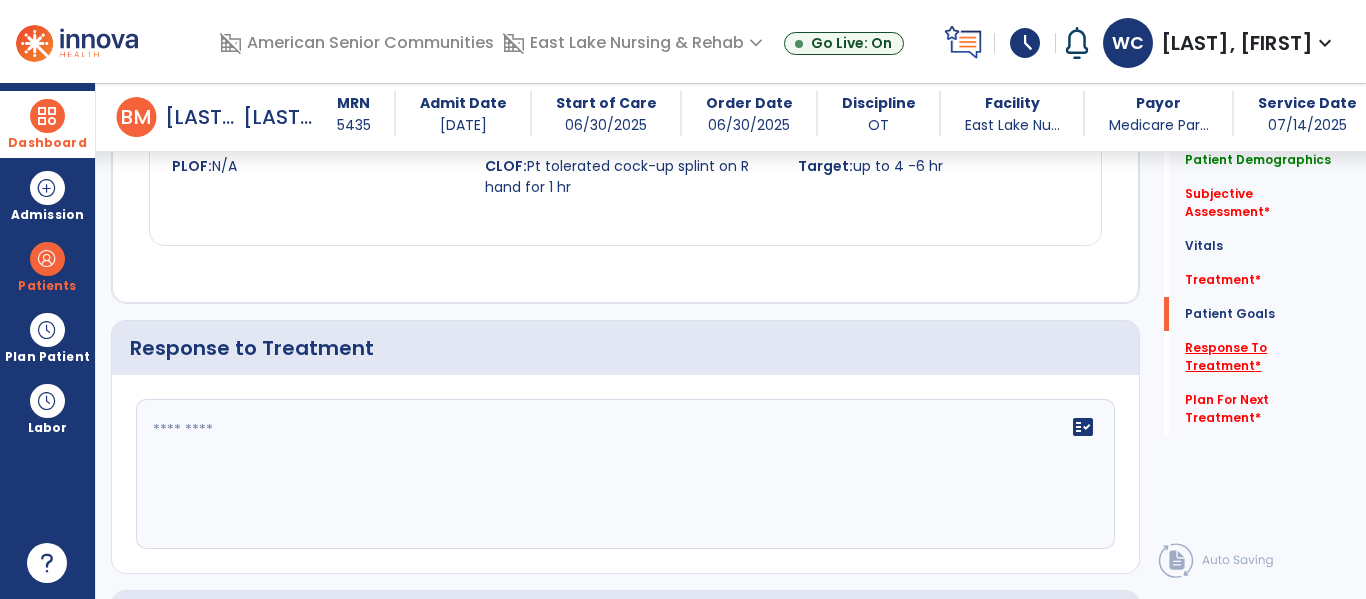 scroll, scrollTop: 3279, scrollLeft: 0, axis: vertical 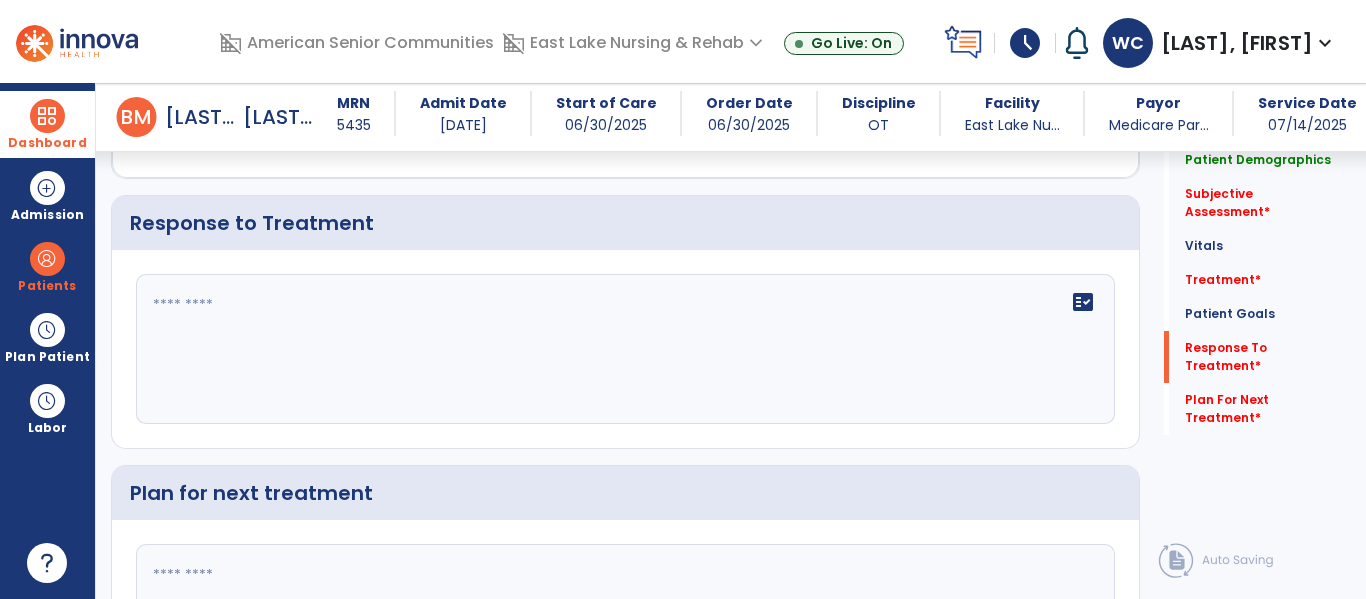click on "fact_check" 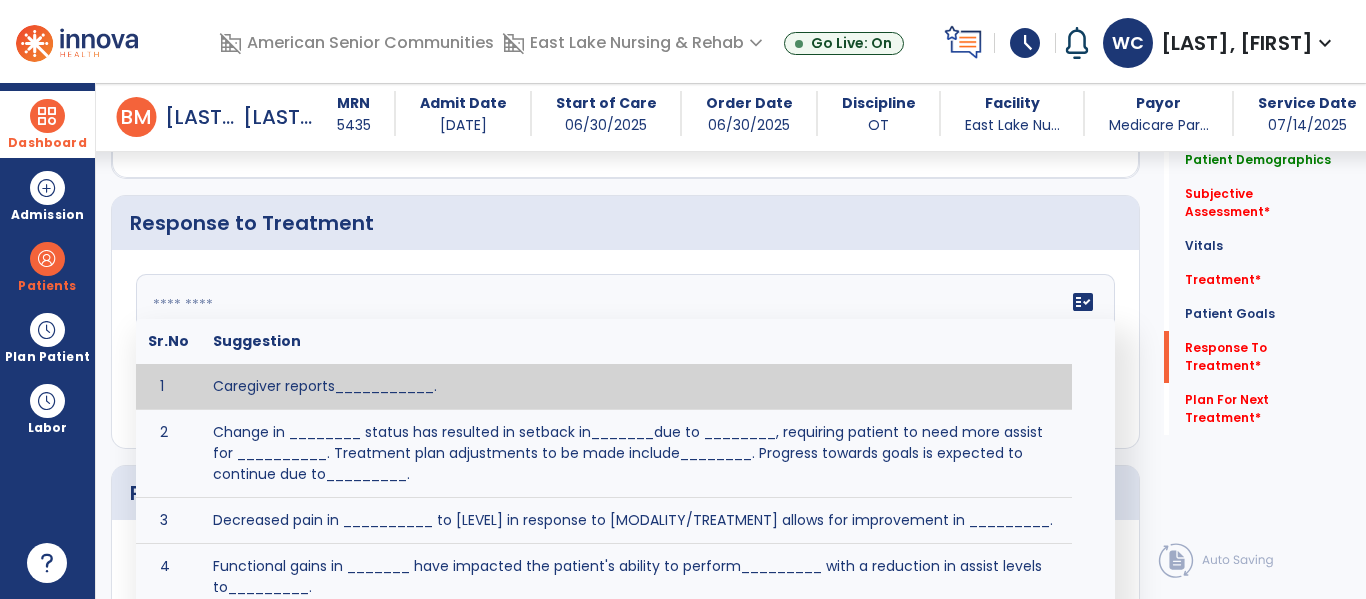 paste on "**********" 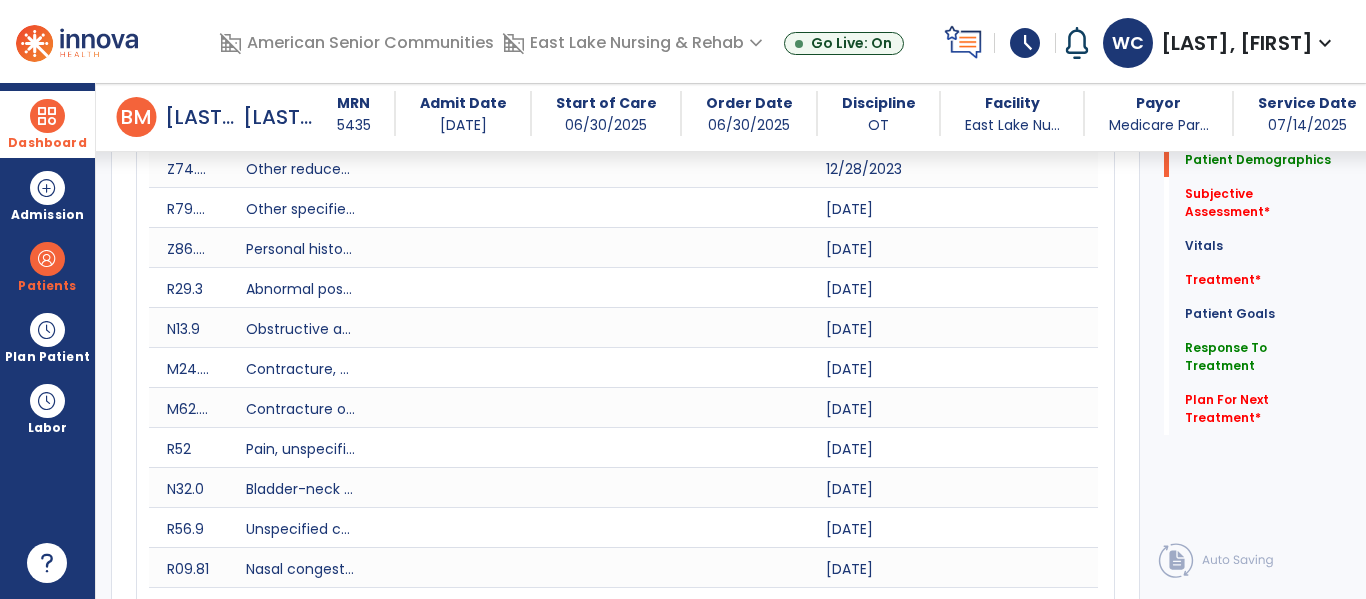 scroll, scrollTop: 0, scrollLeft: 0, axis: both 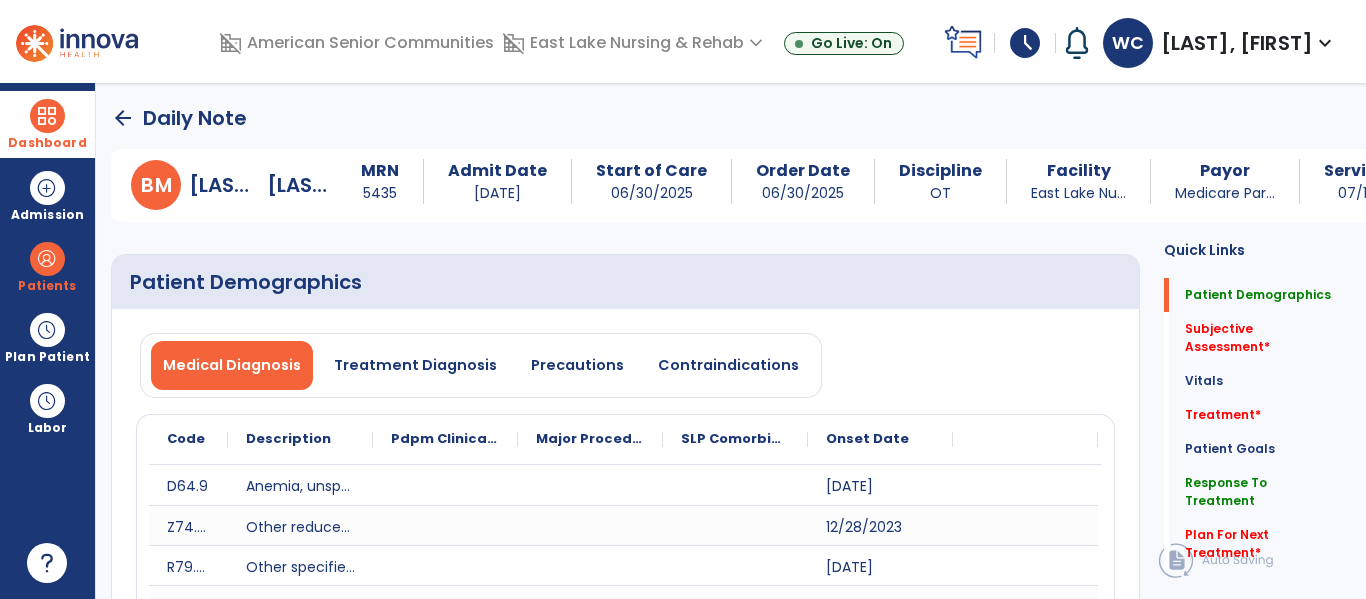 click on "arrow_back" 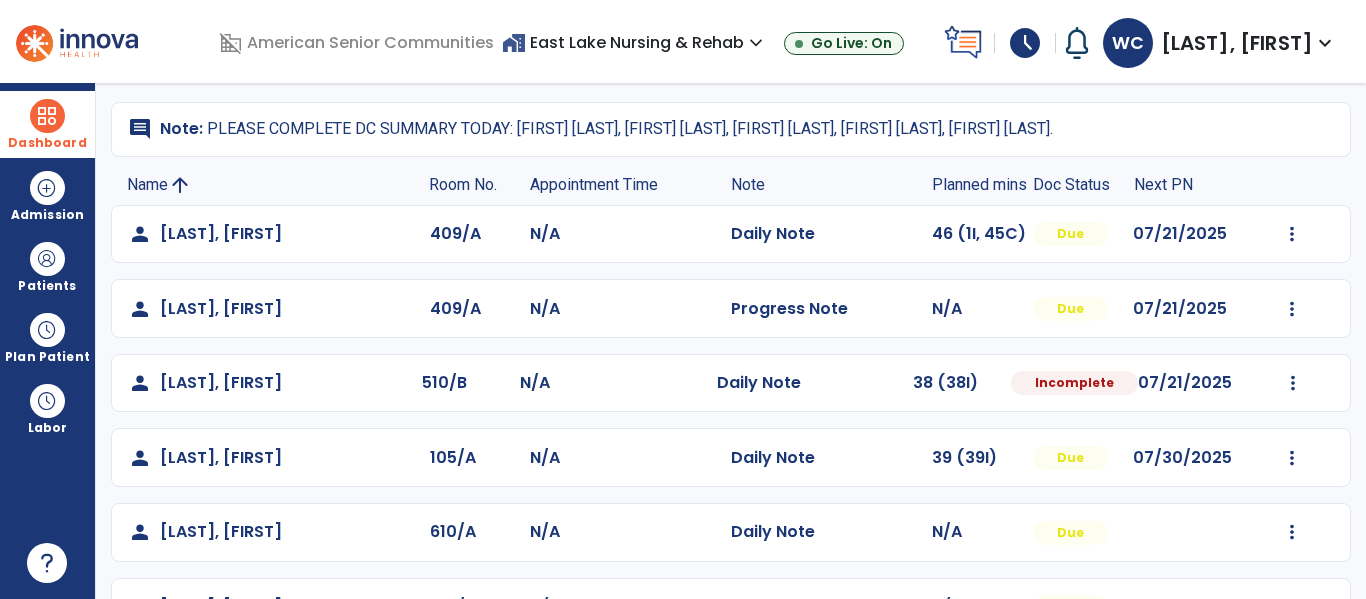 scroll, scrollTop: 129, scrollLeft: 0, axis: vertical 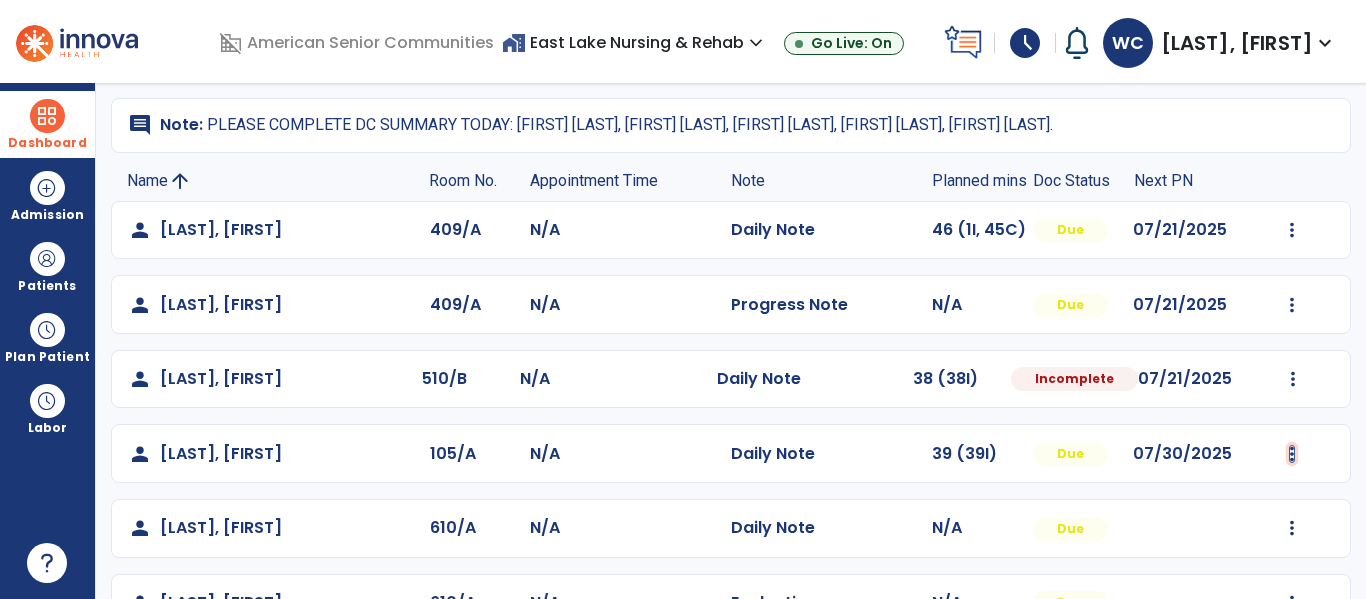click at bounding box center (1292, 230) 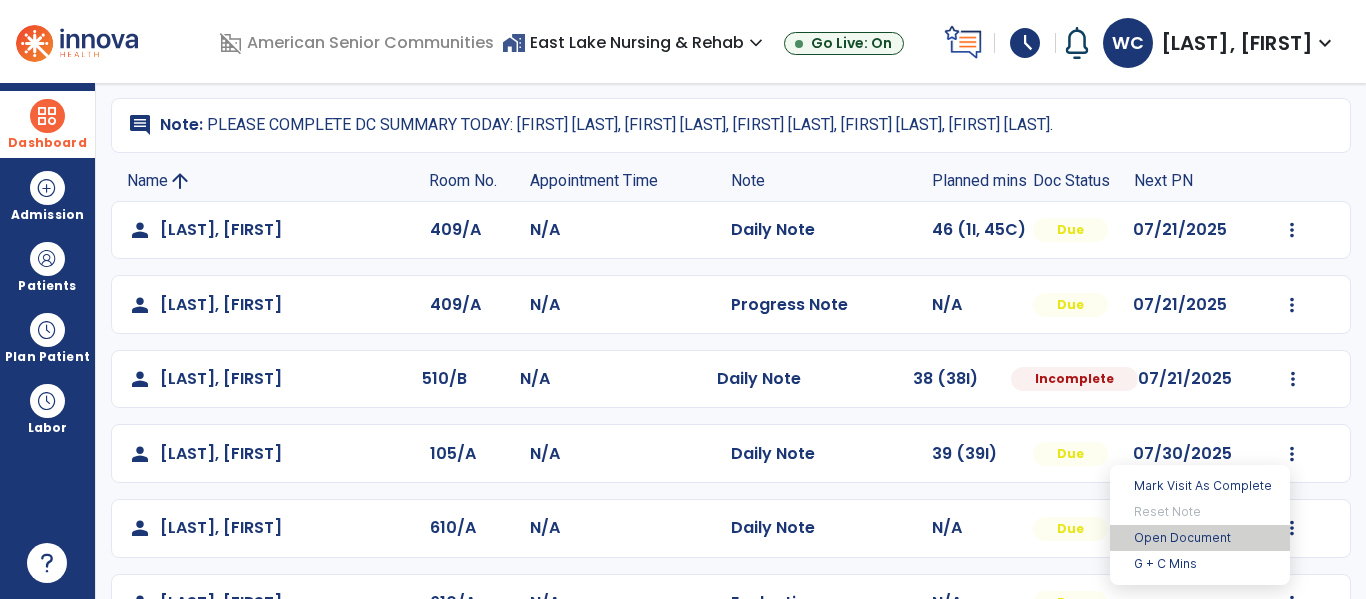 click on "Open Document" at bounding box center [1200, 538] 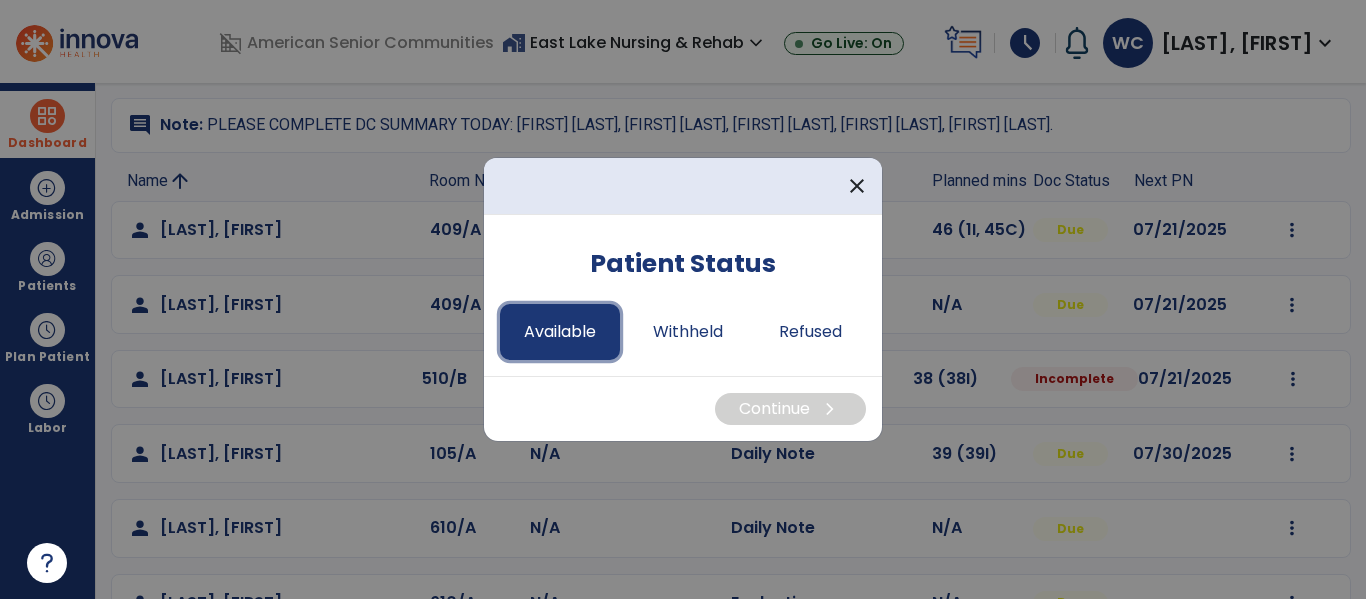 click on "Available" at bounding box center (560, 332) 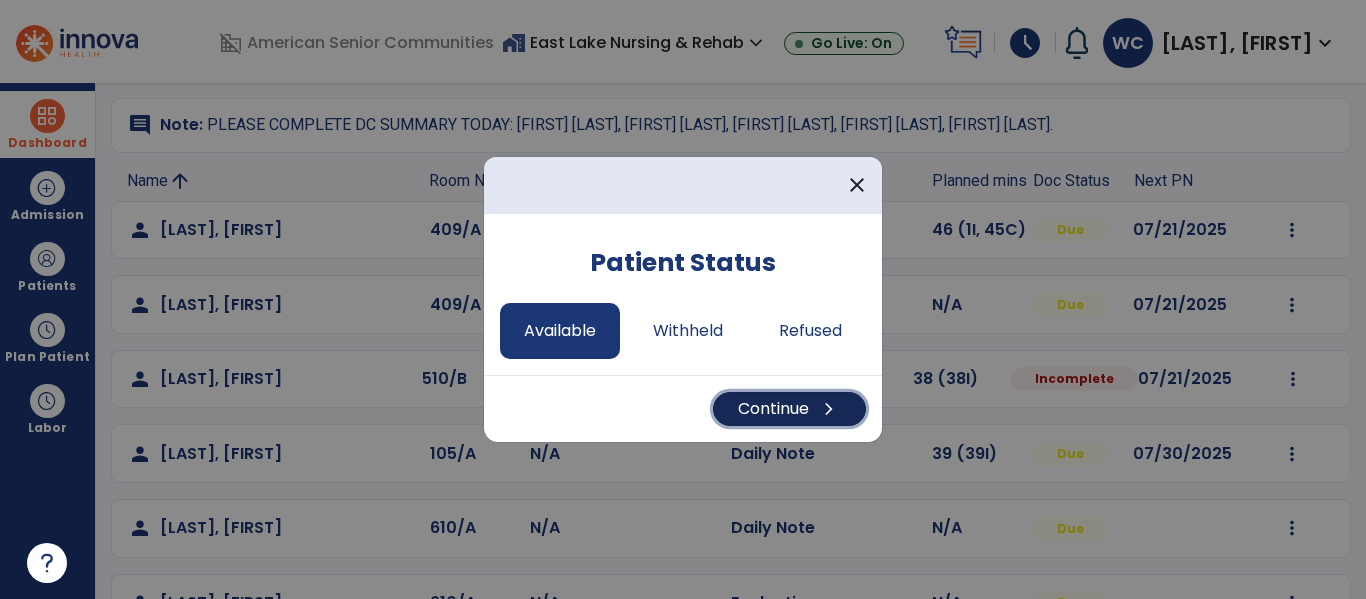 click on "Continue   chevron_right" at bounding box center (789, 409) 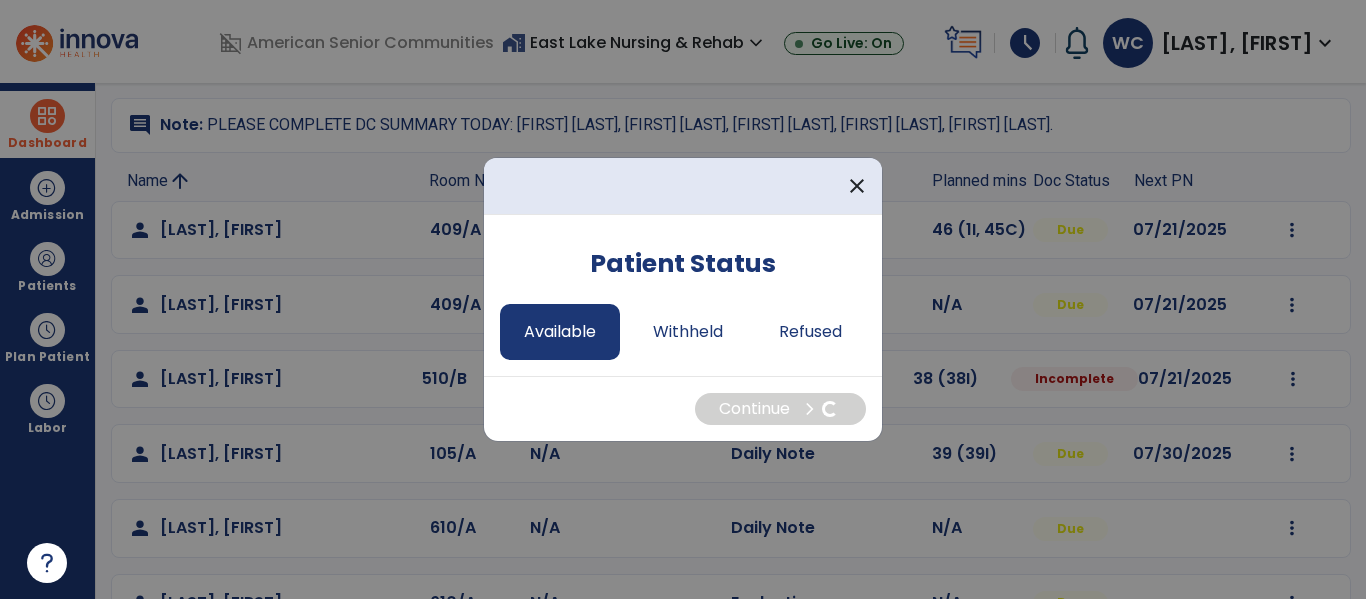 select on "*" 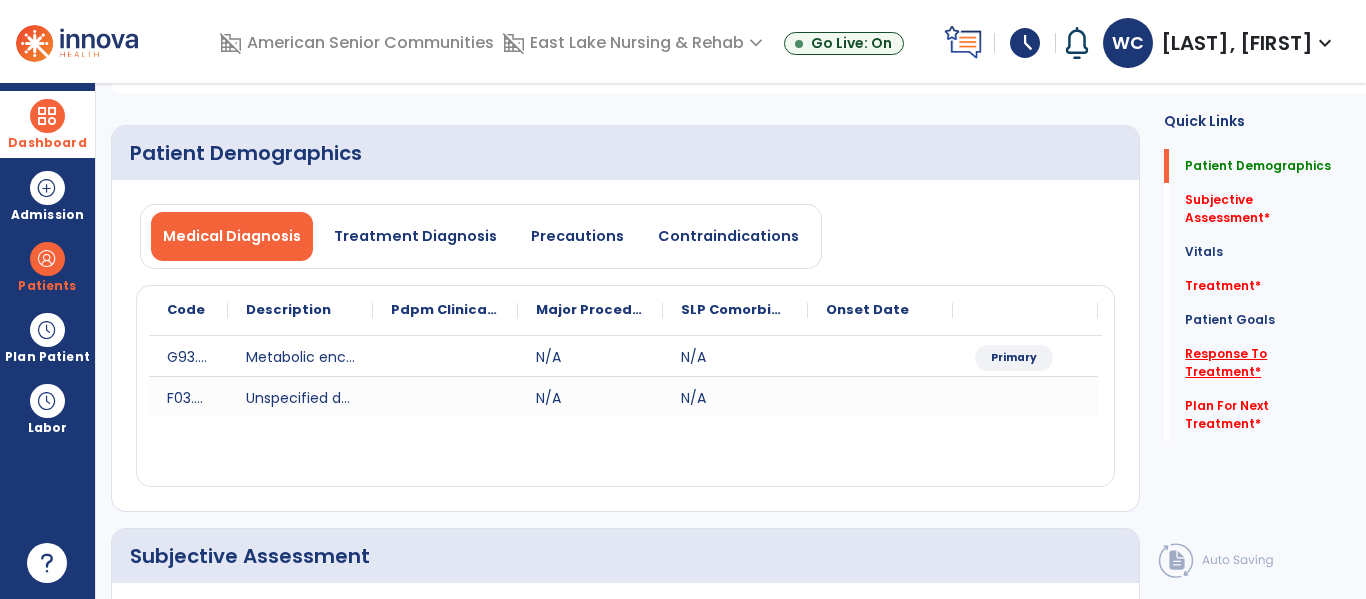 click on "Response To Treatment   *" 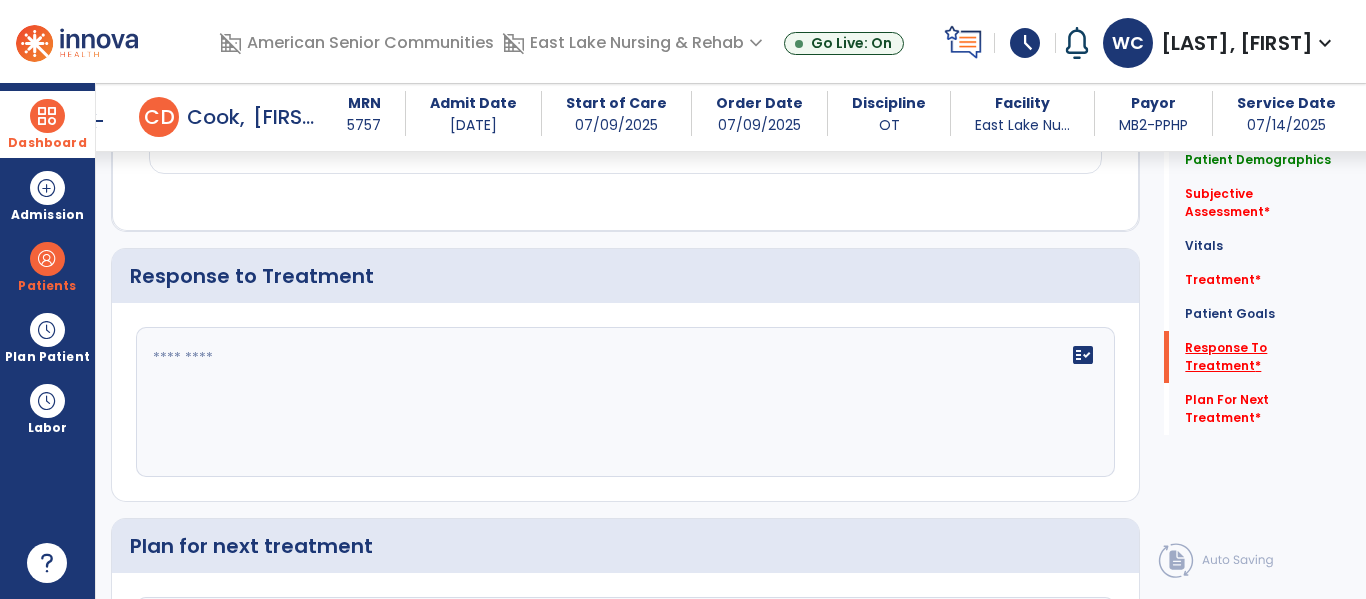 scroll, scrollTop: 2004, scrollLeft: 0, axis: vertical 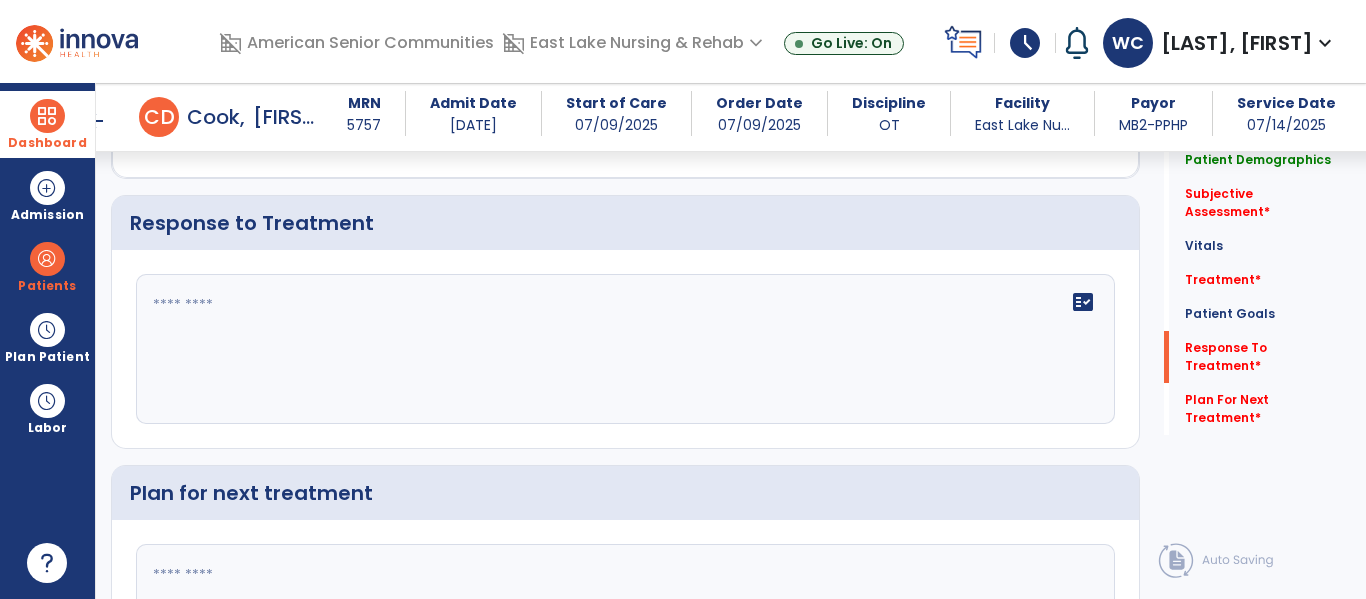 click on "fact_check" 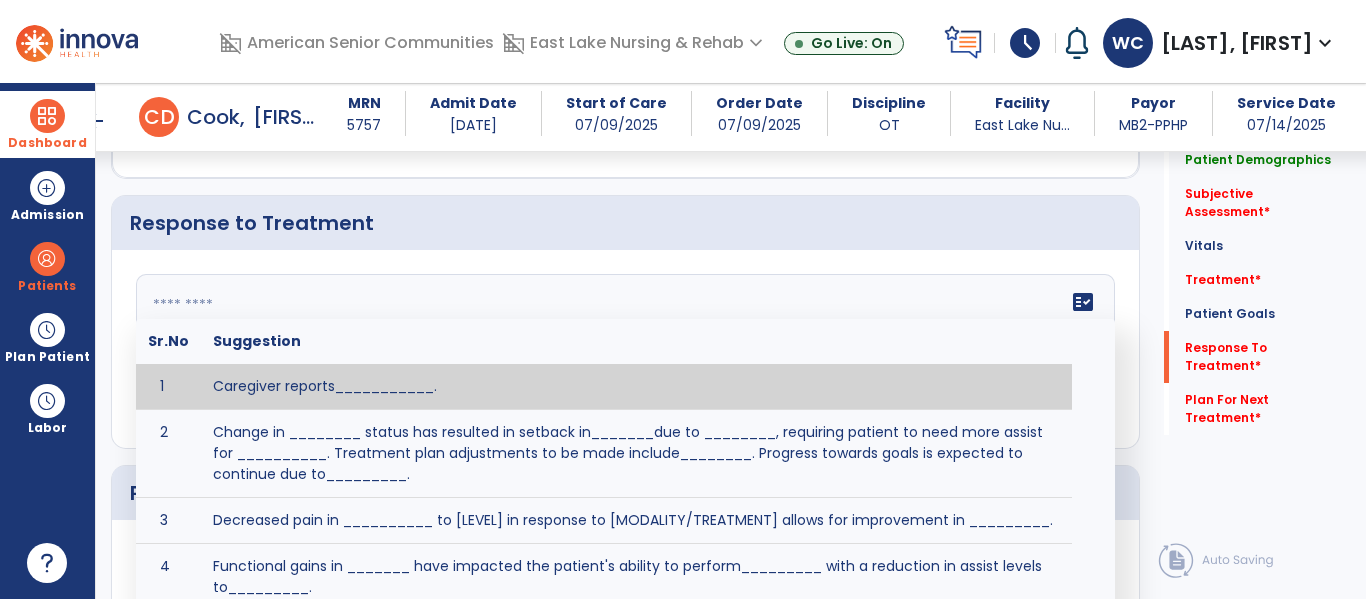 paste on "**********" 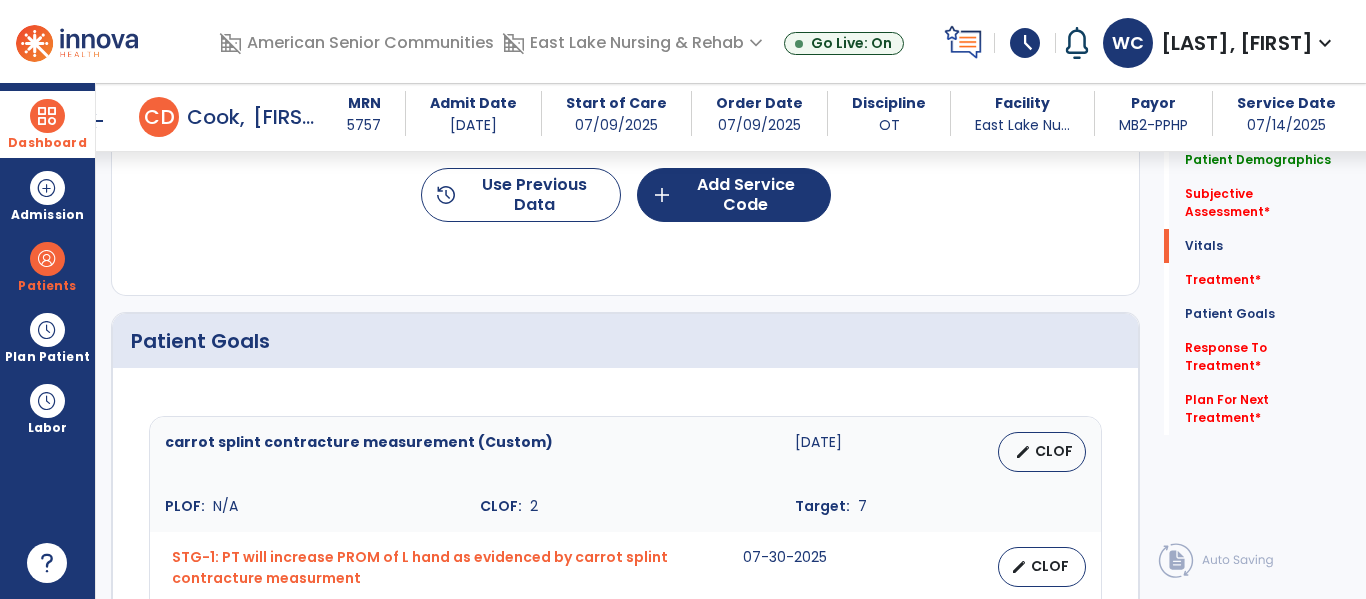 scroll, scrollTop: 0, scrollLeft: 0, axis: both 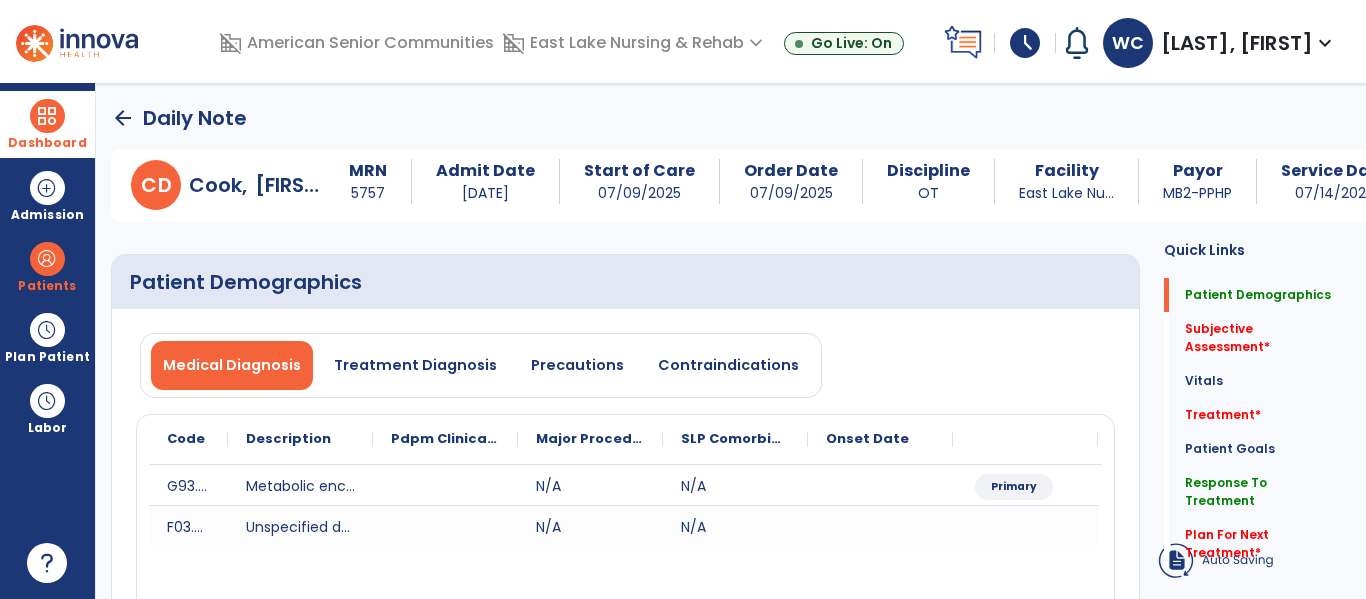 click on "arrow_back" 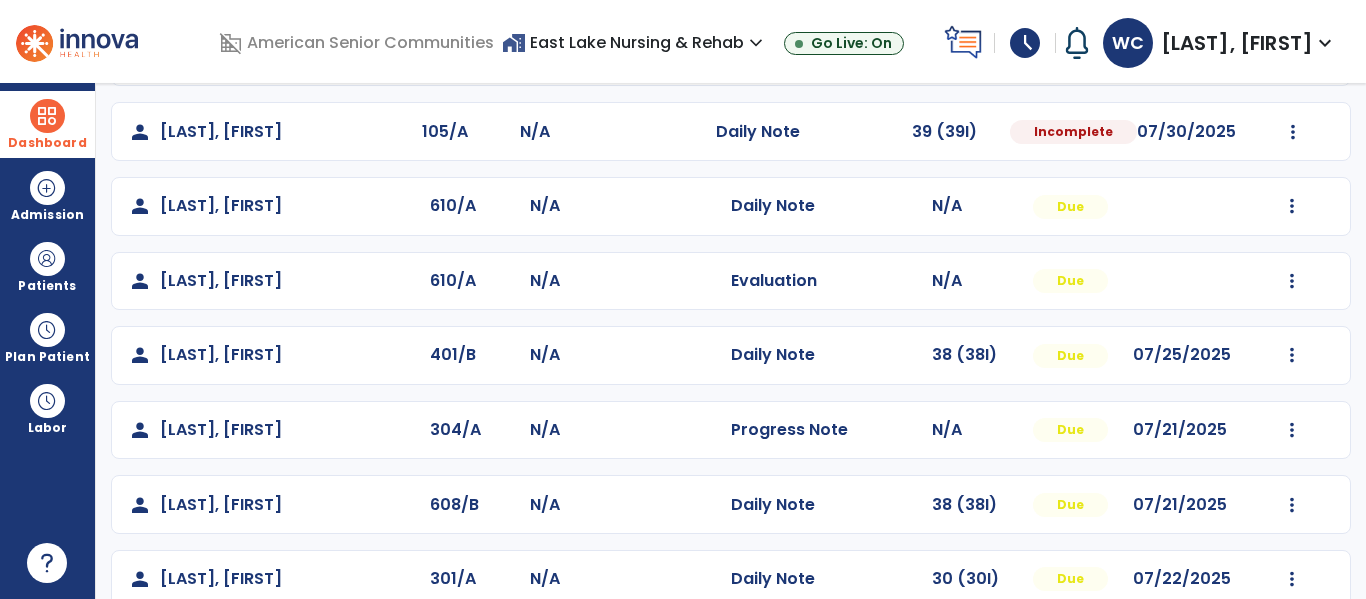 scroll, scrollTop: 458, scrollLeft: 0, axis: vertical 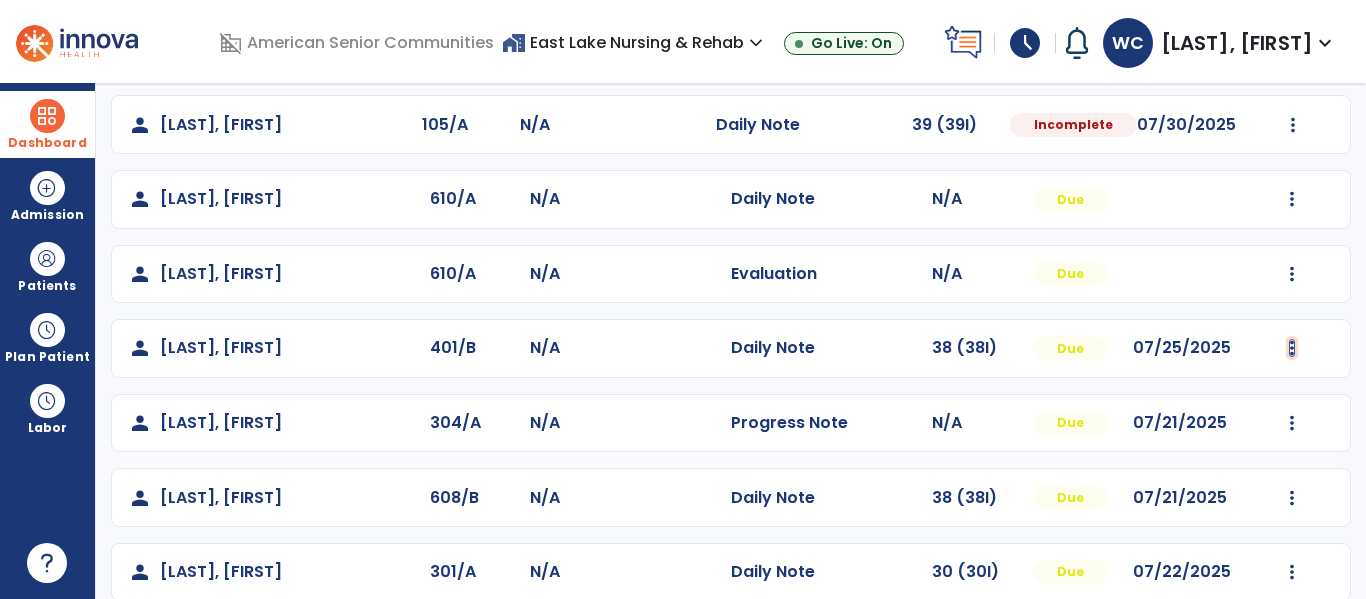click at bounding box center [1292, -99] 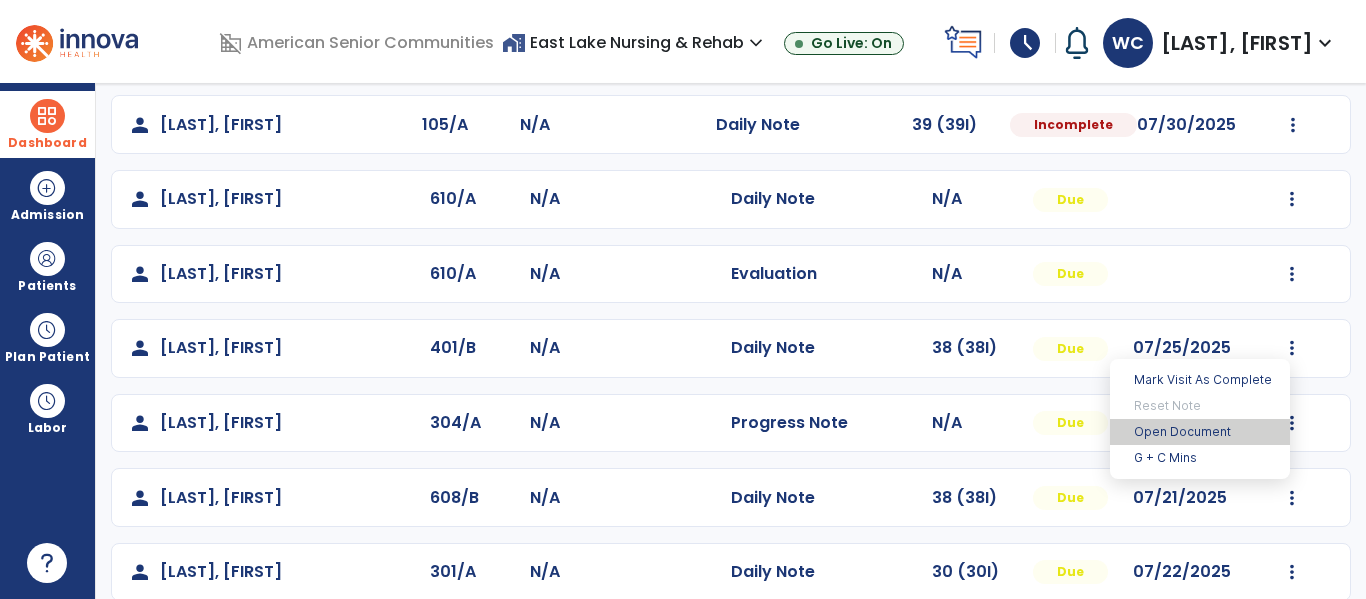 click on "Open Document" at bounding box center (1200, 432) 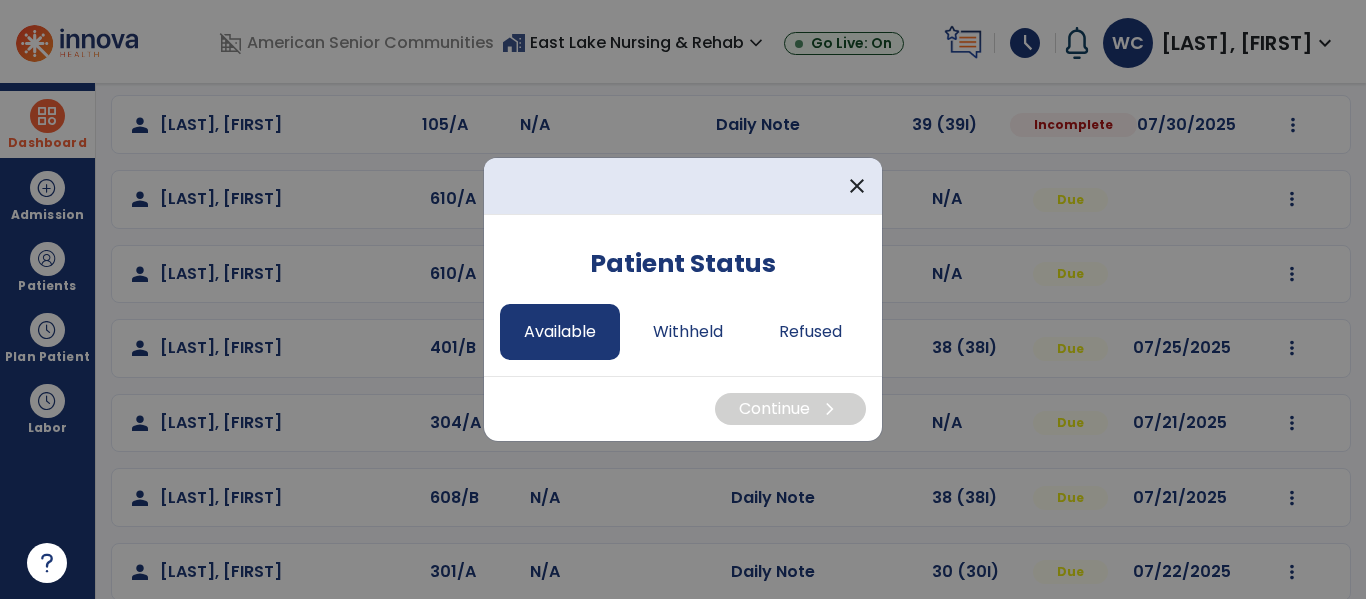 click on "Available" at bounding box center (560, 332) 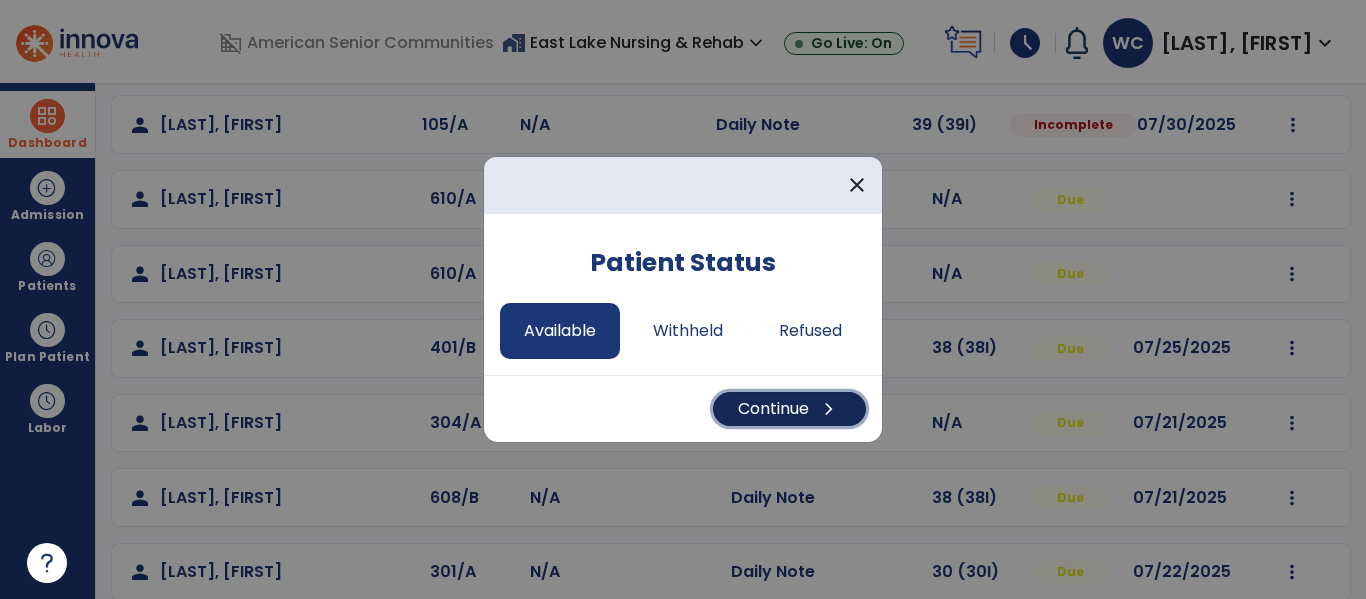 click on "Continue   chevron_right" at bounding box center (789, 409) 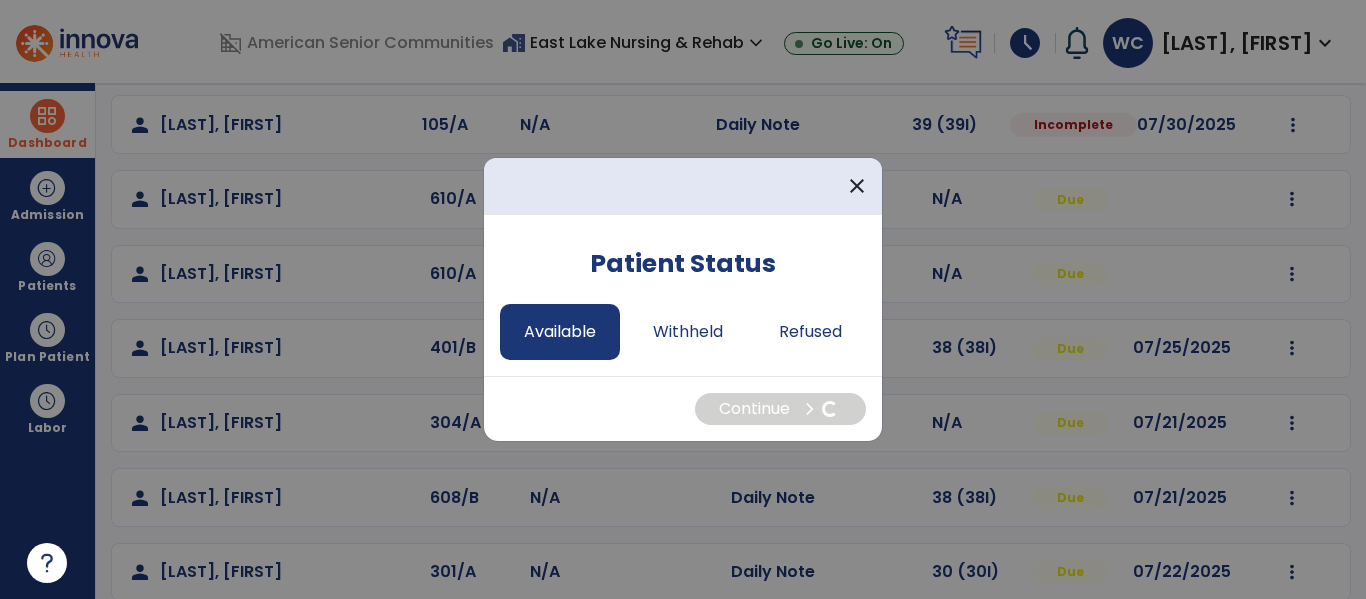 select on "*" 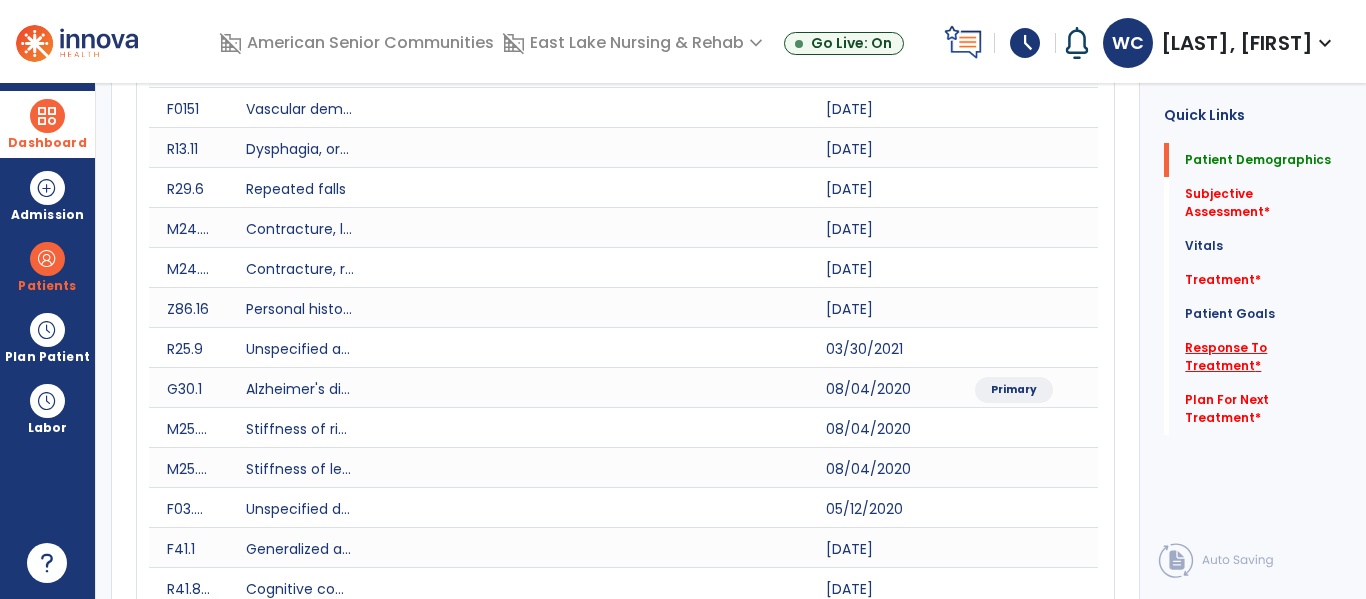click on "Response To Treatment   *" 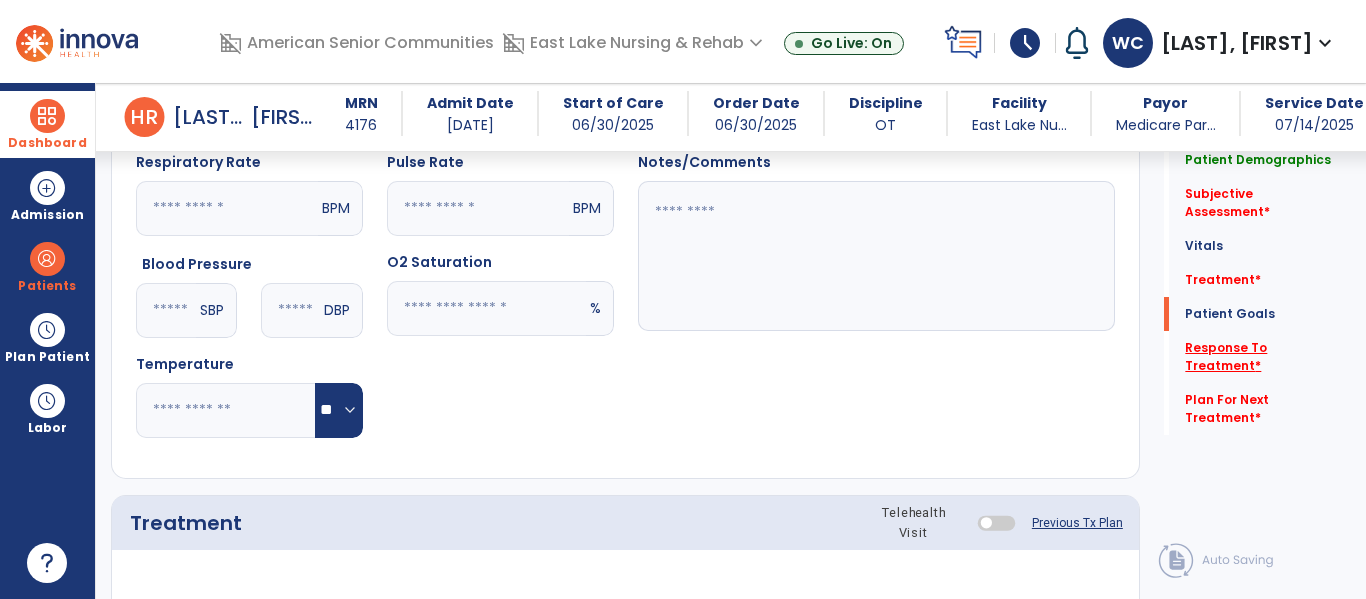 scroll, scrollTop: 3237, scrollLeft: 0, axis: vertical 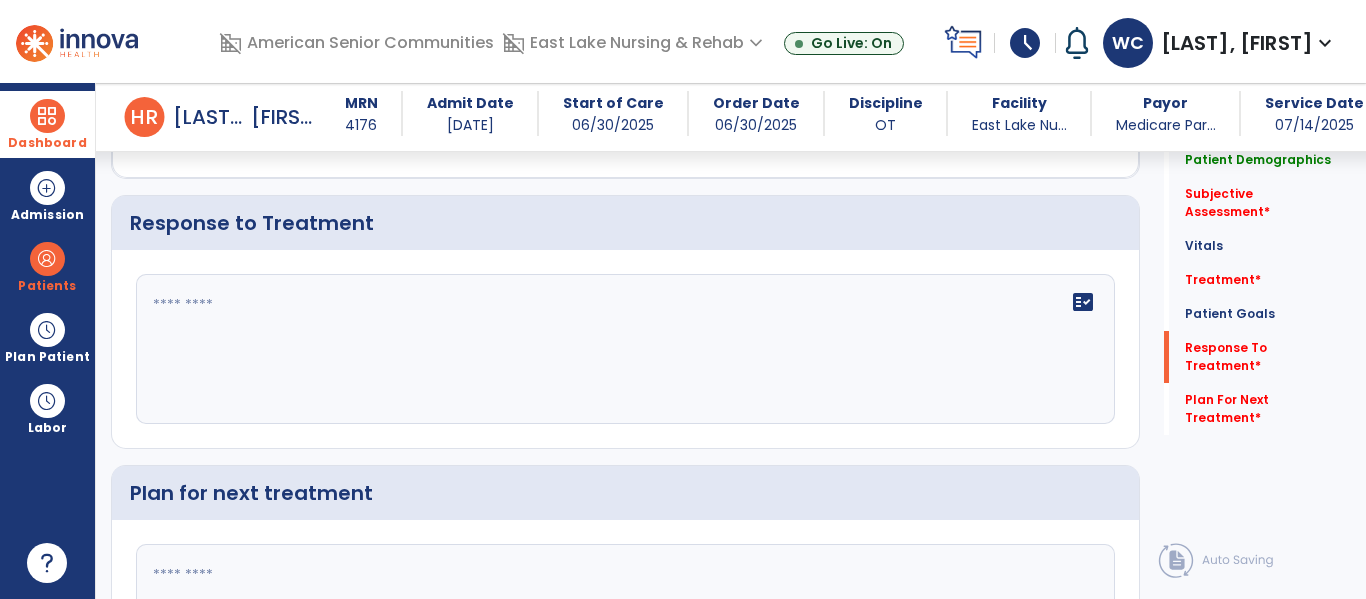 click on "fact_check" 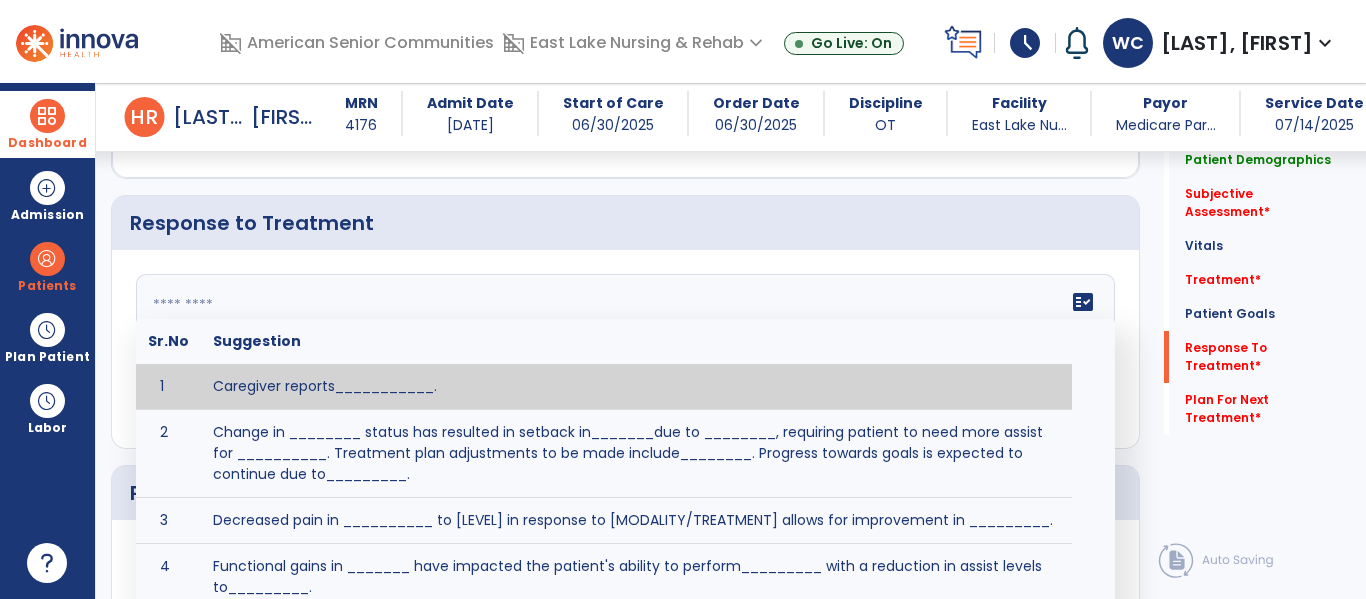 paste on "**********" 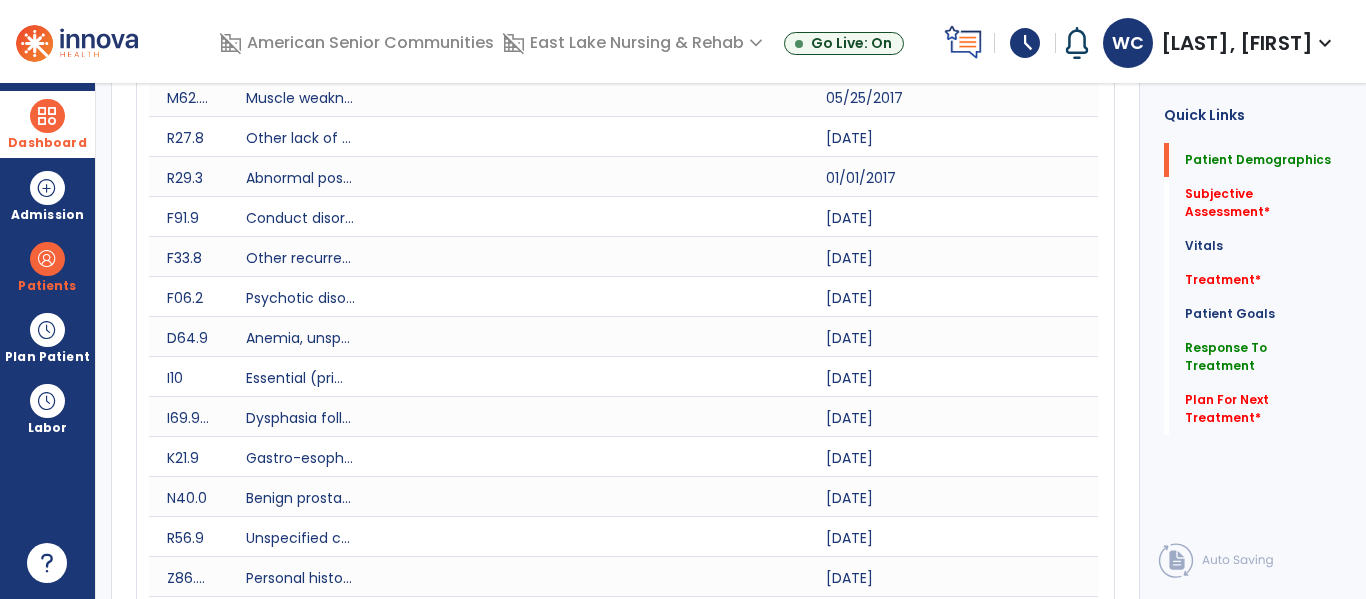 scroll, scrollTop: 0, scrollLeft: 0, axis: both 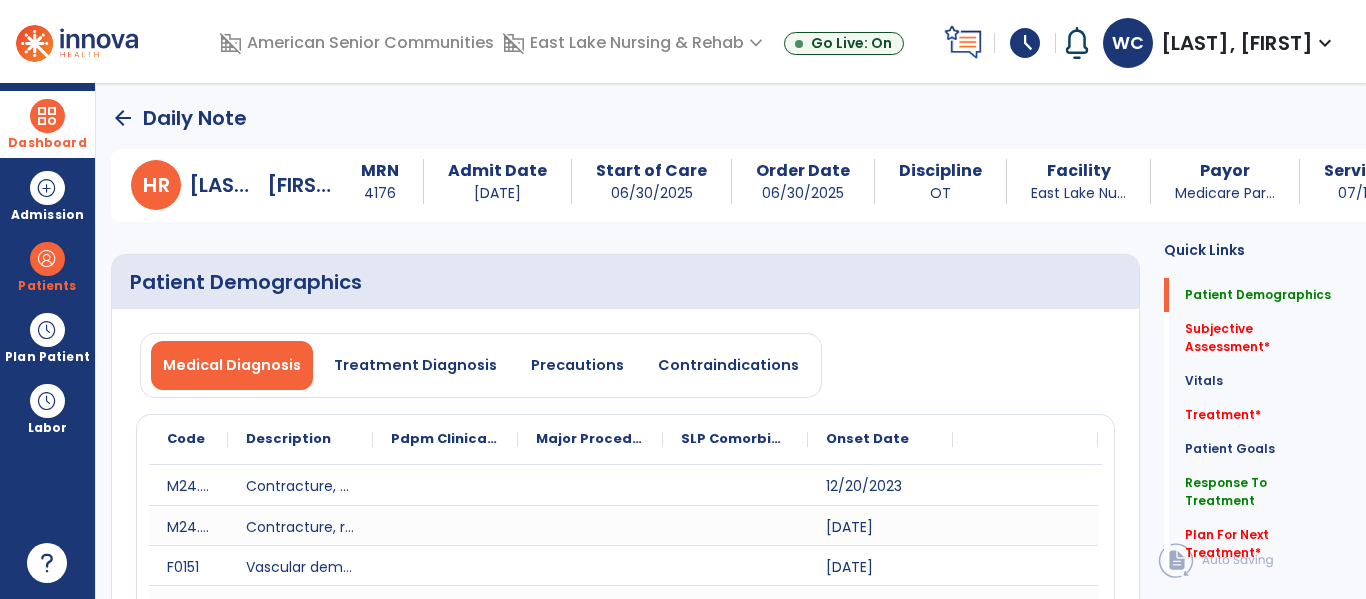 click on "arrow_back" 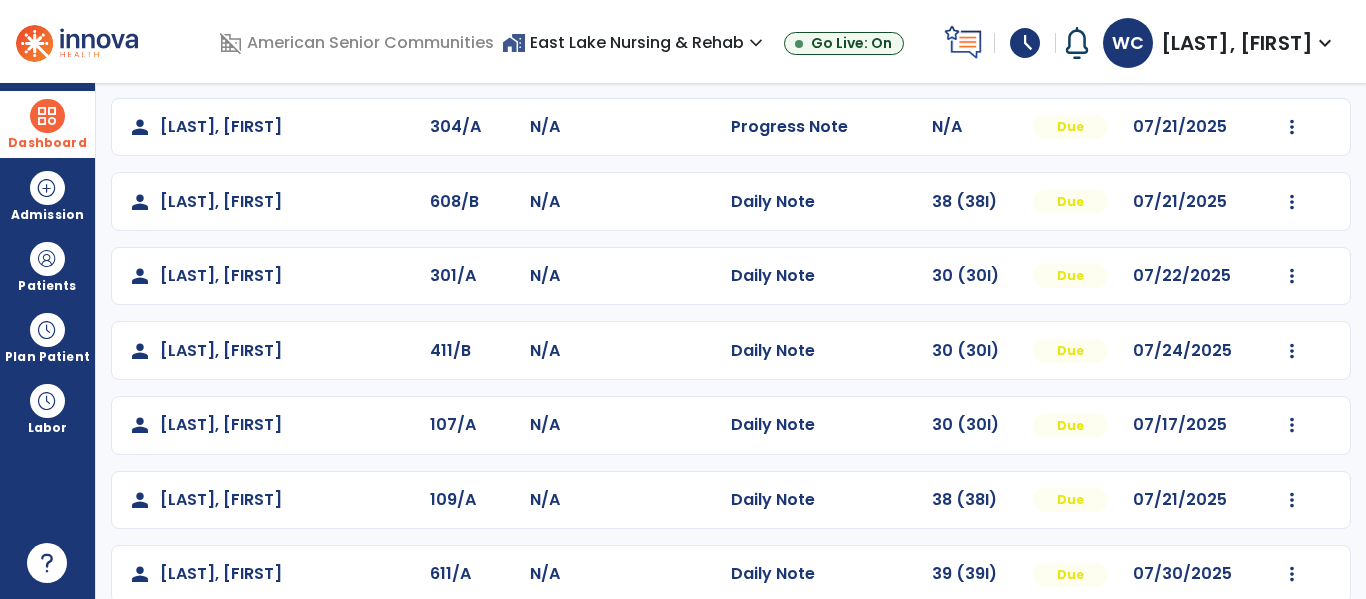 scroll, scrollTop: 783, scrollLeft: 0, axis: vertical 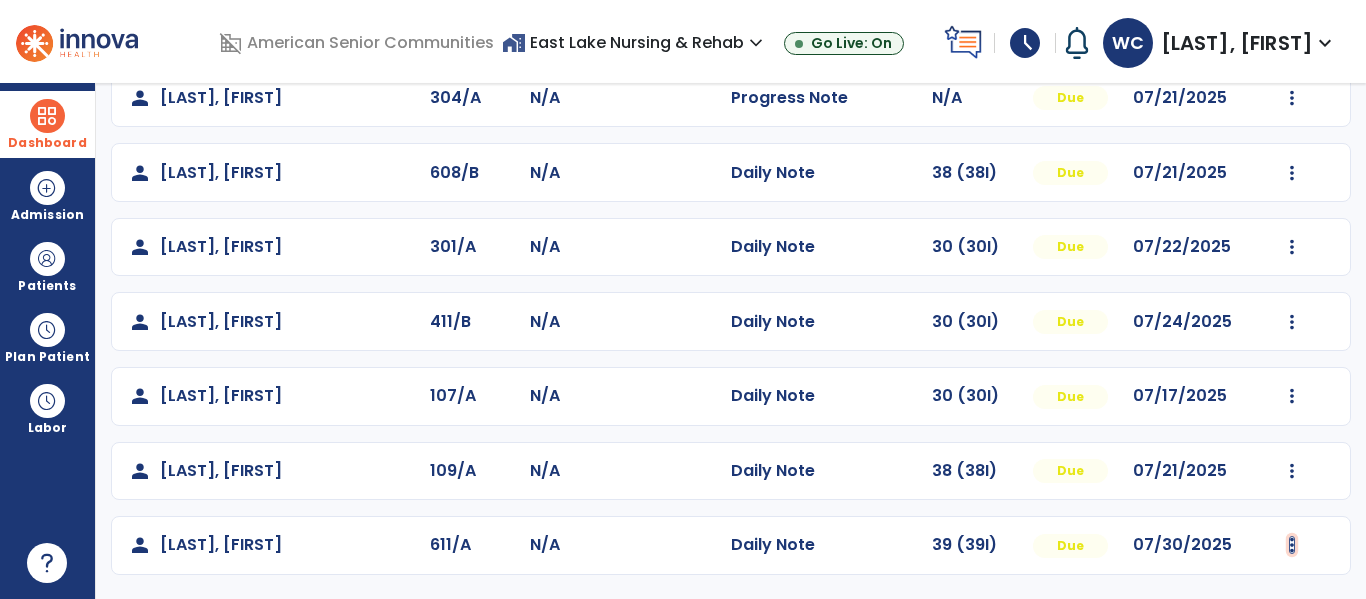 click at bounding box center (1292, -424) 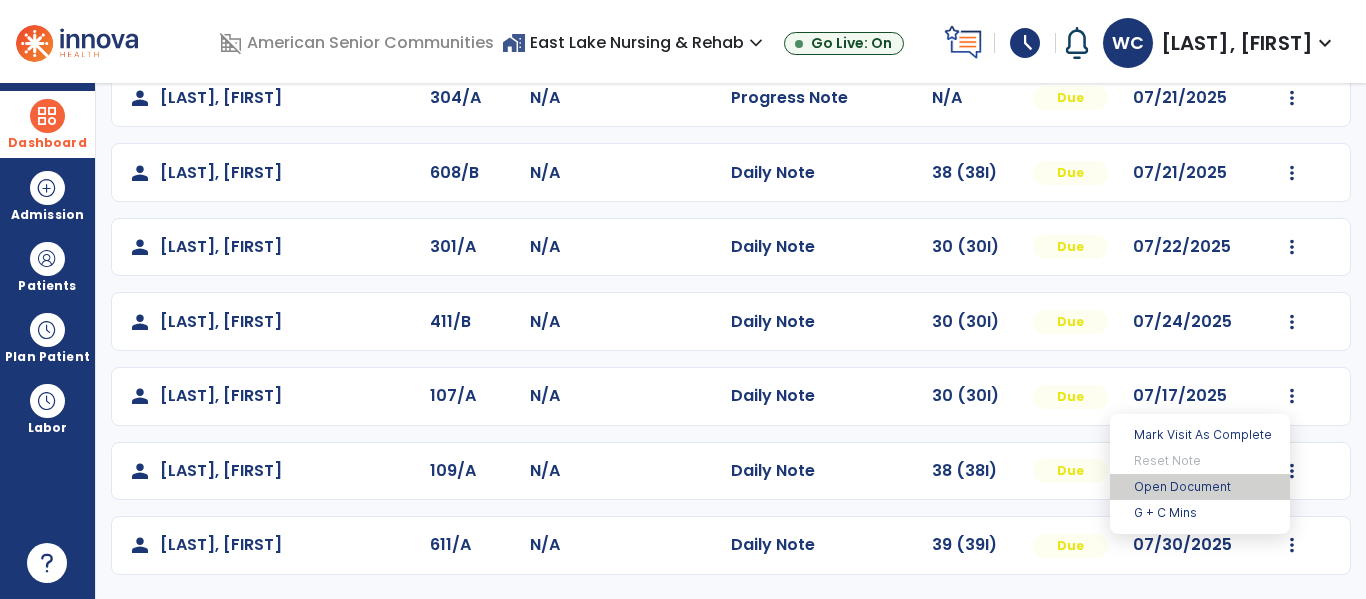 click on "Open Document" at bounding box center [1200, 487] 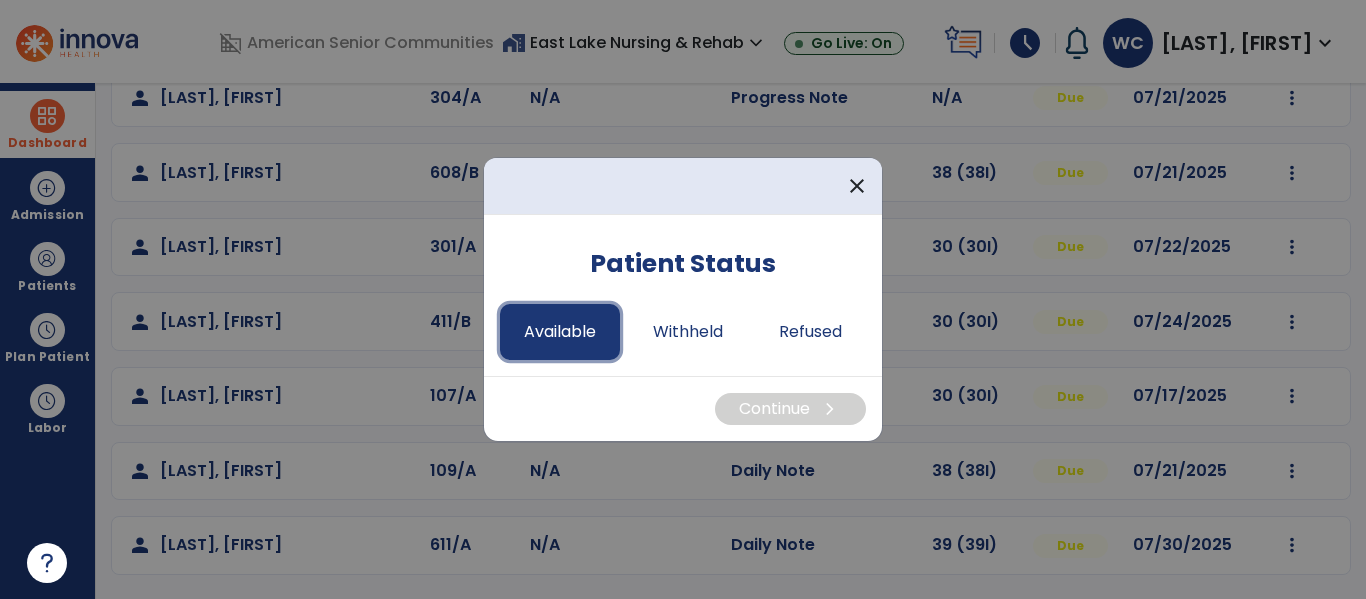 click on "Available" at bounding box center [560, 332] 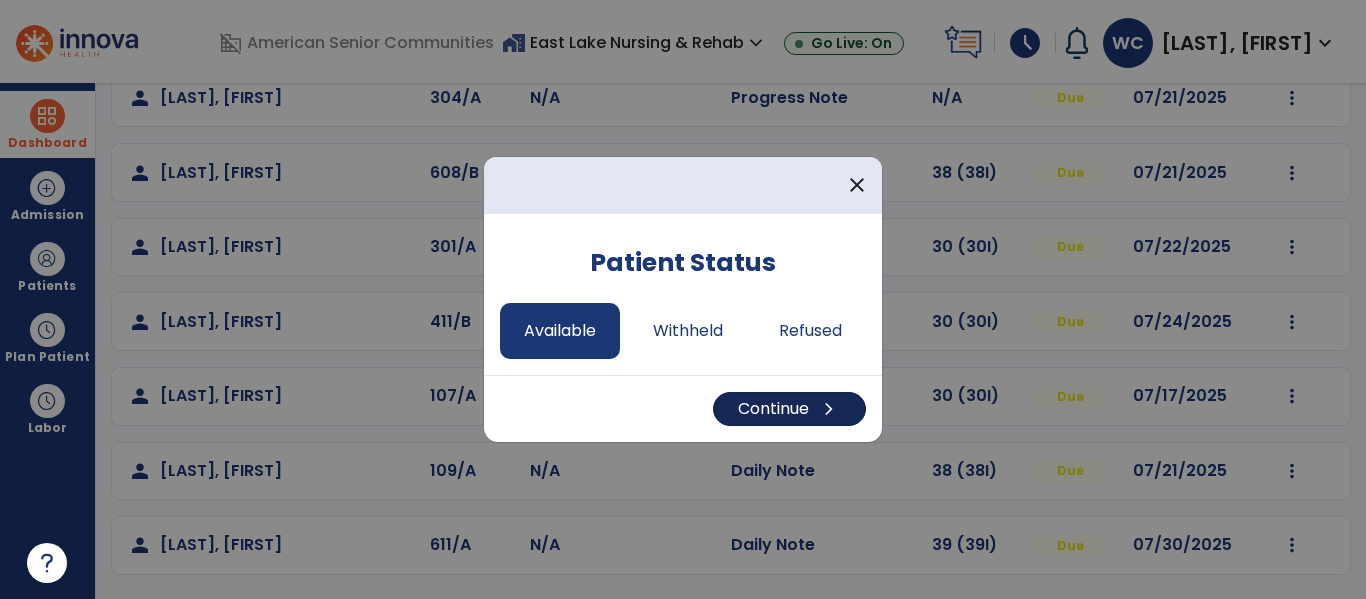 click on "Continue   chevron_right" at bounding box center (789, 409) 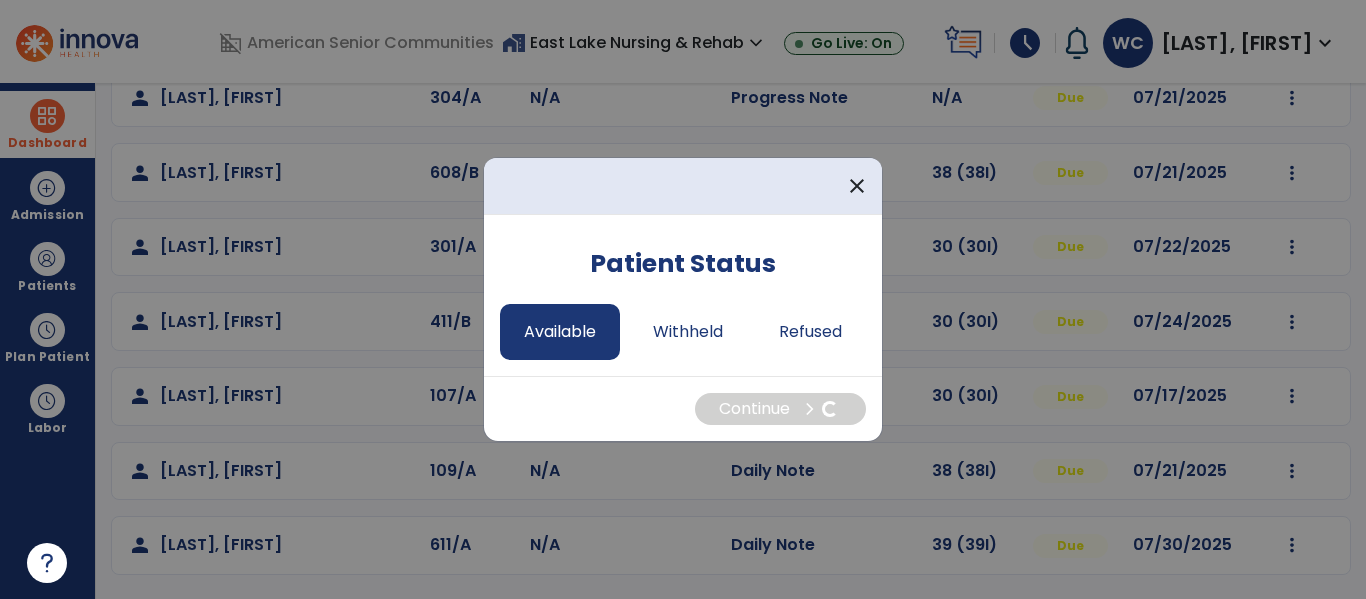 select on "*" 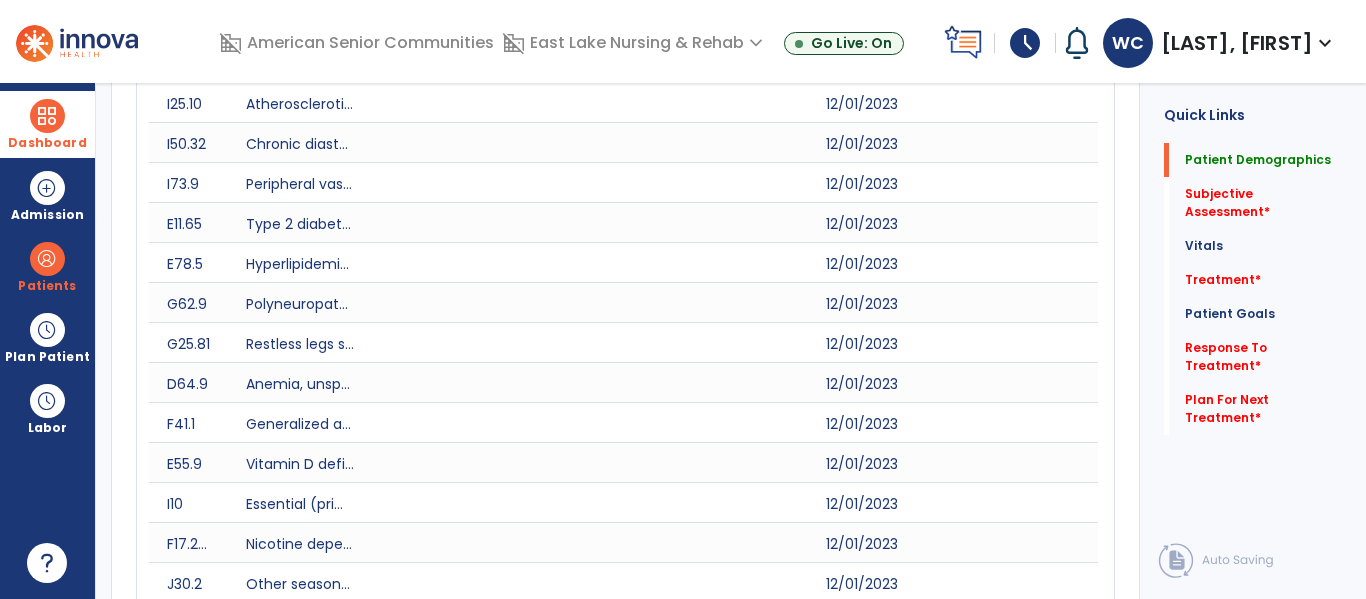 scroll, scrollTop: 0, scrollLeft: 0, axis: both 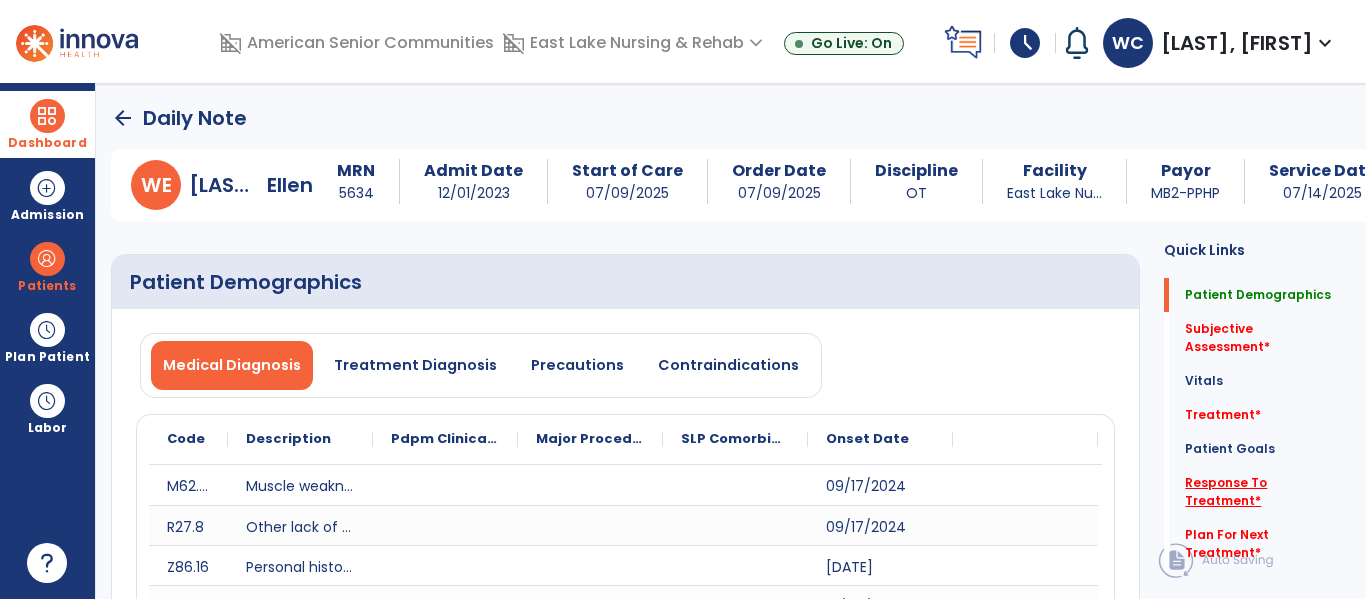 click on "Response To Treatment   *" 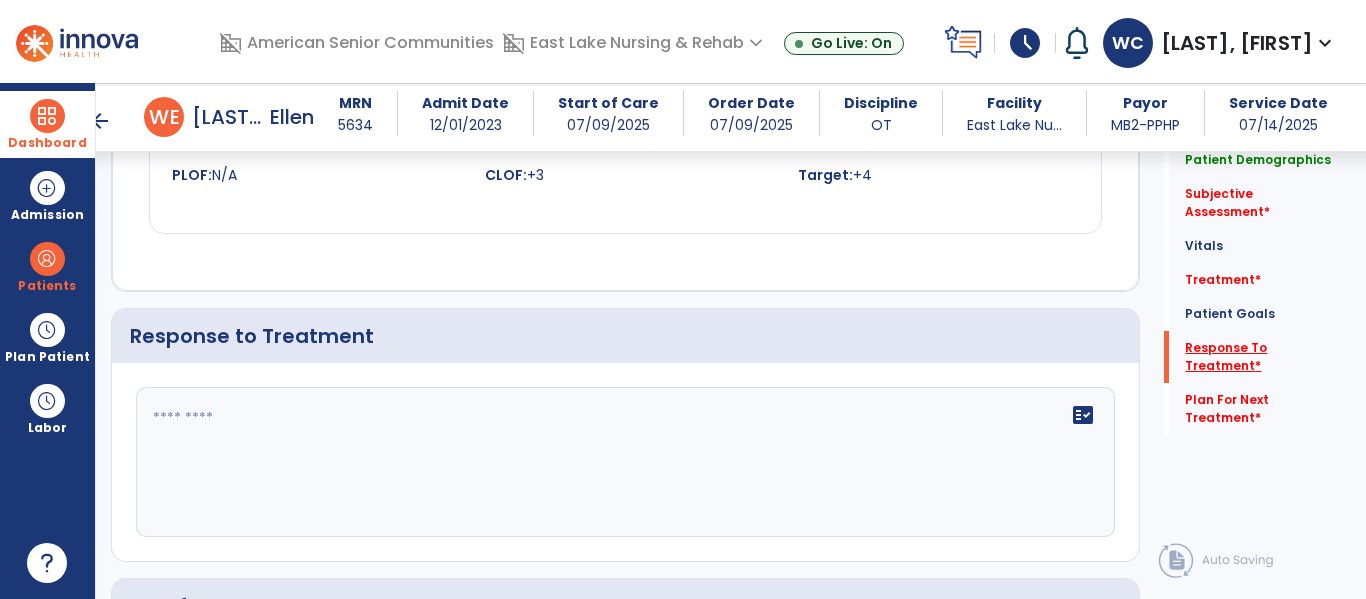 scroll, scrollTop: 4005, scrollLeft: 0, axis: vertical 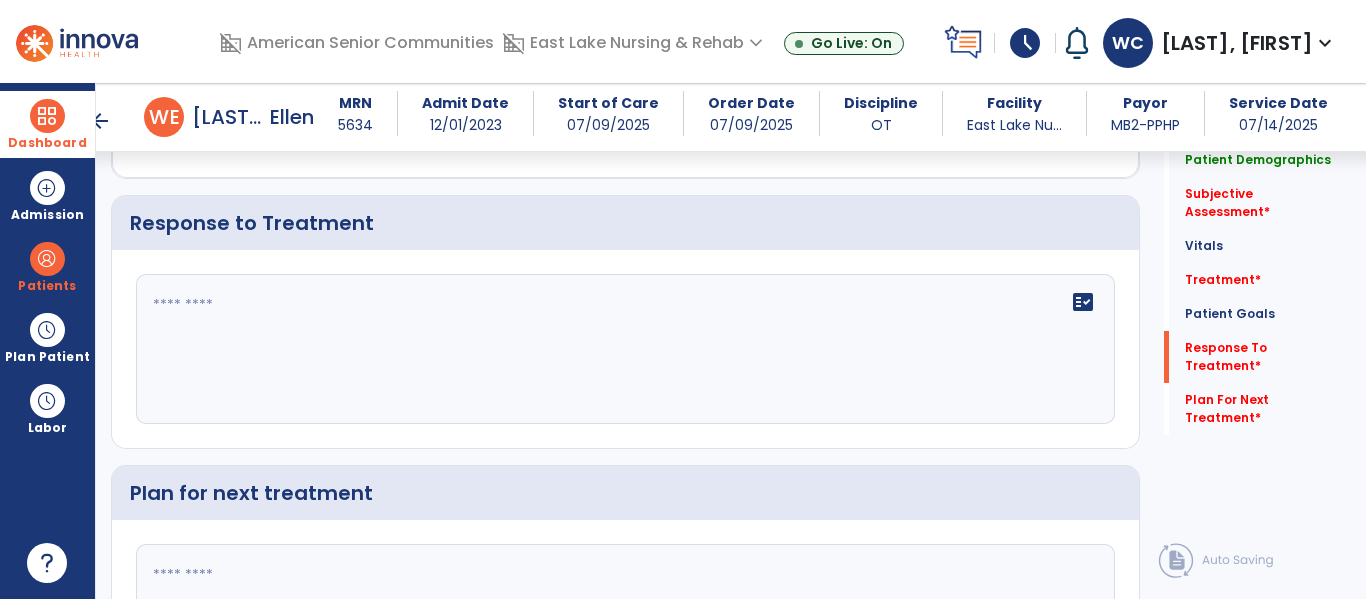 click on "fact_check" 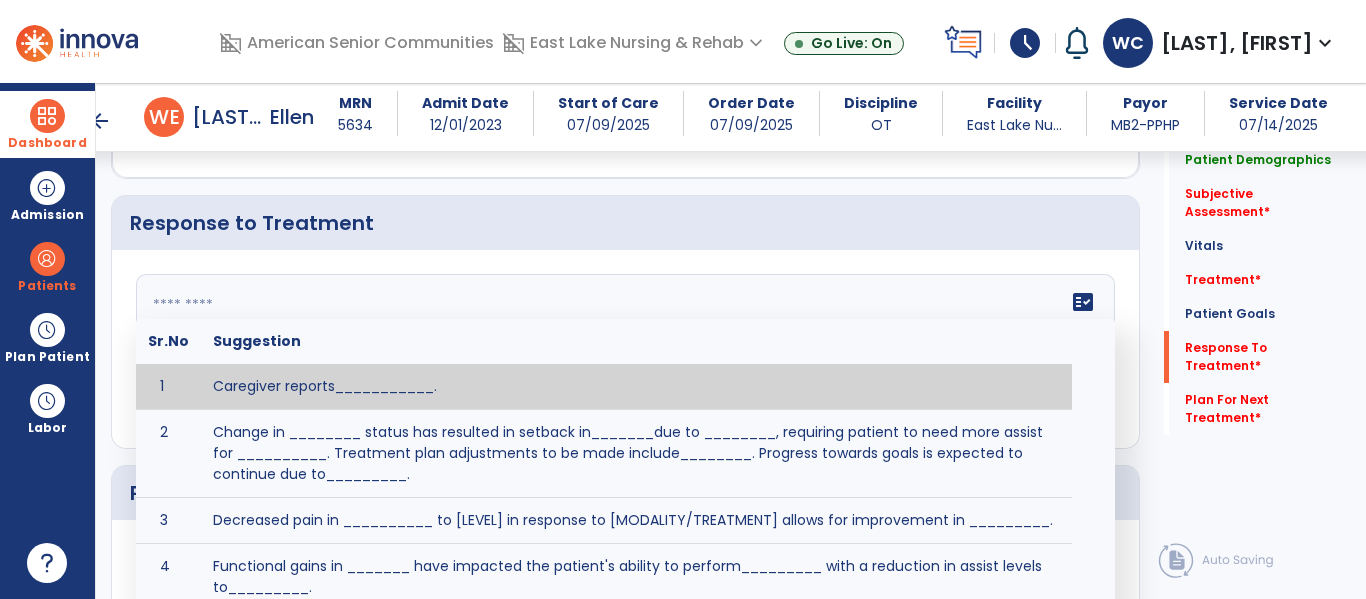 paste on "**********" 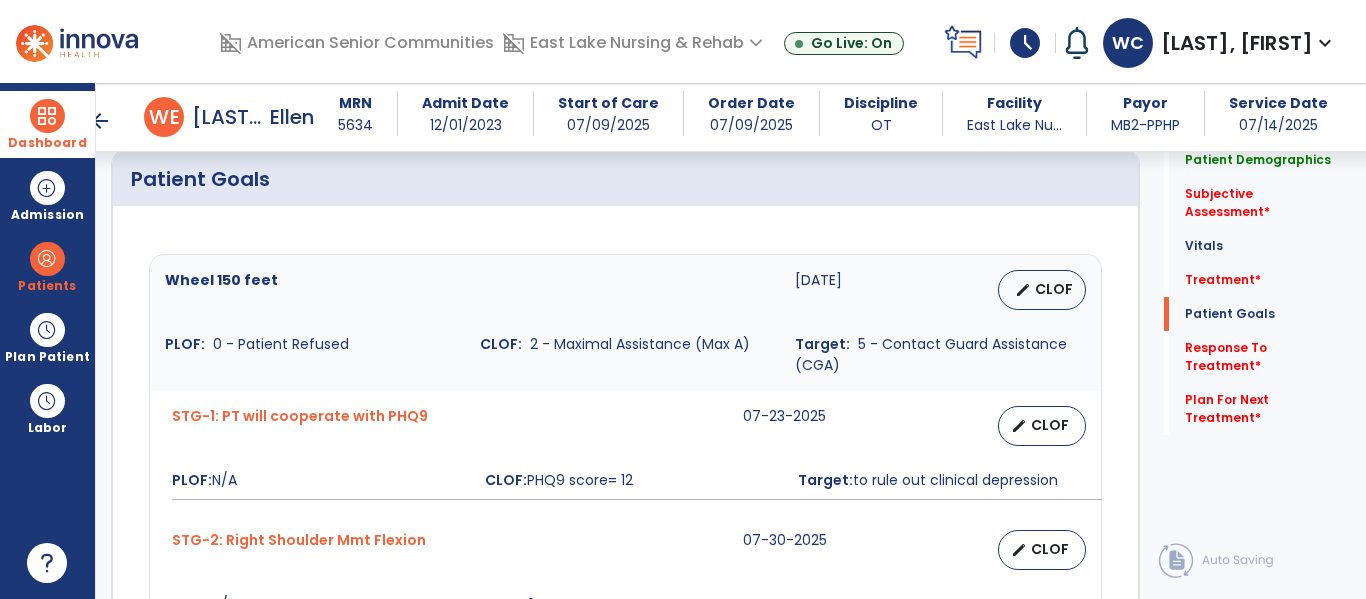scroll, scrollTop: 1790, scrollLeft: 0, axis: vertical 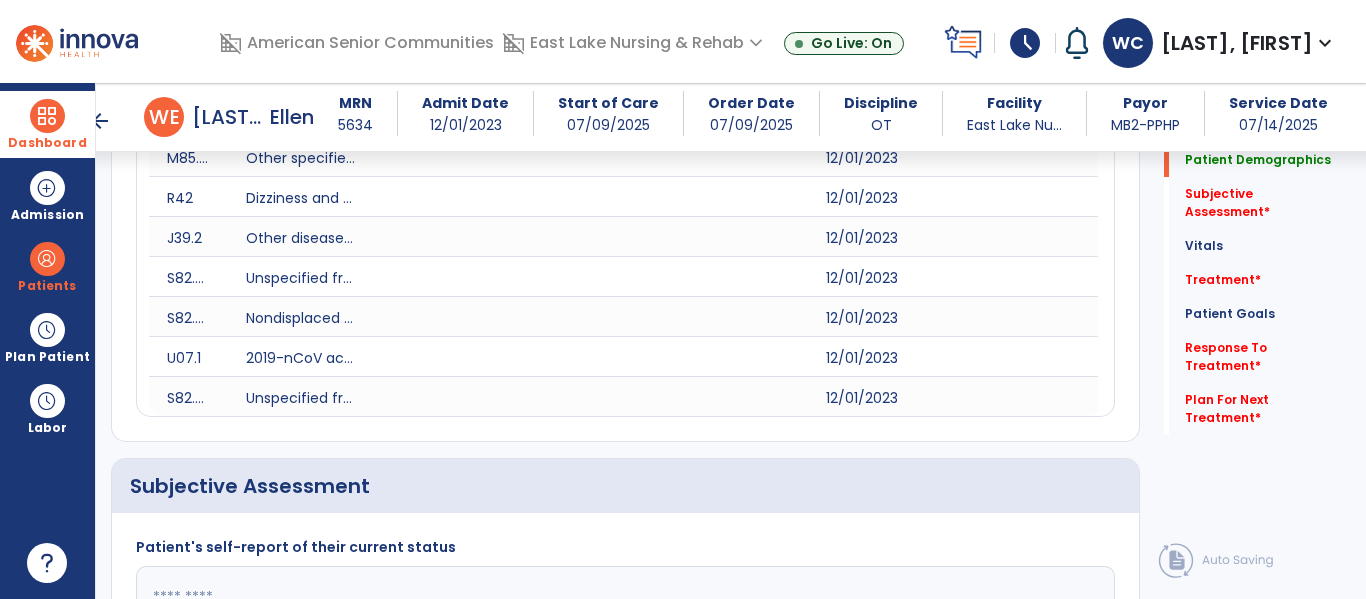 click on "arrow_back" at bounding box center [100, 121] 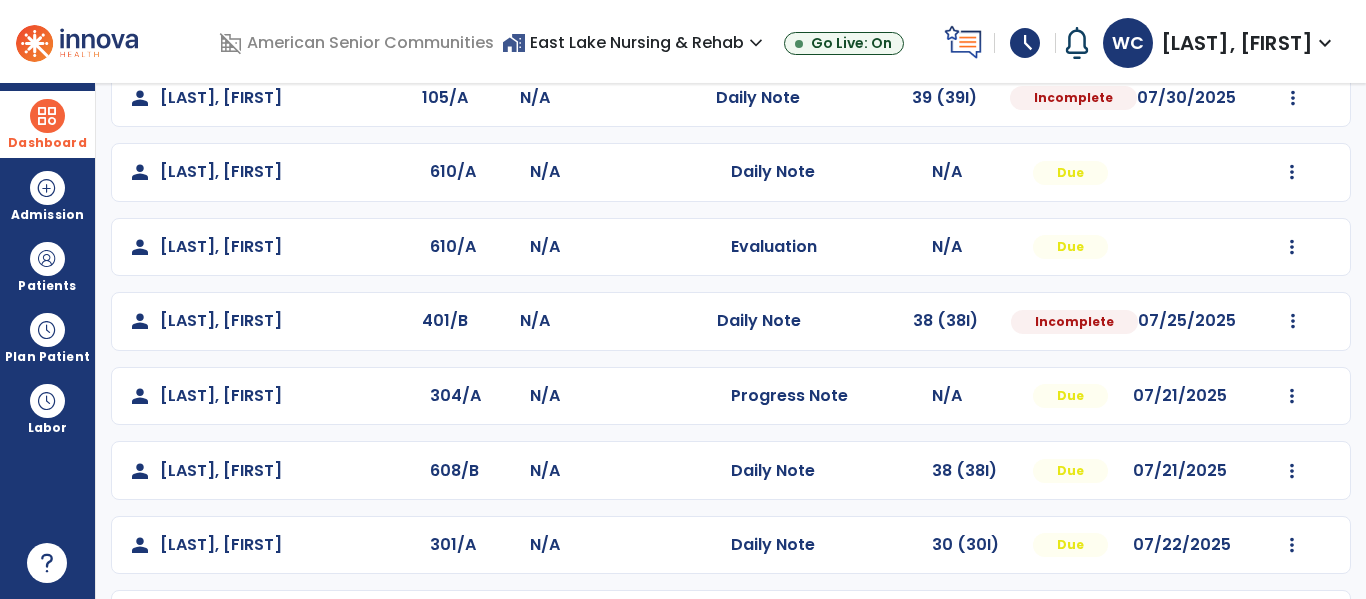 scroll, scrollTop: 492, scrollLeft: 0, axis: vertical 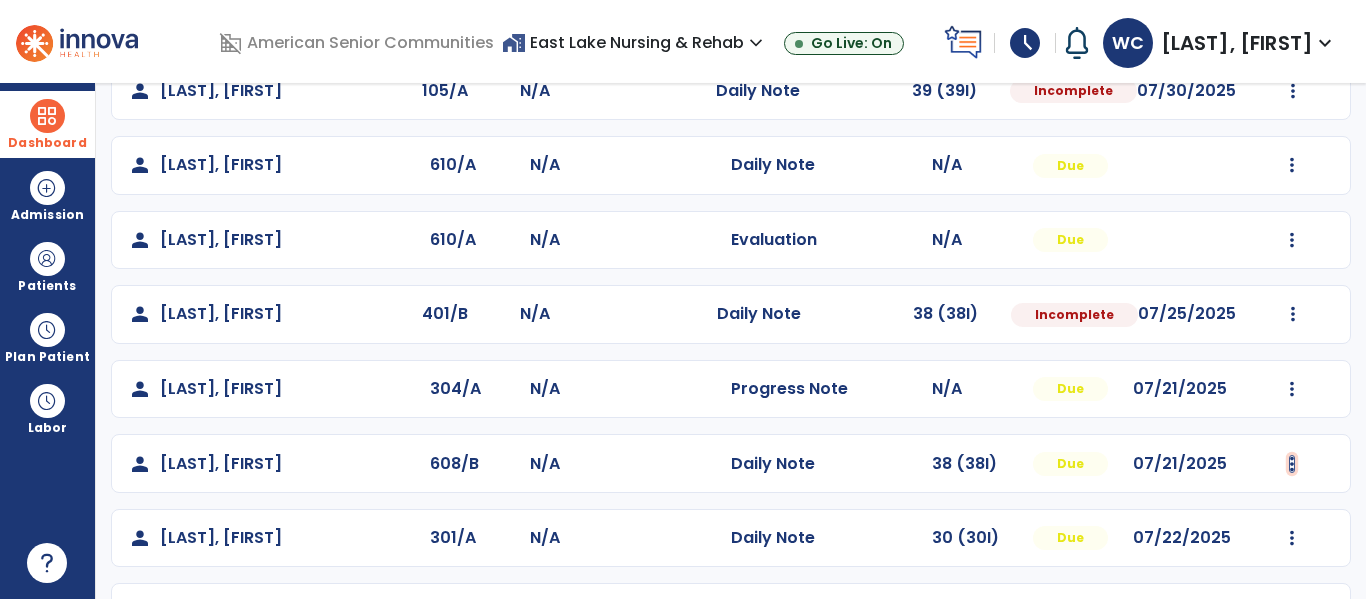 click at bounding box center (1292, -133) 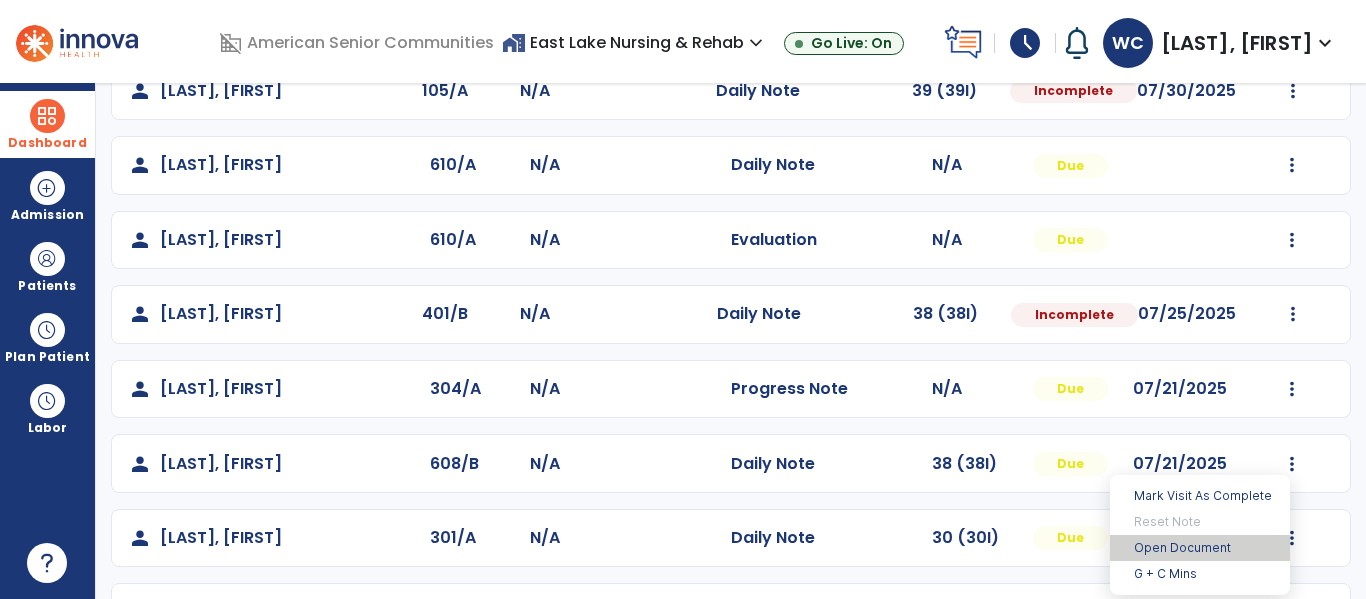click on "Open Document" at bounding box center [1200, 548] 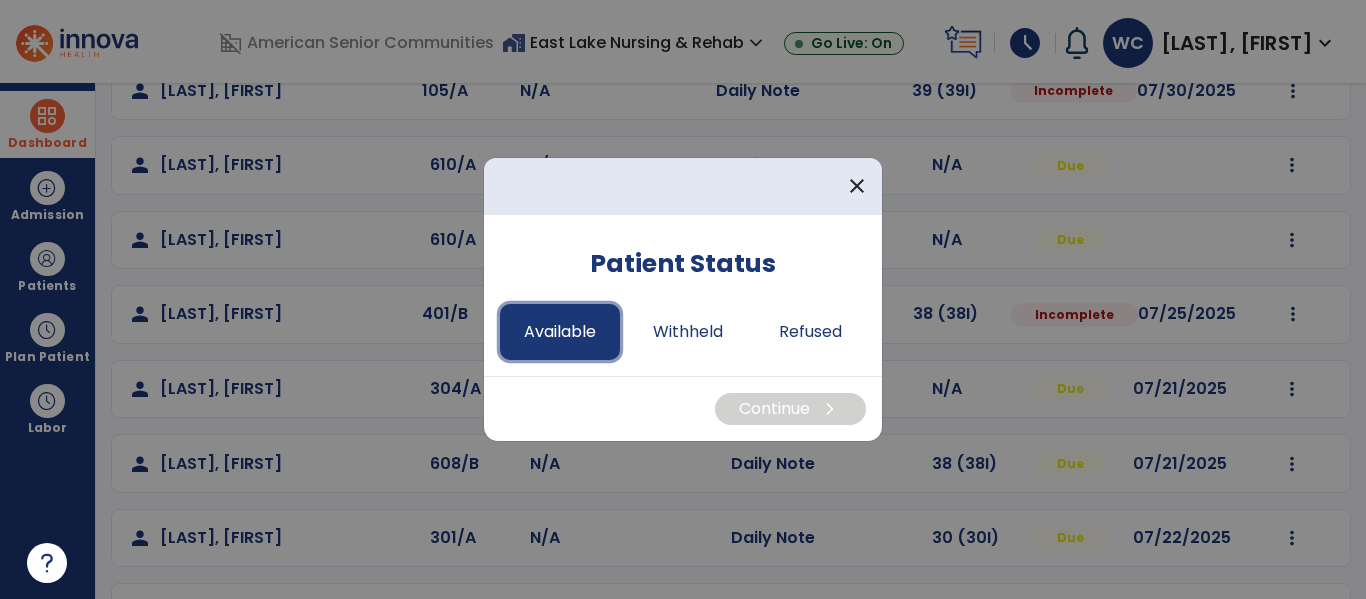 click on "Available" at bounding box center (560, 332) 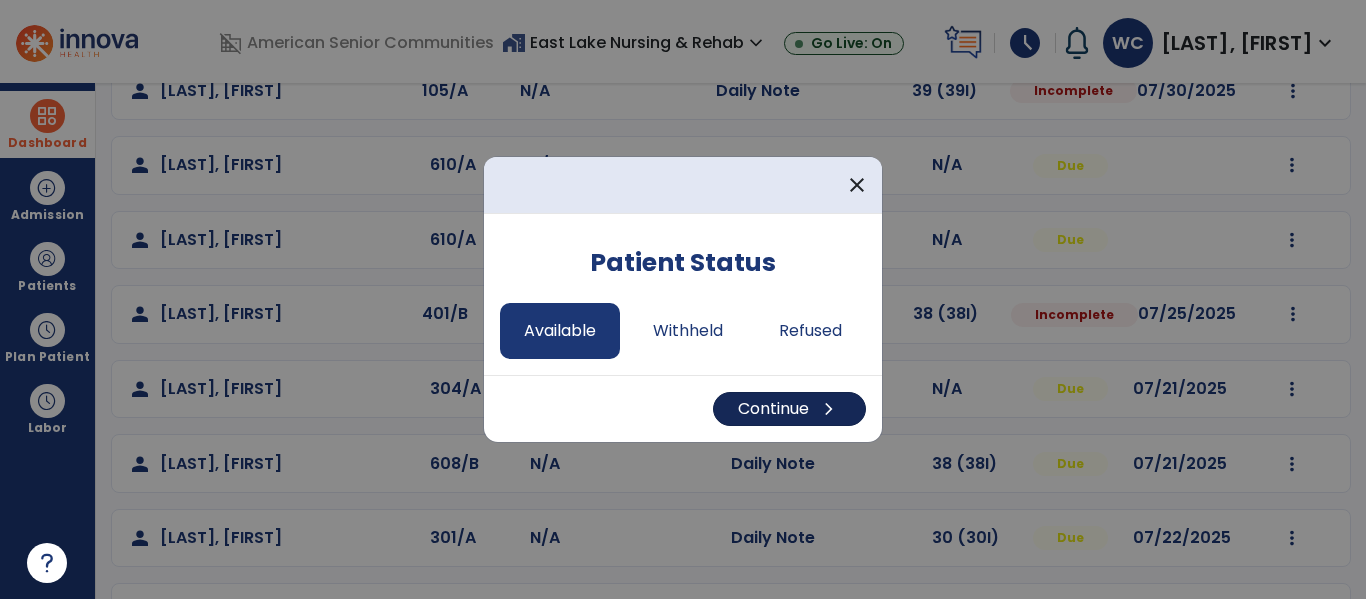 click on "Continue   chevron_right" at bounding box center (789, 409) 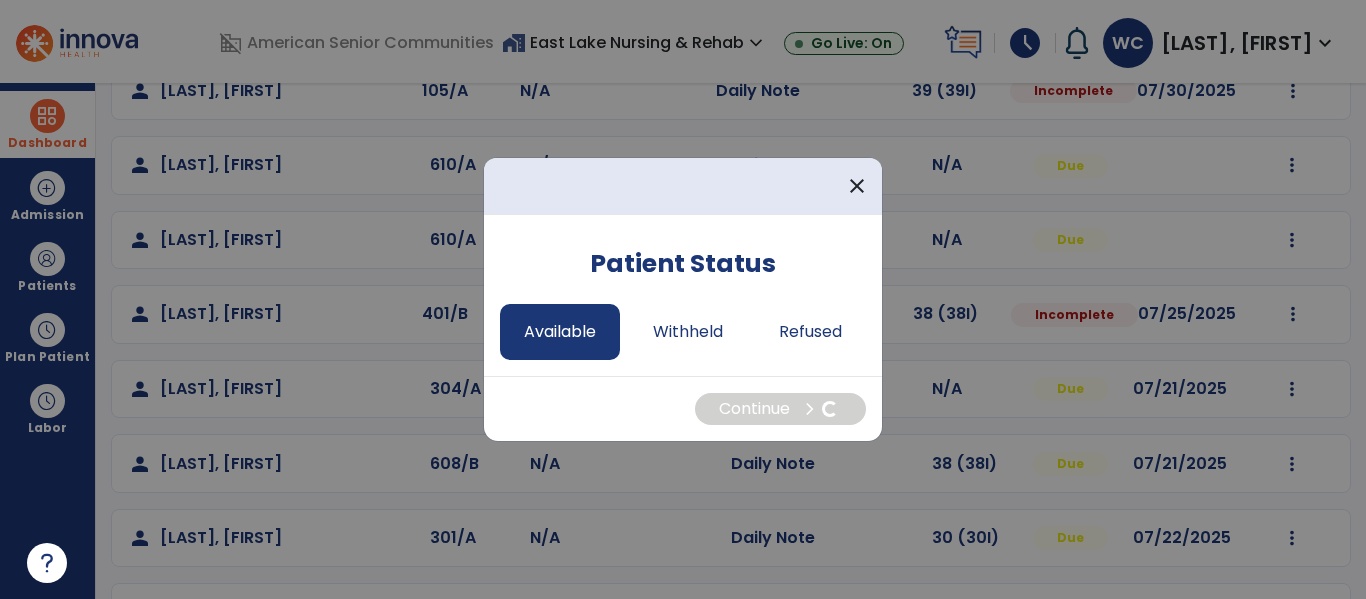 select on "*" 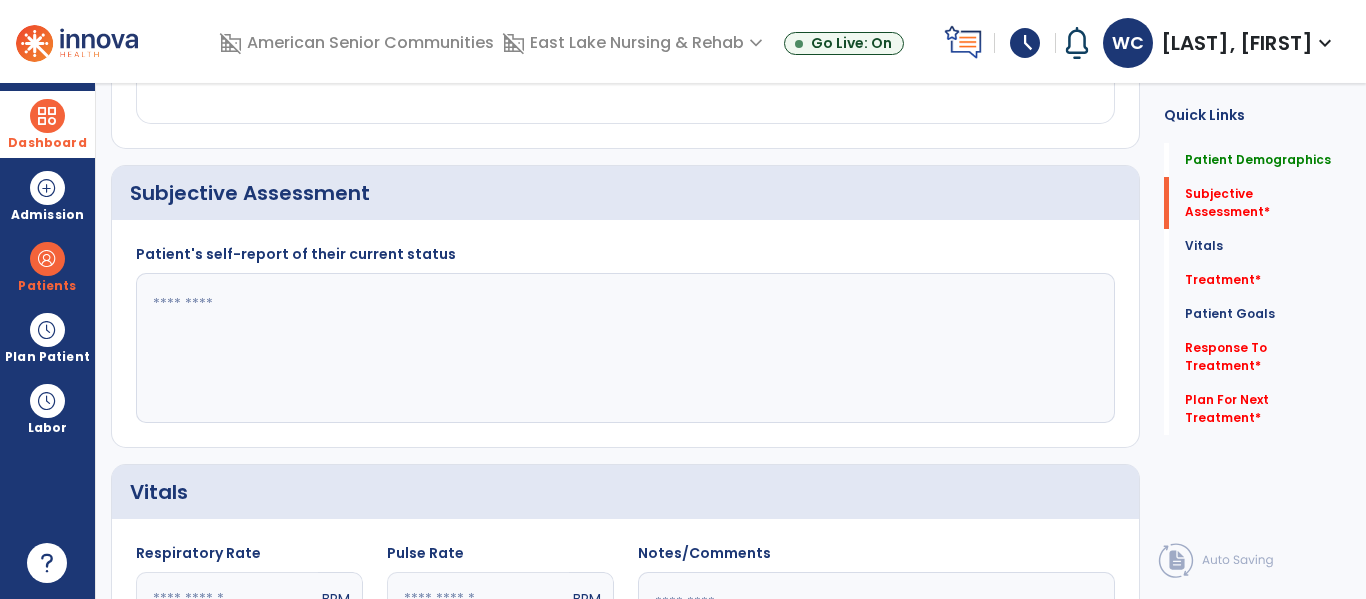 click 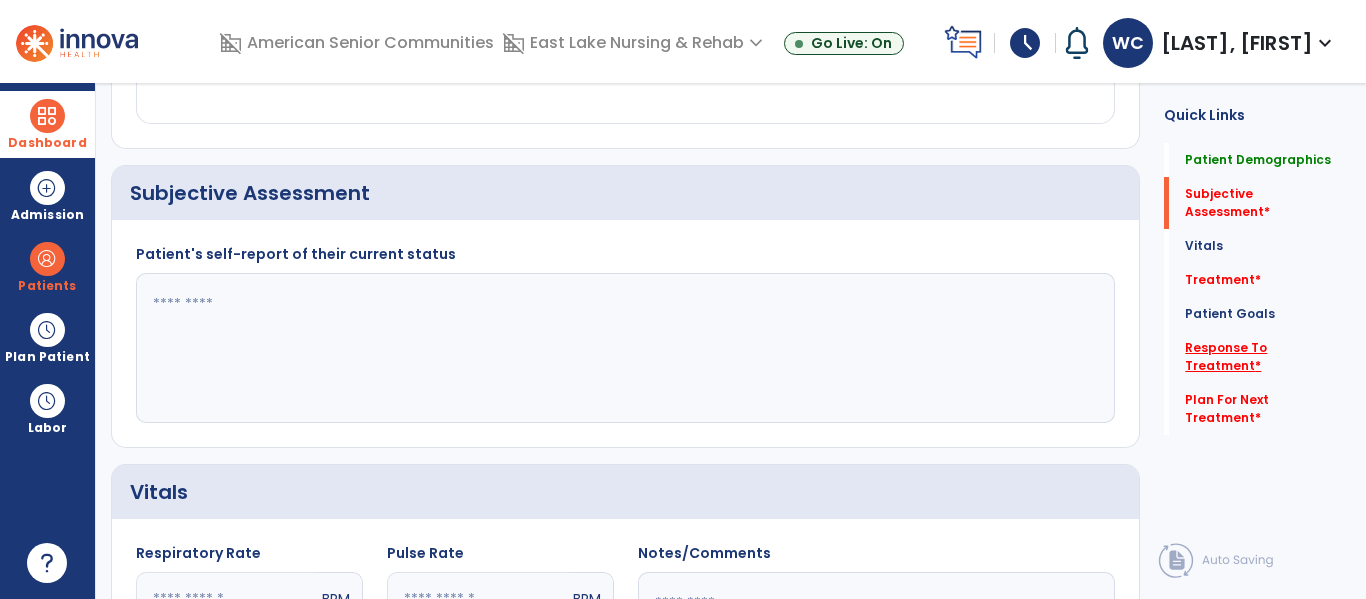 click on "Response To Treatment   *" 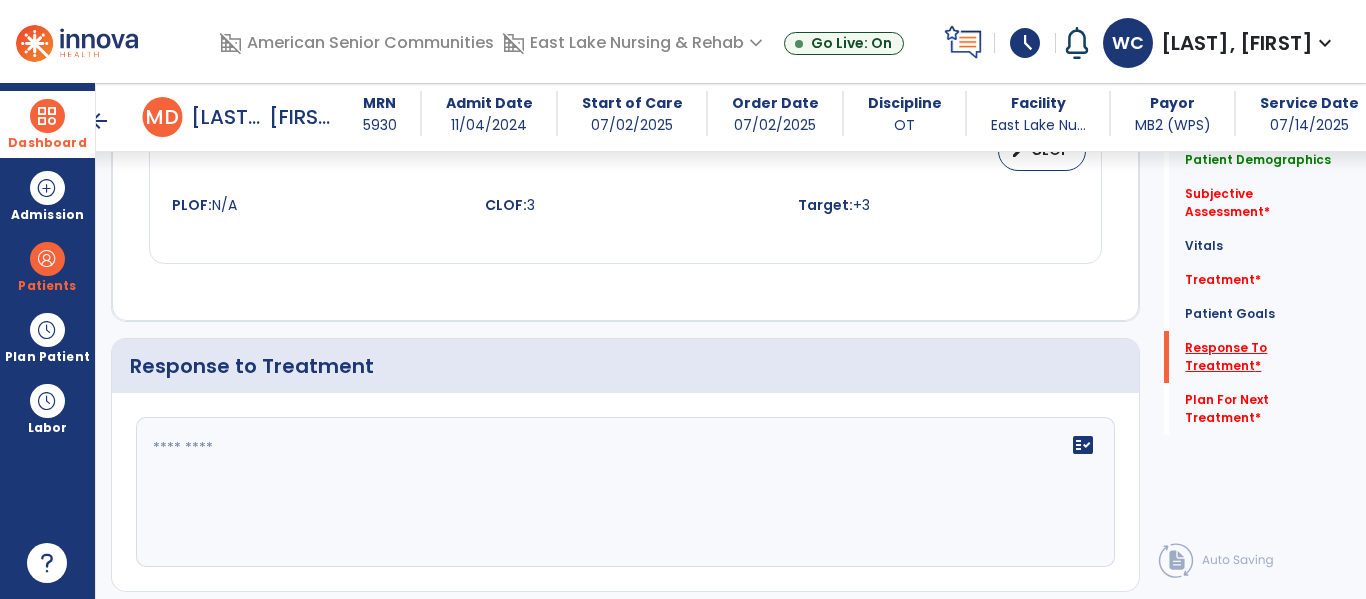 scroll, scrollTop: 2646, scrollLeft: 0, axis: vertical 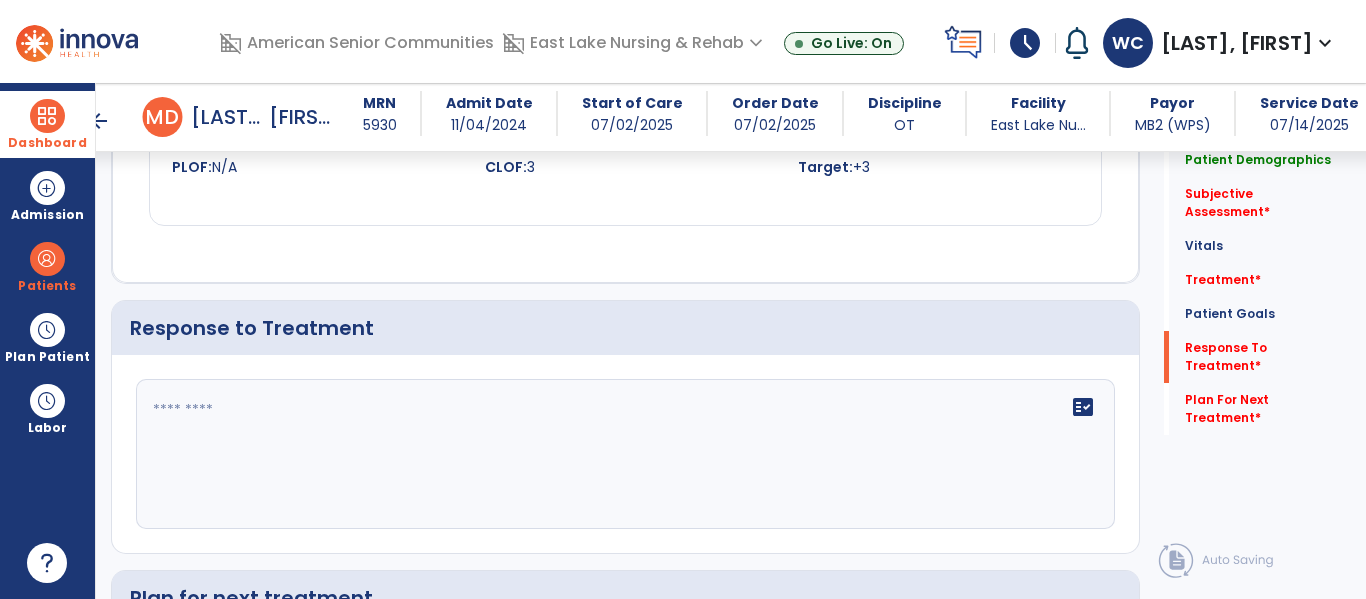 click on "fact_check" 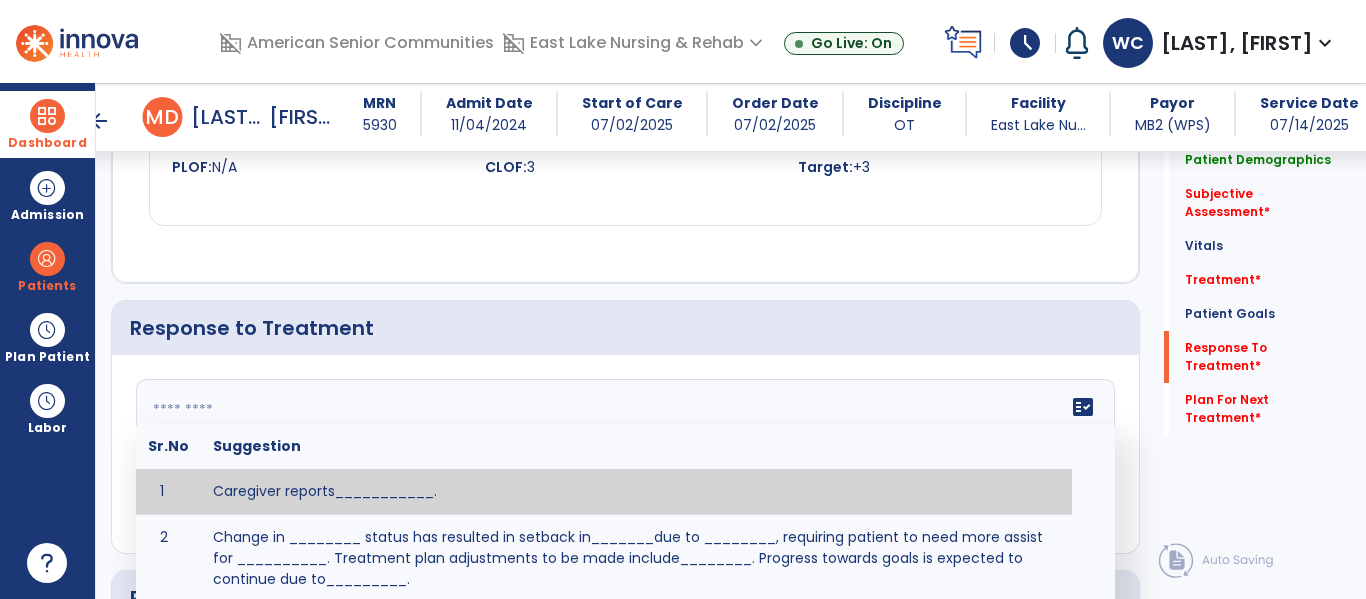 paste on "**********" 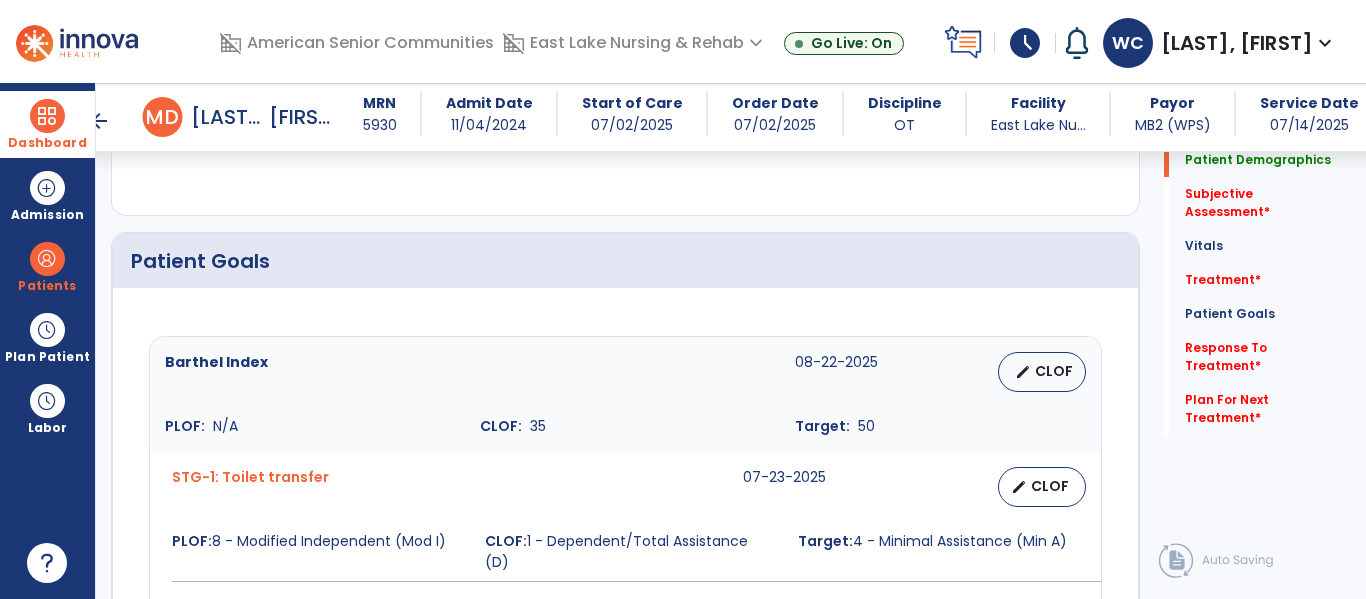 scroll, scrollTop: 0, scrollLeft: 0, axis: both 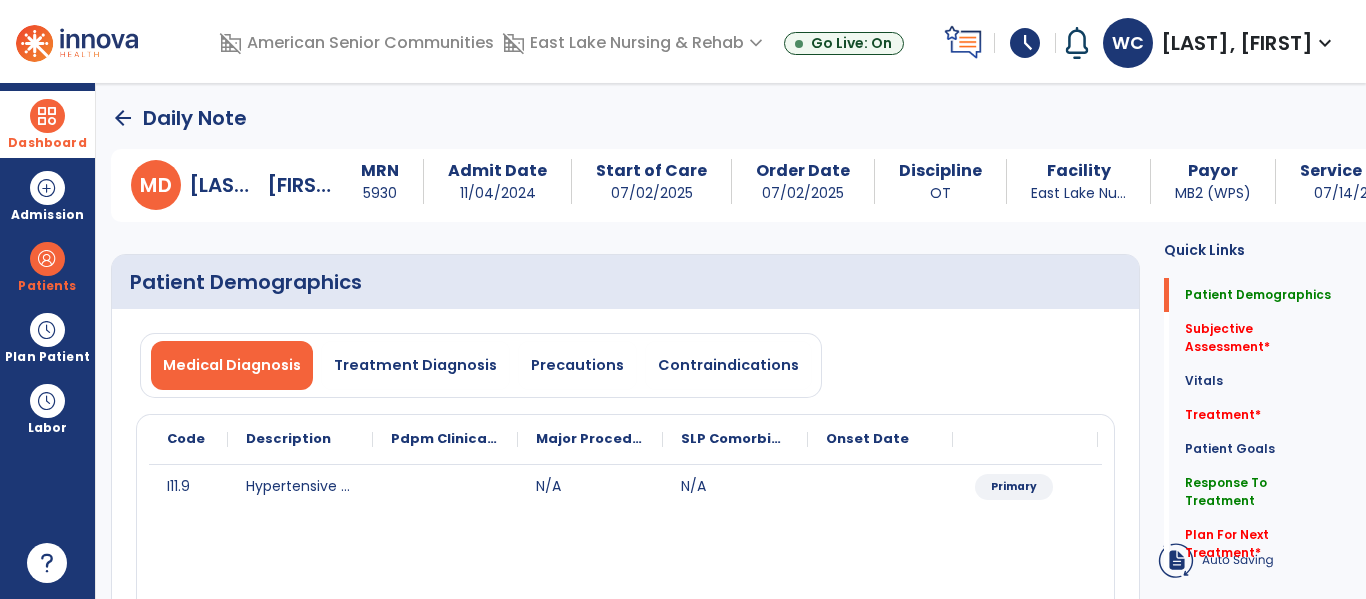 click on "arrow_back" 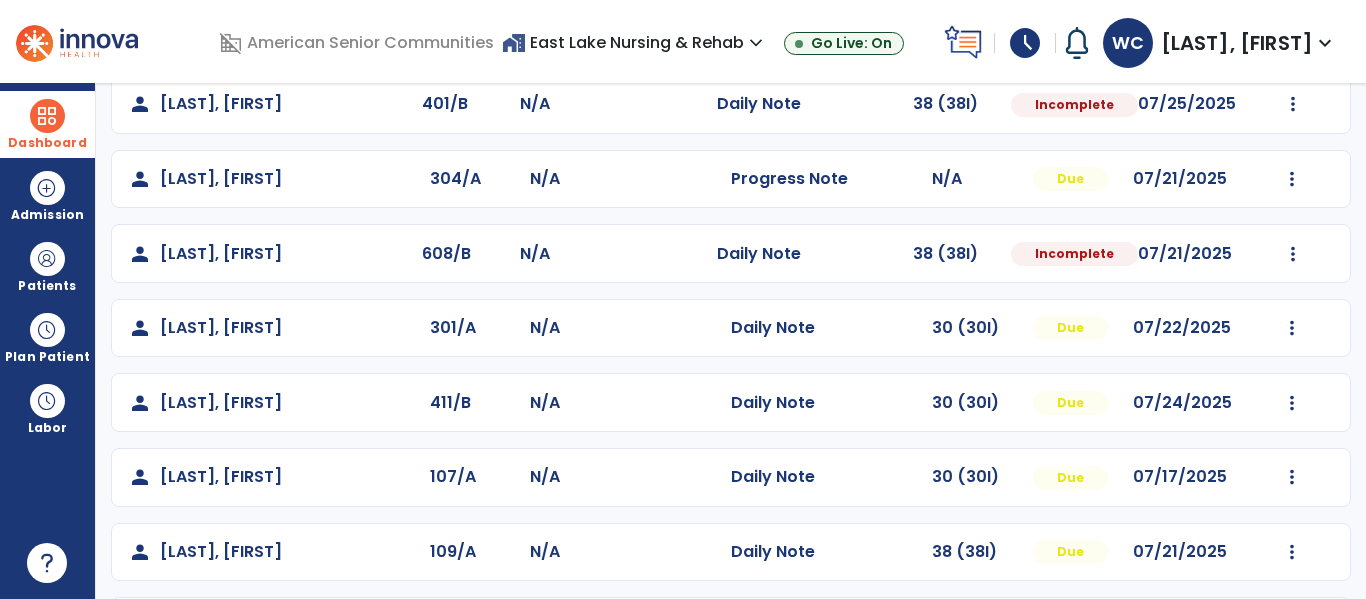 scroll, scrollTop: 783, scrollLeft: 0, axis: vertical 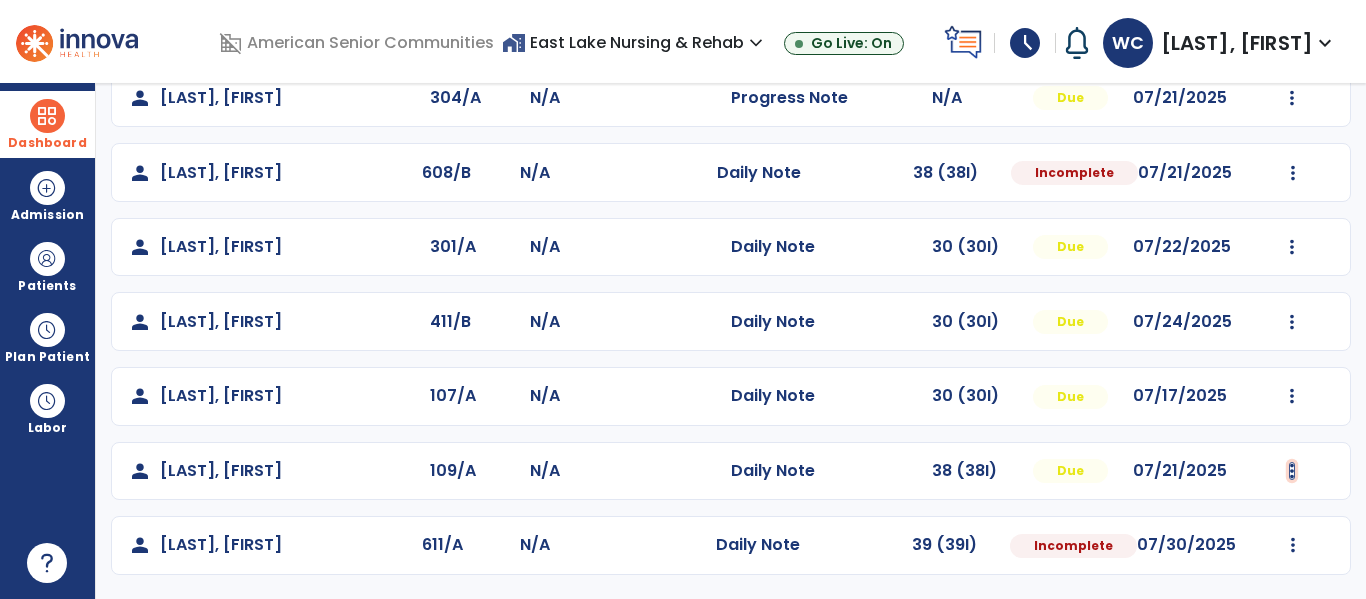 click at bounding box center (1292, -424) 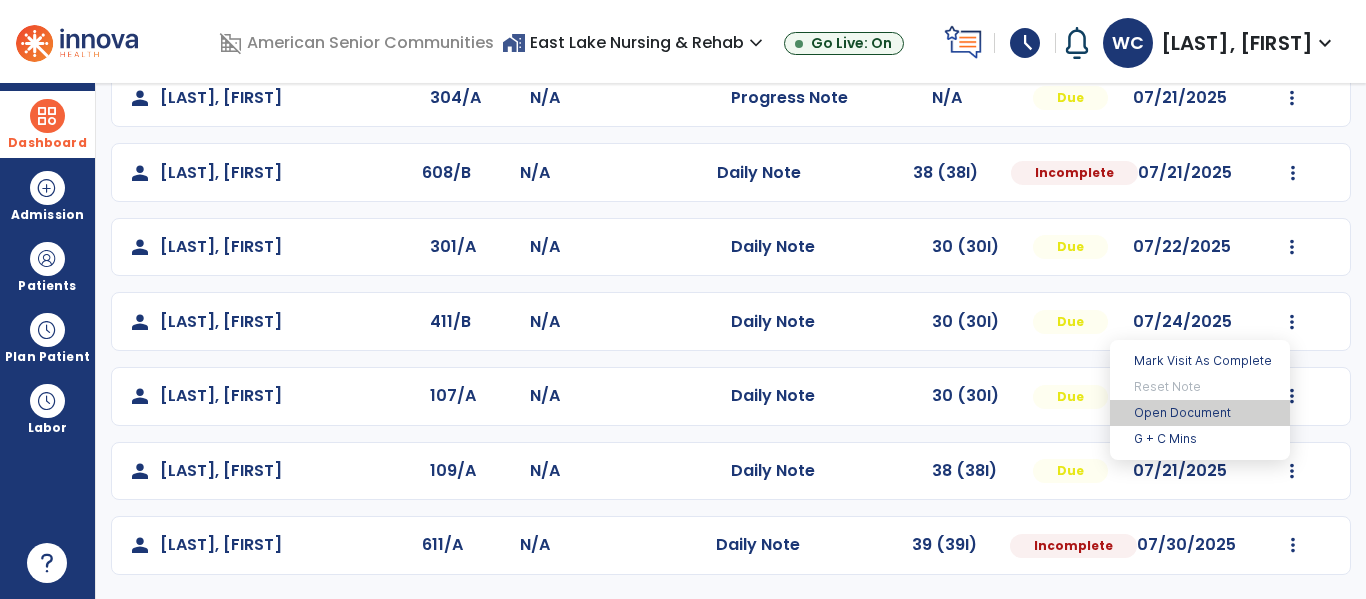 click on "Open Document" at bounding box center [1200, 413] 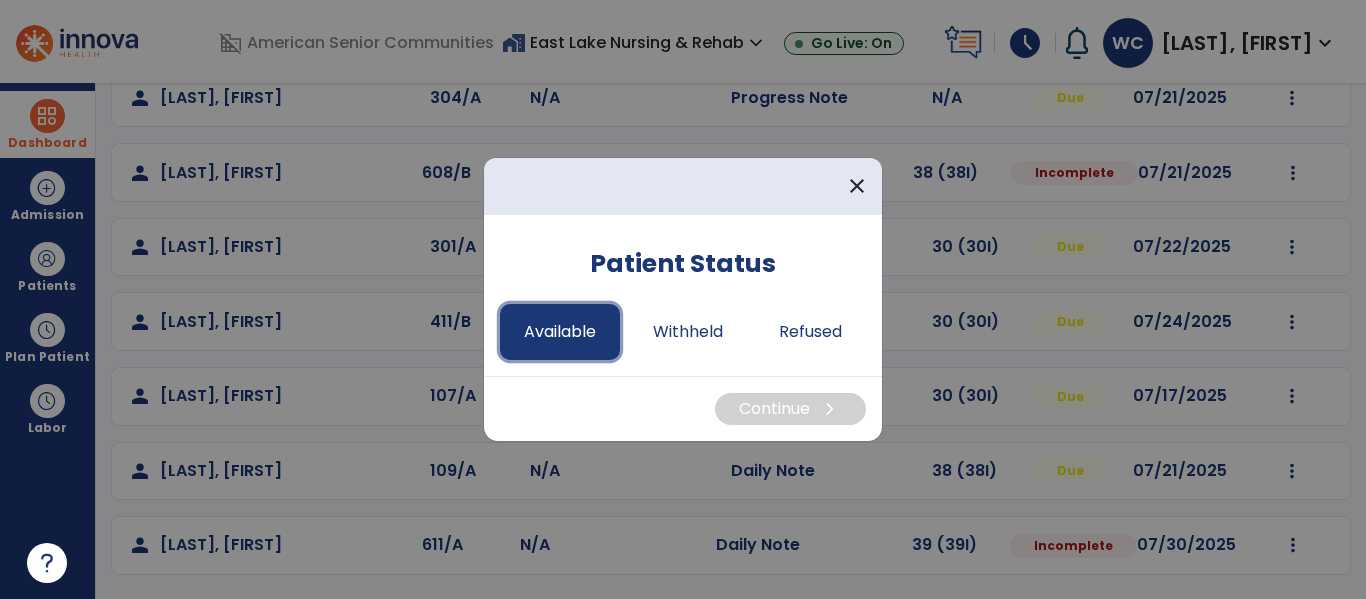 click on "Available" at bounding box center (560, 332) 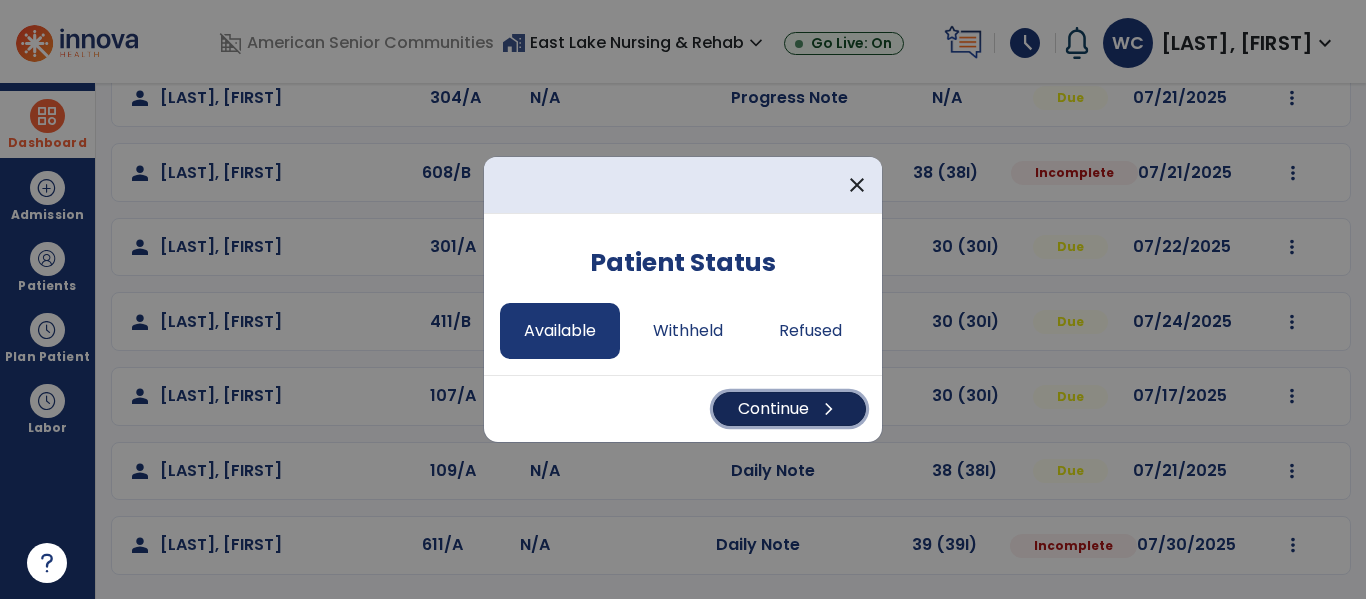 click on "Continue   chevron_right" at bounding box center (789, 409) 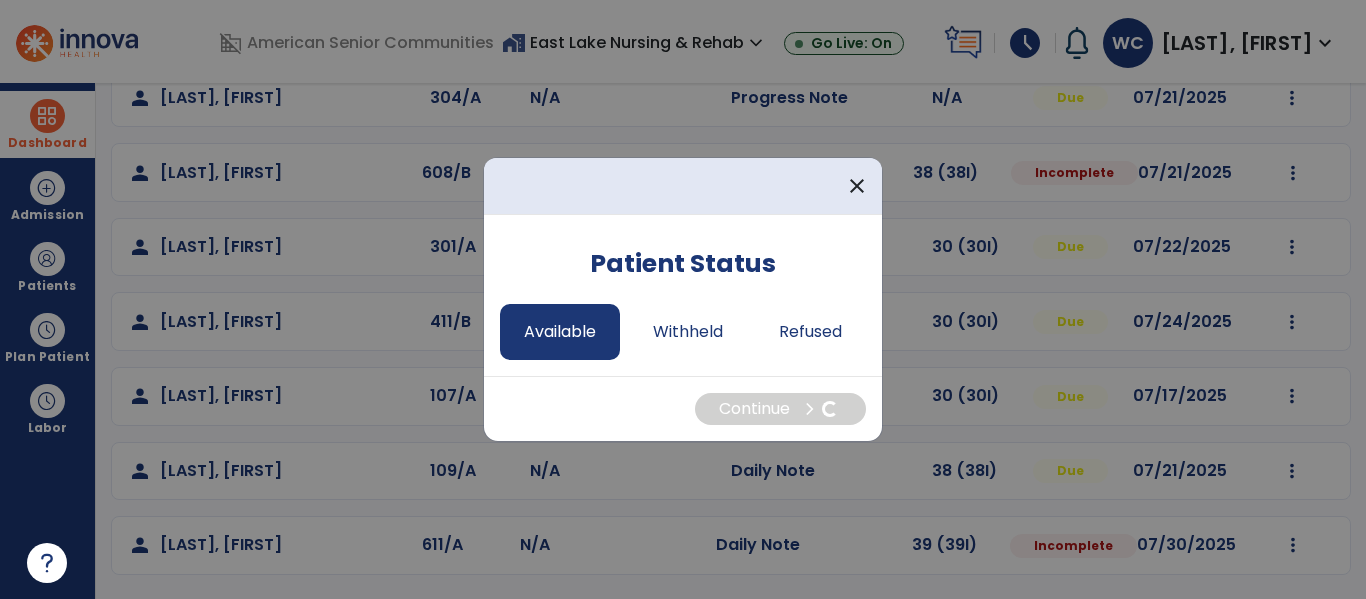 select on "*" 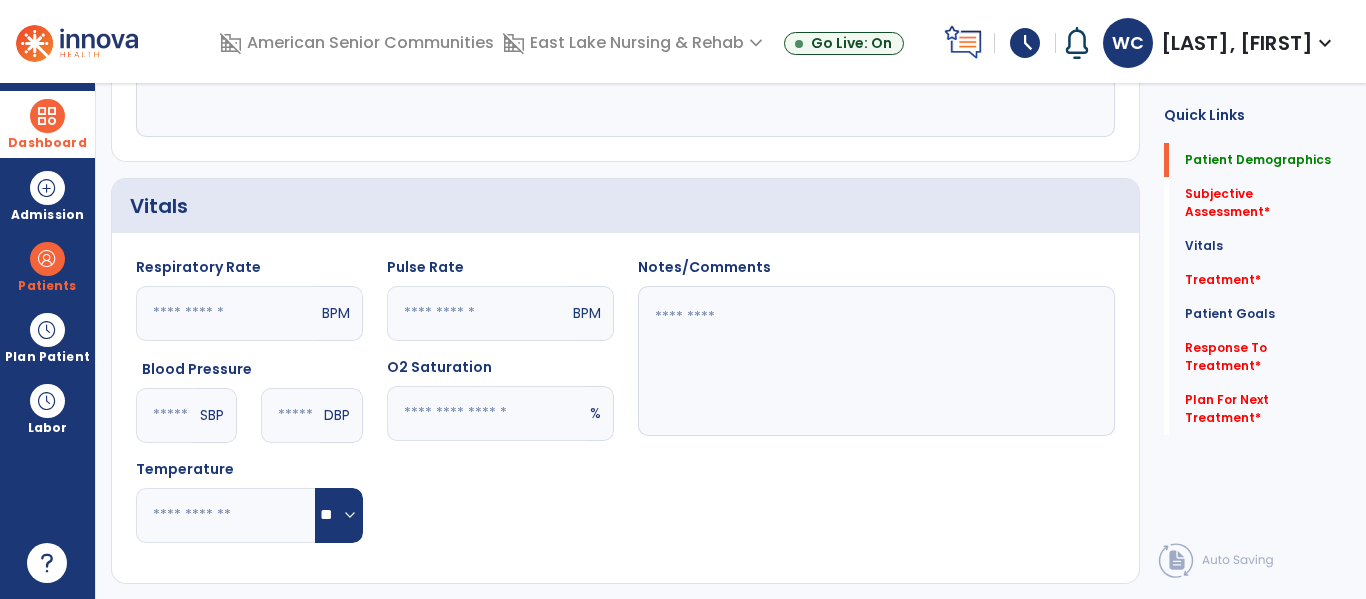 scroll, scrollTop: 0, scrollLeft: 0, axis: both 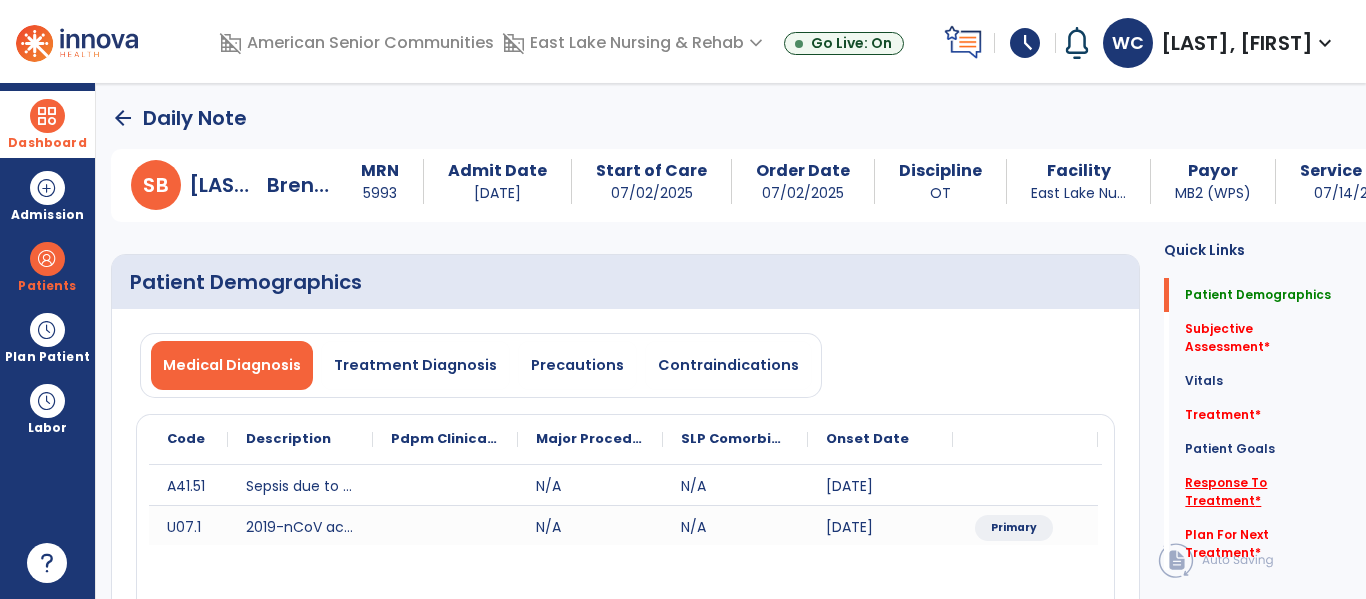 click on "Response To Treatment   *" 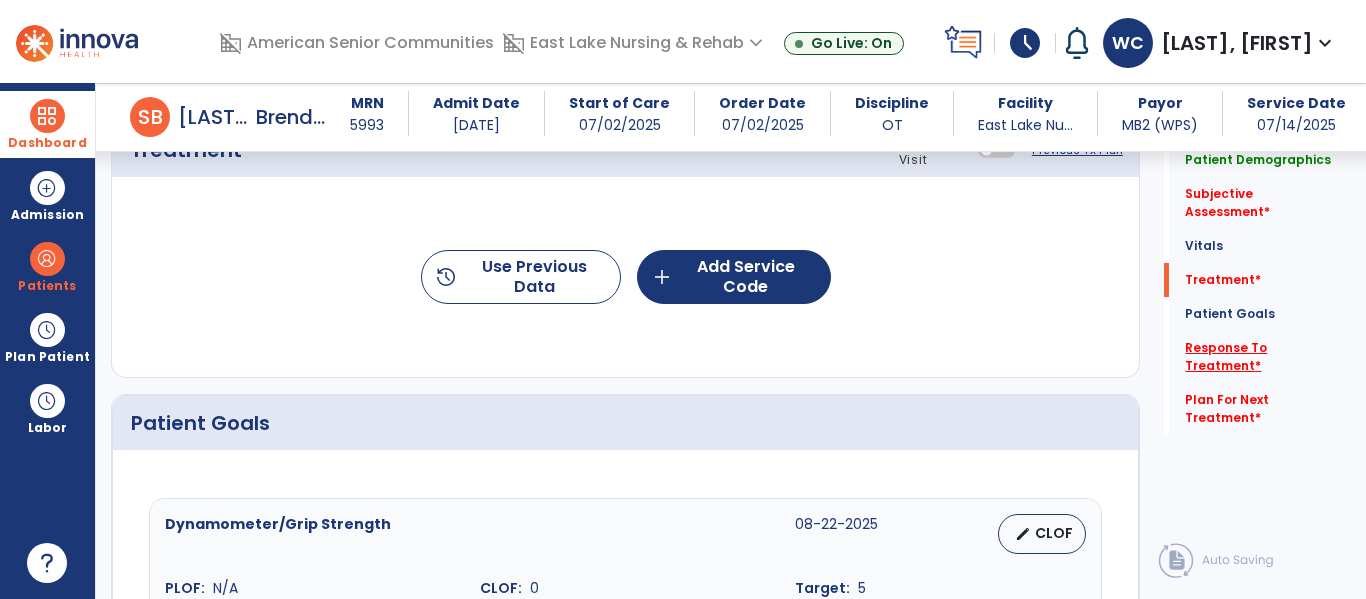 scroll, scrollTop: 2474, scrollLeft: 0, axis: vertical 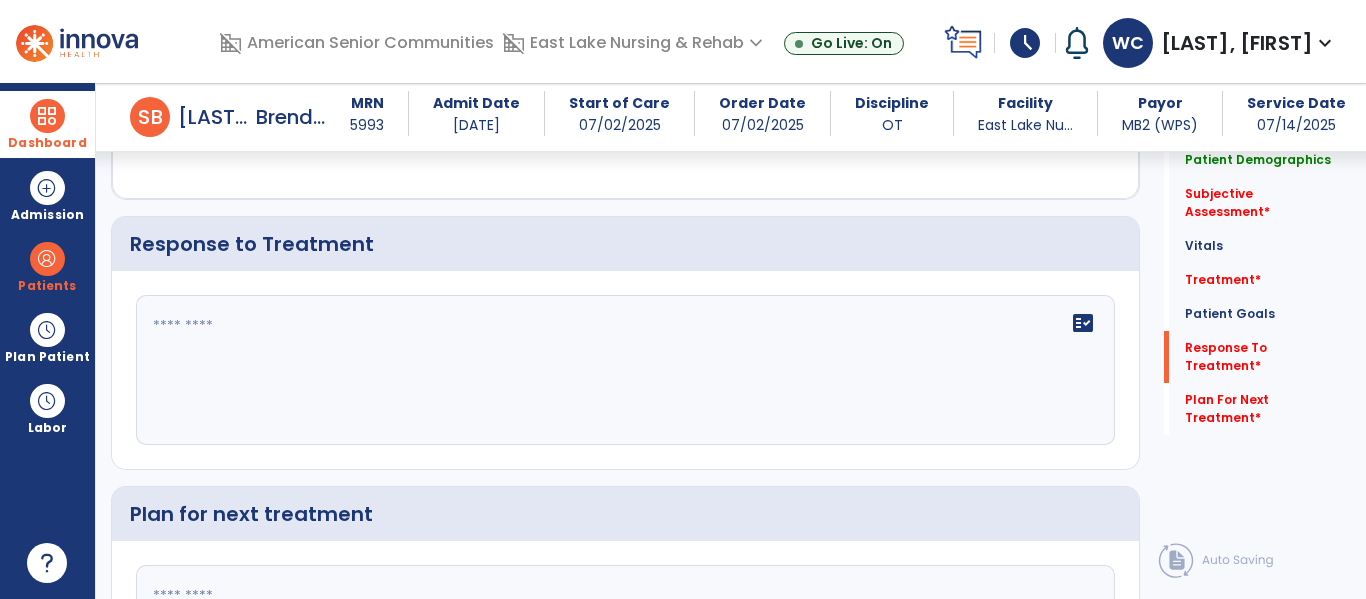 click 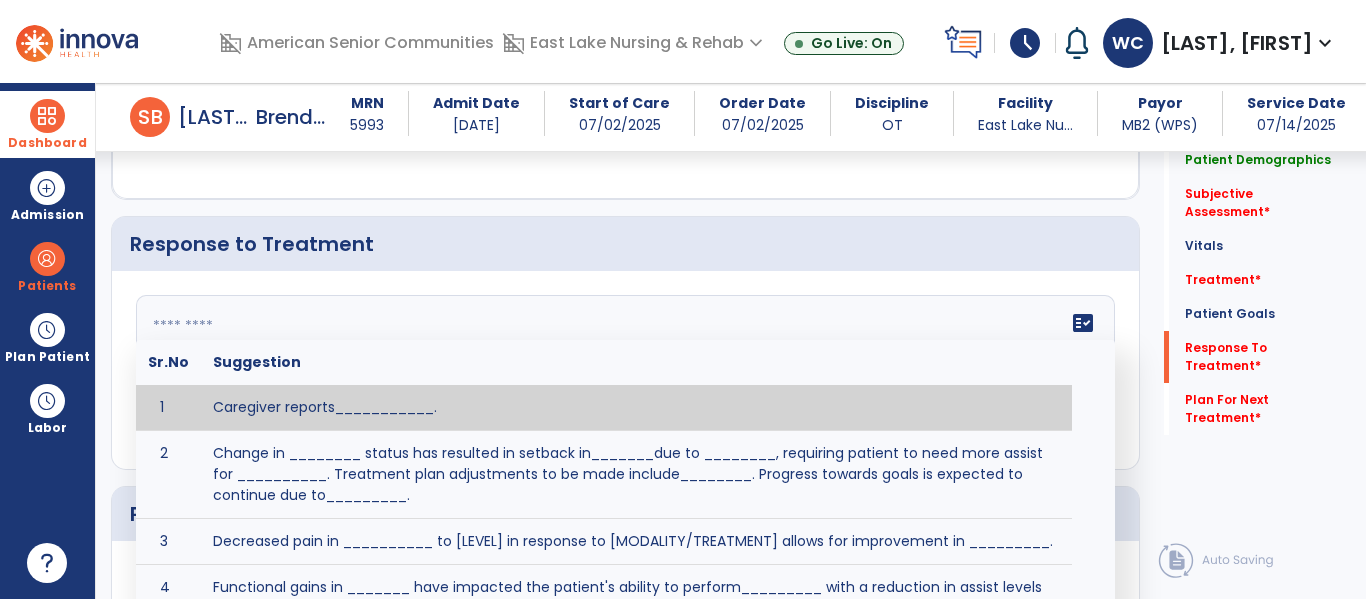 paste on "**********" 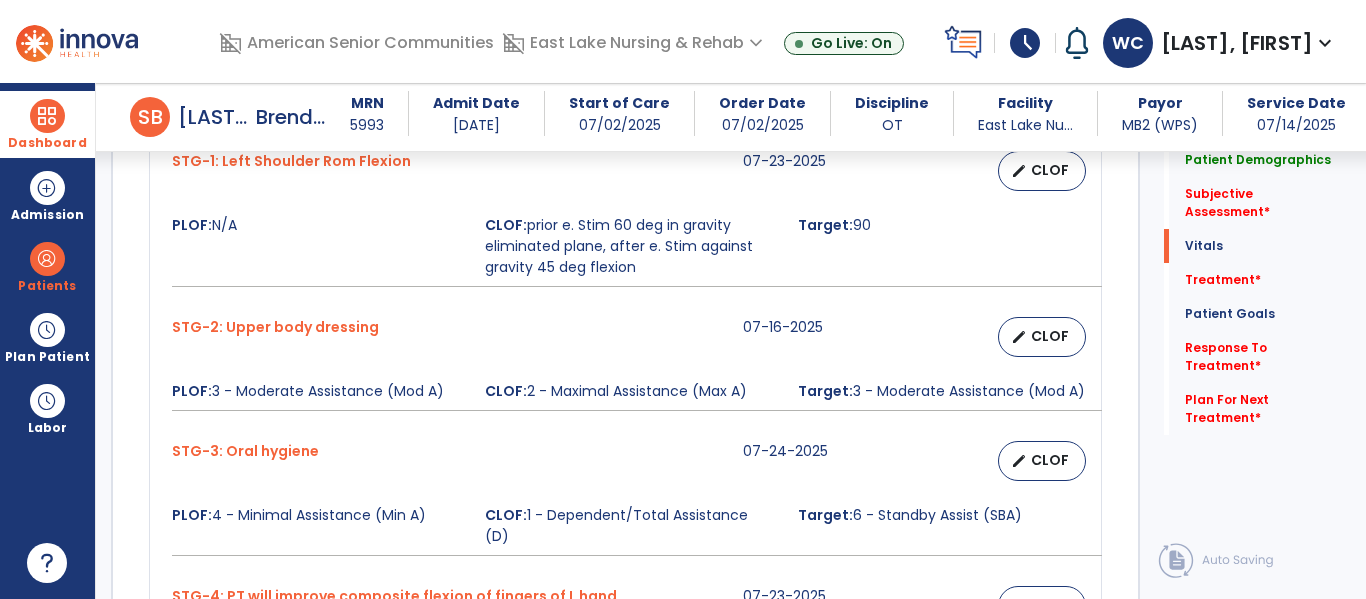scroll, scrollTop: 0, scrollLeft: 0, axis: both 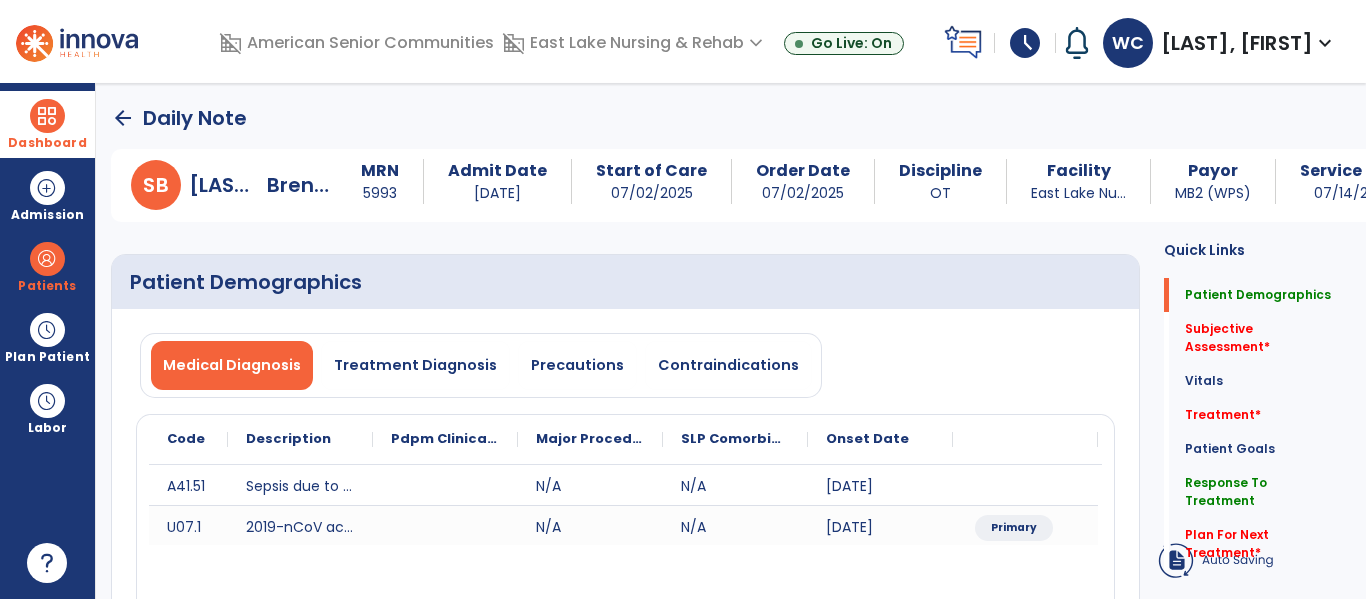 click on "arrow_back" 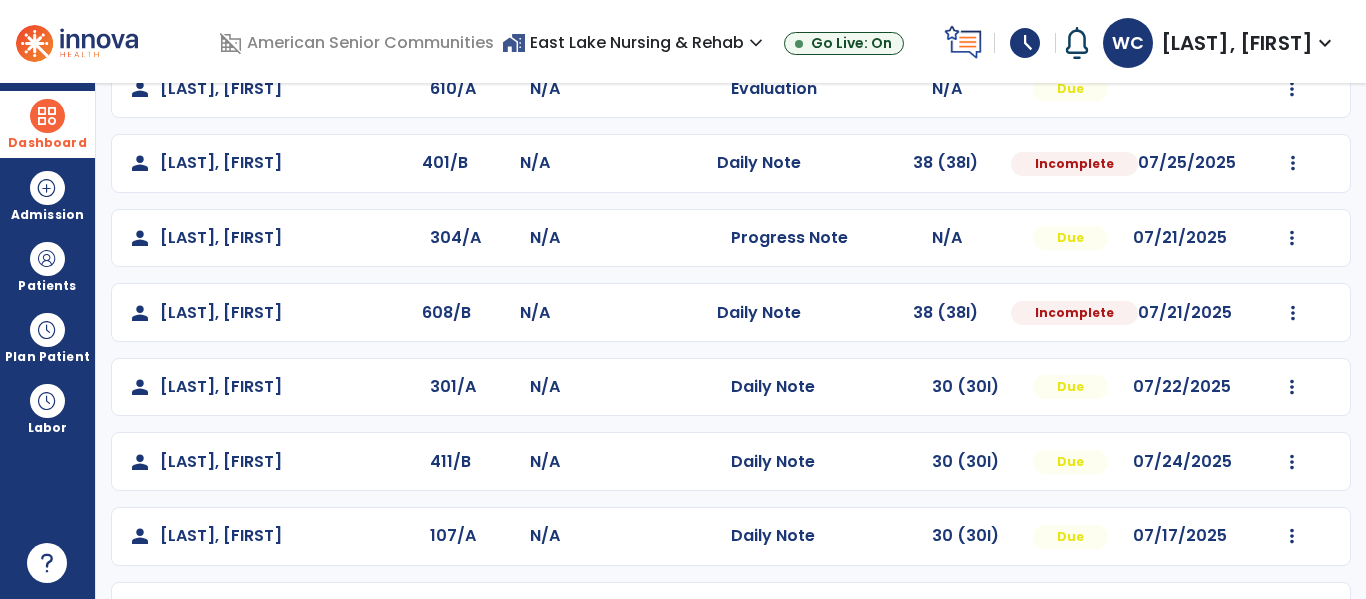 scroll, scrollTop: 783, scrollLeft: 0, axis: vertical 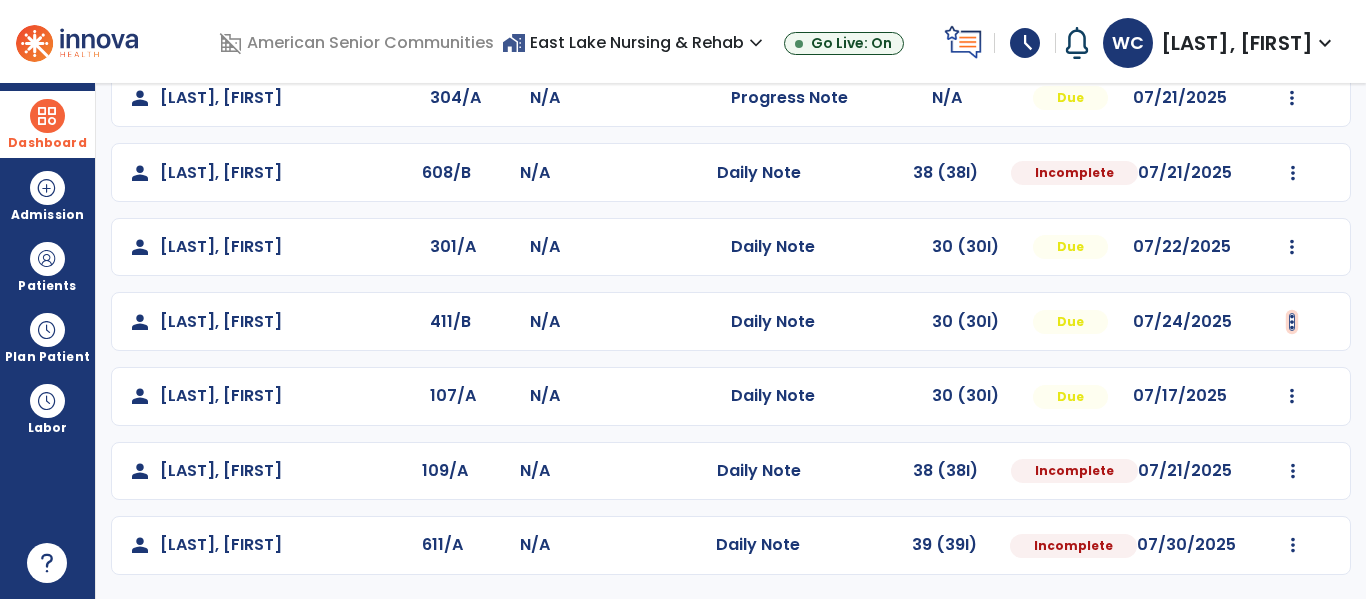 click at bounding box center [1292, -424] 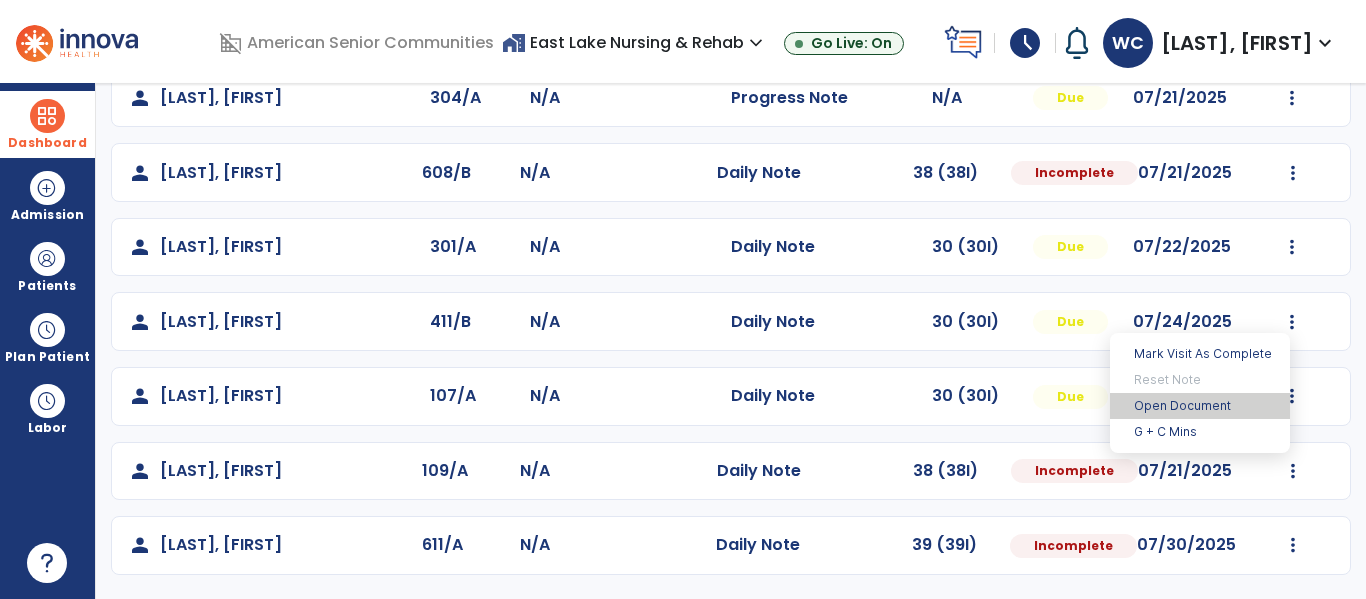 click on "Open Document" at bounding box center (1200, 406) 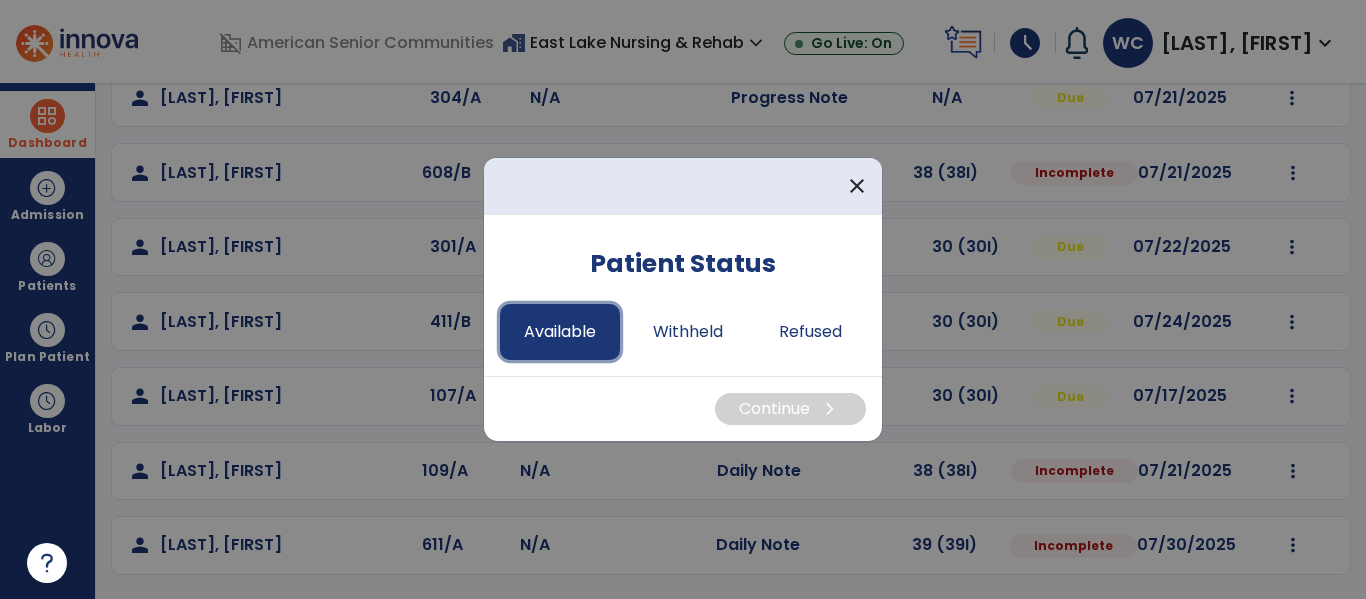 click on "Available" at bounding box center (560, 332) 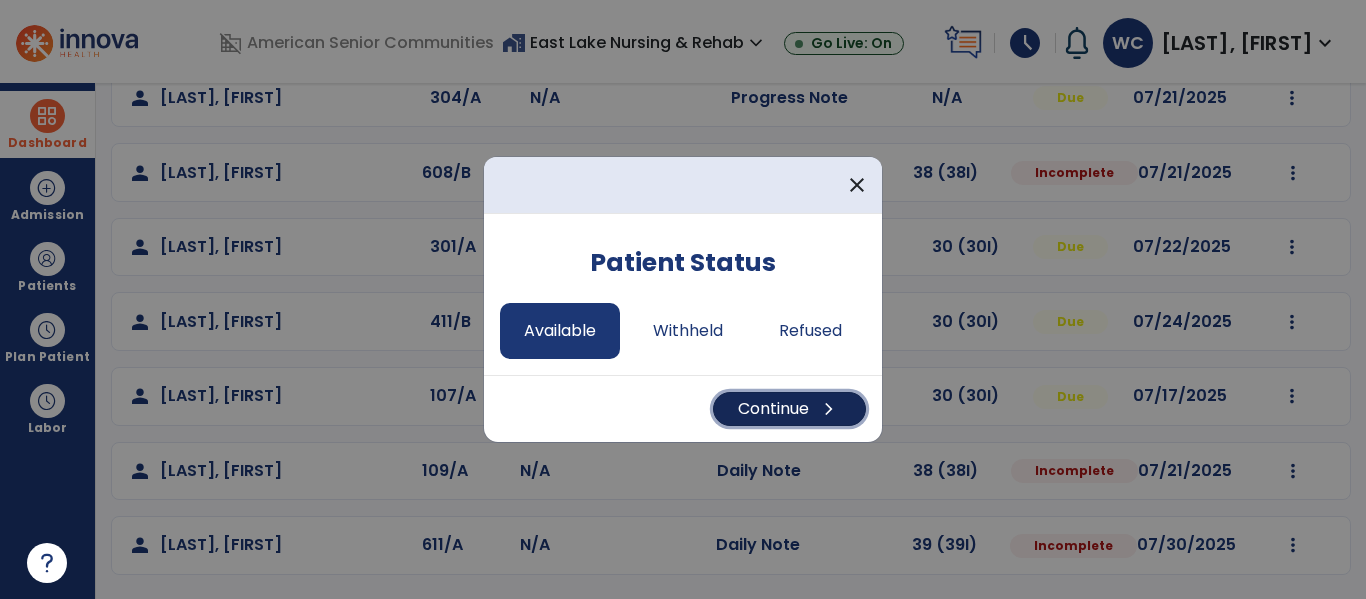 click on "Continue   chevron_right" at bounding box center [789, 409] 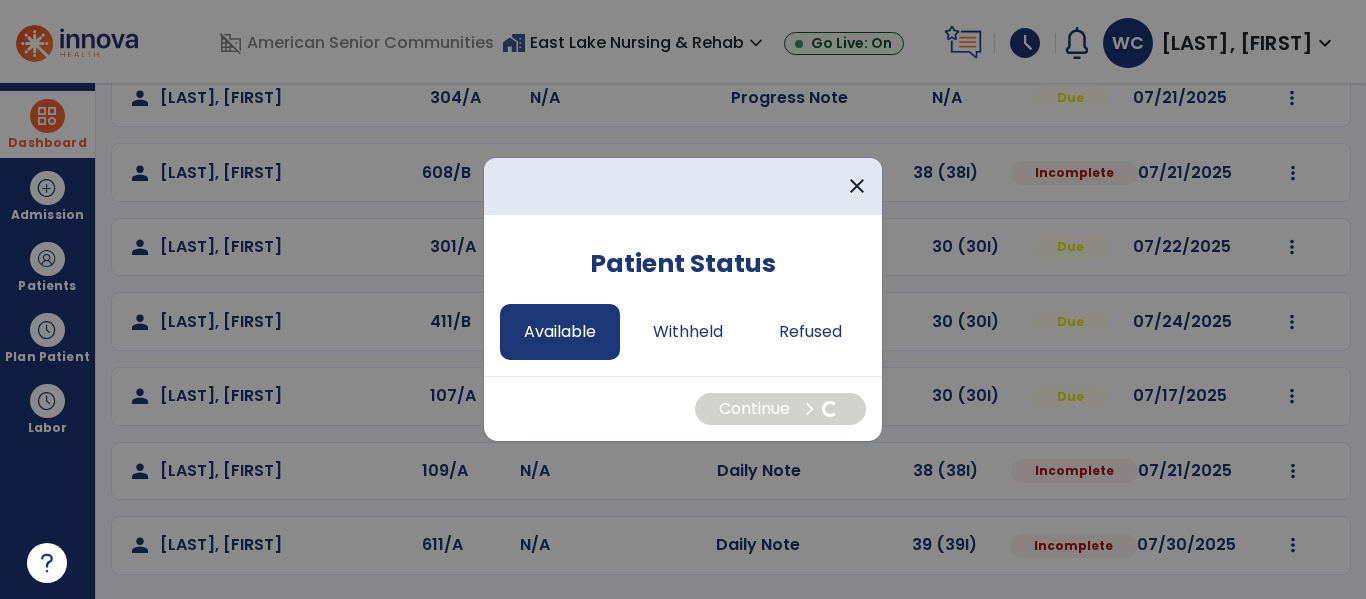 select on "*" 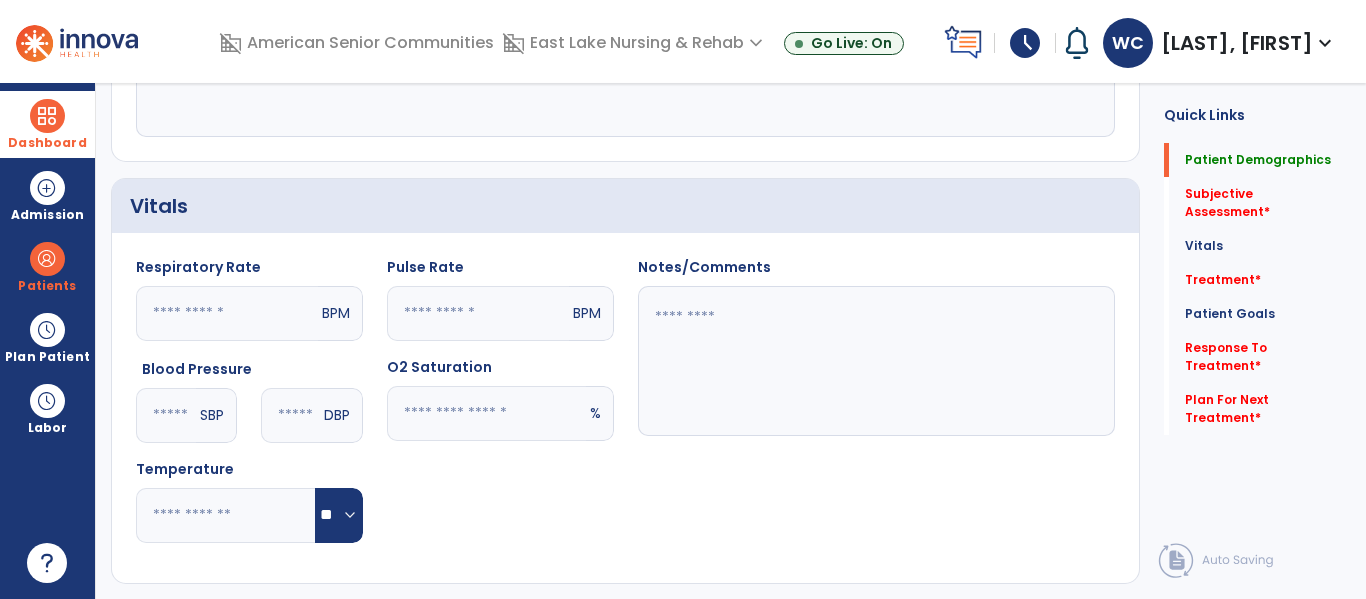 scroll, scrollTop: 0, scrollLeft: 0, axis: both 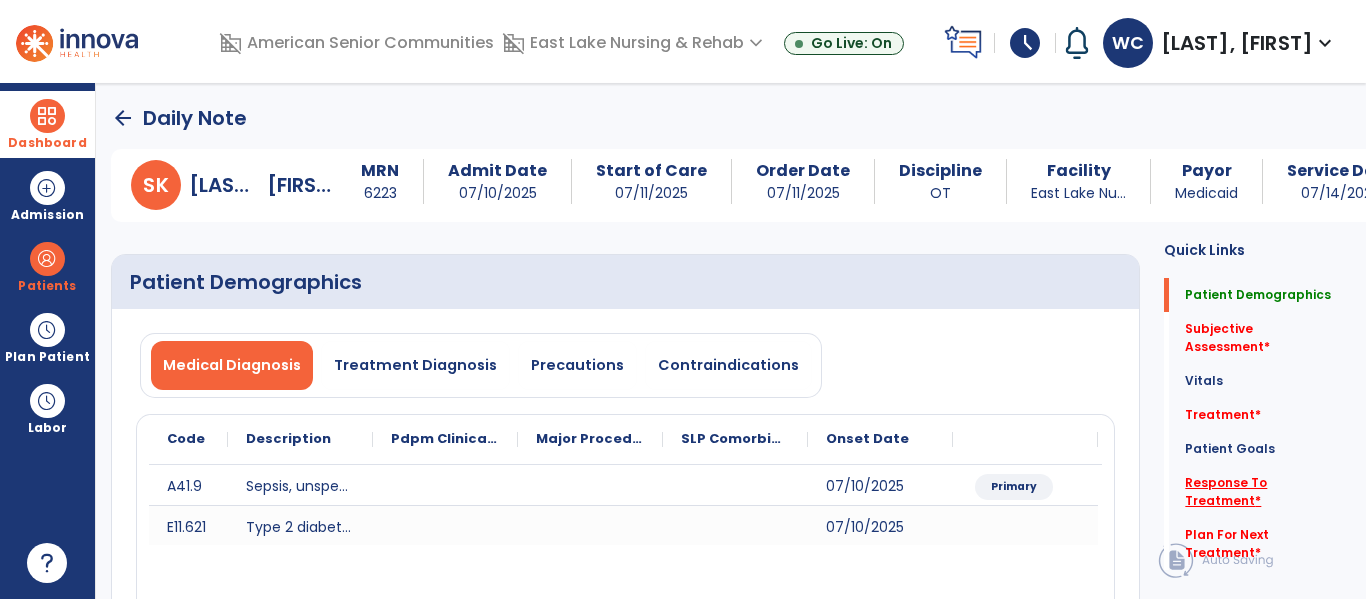 click on "Response To Treatment   *" 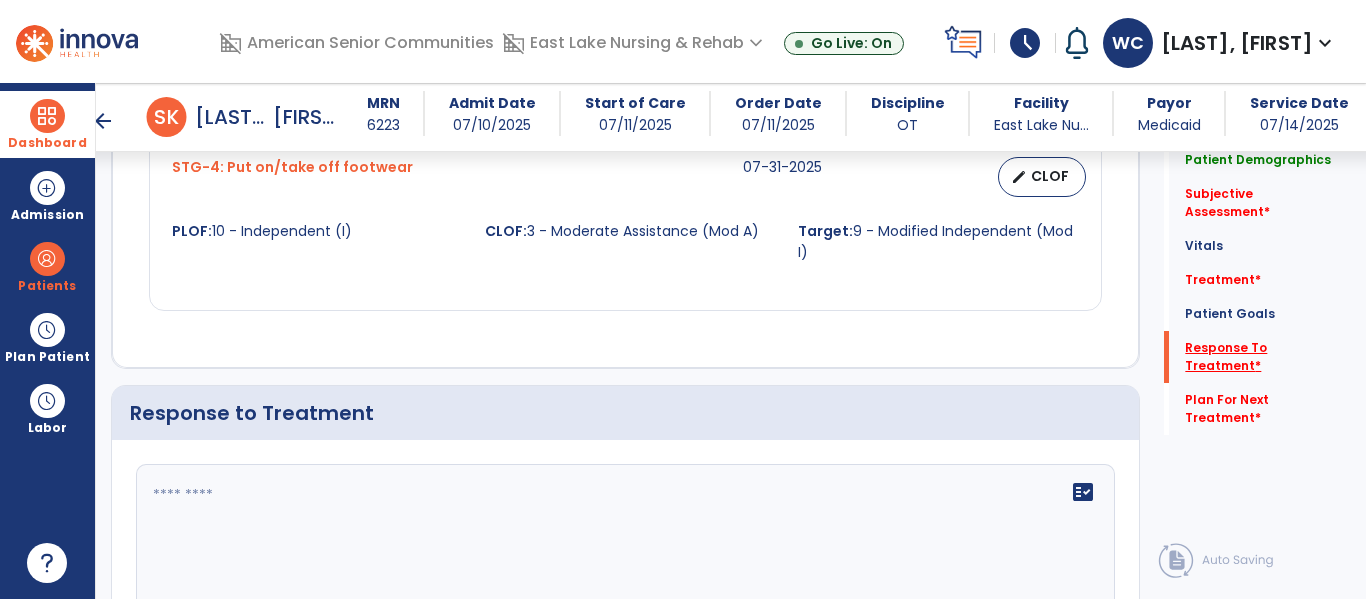 scroll, scrollTop: 2271, scrollLeft: 0, axis: vertical 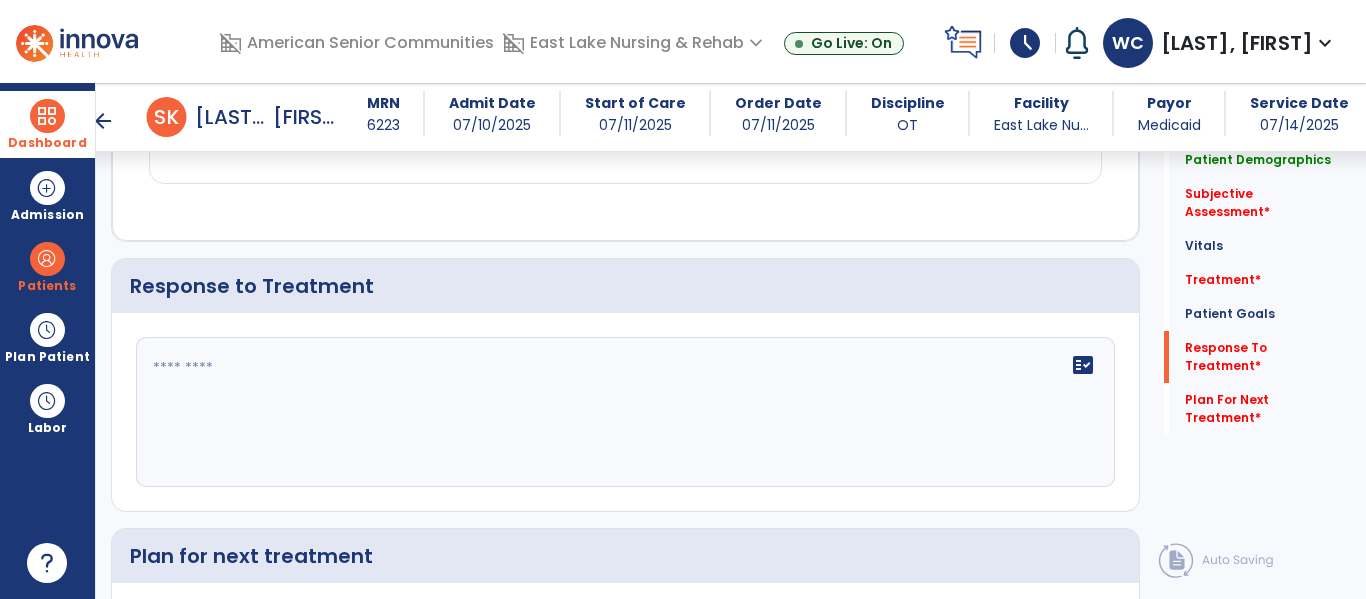 click on "fact_check" 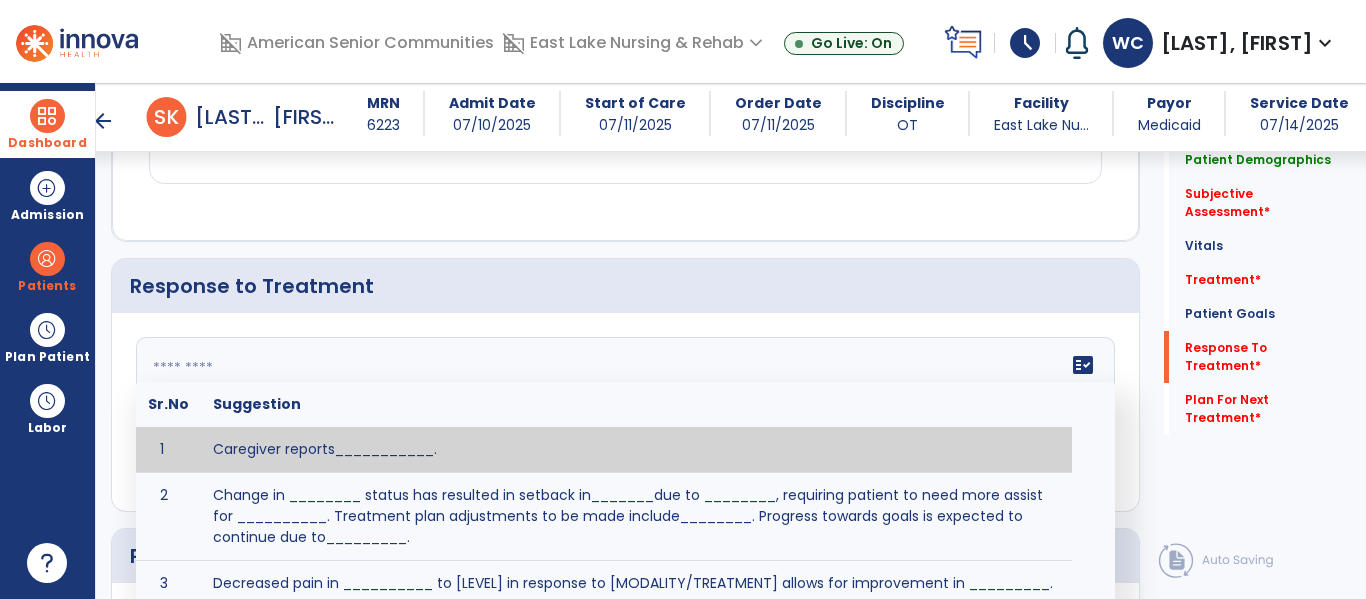 paste on "**********" 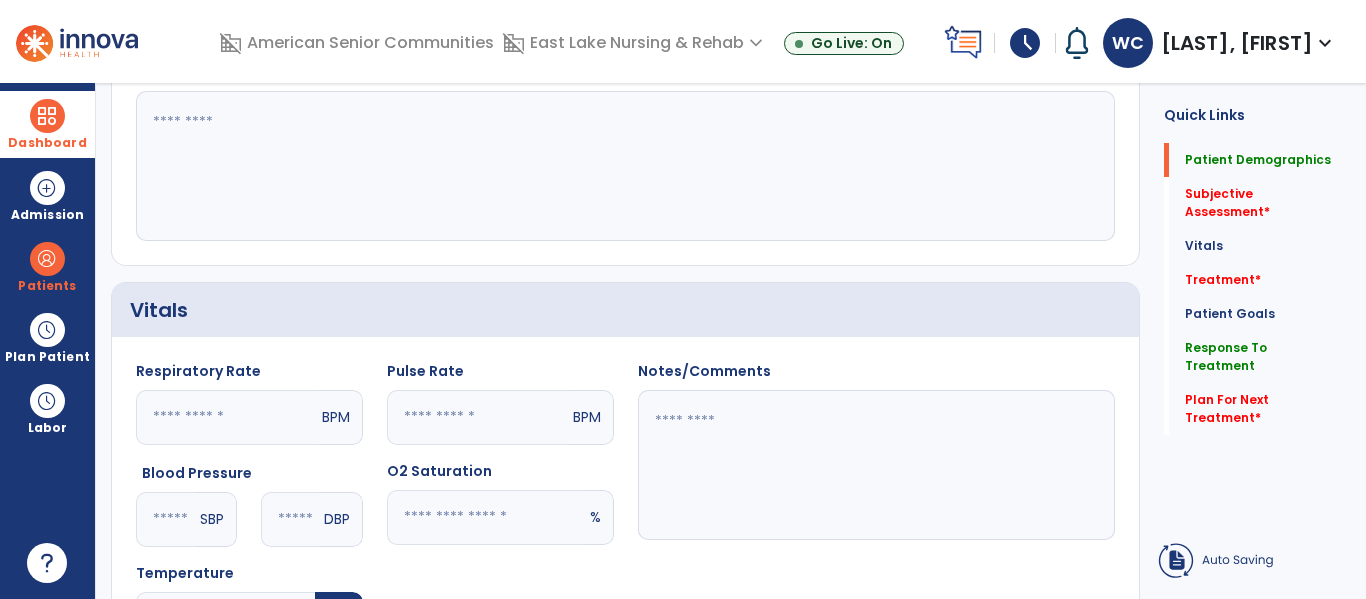 scroll, scrollTop: 0, scrollLeft: 0, axis: both 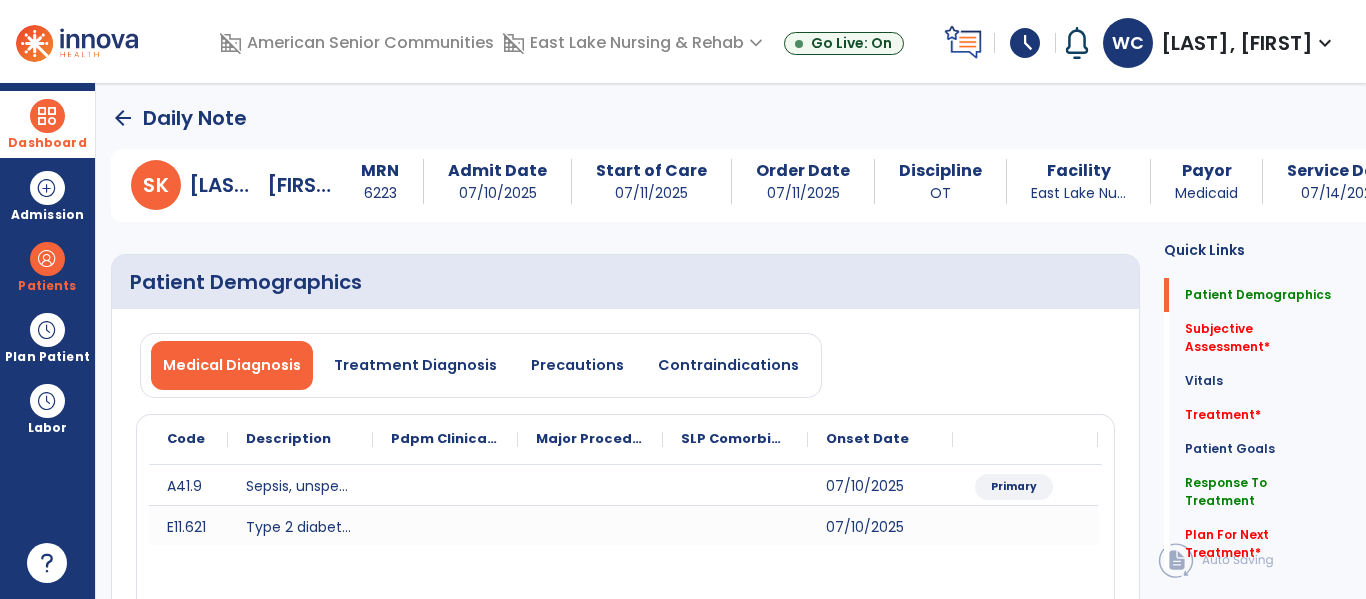 click on "arrow_back" 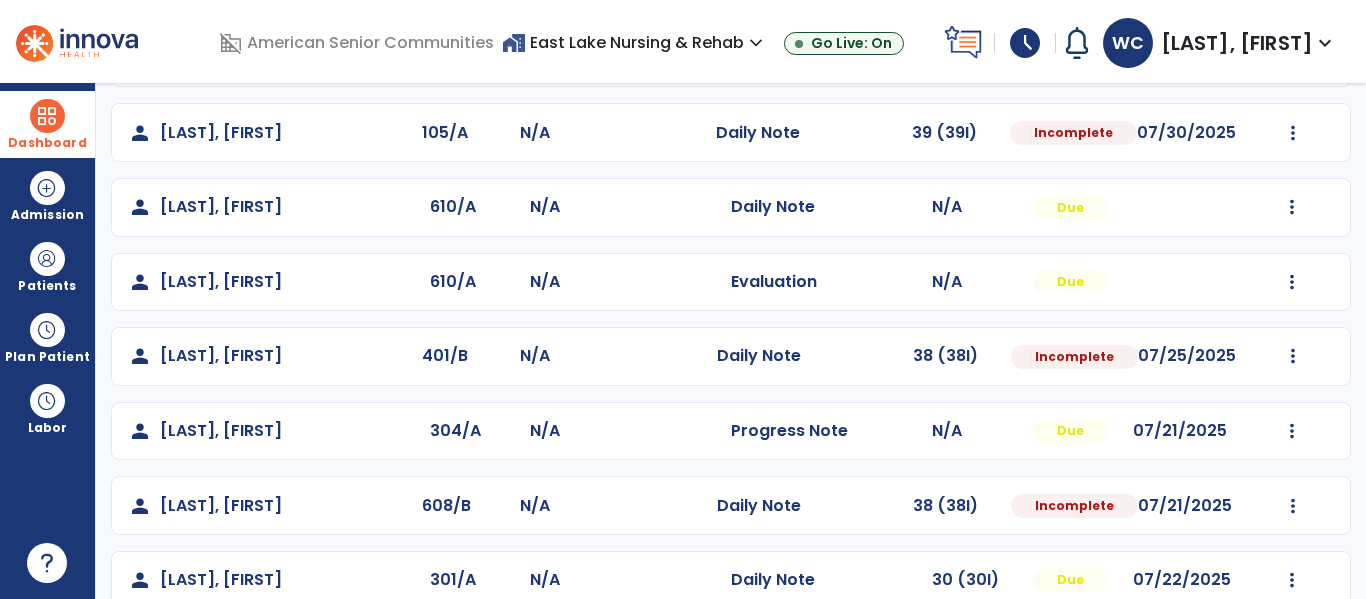scroll, scrollTop: 444, scrollLeft: 0, axis: vertical 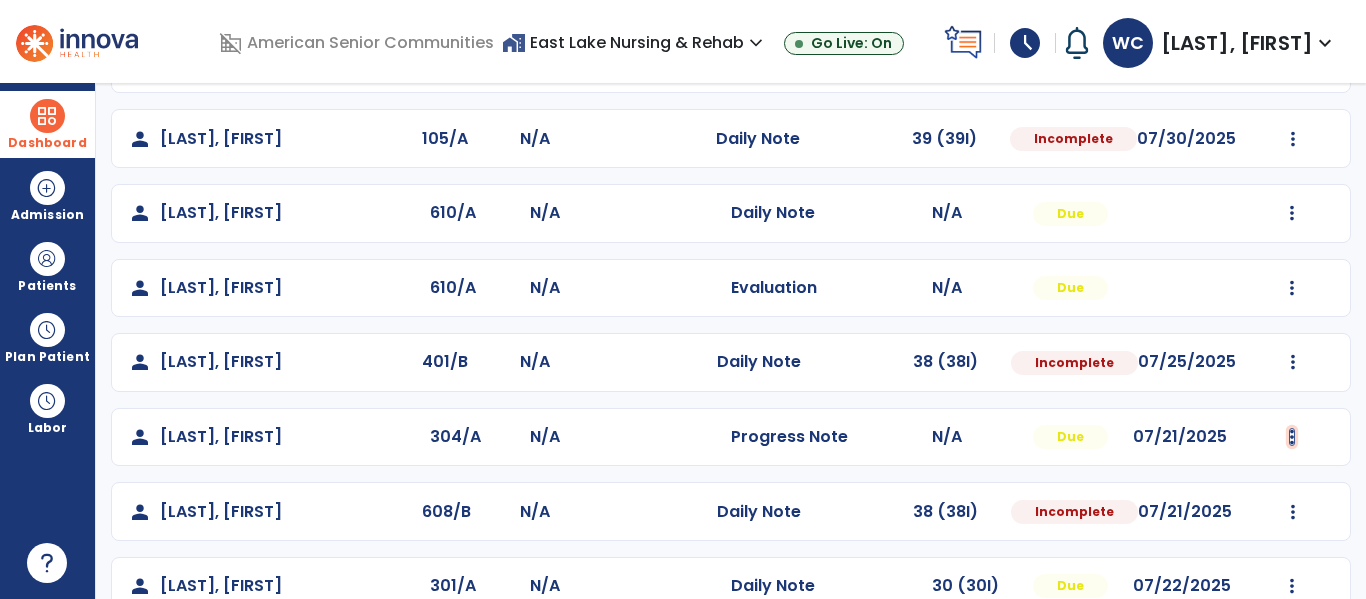 click at bounding box center (1292, -85) 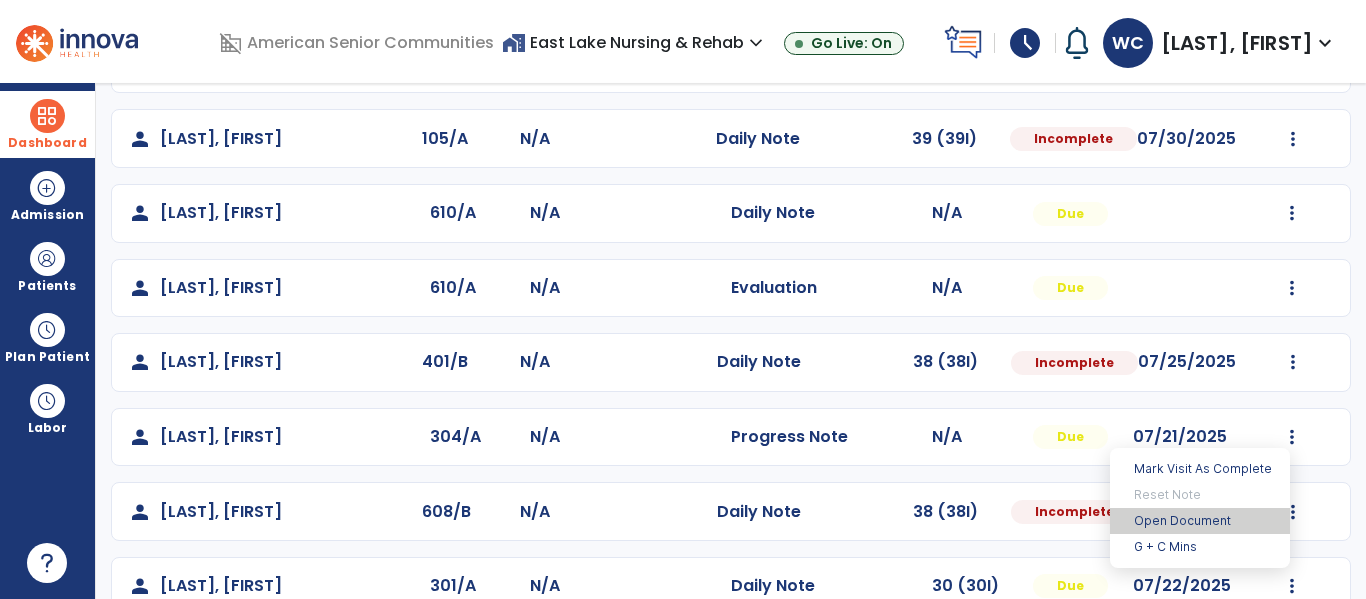 click on "Open Document" at bounding box center [1200, 521] 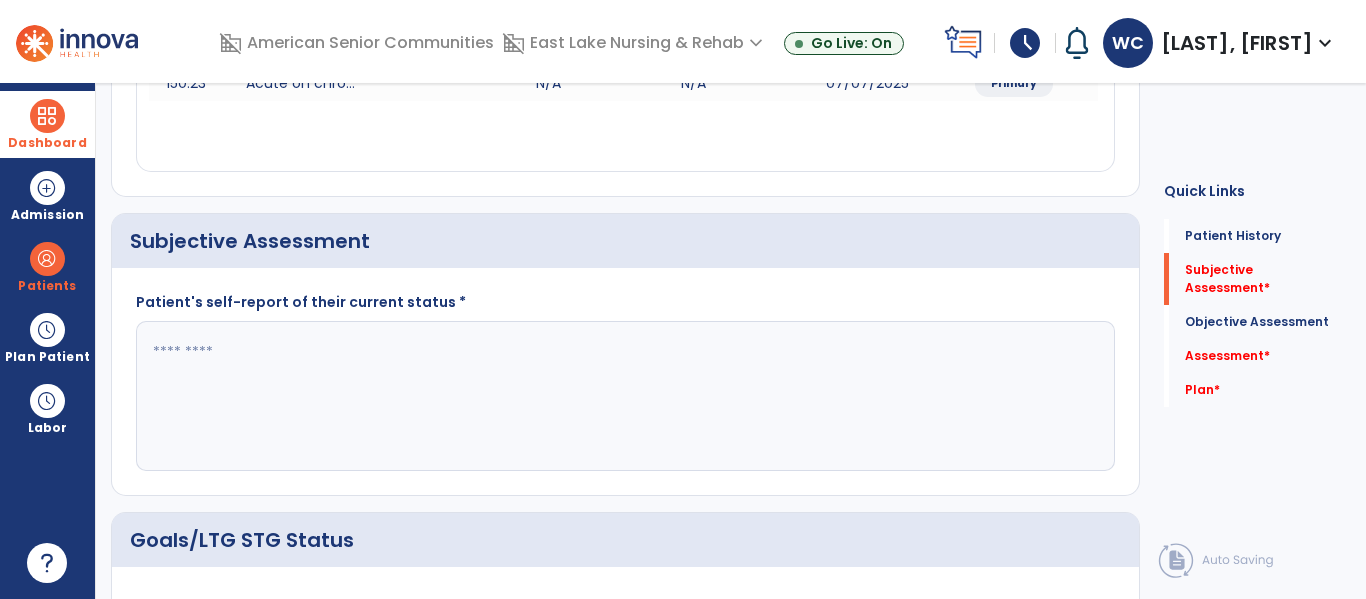 click 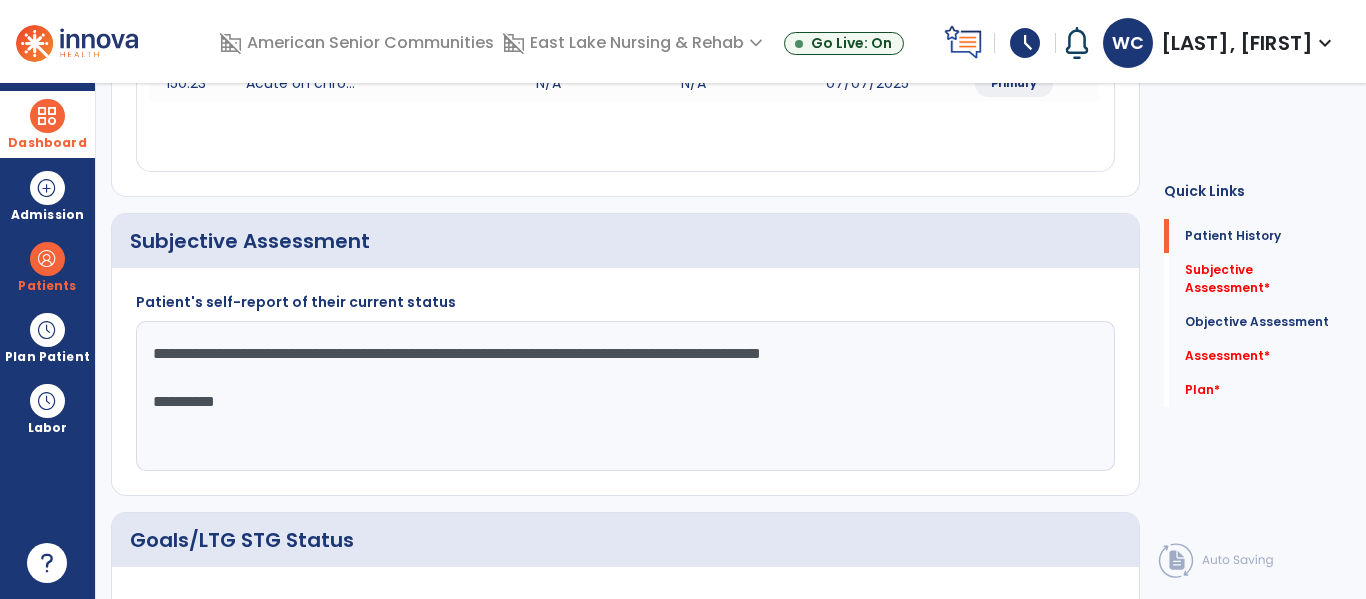scroll, scrollTop: 0, scrollLeft: 0, axis: both 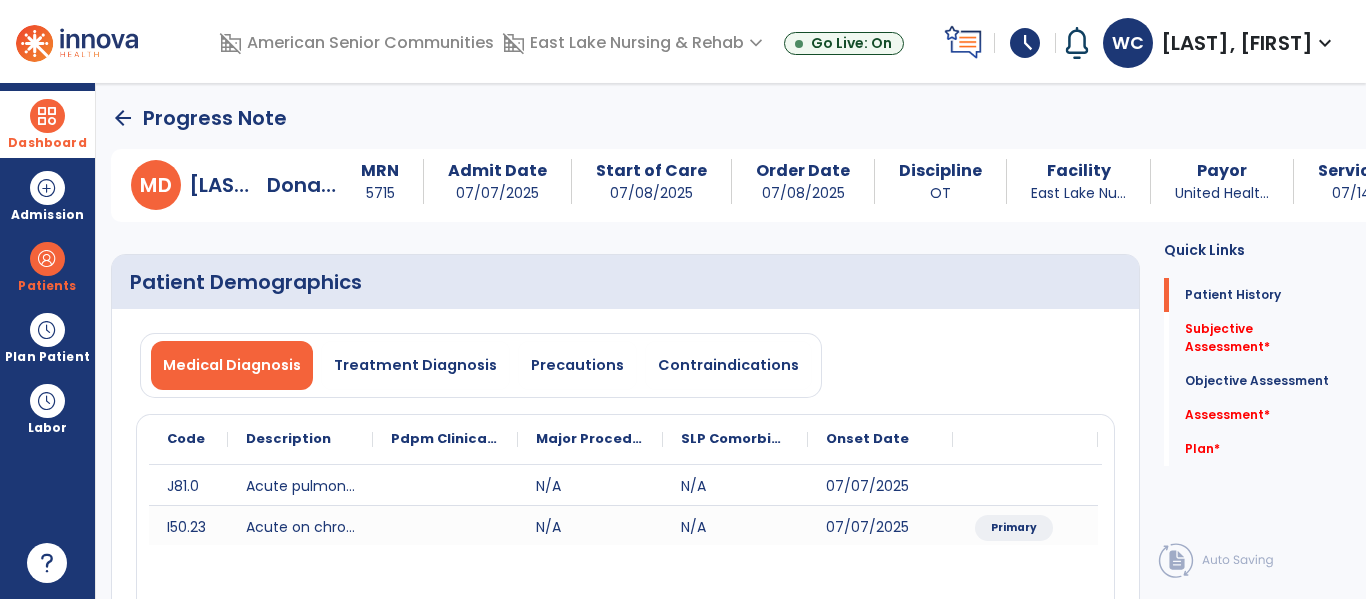 click on "arrow_back" 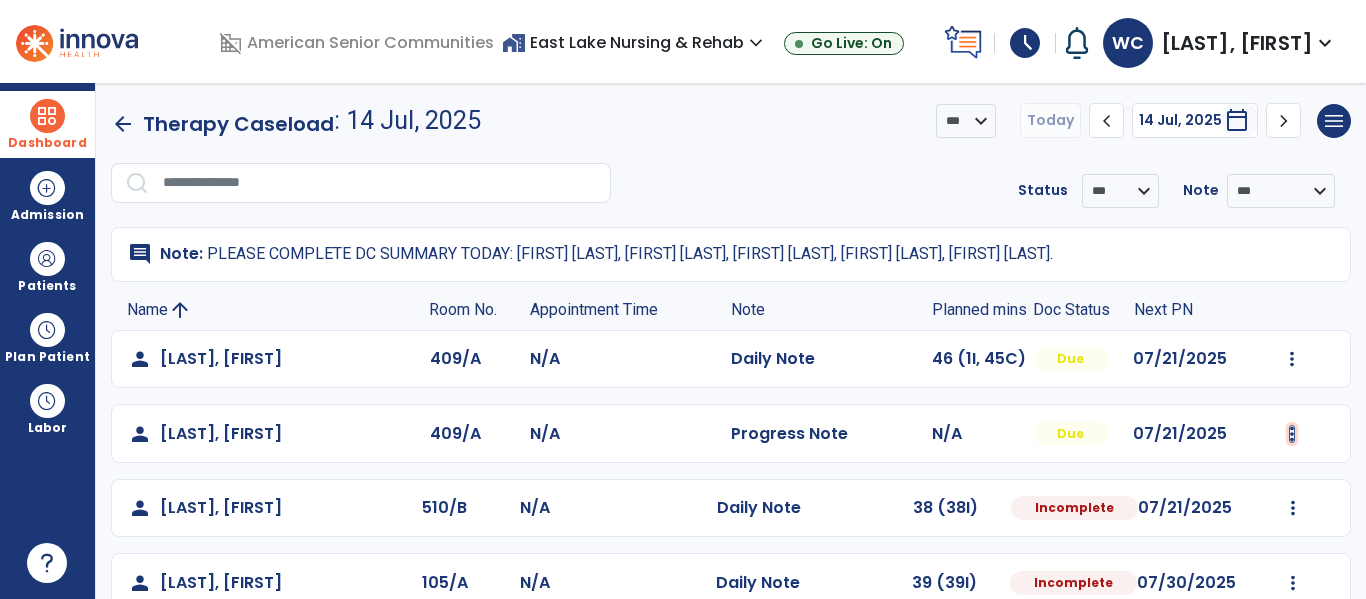 click at bounding box center [1292, 359] 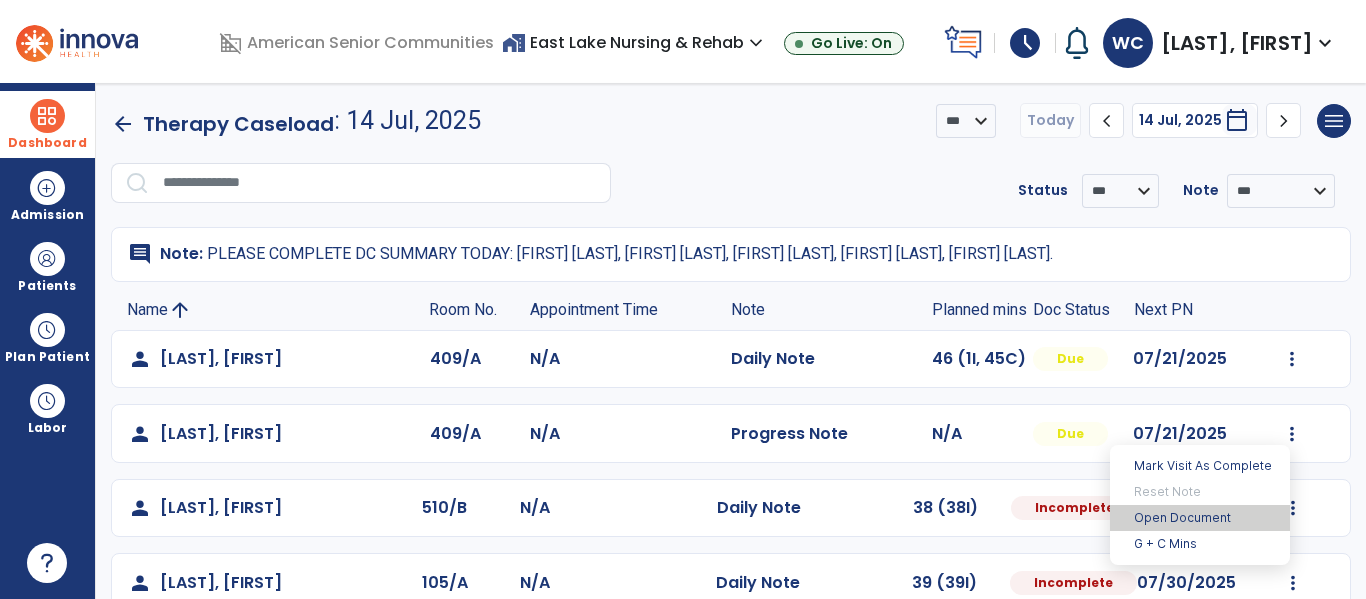 click on "Open Document" at bounding box center [1200, 518] 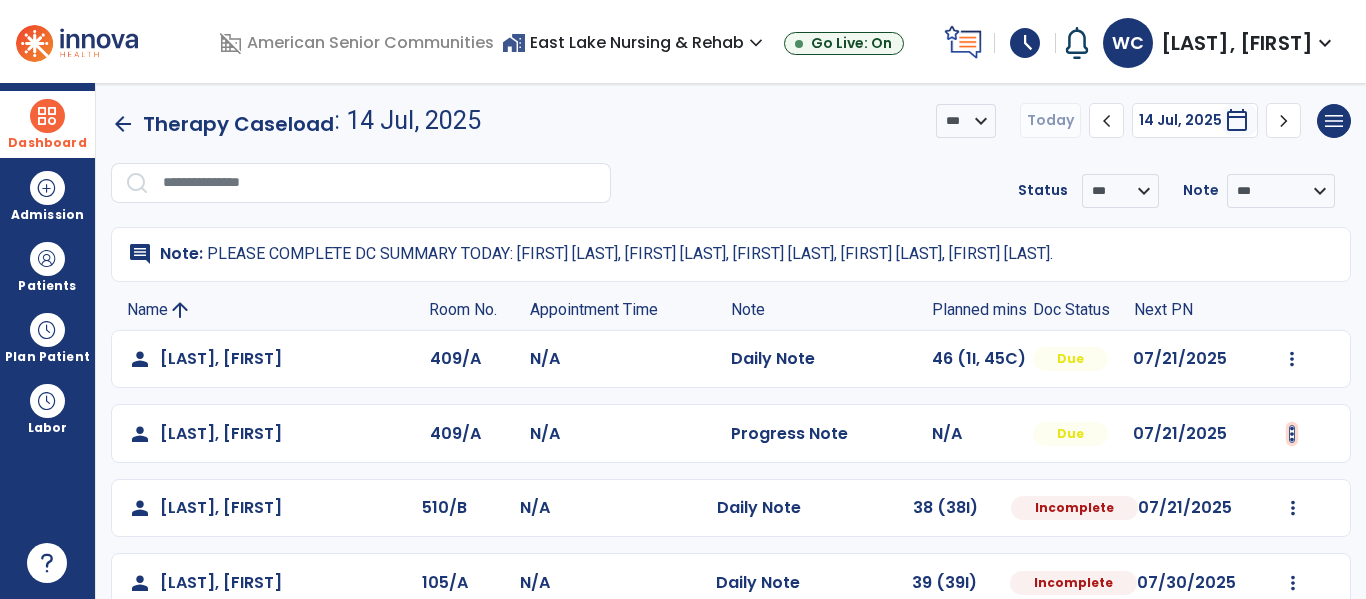 click at bounding box center [1292, 359] 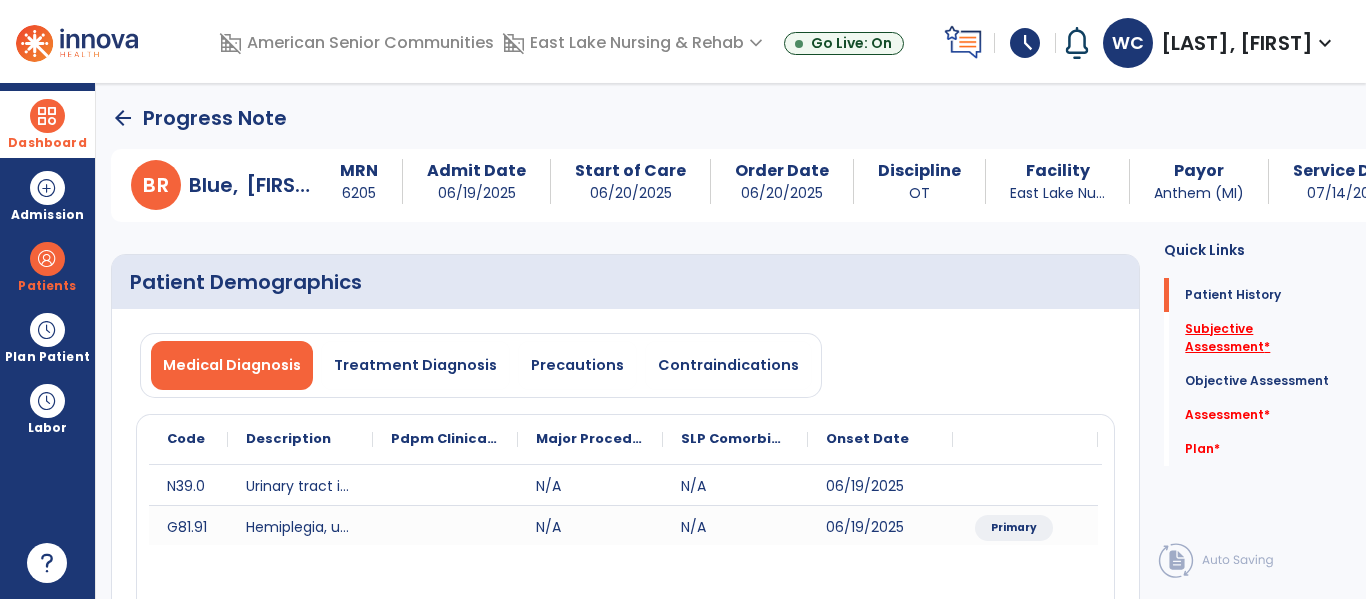 click on "Subjective Assessment   *" 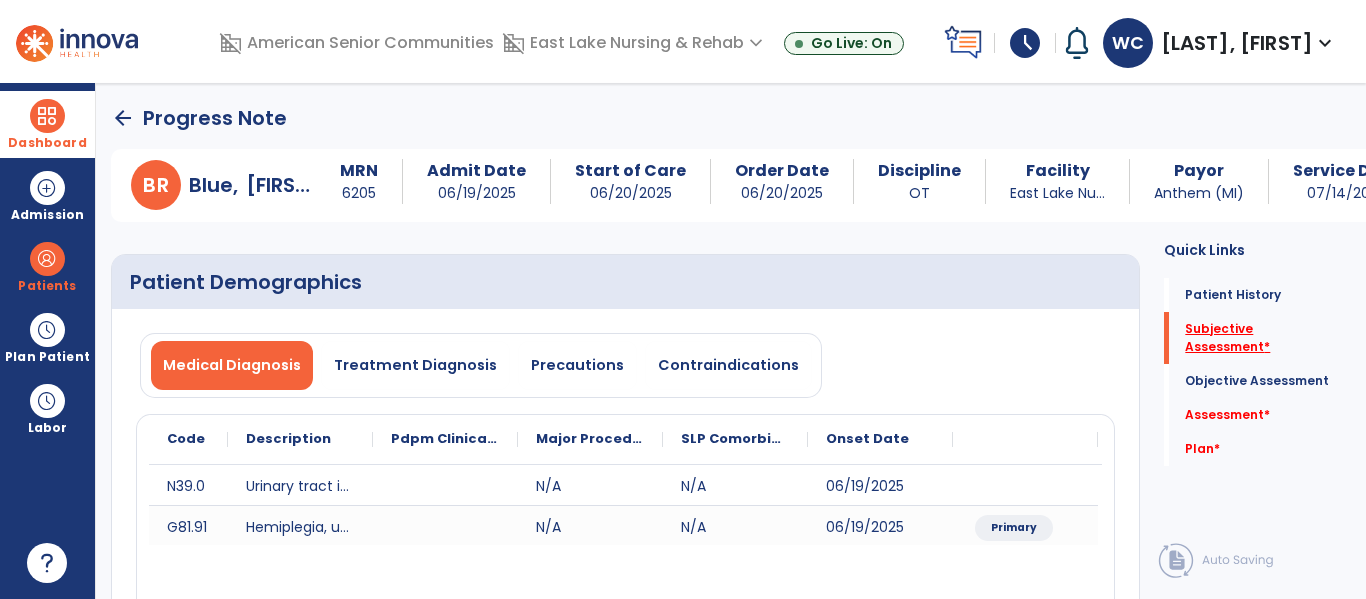 scroll, scrollTop: 42, scrollLeft: 0, axis: vertical 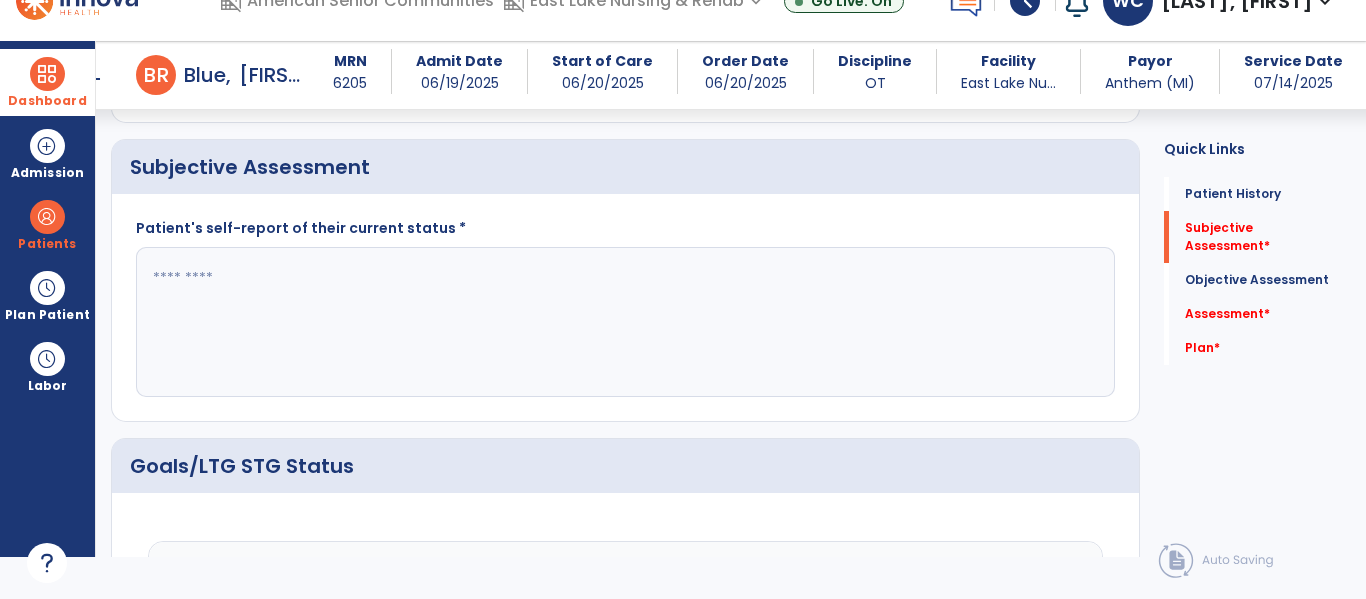 click 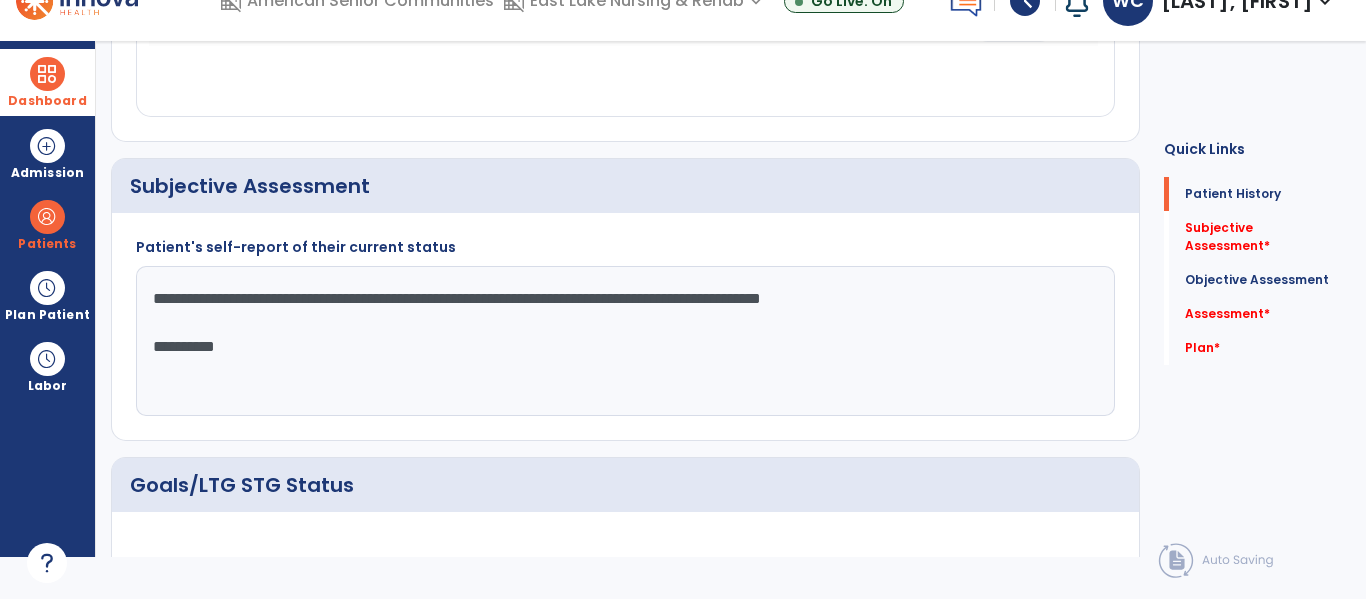 scroll, scrollTop: 0, scrollLeft: 0, axis: both 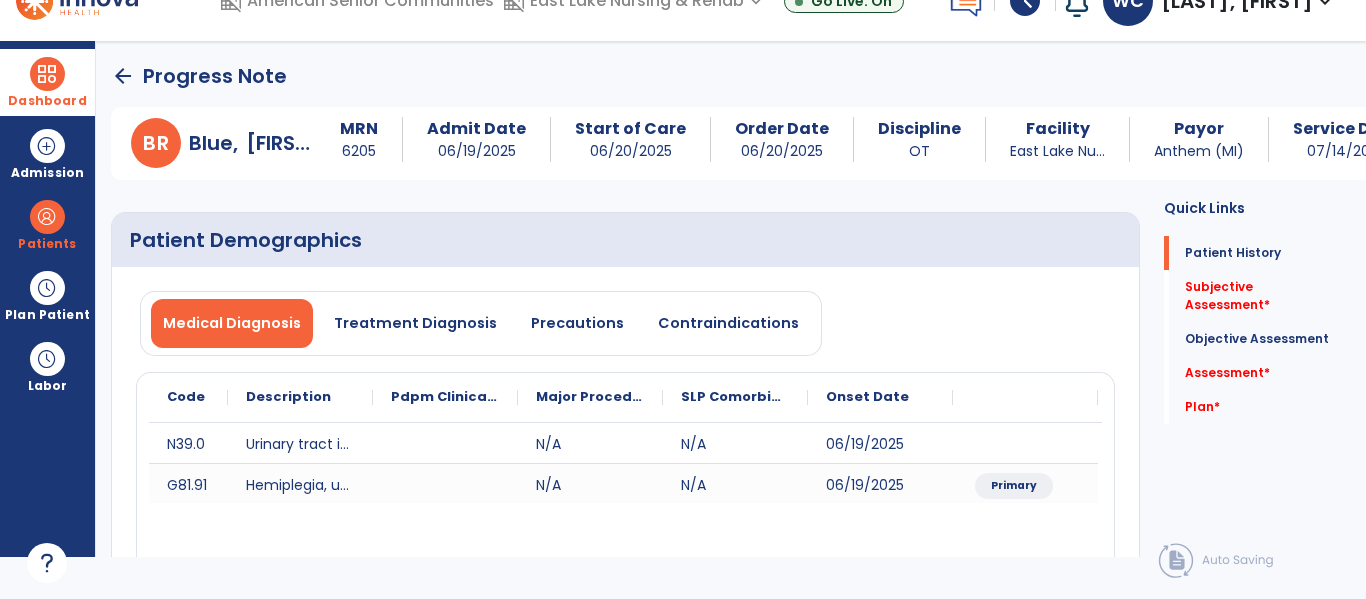 click on "arrow_back" 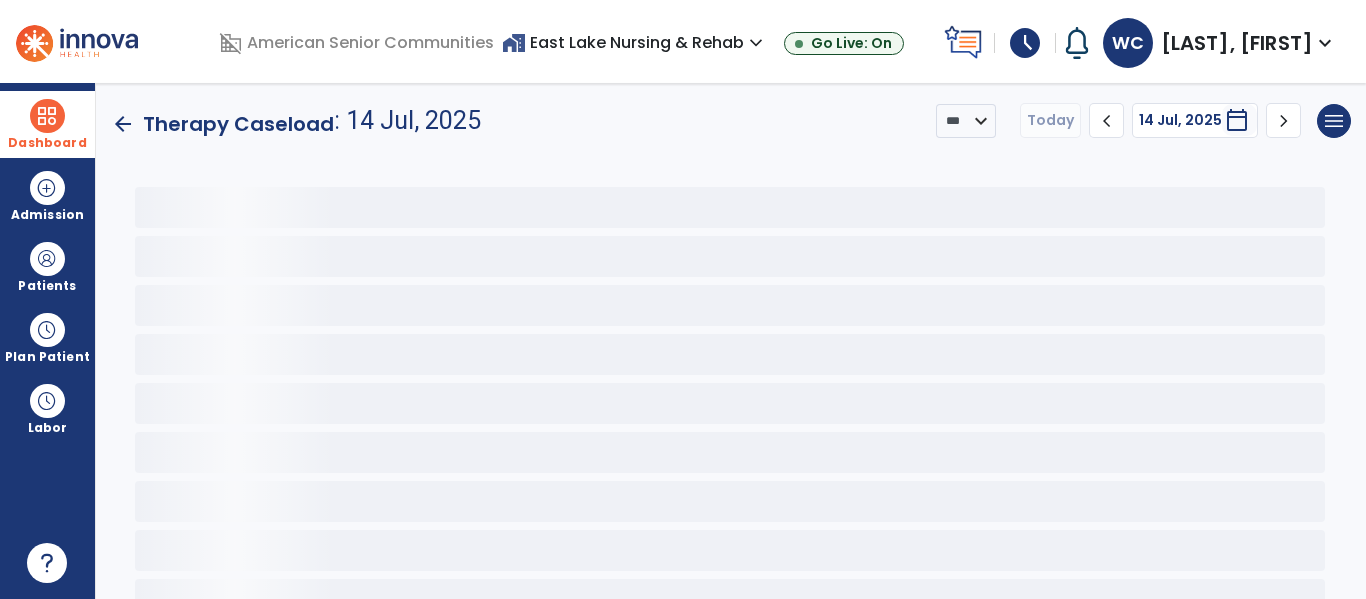 scroll, scrollTop: 0, scrollLeft: 0, axis: both 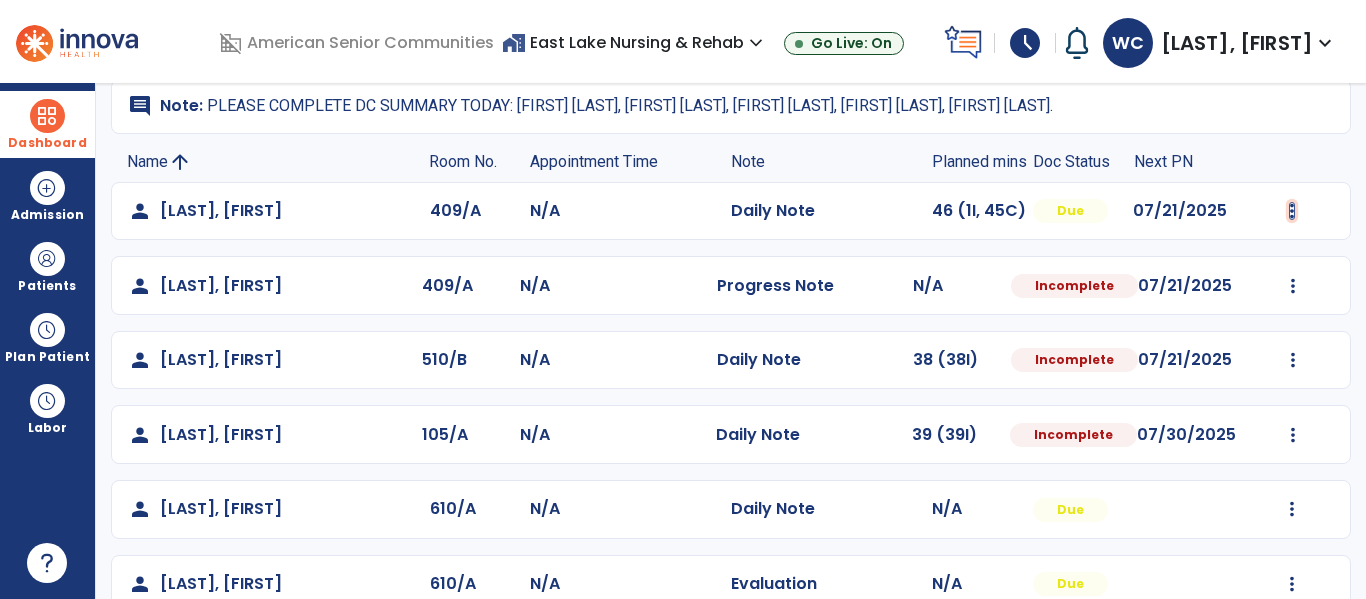 click at bounding box center (1292, 211) 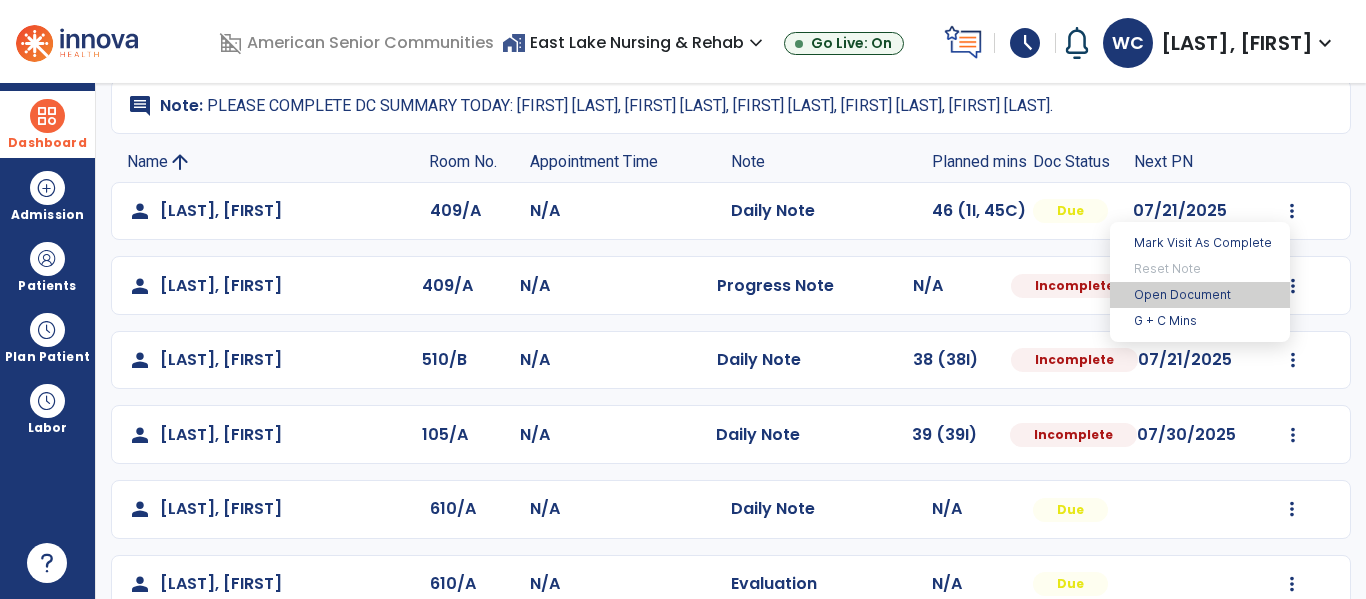 click on "Open Document" at bounding box center [1200, 295] 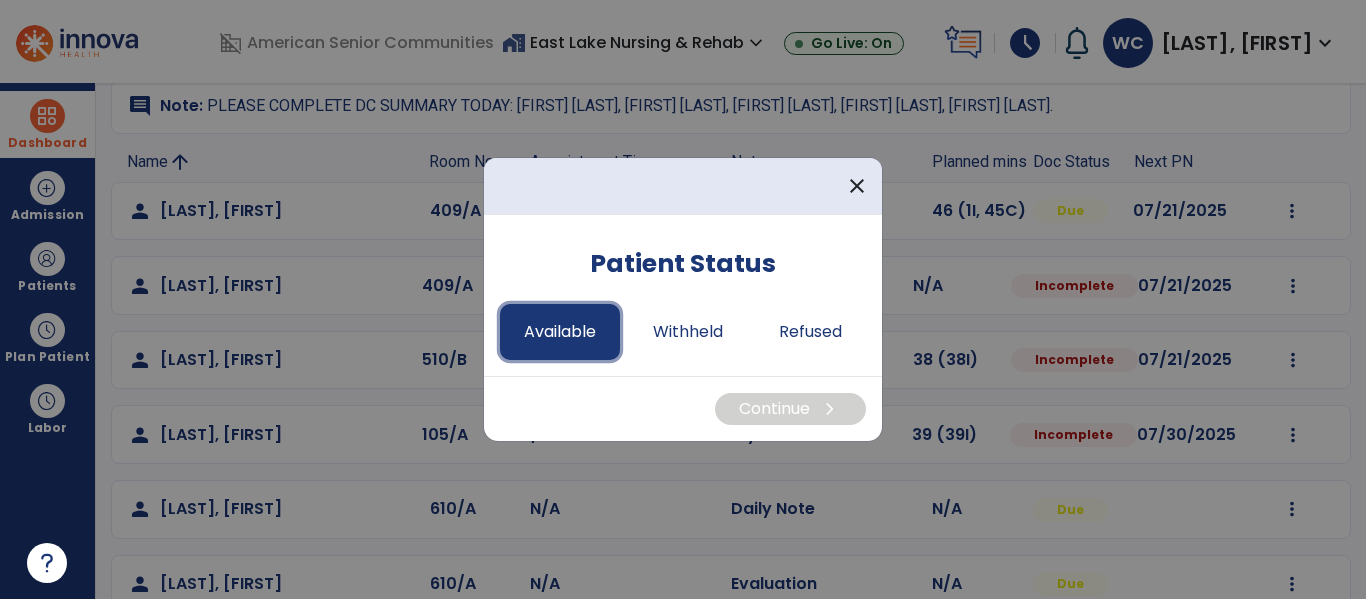click on "Available" at bounding box center (560, 332) 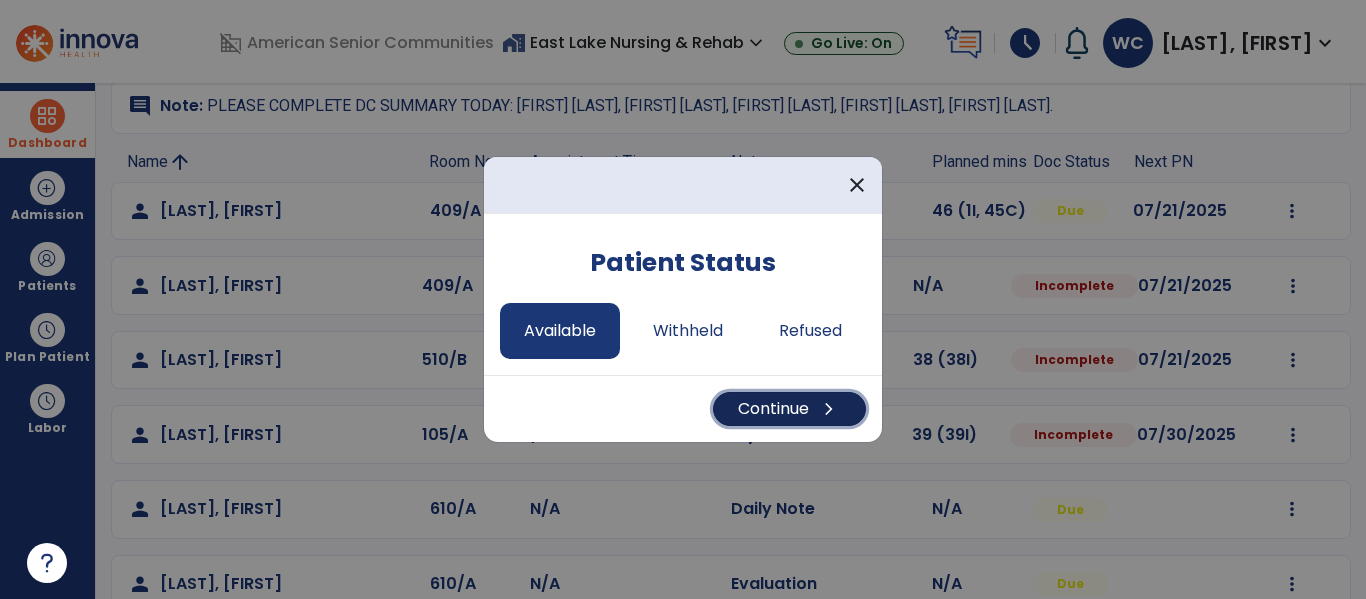 click on "Continue   chevron_right" at bounding box center (789, 409) 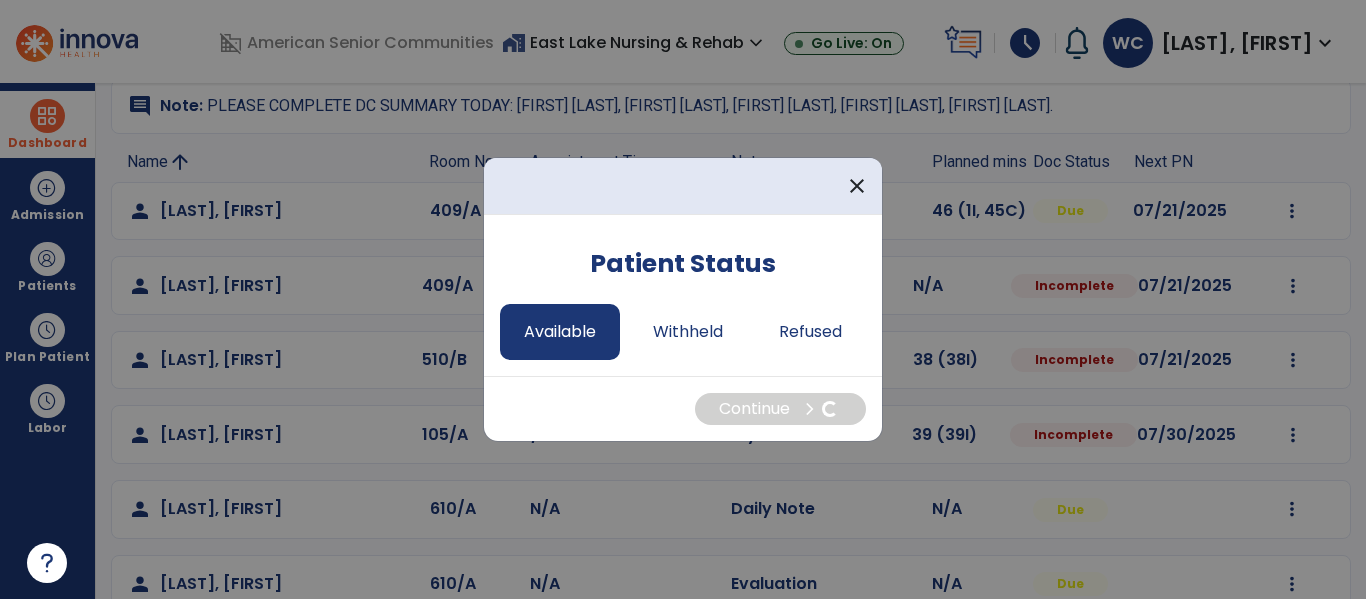 select on "*" 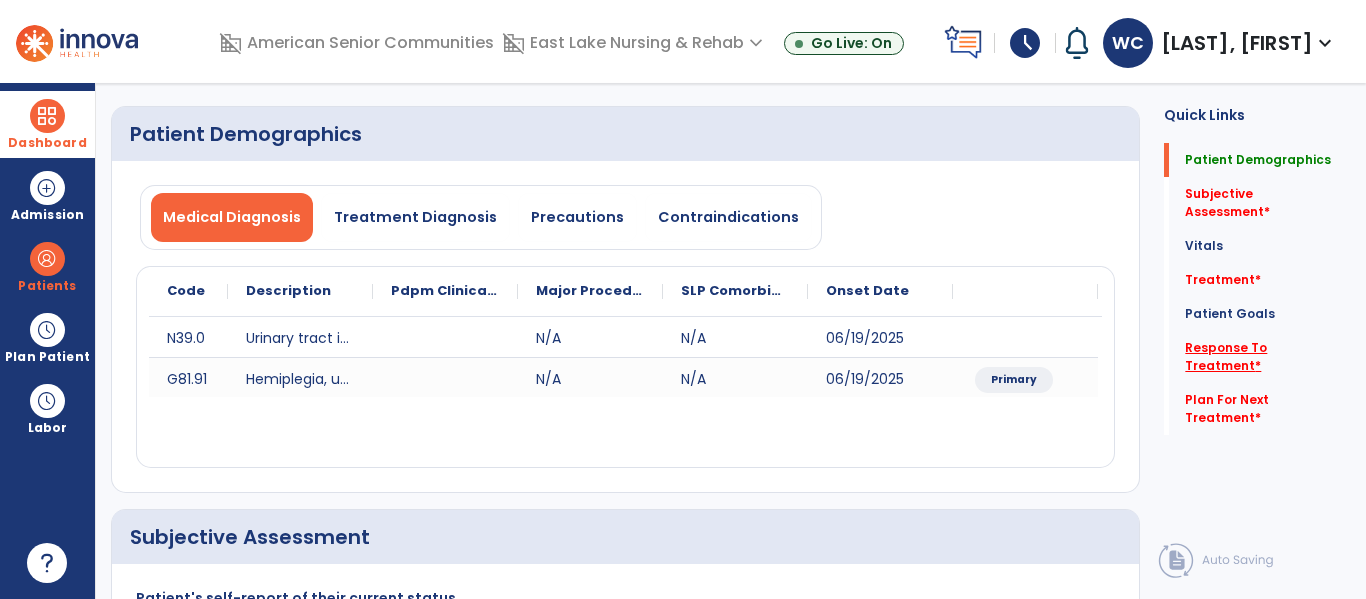 click on "Response To Treatment   *" 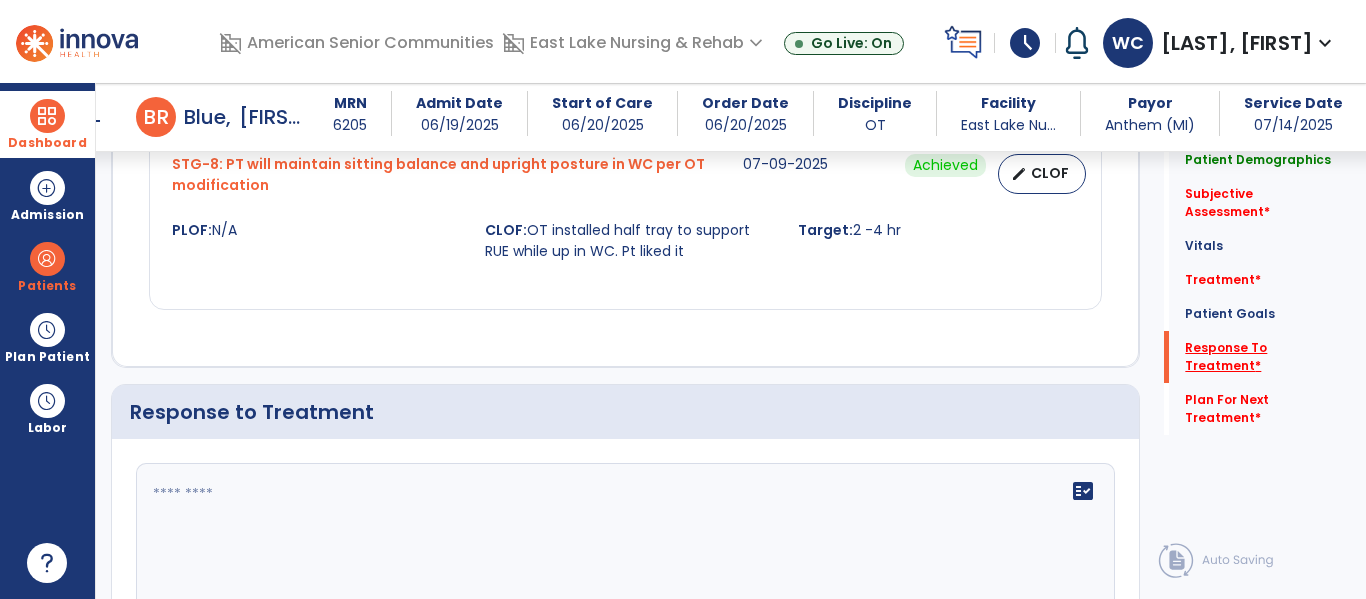 scroll, scrollTop: 2771, scrollLeft: 0, axis: vertical 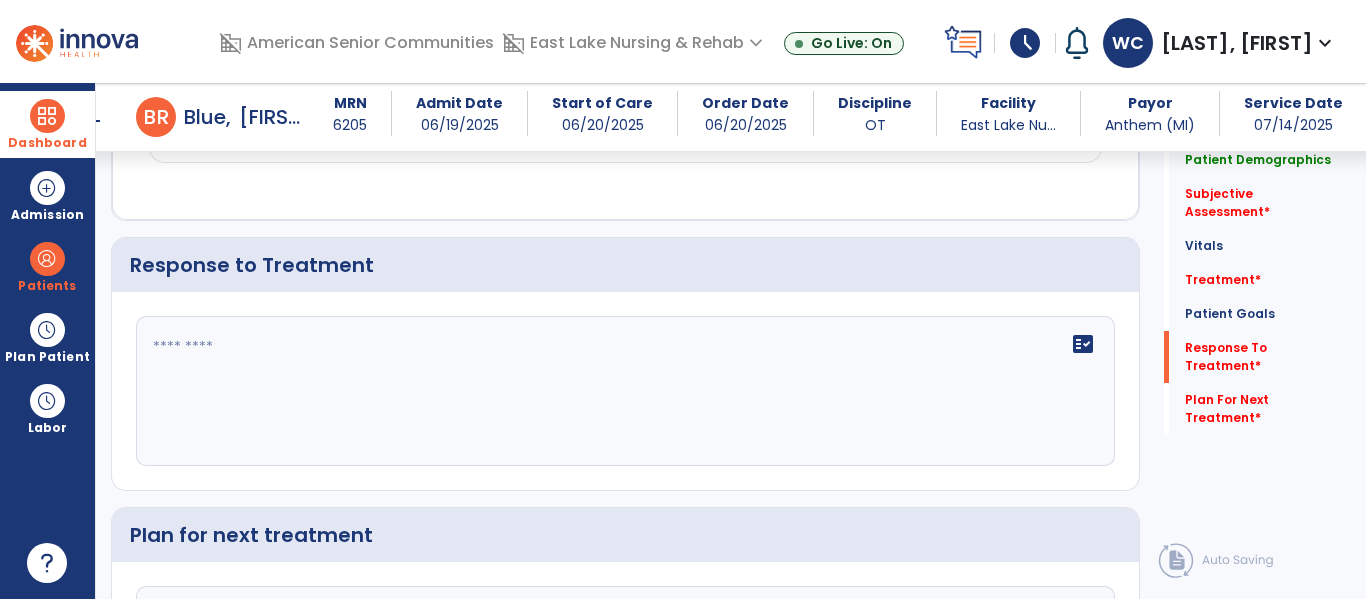 click 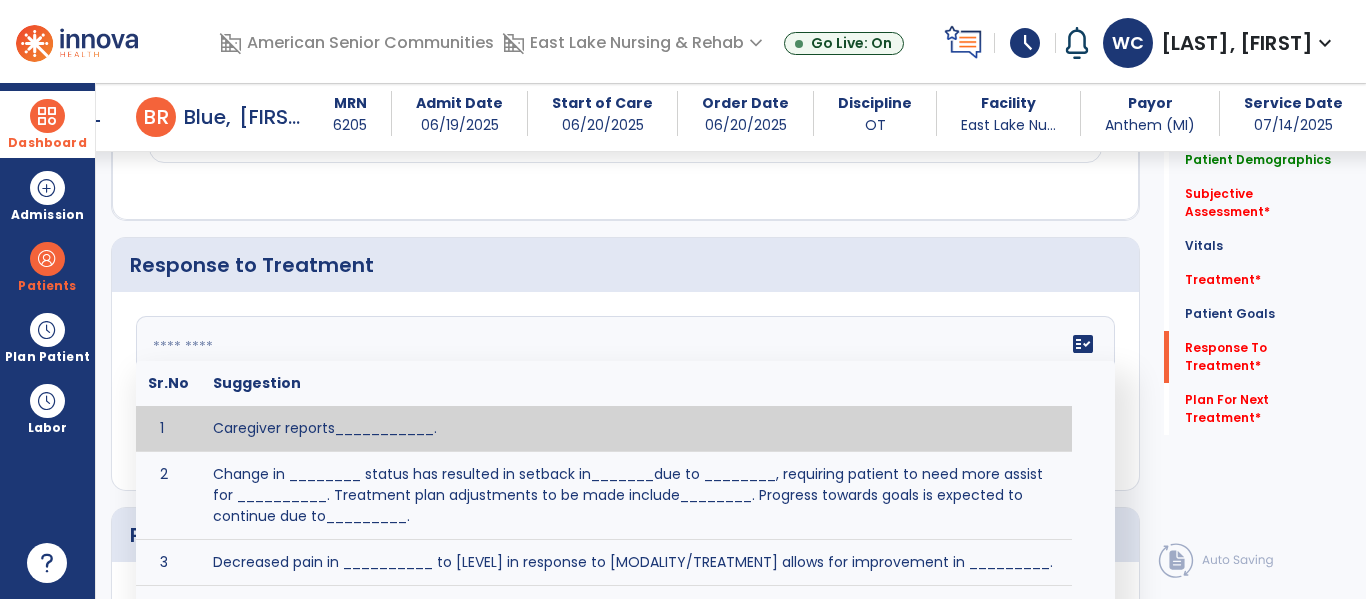 paste on "**********" 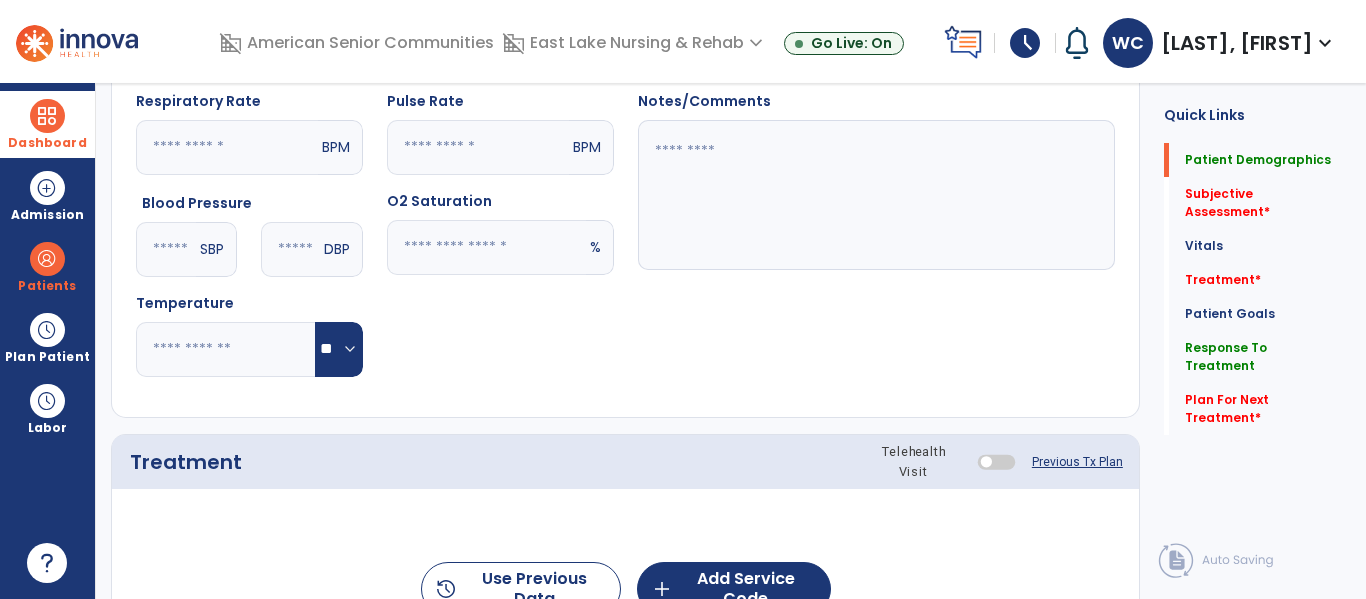 scroll, scrollTop: 0, scrollLeft: 0, axis: both 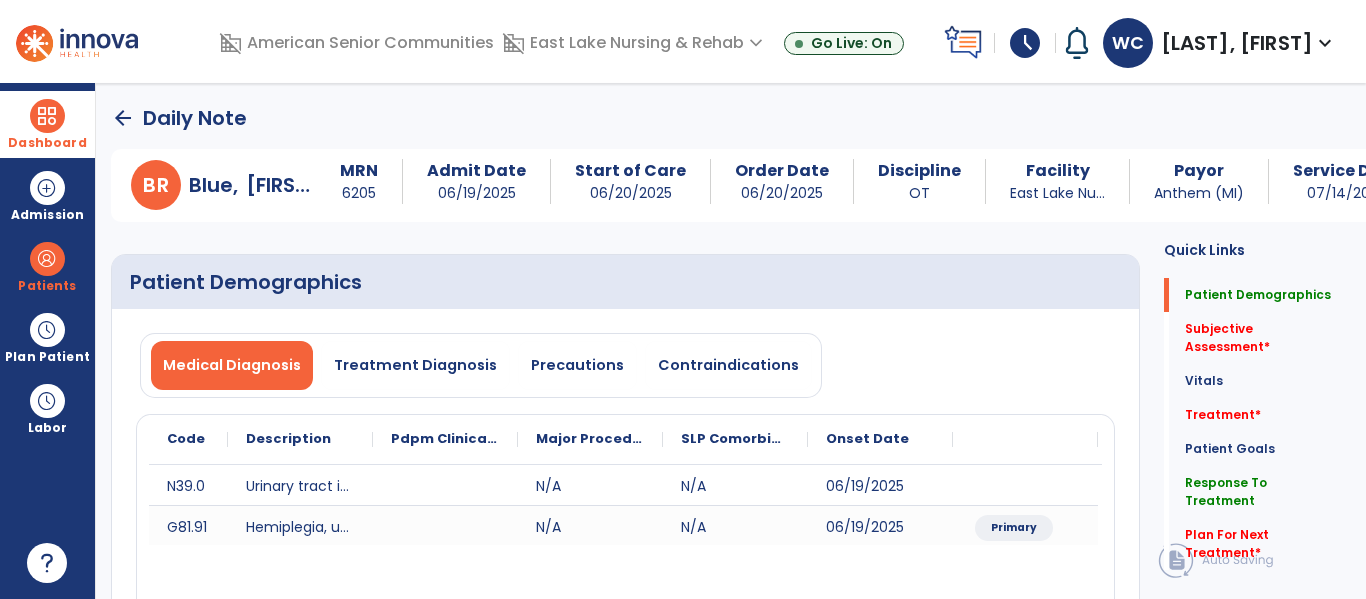 click on "arrow_back" 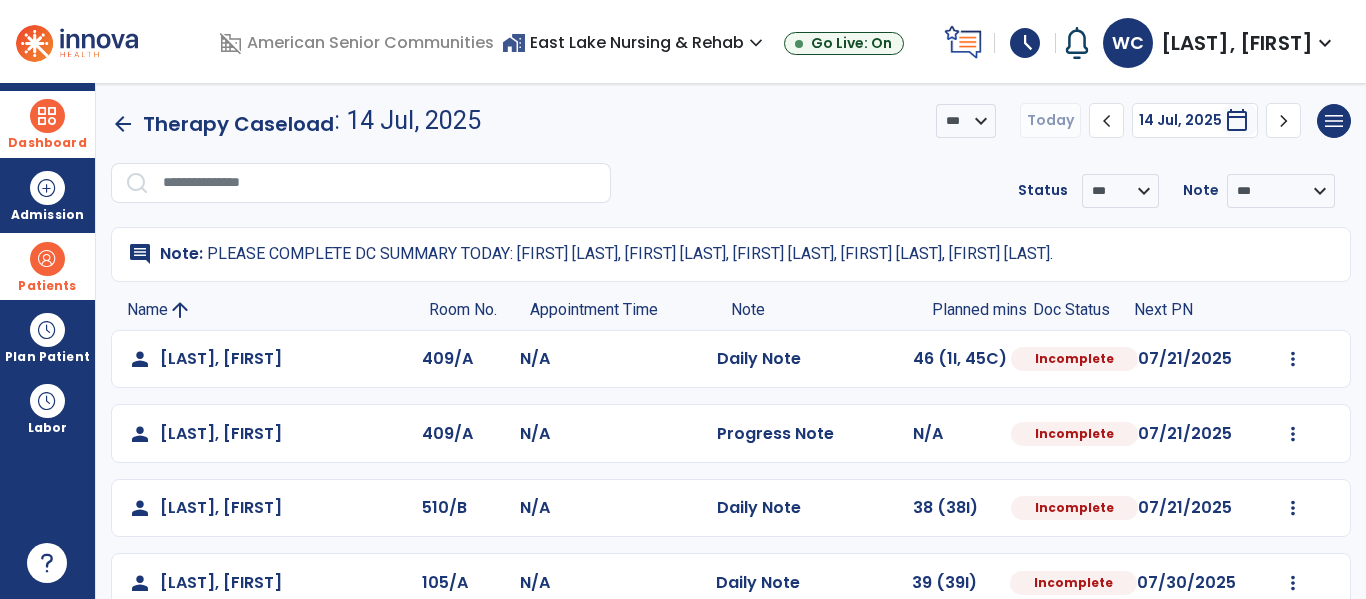 click at bounding box center (47, 259) 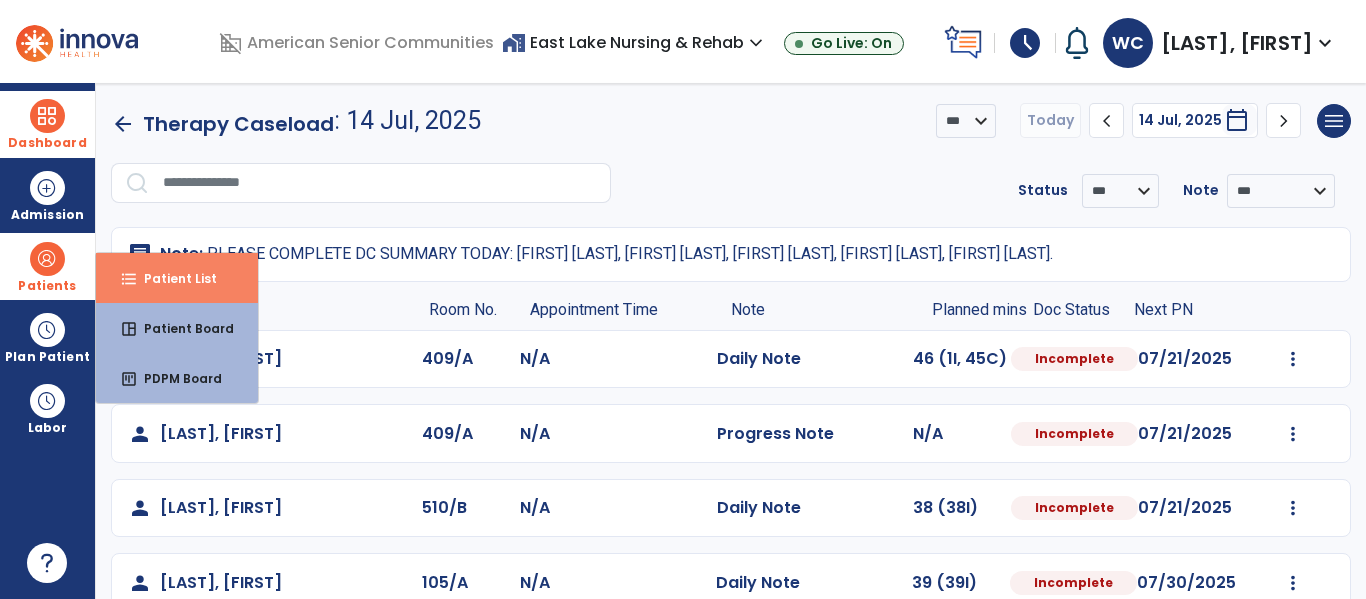 click on "format_list_bulleted  Patient List" at bounding box center [177, 278] 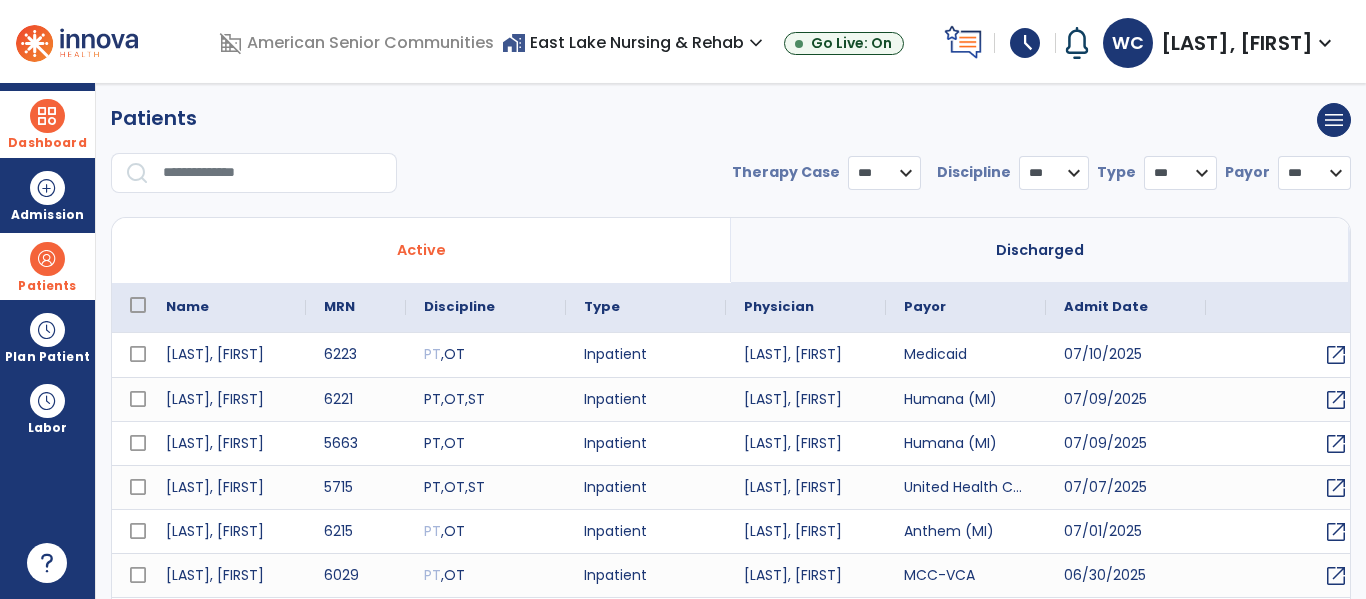 click at bounding box center (273, 173) 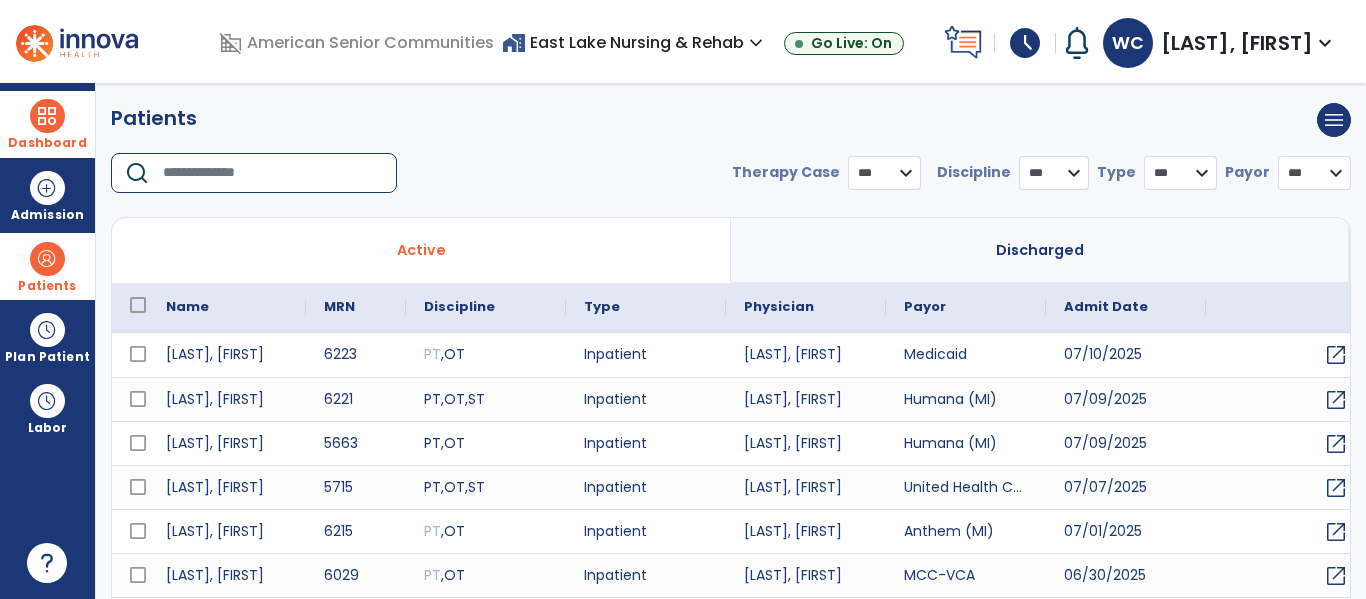 select on "***" 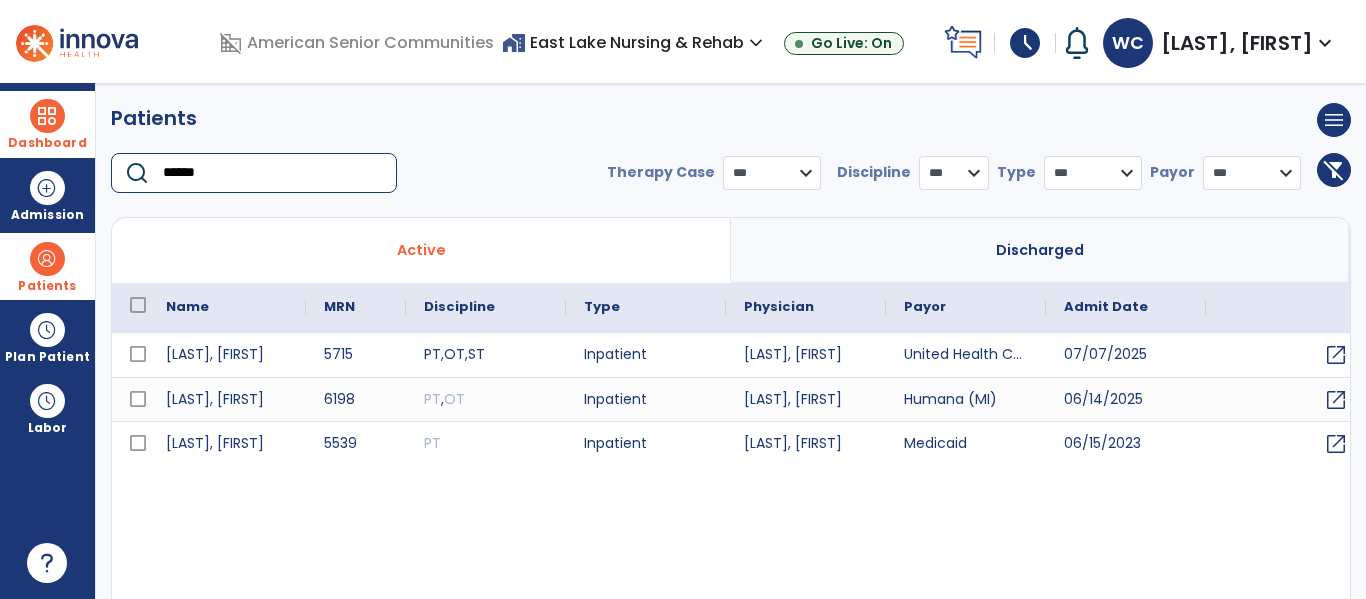 type on "******" 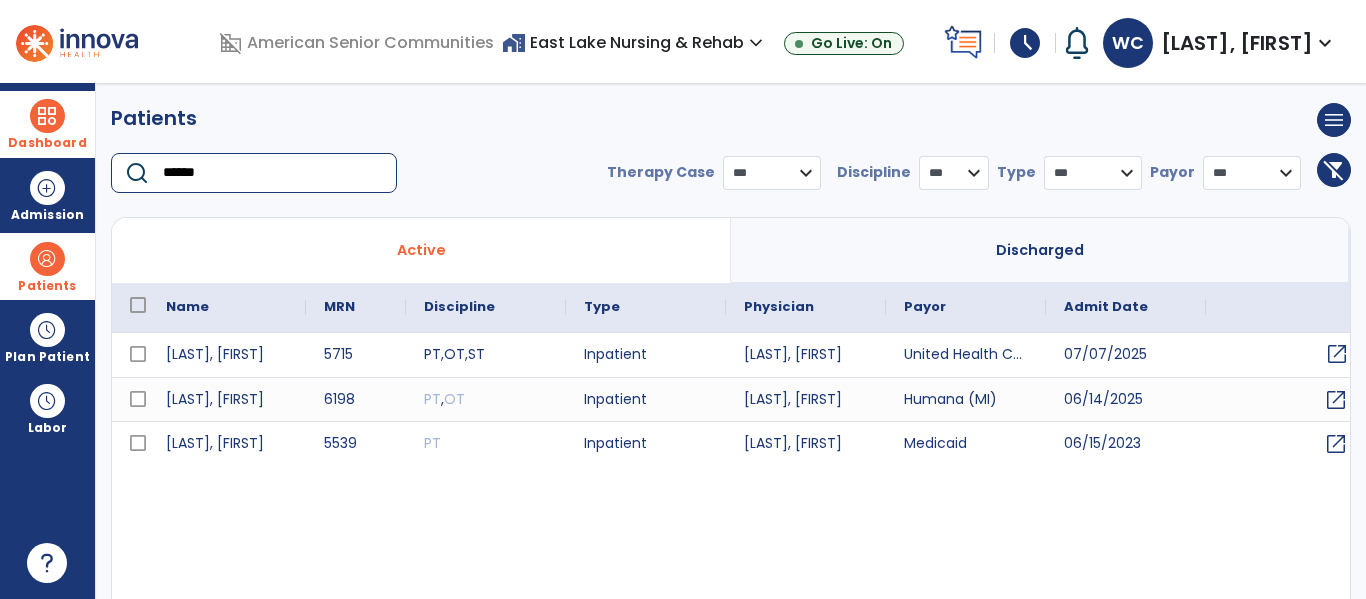 click on "open_in_new" at bounding box center (1337, 354) 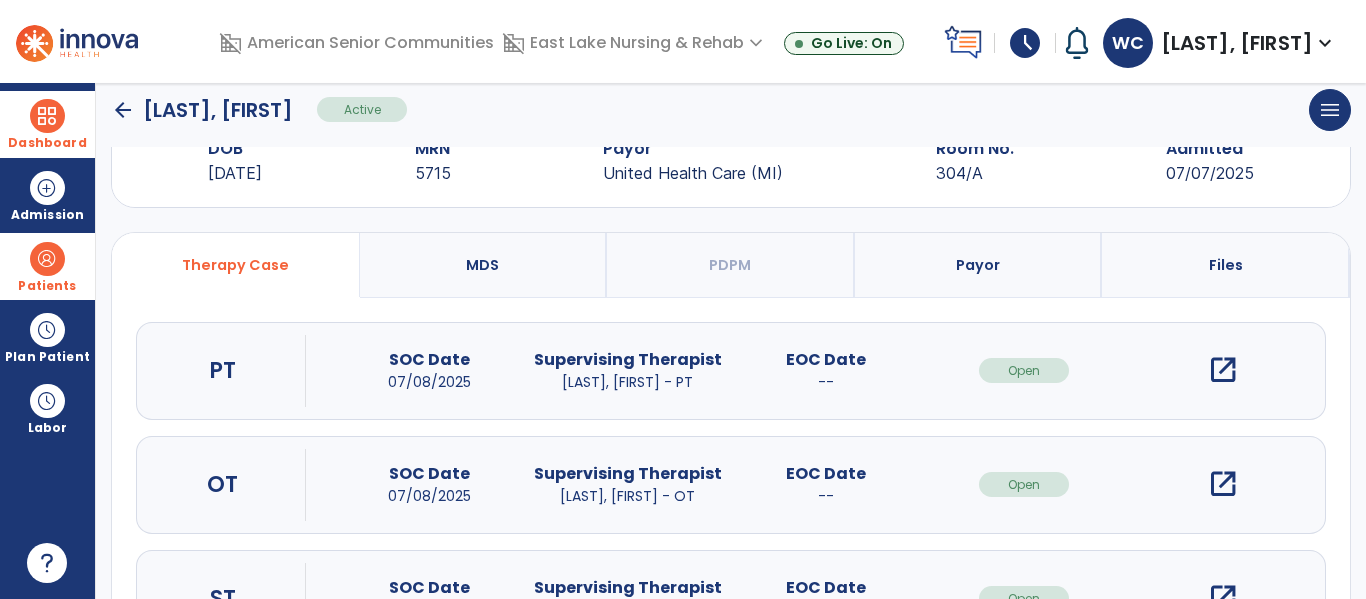 scroll, scrollTop: 74, scrollLeft: 0, axis: vertical 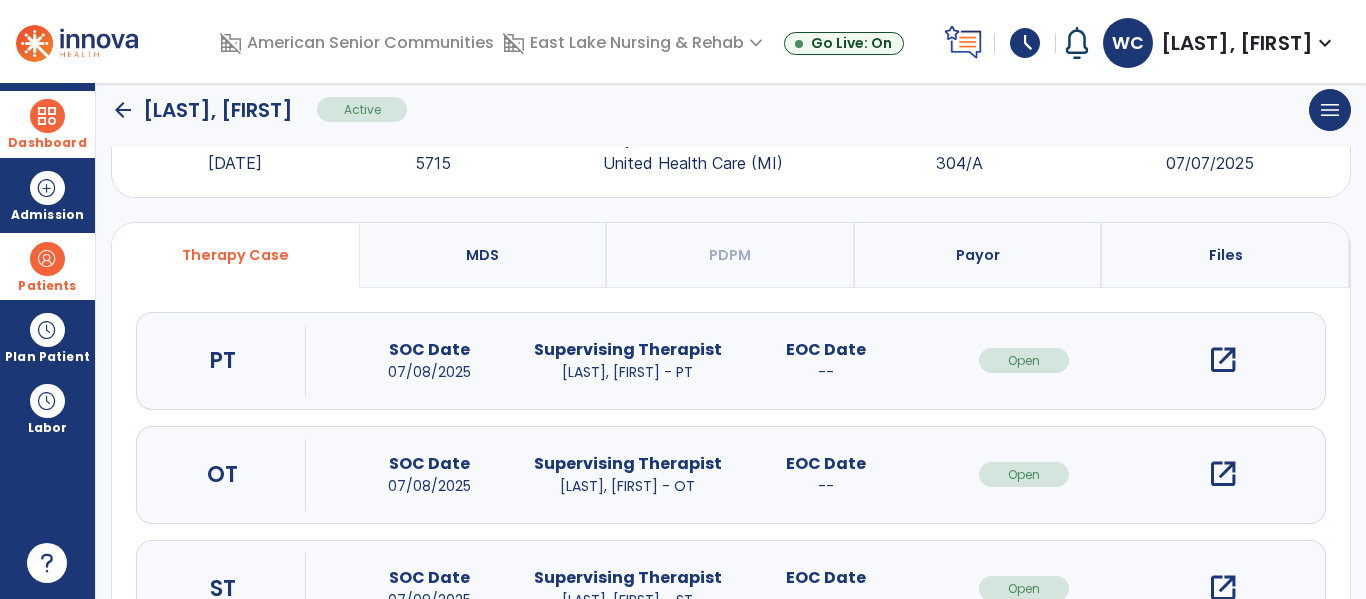 click on "open_in_new" at bounding box center [1223, 474] 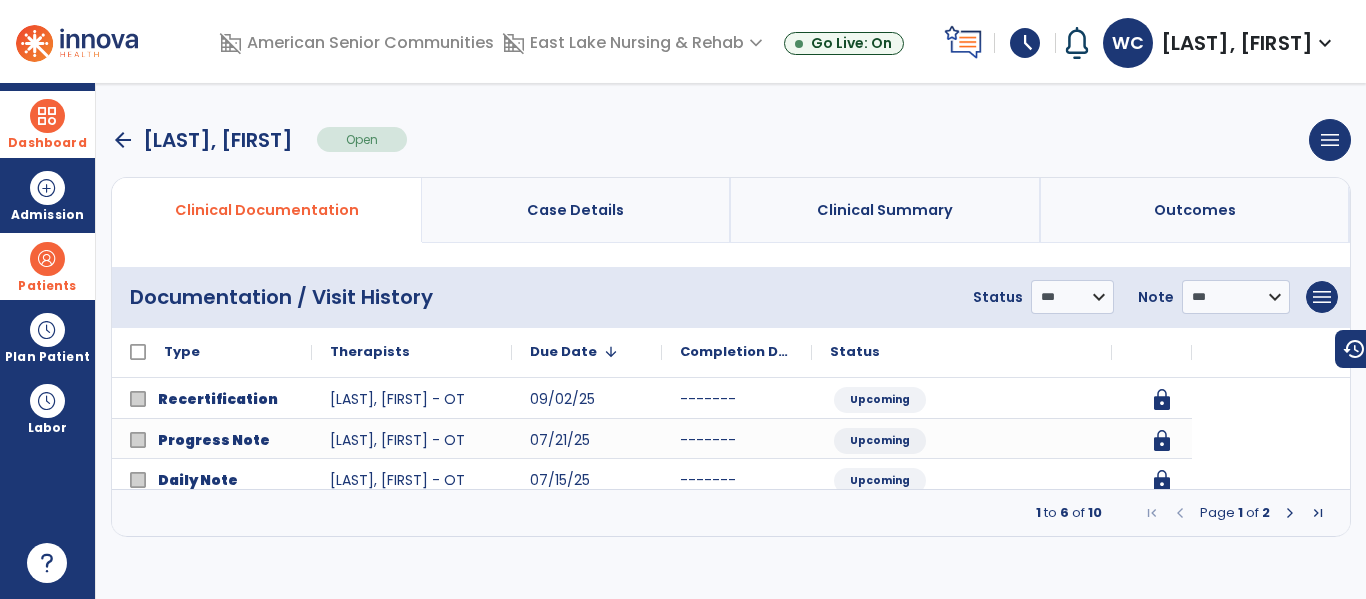 scroll, scrollTop: 0, scrollLeft: 0, axis: both 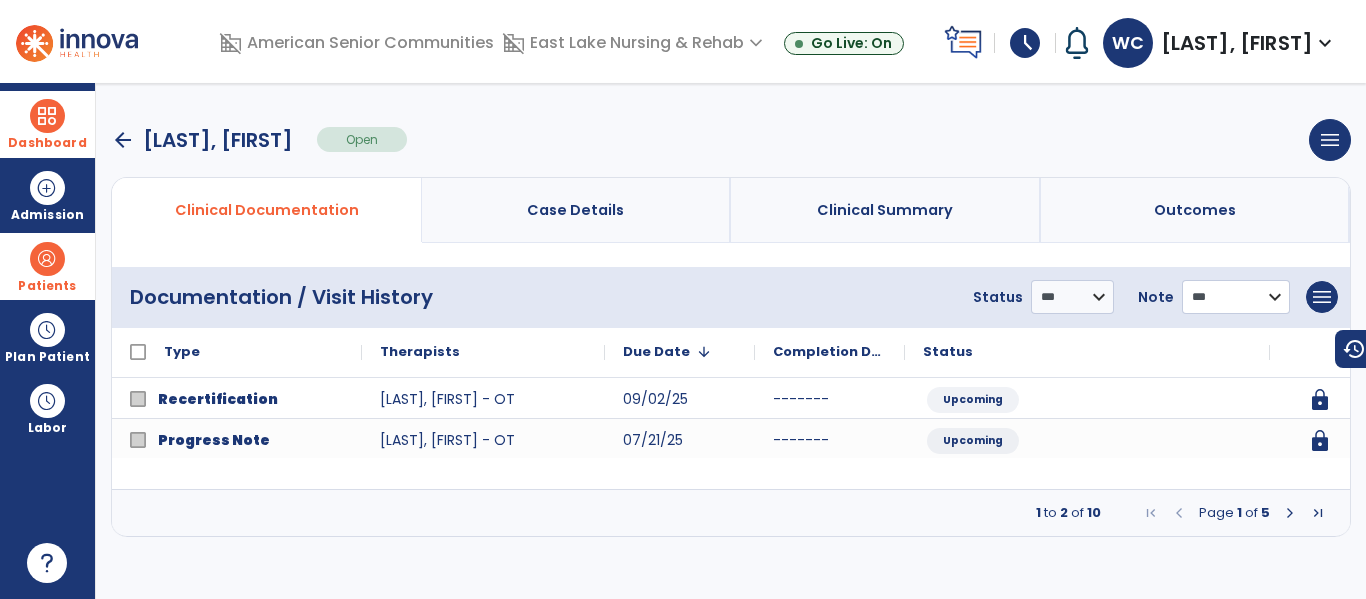 click on "**********" at bounding box center [1072, 297] 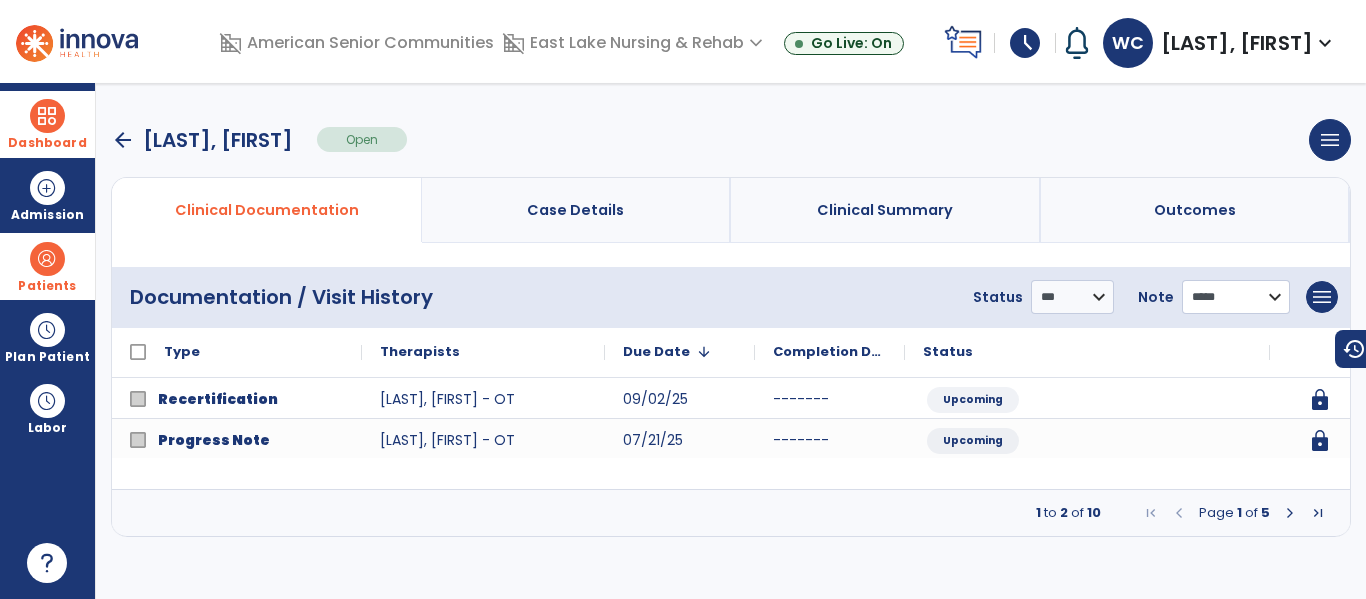 click on "**********" at bounding box center [1072, 297] 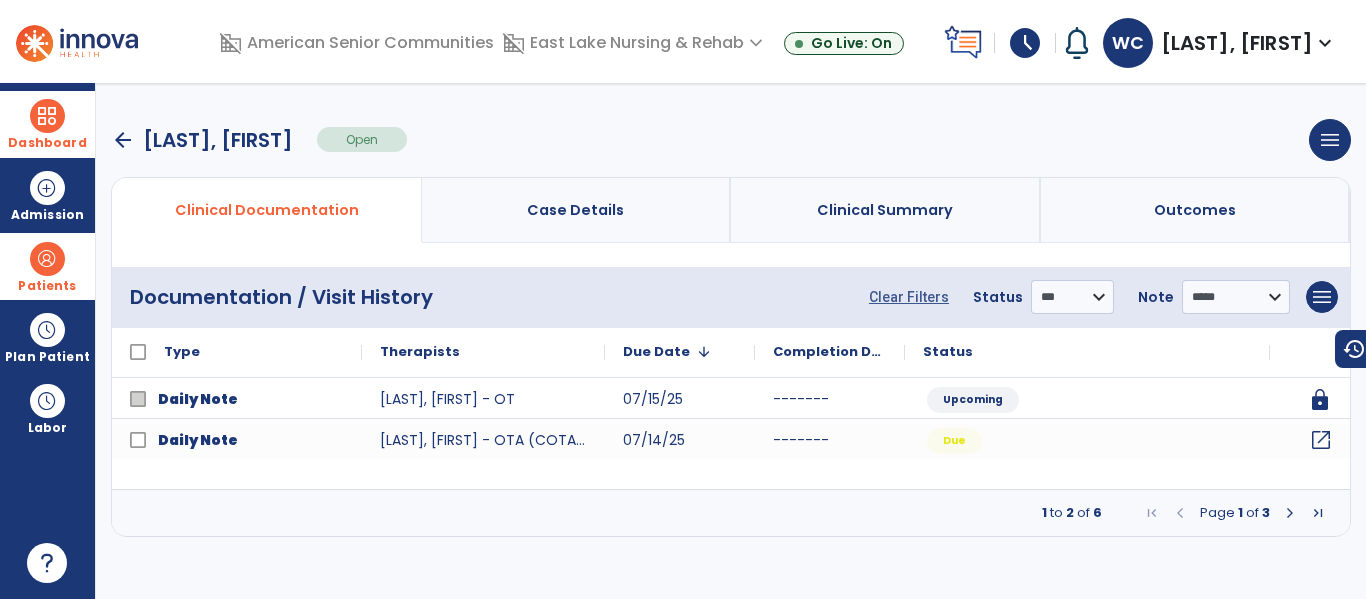 click on "open_in_new" 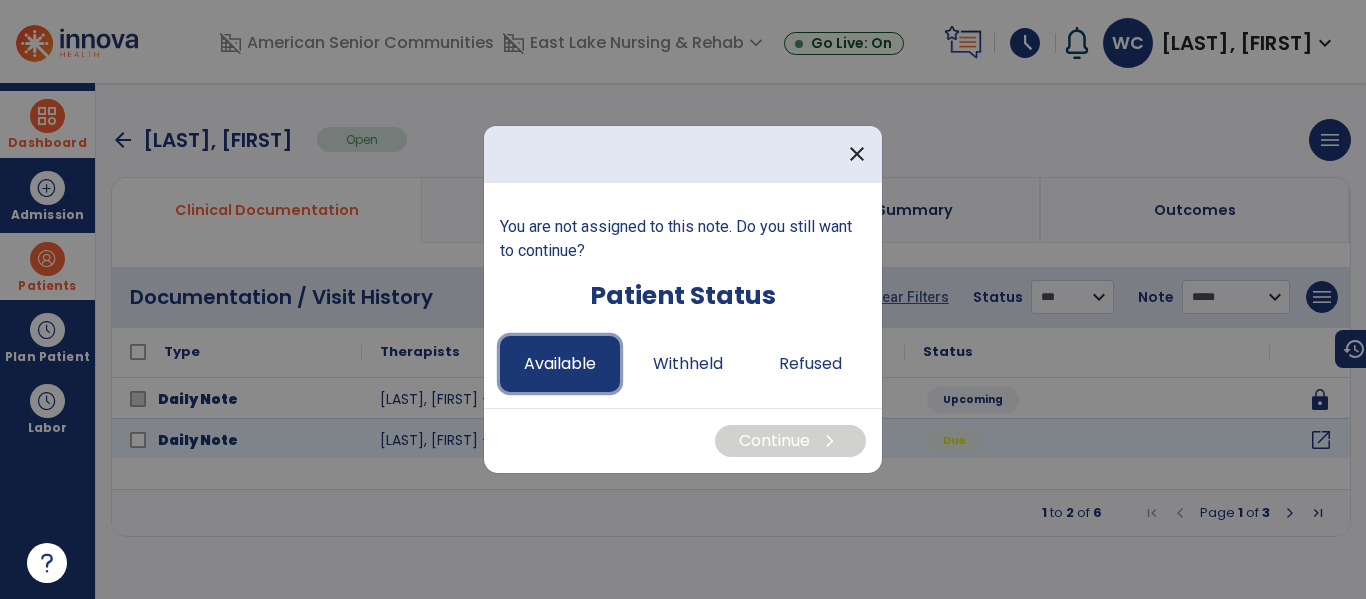click on "Available" at bounding box center [560, 364] 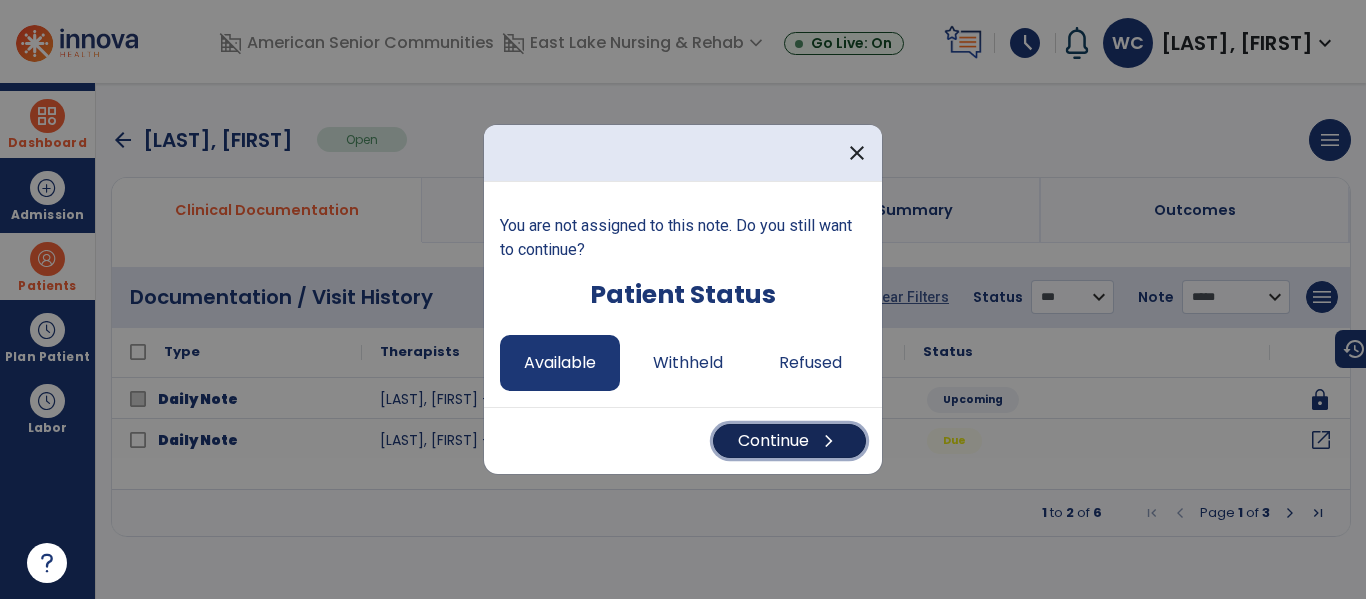 click on "chevron_right" at bounding box center [829, 441] 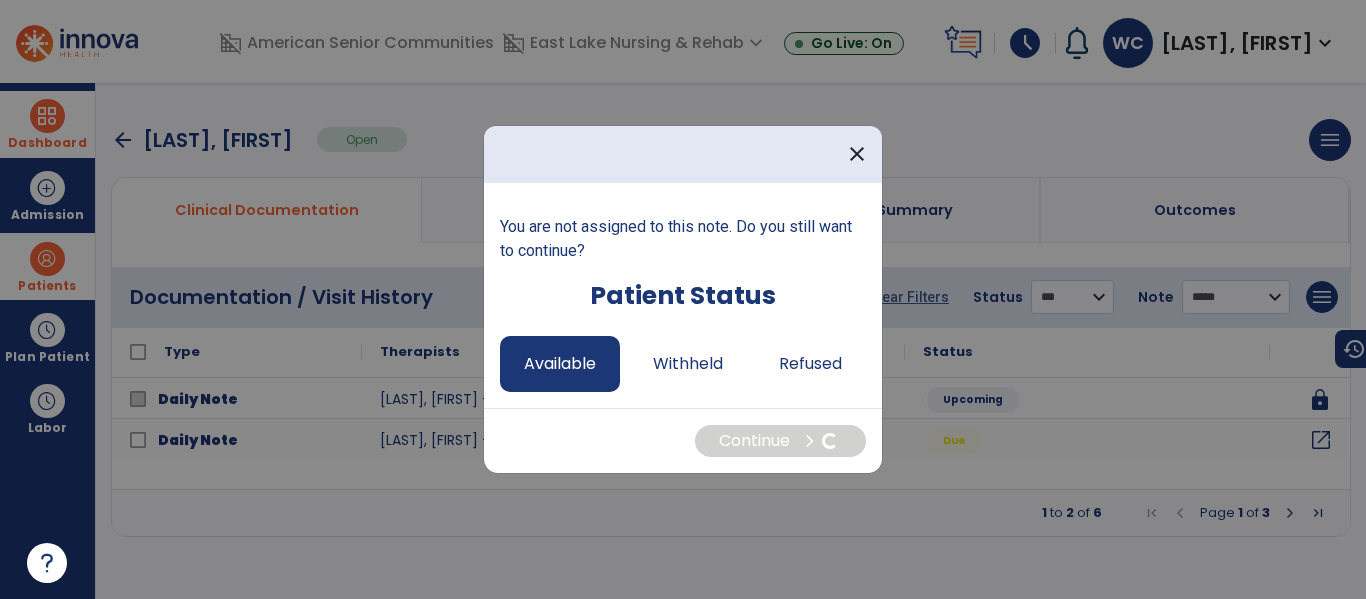 select on "*" 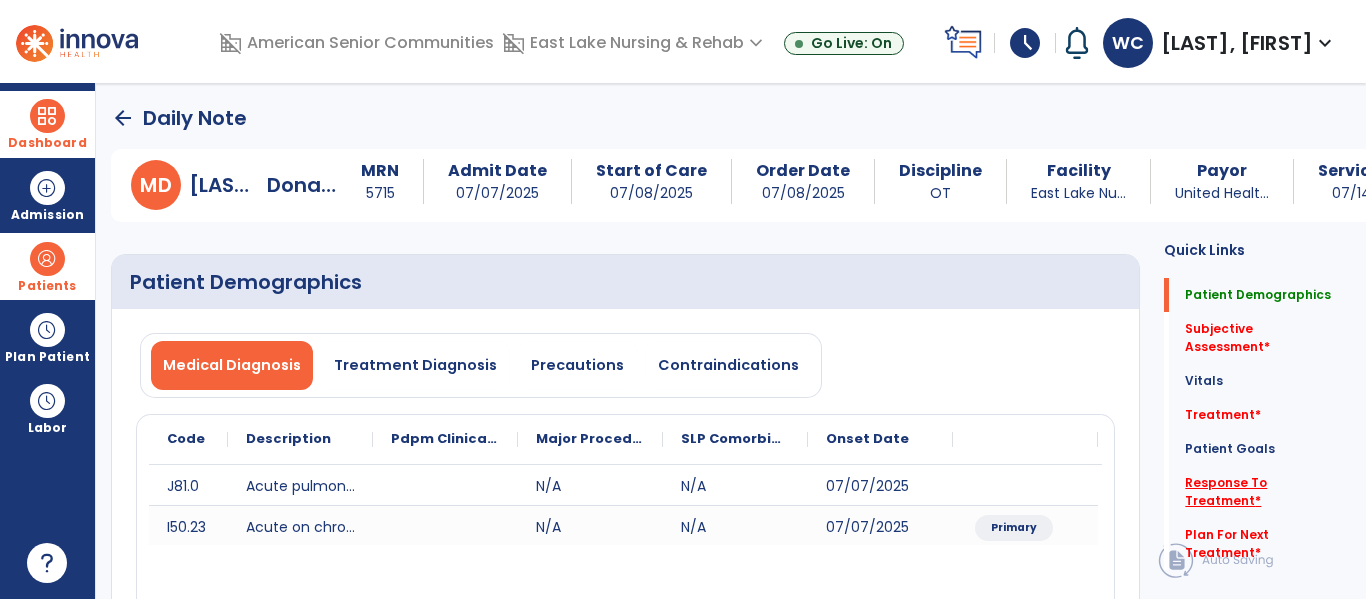 click on "Response To Treatment   *" 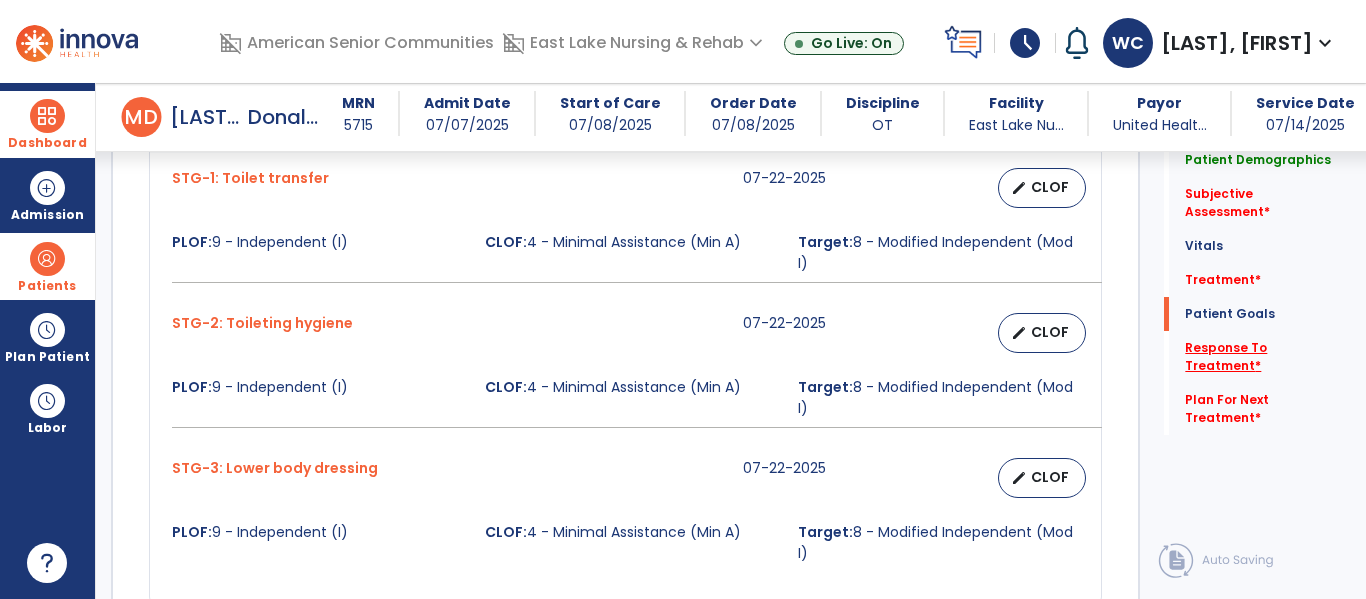 scroll, scrollTop: 2522, scrollLeft: 0, axis: vertical 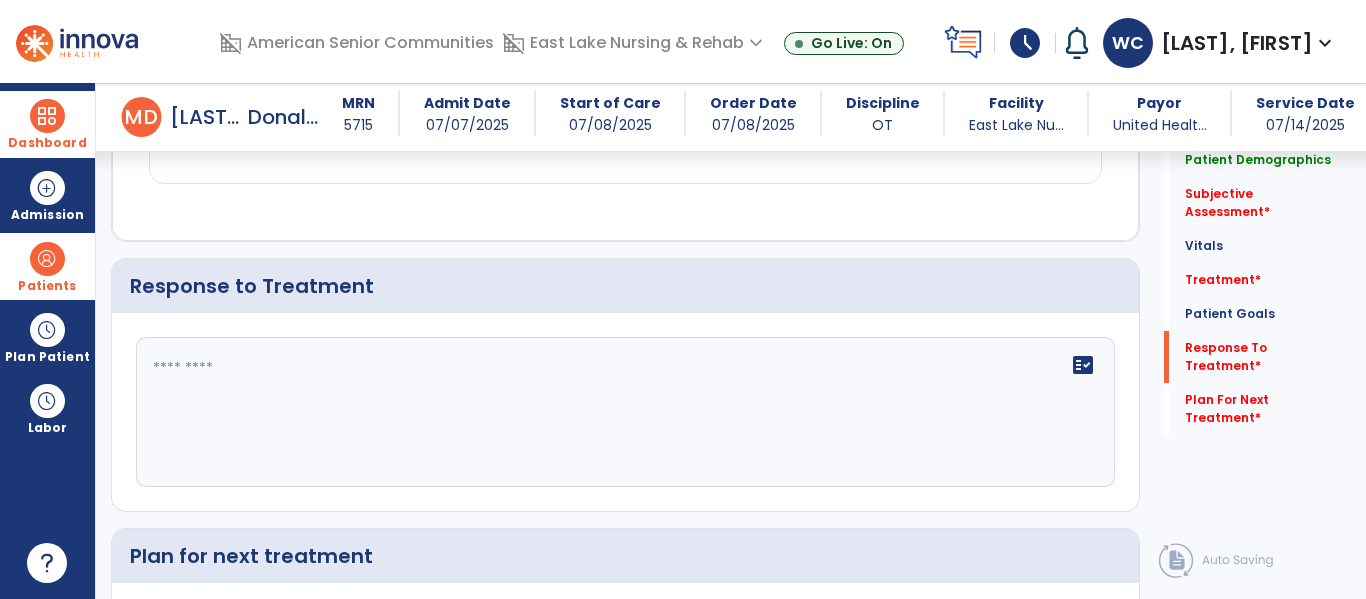 click on "fact_check" 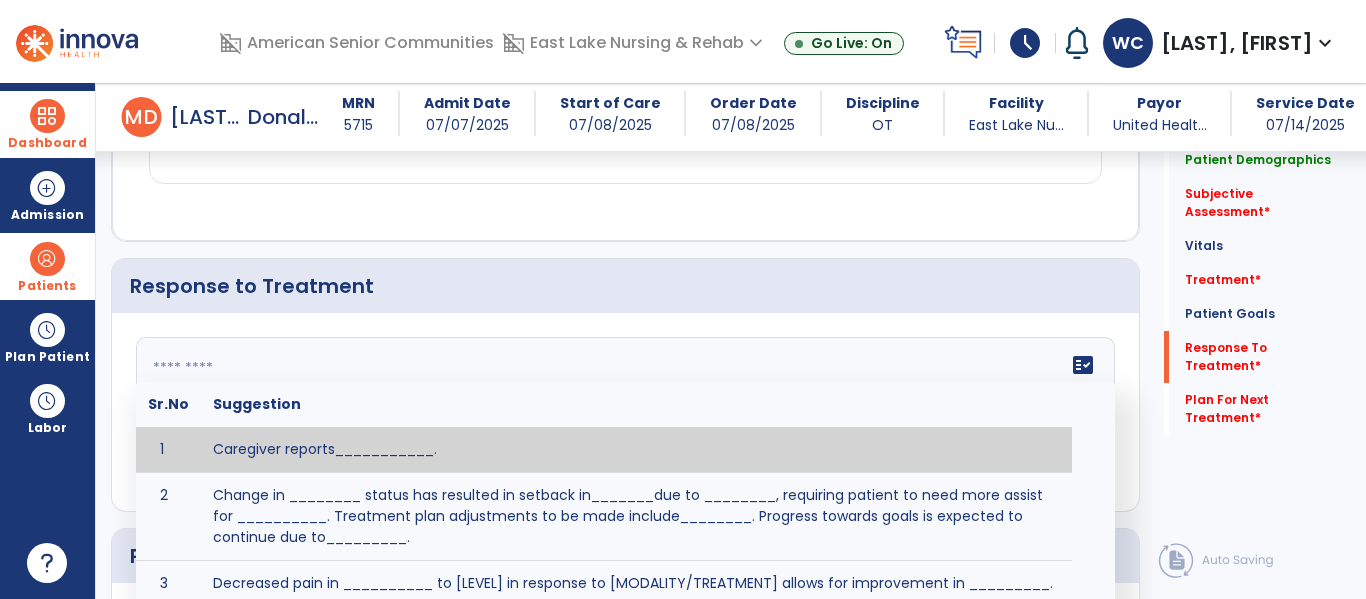 paste on "**********" 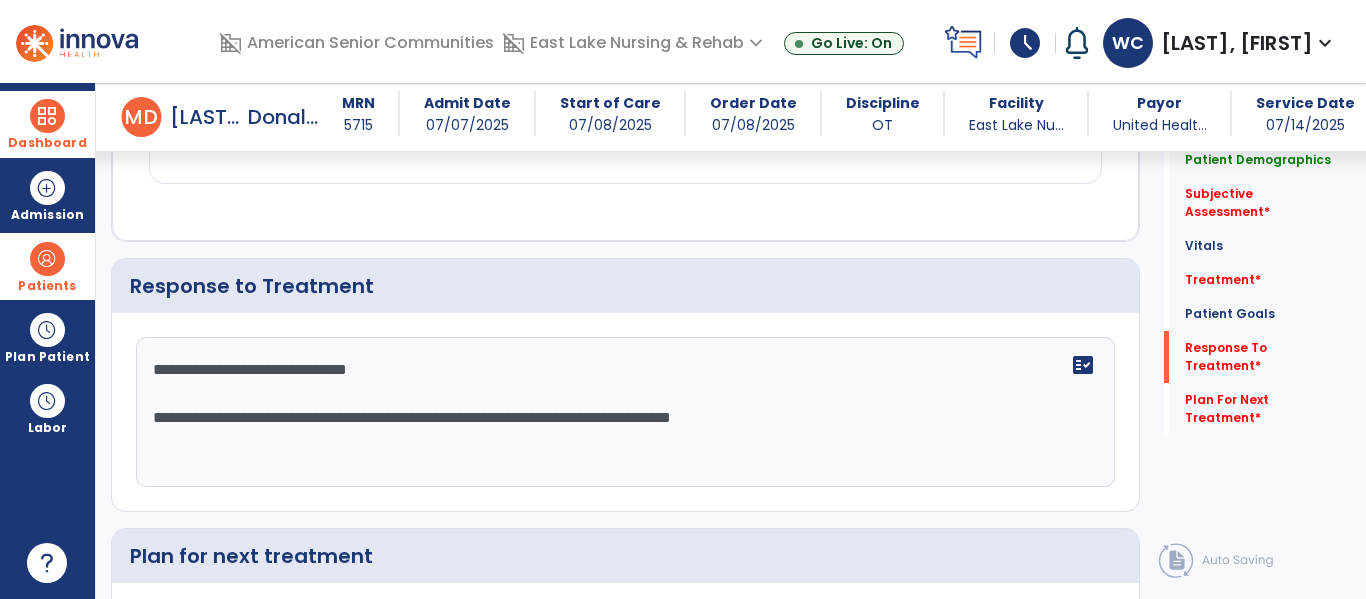 click on "**********" 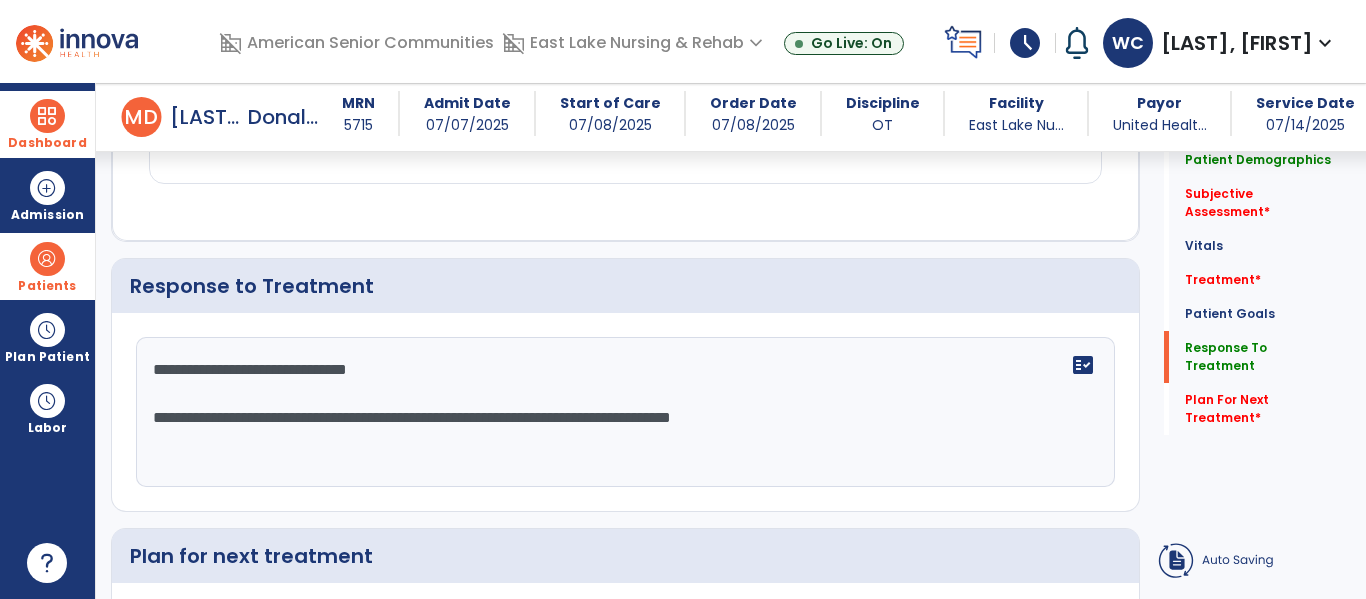 click on "**********" 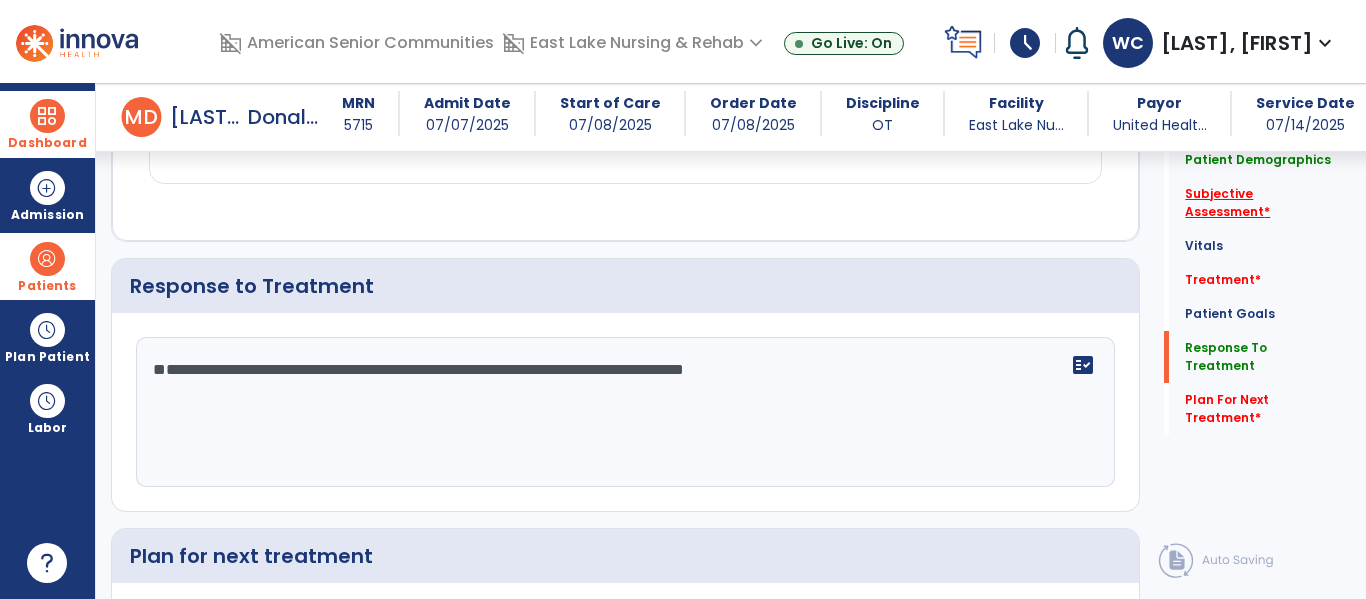 type on "**********" 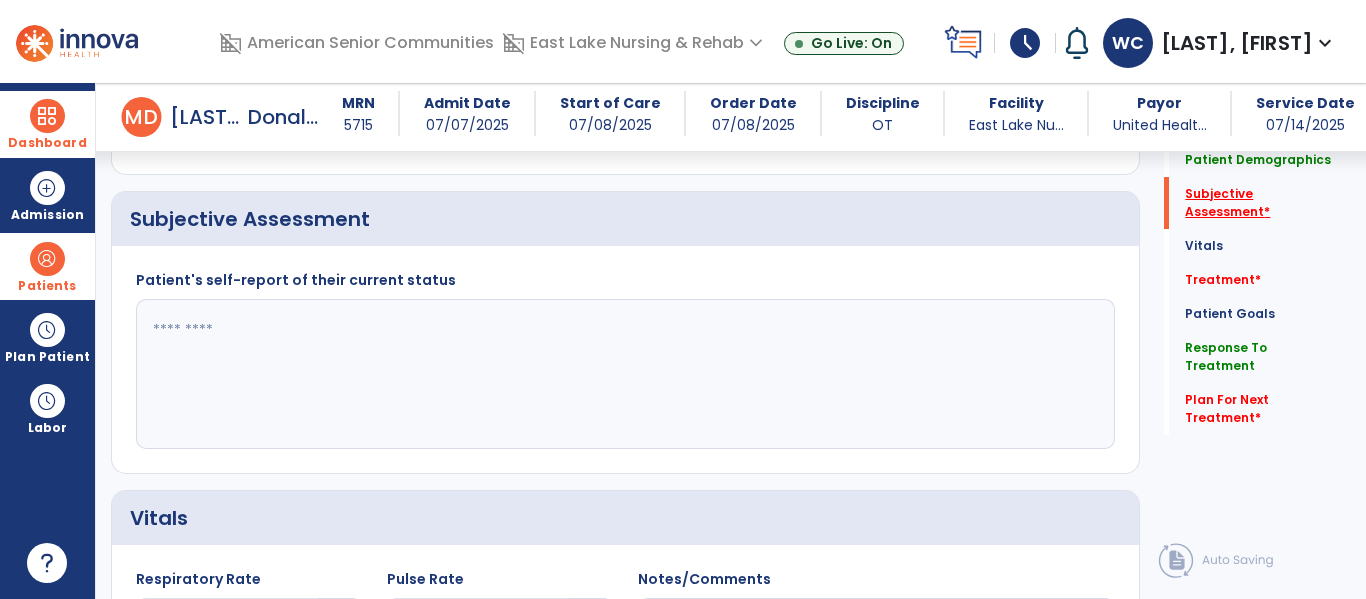 scroll, scrollTop: 438, scrollLeft: 0, axis: vertical 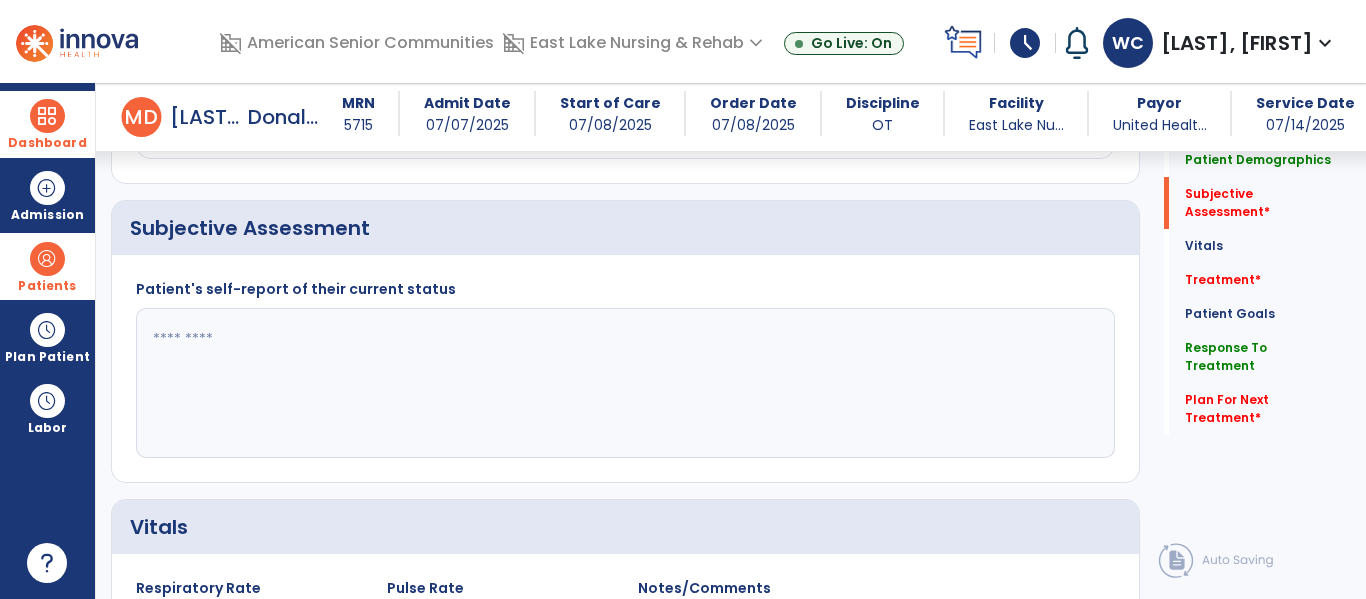 click 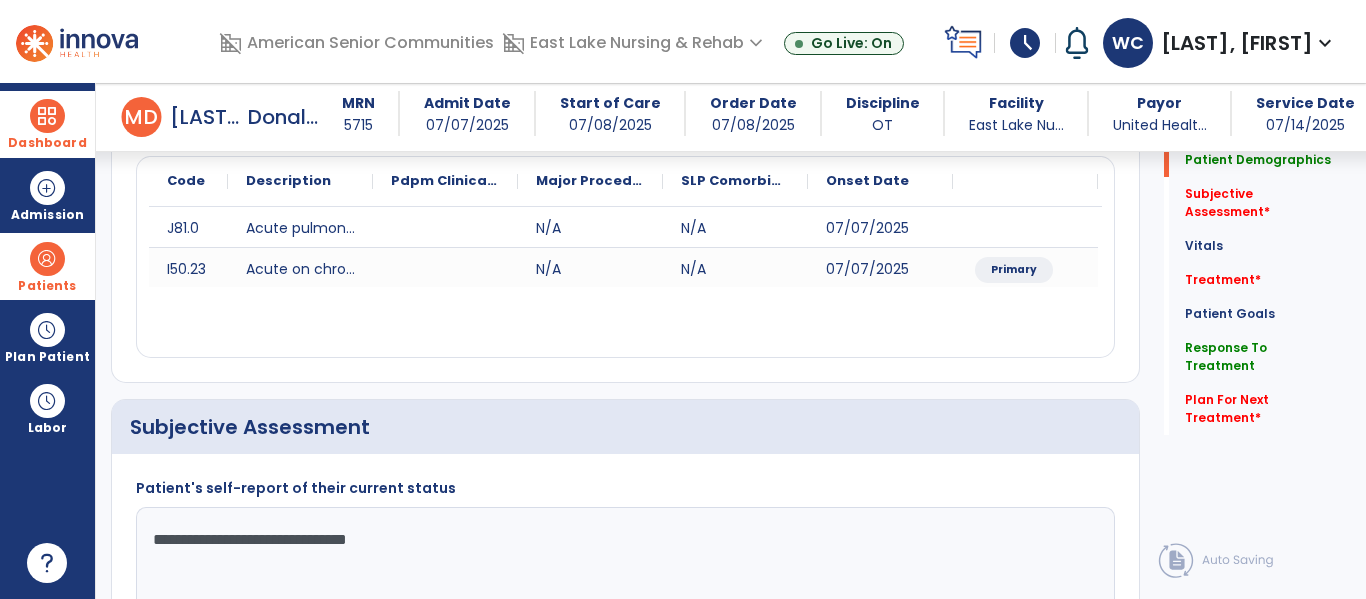 scroll, scrollTop: 0, scrollLeft: 0, axis: both 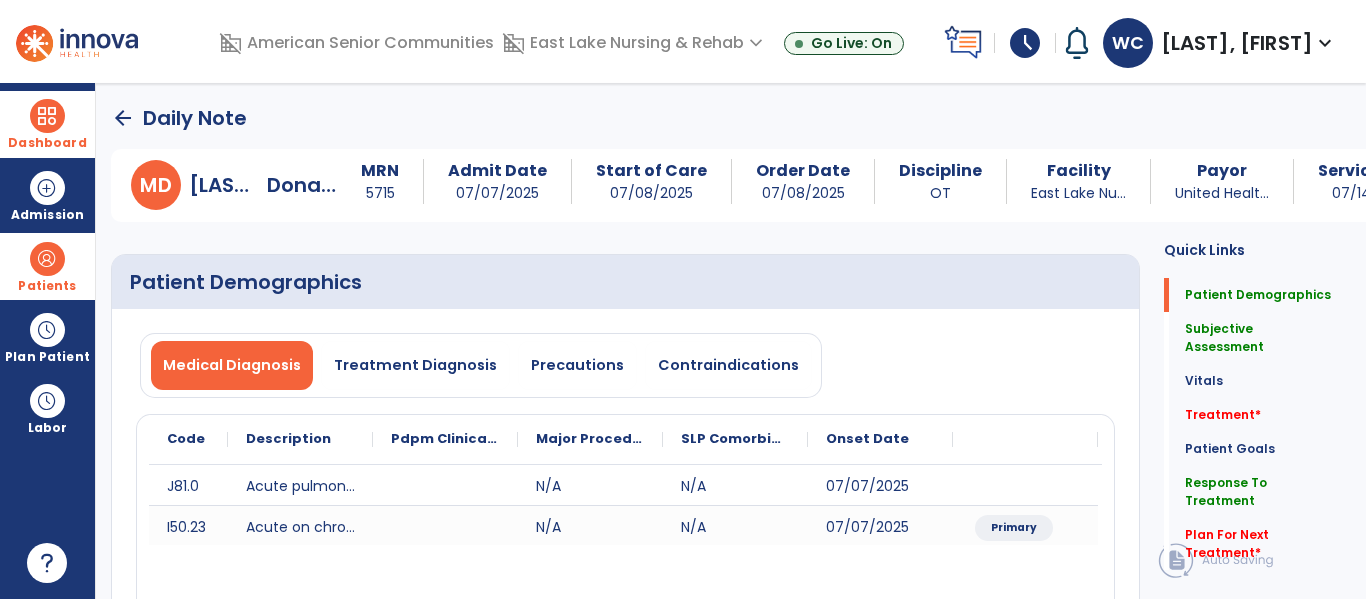 type on "**********" 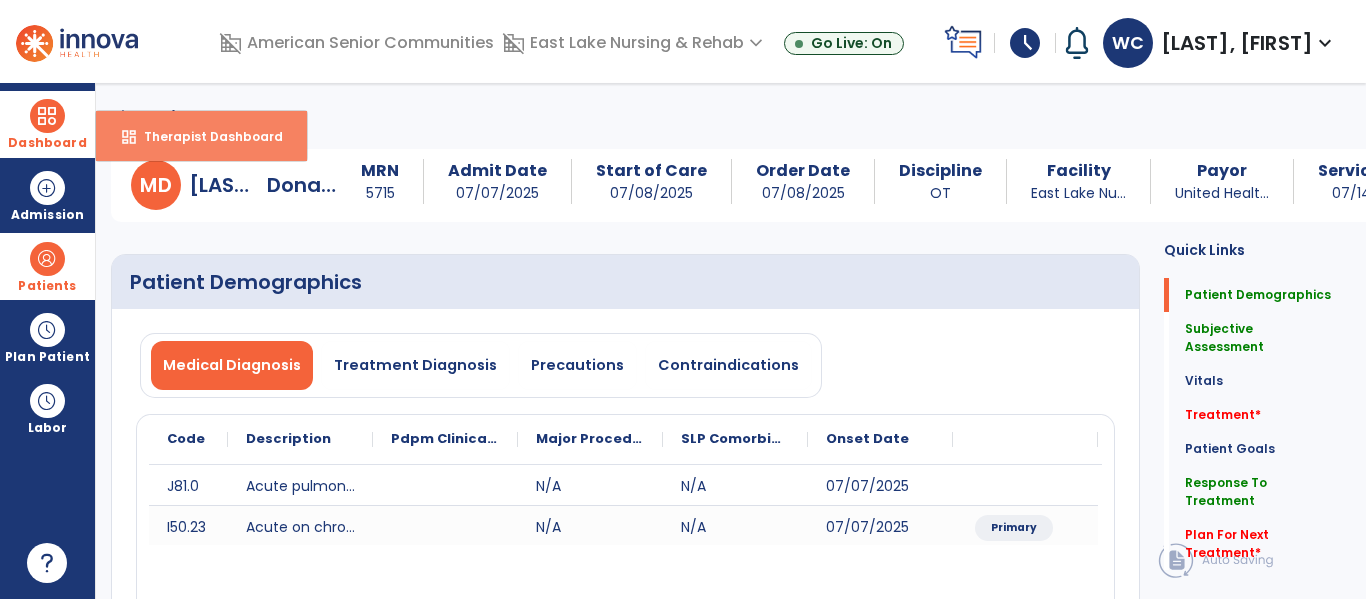 click on "Therapist Dashboard" at bounding box center (205, 136) 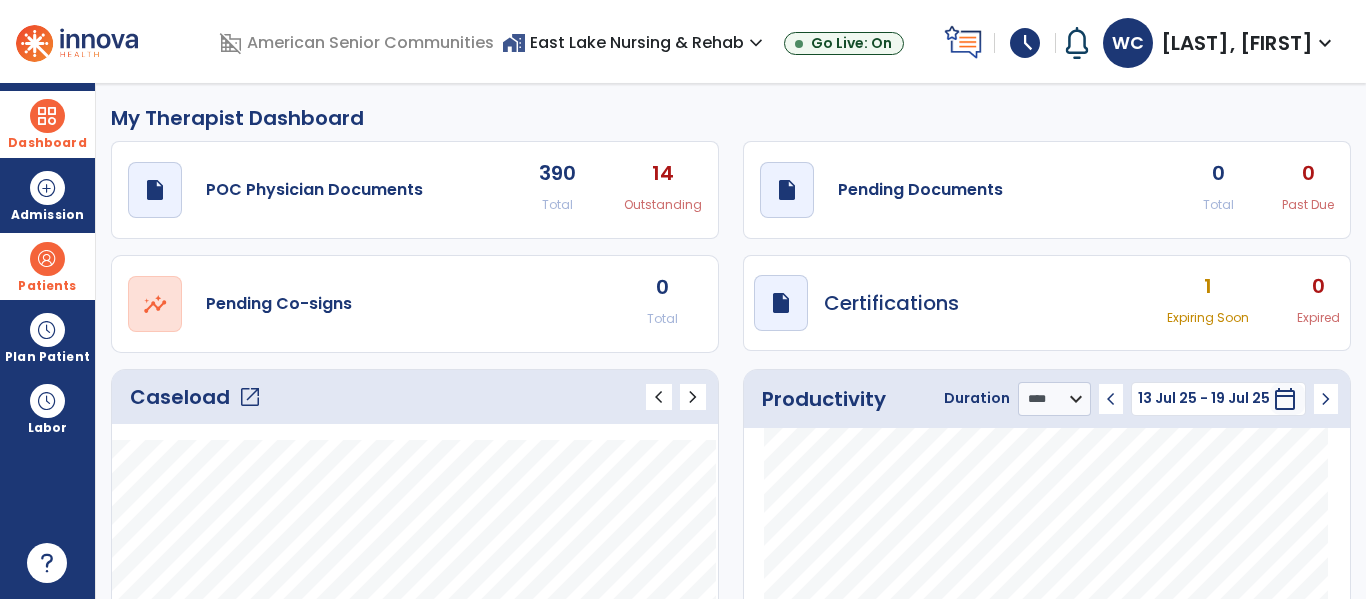 click on "Caseload   open_in_new" 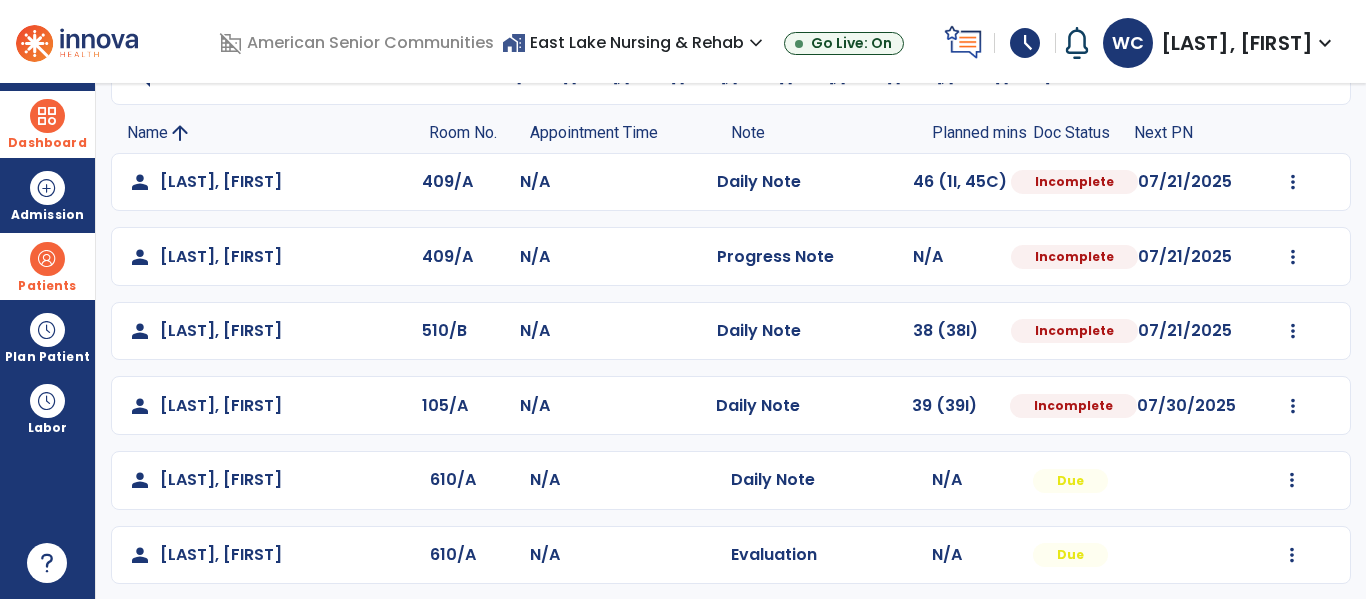 scroll, scrollTop: 83, scrollLeft: 0, axis: vertical 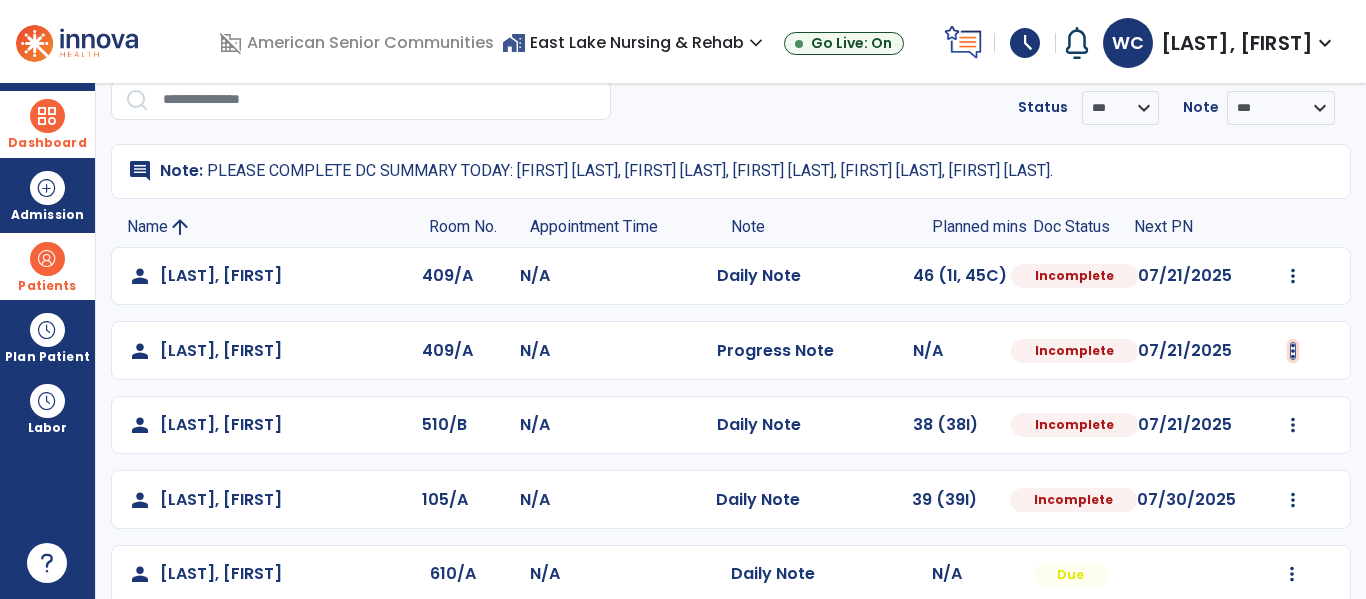 click at bounding box center [1293, 276] 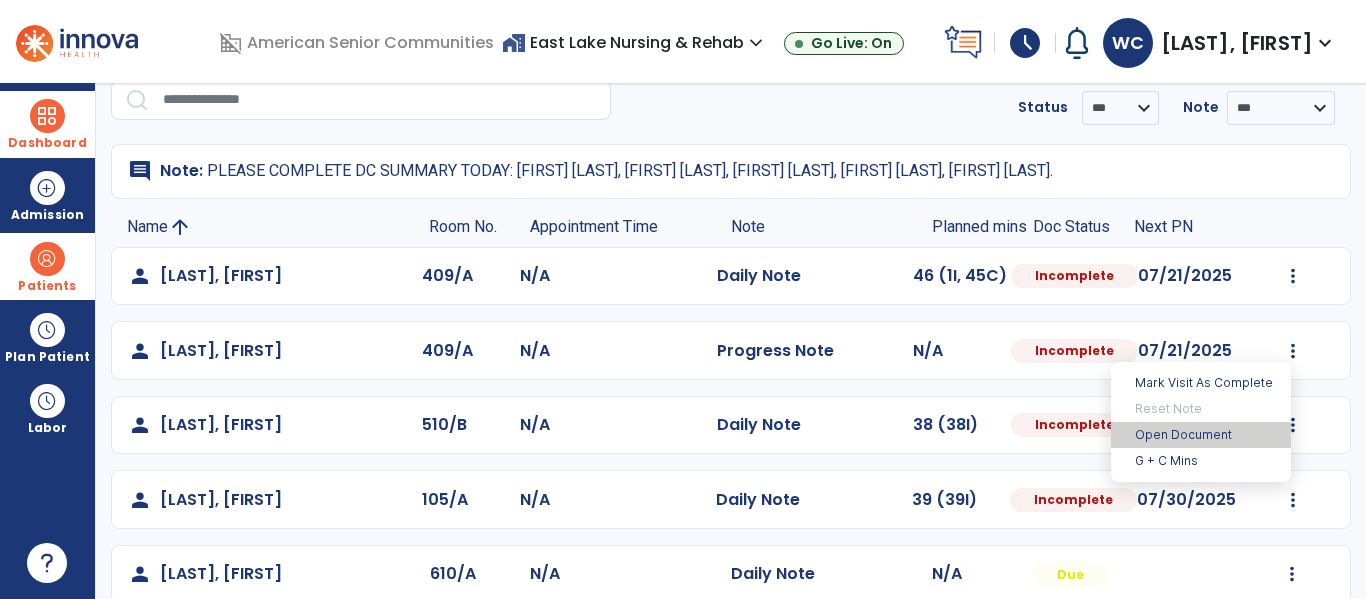click on "Open Document" at bounding box center [1201, 435] 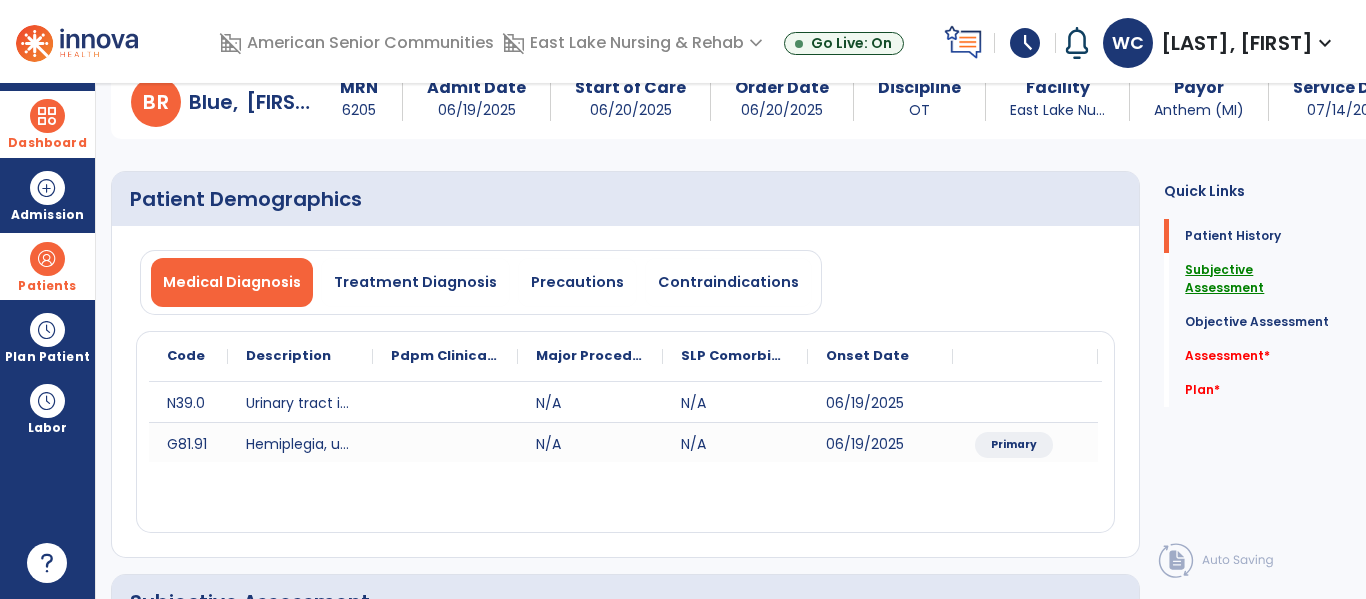 click on "Subjective Assessment" 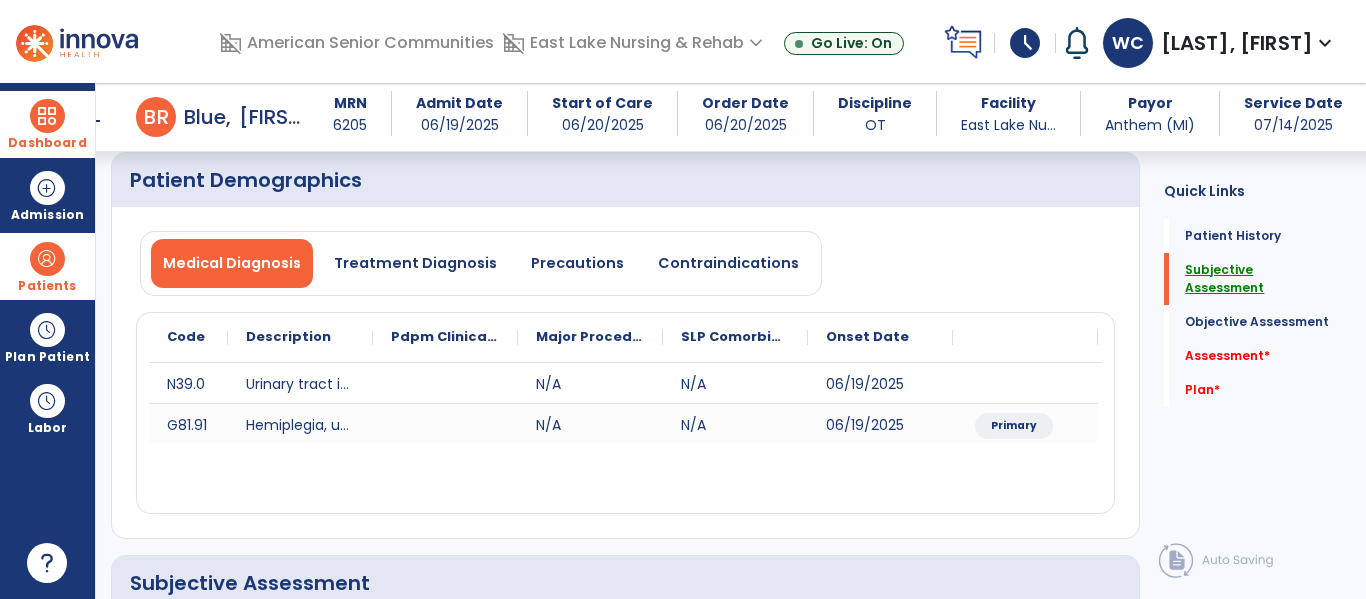 scroll, scrollTop: 454, scrollLeft: 0, axis: vertical 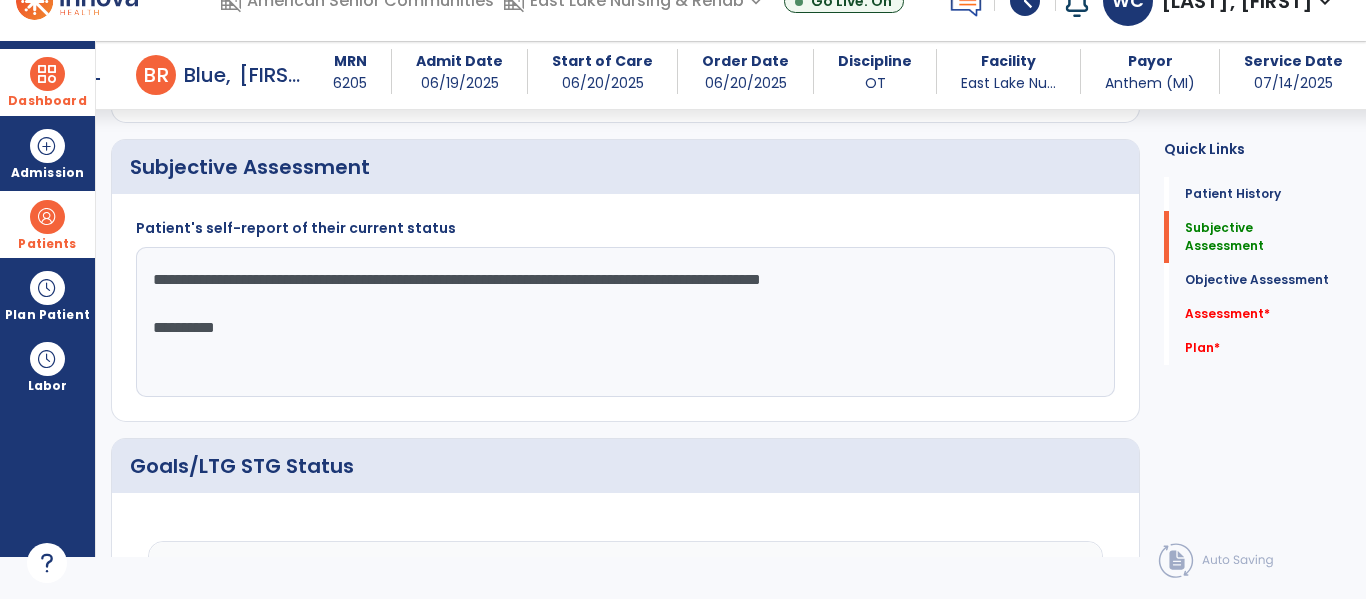 click on "**********" 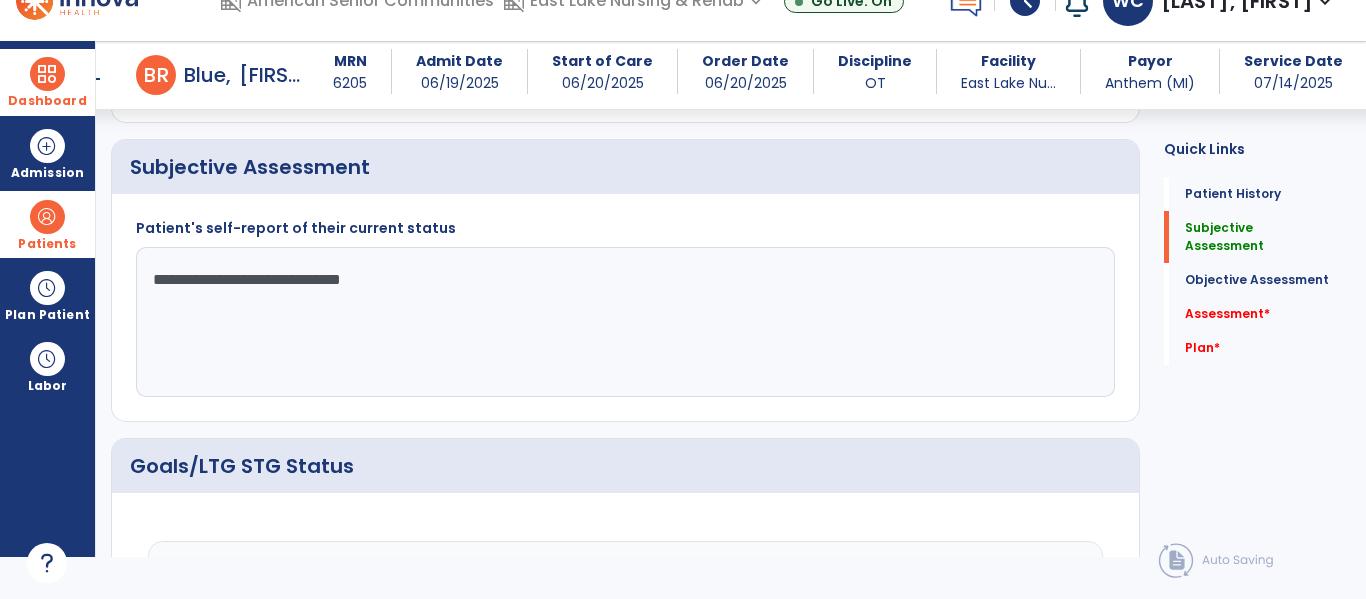 click on "**********" 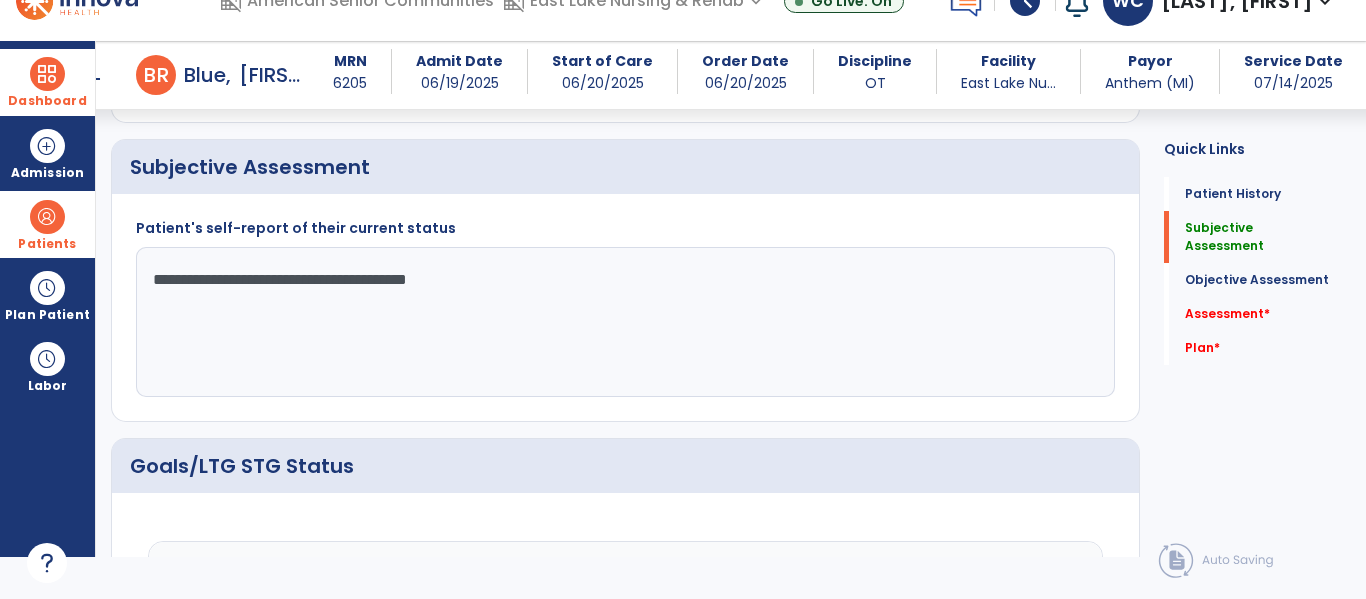 click on "**********" 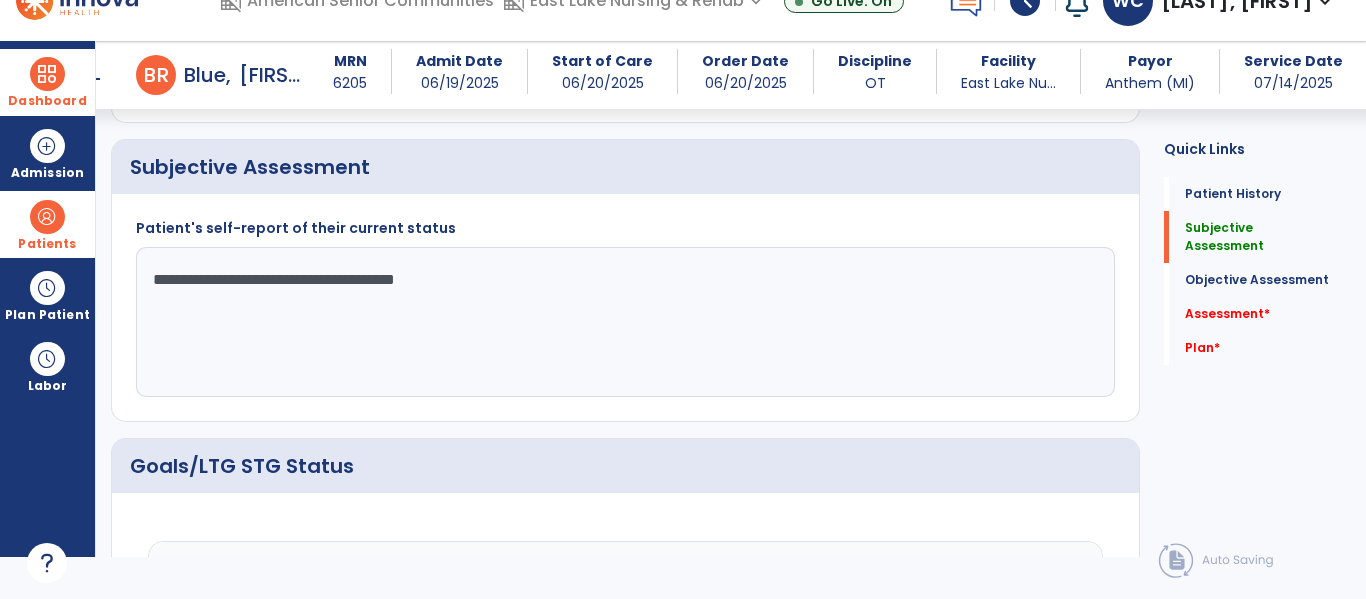click on "**********" 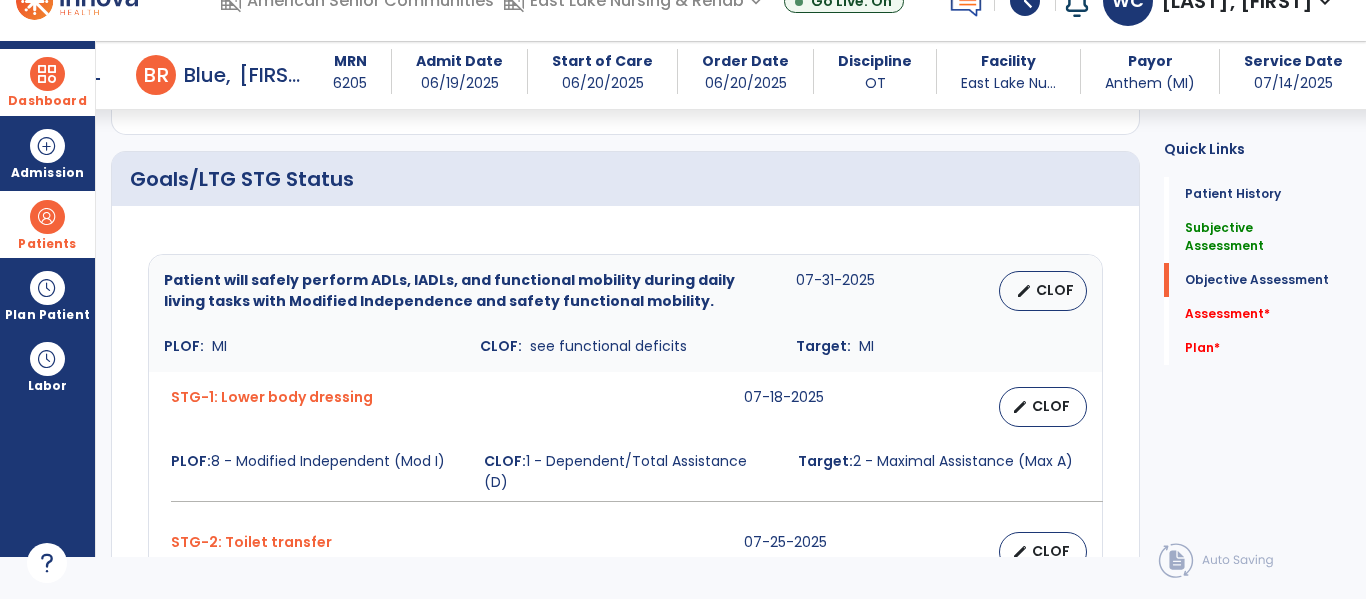 scroll, scrollTop: 825, scrollLeft: 0, axis: vertical 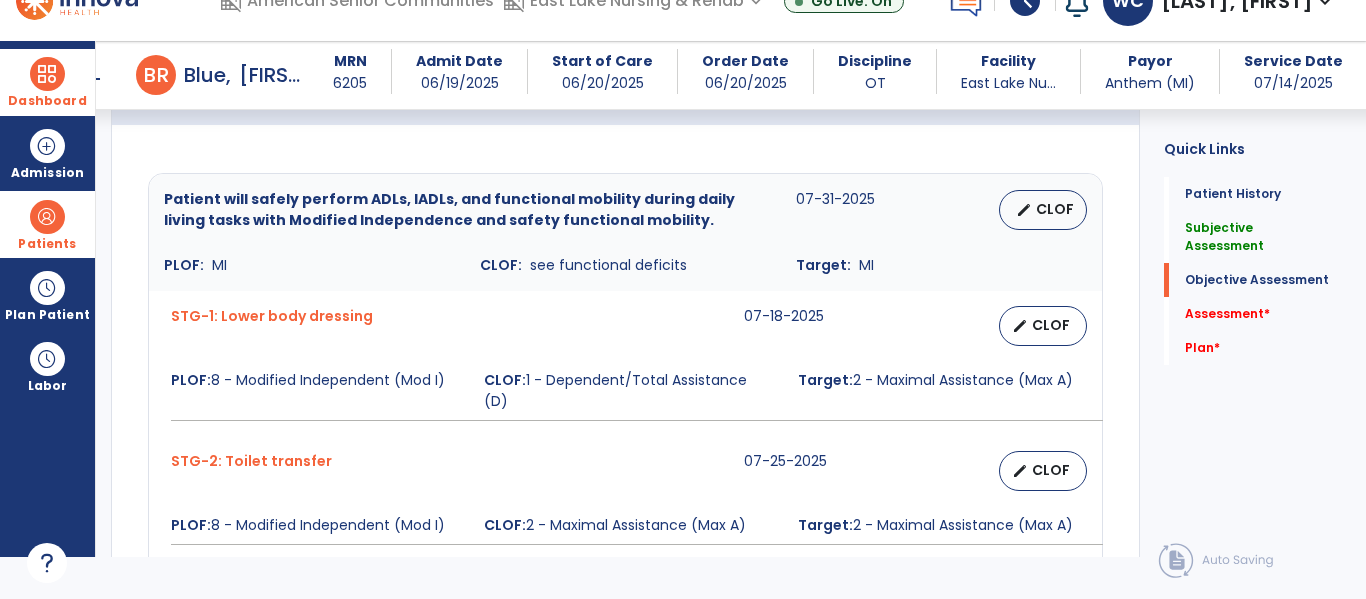 type on "**********" 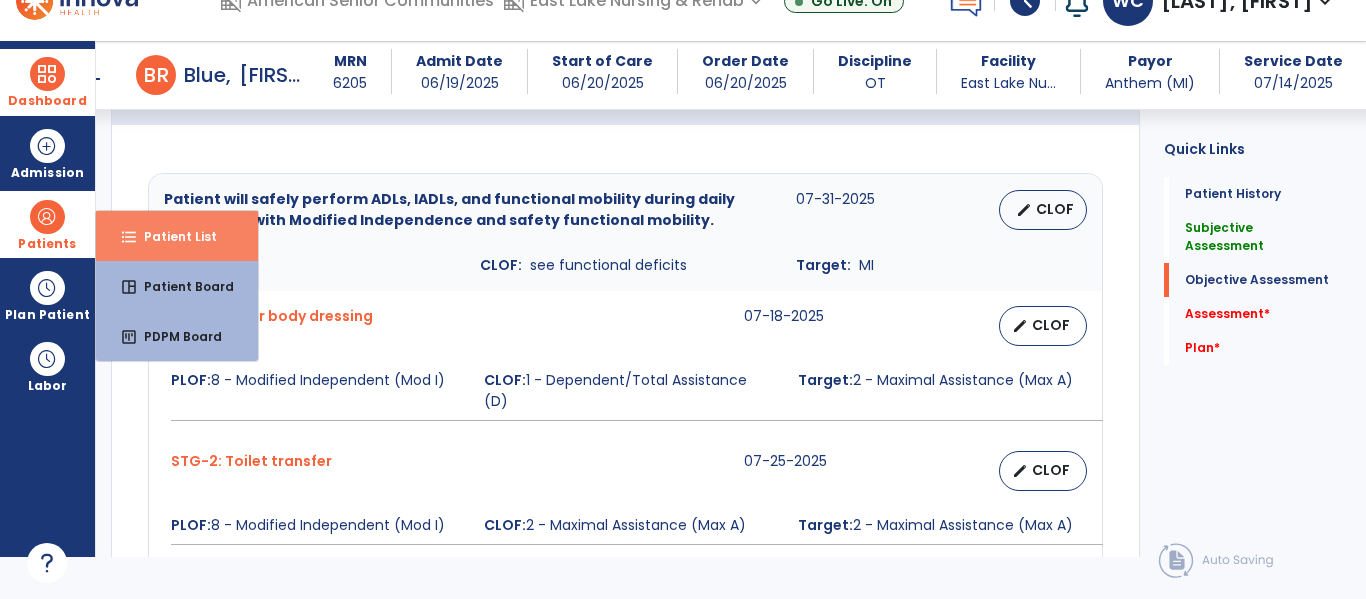 click on "Patient List" at bounding box center (172, 236) 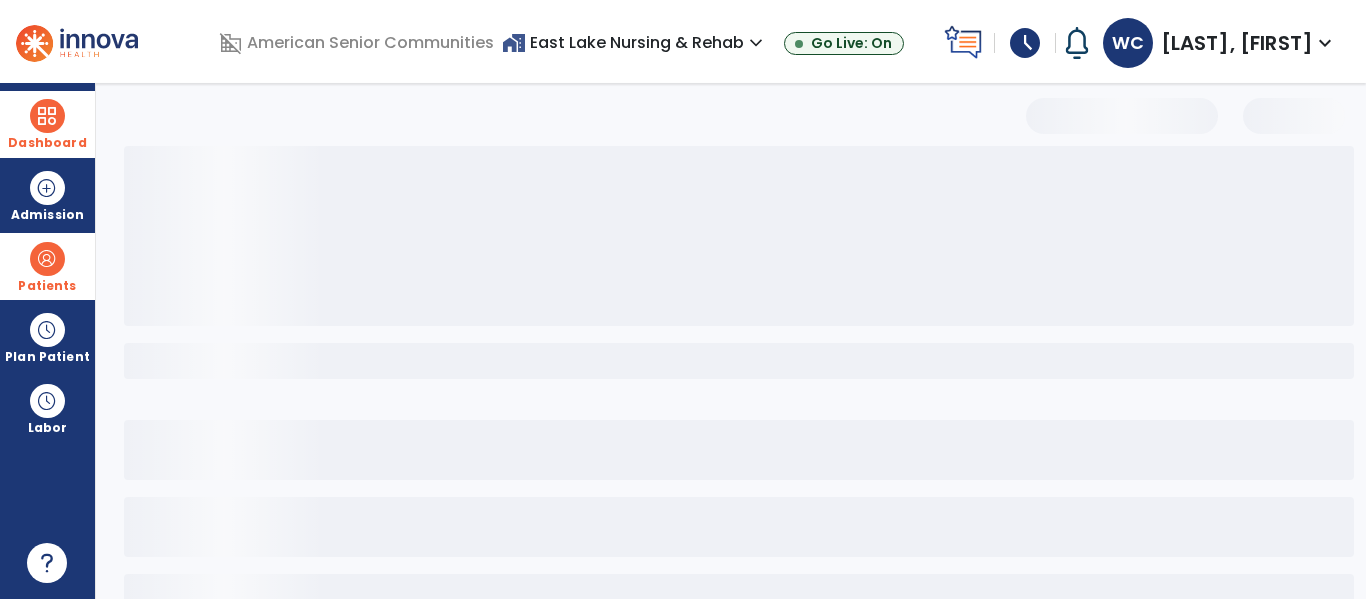scroll, scrollTop: 0, scrollLeft: 0, axis: both 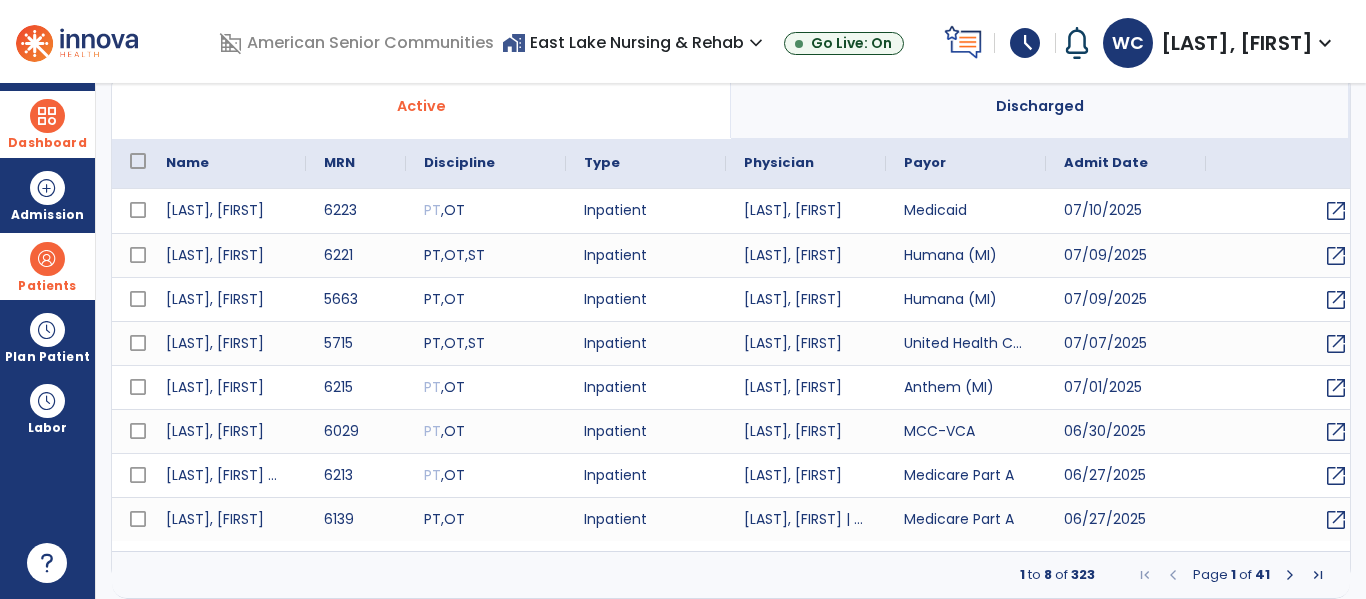 select on "***" 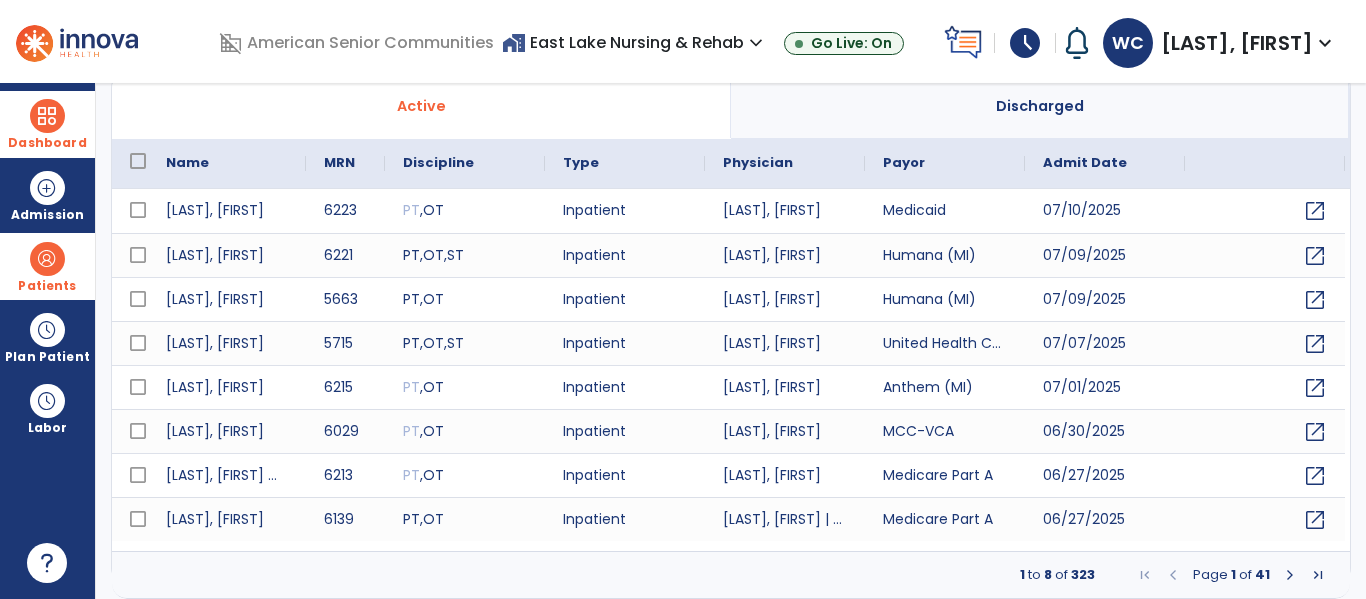 scroll, scrollTop: 0, scrollLeft: 0, axis: both 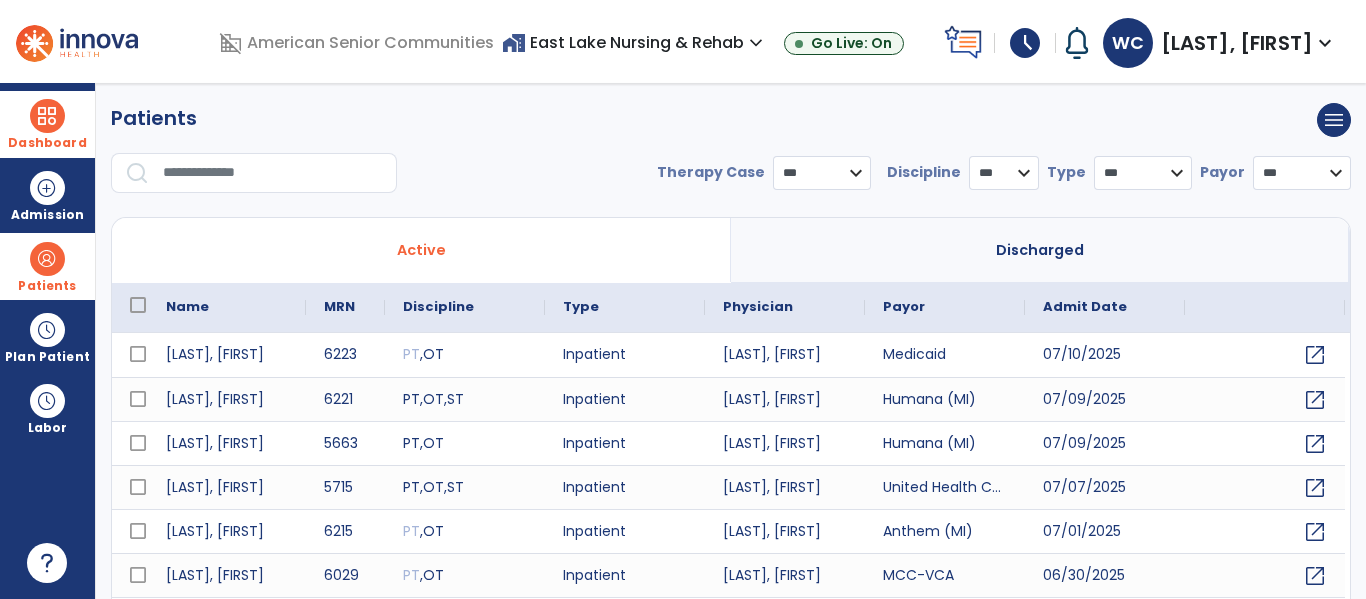 click at bounding box center (273, 173) 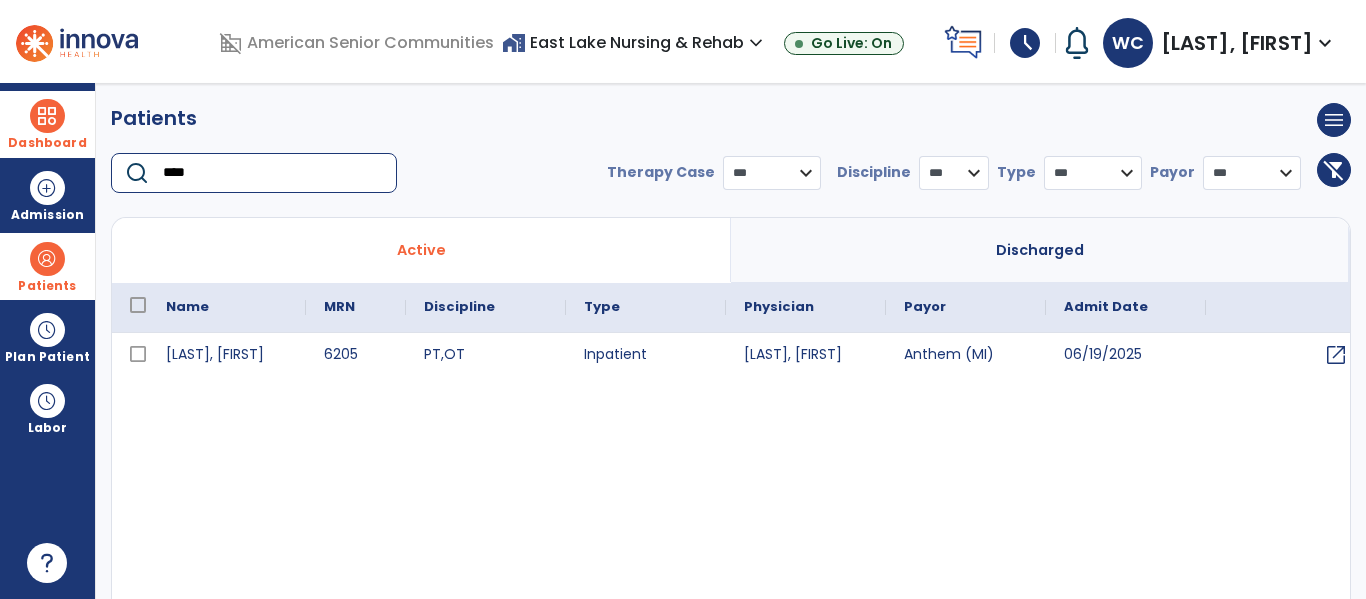 type on "****" 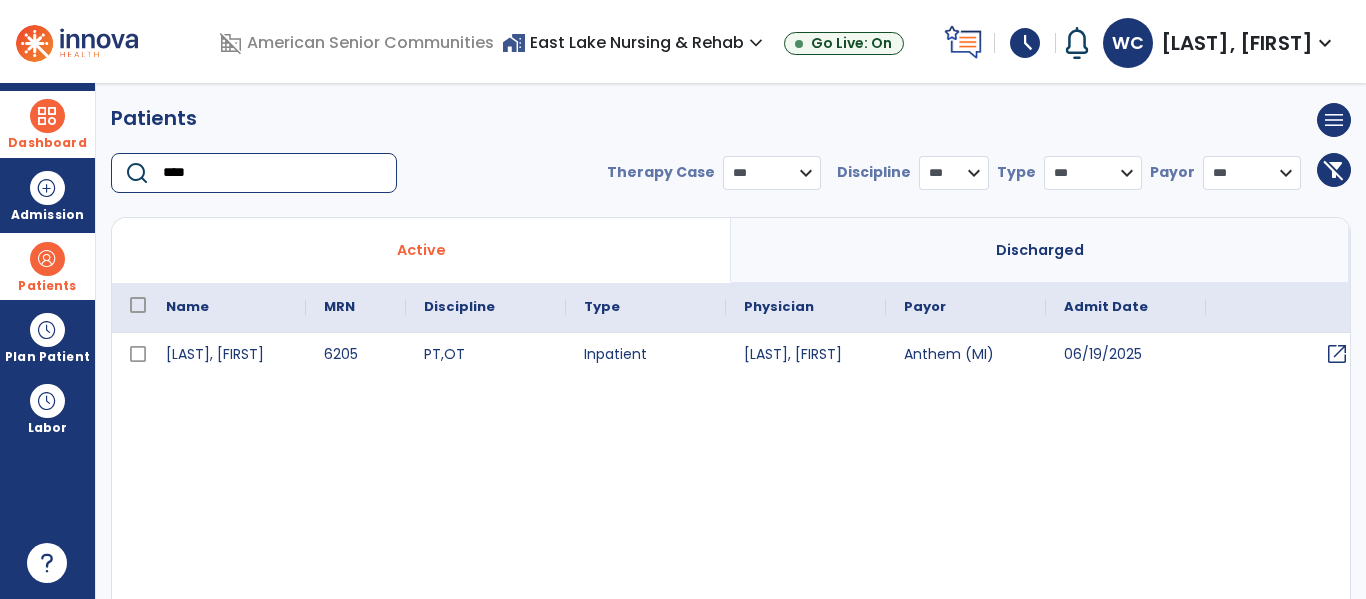 click on "open_in_new" at bounding box center (1337, 354) 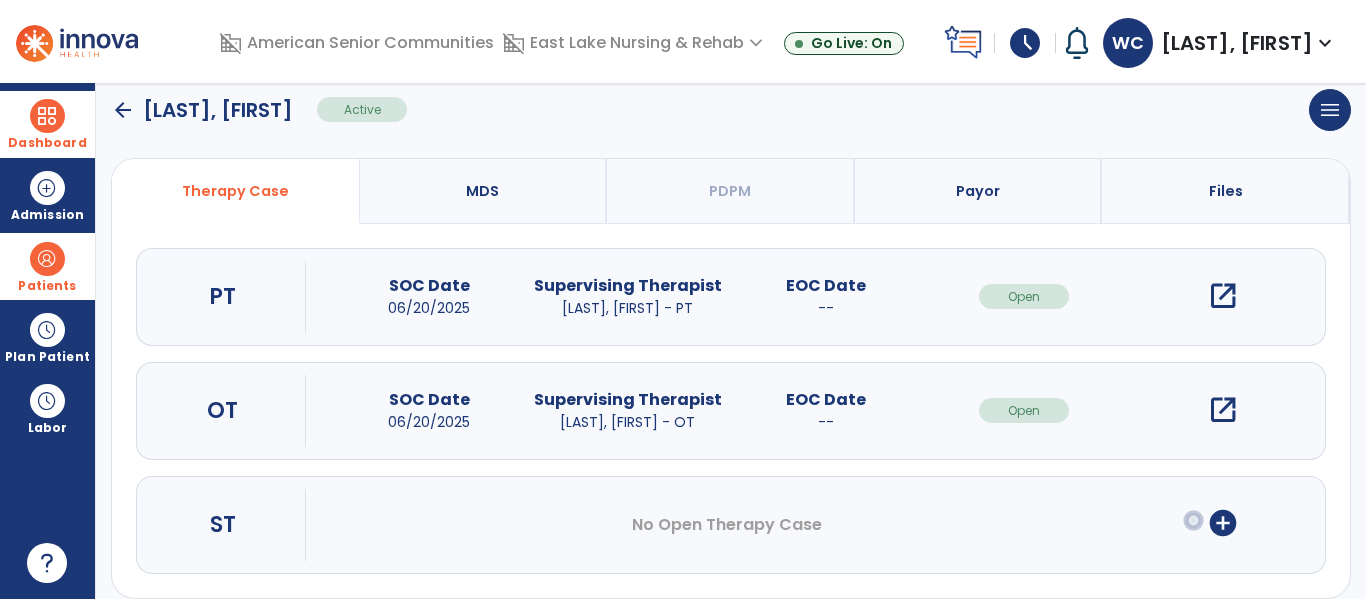 scroll, scrollTop: 142, scrollLeft: 0, axis: vertical 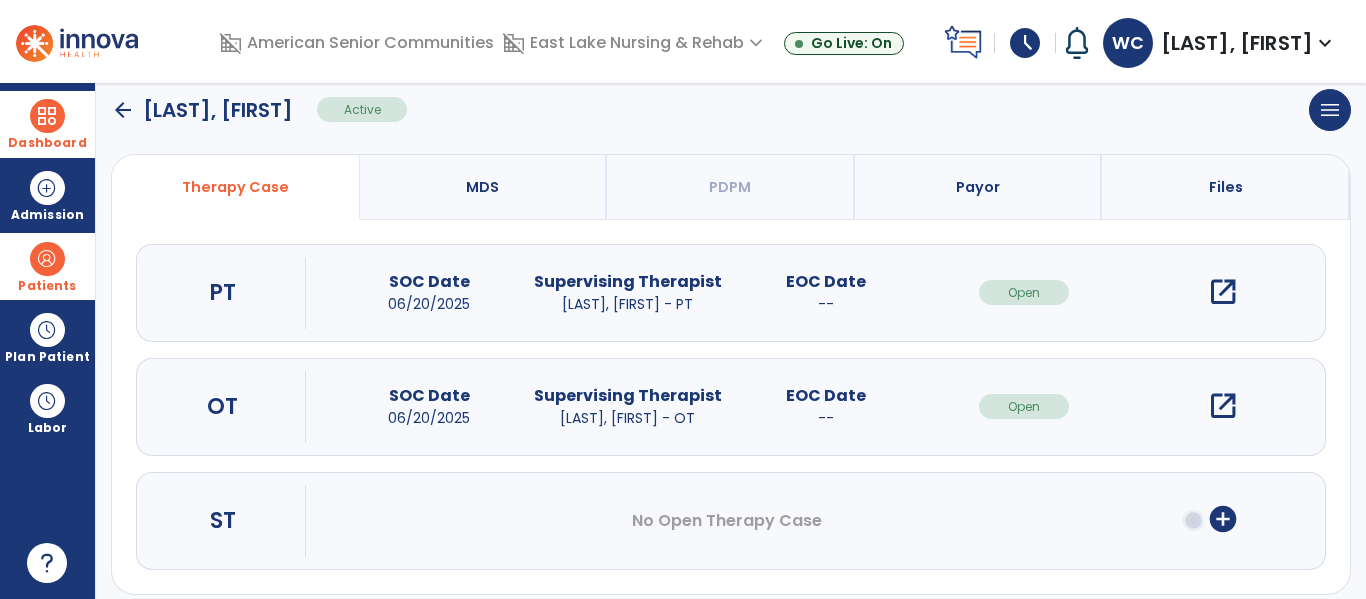 click on "open_in_new" at bounding box center [1223, 406] 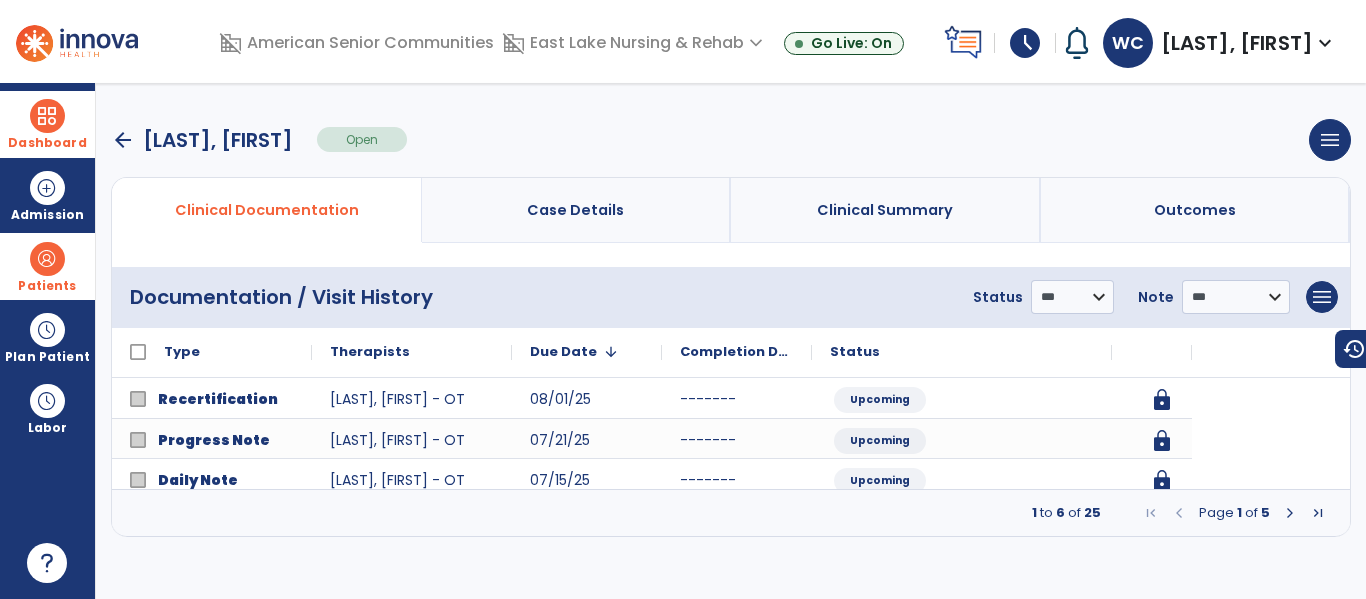 scroll, scrollTop: 0, scrollLeft: 0, axis: both 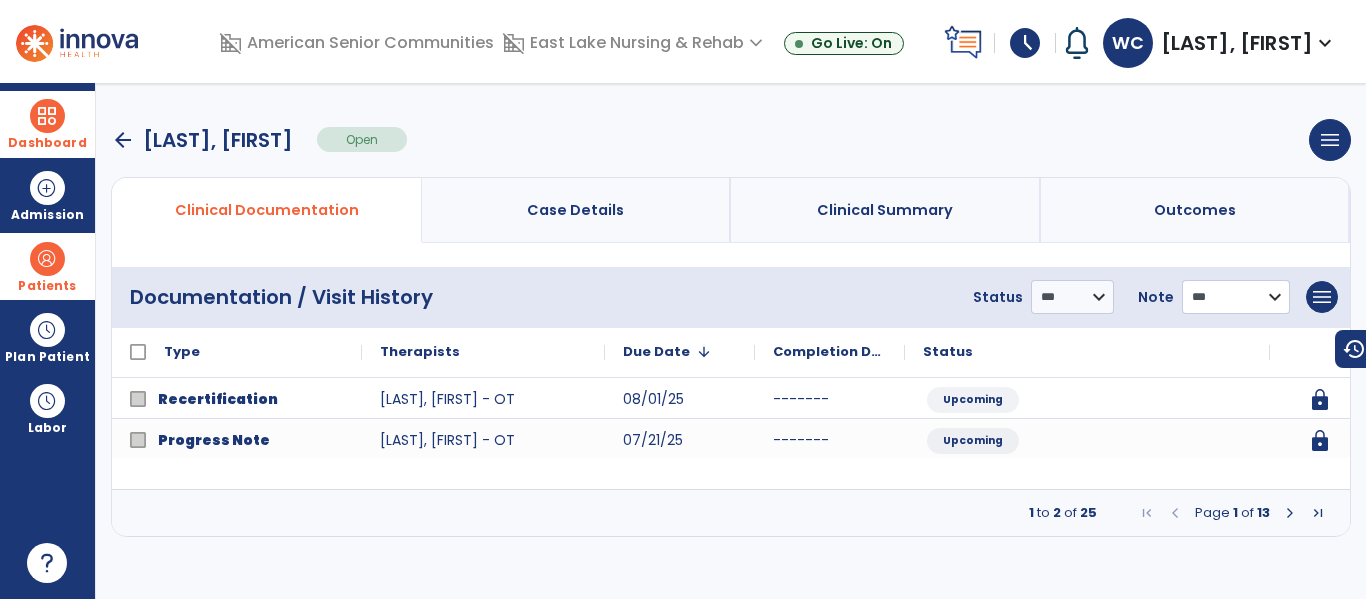 click on "**********" at bounding box center [1072, 297] 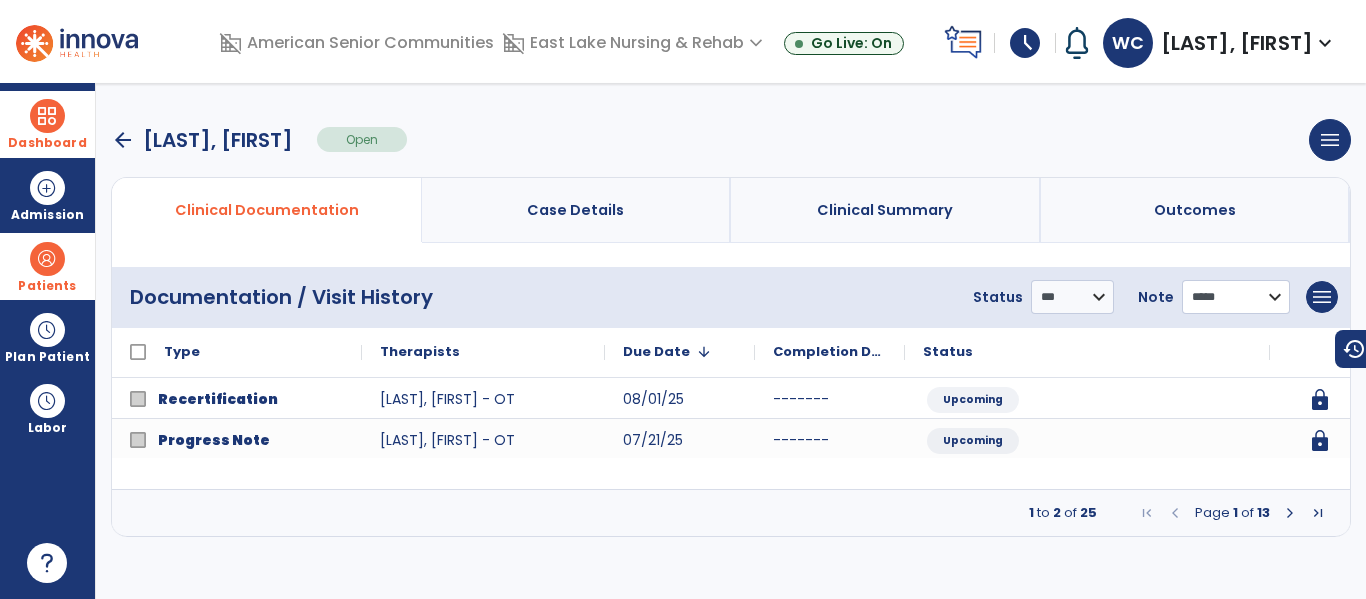 click on "**********" at bounding box center [1072, 297] 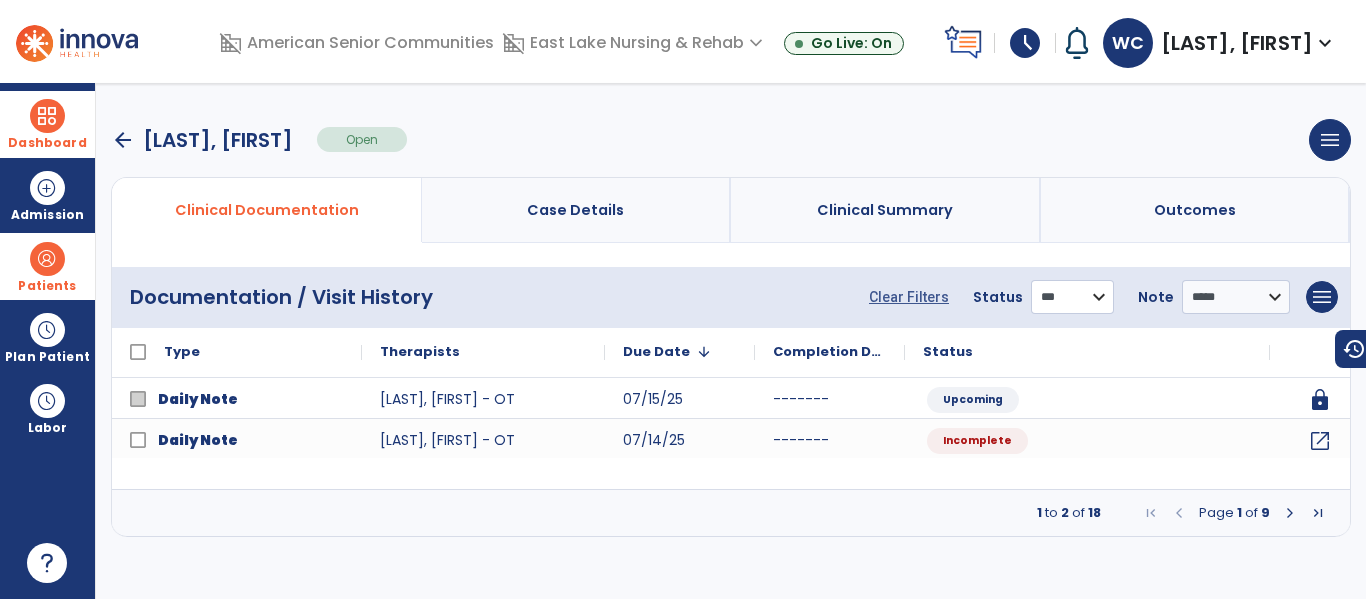 click on "**********" at bounding box center (1072, 297) 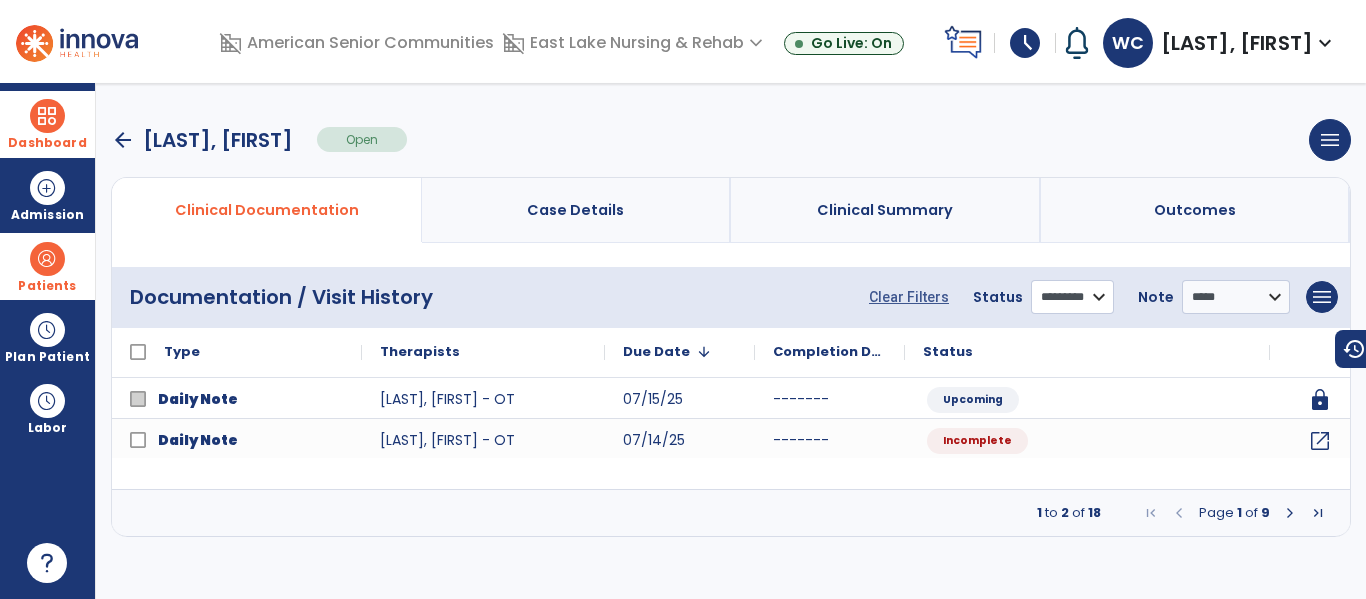 click on "**********" at bounding box center [1072, 297] 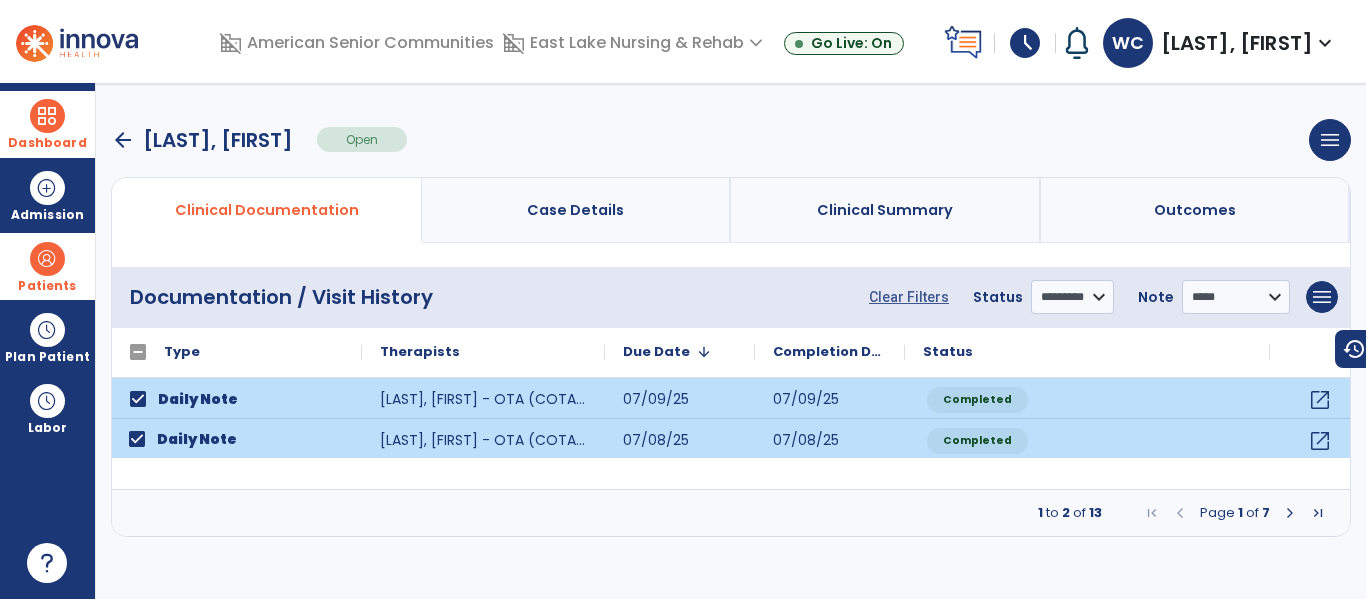 click at bounding box center [1290, 513] 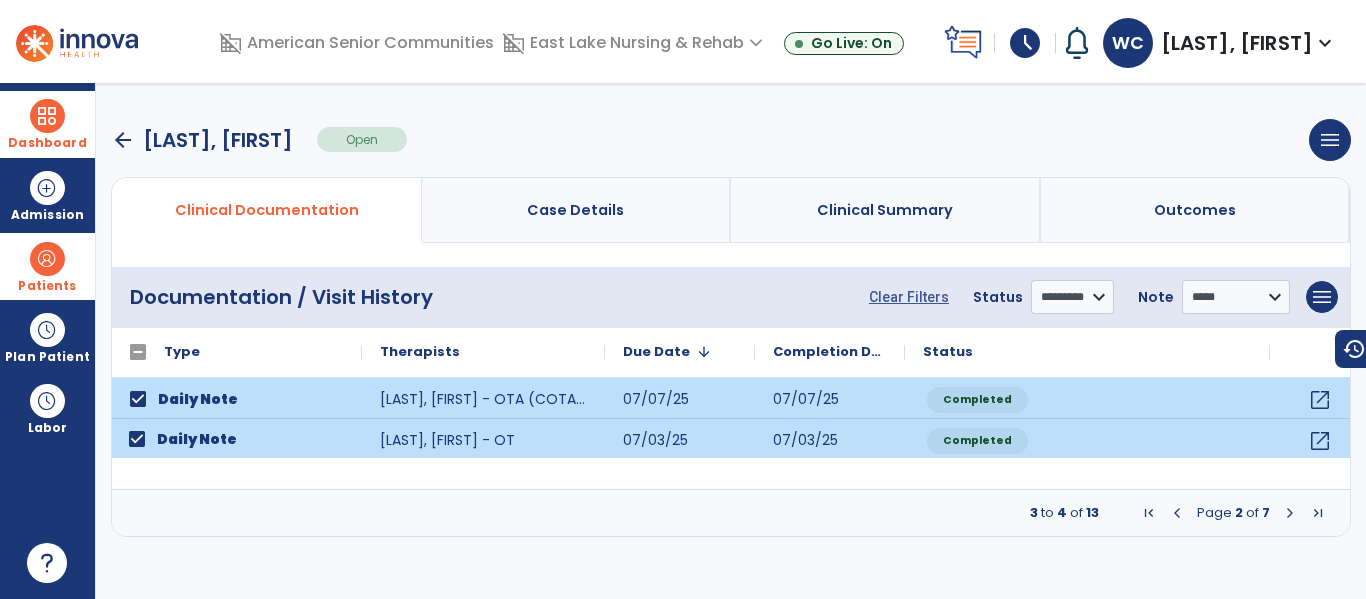click at bounding box center [1290, 513] 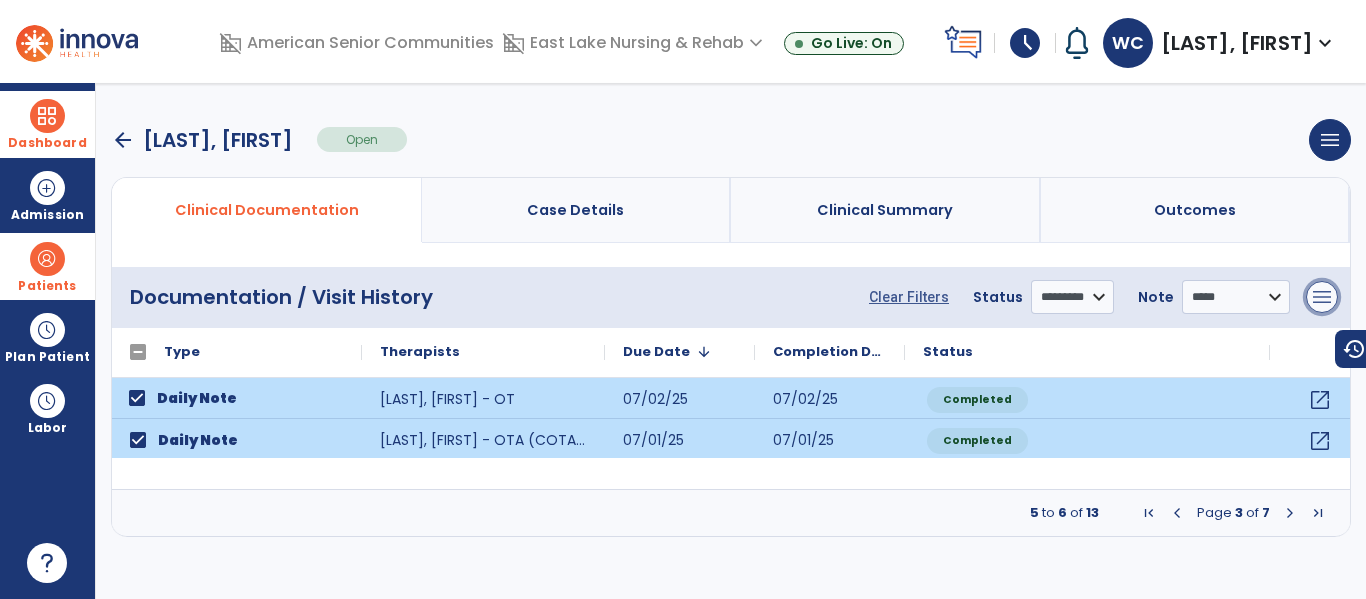 click on "menu" at bounding box center [1322, 297] 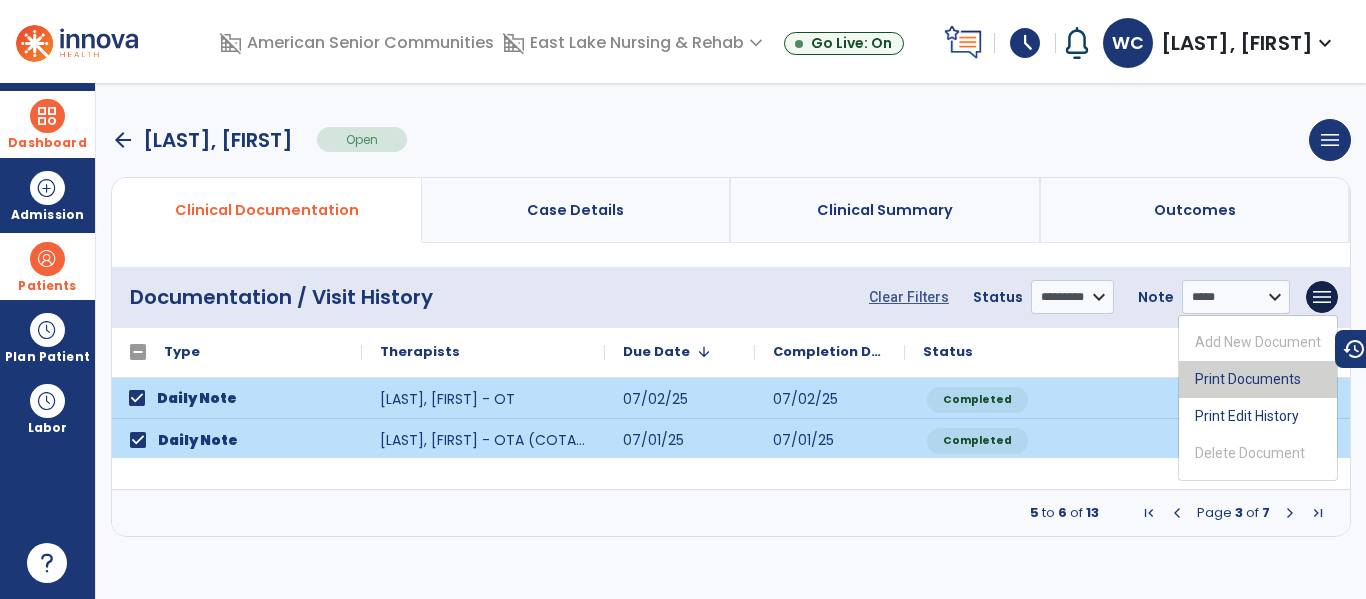 click on "Print Documents" at bounding box center (1258, 379) 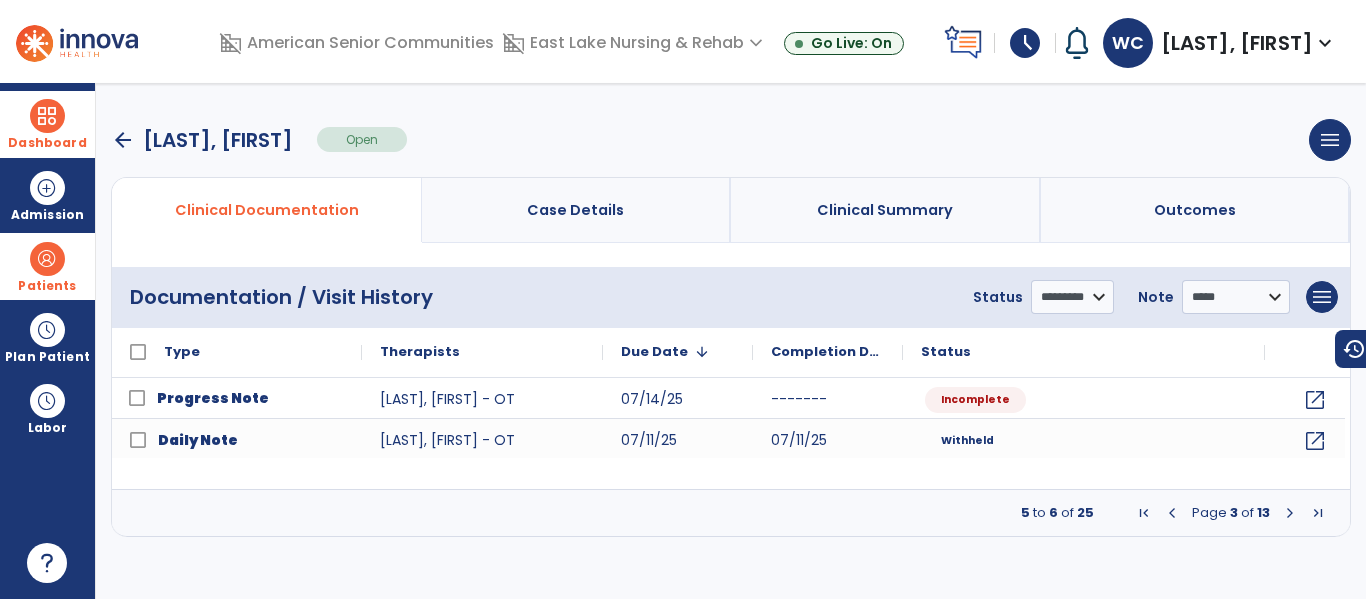 select on "***" 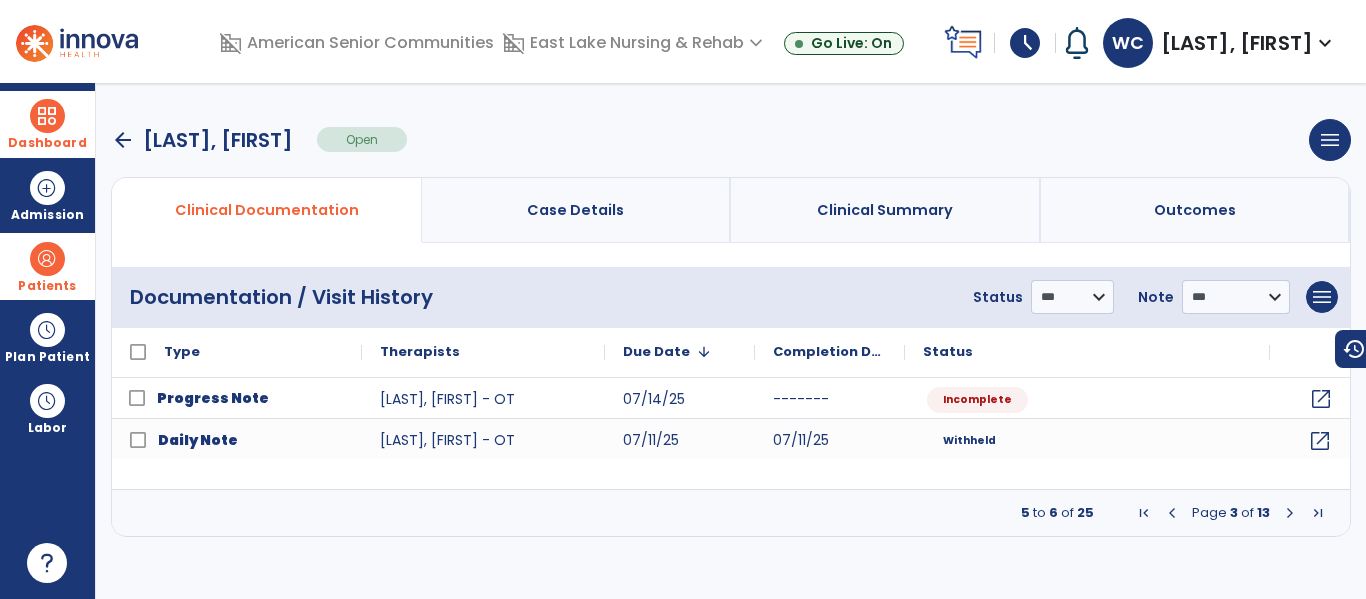 click on "open_in_new" 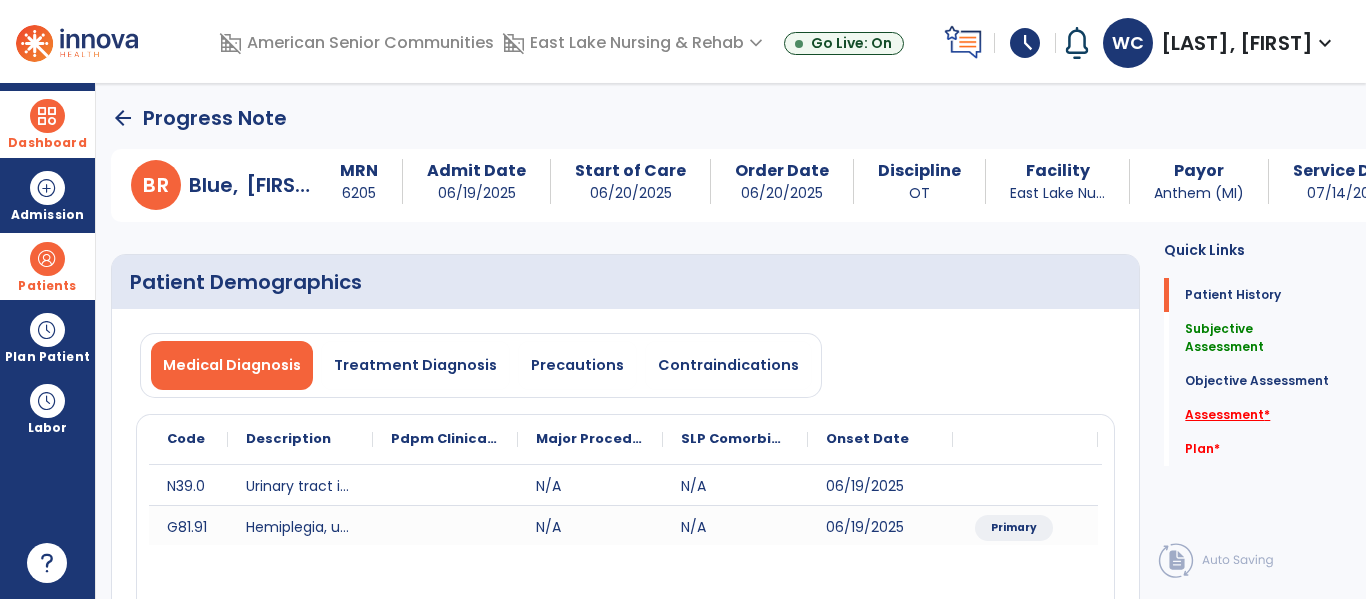 click on "Assessment   *" 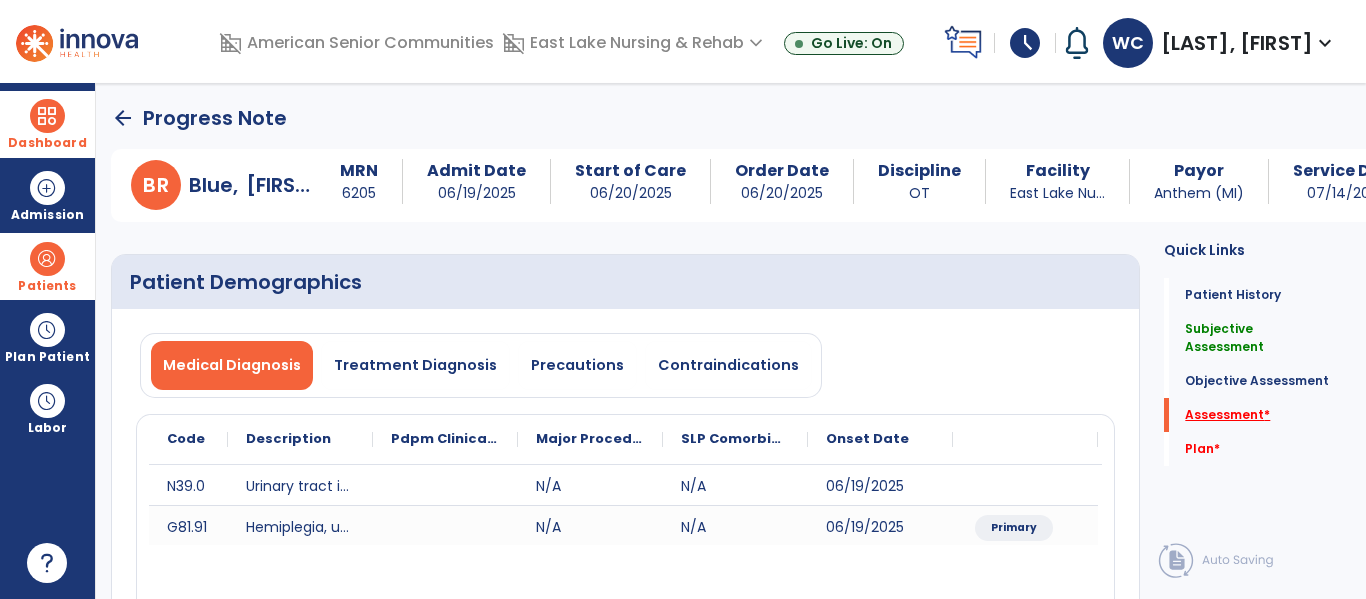 scroll, scrollTop: 157, scrollLeft: 0, axis: vertical 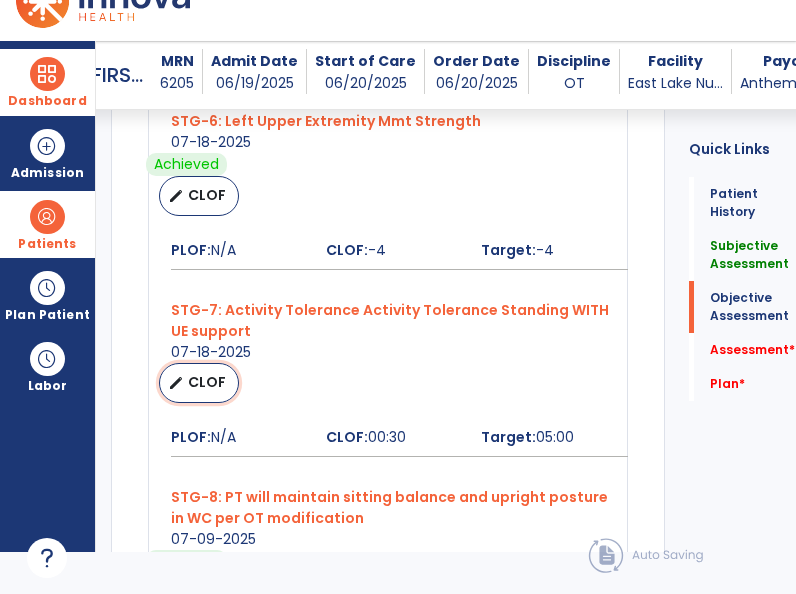 click on "CLOF" at bounding box center (207, 382) 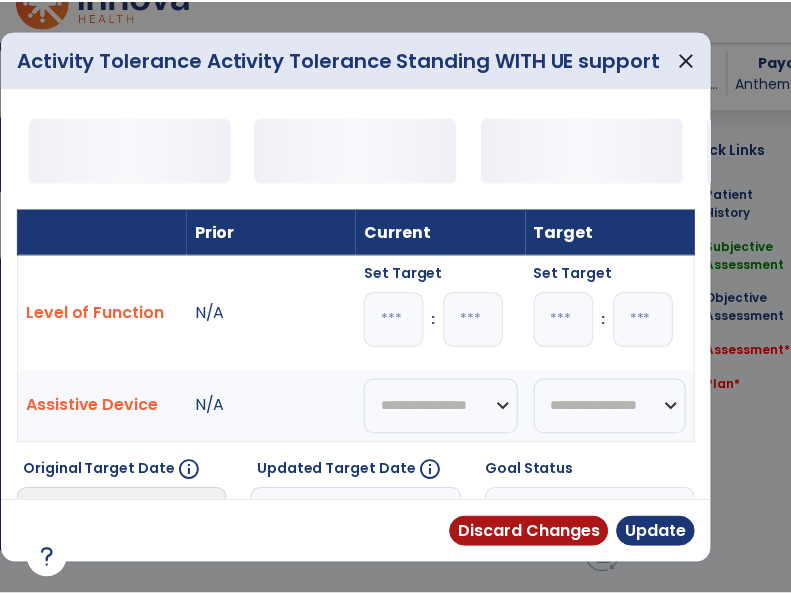 scroll, scrollTop: 0, scrollLeft: 0, axis: both 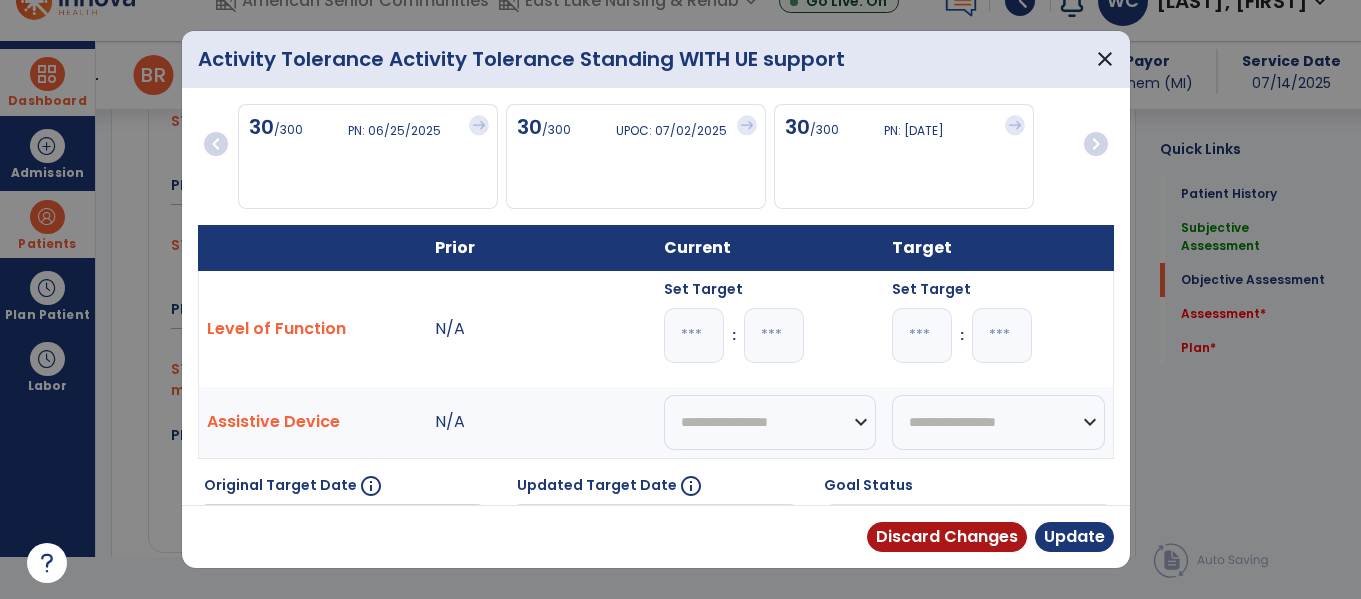 click on "**" at bounding box center (774, 335) 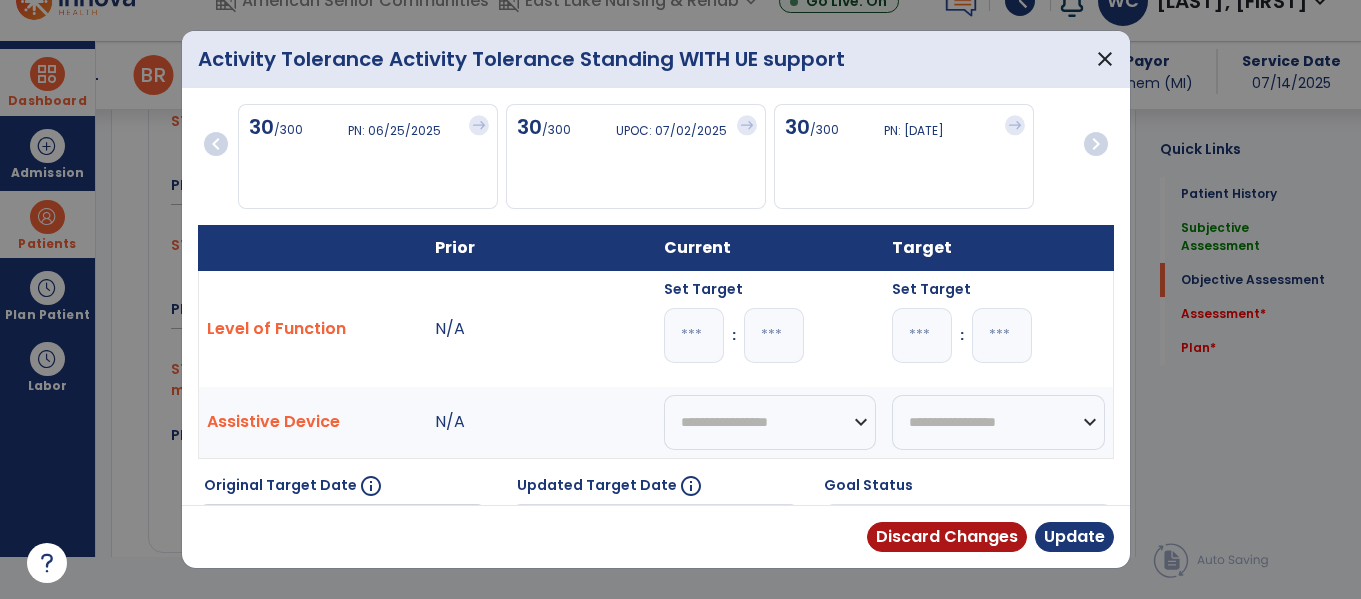 type on "*" 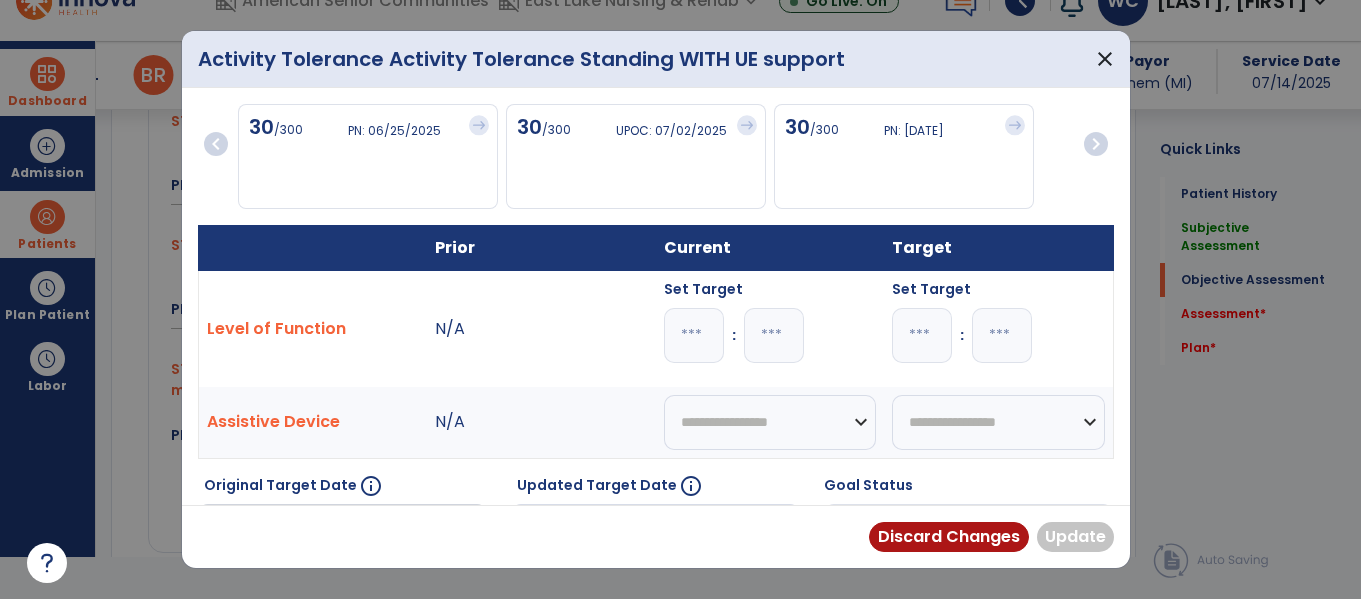 type on "**" 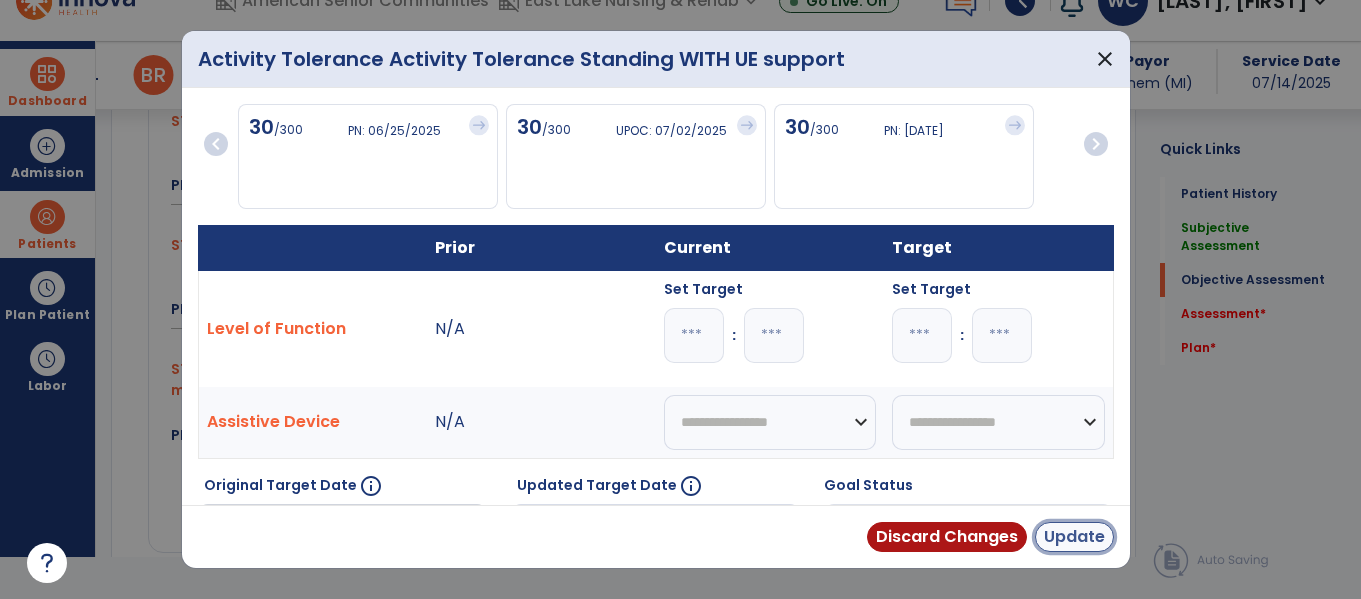 click on "Update" at bounding box center [1074, 537] 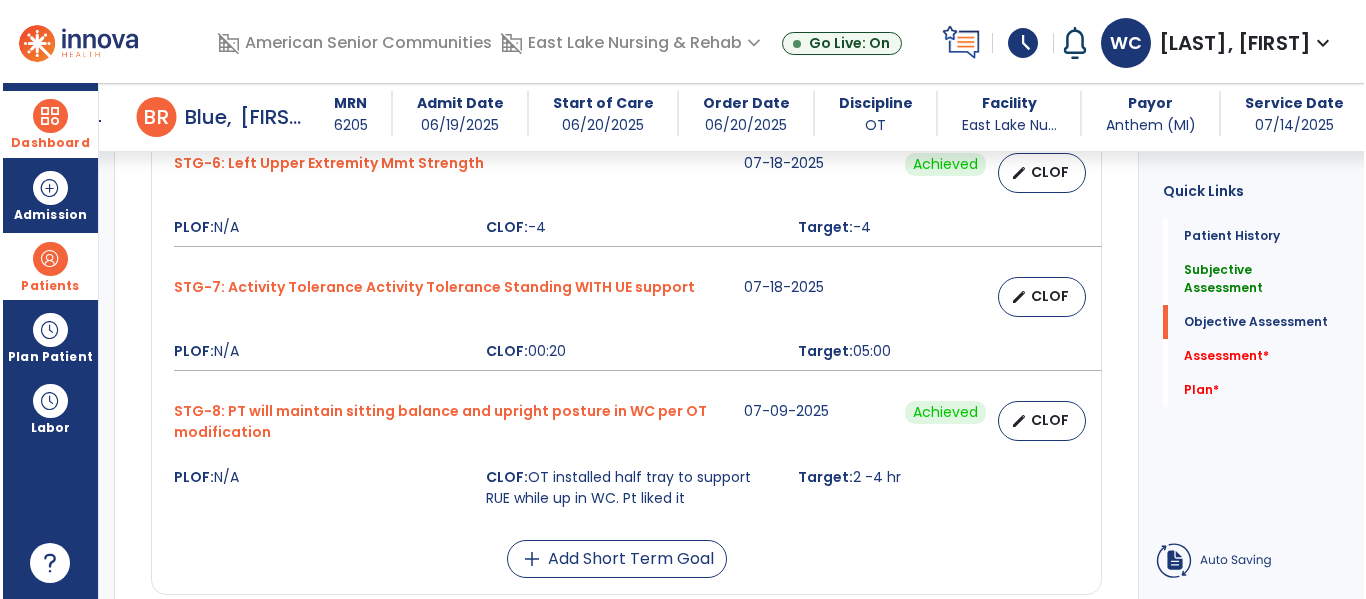 scroll, scrollTop: 42, scrollLeft: 0, axis: vertical 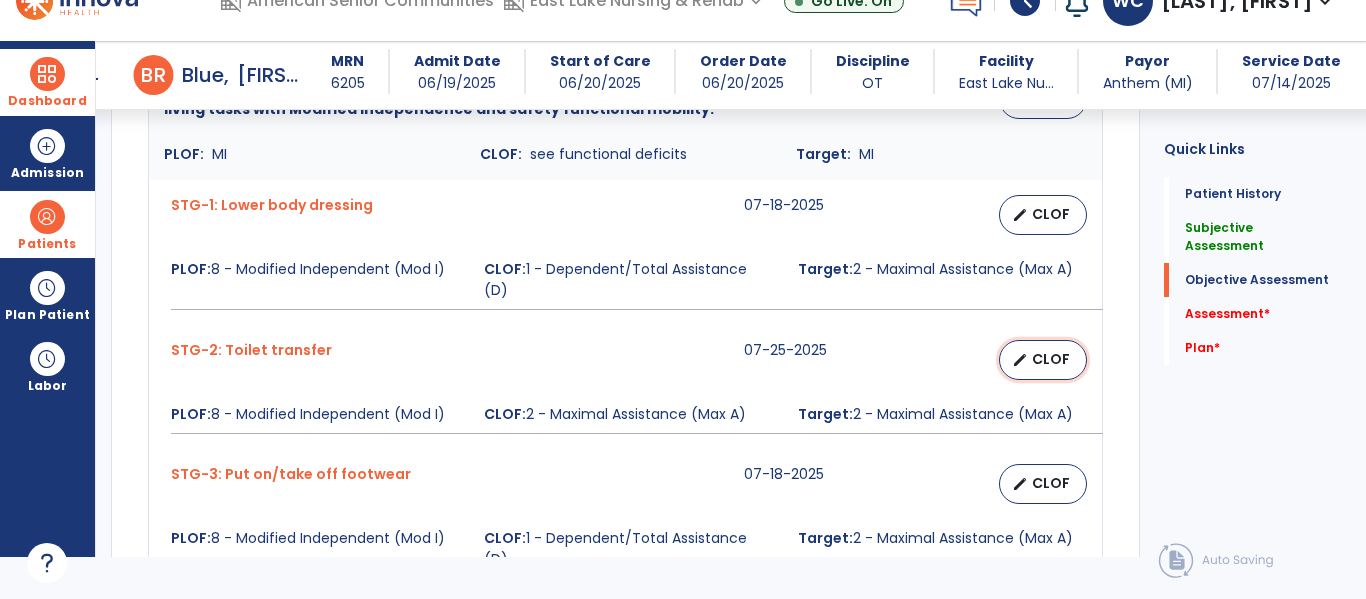 click on "CLOF" at bounding box center (1051, 359) 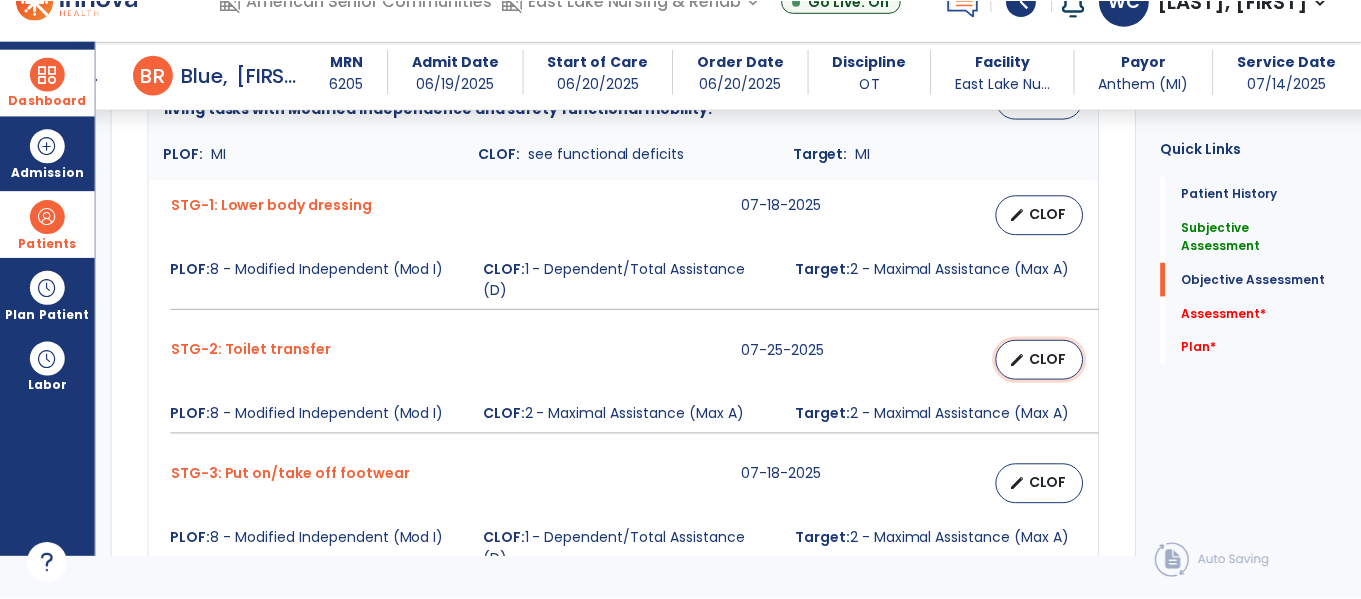 scroll, scrollTop: 0, scrollLeft: 0, axis: both 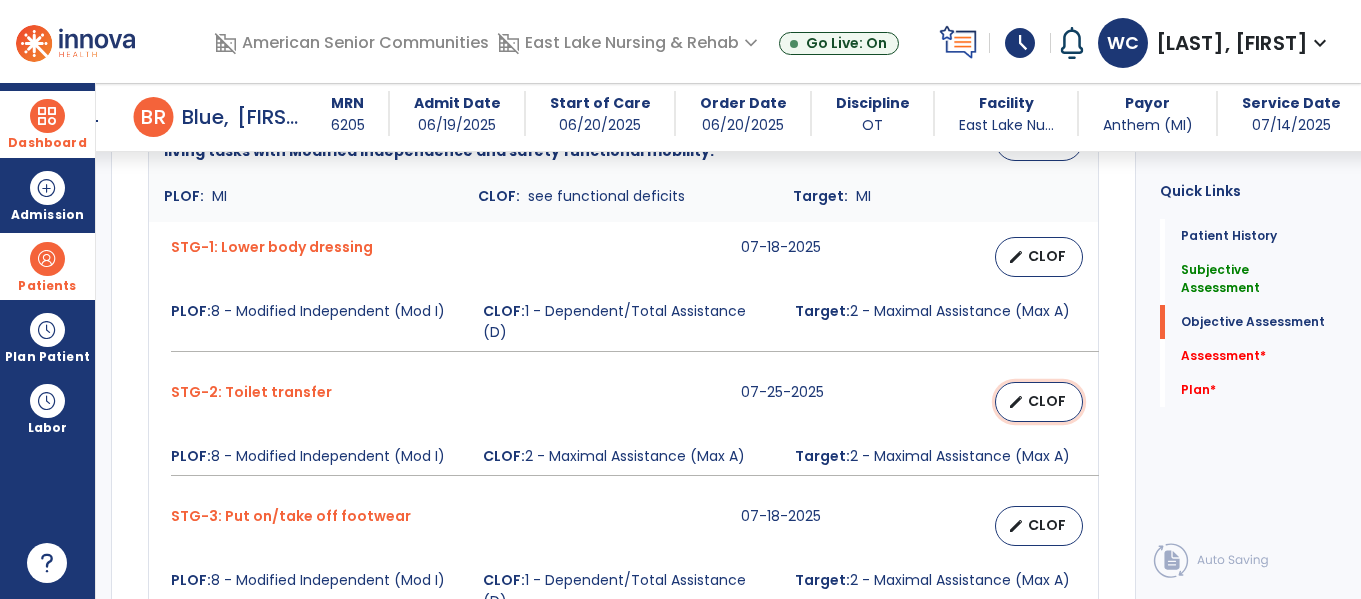 select on "********" 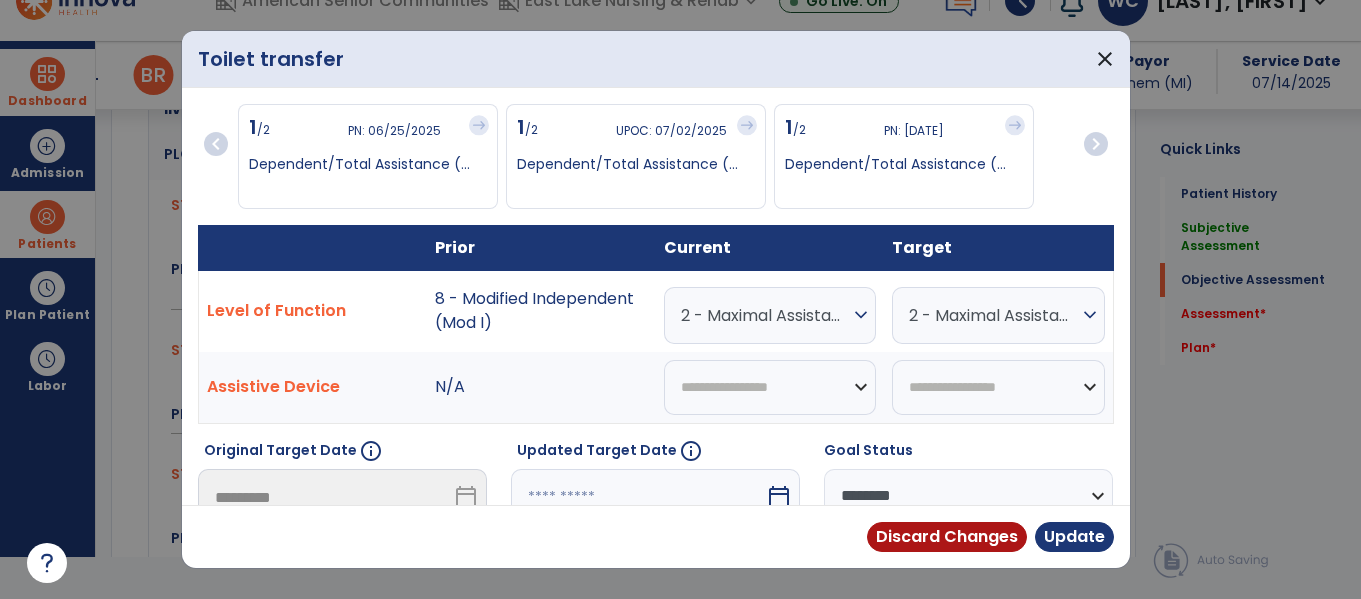 scroll, scrollTop: 936, scrollLeft: 0, axis: vertical 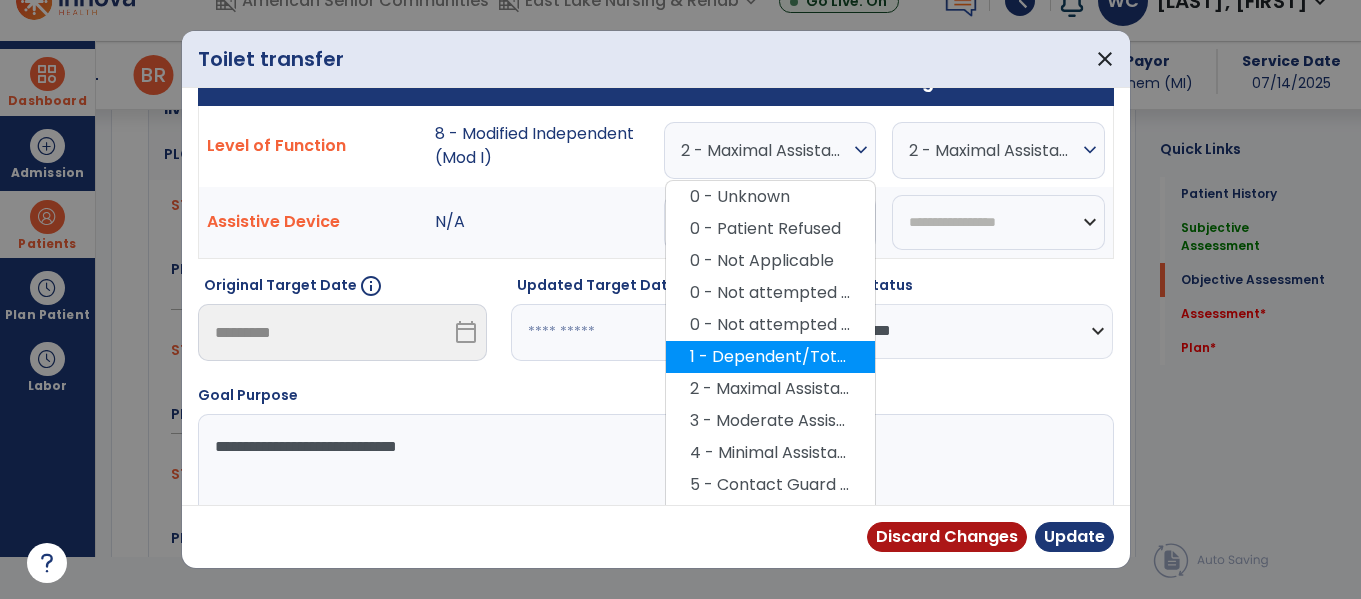 click on "1 - Dependent/Total Assistance (D)" at bounding box center [770, 357] 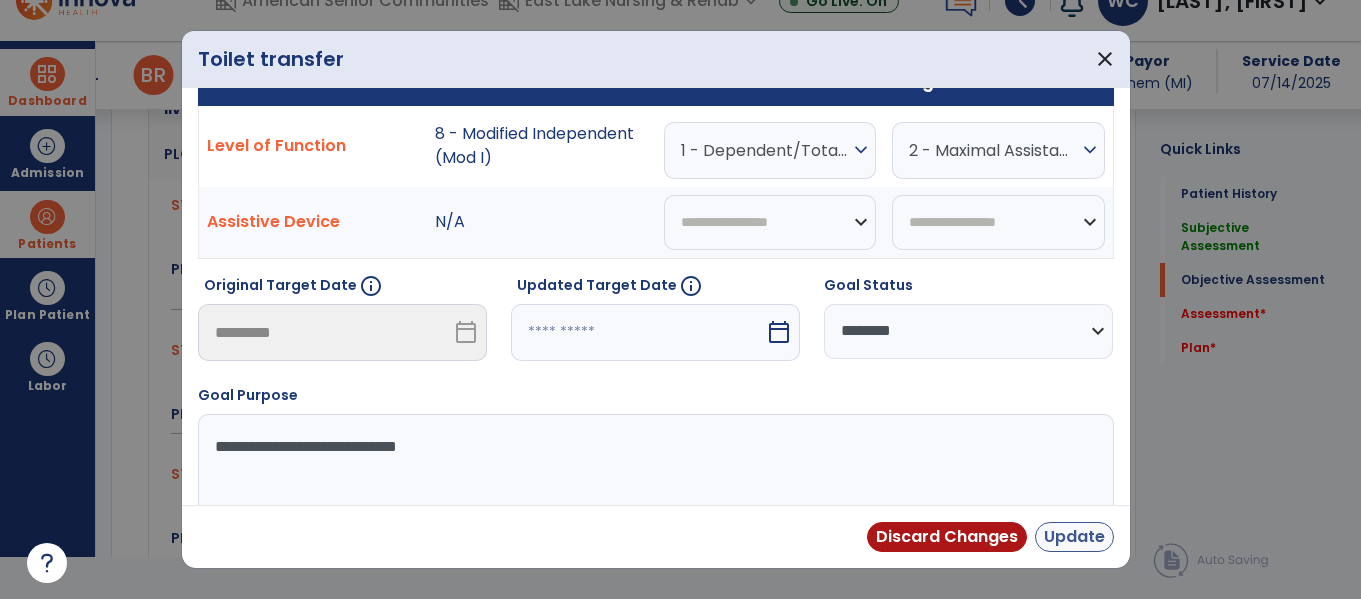 click on "Update" at bounding box center (1074, 537) 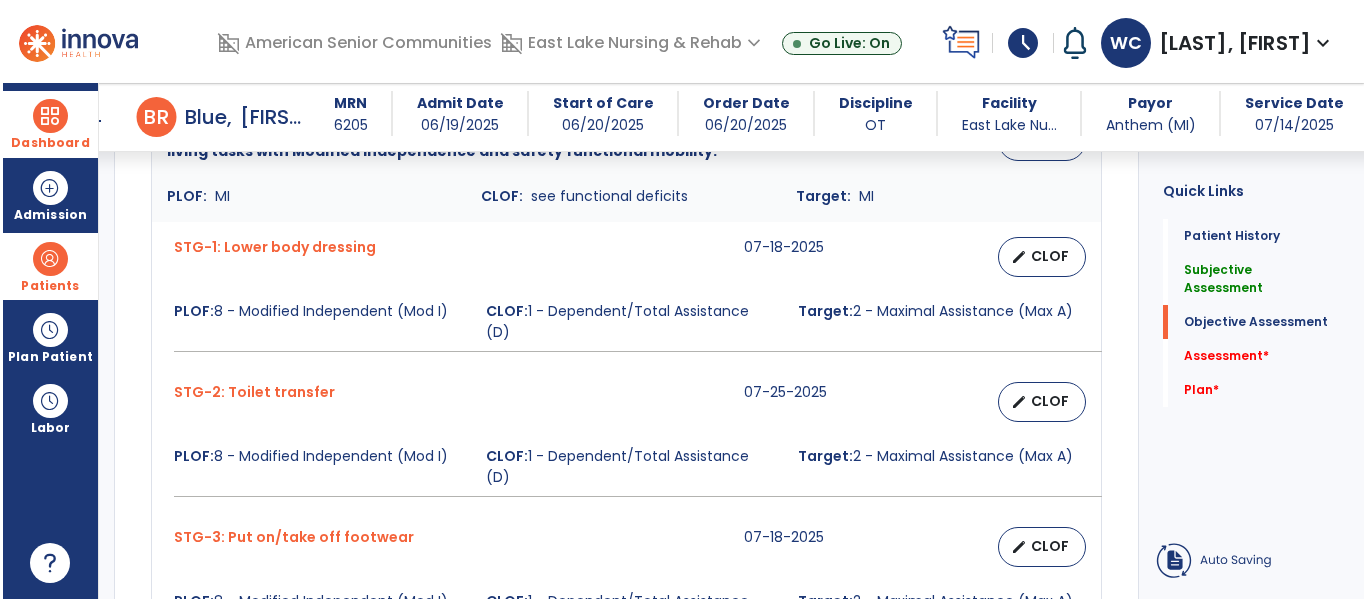 scroll, scrollTop: 42, scrollLeft: 0, axis: vertical 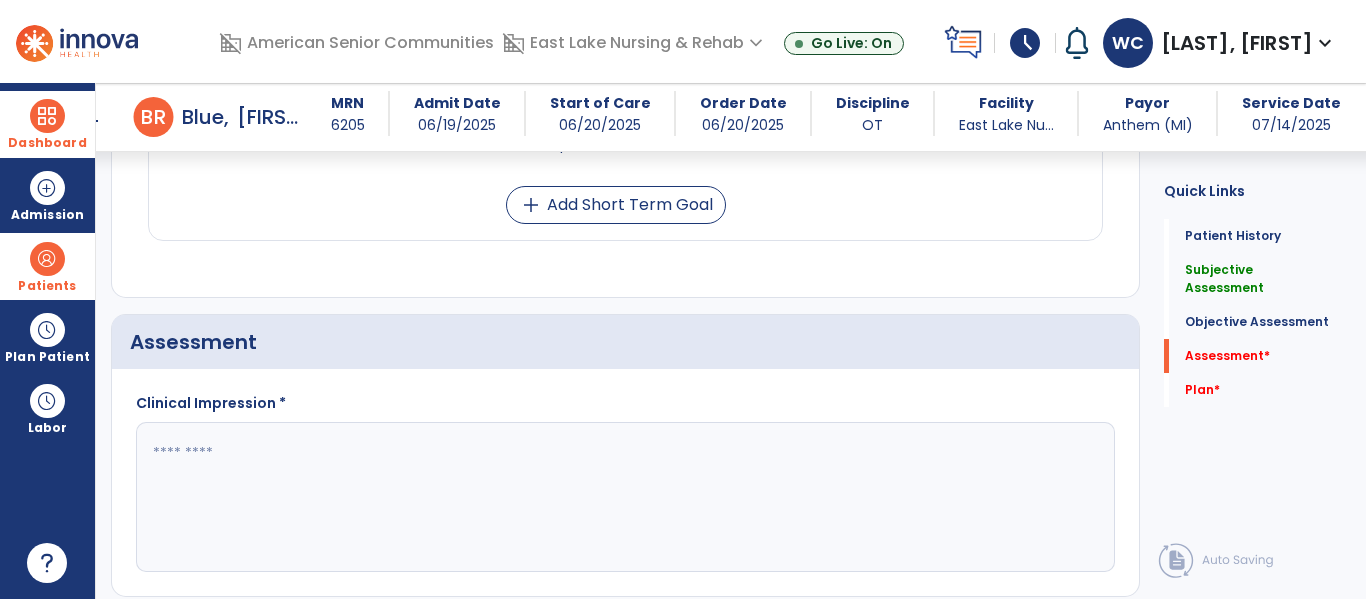 click 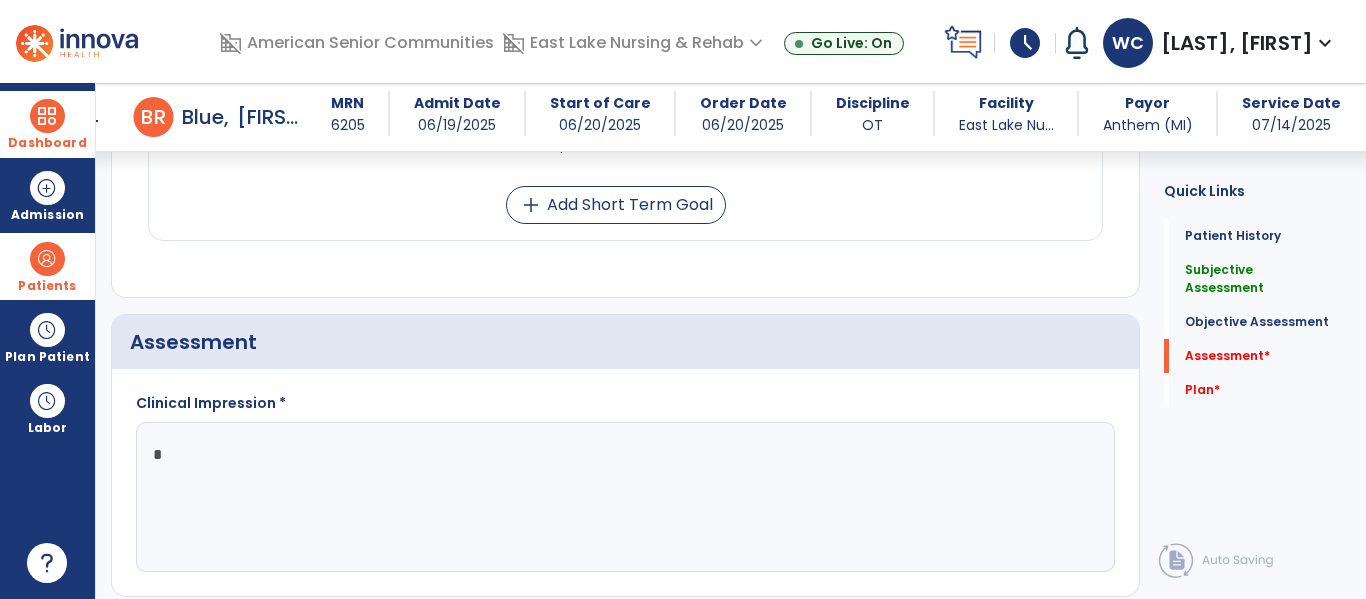 type on "**" 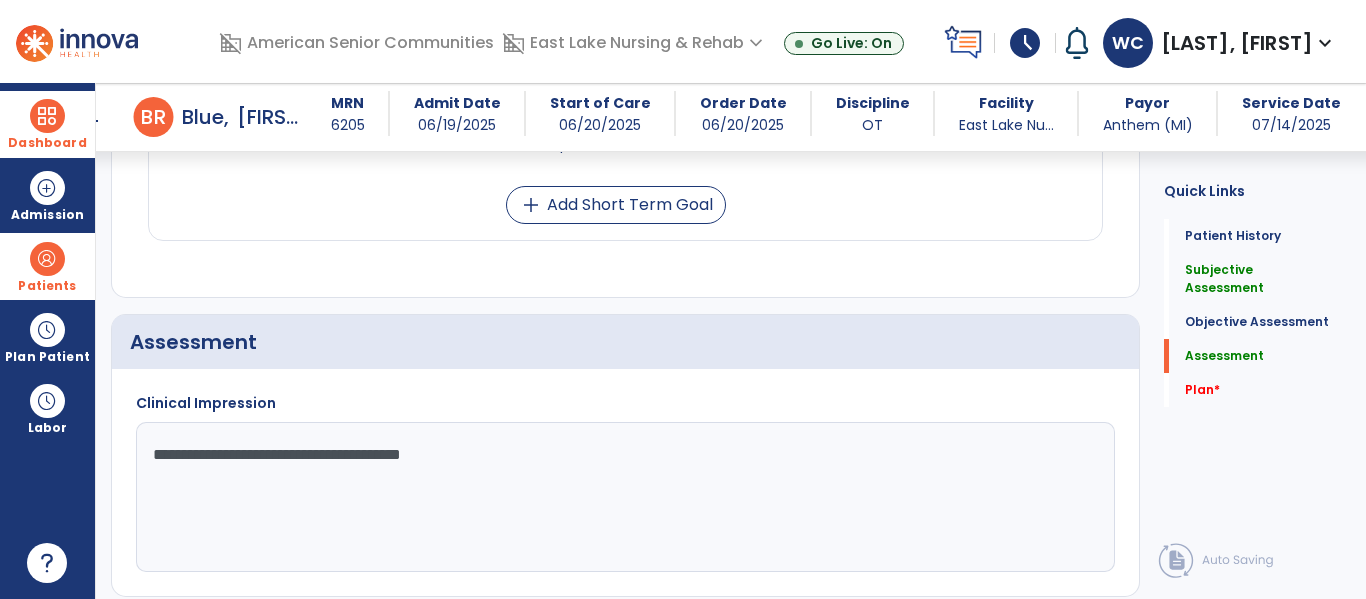 click on "Patient will safely perform ADLs, IADLs, and functional mobility during daily living tasks with Modified Independence and safety functional mobility.
07-31-2025 edit CLOF PLOF: MI CLOF: see functional deficits Target: MI STG-1:Lower body dressing 07-18-2025 edit CLOF PLOF: 8 - Modified Independent (Mod I) CLOF: 1 - Dependent/Total Assistance (D) Target: 2 - Maximal Assistance (Max A) STG-2: Toilet transfer 07-25-2025 edit CLOF PLOF: 8 - Modified Independent (Mod I) CLOF: 1 - Dependent/Total Assistance (D) Target: 2 - Maximal Assistance (Max A) STG-3: Put on/take off footwear 07-18-2025 edit CLOF PLOF: 8 - Modified Independent (Mod I) CLOF: 1 - Dependent/Total Assistance (D) Target: 2 - Maximal Assistance (Max A) STG-4: Upper body dressing 07-11-2025 edit CLOF PLOF: 8 - Modified Independent (Mod I) CLOF: 2 - Maximal Assistance (Max A) Target: 4 - Minimal Assistance (Min A) STG-5: Right Upper Extremity Mmt Strength 07-18-2025" 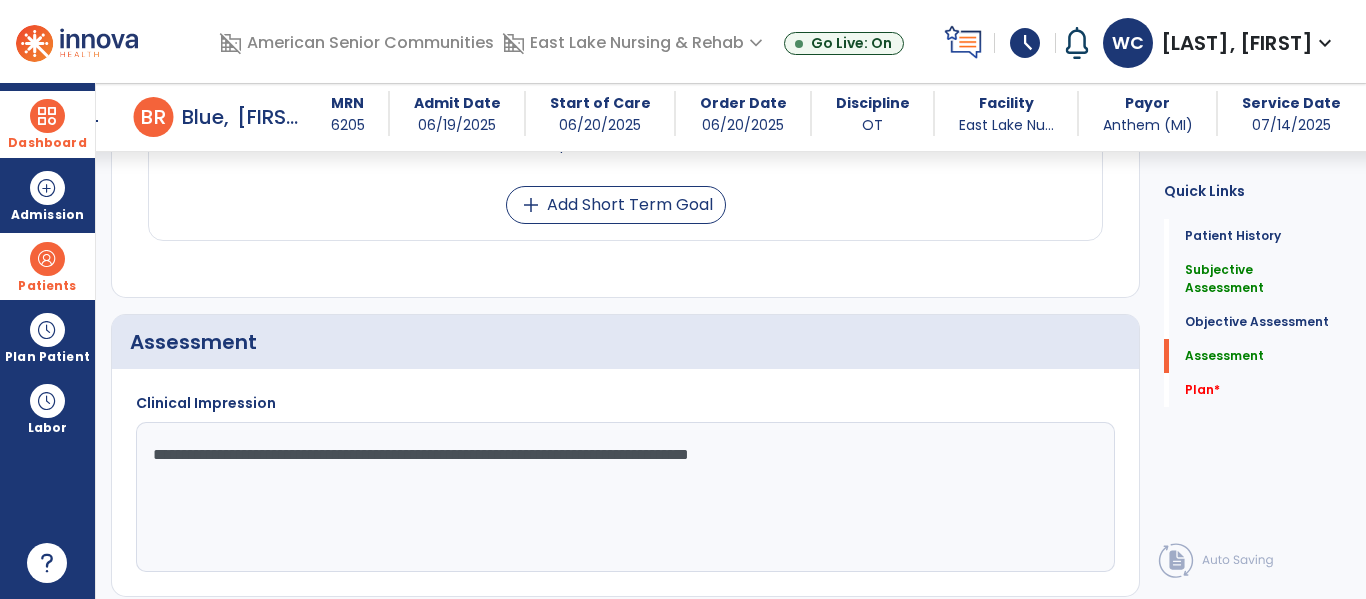 click on "Patient will safely perform ADLs, IADLs, and functional mobility during daily living tasks with Modified Independence and safety functional mobility.
07-31-2025 edit CLOF PLOF: MI CLOF: see functional deficits Target: MI STG-1:Lower body dressing 07-18-2025 edit CLOF PLOF: 8 - Modified Independent (Mod I) CLOF: 1 - Dependent/Total Assistance (D) Target: 2 - Maximal Assistance (Max A) STG-2: Toilet transfer 07-25-2025 edit CLOF PLOF: 8 - Modified Independent (Mod I) CLOF: 1 - Dependent/Total Assistance (D) Target: 2 - Maximal Assistance (Max A) STG-3: Put on/take off footwear 07-18-2025 edit CLOF PLOF: 8 - Modified Independent (Mod I) CLOF: 1 - Dependent/Total Assistance (D) Target: 2 - Maximal Assistance (Max A) STG-4: Upper body dressing 07-11-2025 edit CLOF PLOF: 8 - Modified Independent (Mod I) CLOF: 2 - Maximal Assistance (Max A) Target: 4 - Minimal Assistance (Min A) STG-5: Right Upper Extremity Mmt Strength 07-18-2025" 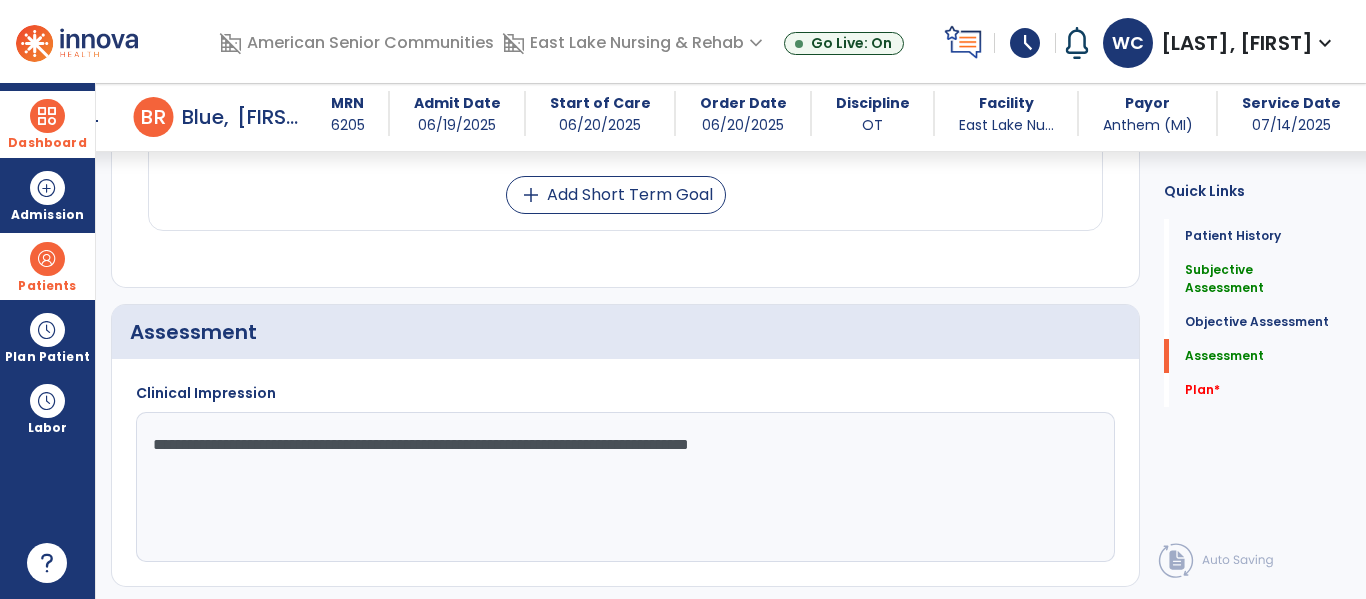 click on "**********" 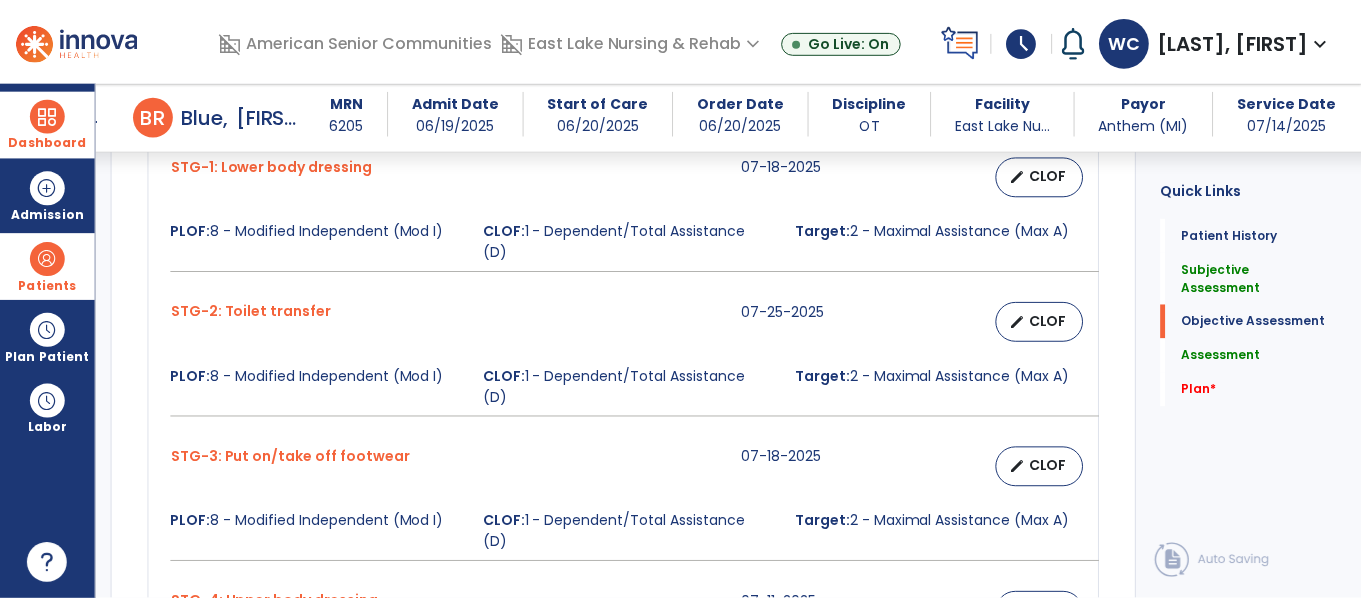 scroll, scrollTop: 1011, scrollLeft: 0, axis: vertical 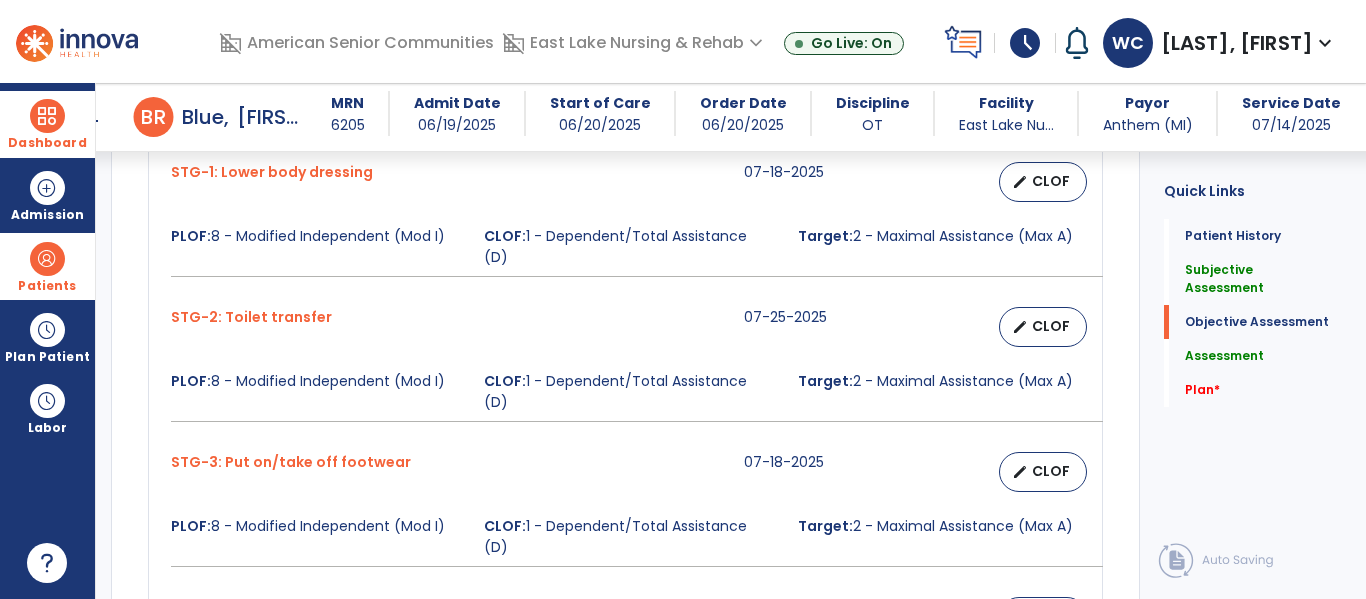 type on "**********" 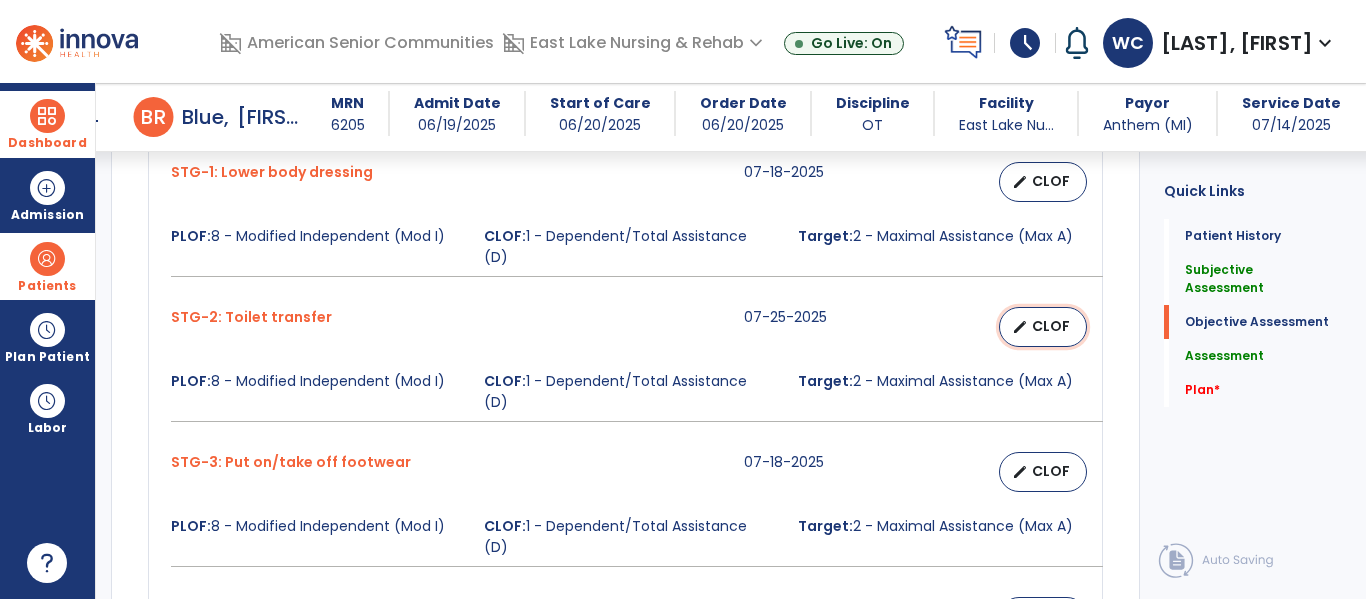 click on "CLOF" at bounding box center (1051, 326) 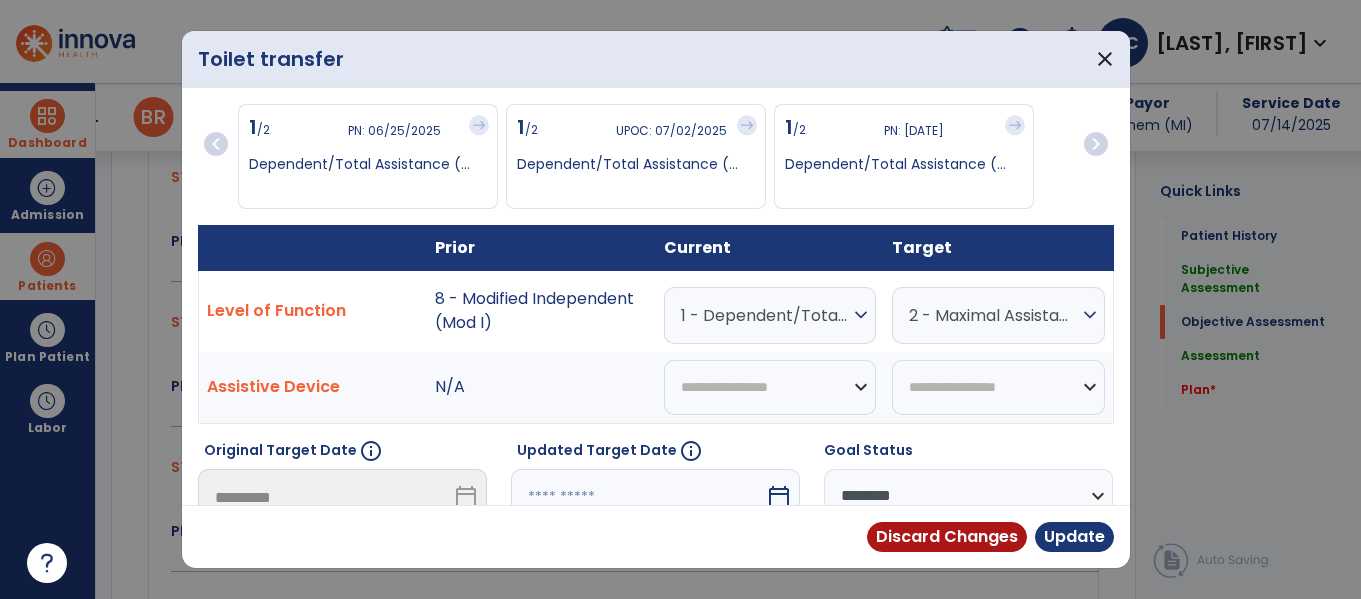 scroll, scrollTop: 1011, scrollLeft: 0, axis: vertical 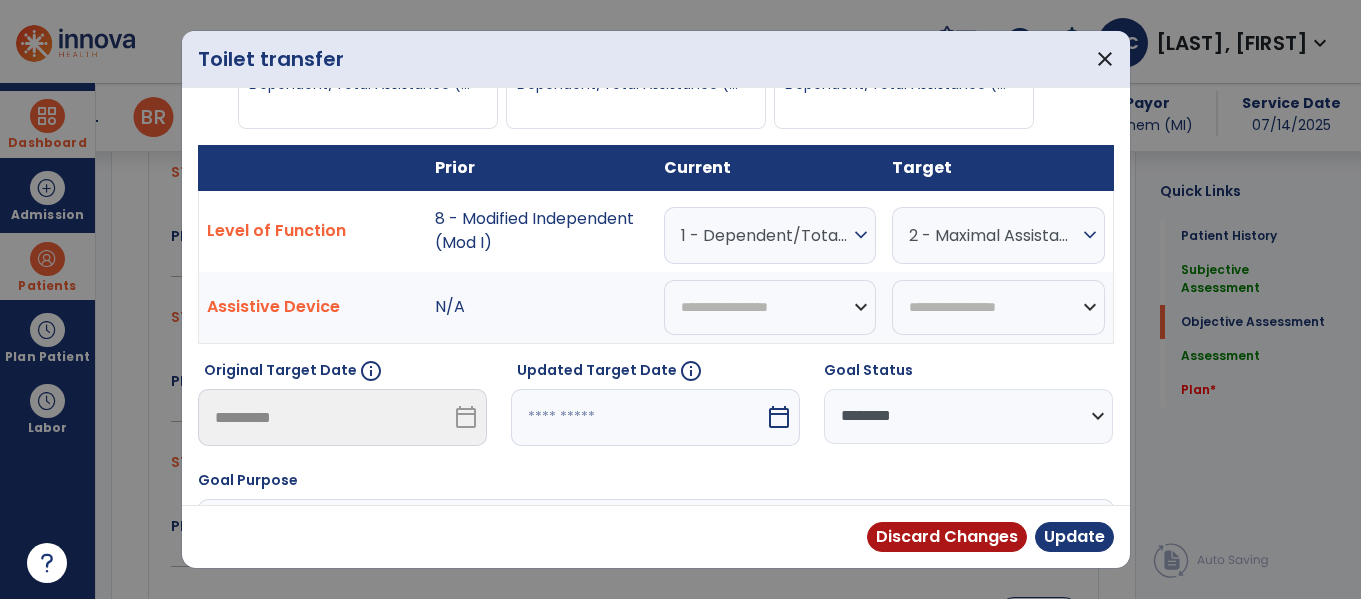 click on "**********" at bounding box center [968, 416] 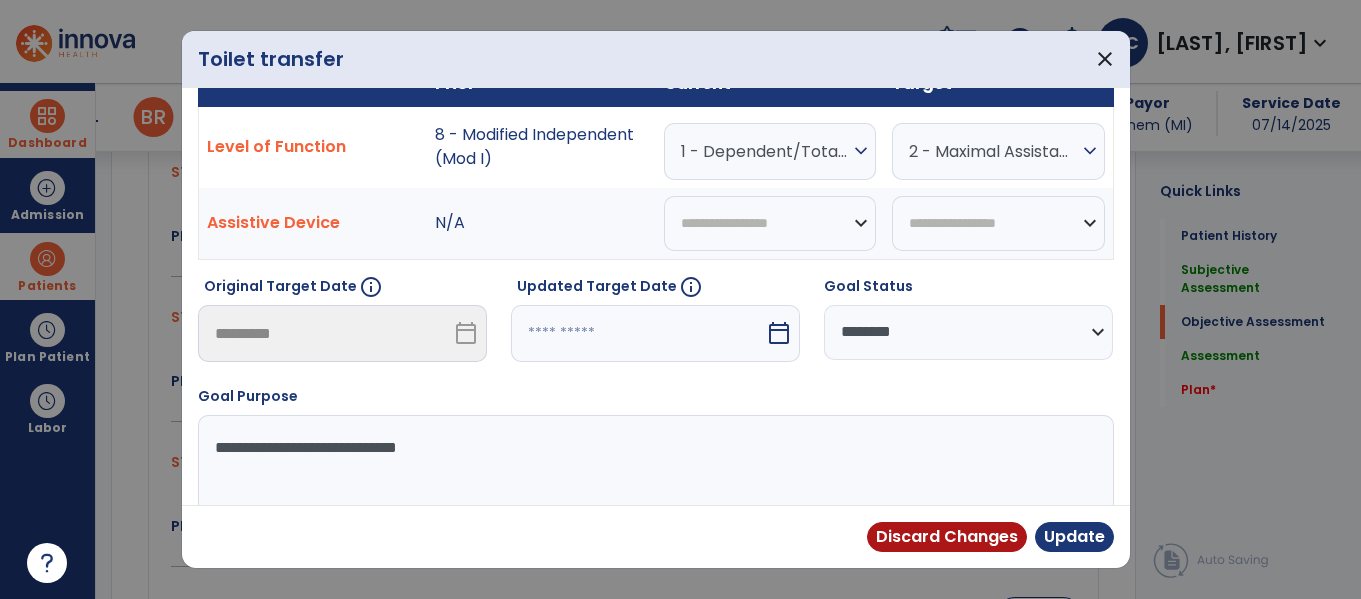 scroll, scrollTop: 169, scrollLeft: 0, axis: vertical 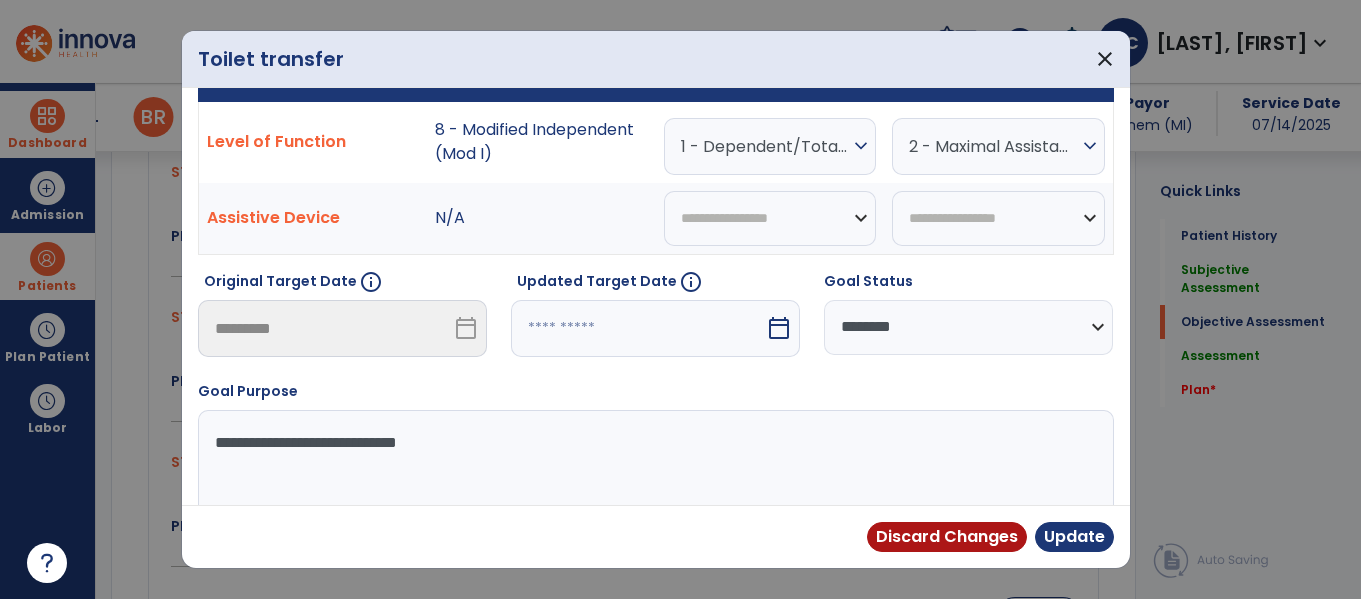 click on "**********" at bounding box center (968, 327) 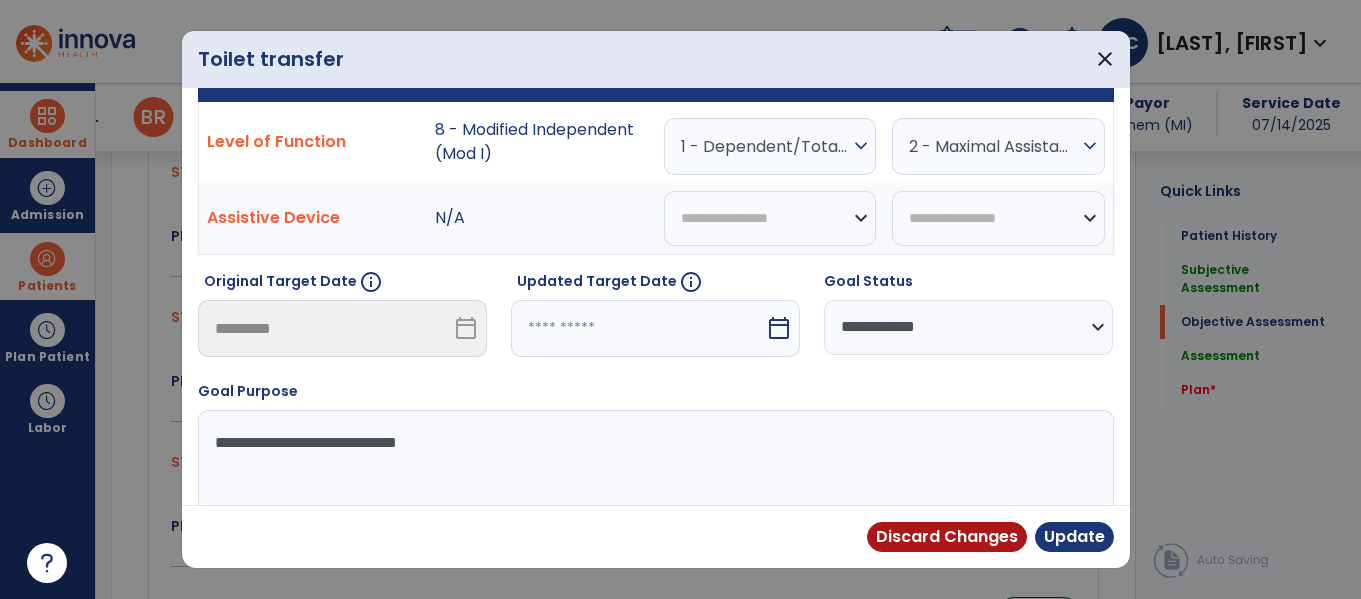 click on "**********" at bounding box center (968, 327) 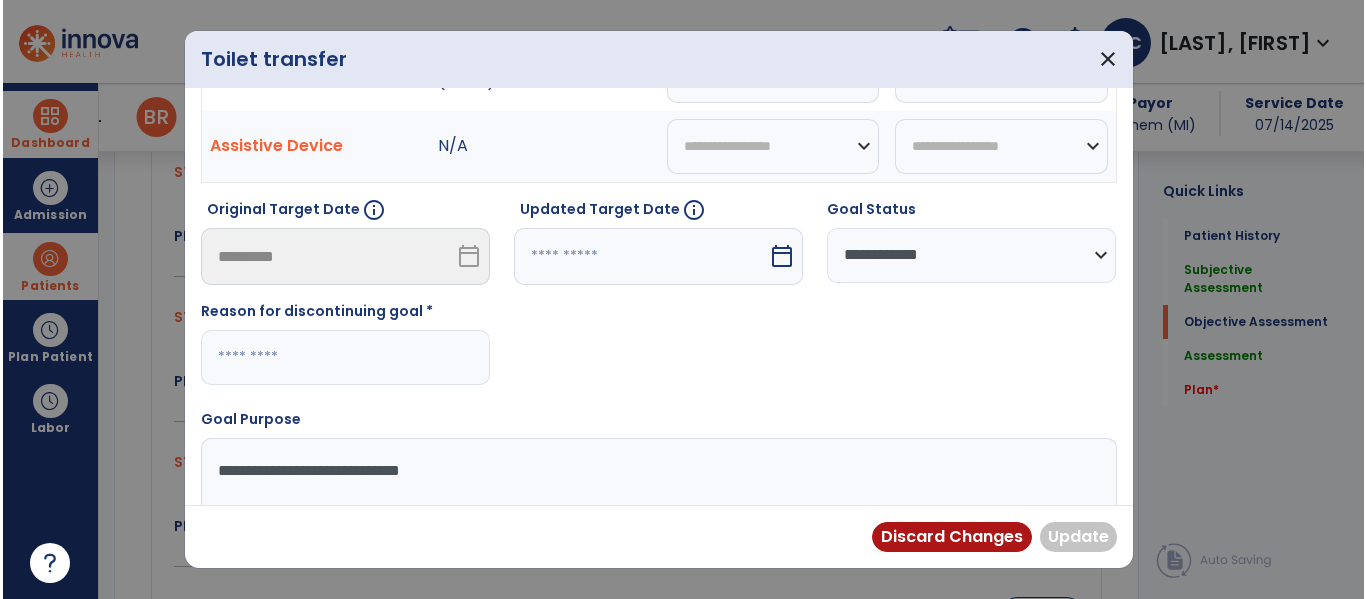 scroll, scrollTop: 259, scrollLeft: 0, axis: vertical 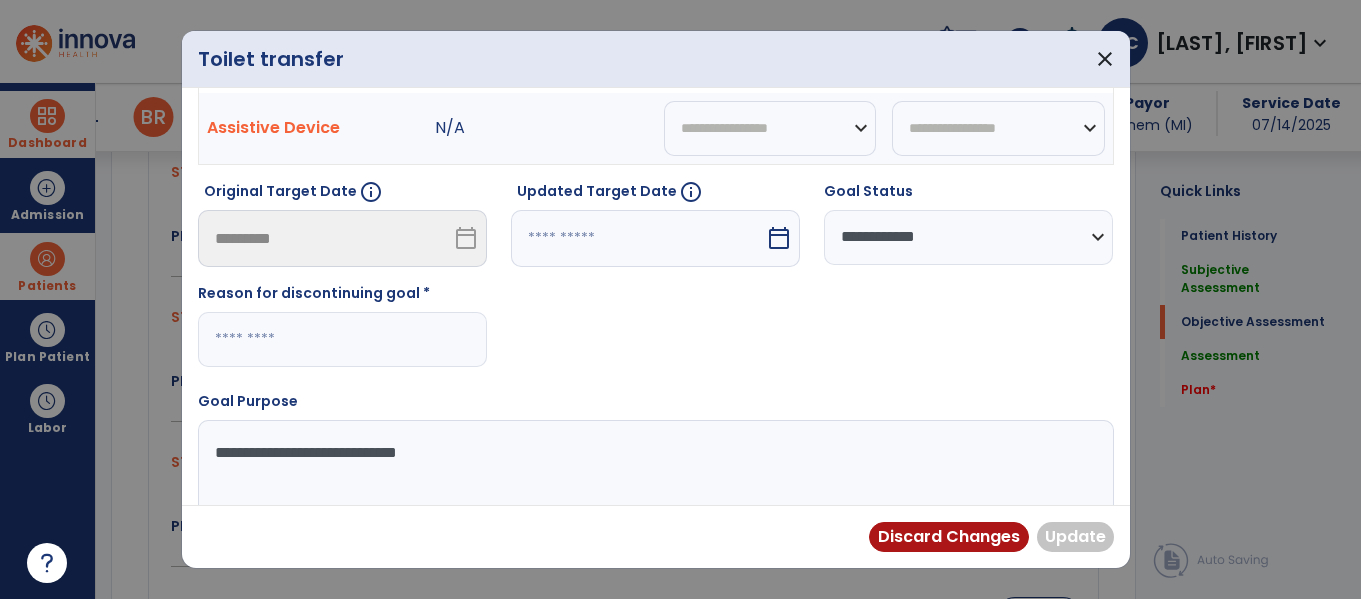 click at bounding box center [342, 339] 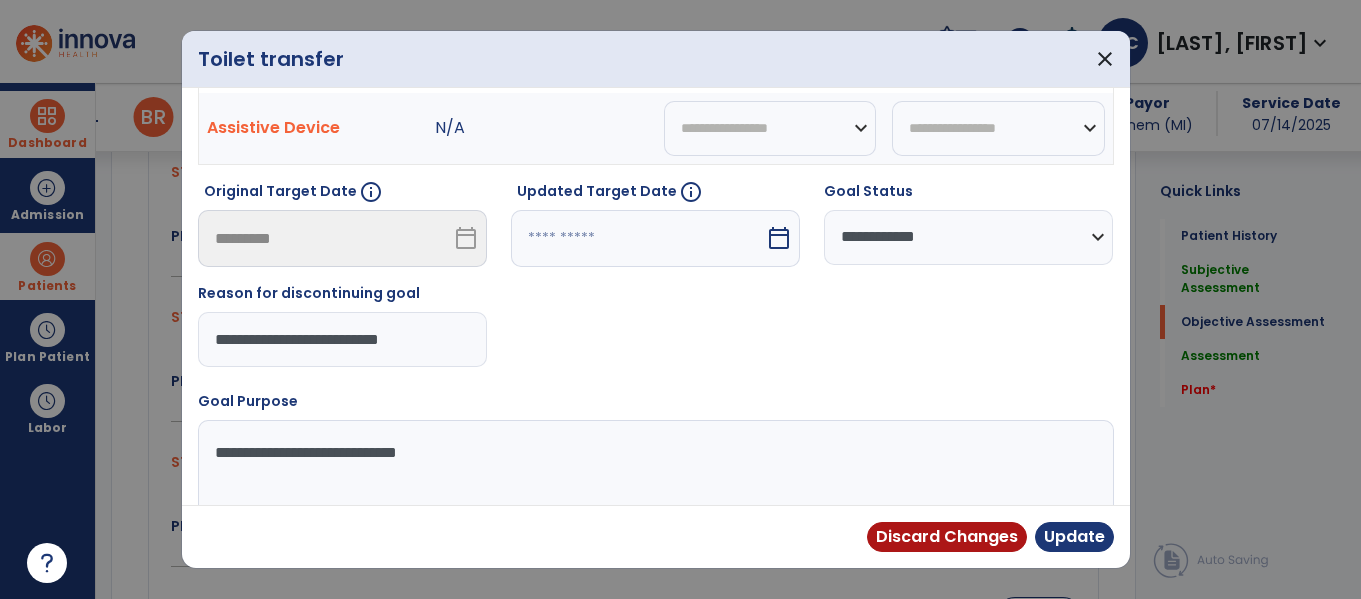 type on "**********" 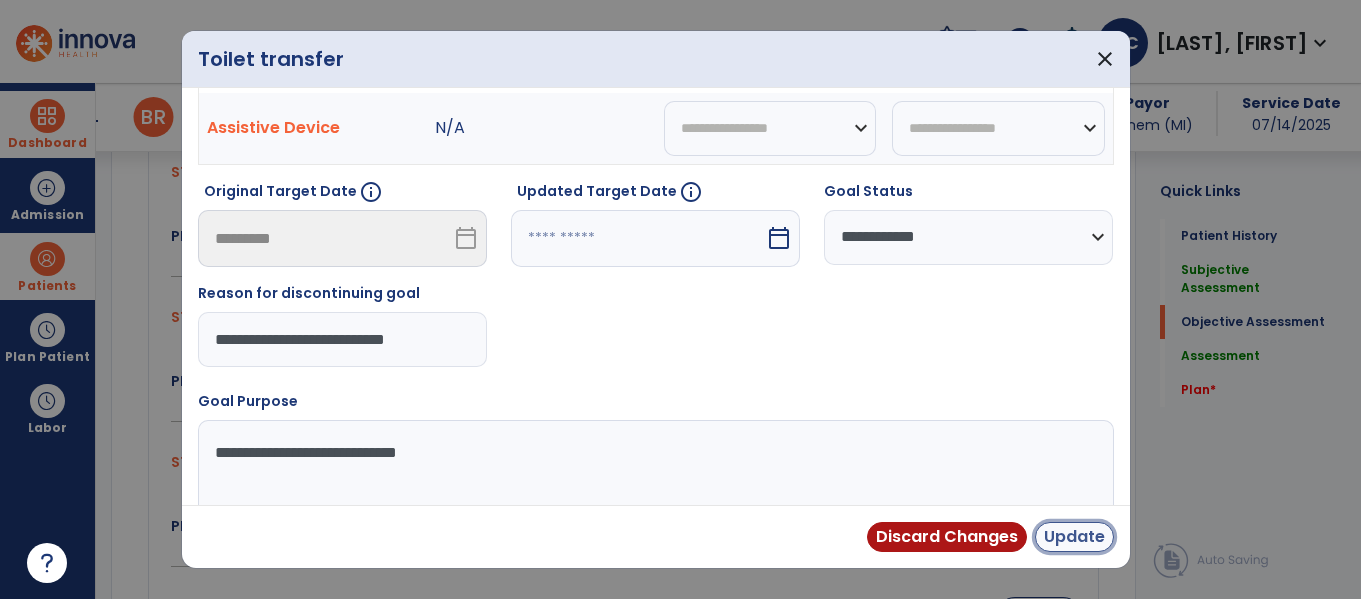 click on "Update" at bounding box center [1074, 537] 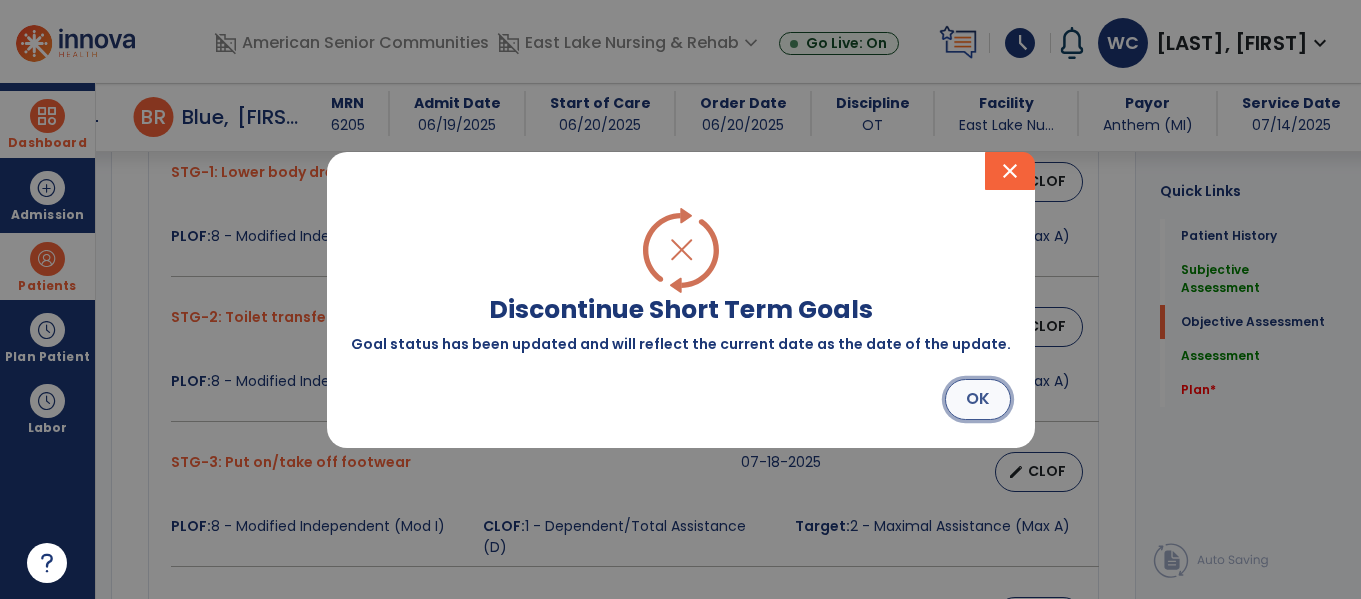 click on "OK" at bounding box center (978, 399) 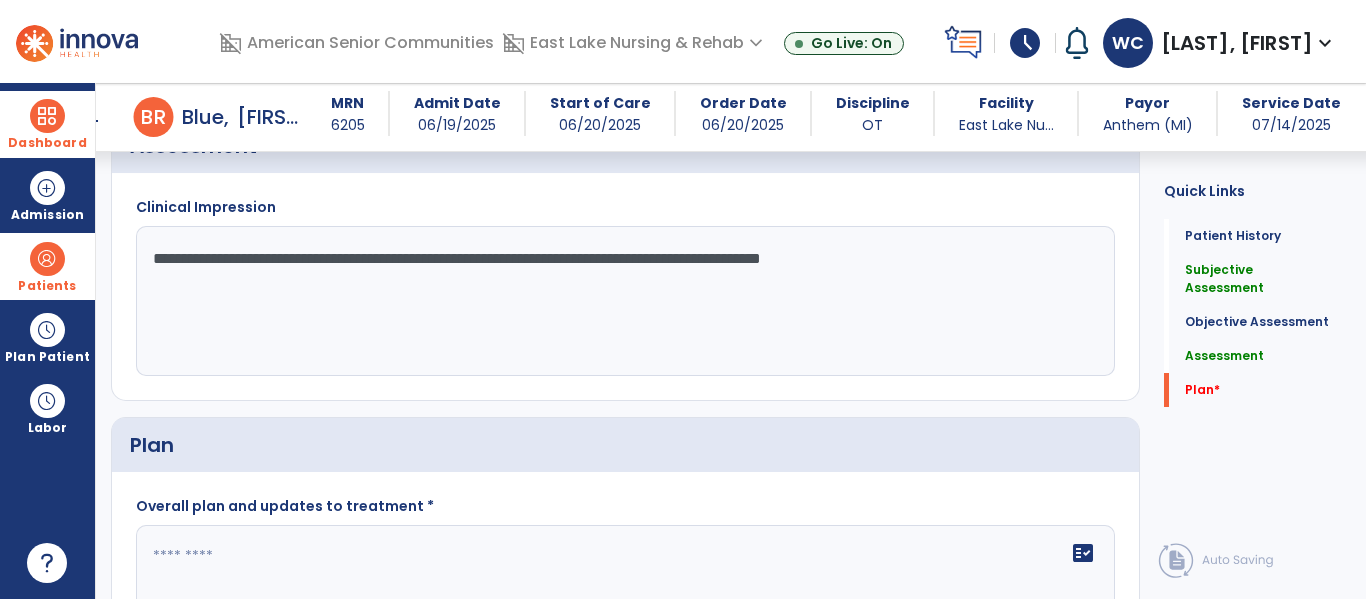 scroll, scrollTop: 2279, scrollLeft: 0, axis: vertical 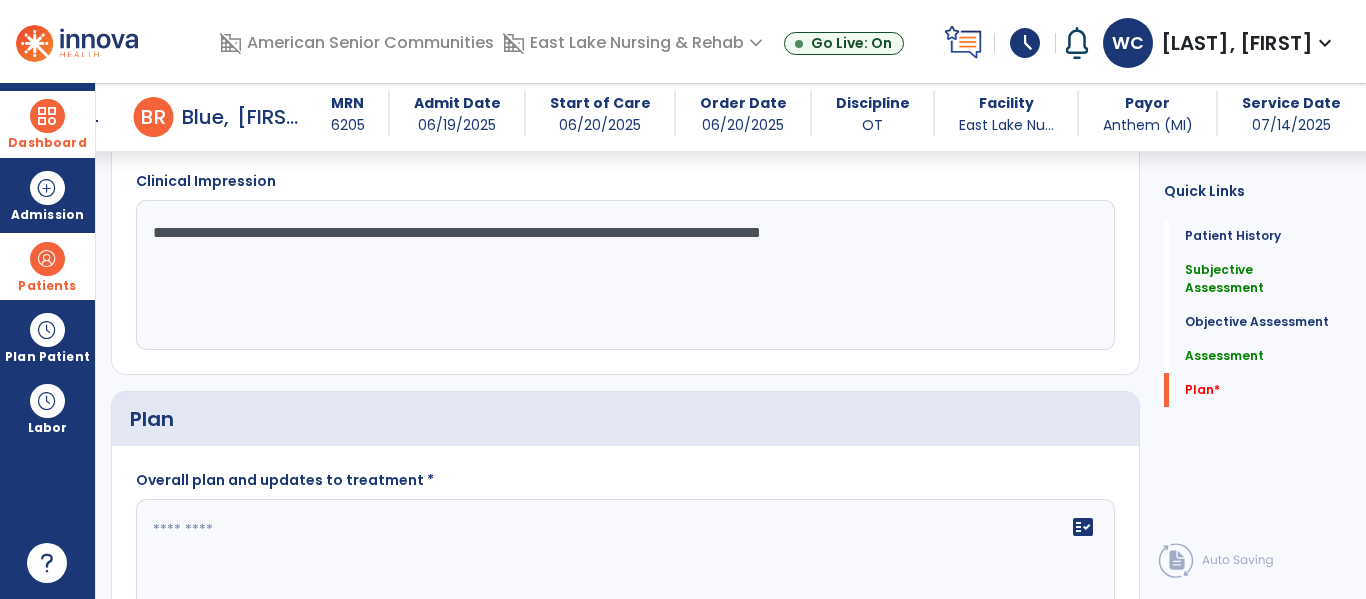 click 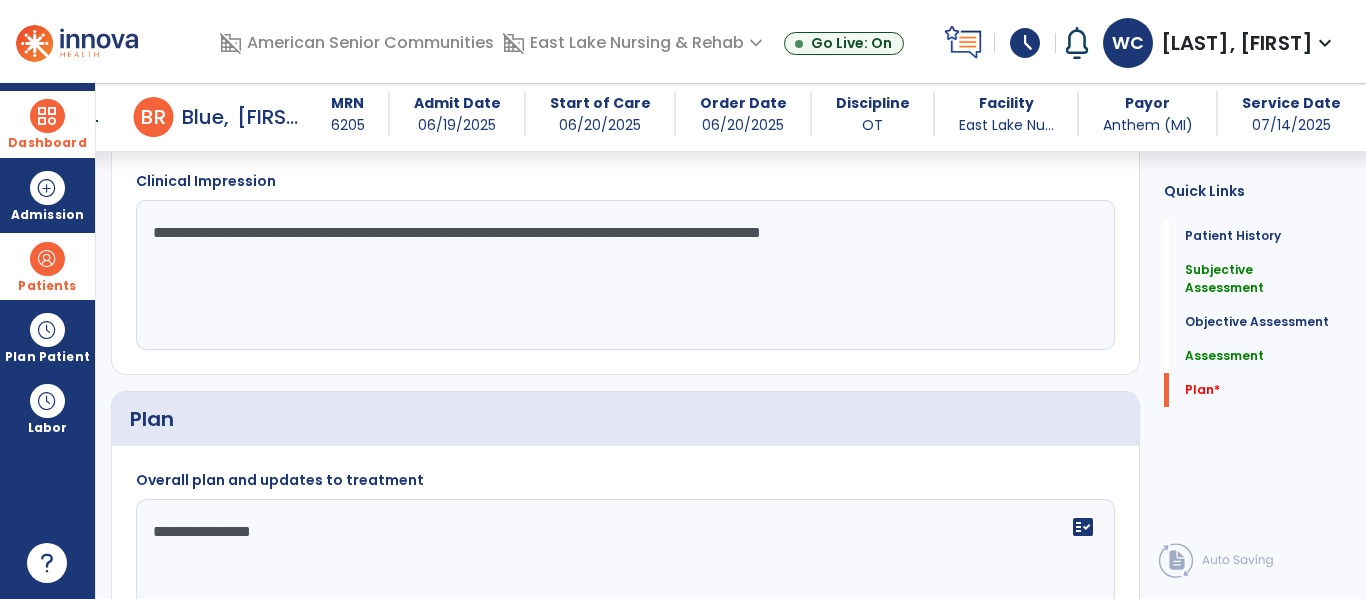 click on "Patient Demographics  Medical Diagnosis   Treatment Diagnosis   Precautions   Contraindications
Code
Description
Pdpm Clinical Category
N39.0 to" 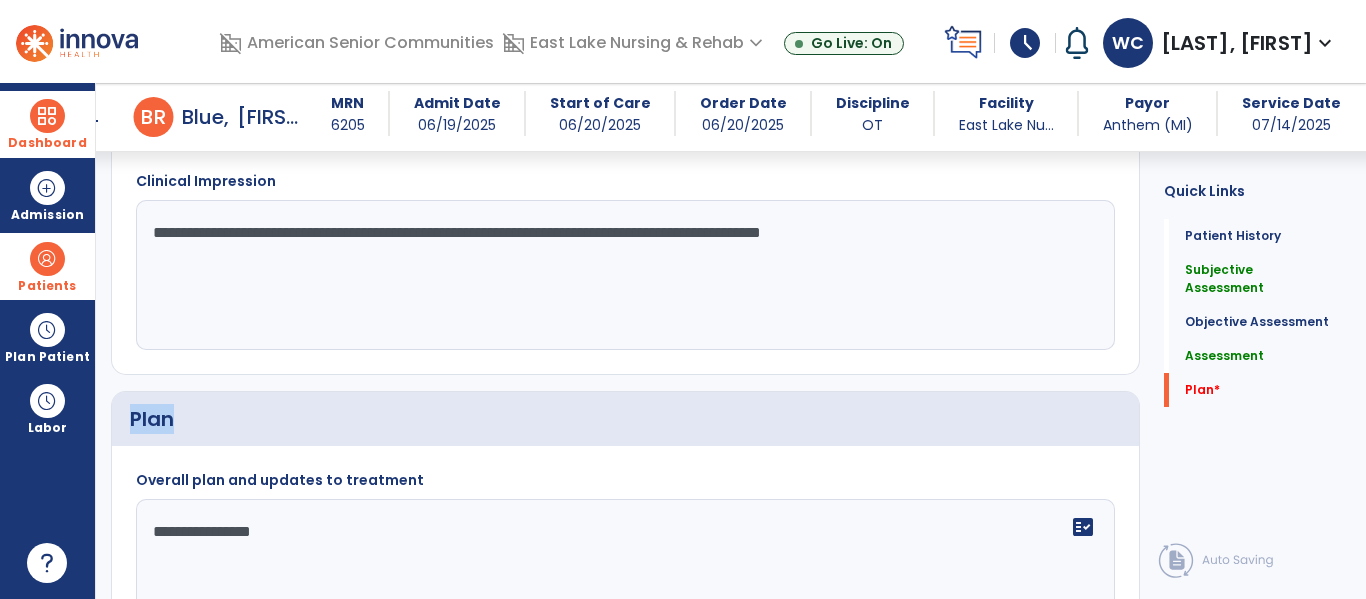 click on "Patient Demographics  Medical Diagnosis   Treatment Diagnosis   Precautions   Contraindications
Code
Description
Pdpm Clinical Category
N39.0 to" 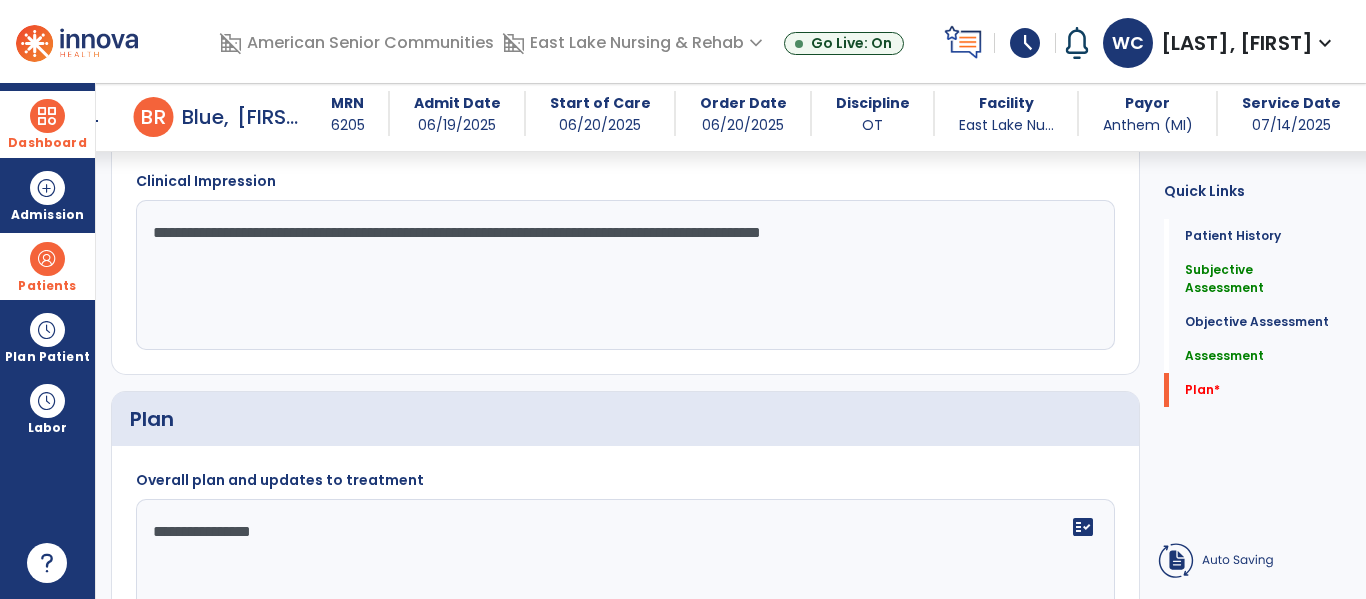click on "**********" 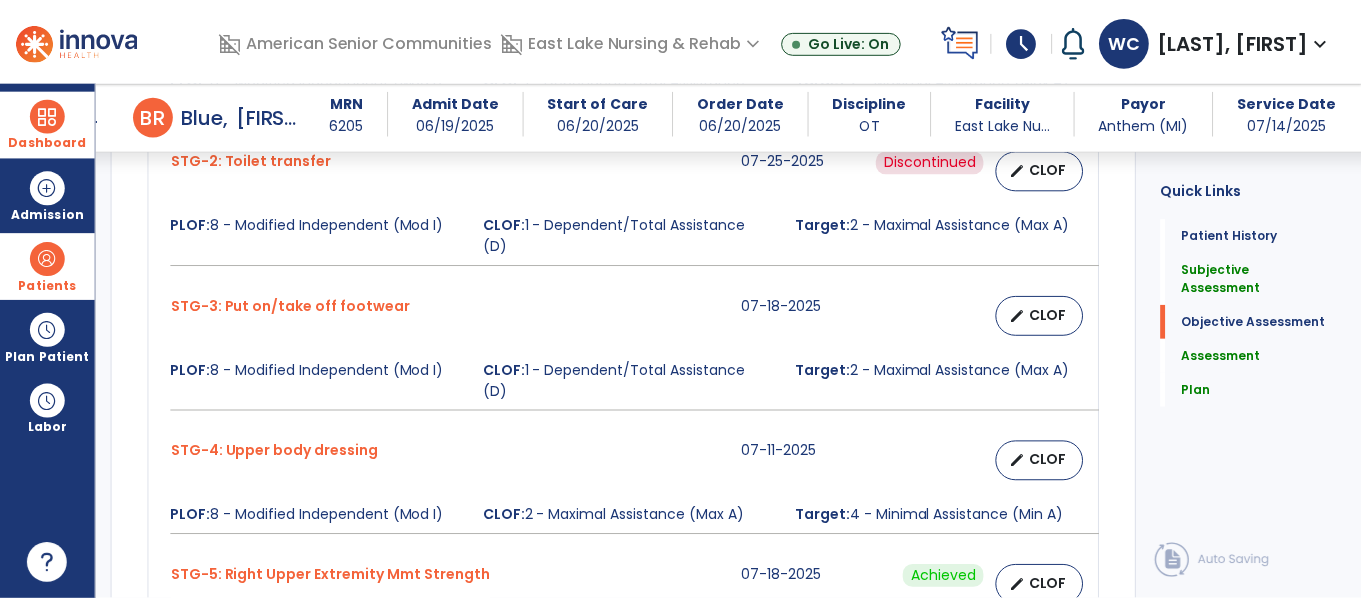 scroll, scrollTop: 1163, scrollLeft: 0, axis: vertical 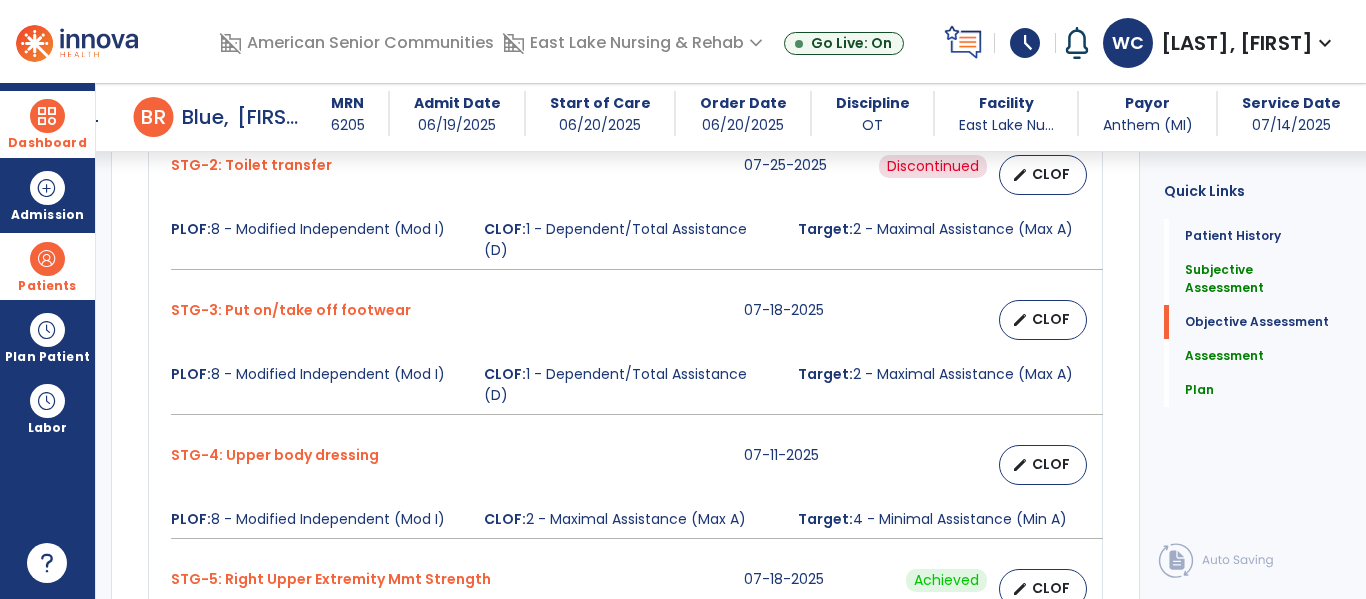 type on "**********" 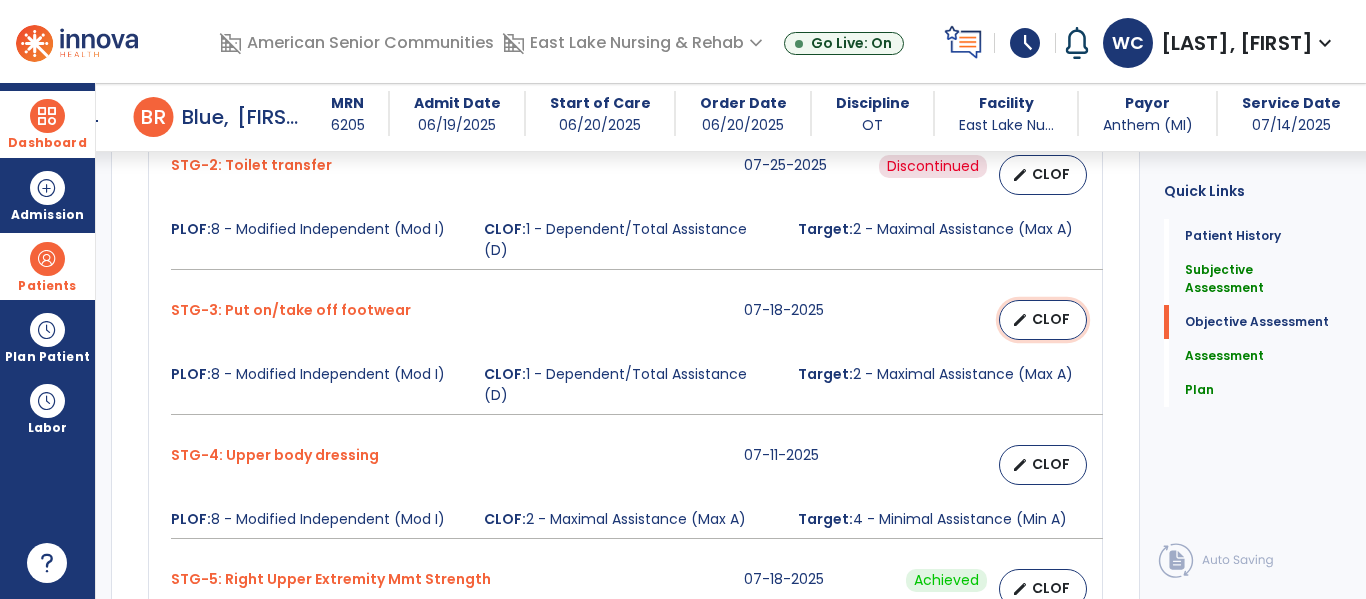 click on "CLOF" at bounding box center (1051, 319) 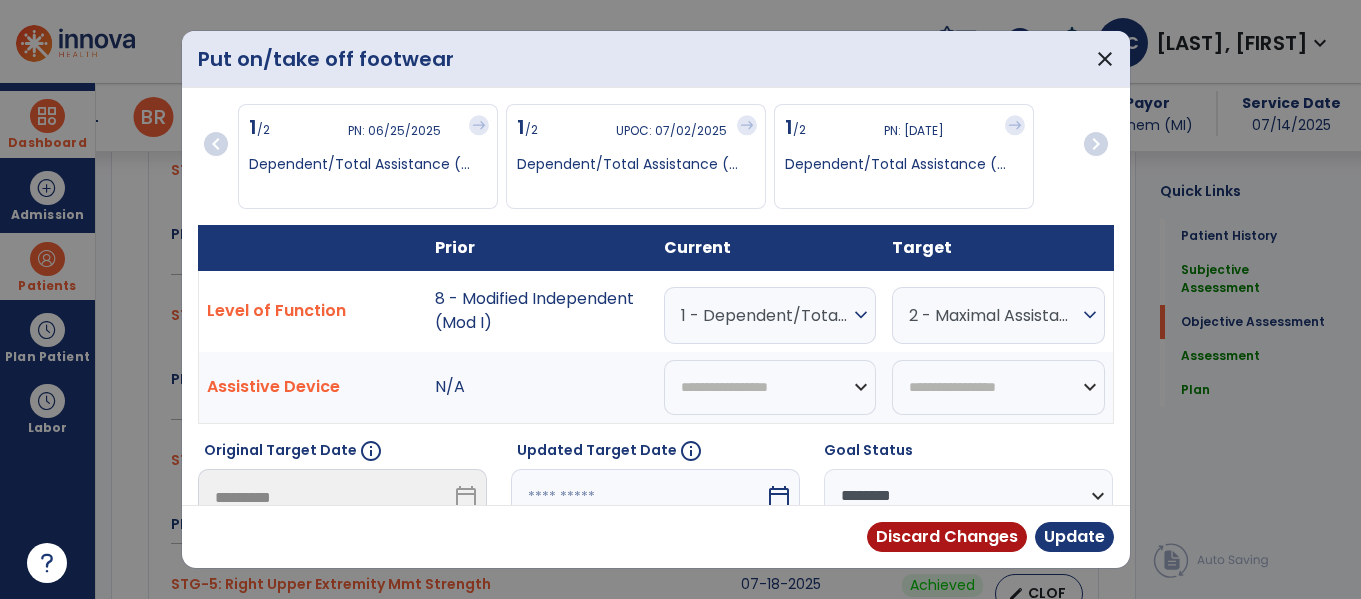 scroll, scrollTop: 1163, scrollLeft: 0, axis: vertical 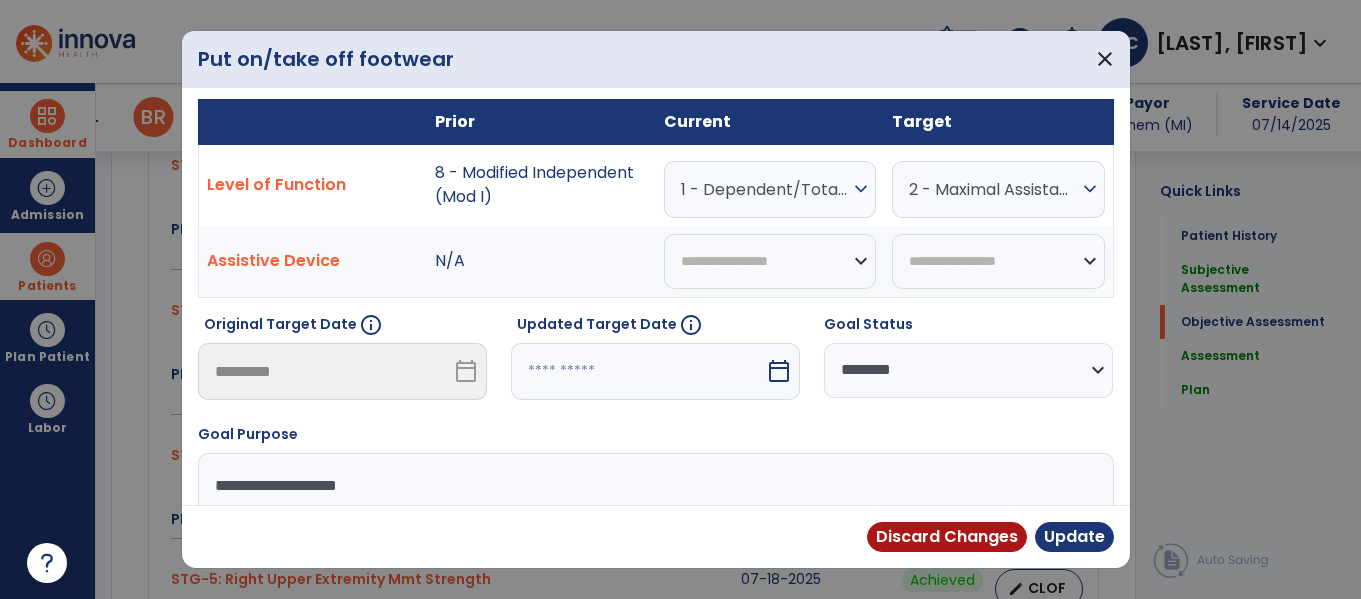 click on "**********" at bounding box center [968, 370] 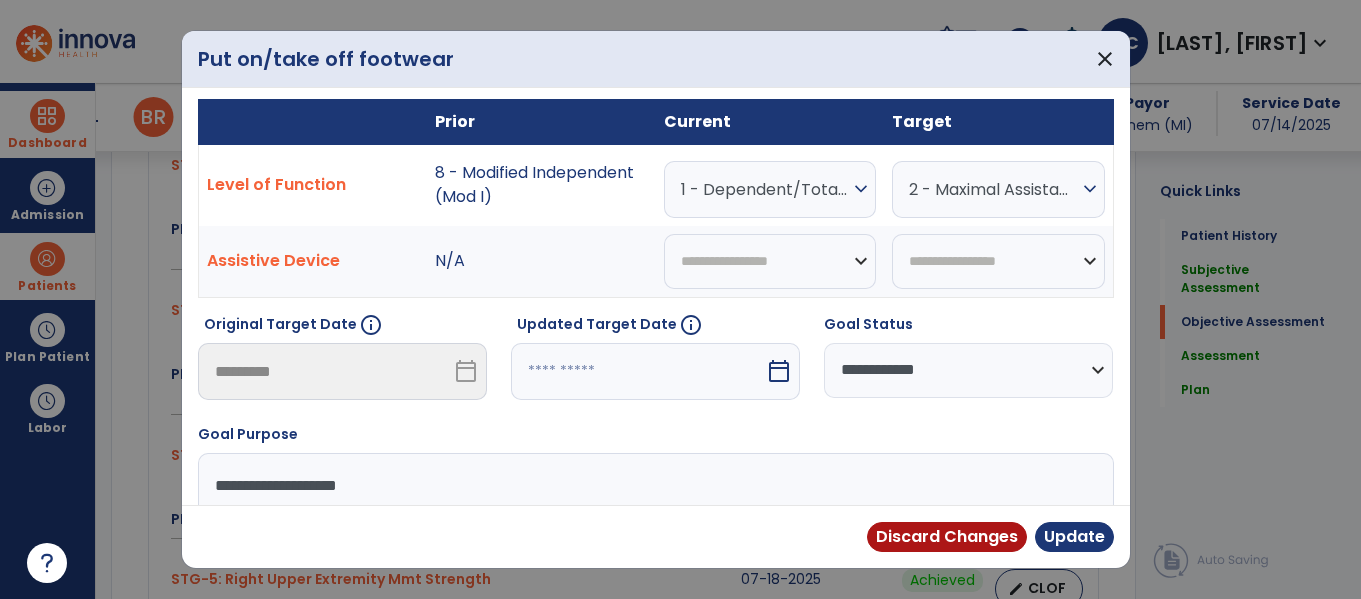 click on "**********" at bounding box center [968, 370] 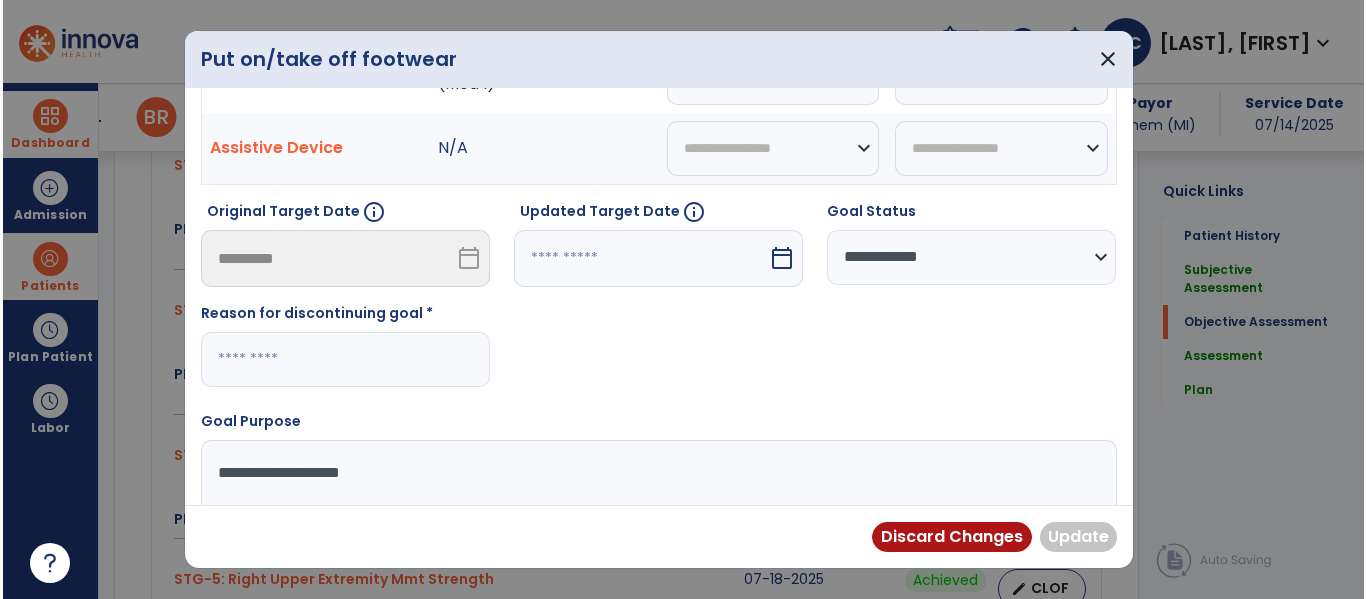 scroll, scrollTop: 248, scrollLeft: 0, axis: vertical 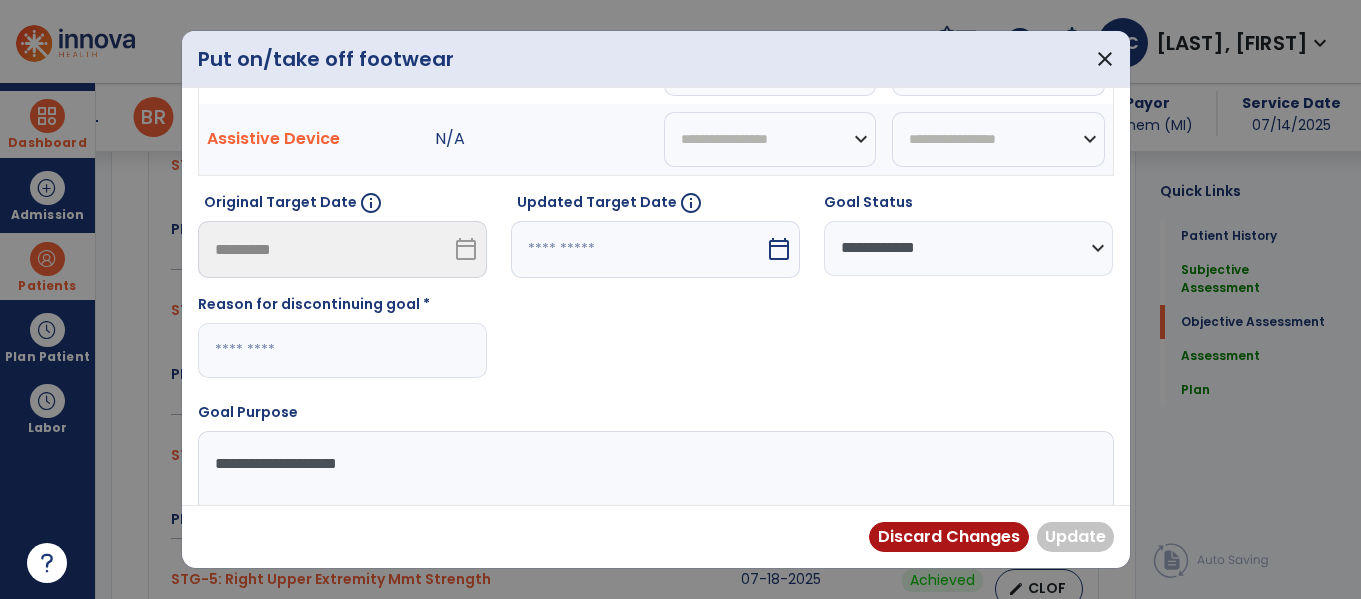 click at bounding box center [342, 350] 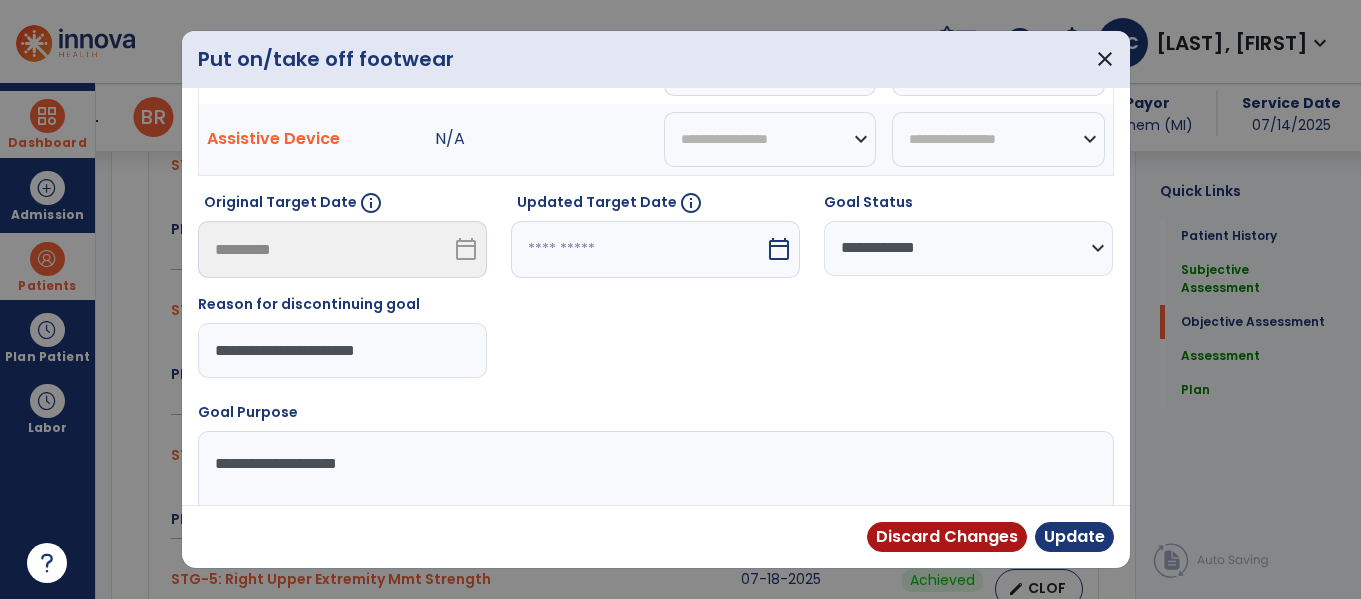 type on "**********" 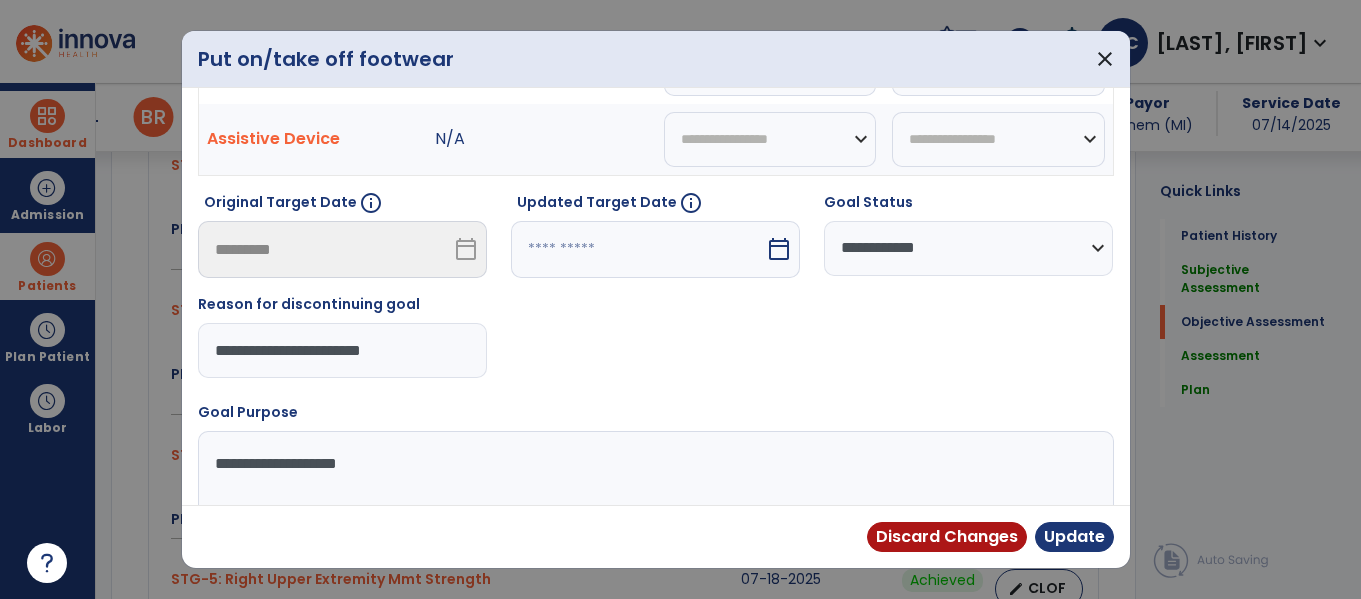 click on "**********" at bounding box center [342, 350] 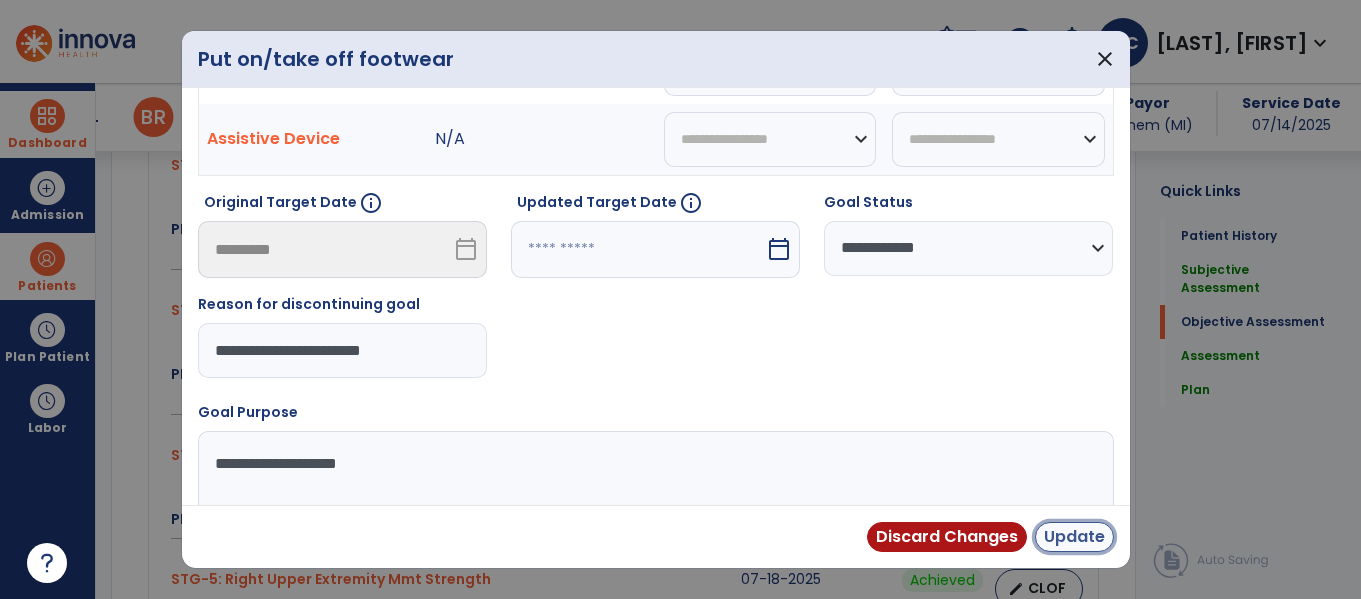 click on "Update" at bounding box center [1074, 537] 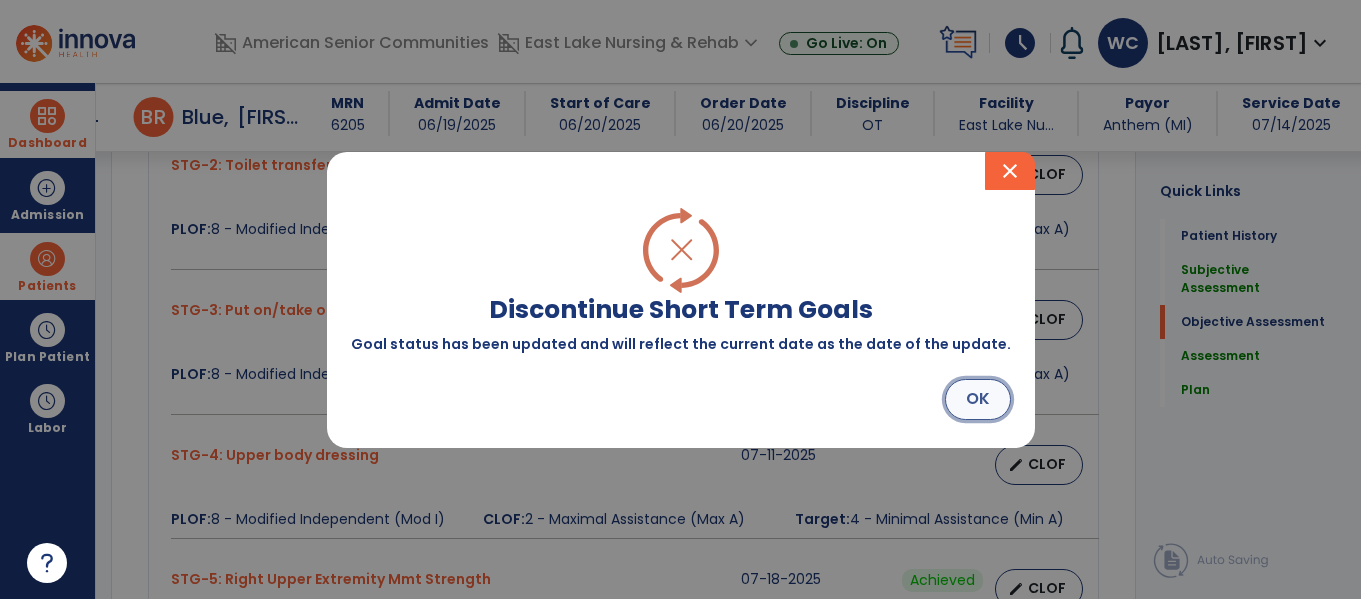 click on "OK" at bounding box center [978, 399] 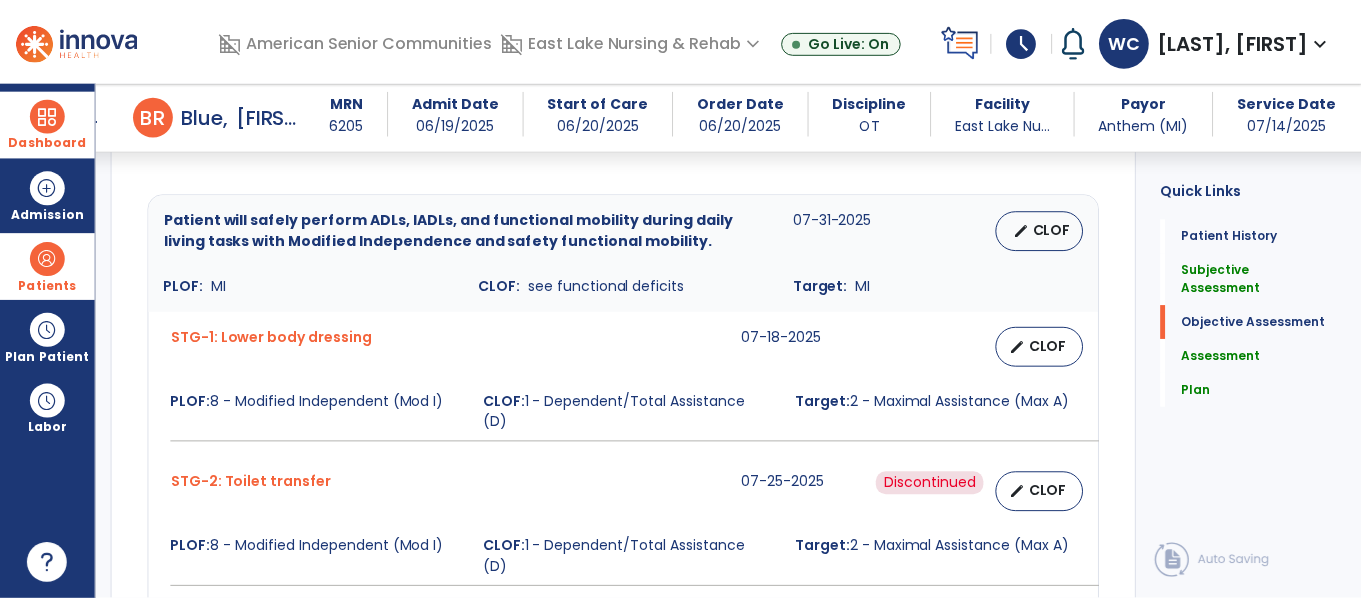 scroll, scrollTop: 844, scrollLeft: 0, axis: vertical 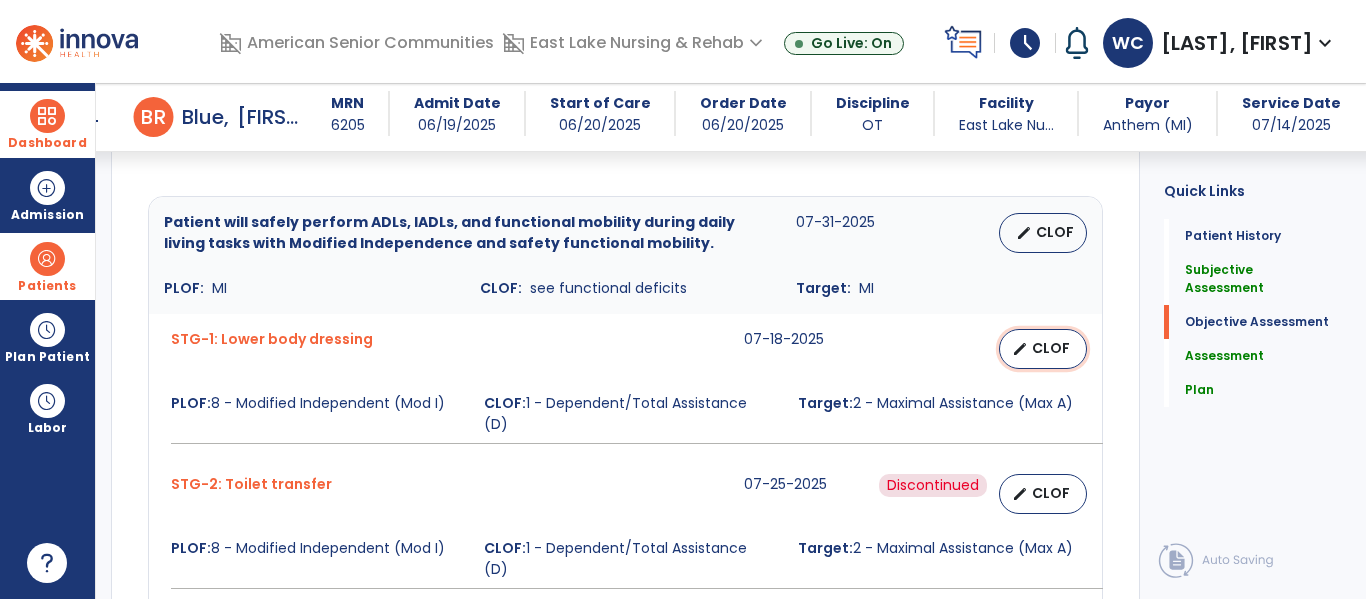 click on "CLOF" at bounding box center [1051, 348] 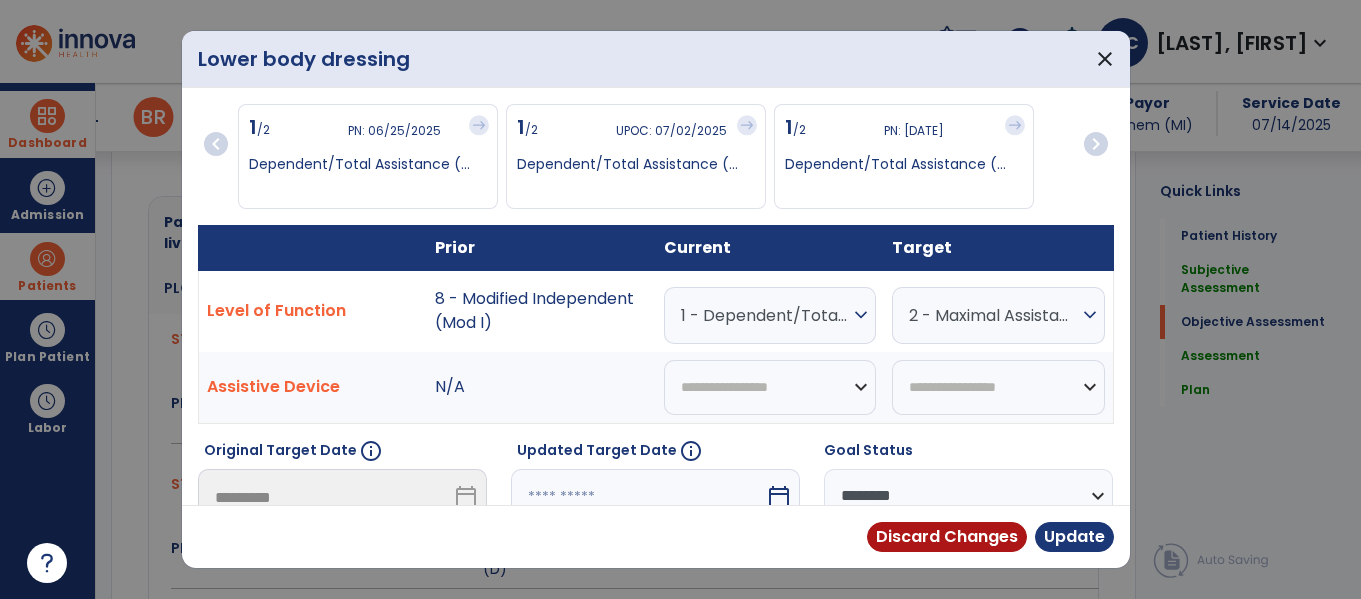 scroll, scrollTop: 844, scrollLeft: 0, axis: vertical 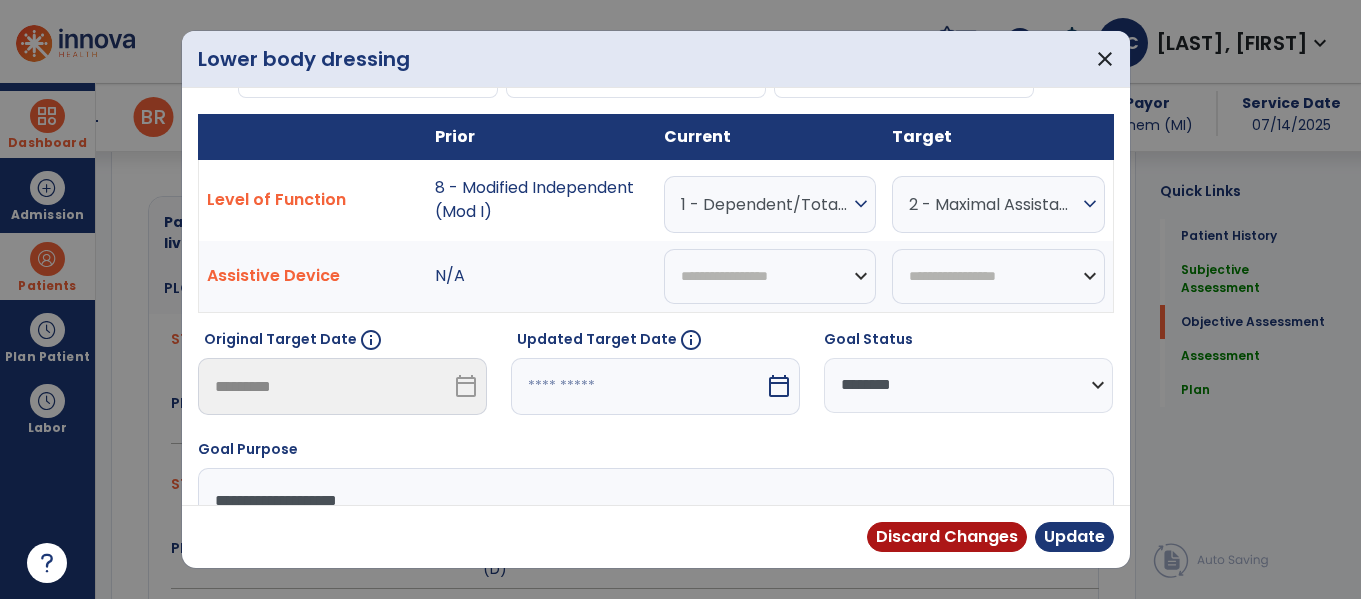 click on "**********" at bounding box center [968, 385] 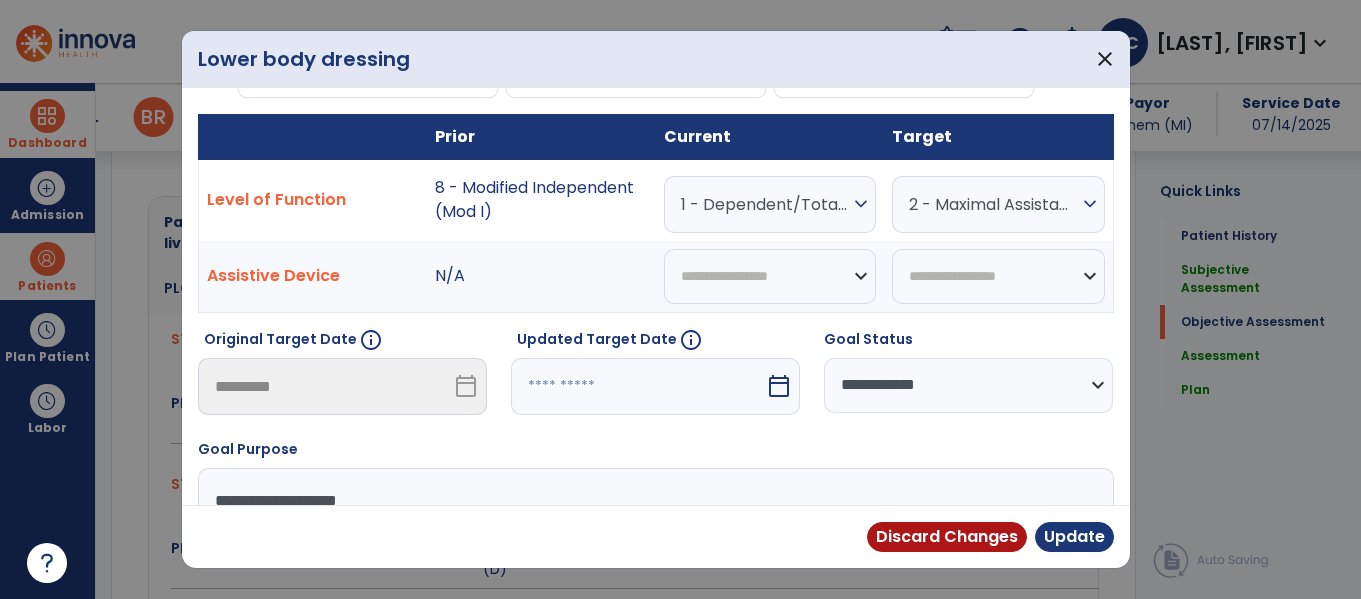 click on "**********" at bounding box center (968, 385) 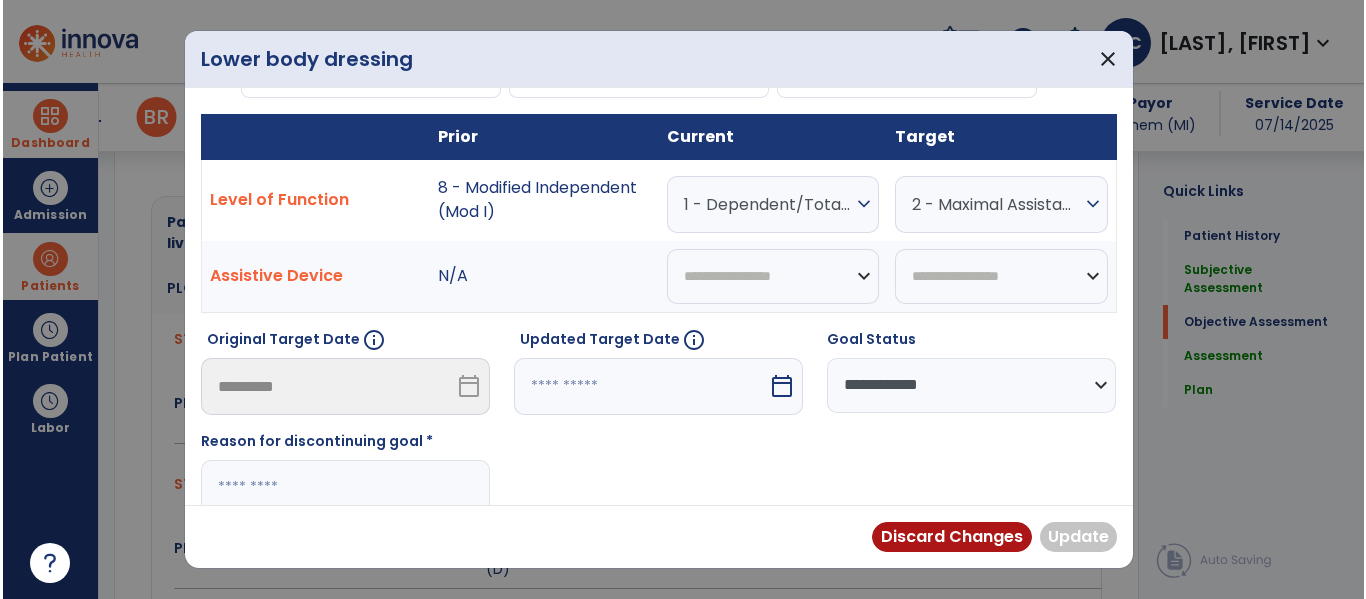 scroll, scrollTop: 224, scrollLeft: 0, axis: vertical 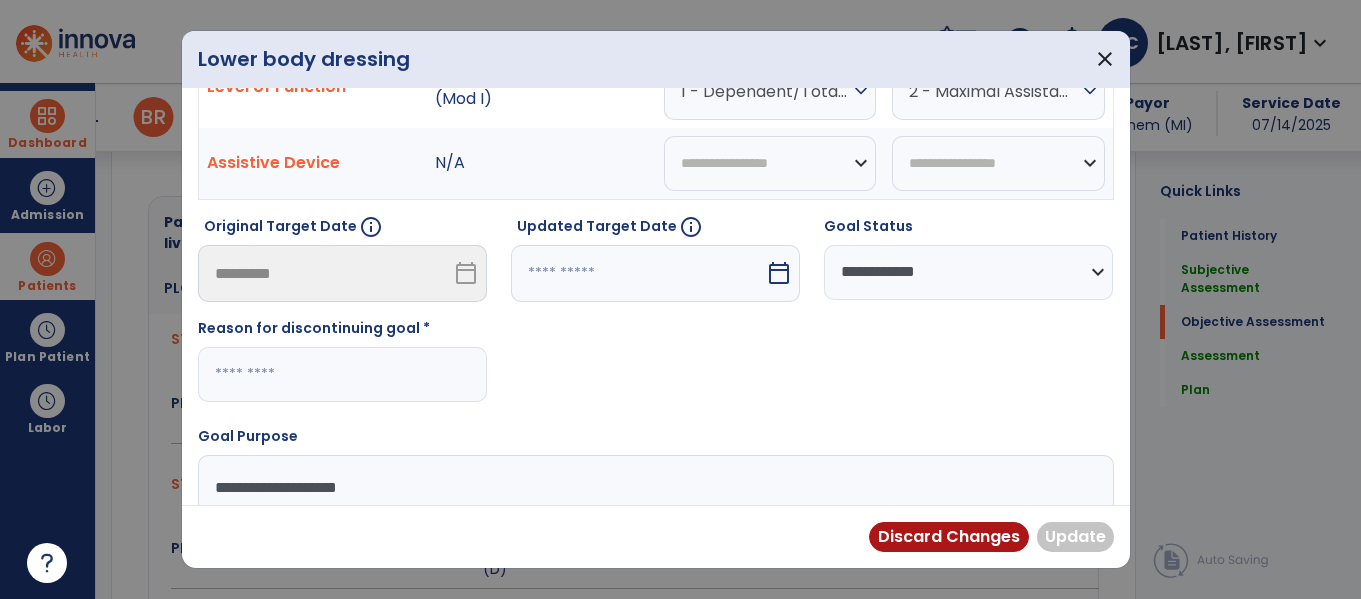 click at bounding box center (342, 374) 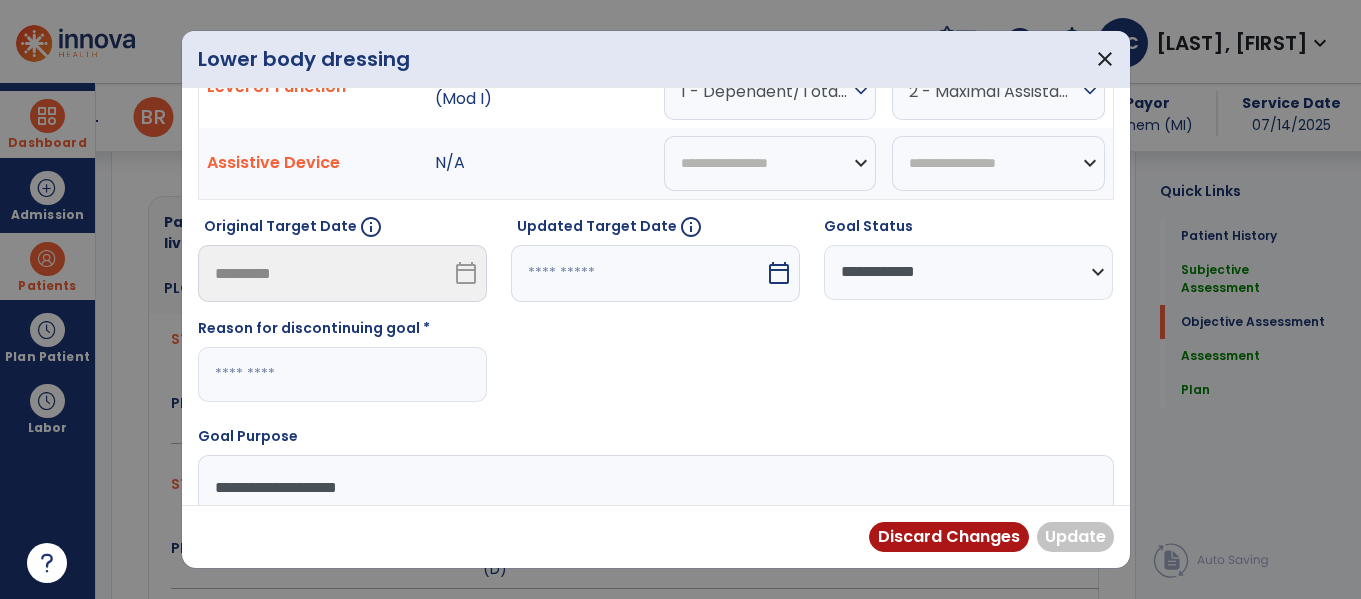 paste on "**********" 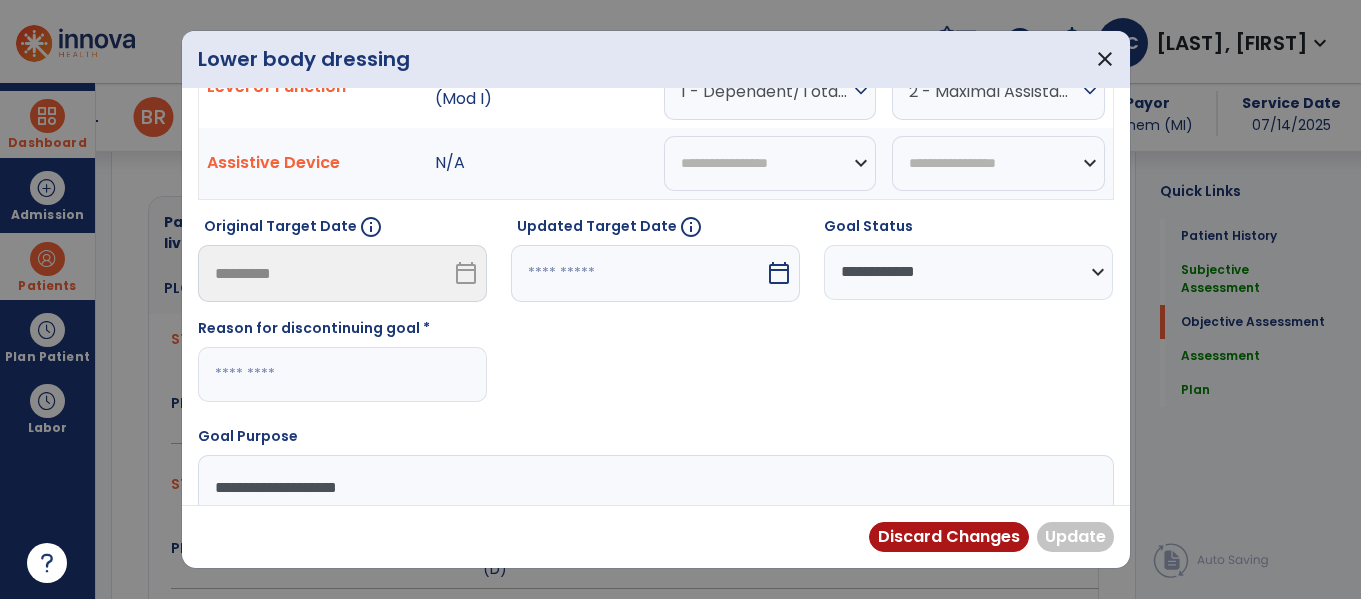 type on "**********" 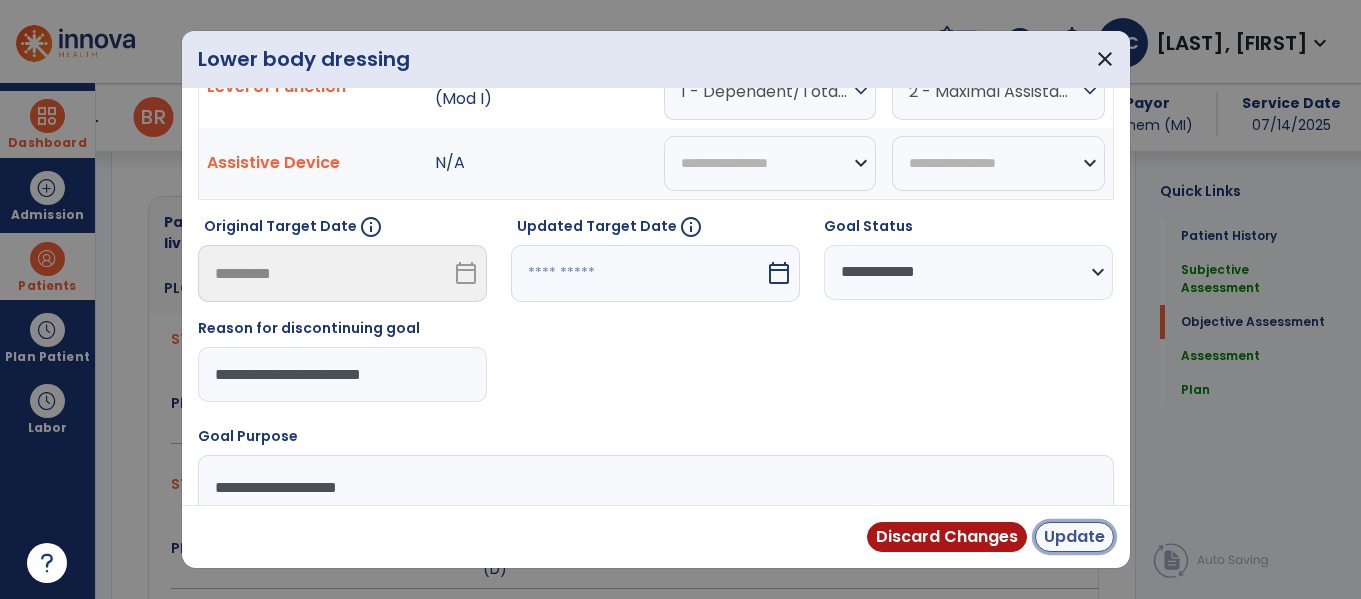click on "Update" at bounding box center [1074, 537] 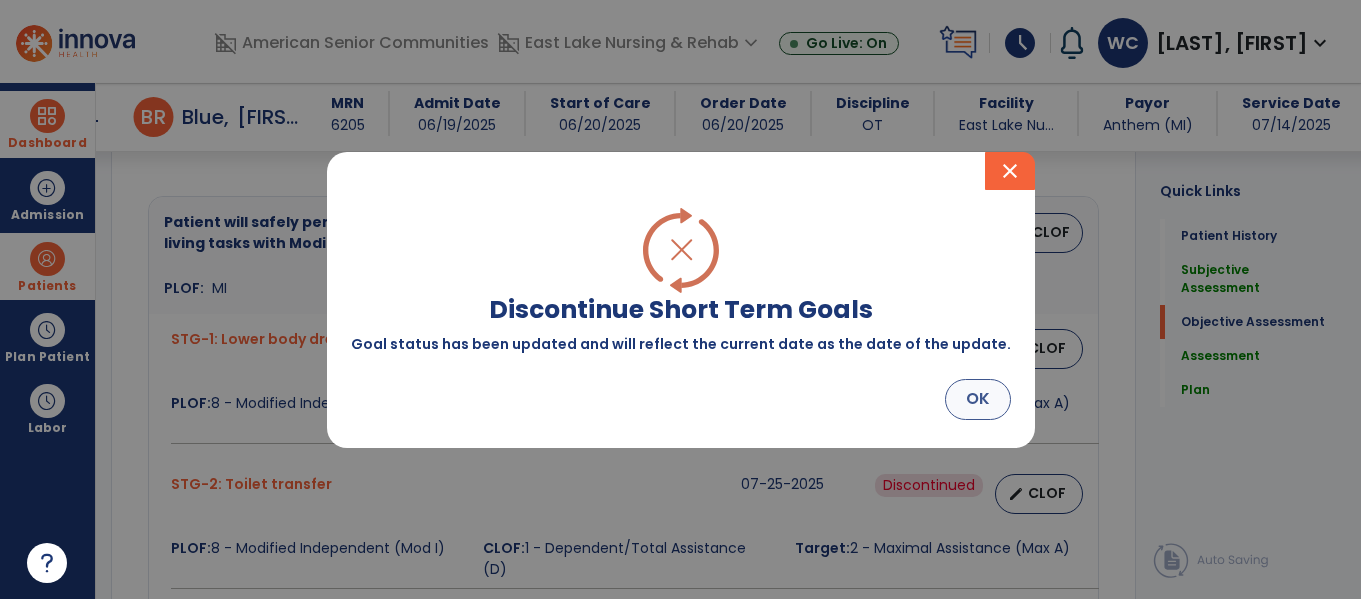 click on "OK" at bounding box center (978, 399) 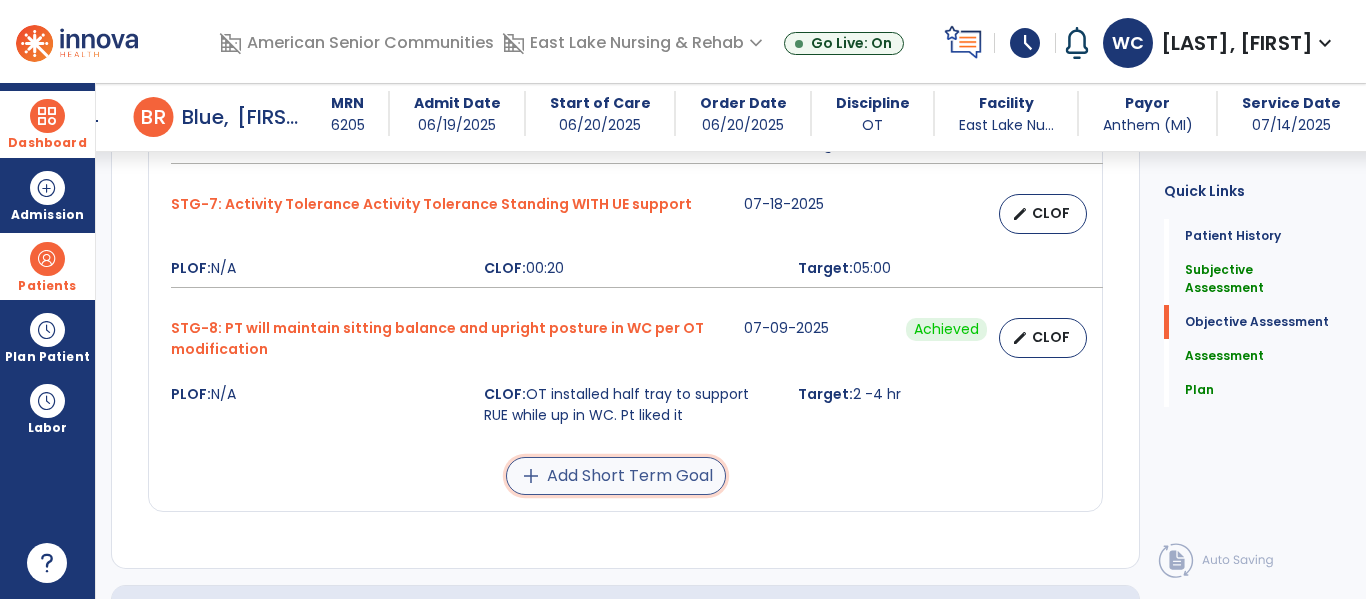 click on "add  Add Short Term Goal" at bounding box center (616, 476) 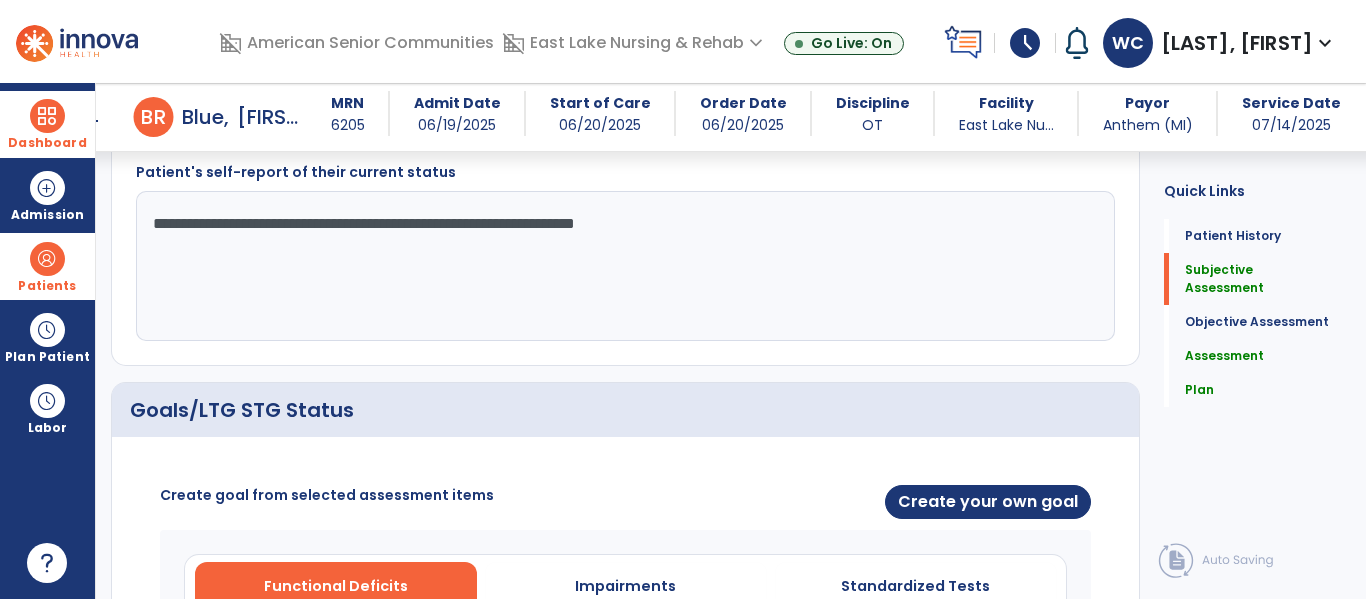 scroll, scrollTop: 575, scrollLeft: 0, axis: vertical 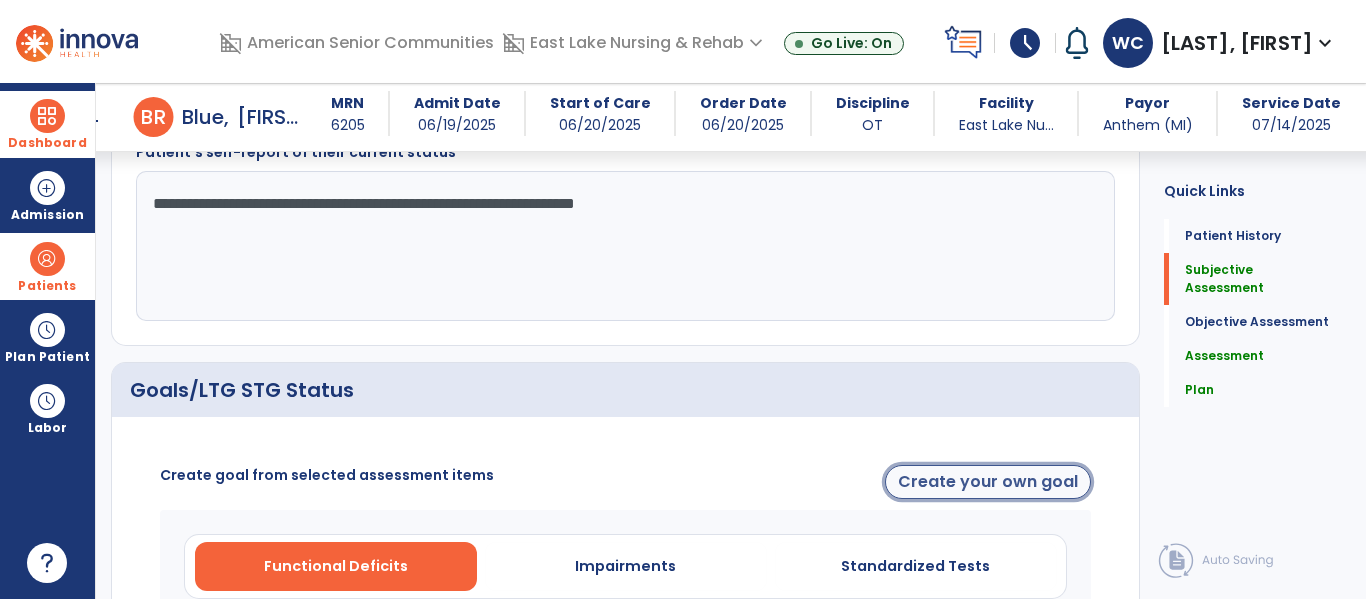 click on "Create your own goal" 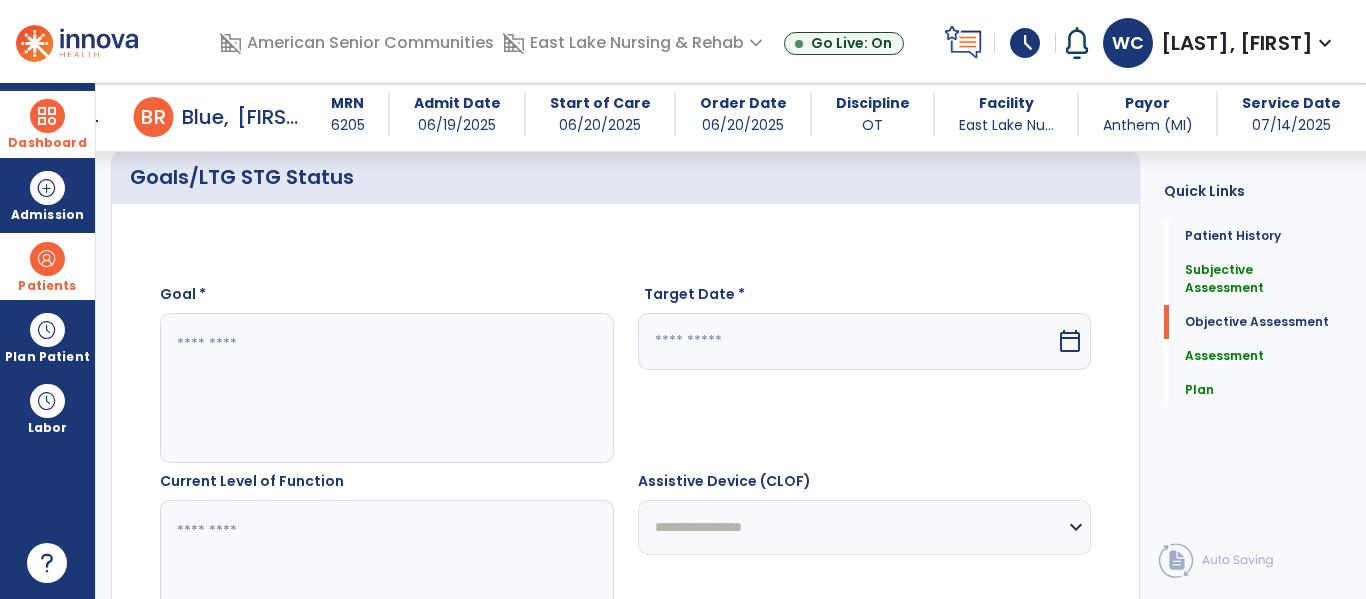 scroll, scrollTop: 758, scrollLeft: 0, axis: vertical 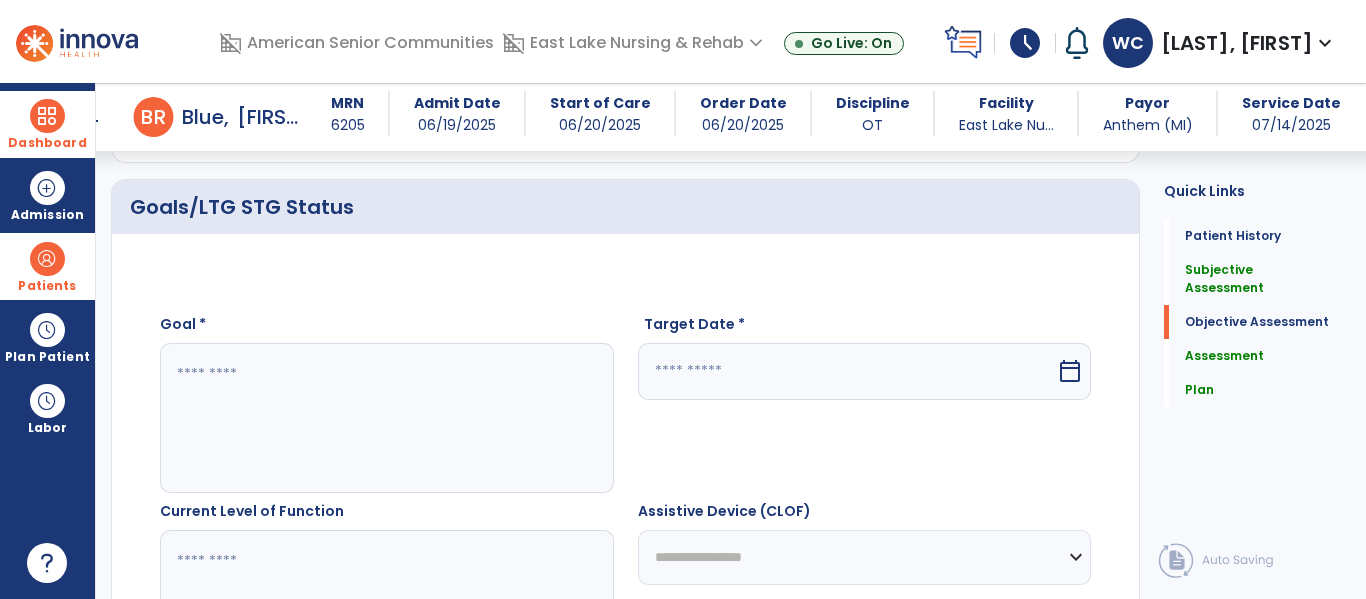 click on "calendar_today" at bounding box center (1070, 371) 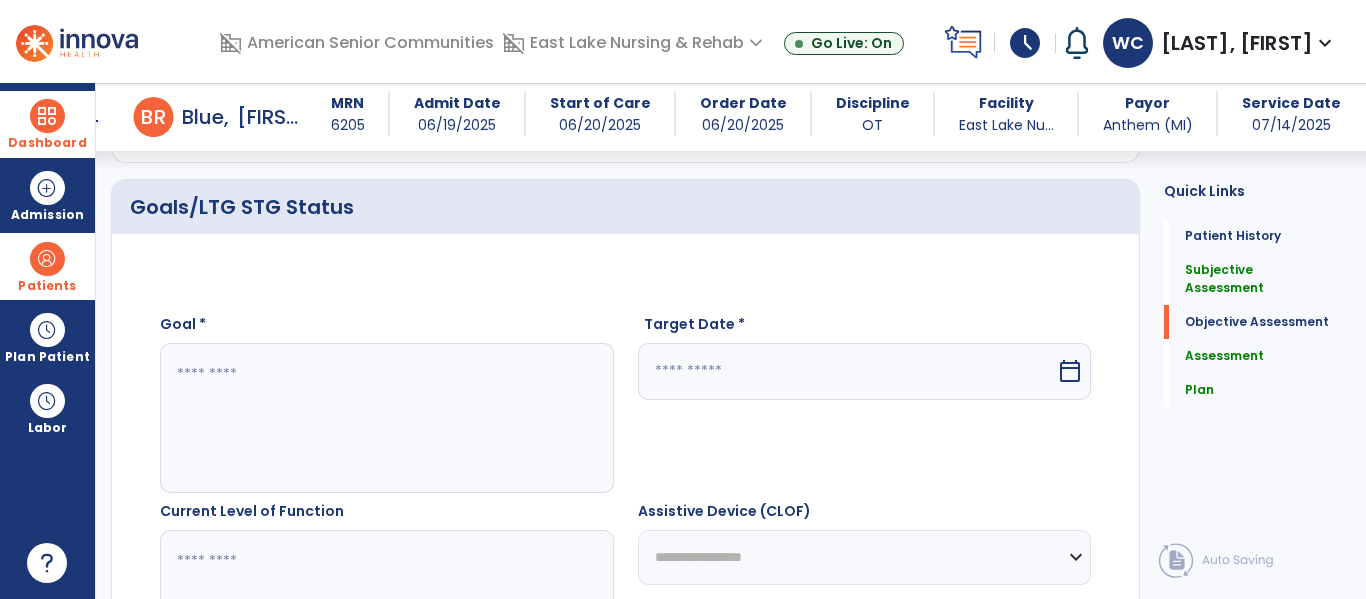 select on "*" 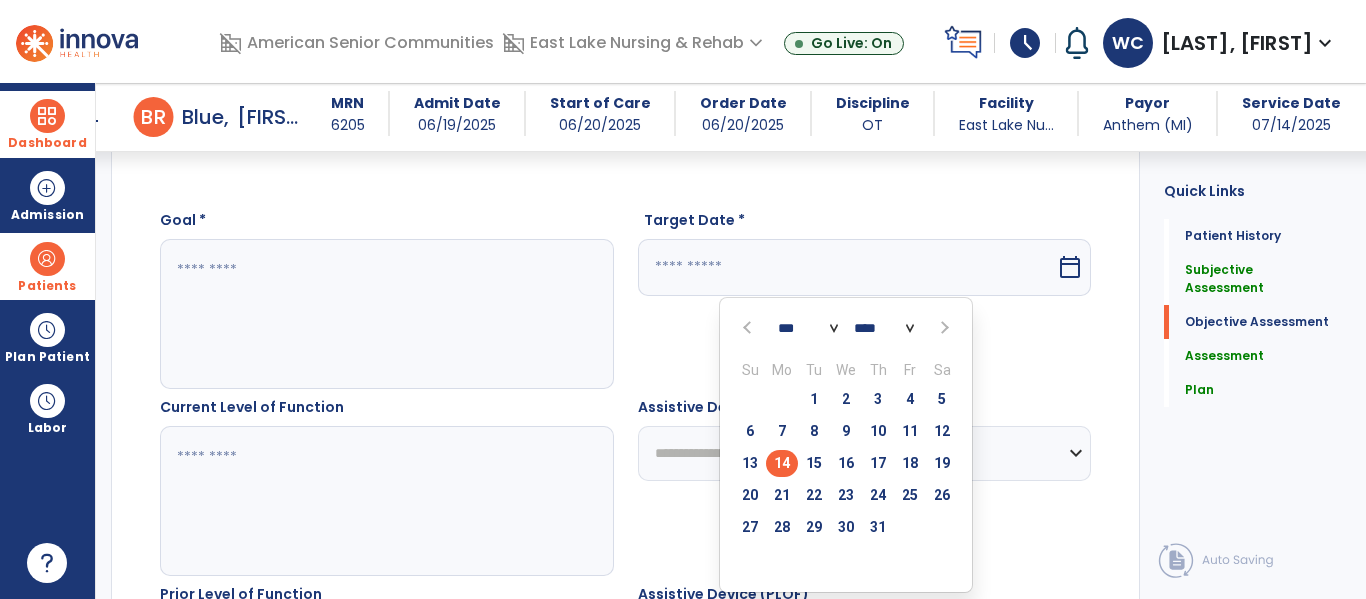scroll, scrollTop: 875, scrollLeft: 0, axis: vertical 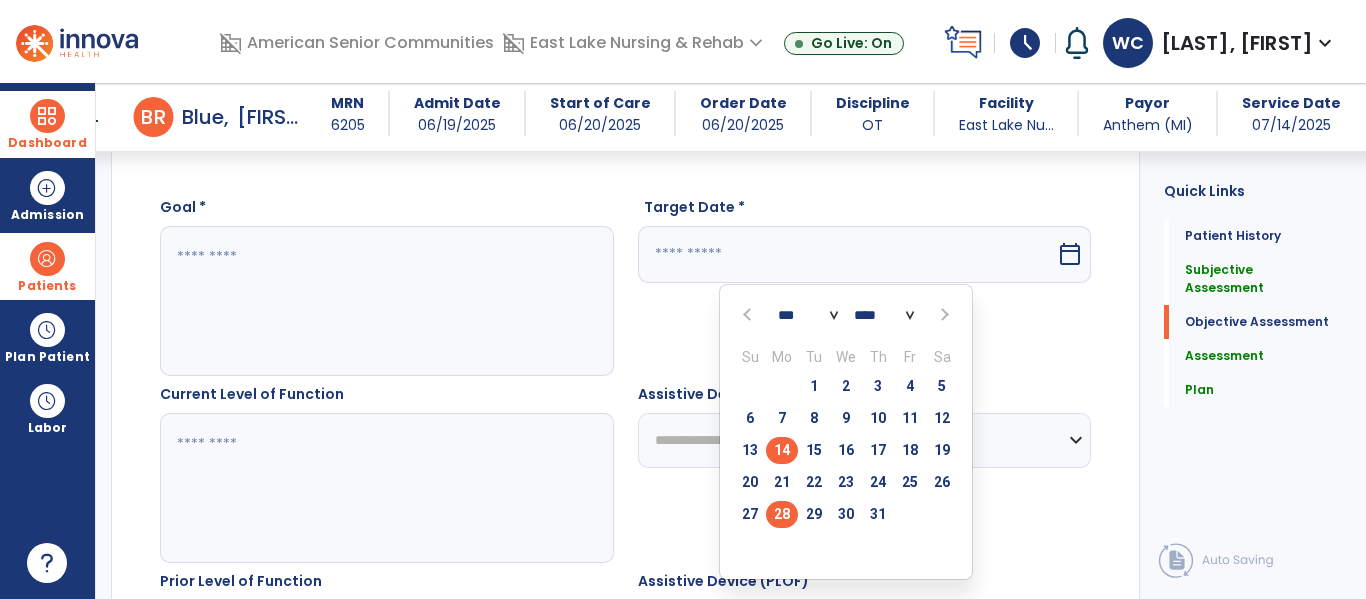 click on "28" at bounding box center [782, 514] 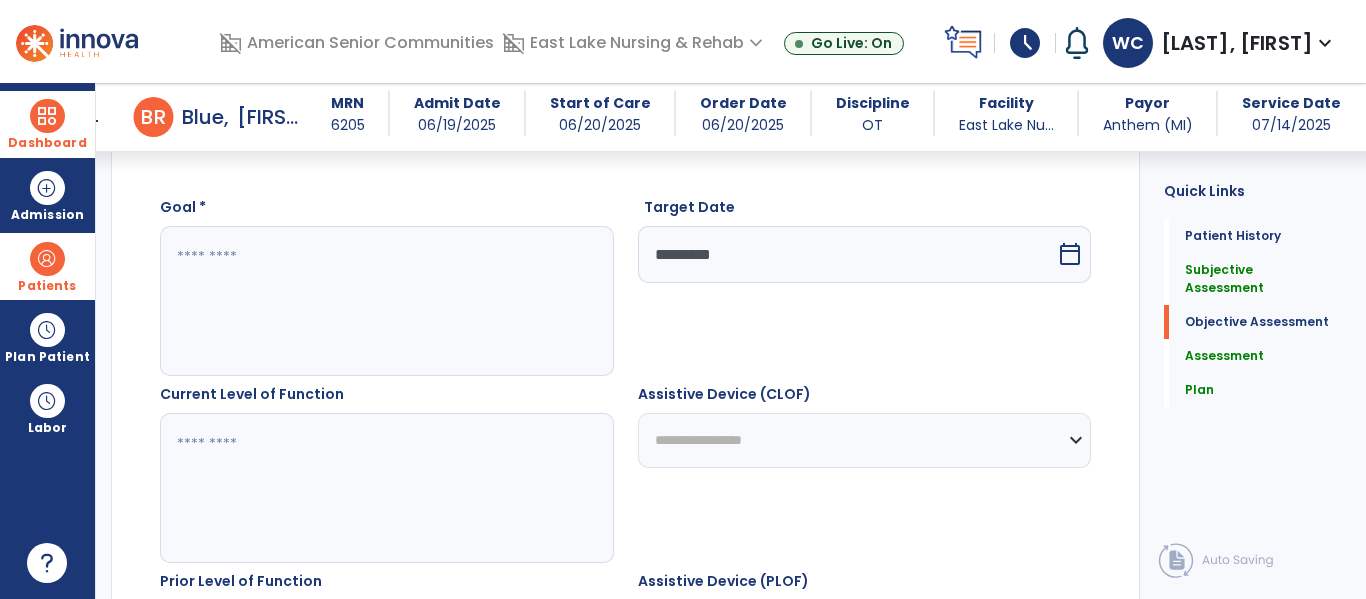click 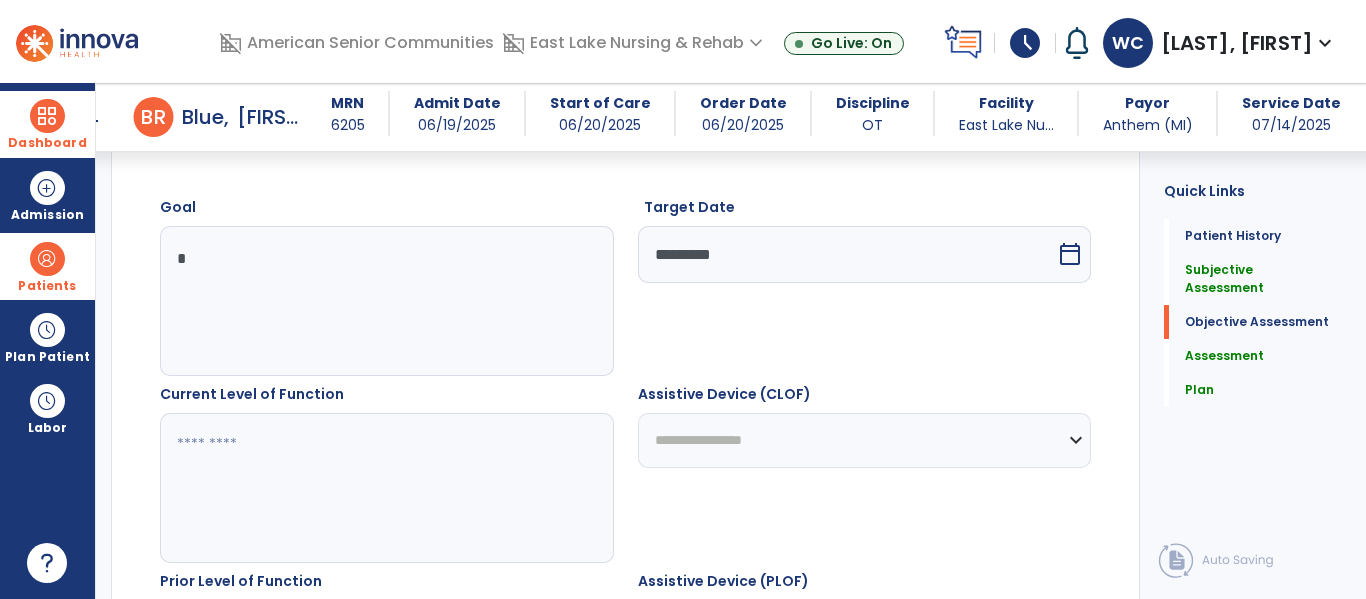 type on "**" 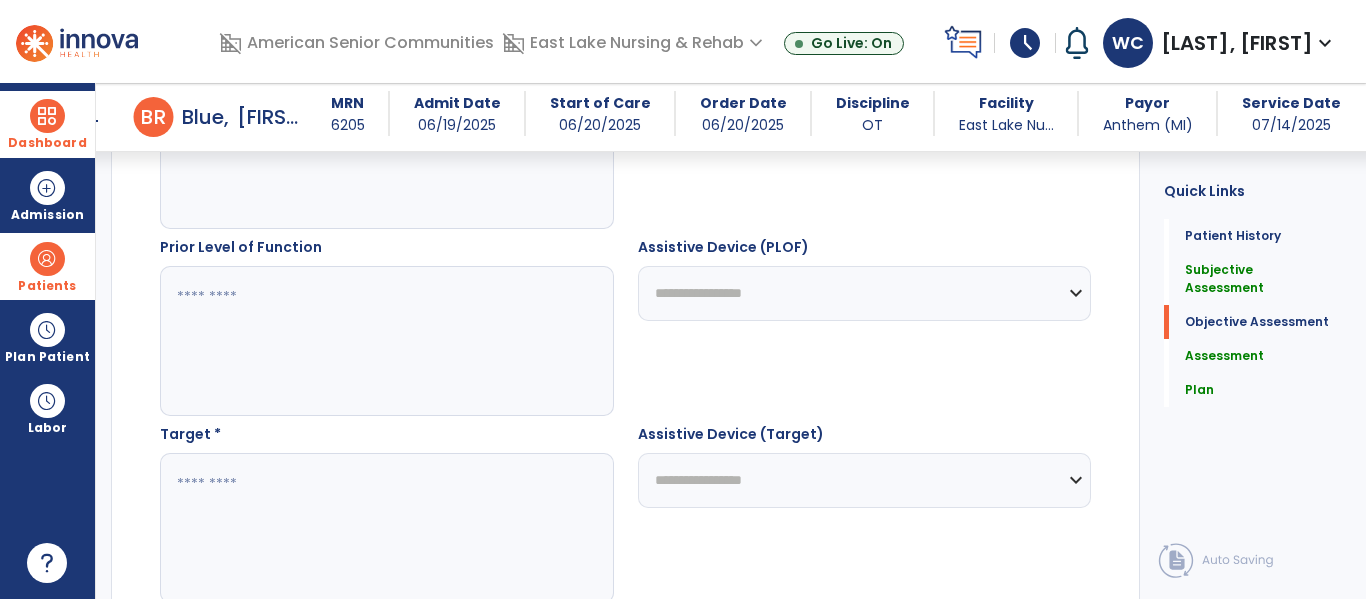 scroll, scrollTop: 1206, scrollLeft: 0, axis: vertical 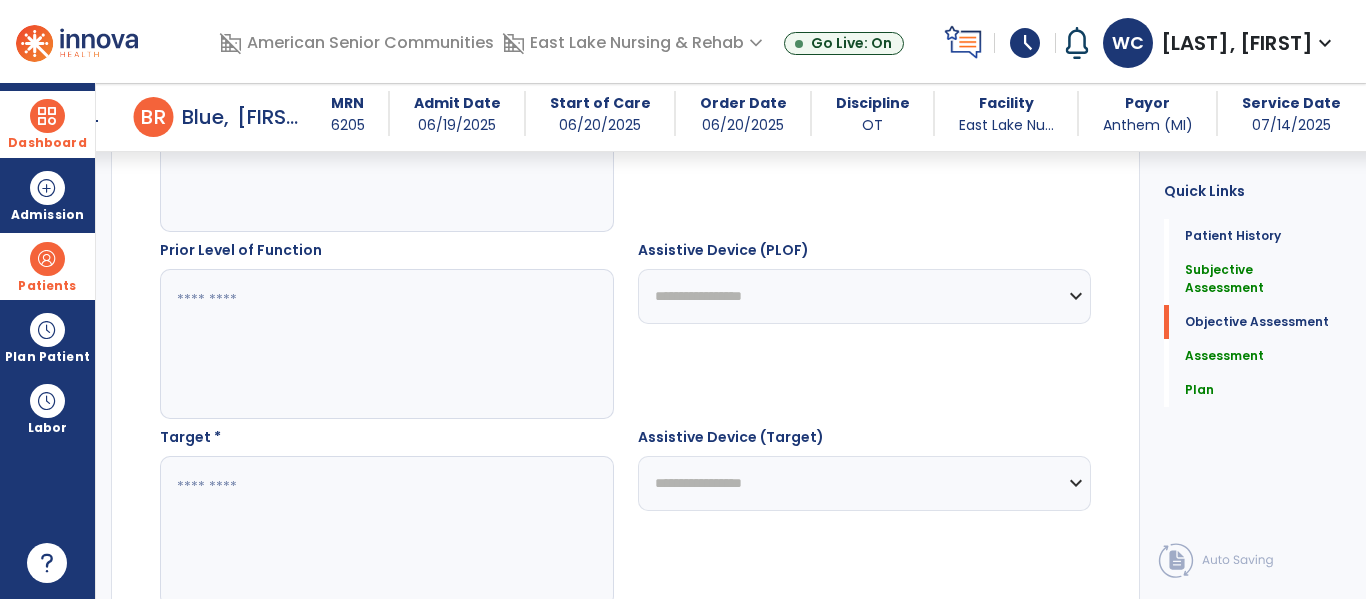 click 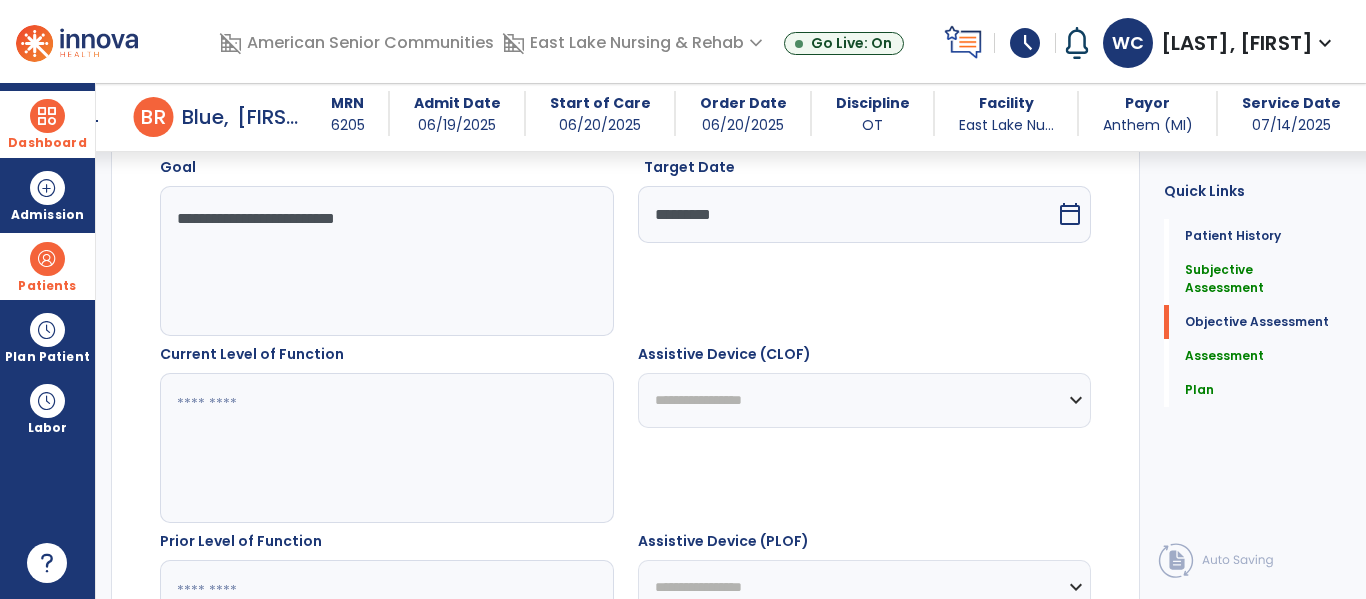 scroll, scrollTop: 894, scrollLeft: 0, axis: vertical 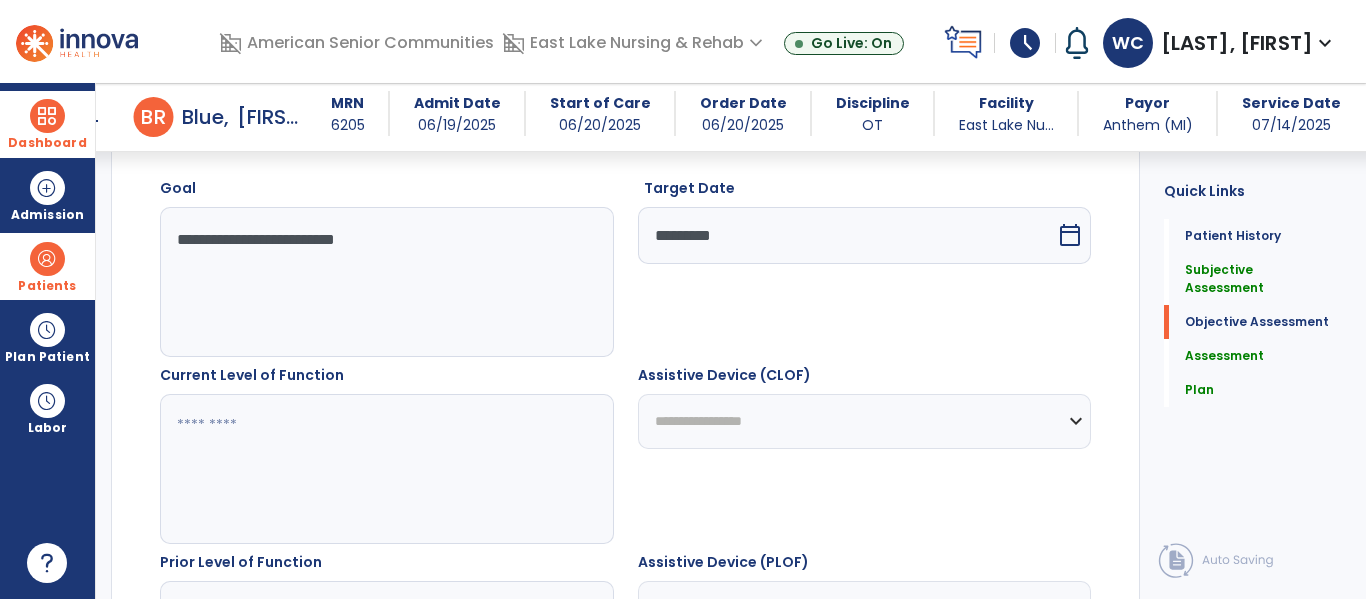 click on "**********" 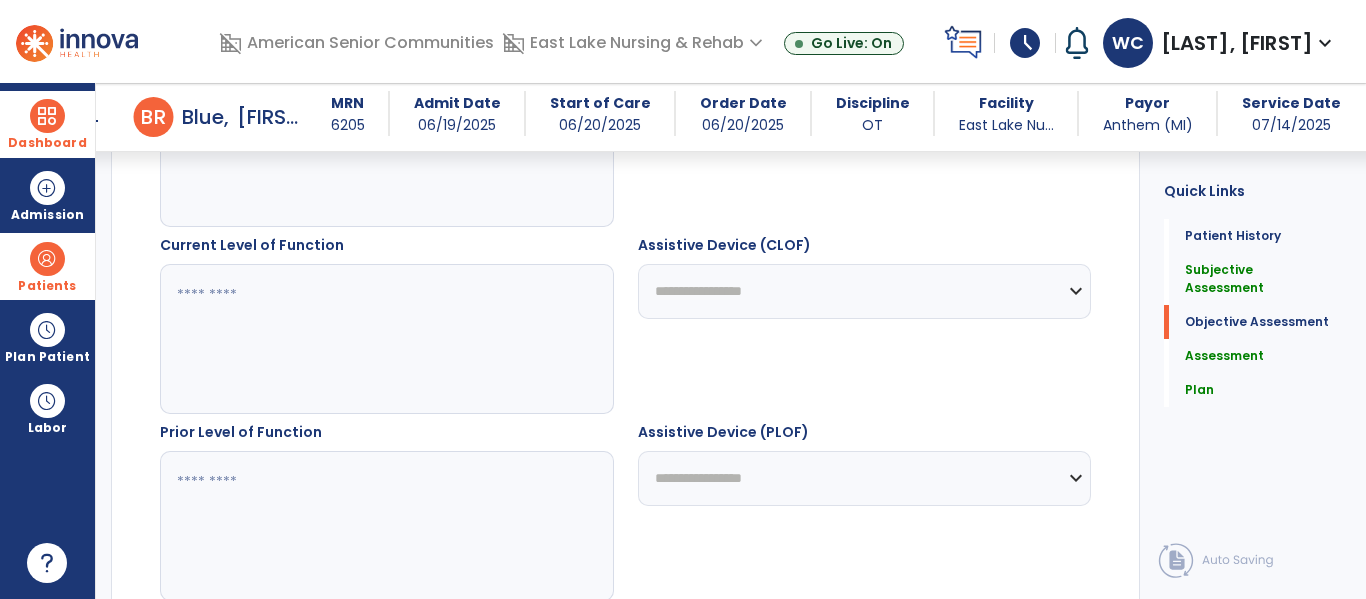 scroll, scrollTop: 1057, scrollLeft: 0, axis: vertical 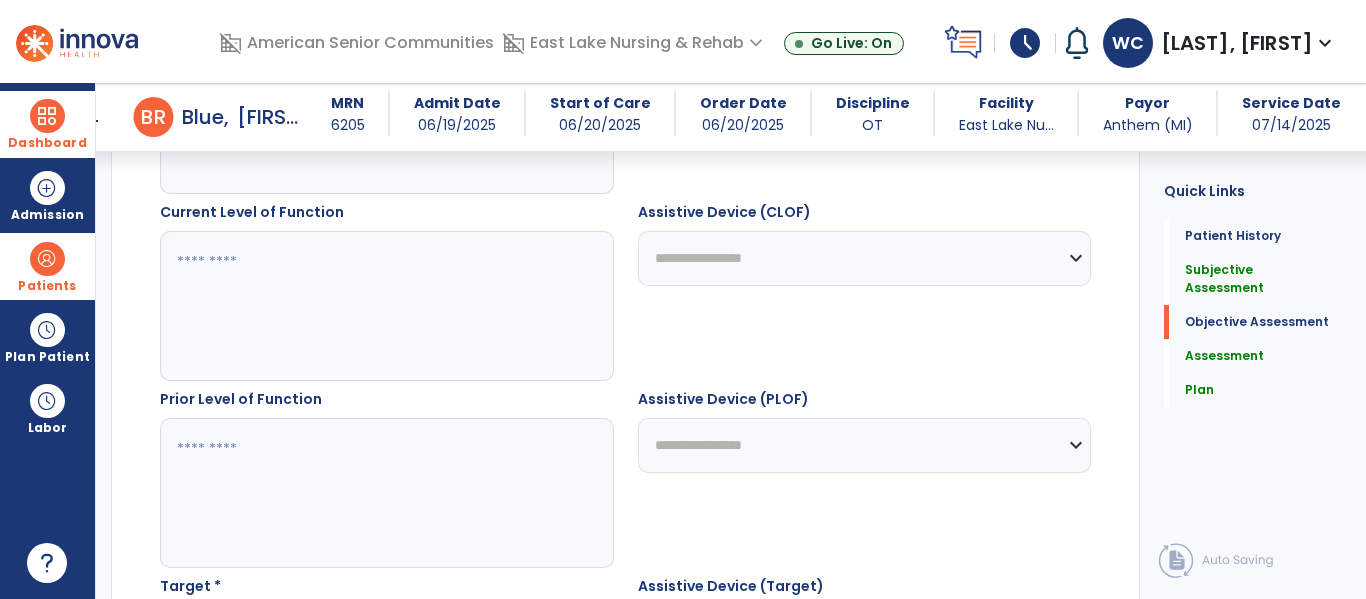 type on "**********" 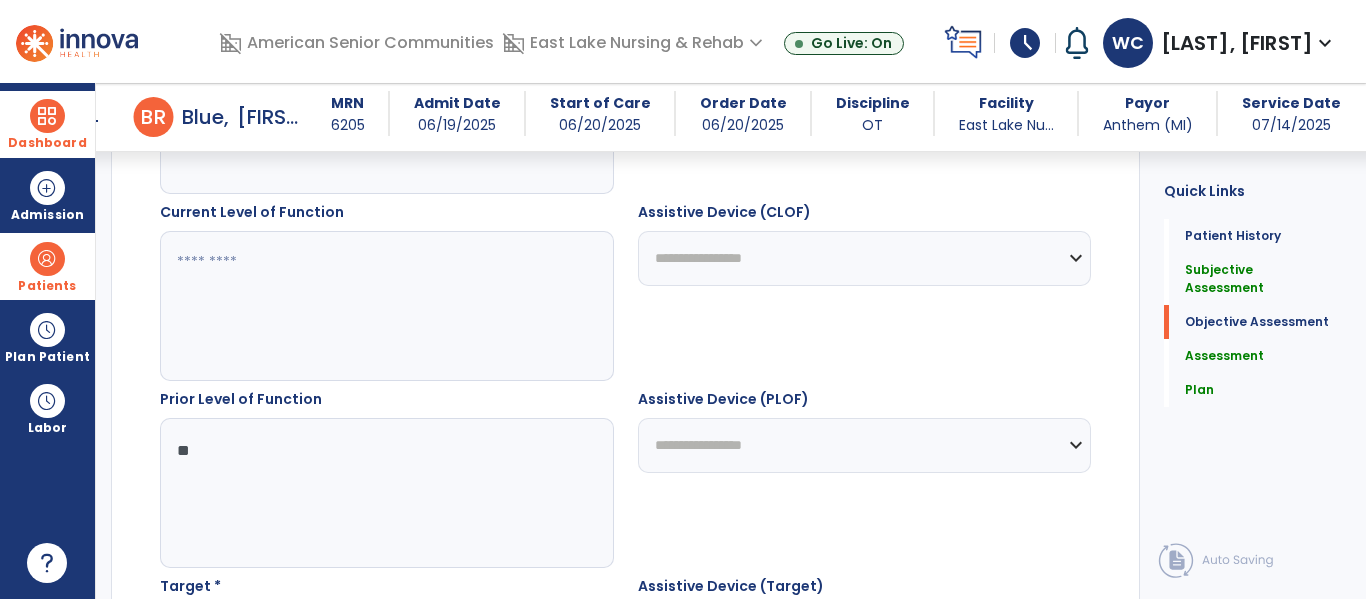 type on "*" 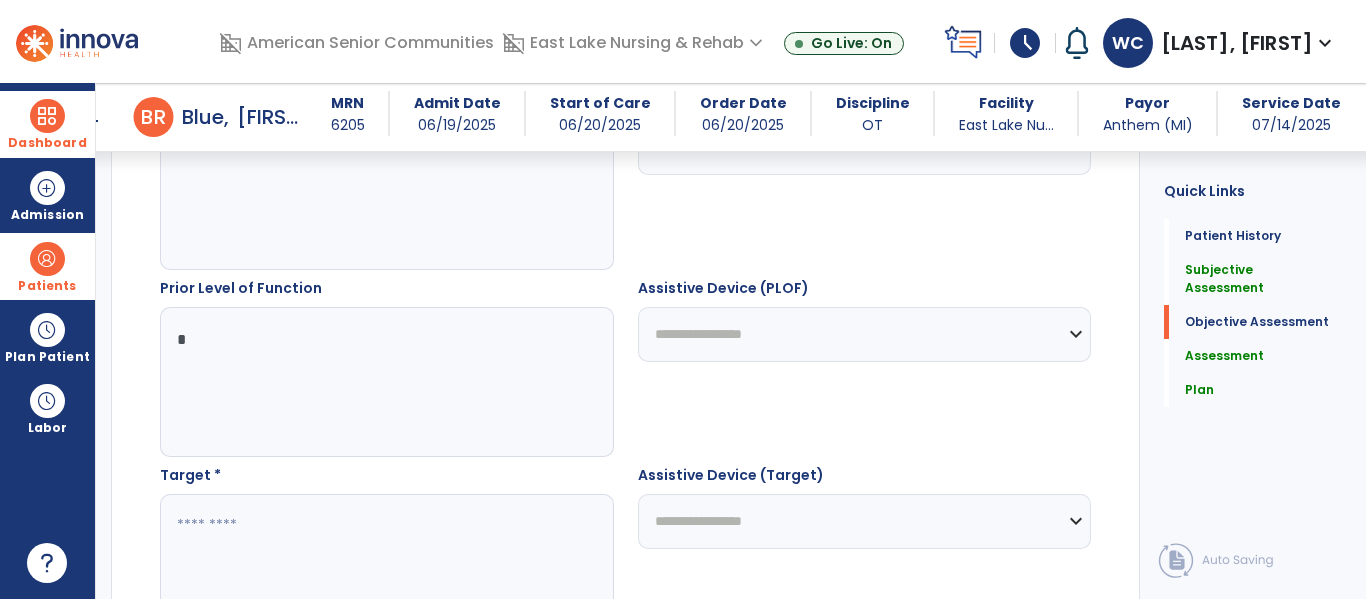 scroll, scrollTop: 1169, scrollLeft: 0, axis: vertical 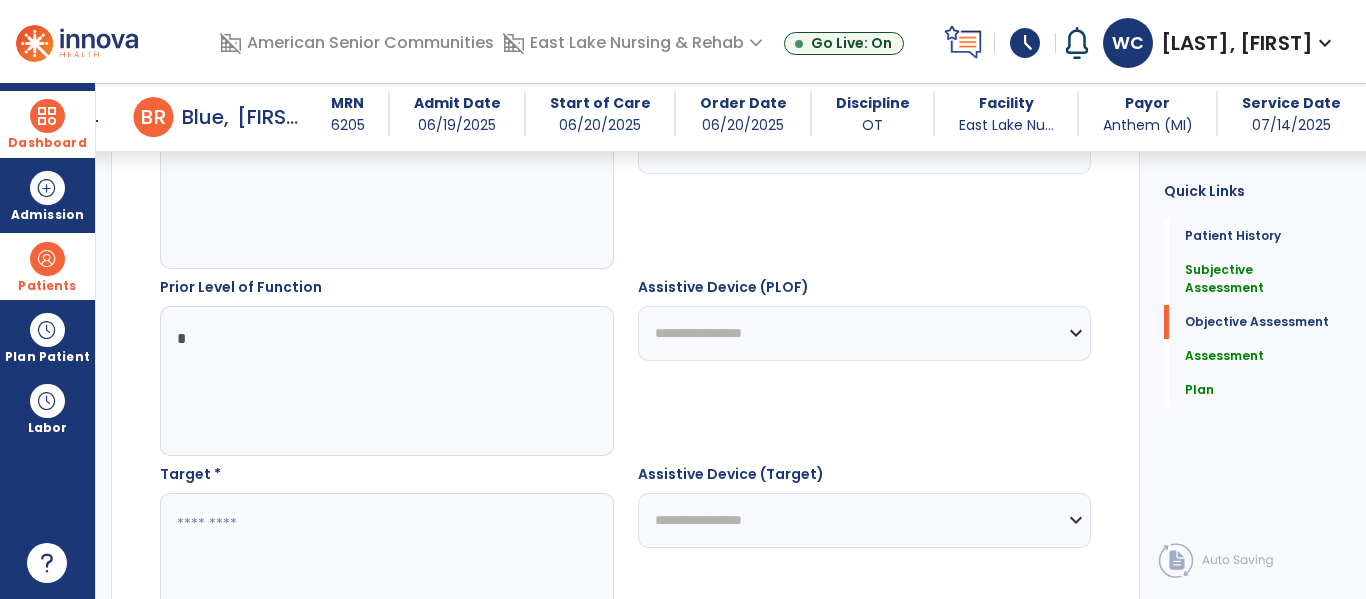 type 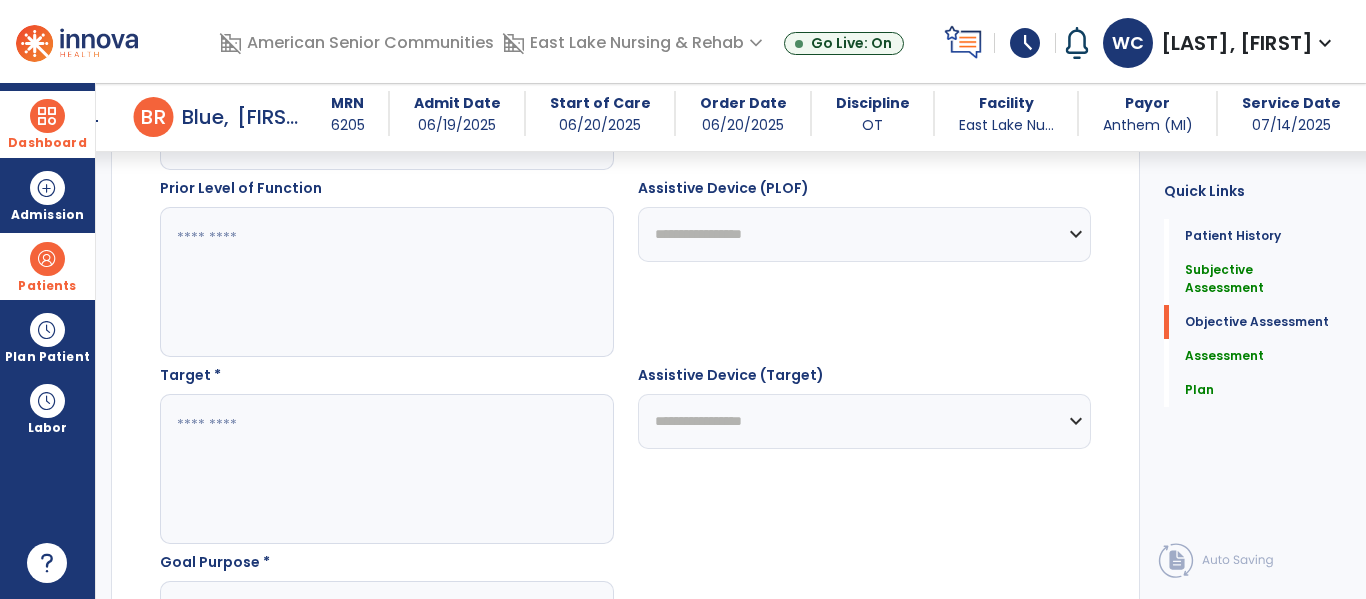 scroll, scrollTop: 1275, scrollLeft: 0, axis: vertical 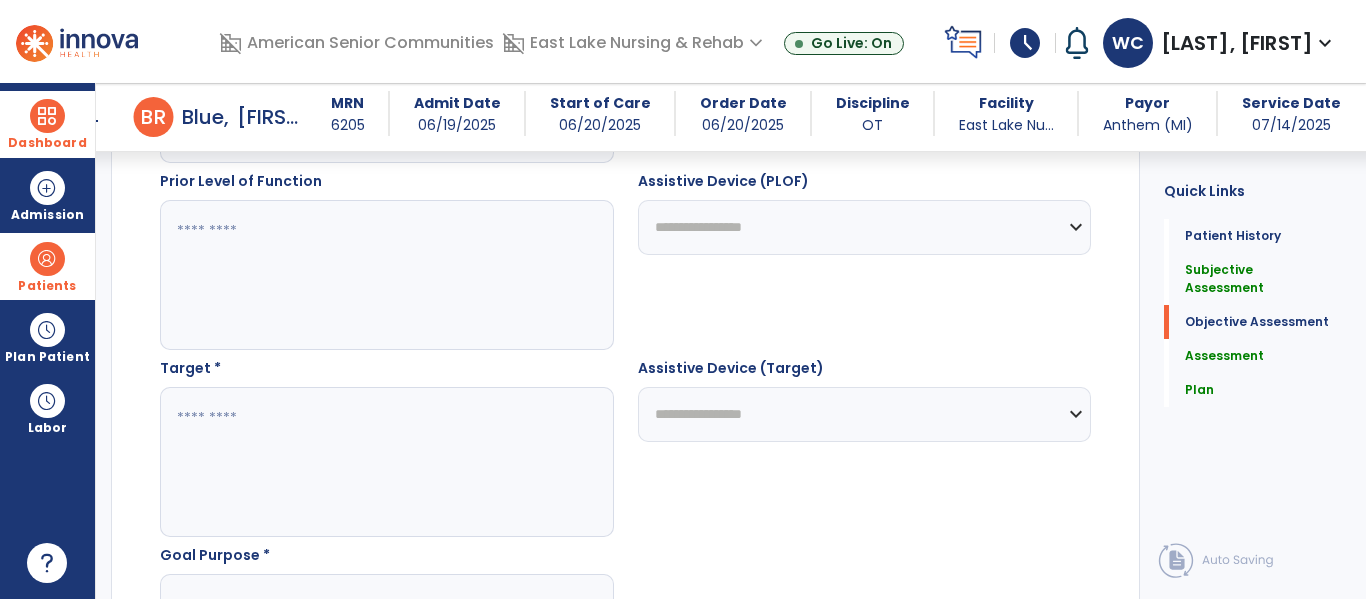 click 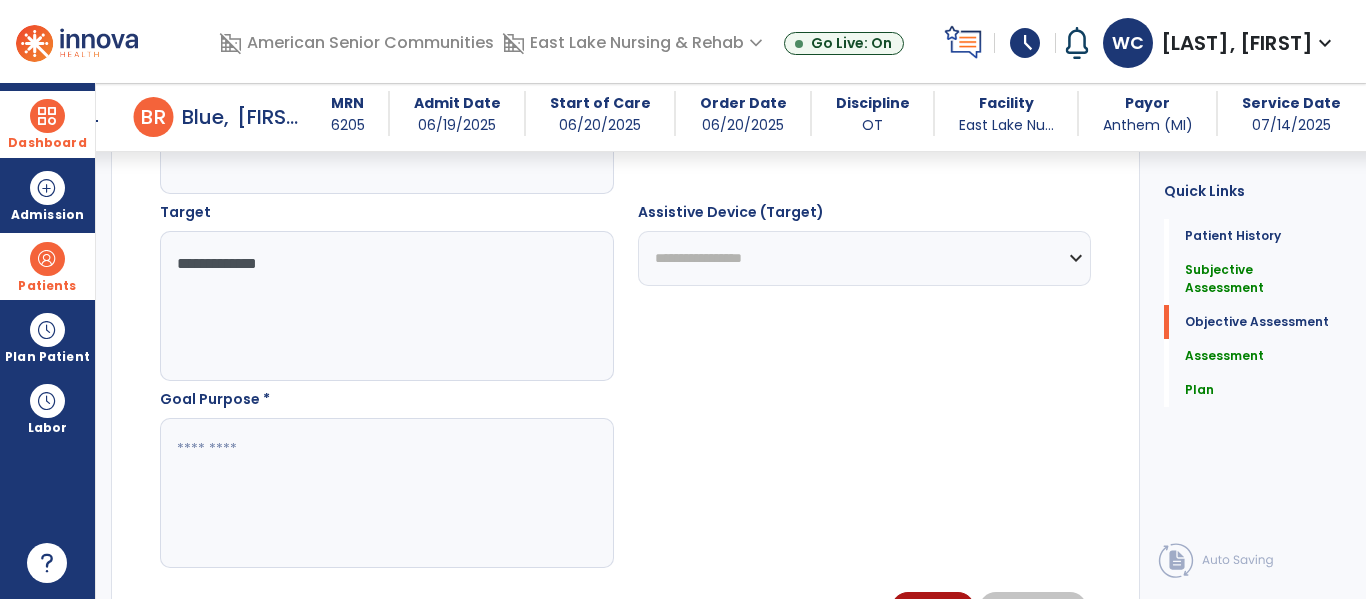 scroll, scrollTop: 1436, scrollLeft: 0, axis: vertical 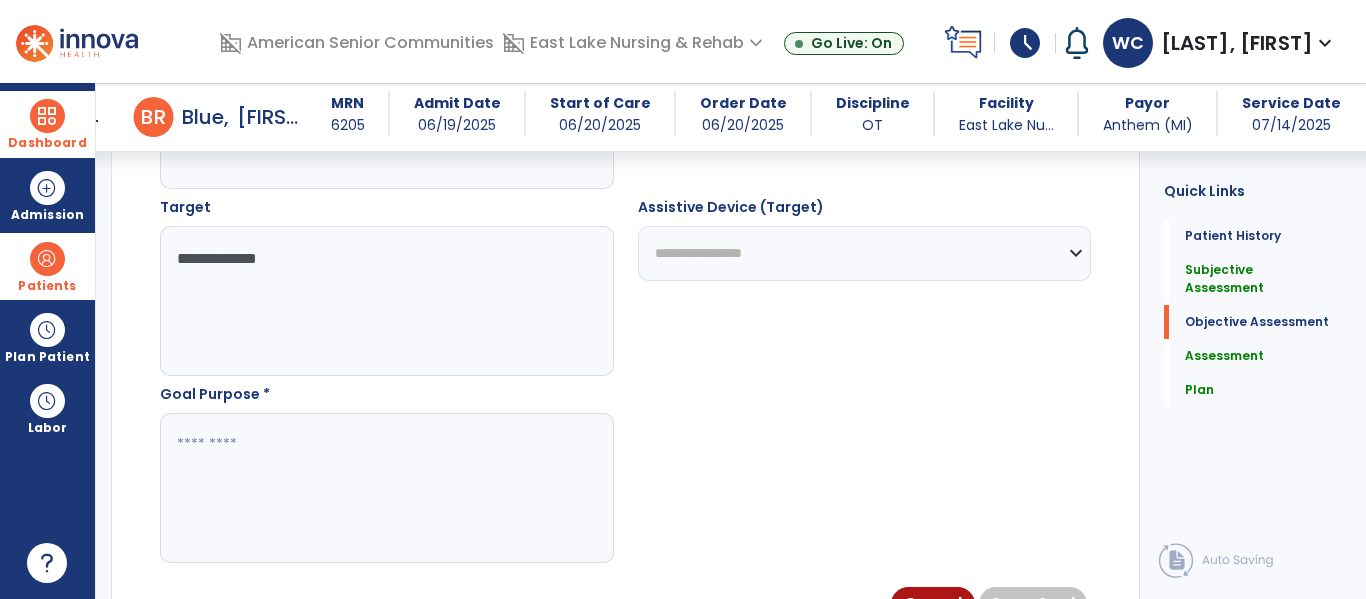 type on "**********" 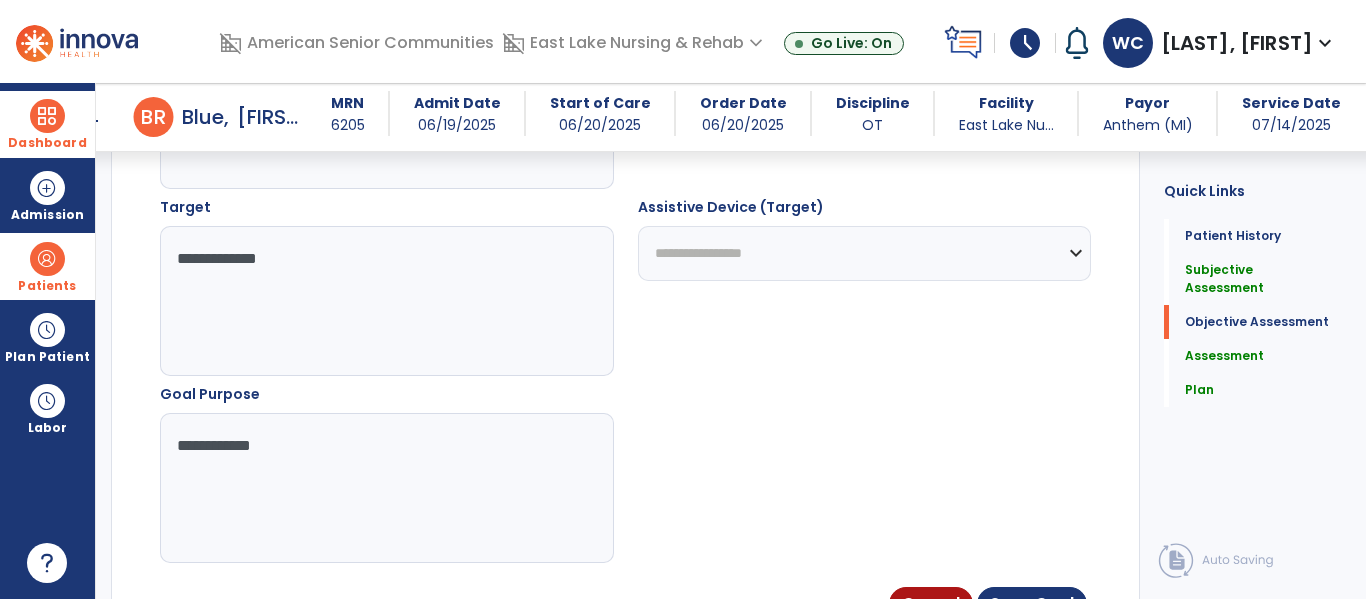 click on "**********" 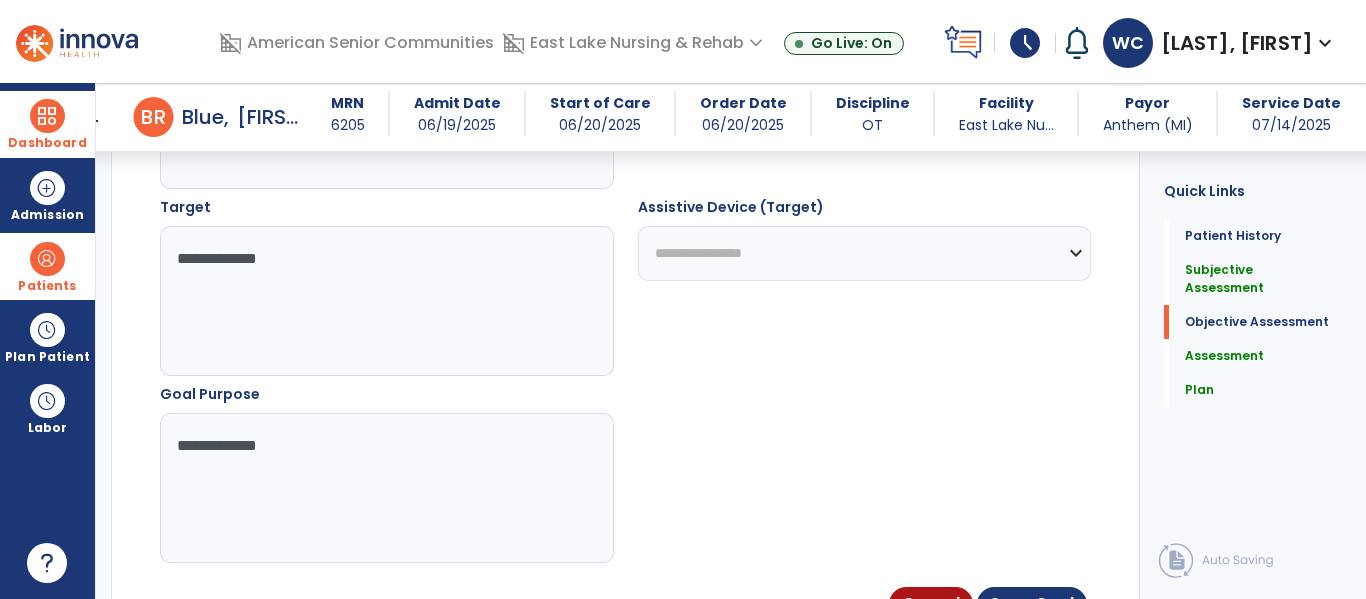 click on "**********" 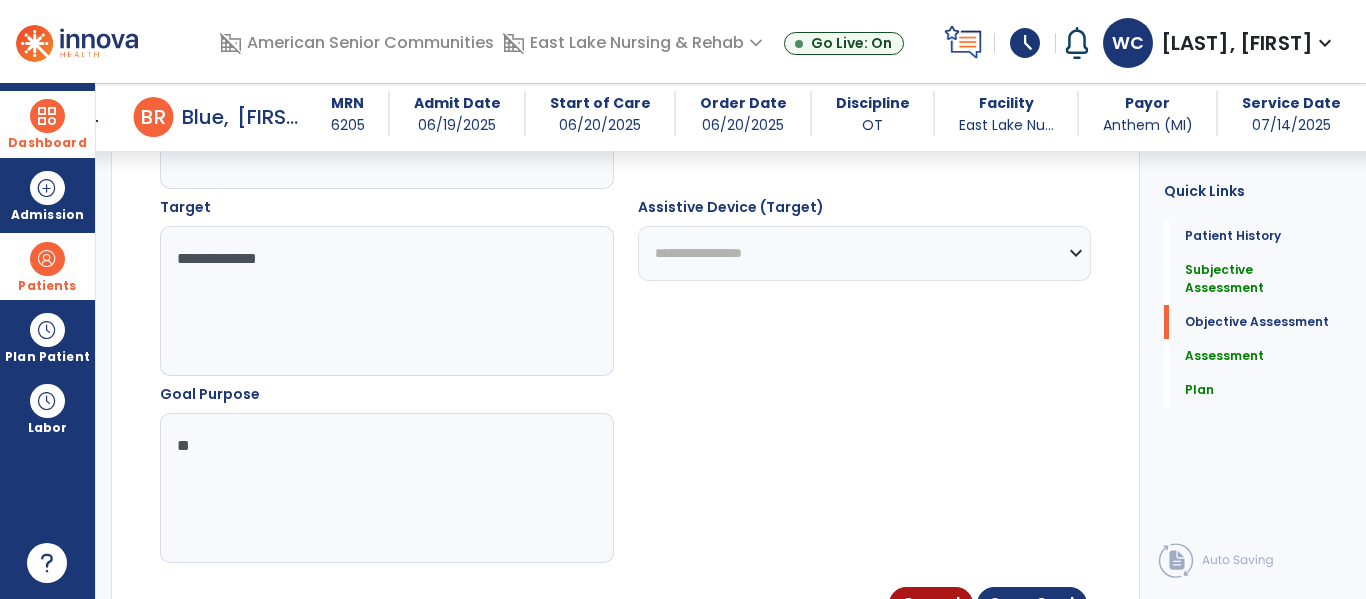type on "*" 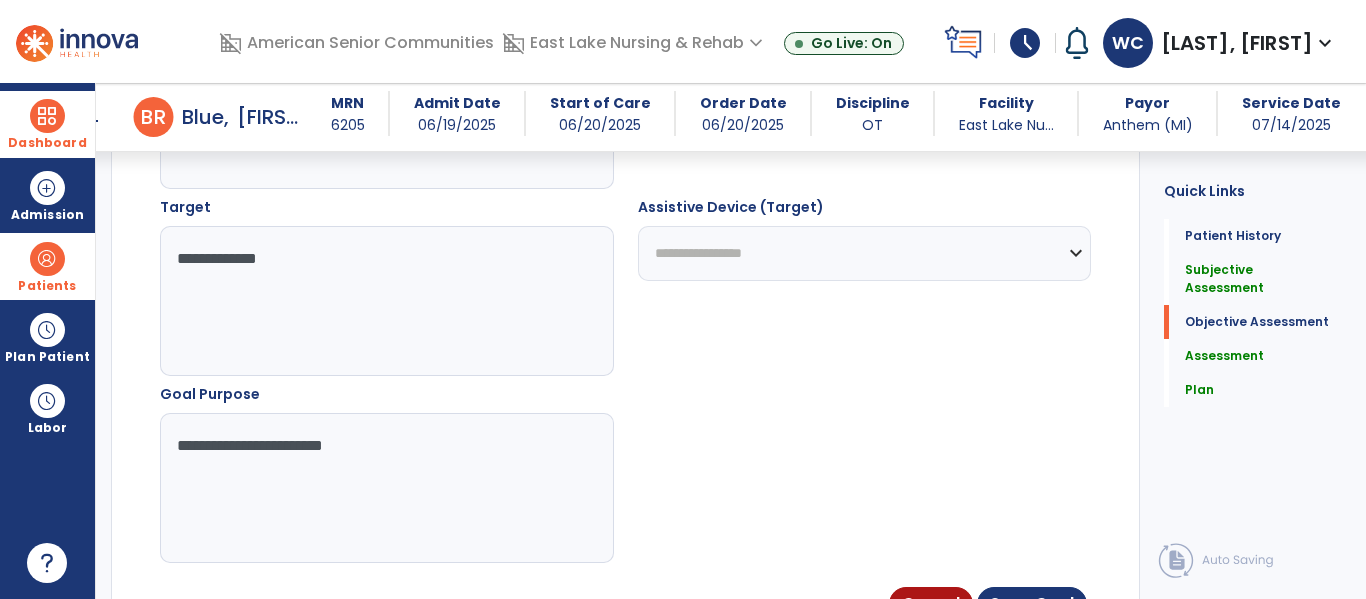 click on "**********" 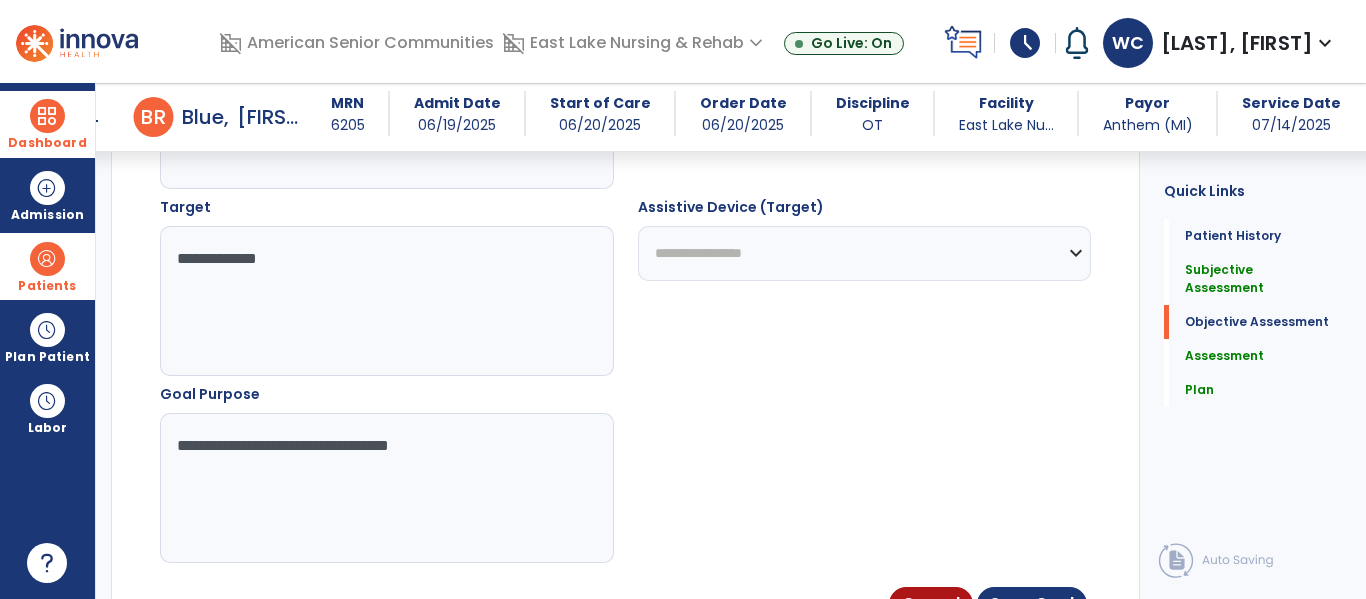 click on "**********" 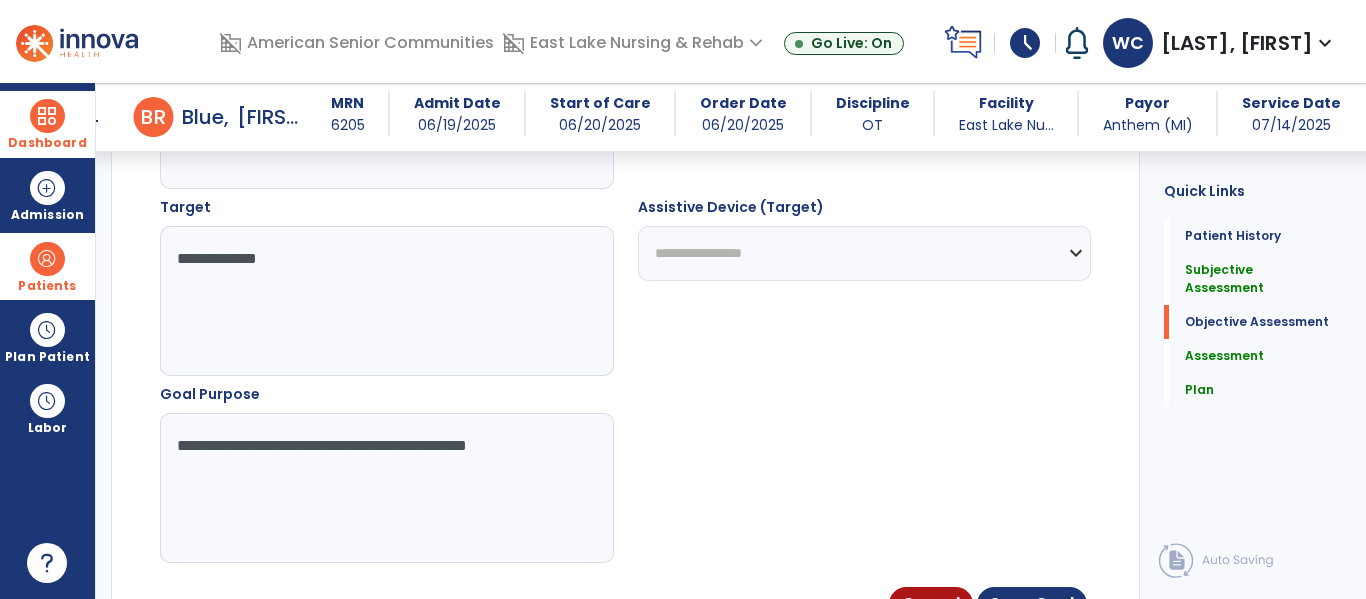 click on "**********" 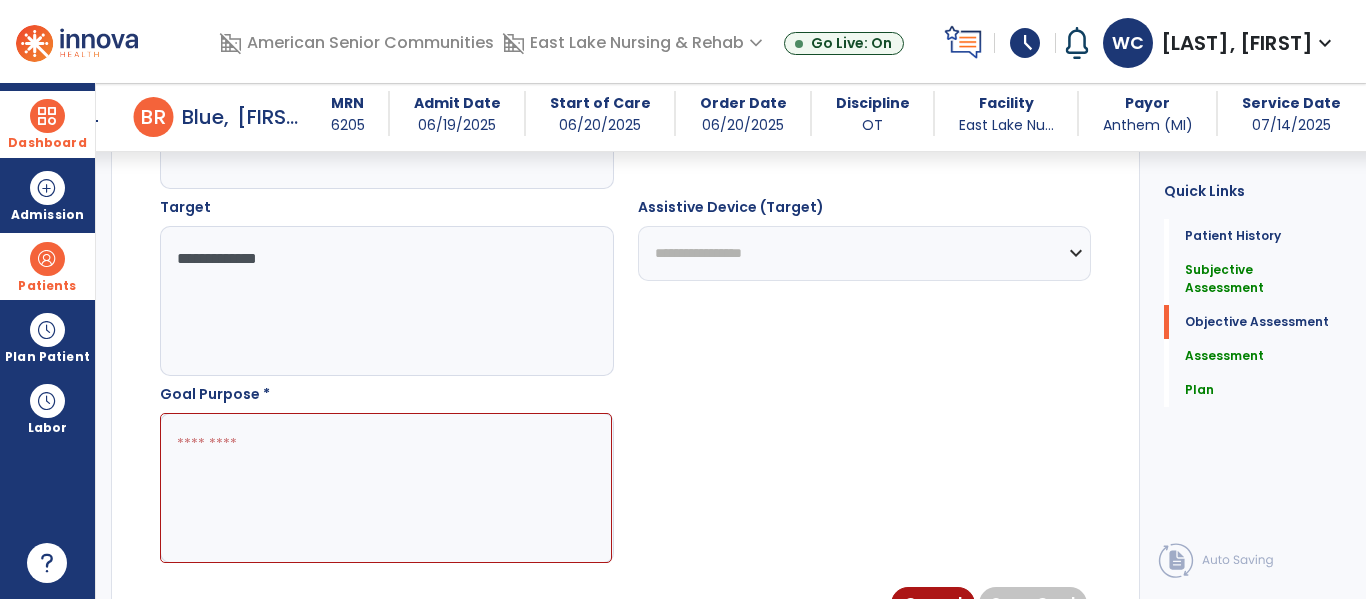 type 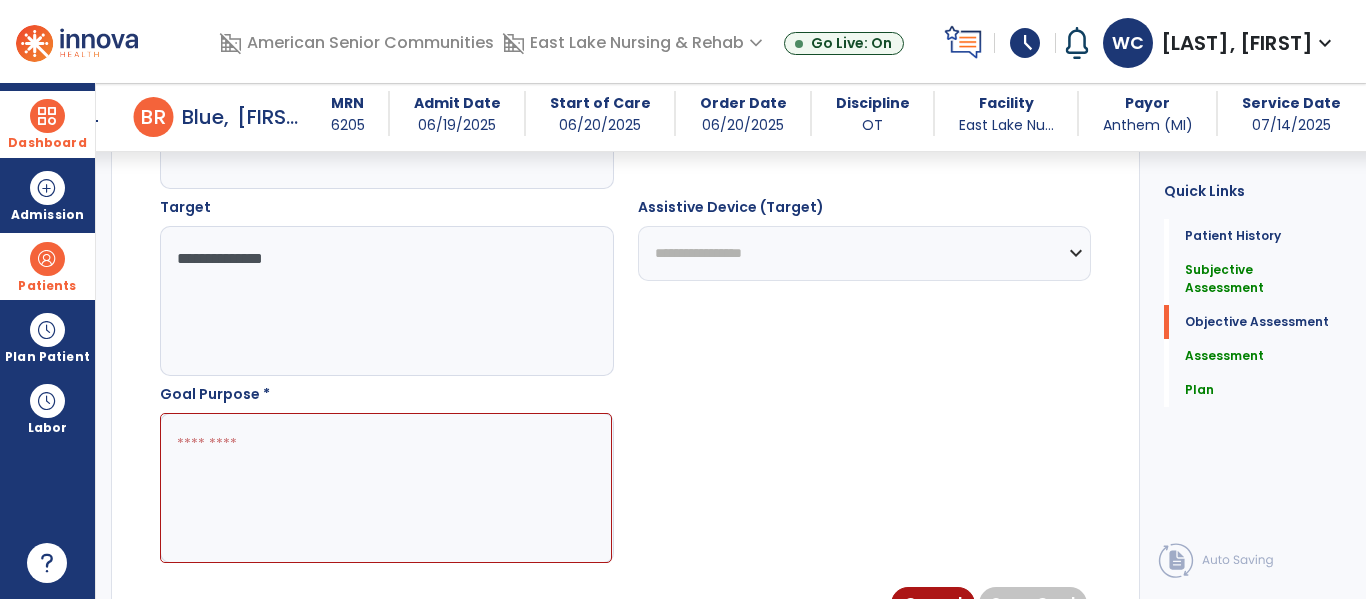 paste on "**********" 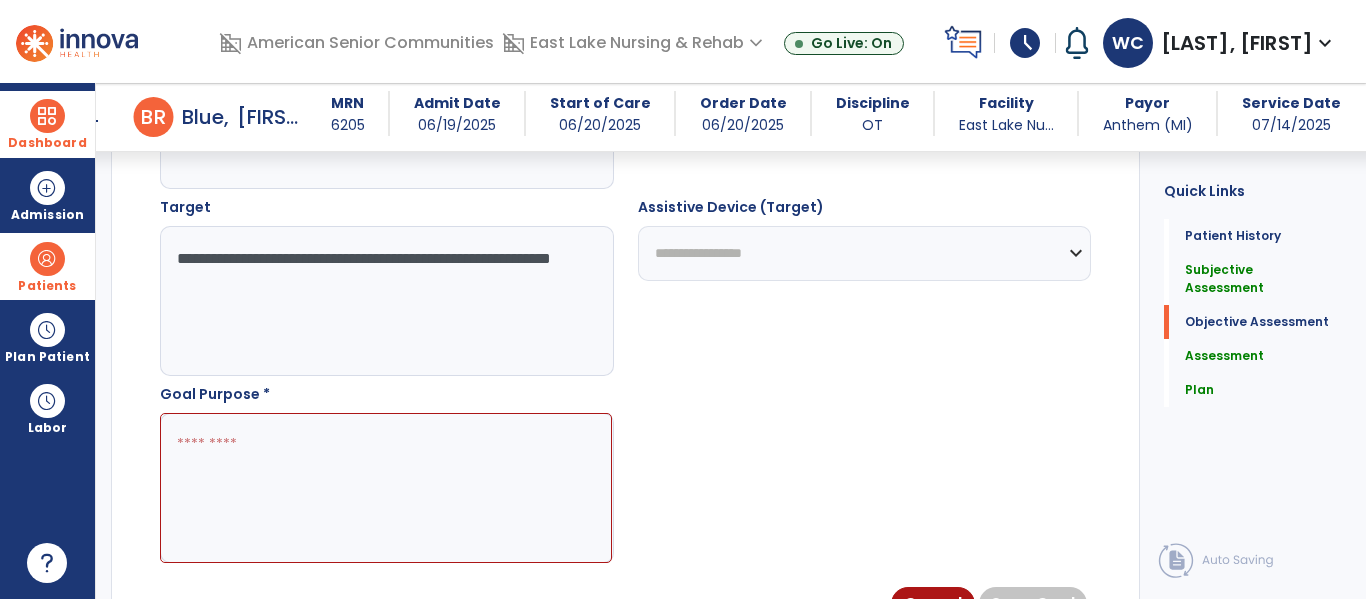 click on "**********" 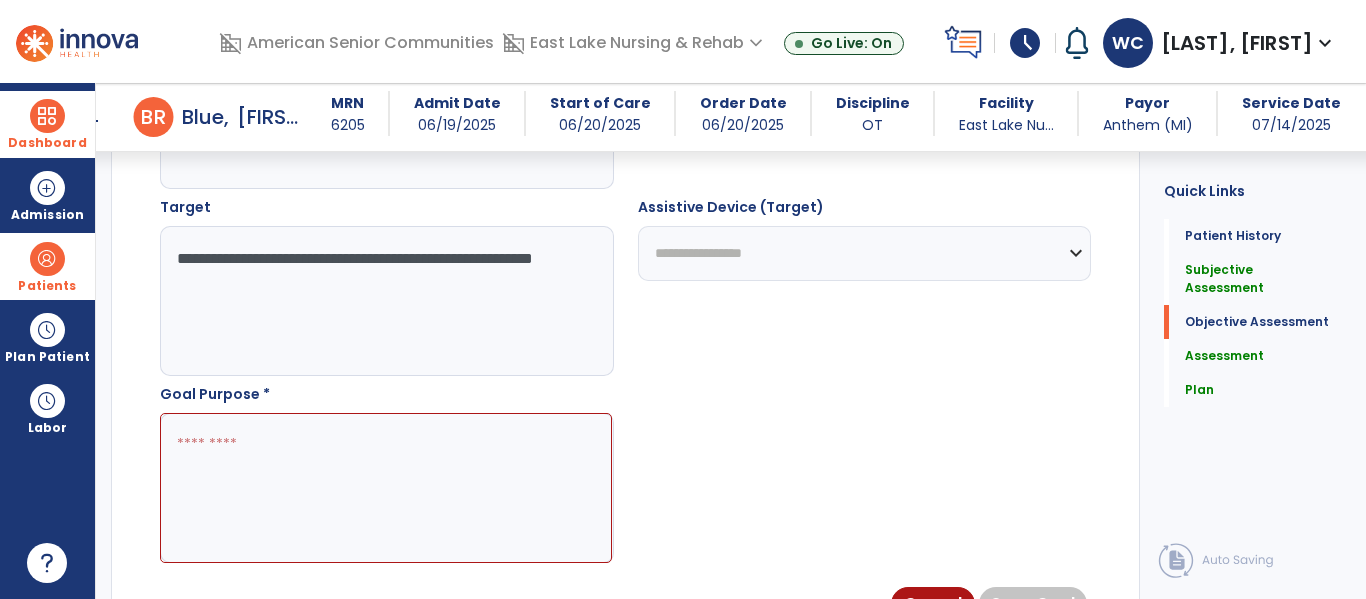 type on "**********" 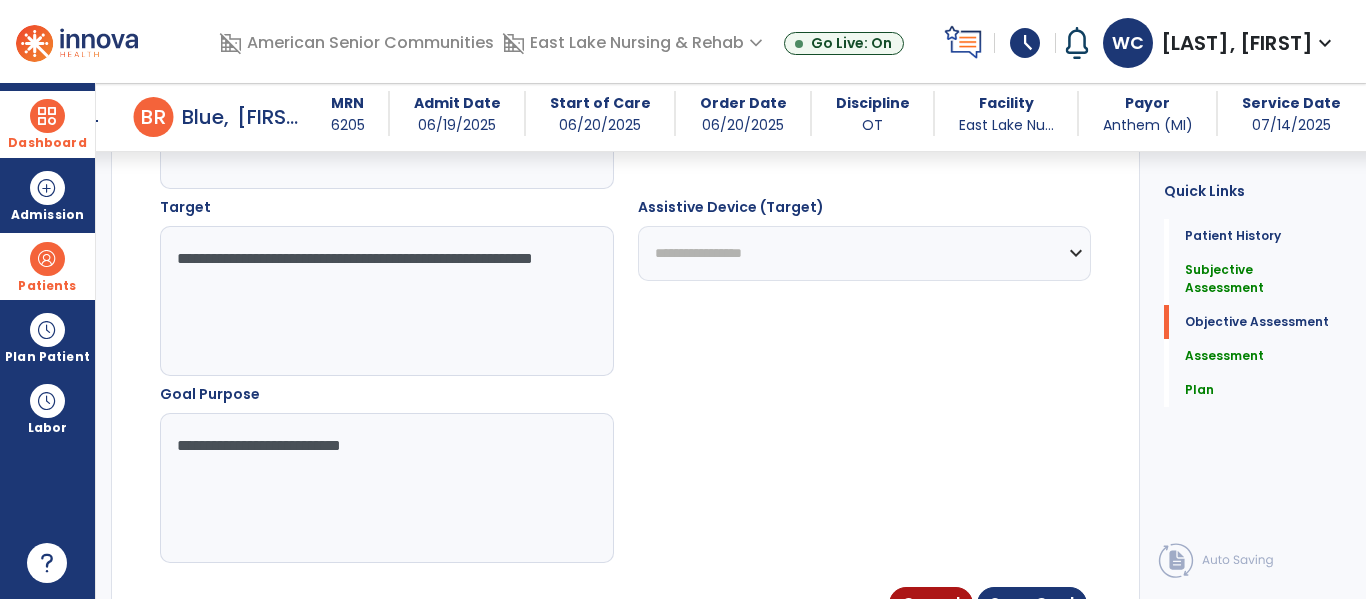 click on "**********" 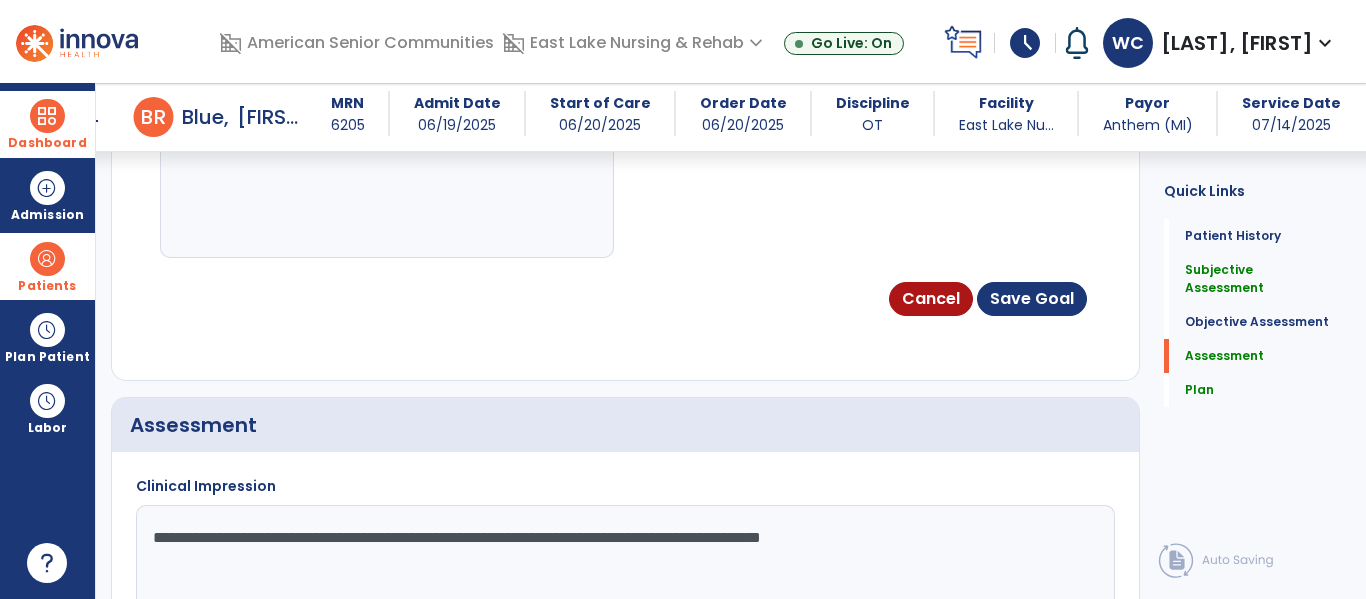 scroll, scrollTop: 1887, scrollLeft: 0, axis: vertical 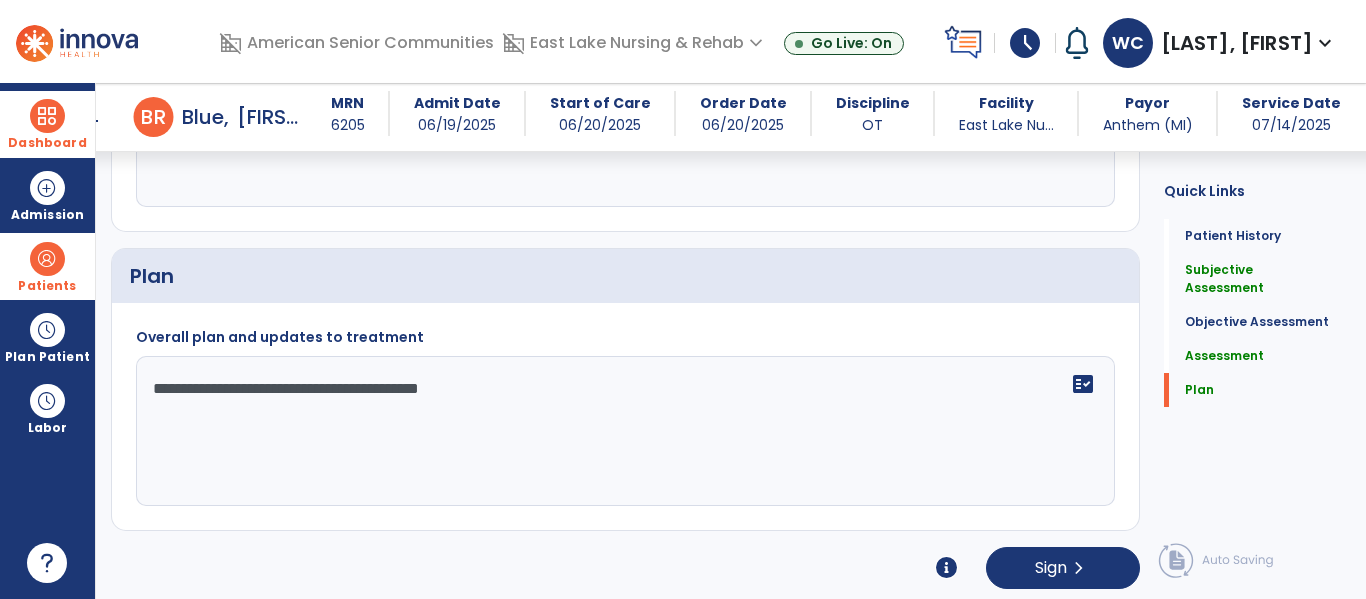 click on "**********" 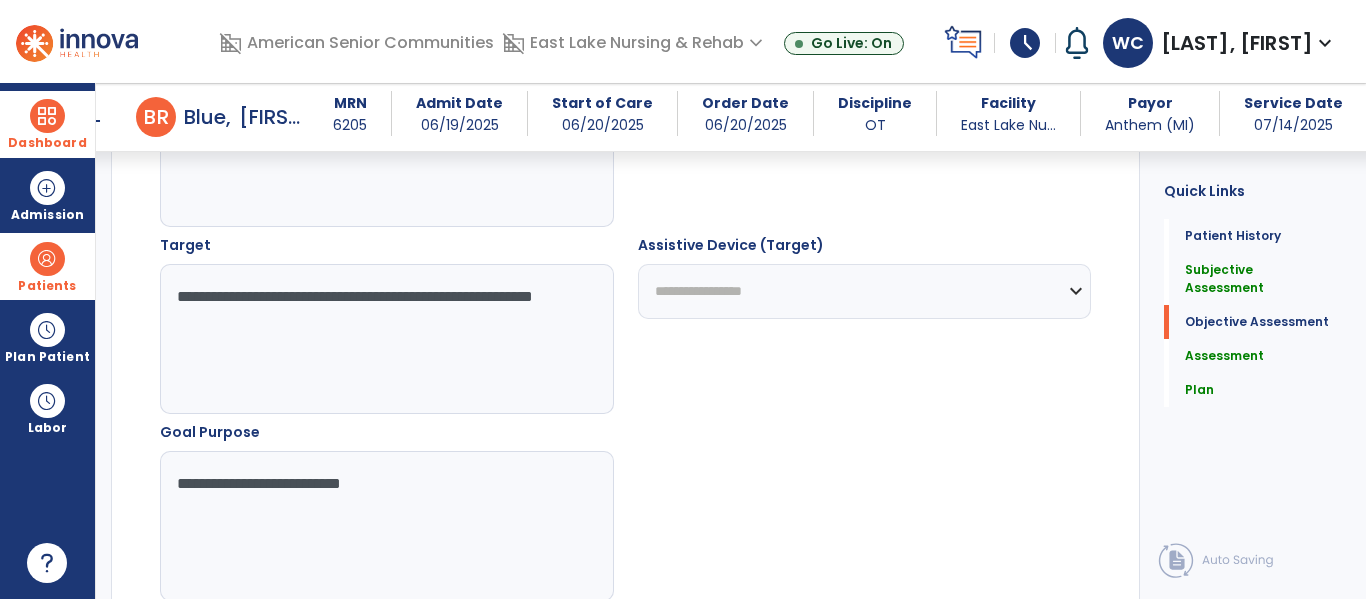 scroll, scrollTop: 1399, scrollLeft: 0, axis: vertical 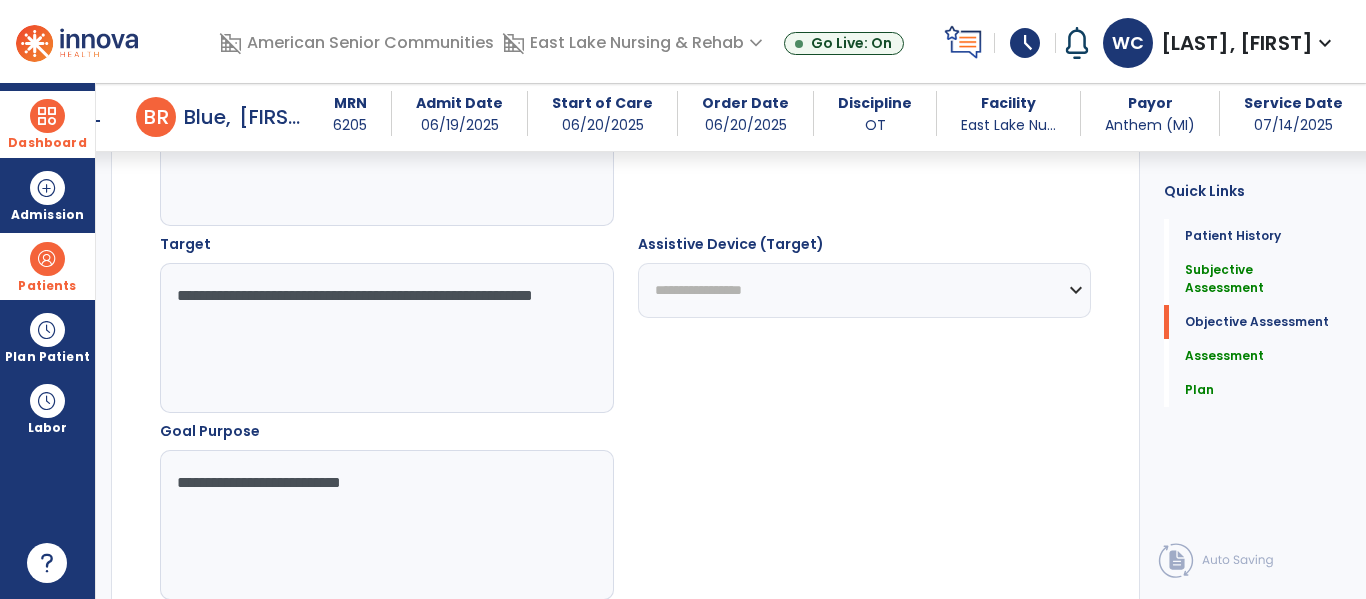 click on "**********" 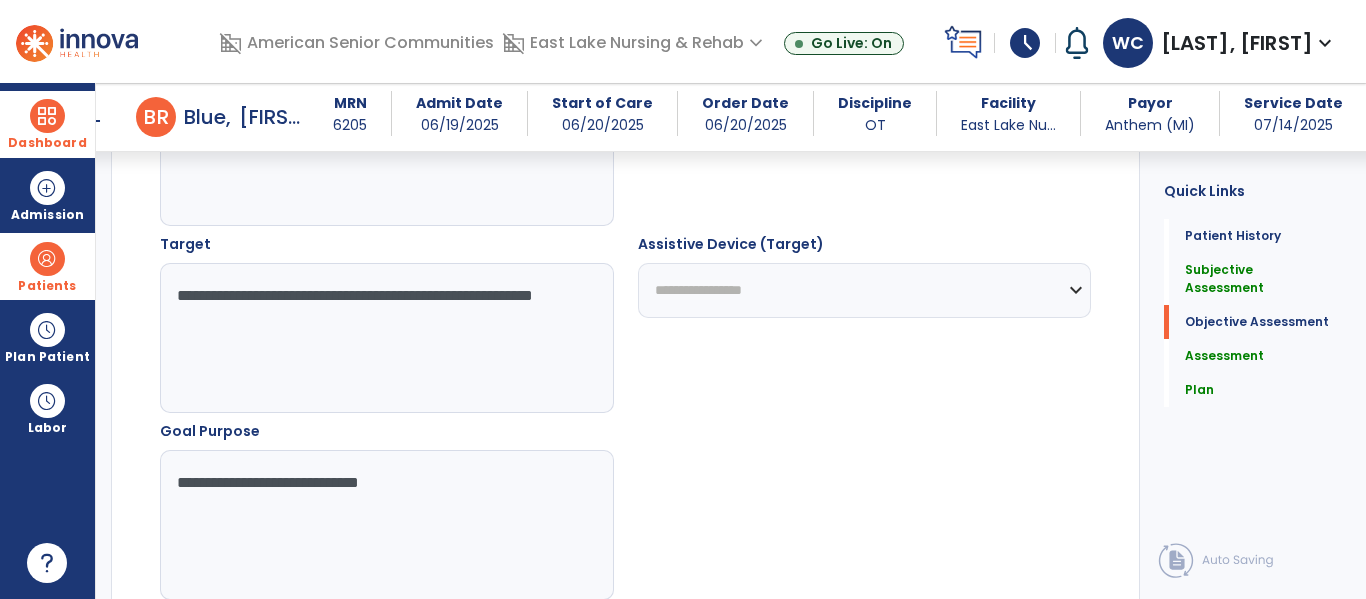 type on "**********" 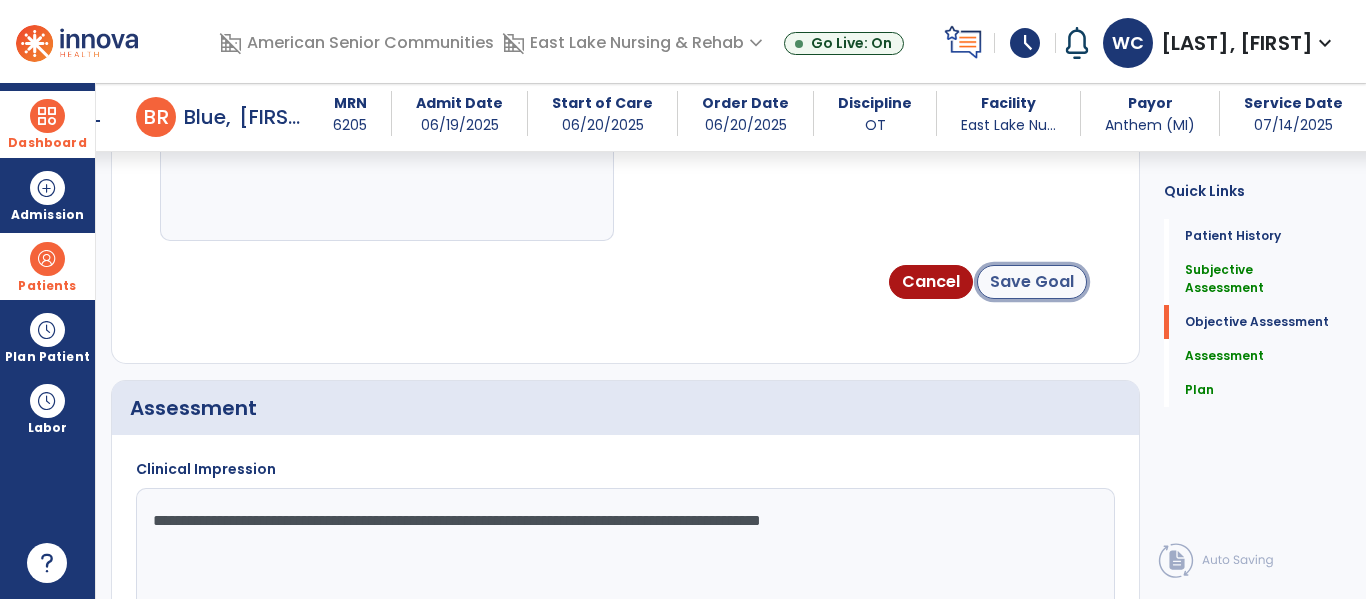 click on "Save Goal" 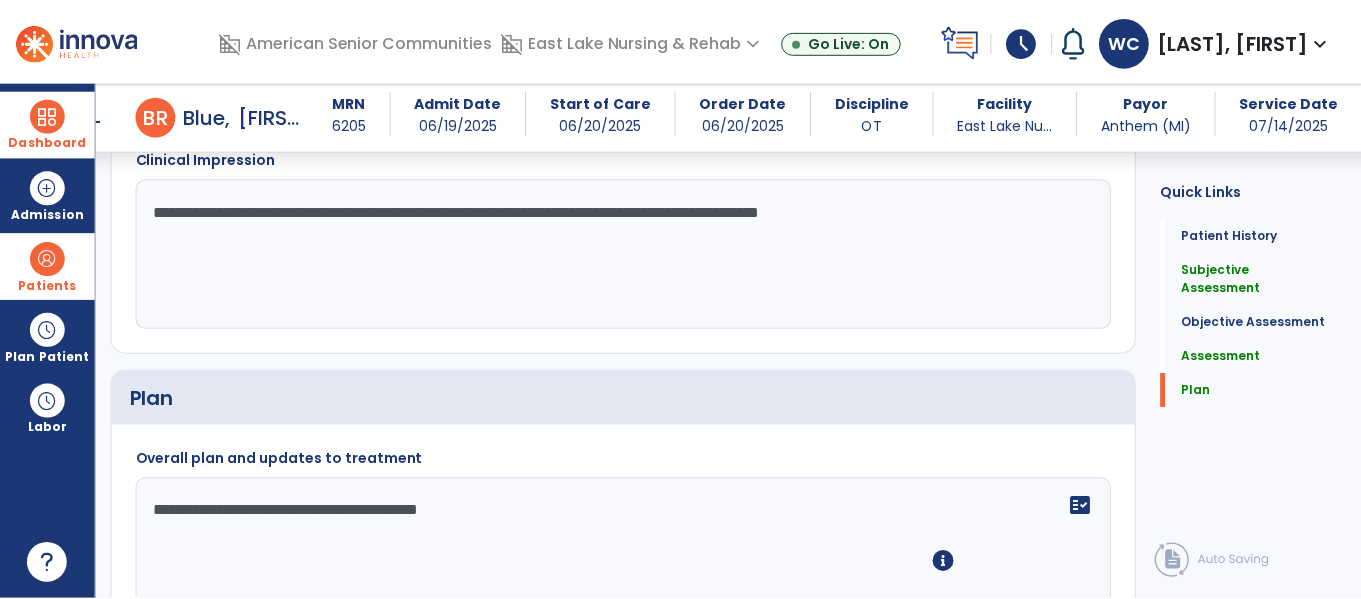 scroll, scrollTop: 2510, scrollLeft: 0, axis: vertical 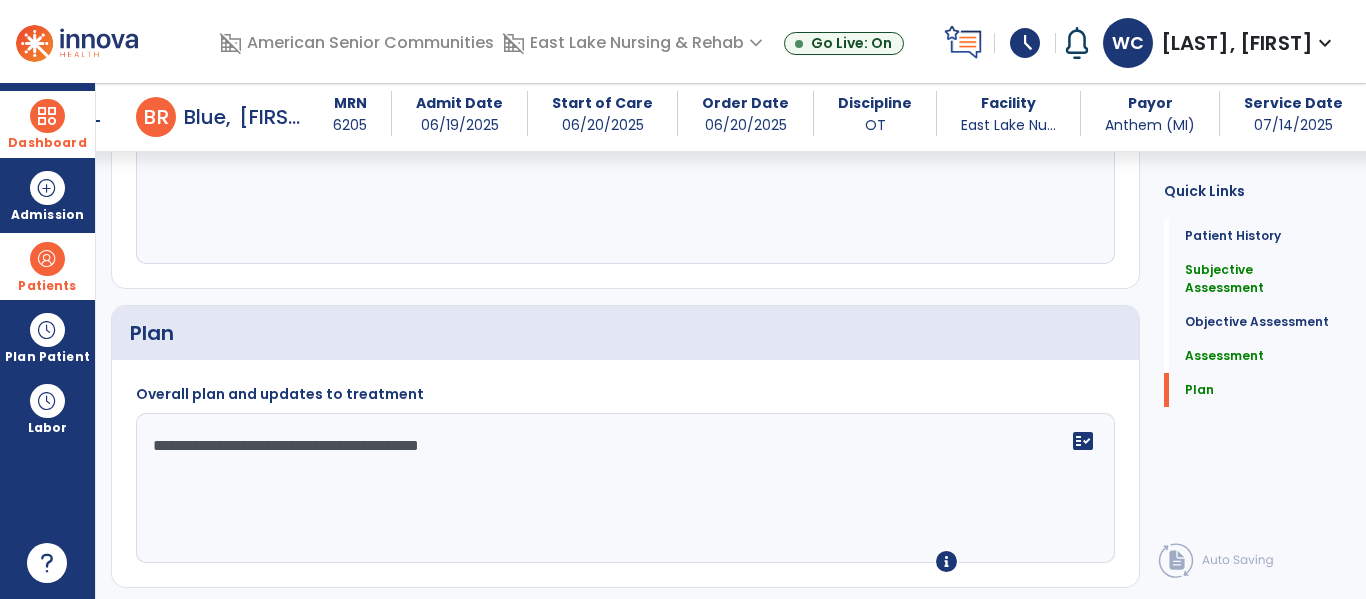 click on "Sign" 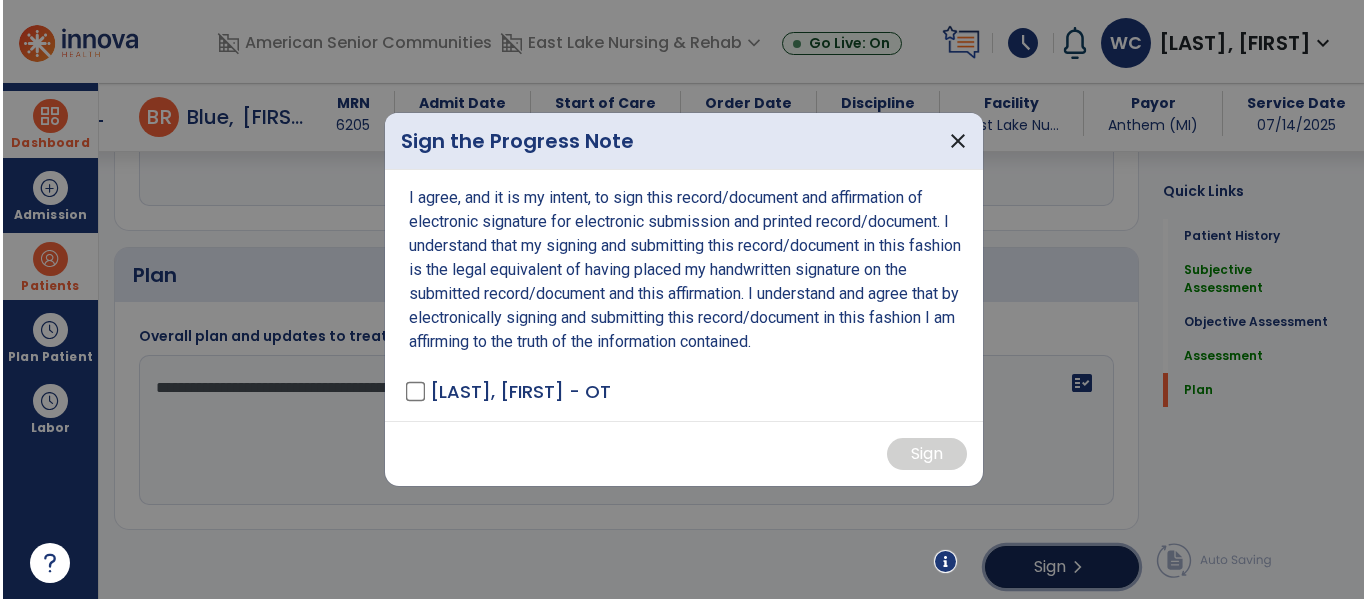 scroll, scrollTop: 2573, scrollLeft: 0, axis: vertical 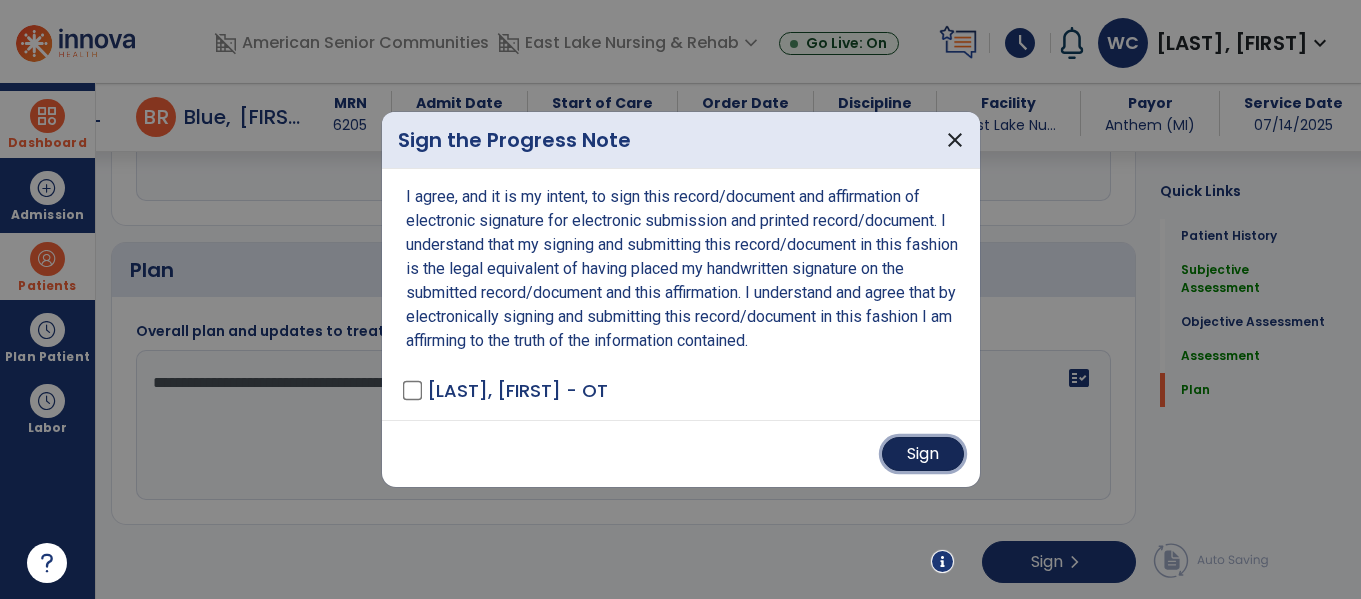 click on "Sign" at bounding box center [923, 454] 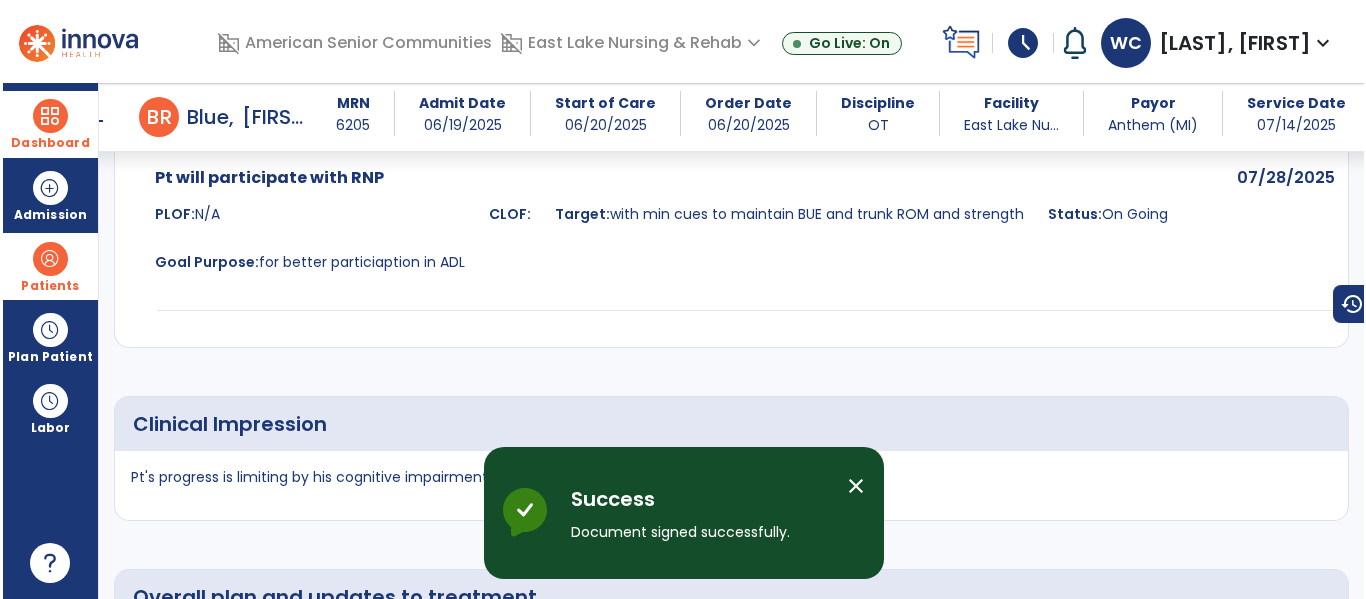 scroll, scrollTop: 3241, scrollLeft: 0, axis: vertical 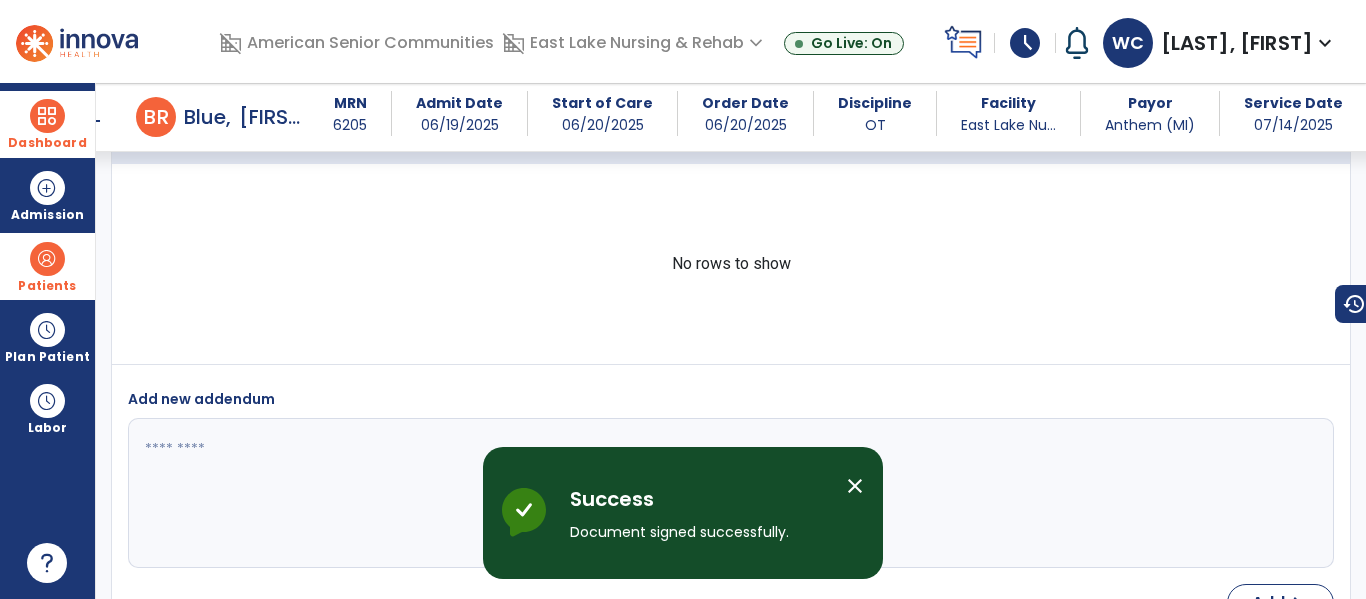 click on "close" at bounding box center [855, 486] 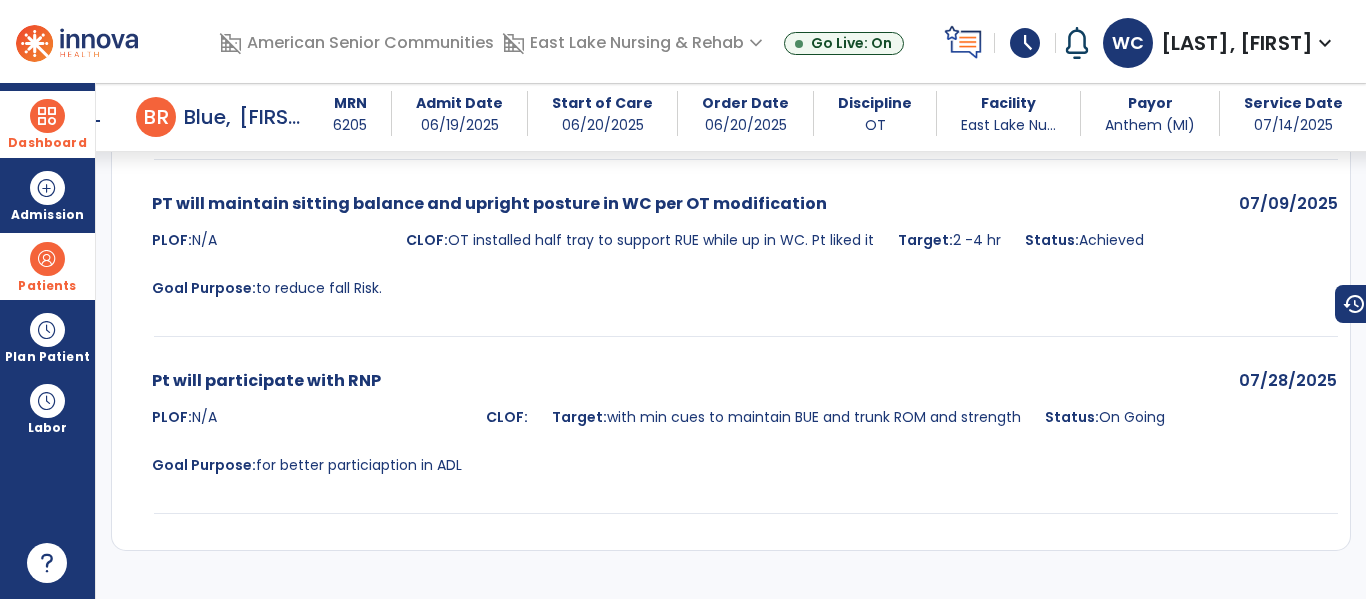 scroll, scrollTop: 0, scrollLeft: 0, axis: both 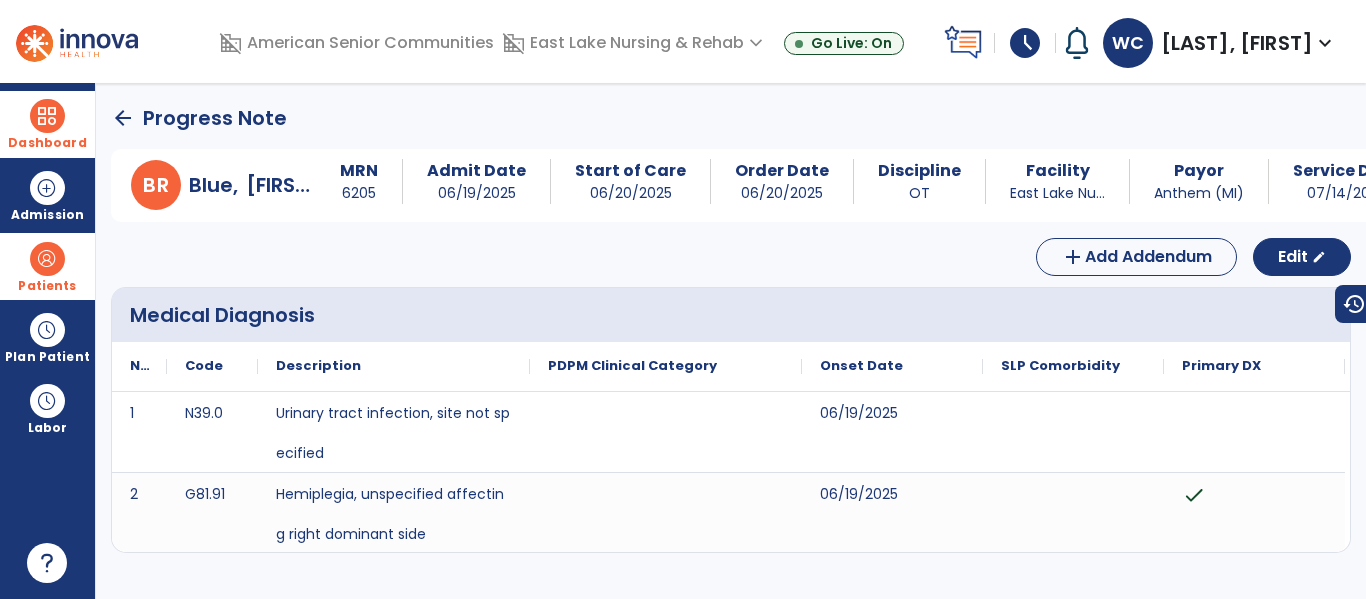 click on "arrow_back" 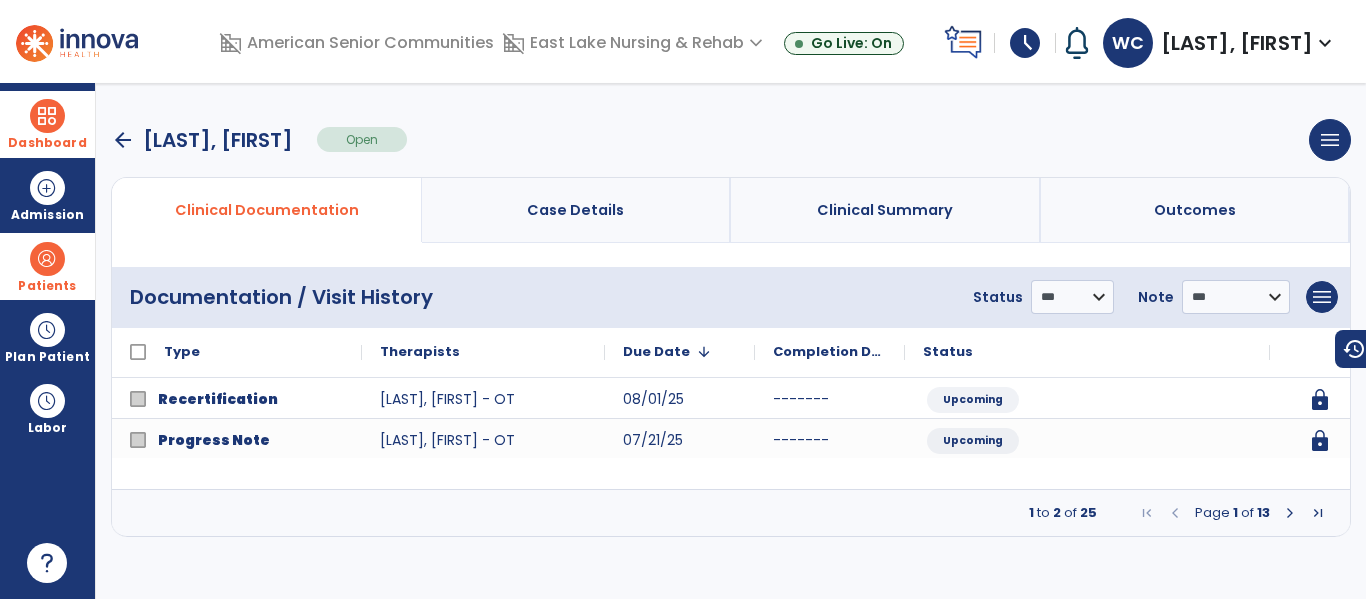 click on "arrow_back" at bounding box center [123, 140] 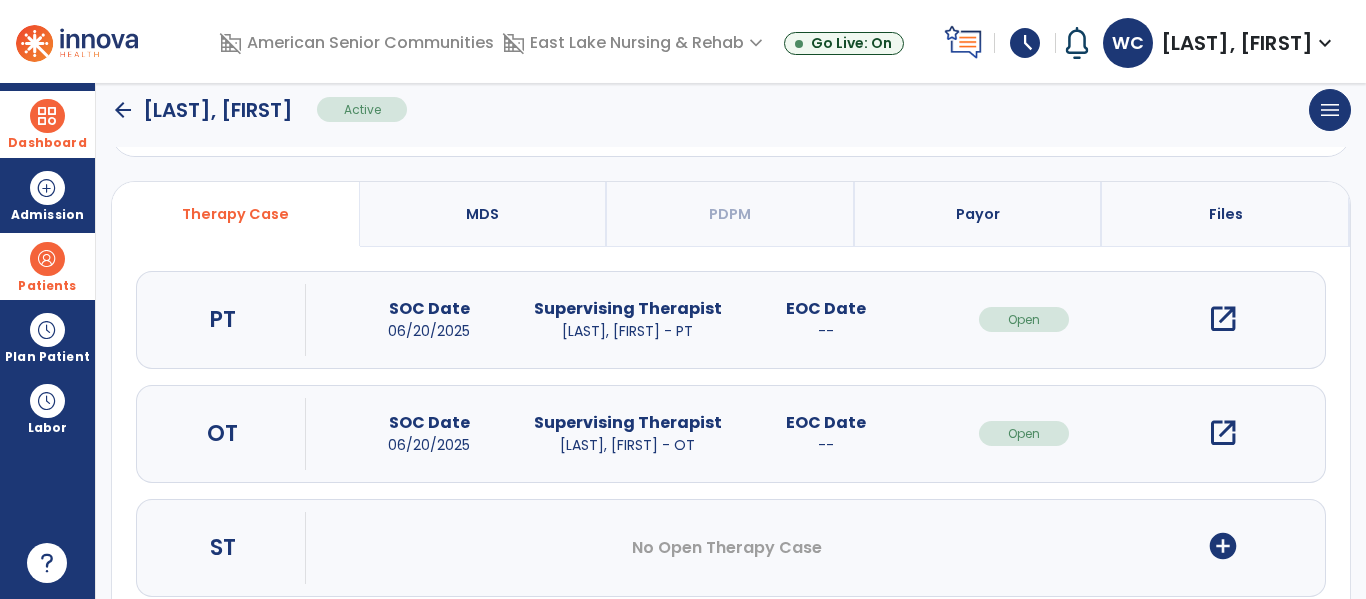 scroll, scrollTop: 162, scrollLeft: 0, axis: vertical 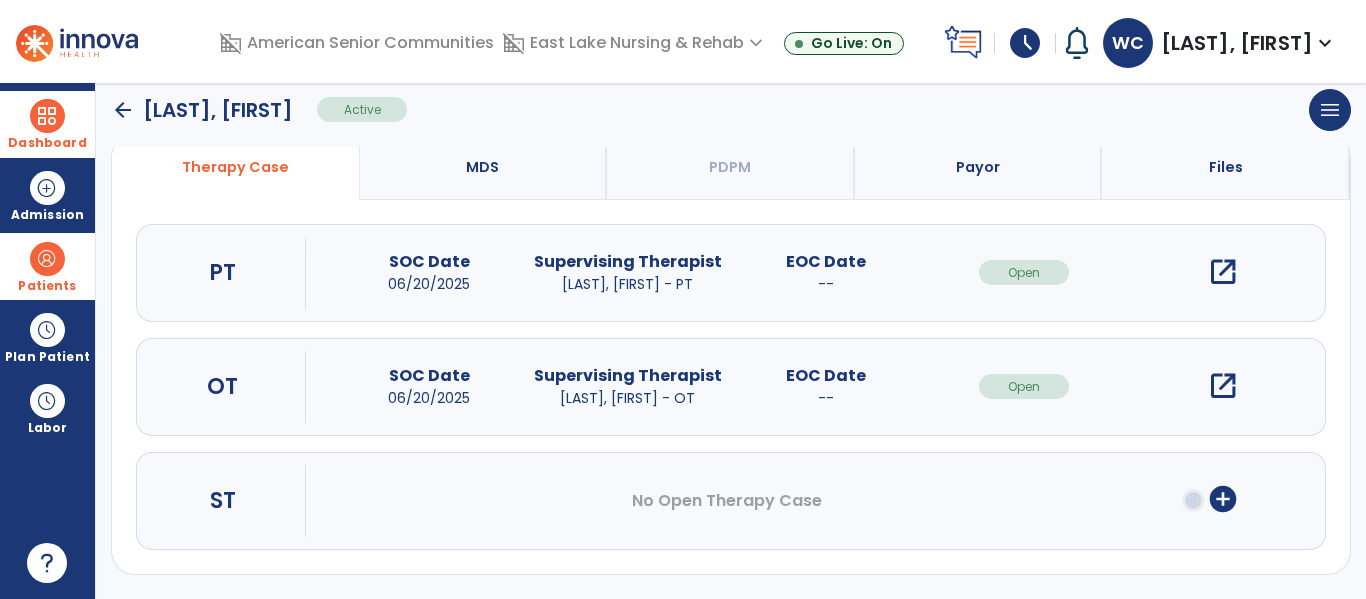 click on "open_in_new" at bounding box center [1223, 386] 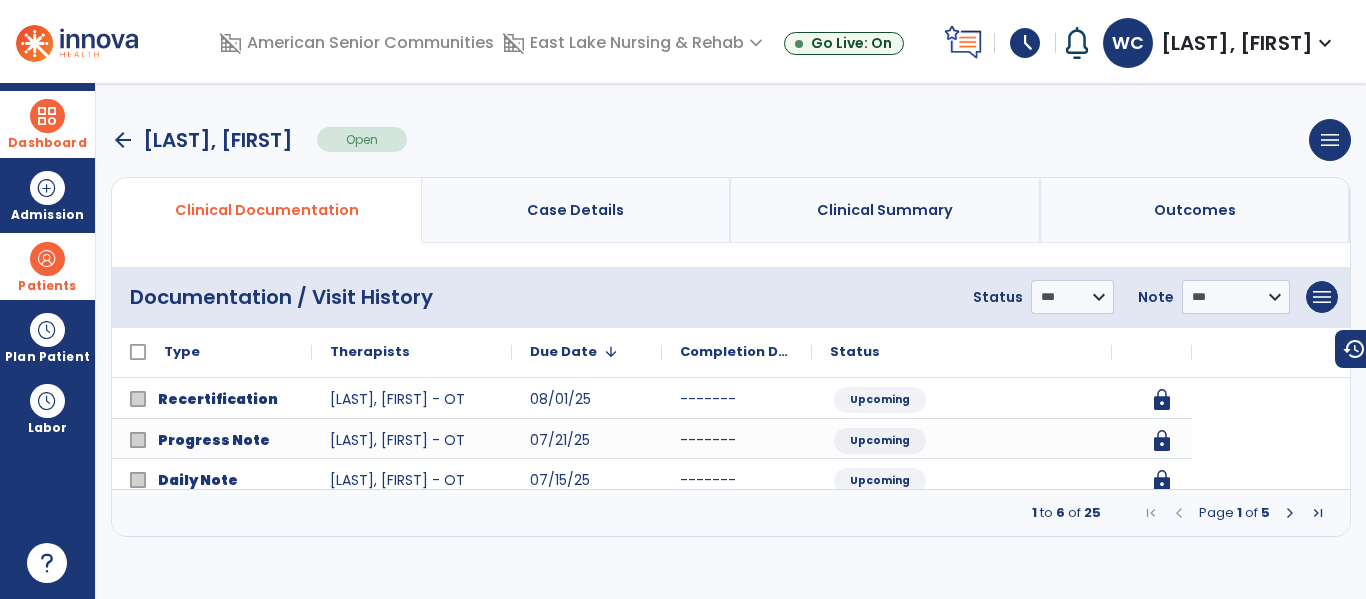 scroll, scrollTop: 0, scrollLeft: 0, axis: both 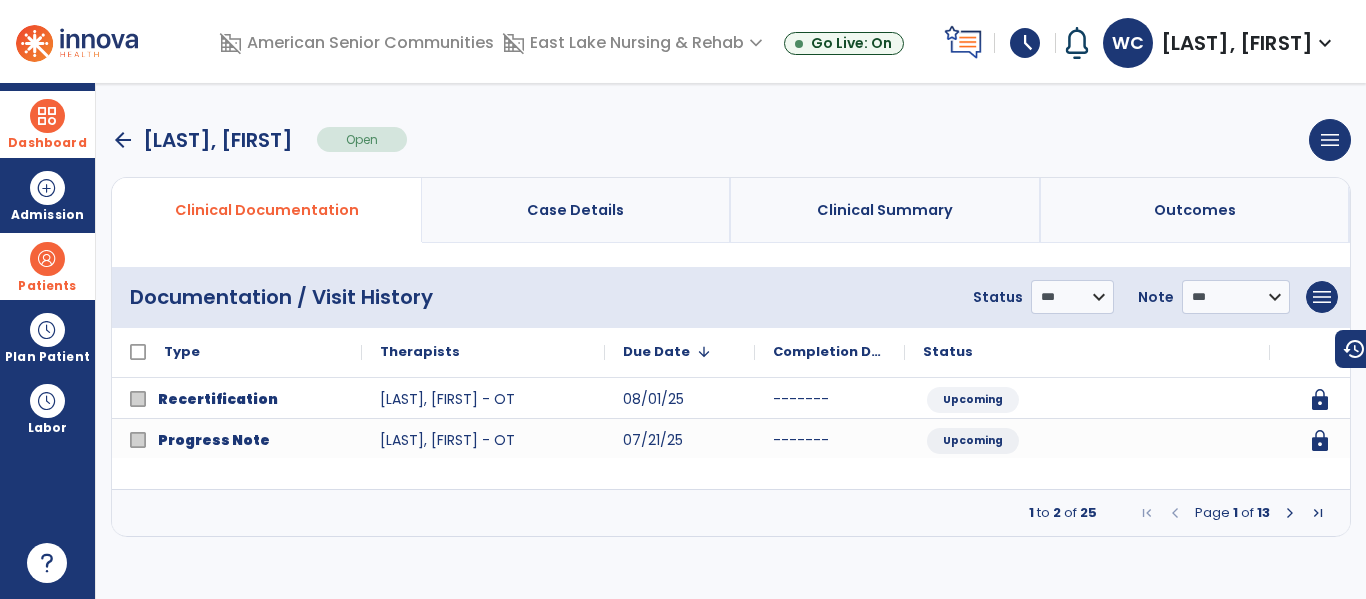 click on "arrow_back" at bounding box center [123, 140] 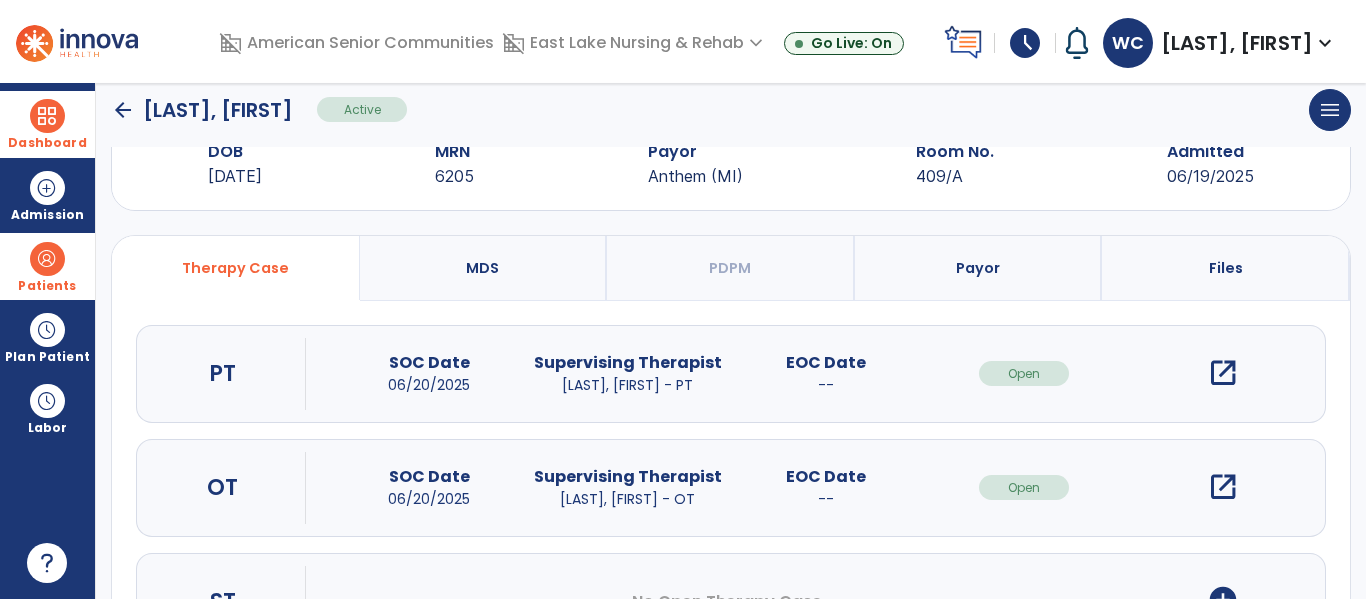 scroll, scrollTop: 0, scrollLeft: 0, axis: both 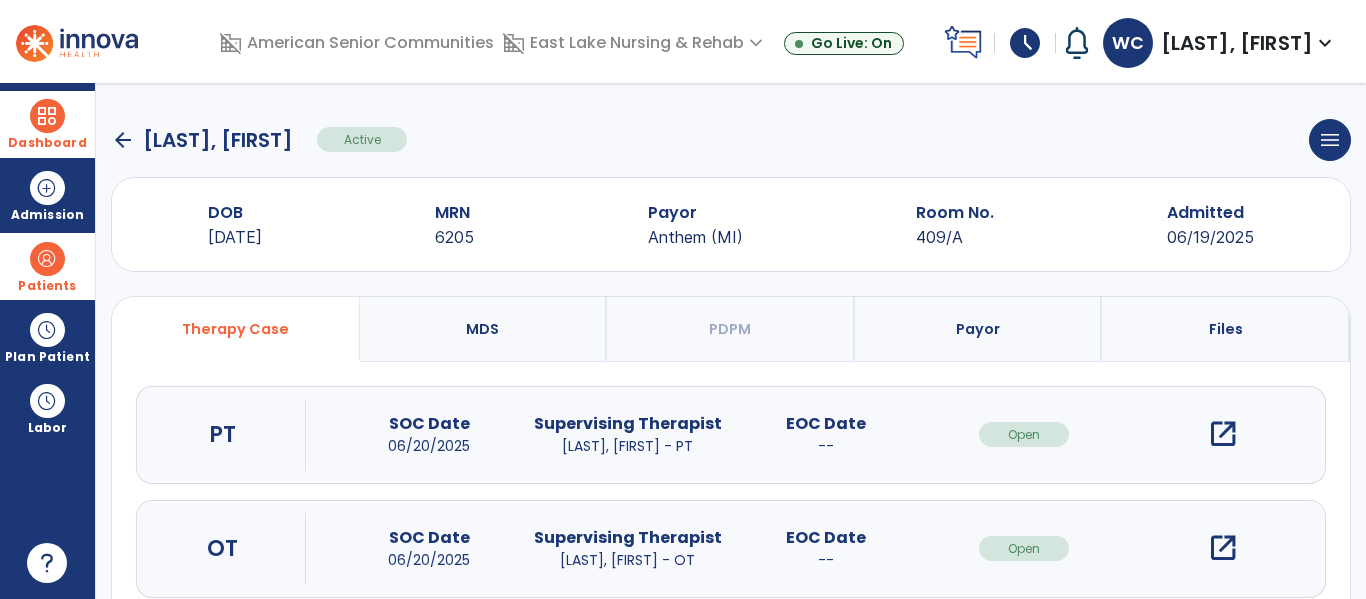 click on "open_in_new" at bounding box center [1223, 548] 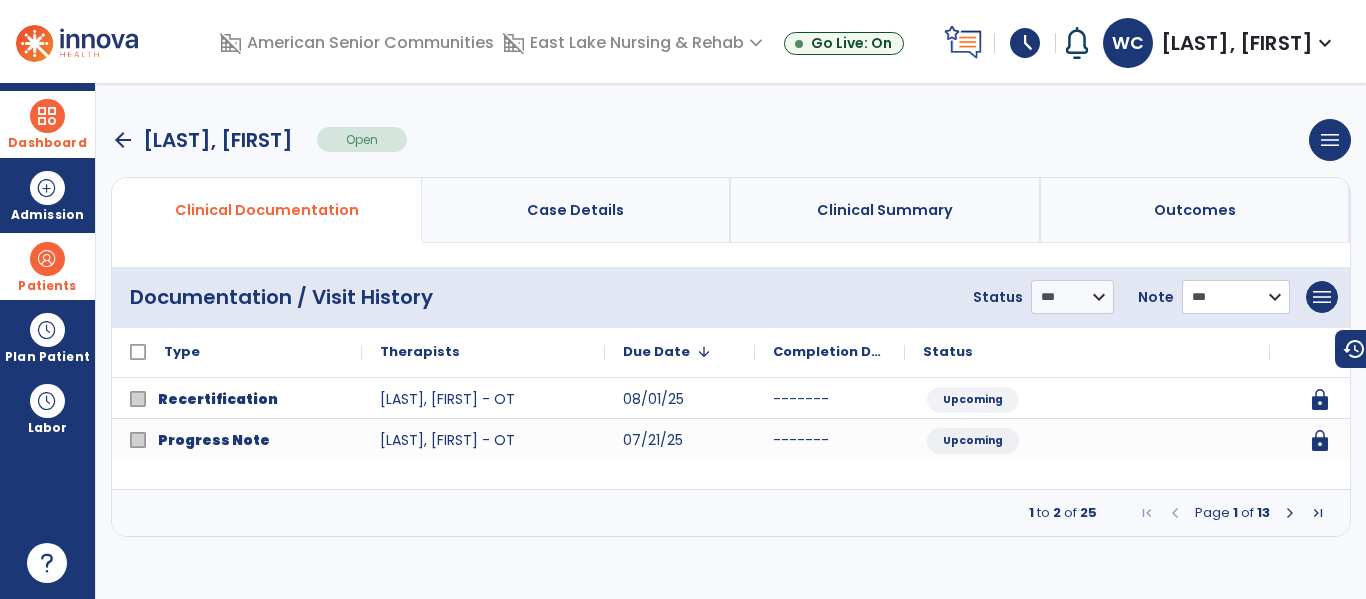 click on "**********" at bounding box center (1072, 297) 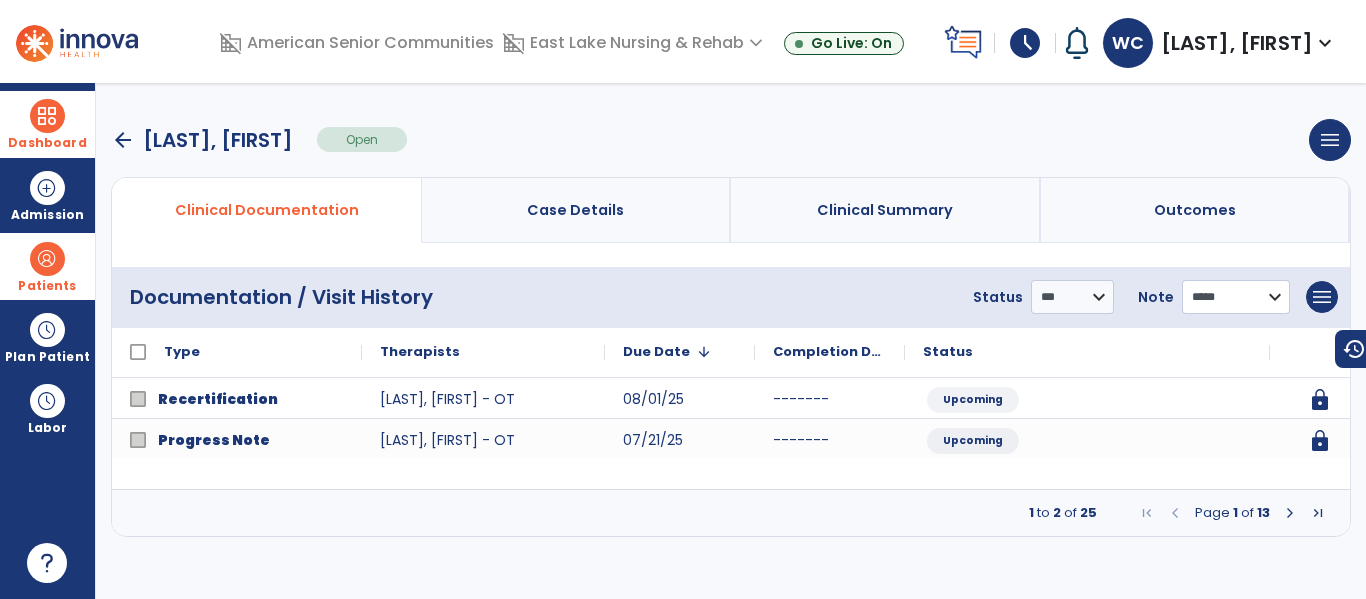 click on "**********" at bounding box center [1072, 297] 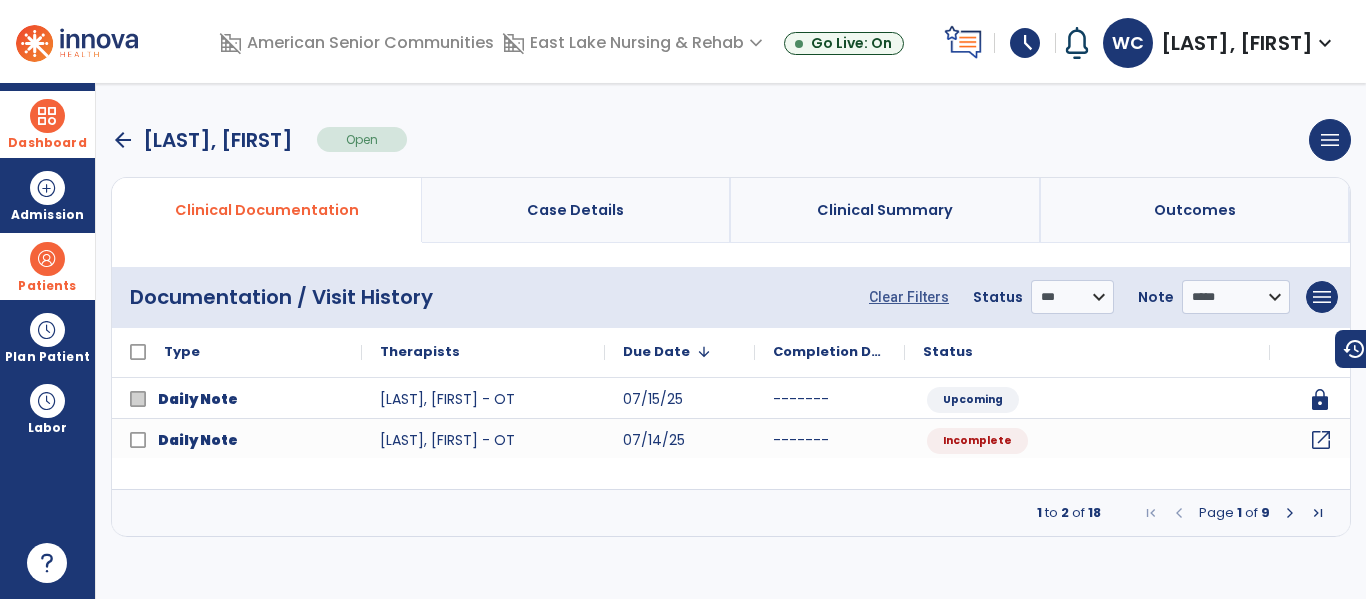 click on "open_in_new" 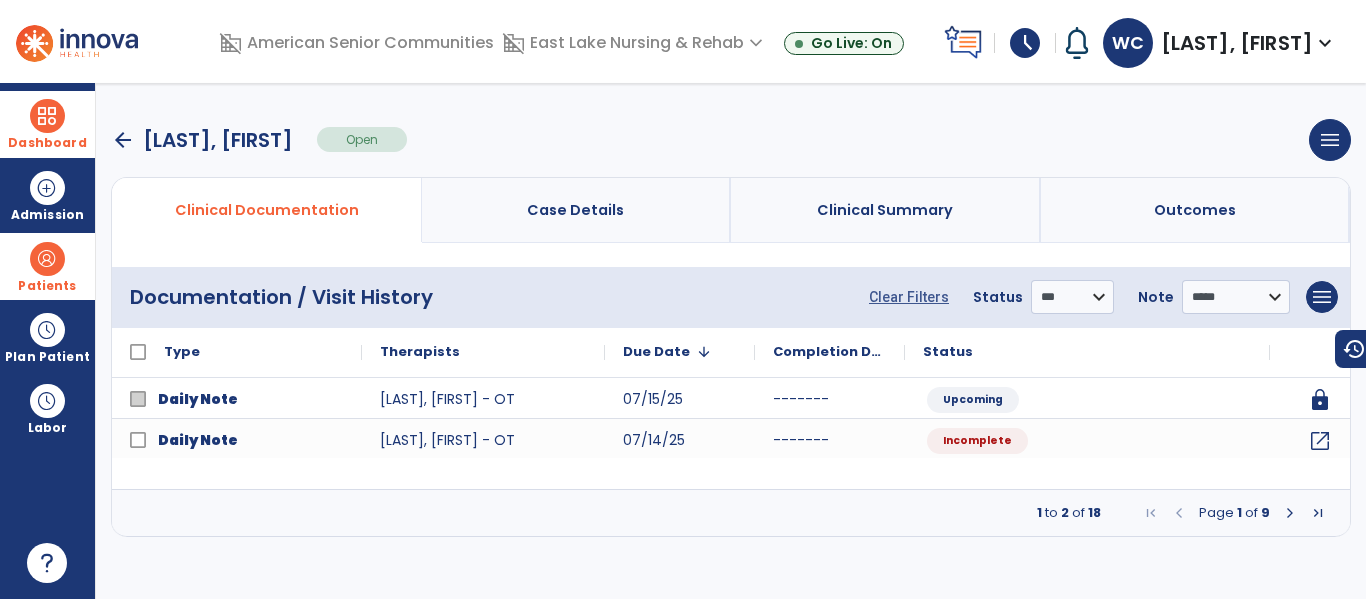 select on "*" 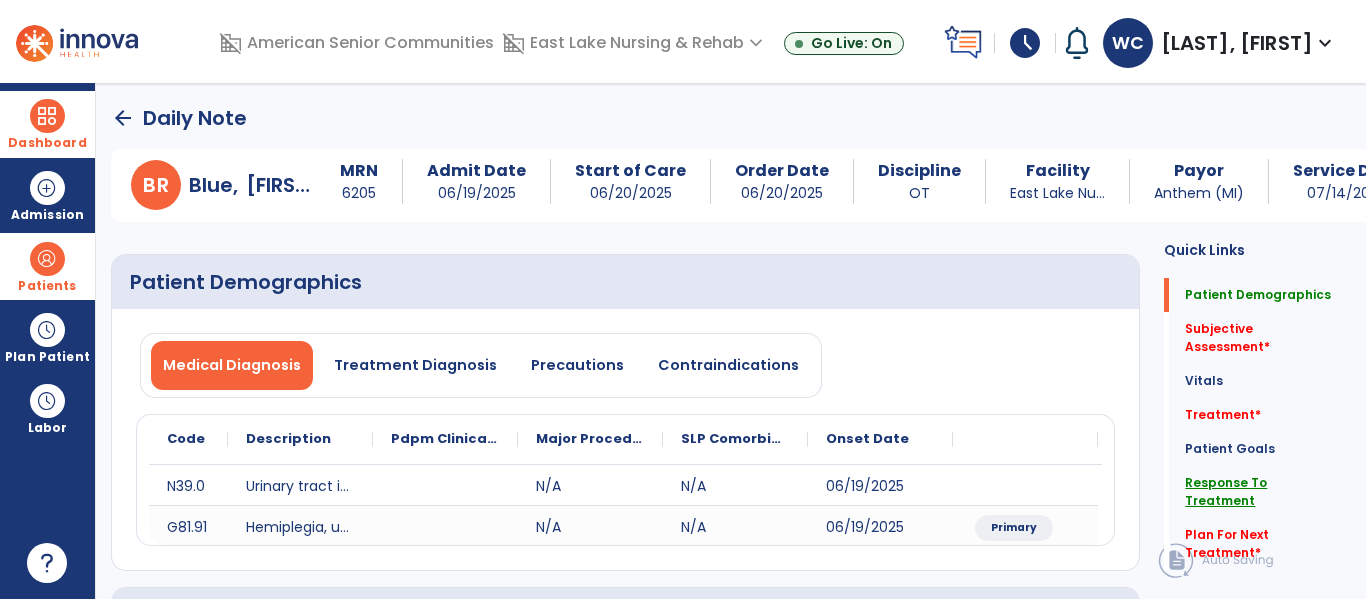 click on "Response To Treatment" 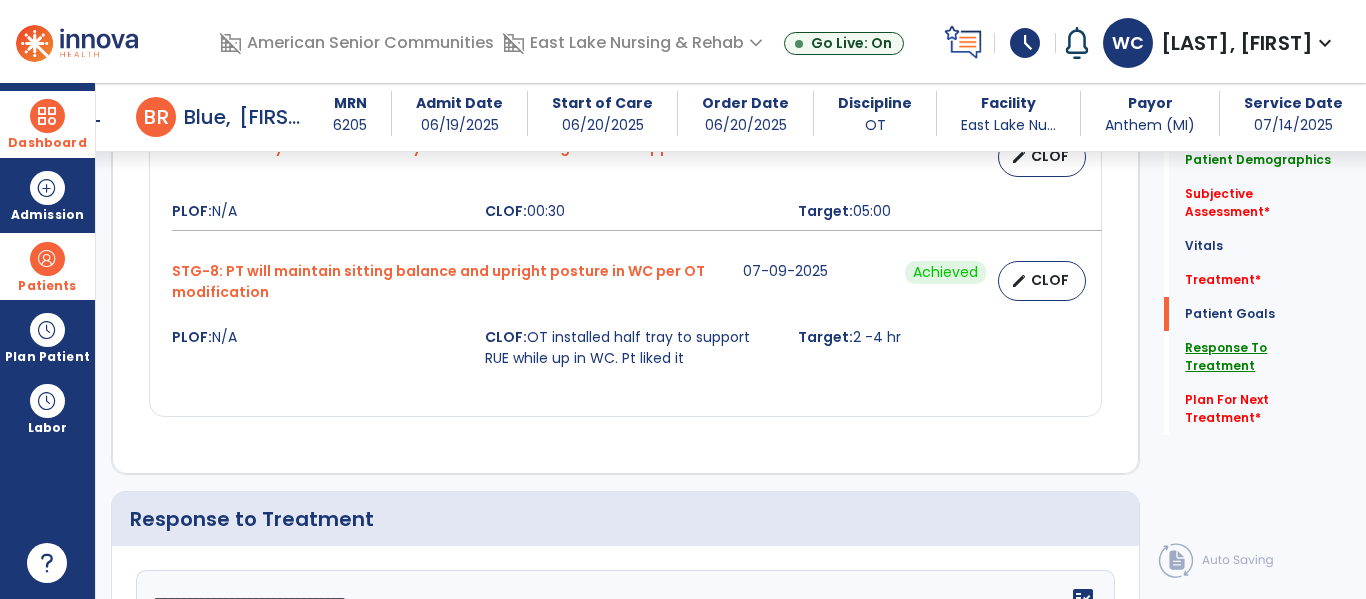 scroll, scrollTop: 2701, scrollLeft: 0, axis: vertical 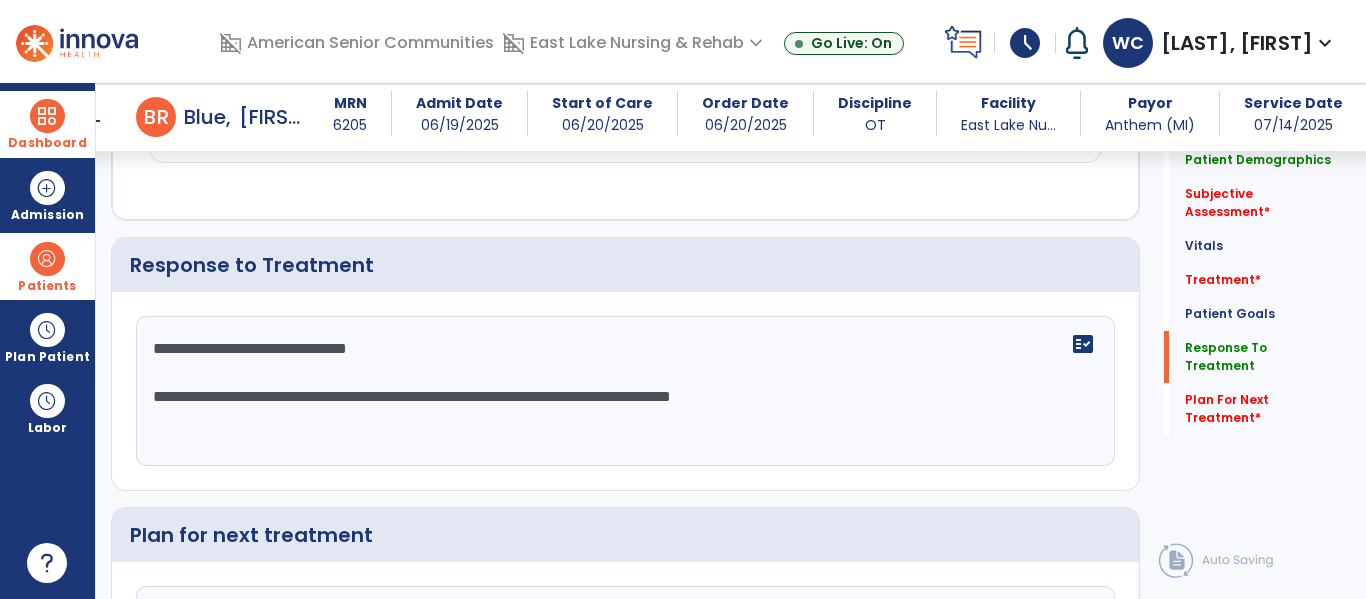 click on "**********" 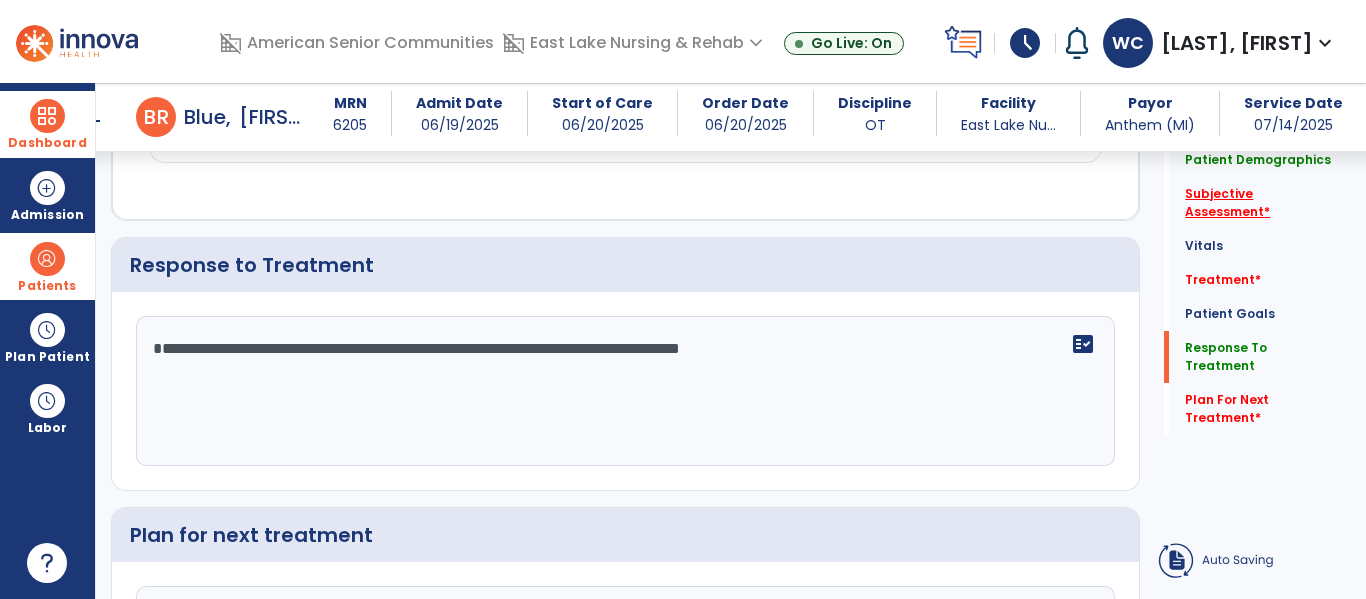 type on "**********" 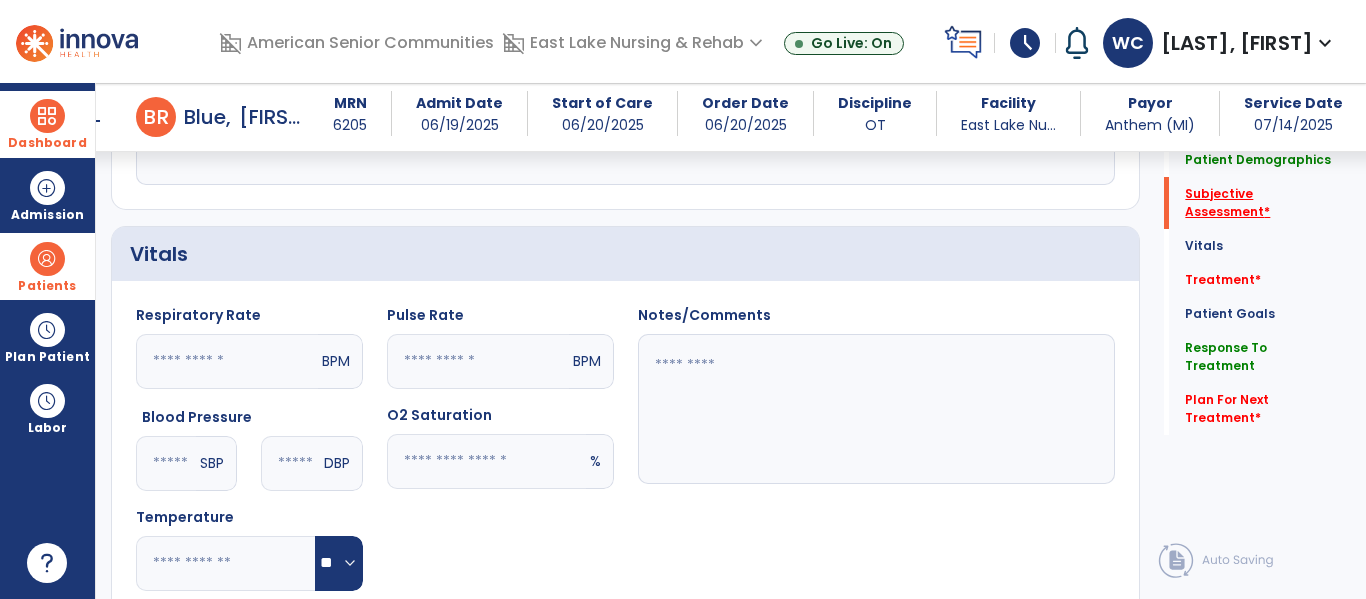 scroll, scrollTop: 368, scrollLeft: 0, axis: vertical 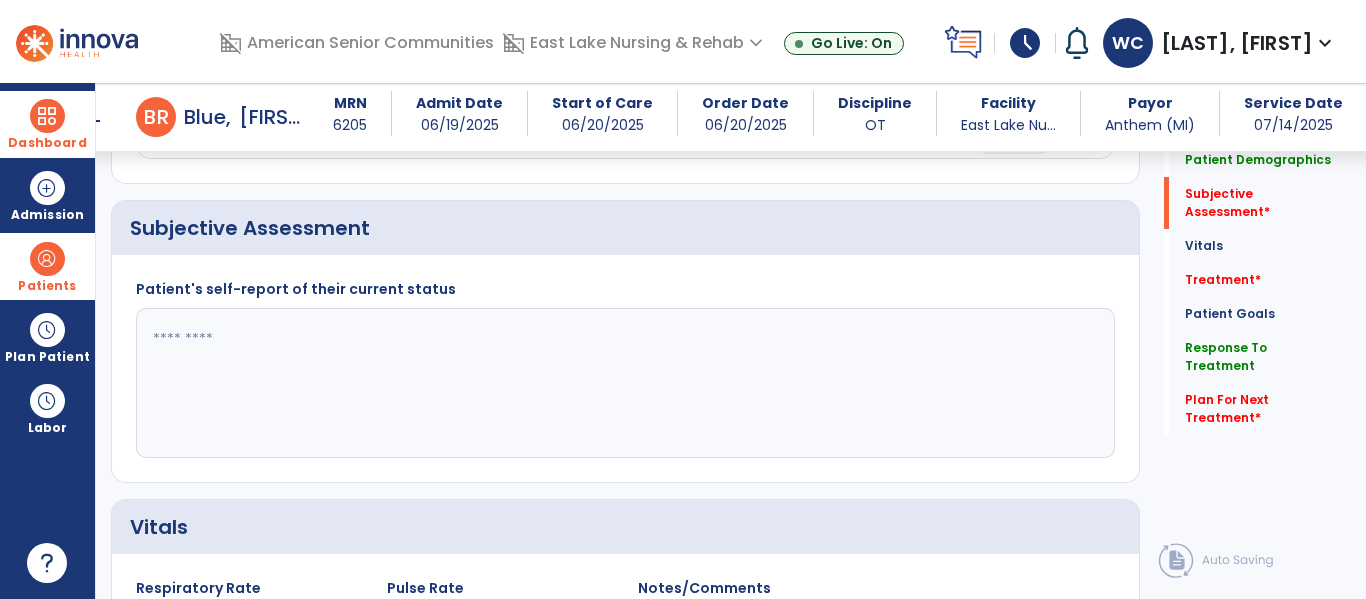 click 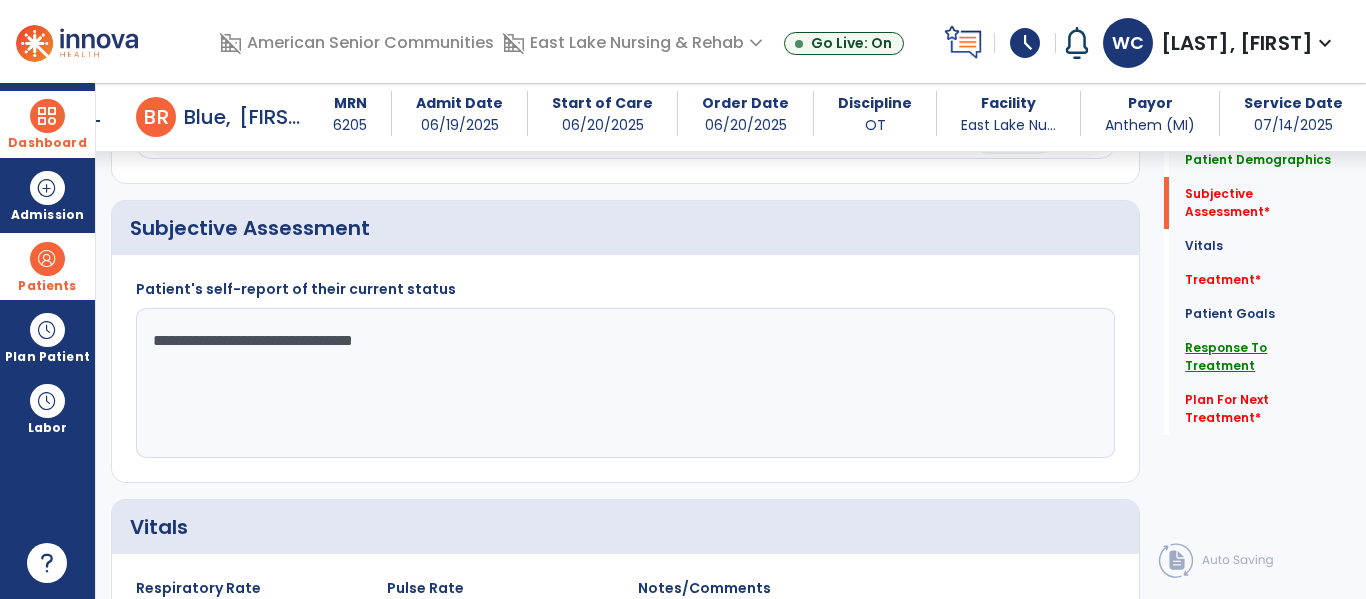 type on "**********" 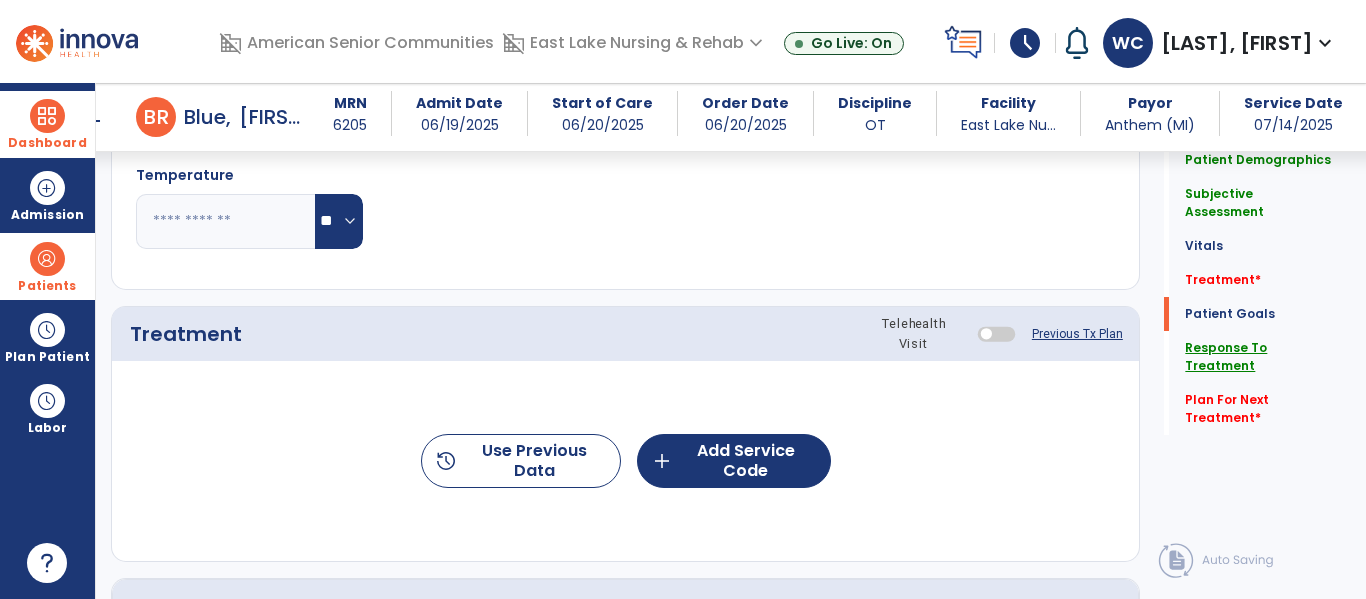 scroll, scrollTop: 2682, scrollLeft: 0, axis: vertical 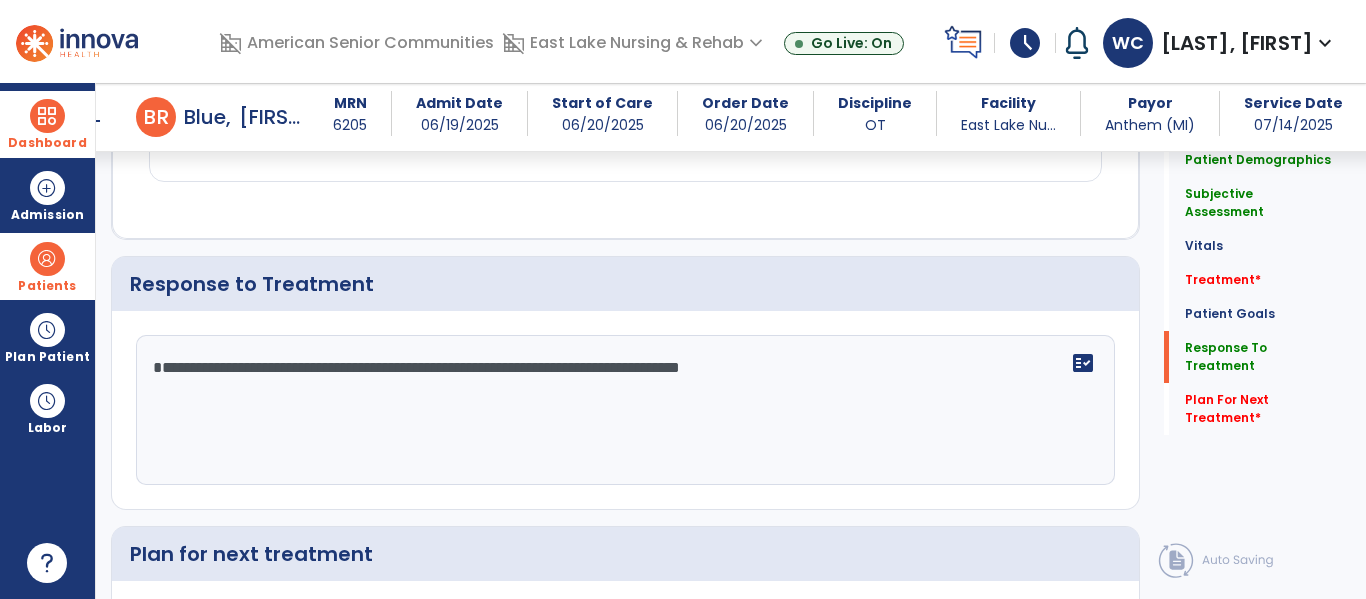 click on "**********" 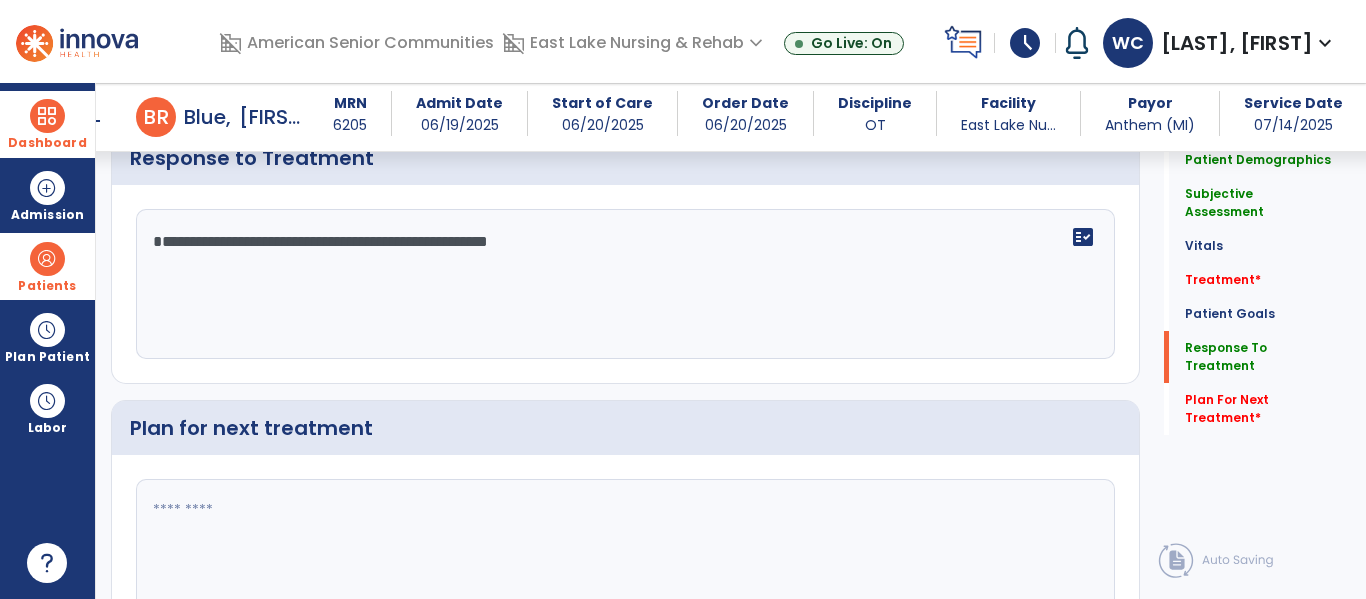 scroll, scrollTop: 2847, scrollLeft: 0, axis: vertical 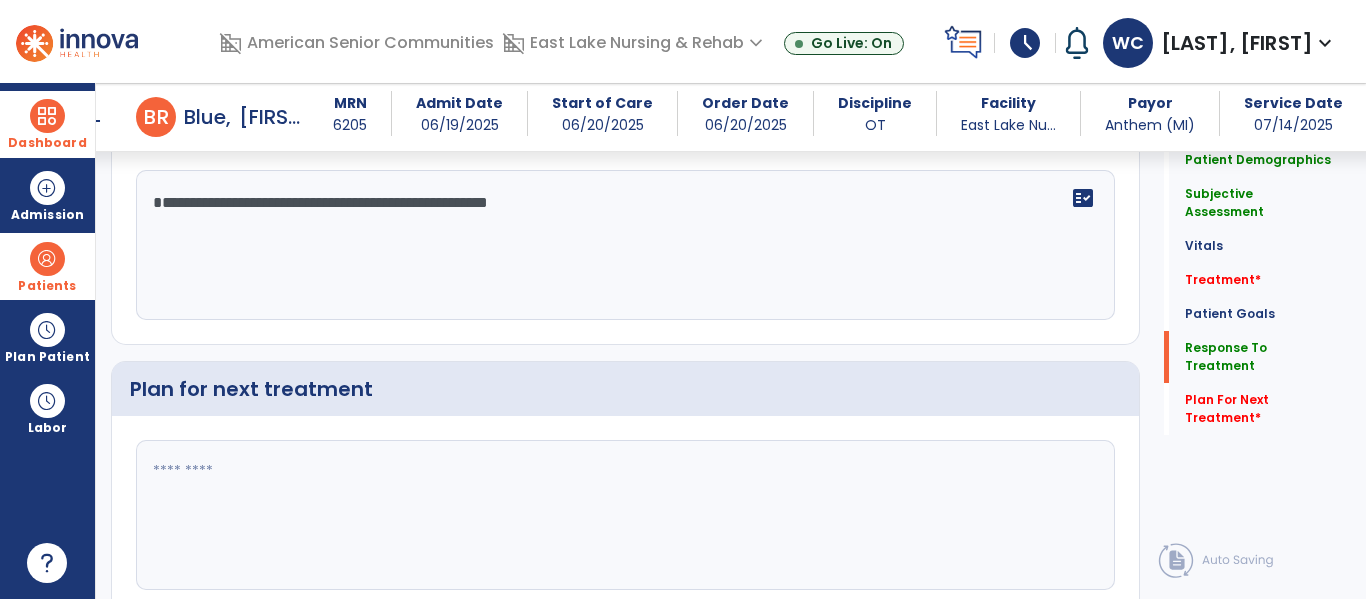 type on "**********" 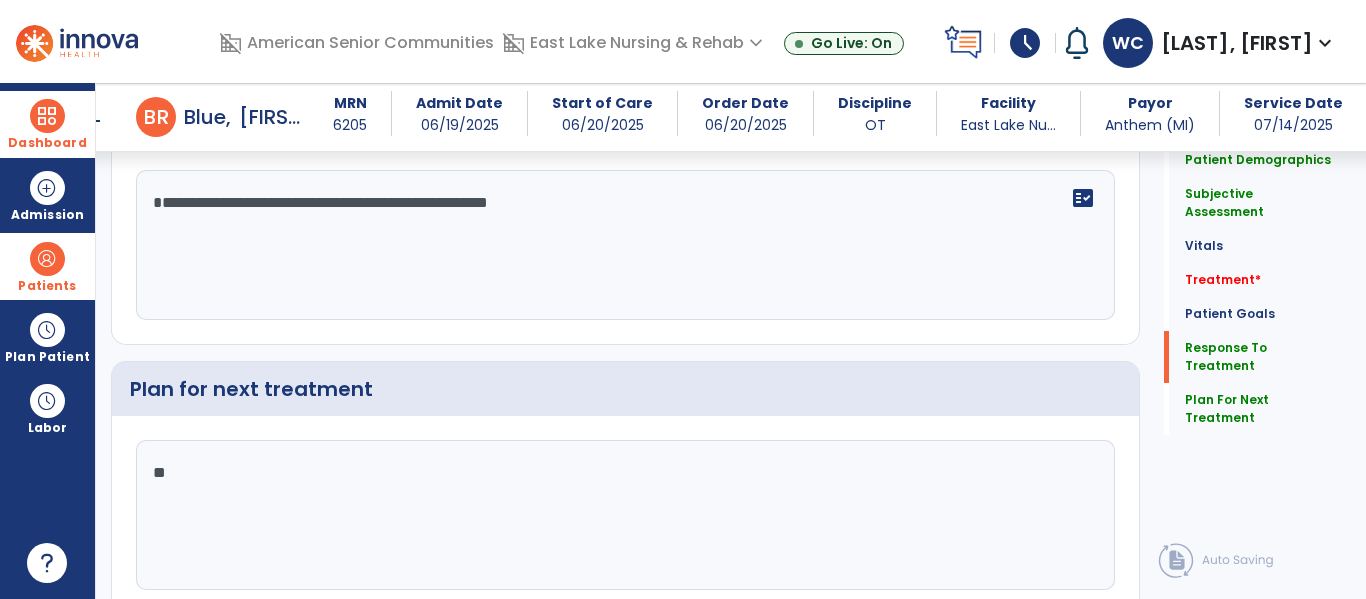 click on "**" 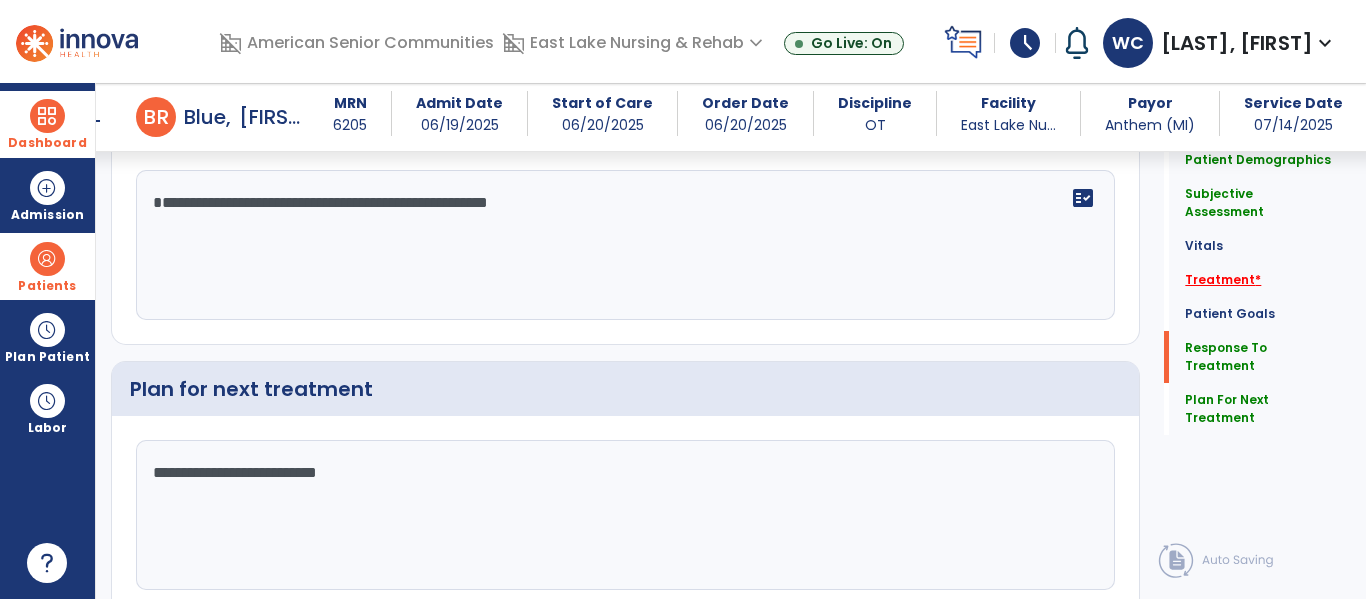 type on "**********" 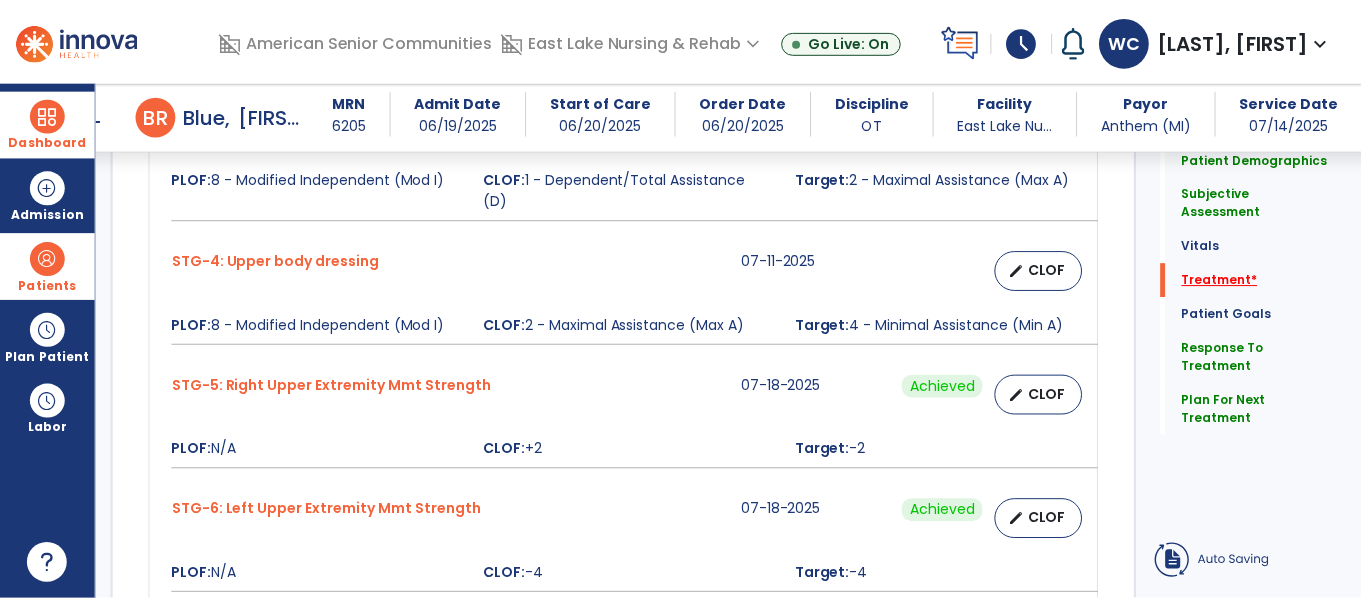 scroll, scrollTop: 1076, scrollLeft: 0, axis: vertical 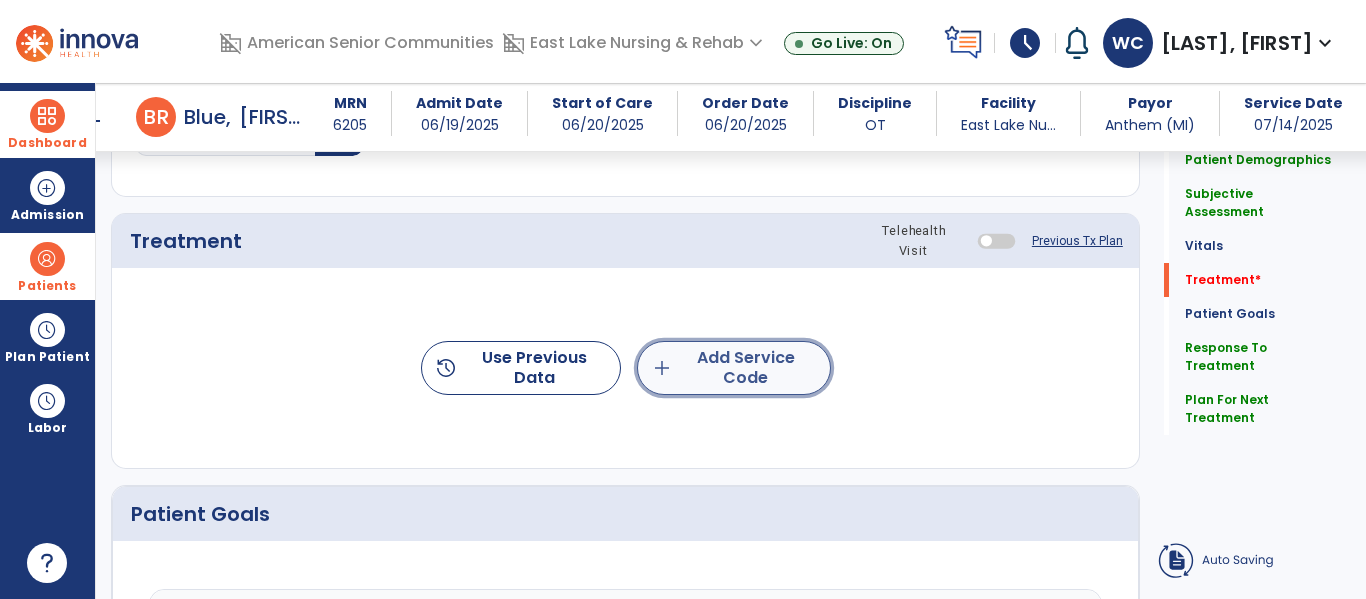 click on "add  Add Service Code" 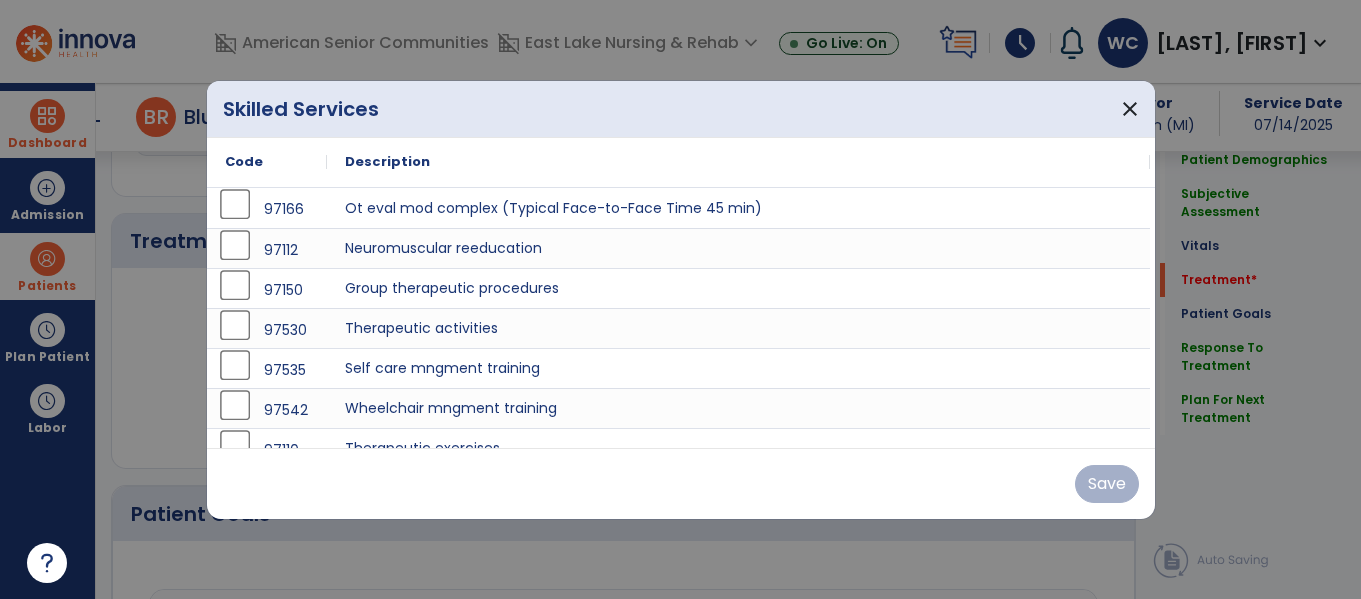 scroll, scrollTop: 1076, scrollLeft: 0, axis: vertical 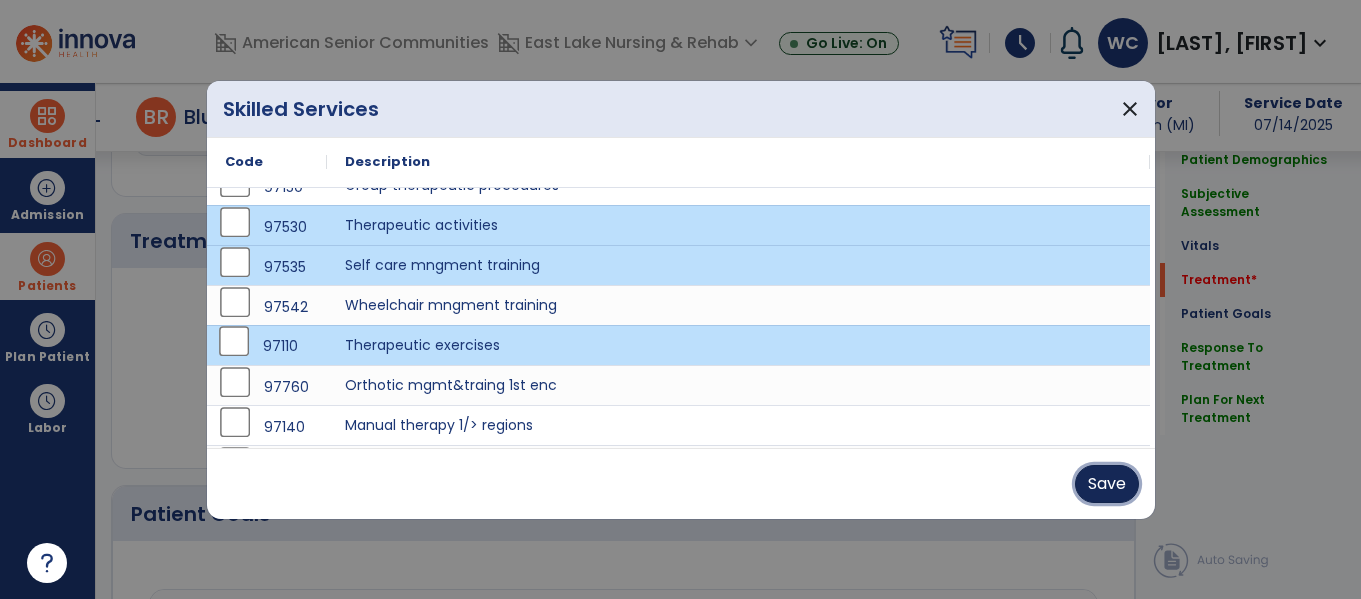 click on "Save" at bounding box center (1107, 484) 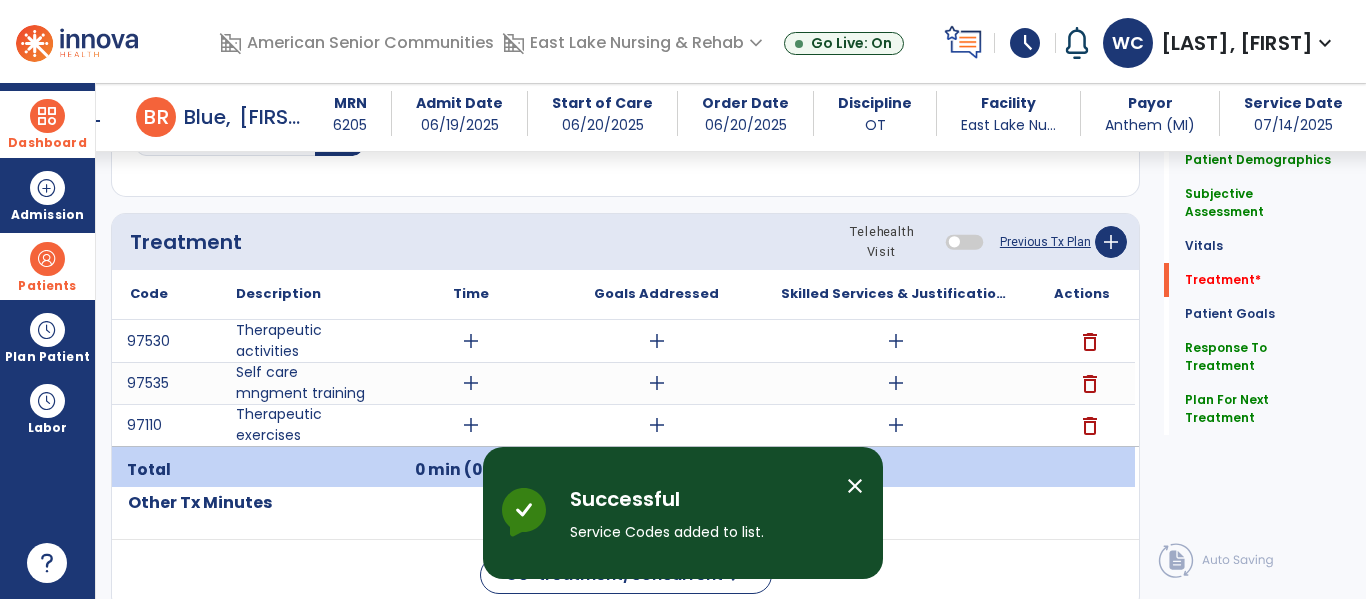 click on "add" at bounding box center (471, 341) 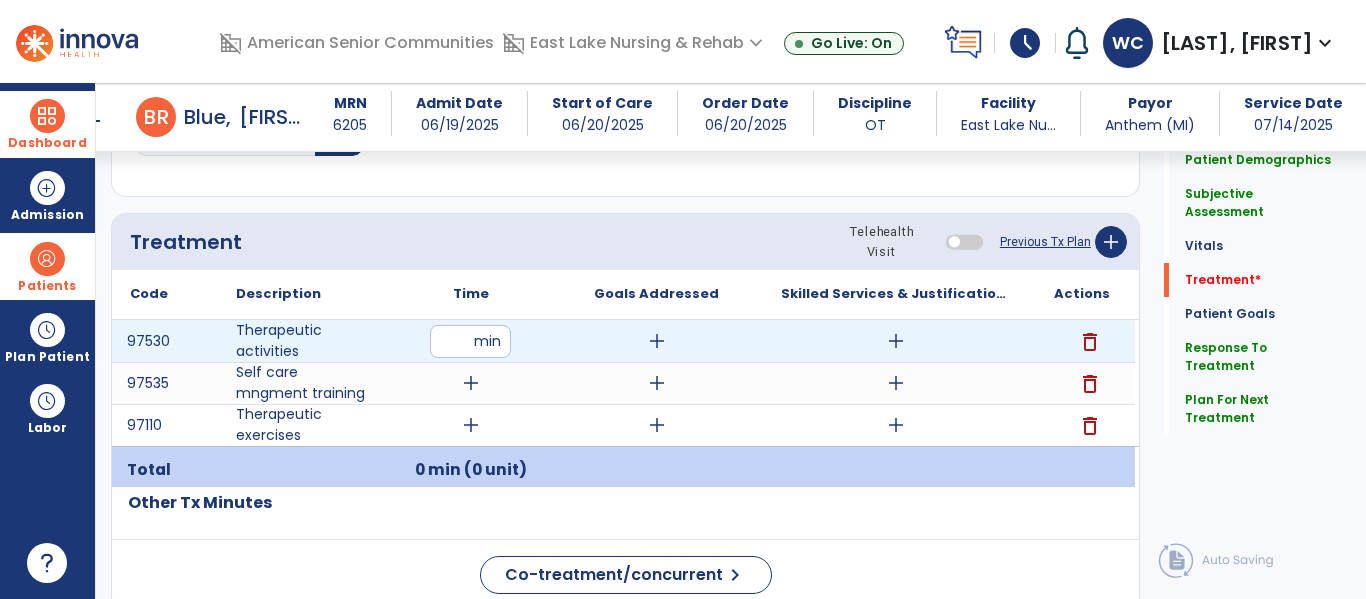 type on "**" 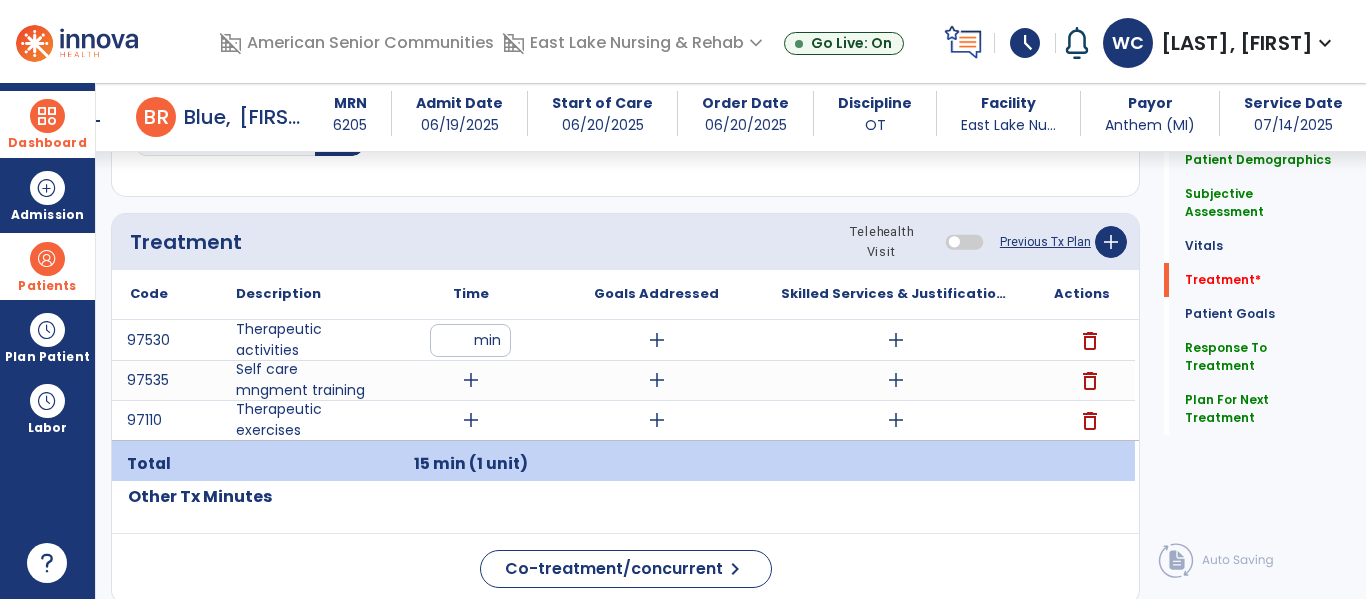 click on "add" at bounding box center (471, 380) 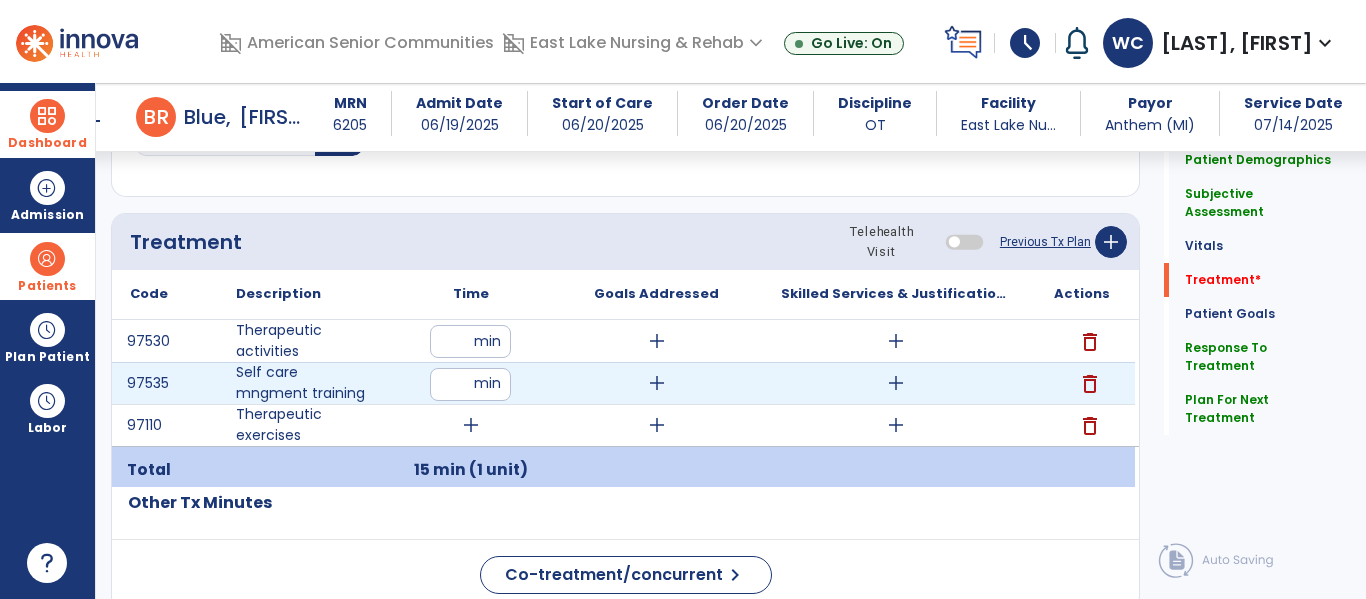 type on "**" 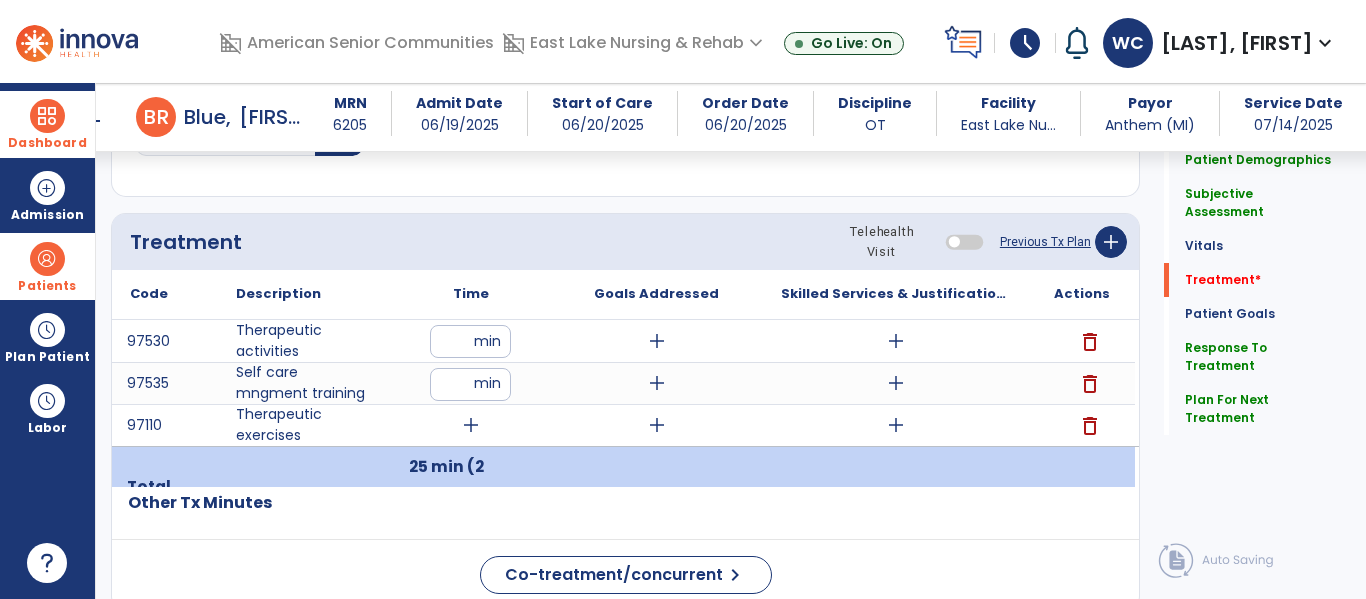 click on "**" at bounding box center (470, 341) 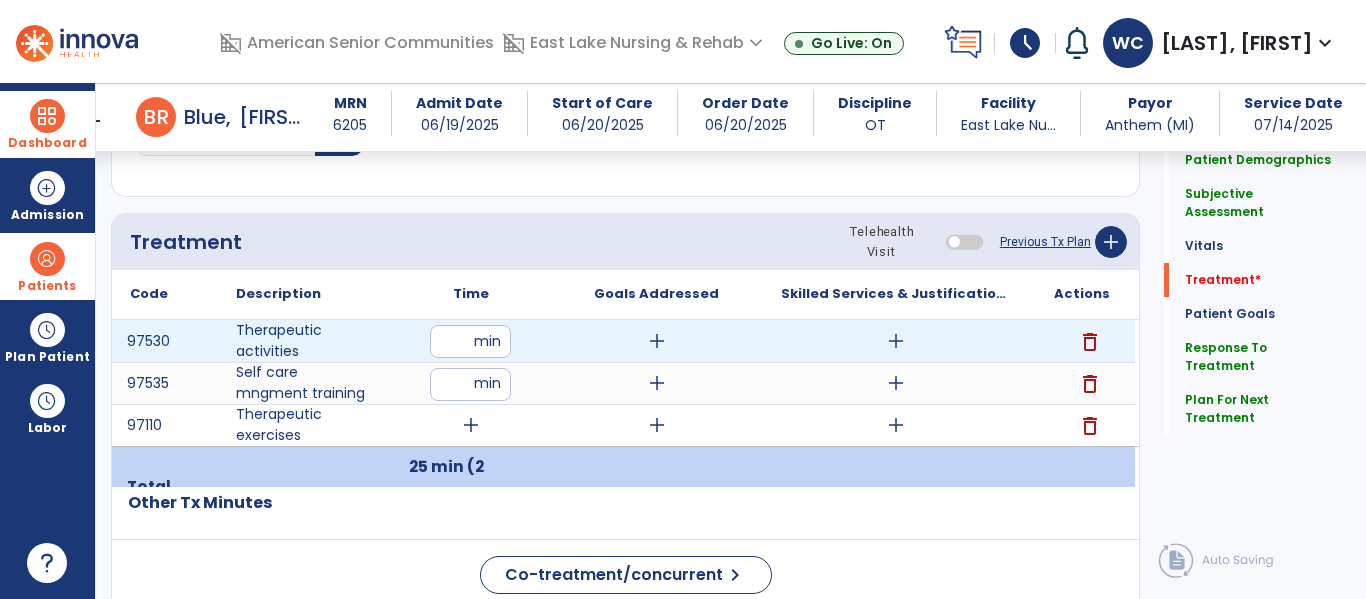 type on "*" 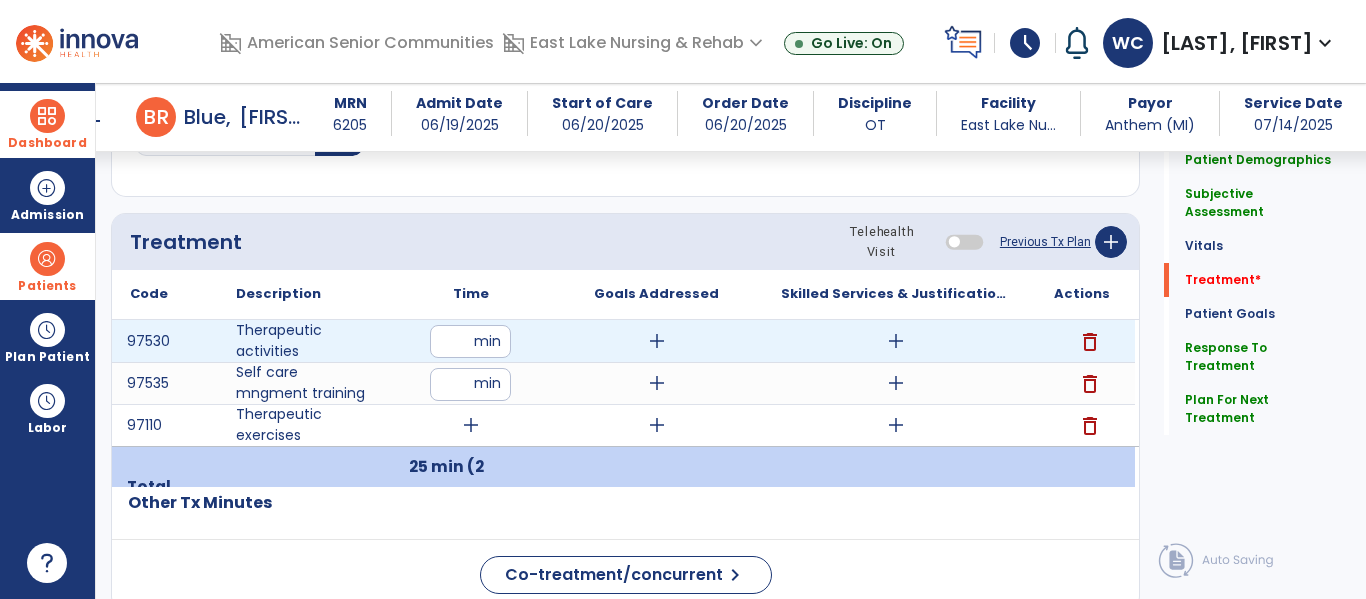 type on "**" 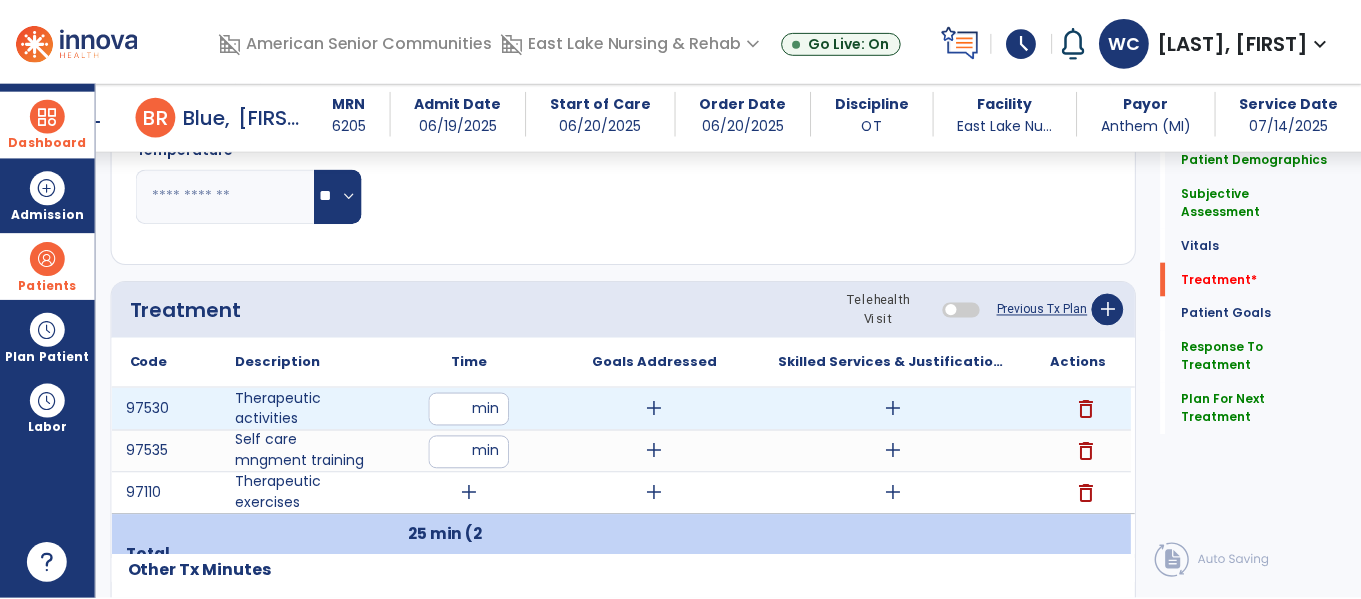 scroll, scrollTop: 1002, scrollLeft: 0, axis: vertical 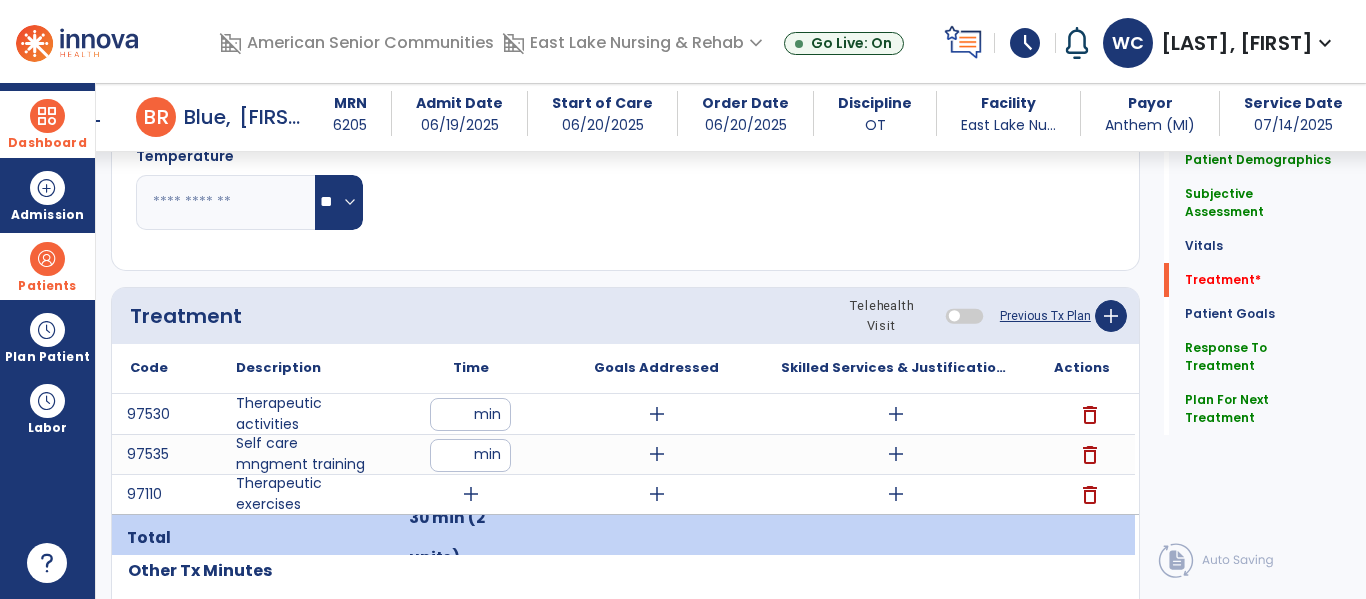 click on "add" at bounding box center [471, 494] 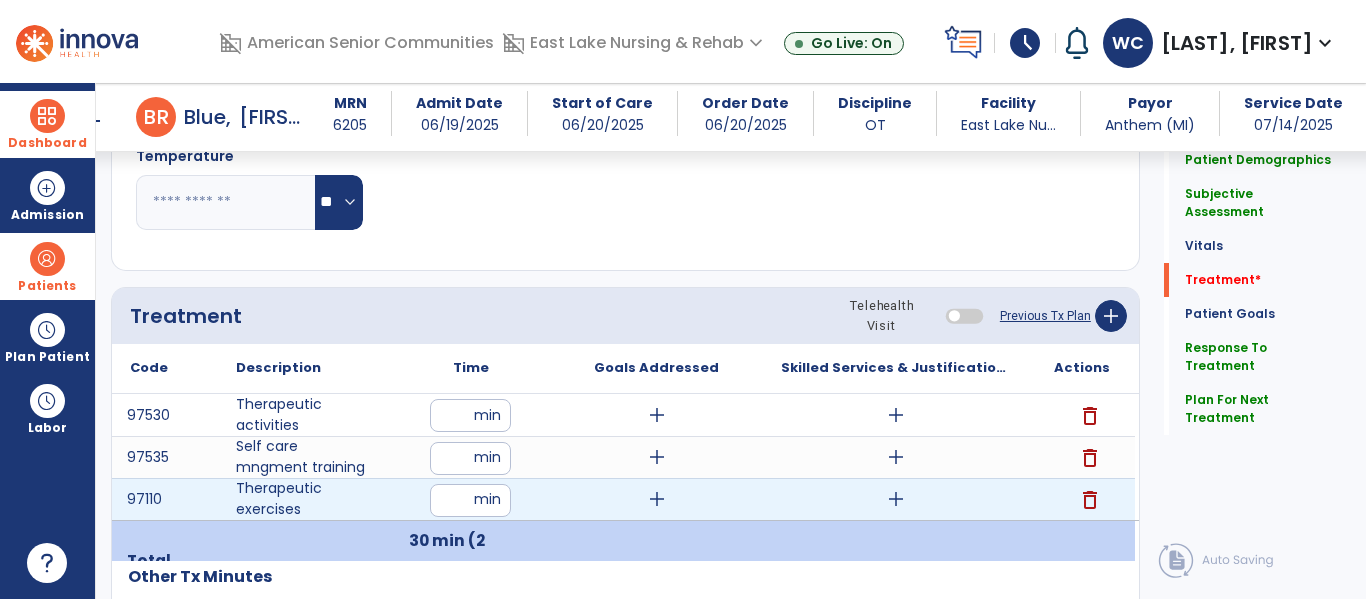 type on "**" 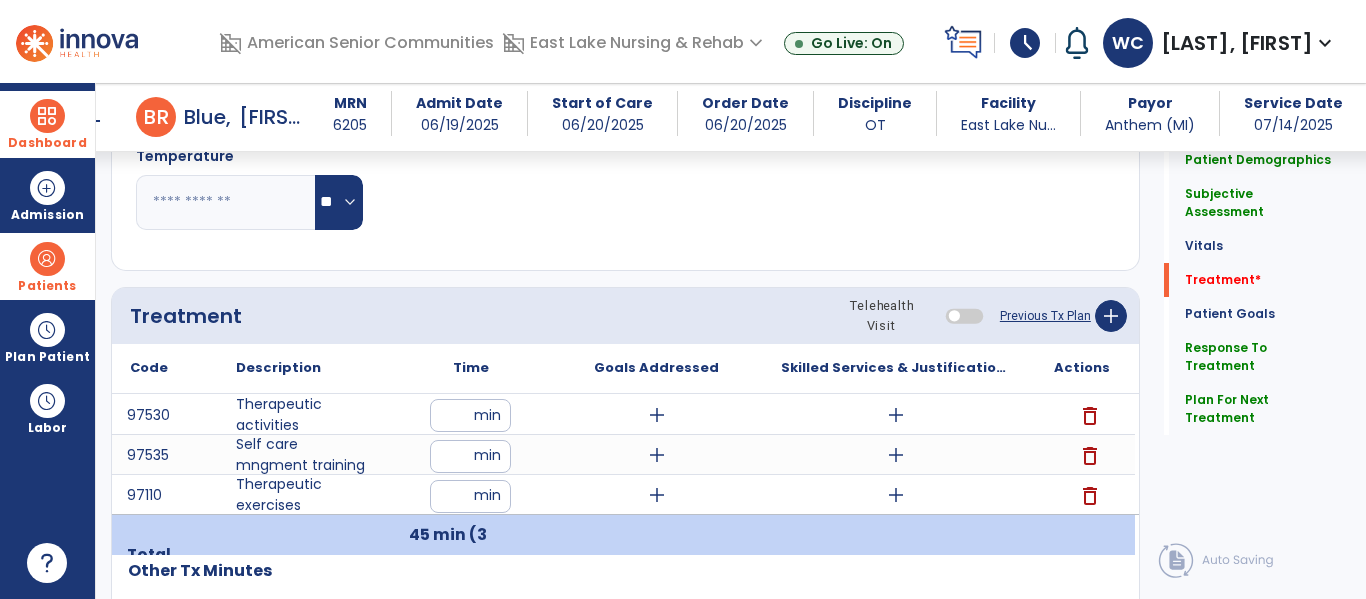 click on "add" at bounding box center [896, 455] 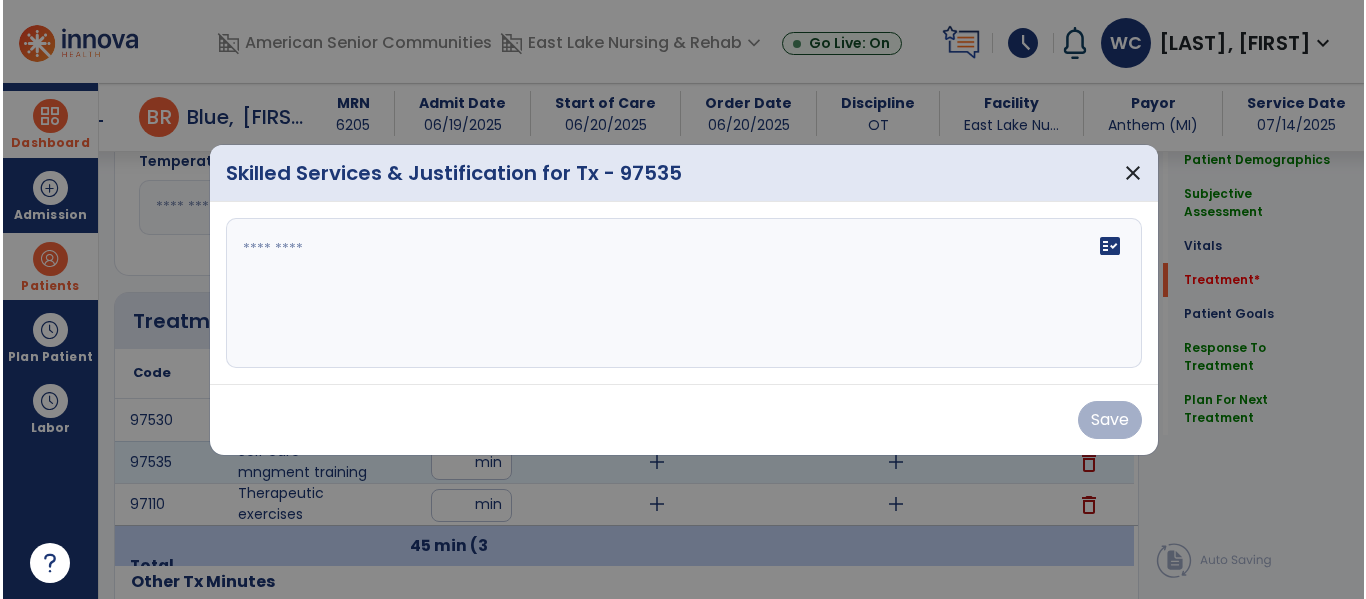 scroll, scrollTop: 1002, scrollLeft: 0, axis: vertical 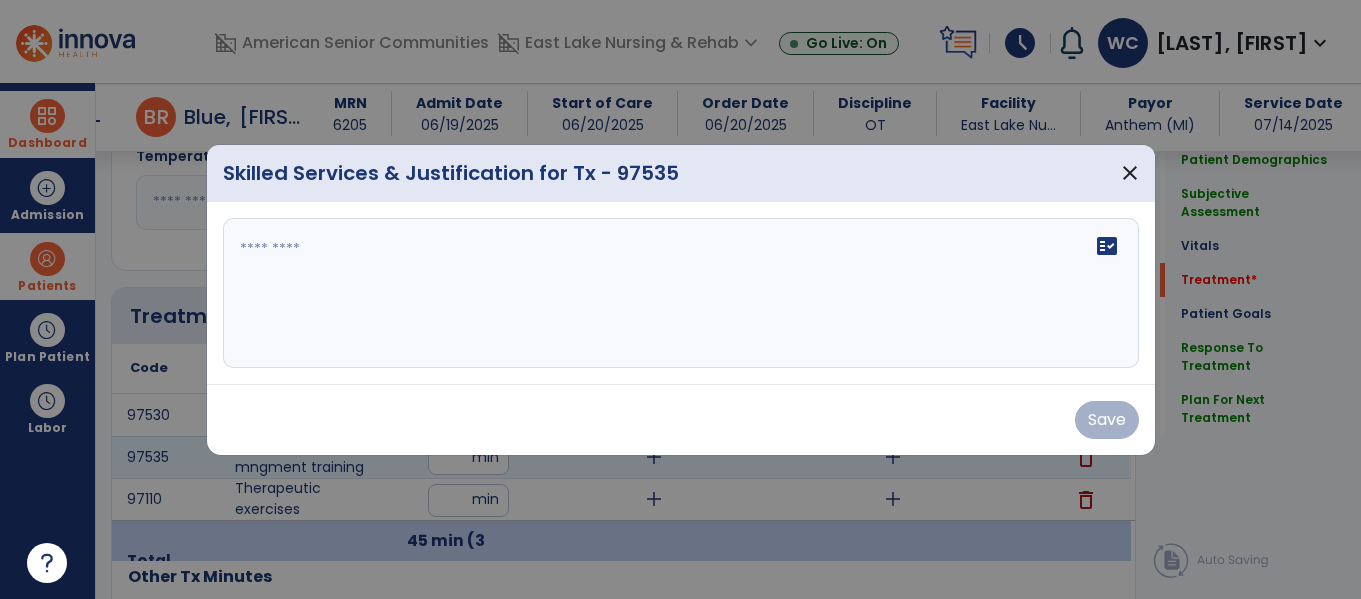 click on "fact_check" at bounding box center (681, 293) 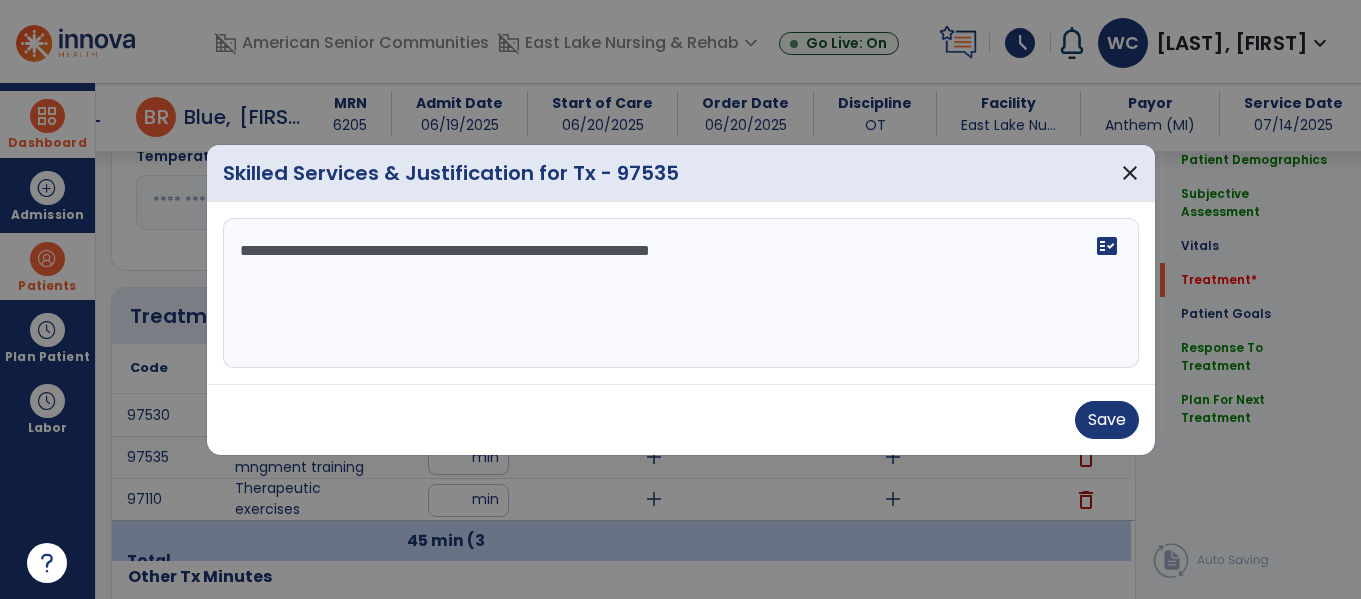 click on "**********" at bounding box center (681, 293) 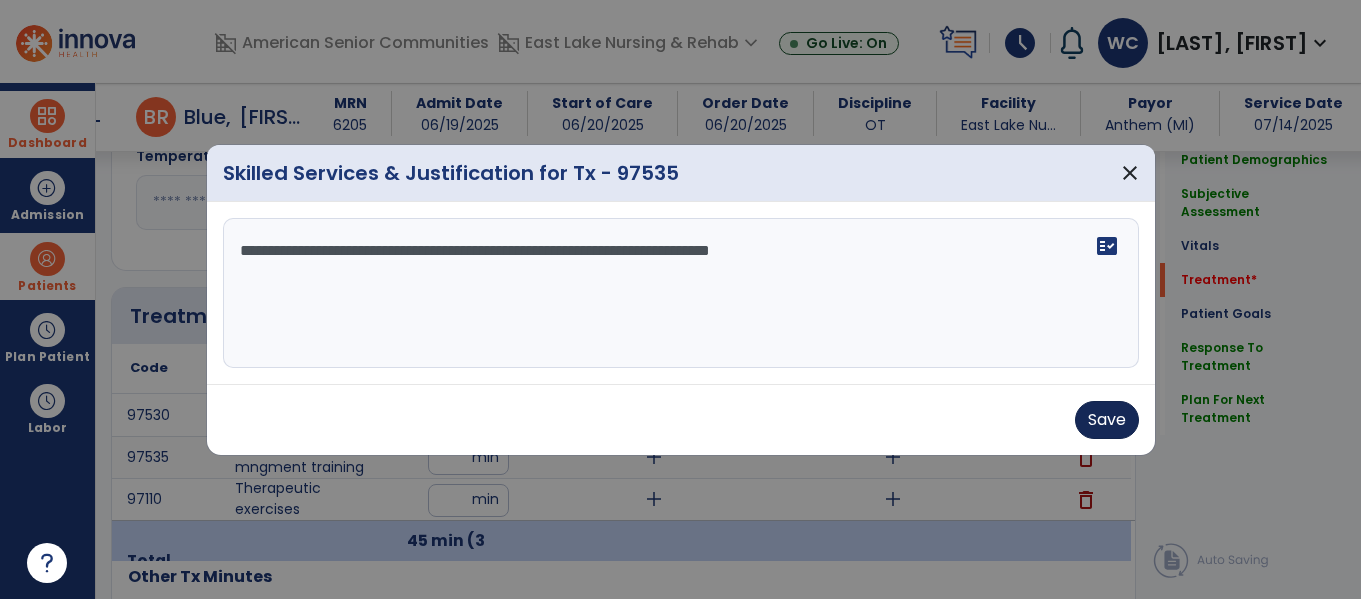 type on "**********" 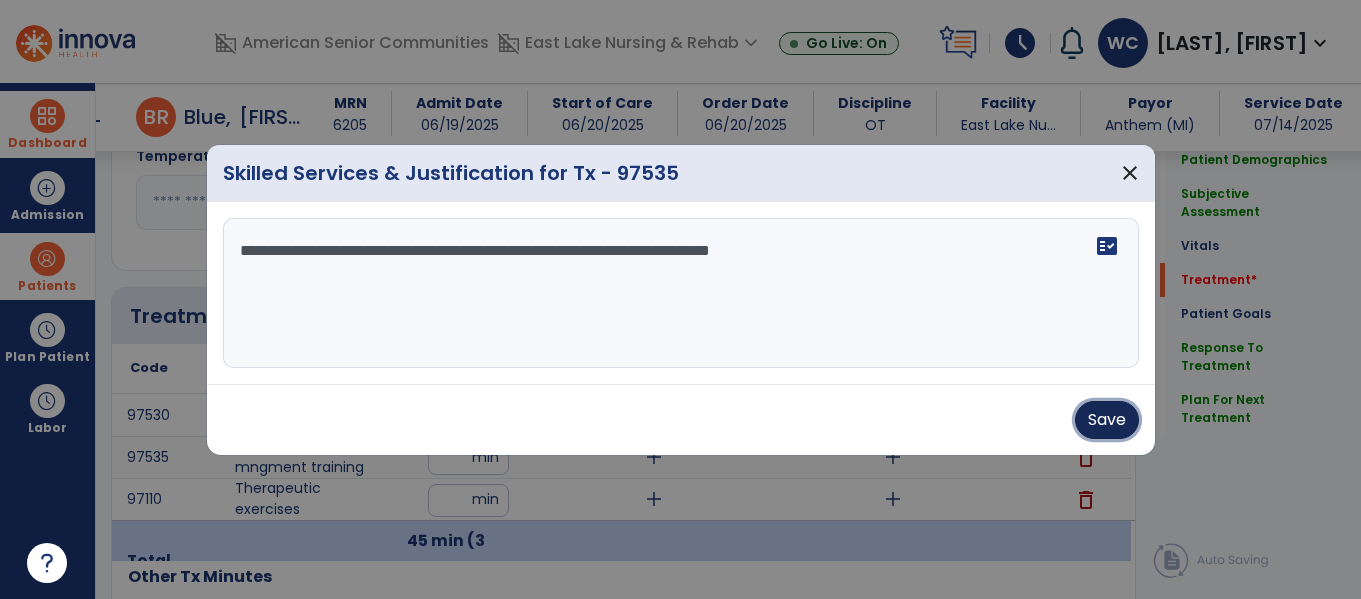 click on "Save" at bounding box center (1107, 420) 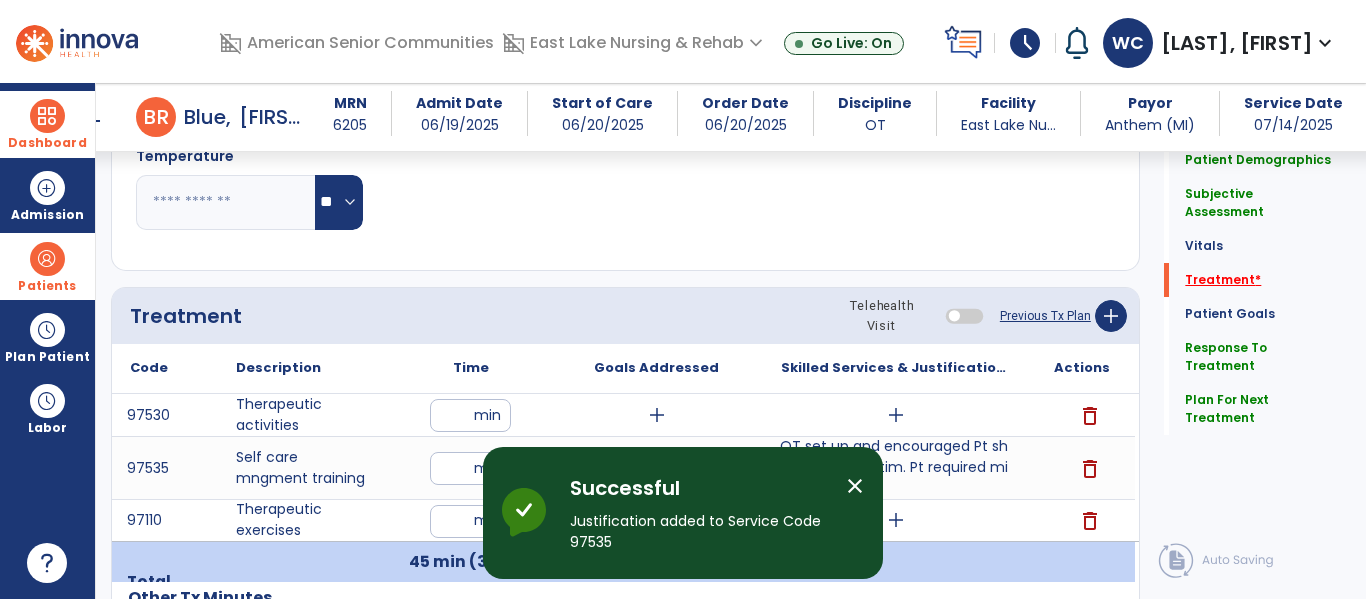 click on "Treatment   *" 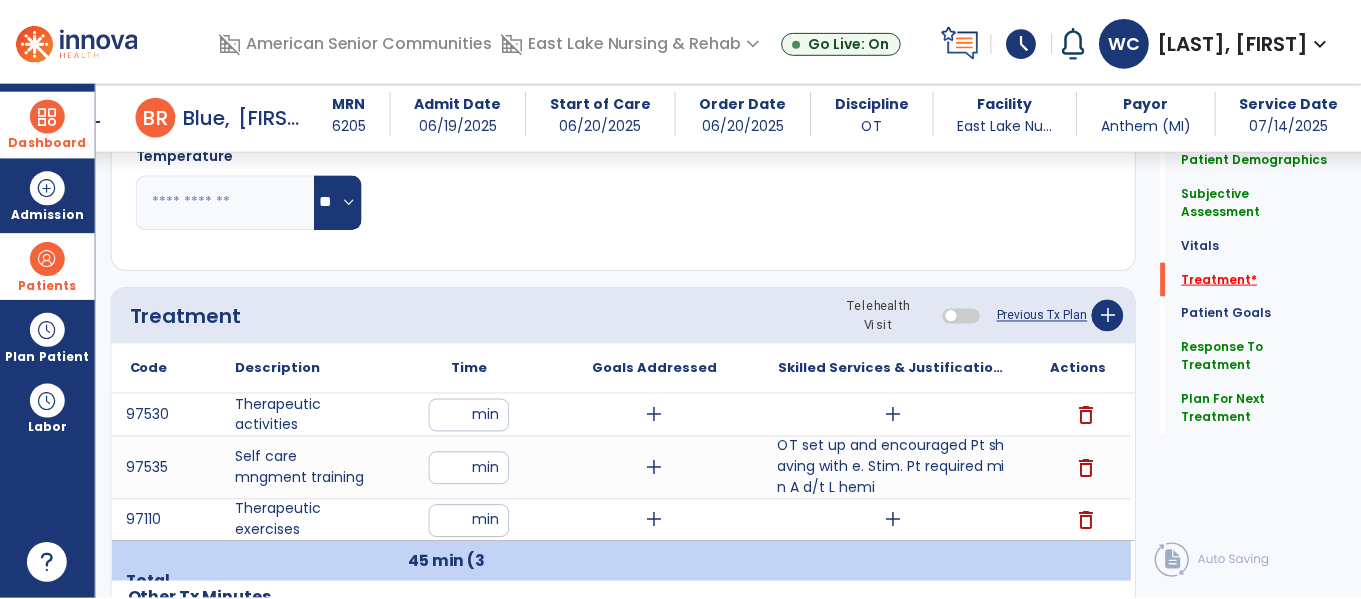 scroll, scrollTop: 1157, scrollLeft: 0, axis: vertical 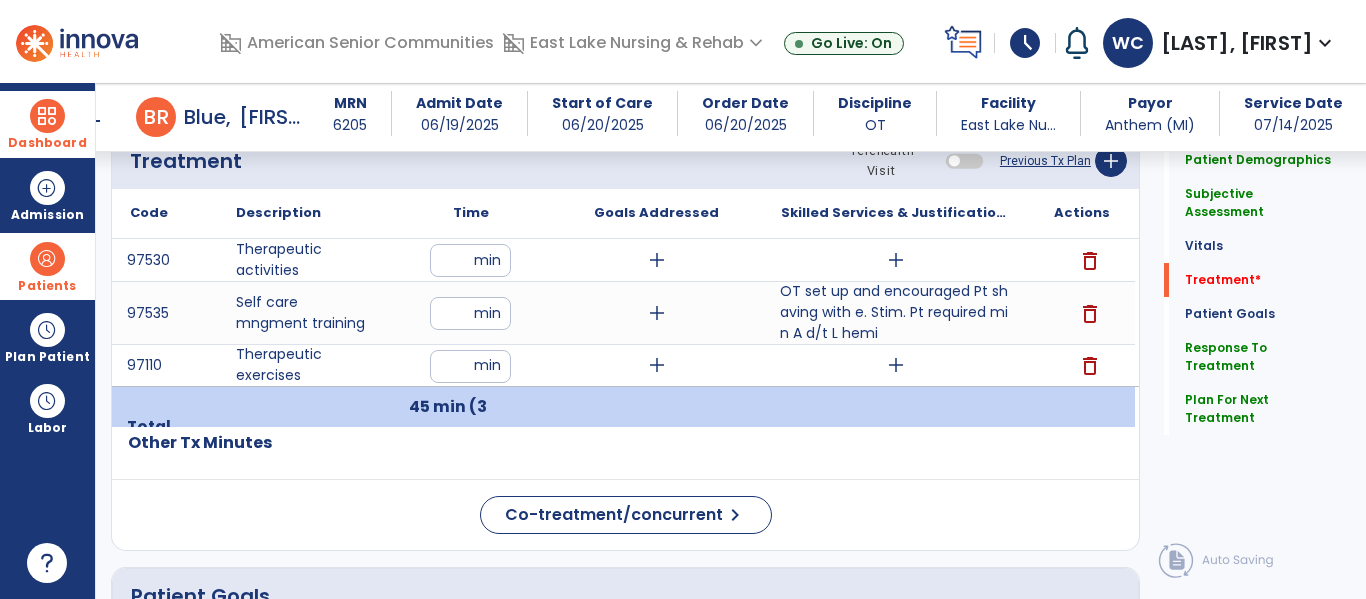 click on "add" at bounding box center (896, 260) 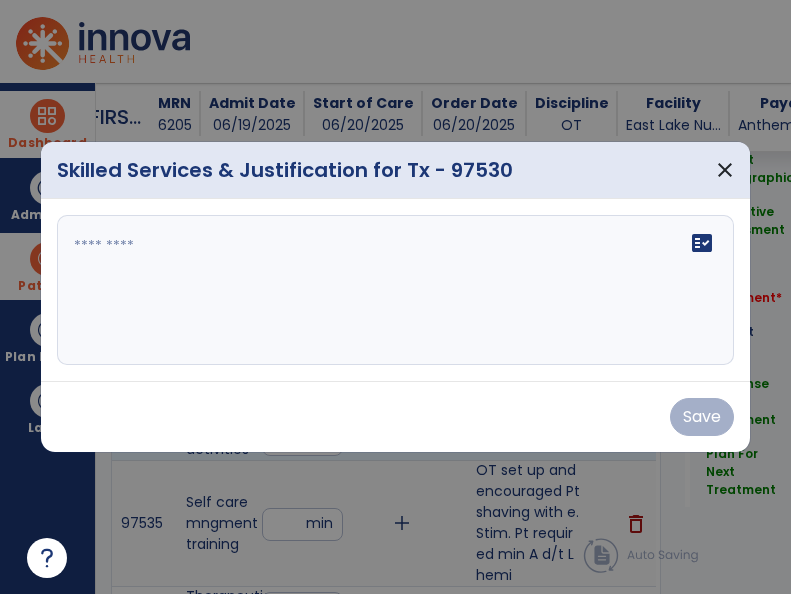 scroll, scrollTop: 1157, scrollLeft: 0, axis: vertical 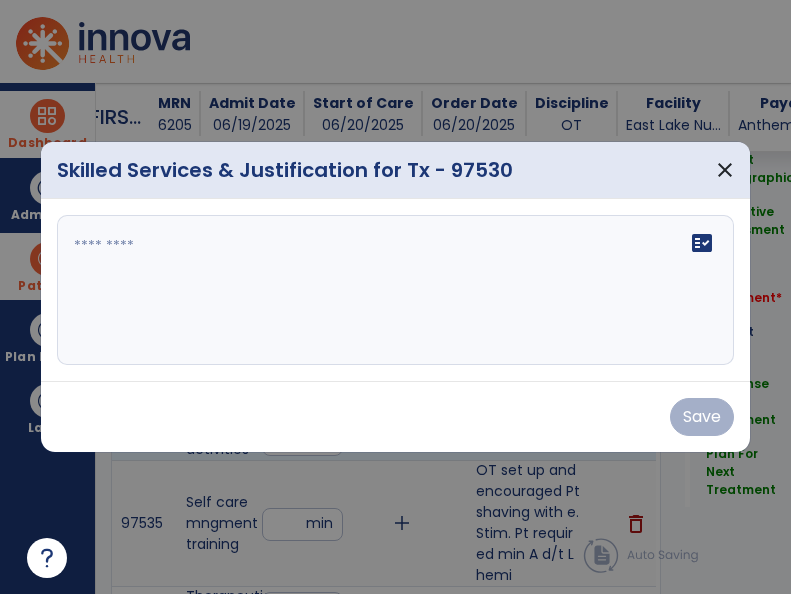 click at bounding box center (398, 290) 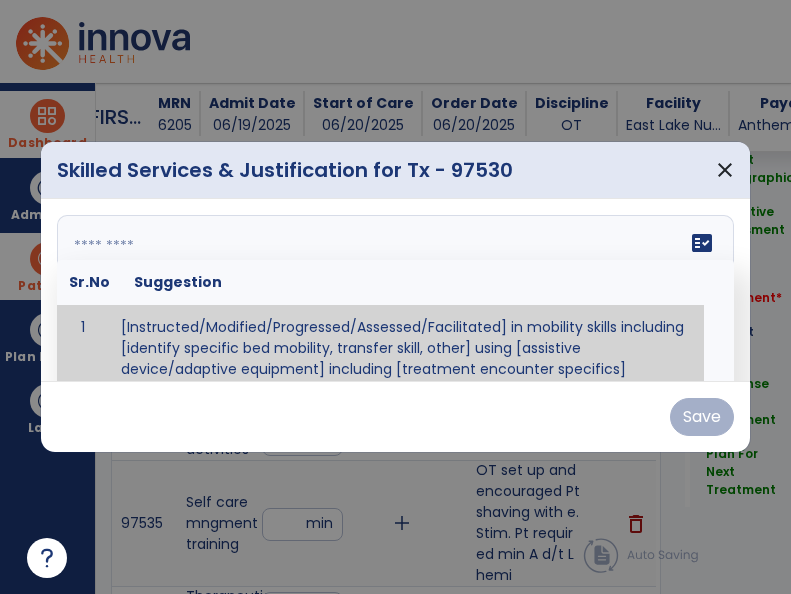 scroll, scrollTop: 12, scrollLeft: 0, axis: vertical 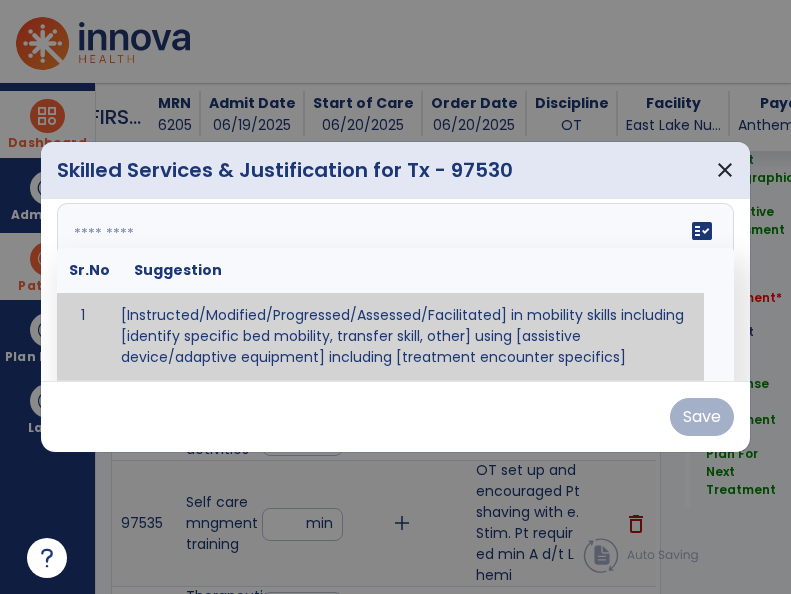 paste on "**********" 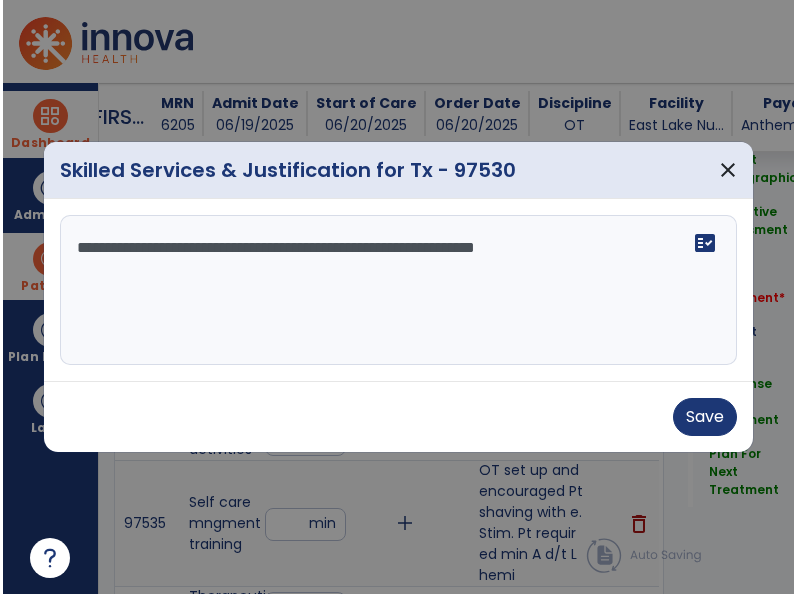 scroll, scrollTop: 0, scrollLeft: 0, axis: both 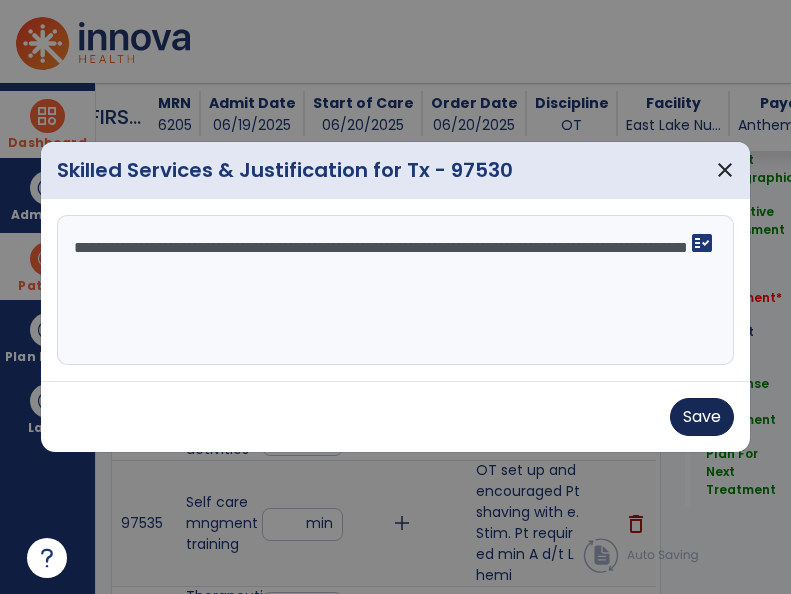 type on "**********" 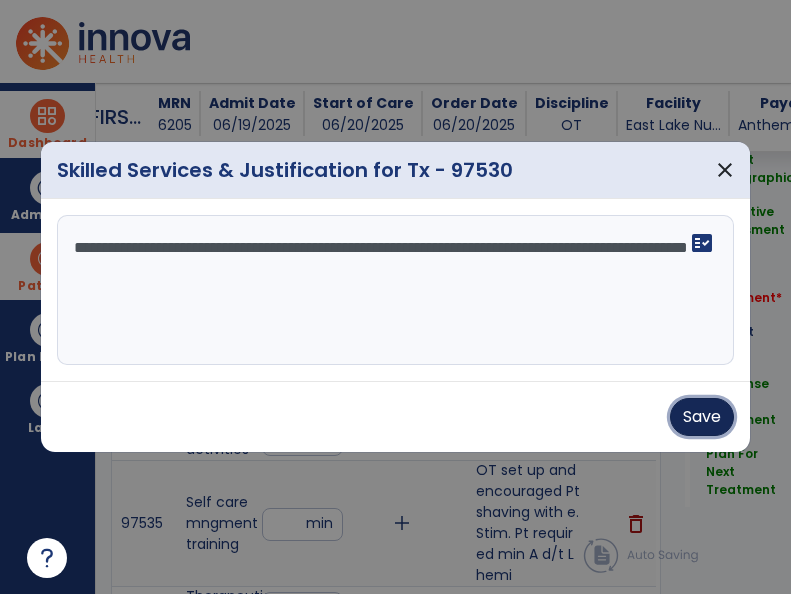 click on "Save" at bounding box center [702, 417] 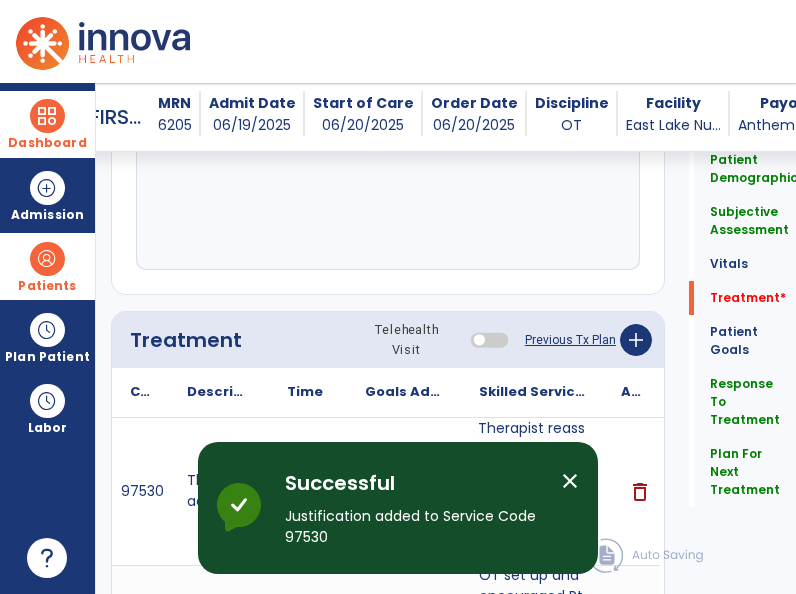 click on "close" at bounding box center (570, 481) 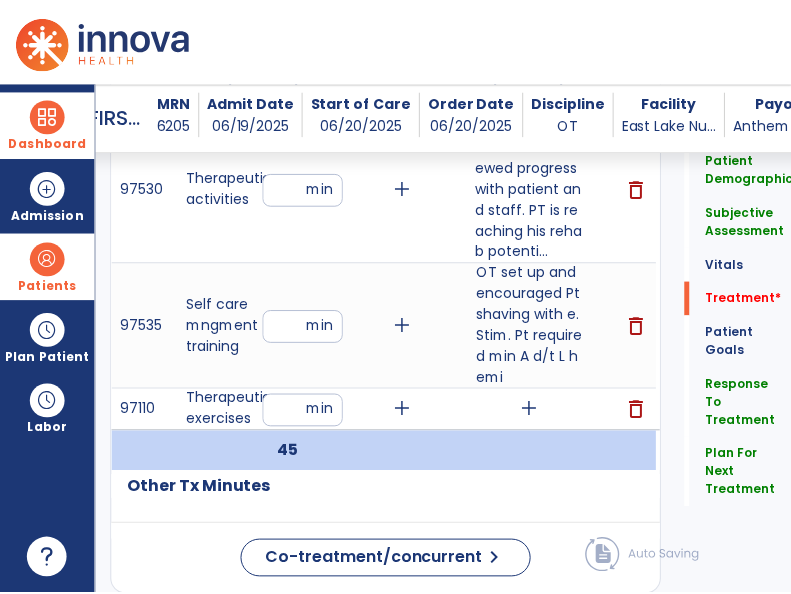 scroll, scrollTop: 1466, scrollLeft: 0, axis: vertical 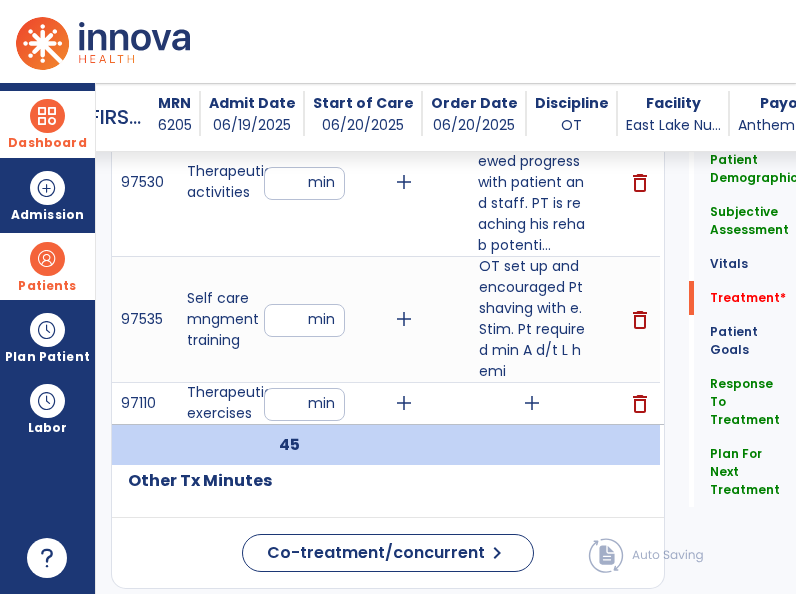 click on "add" at bounding box center (532, 403) 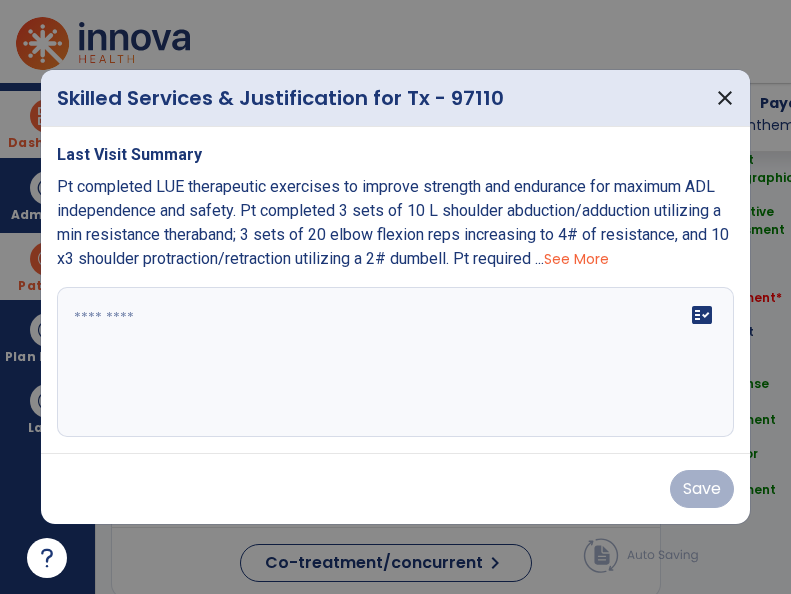 scroll, scrollTop: 1466, scrollLeft: 0, axis: vertical 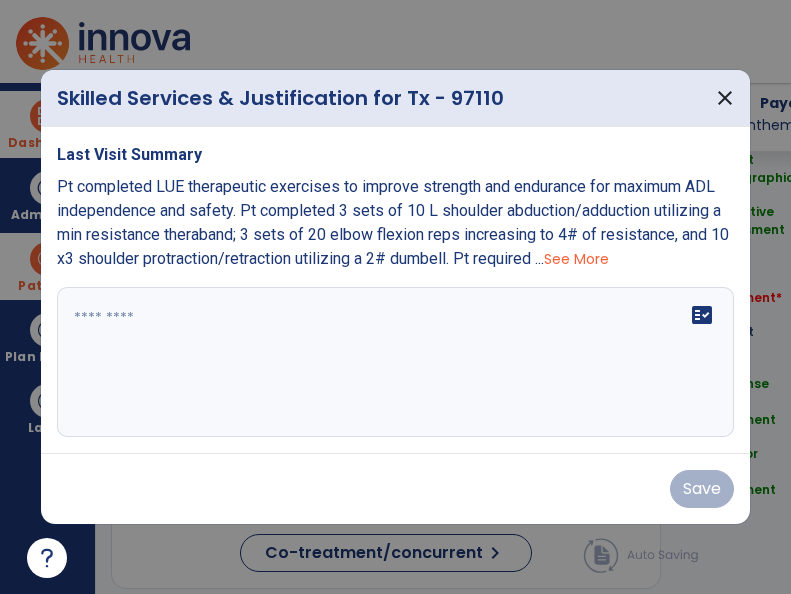 click at bounding box center (398, 362) 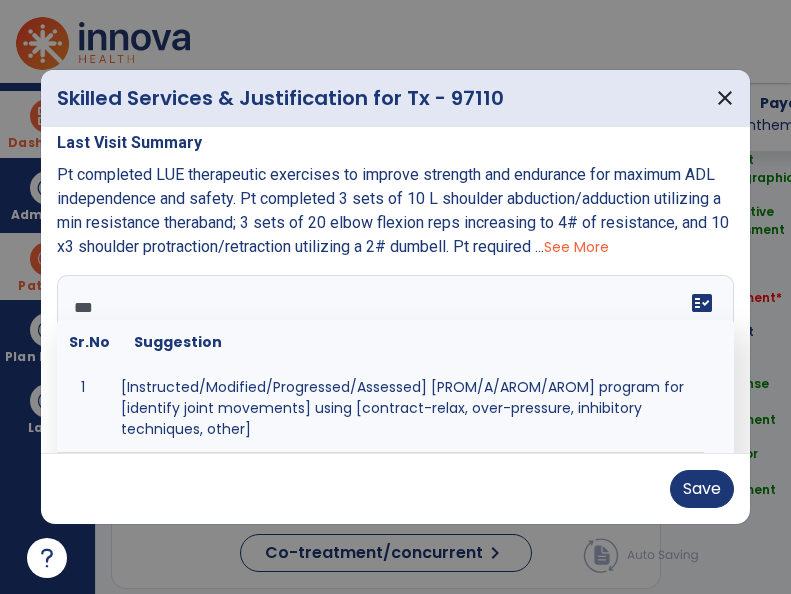 scroll, scrollTop: 0, scrollLeft: 0, axis: both 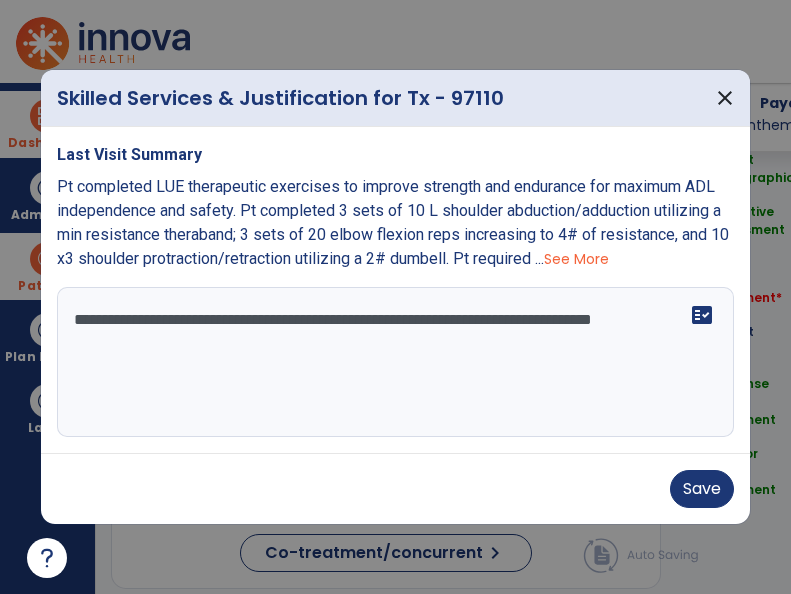 click on "**********" at bounding box center [398, 362] 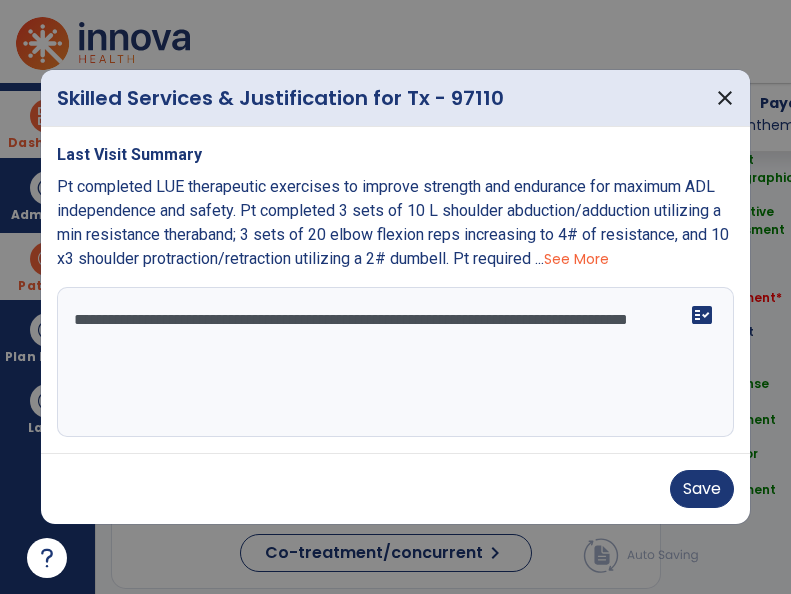 click on "**********" at bounding box center [398, 362] 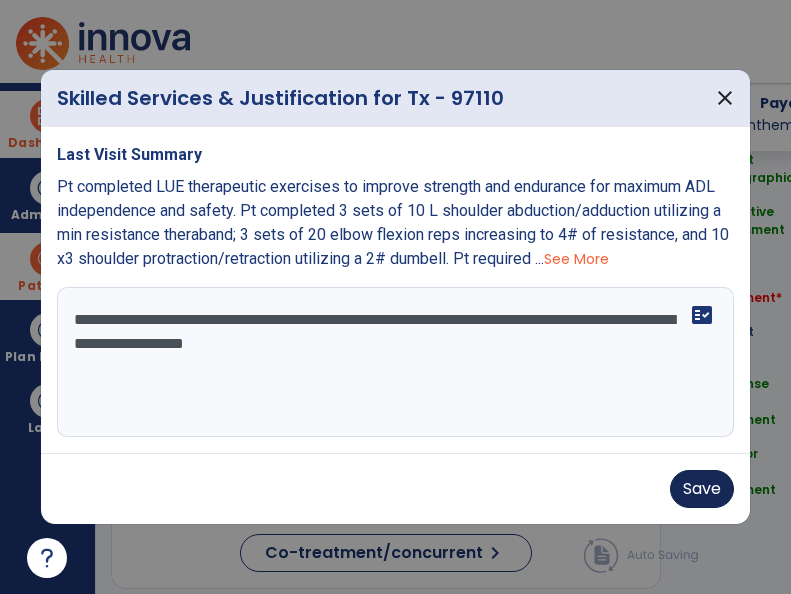 type on "**********" 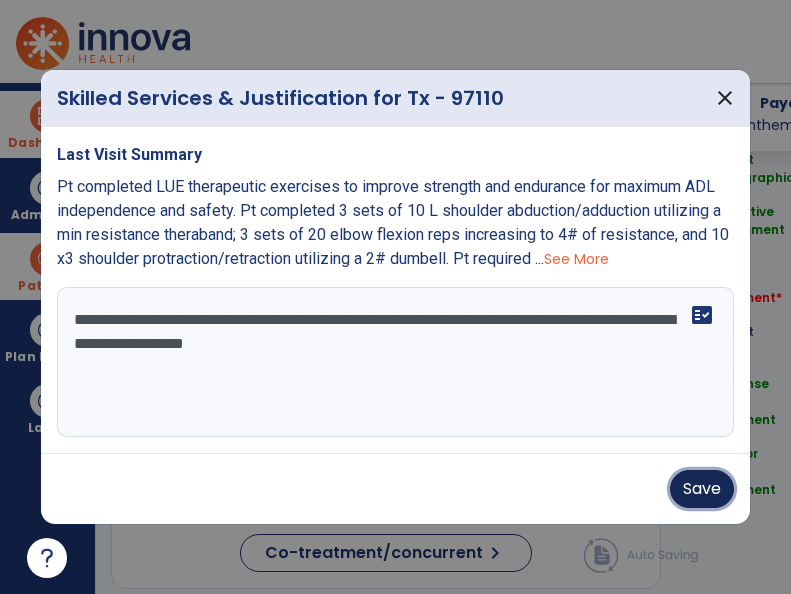 click on "Save" at bounding box center (702, 489) 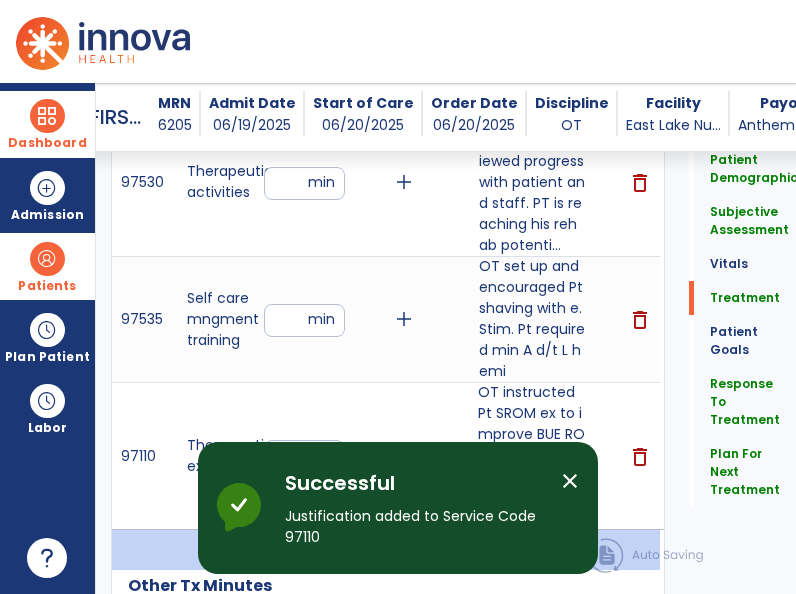 click on "close" at bounding box center [570, 481] 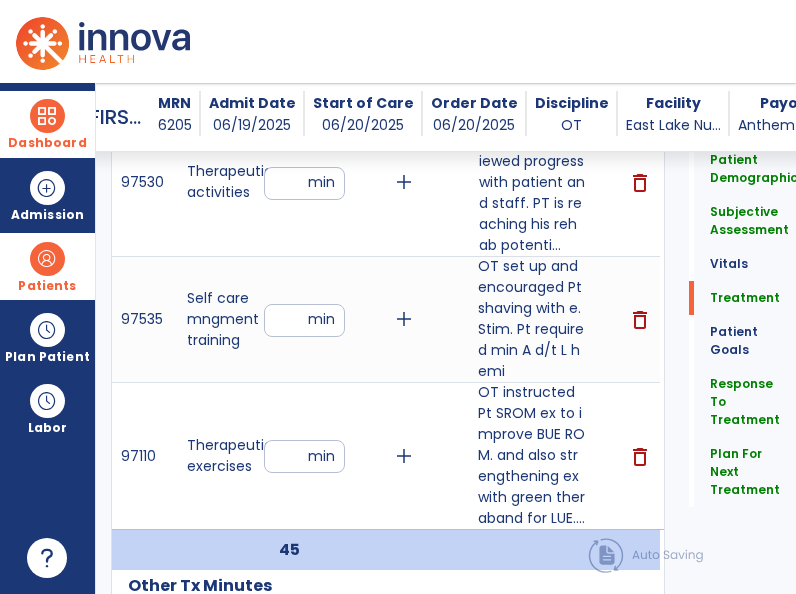 click on "OT set up and encouraged Pt shaving with e. Stim. Pt required min A d/t L hemi" at bounding box center [532, 319] 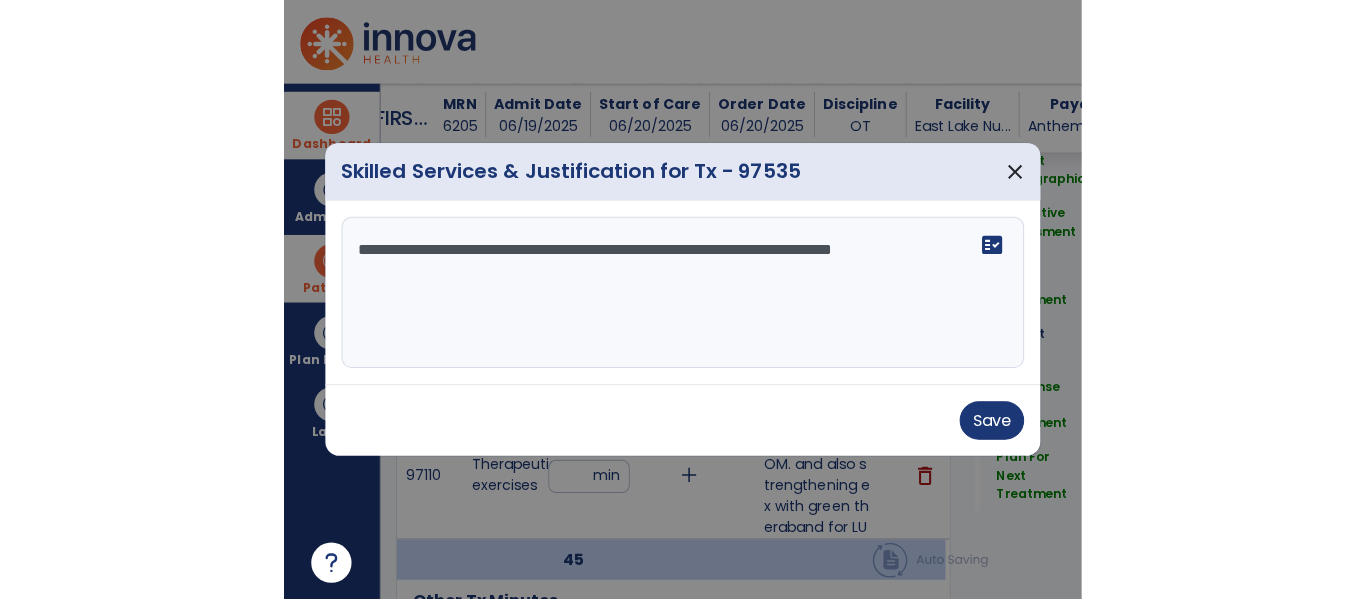scroll, scrollTop: 1466, scrollLeft: 0, axis: vertical 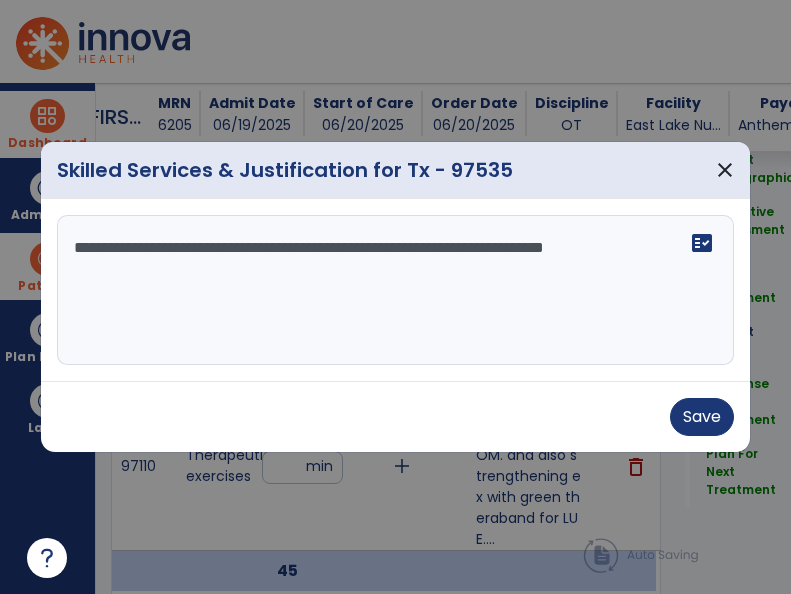 click on "**********" at bounding box center (398, 290) 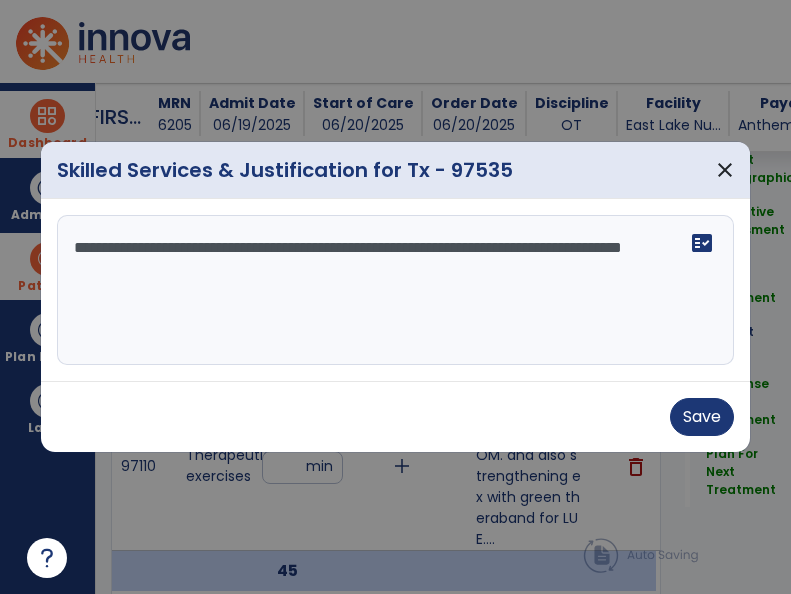 click on "**********" at bounding box center [398, 290] 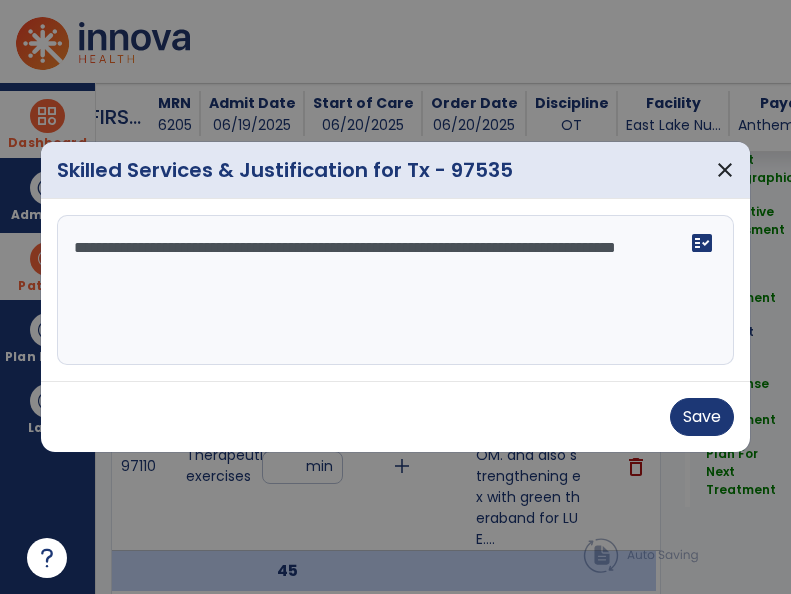 click on "**********" at bounding box center (398, 290) 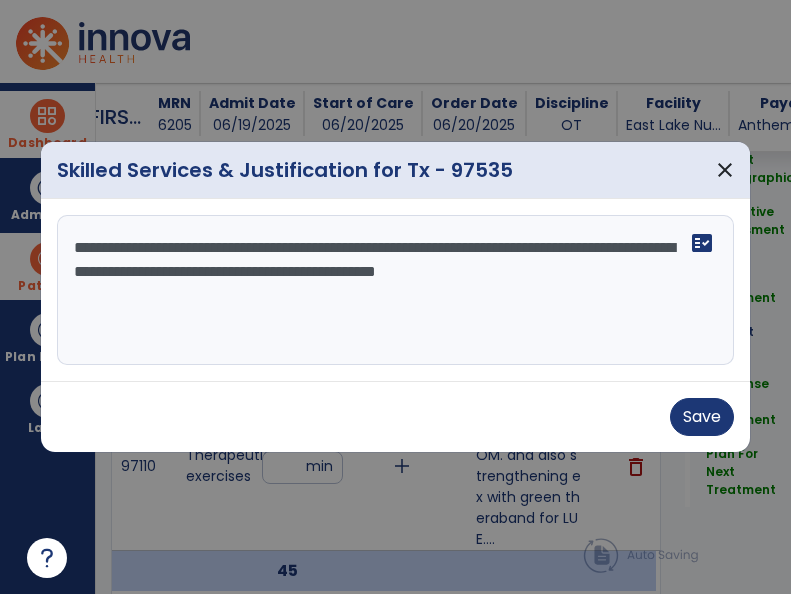 click on "**********" at bounding box center [398, 290] 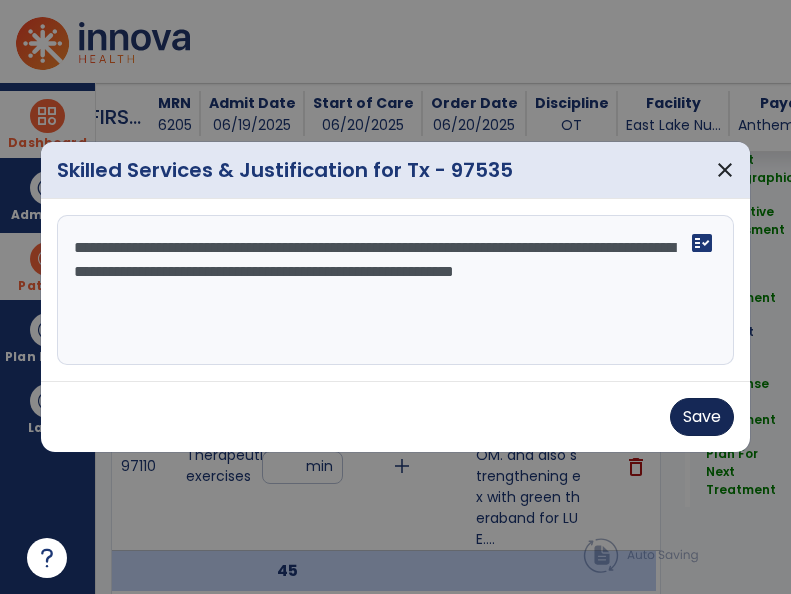 type on "**********" 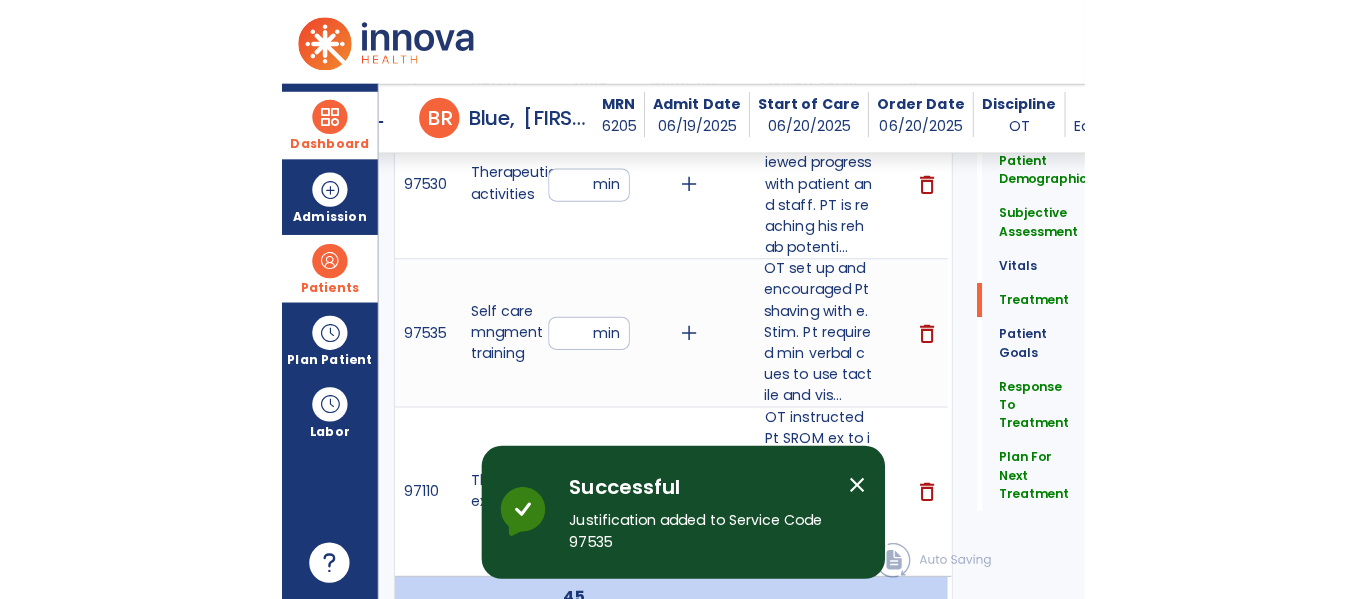 scroll, scrollTop: 1287, scrollLeft: 0, axis: vertical 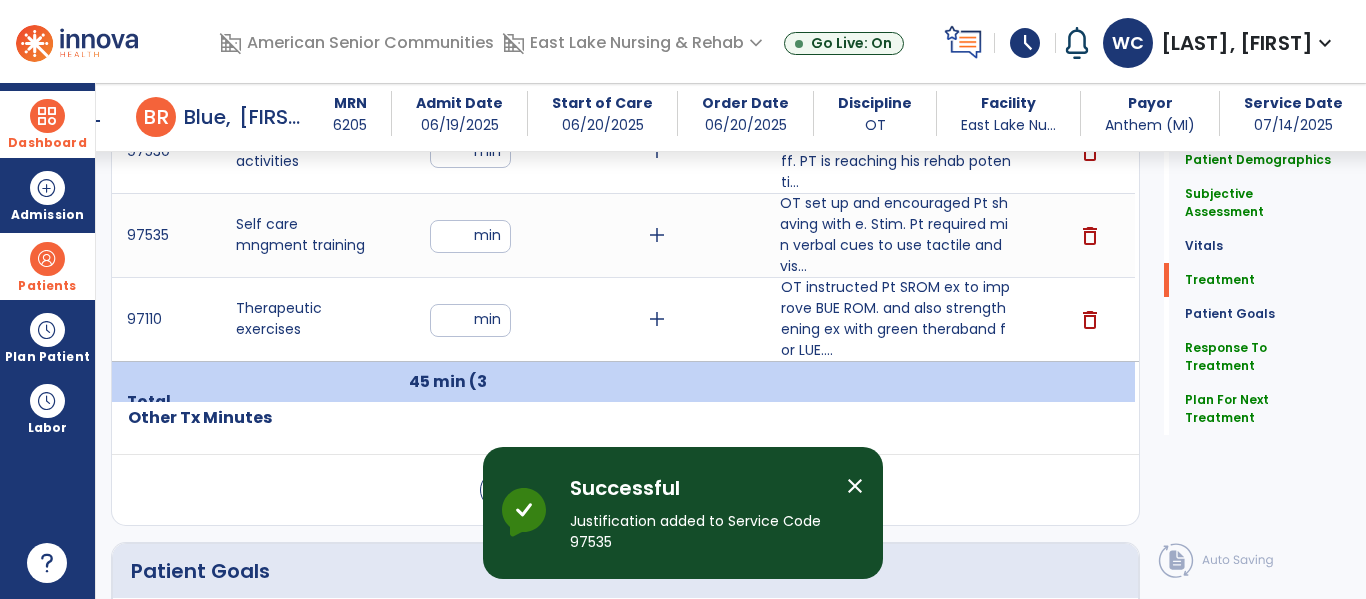 click on "close" at bounding box center [855, 486] 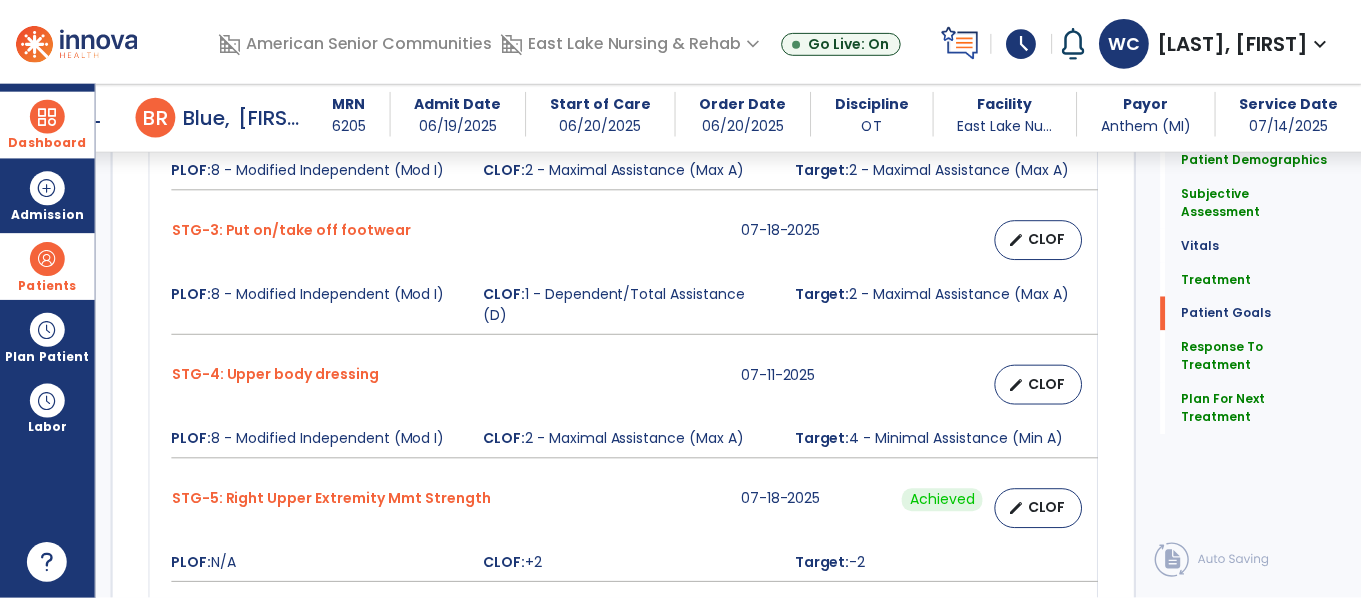 scroll, scrollTop: 3155, scrollLeft: 0, axis: vertical 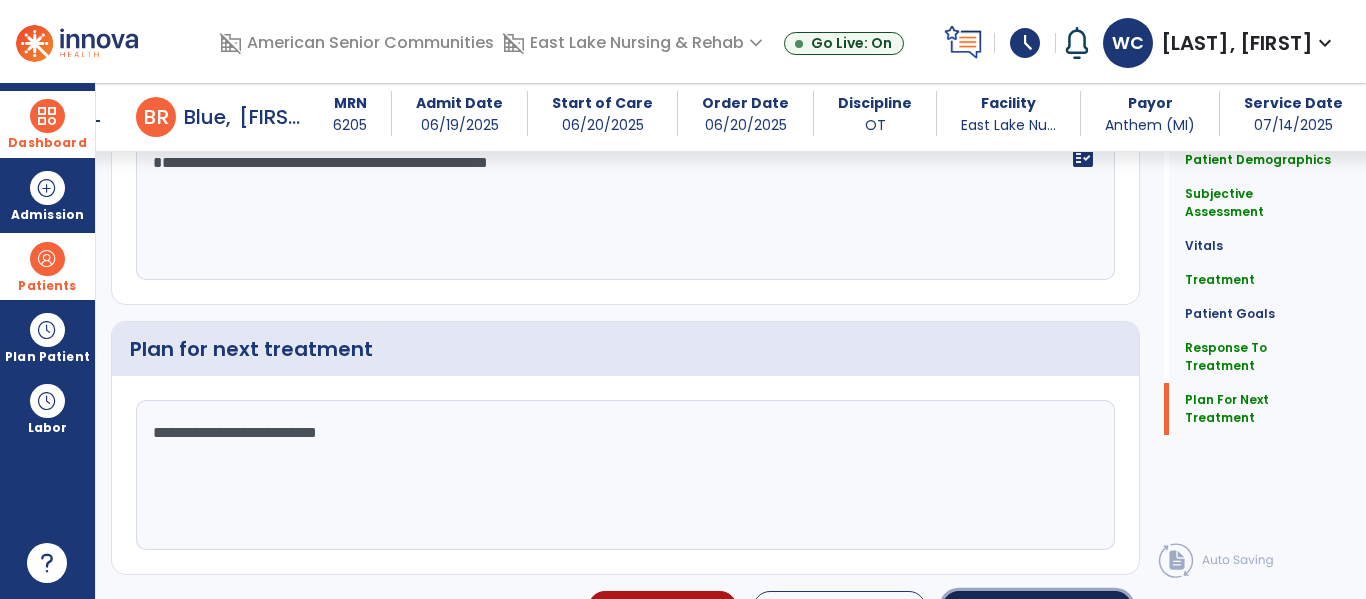 click on "Sign Doc  chevron_right" 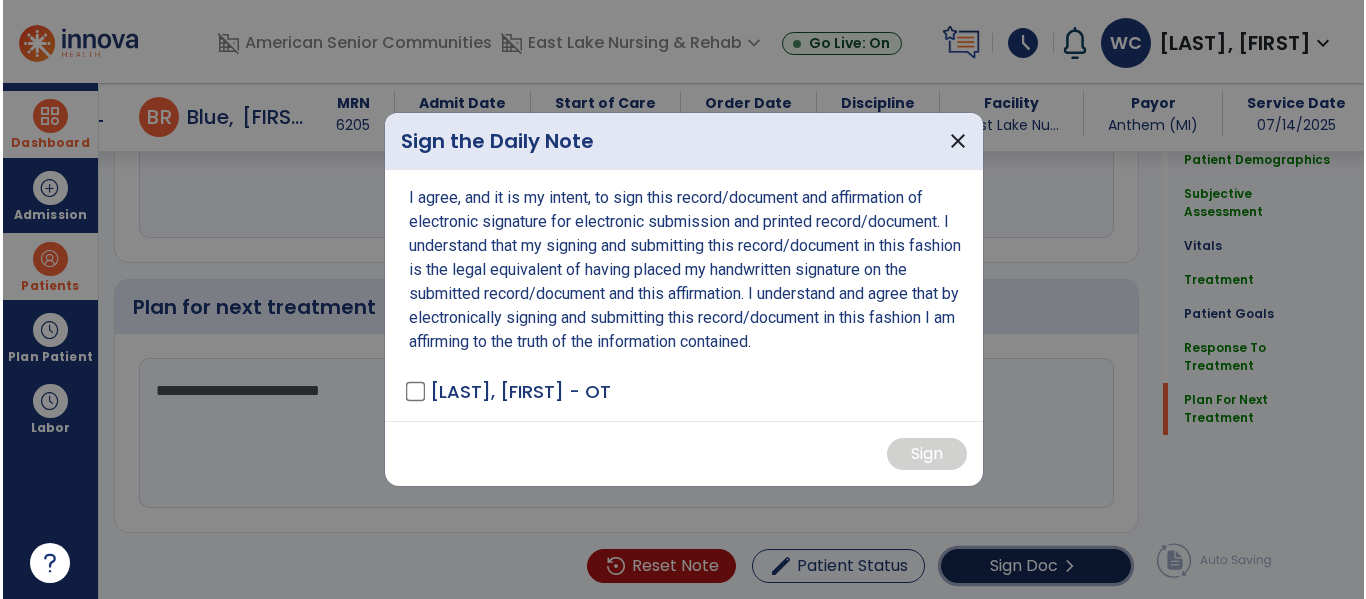 scroll, scrollTop: 3197, scrollLeft: 0, axis: vertical 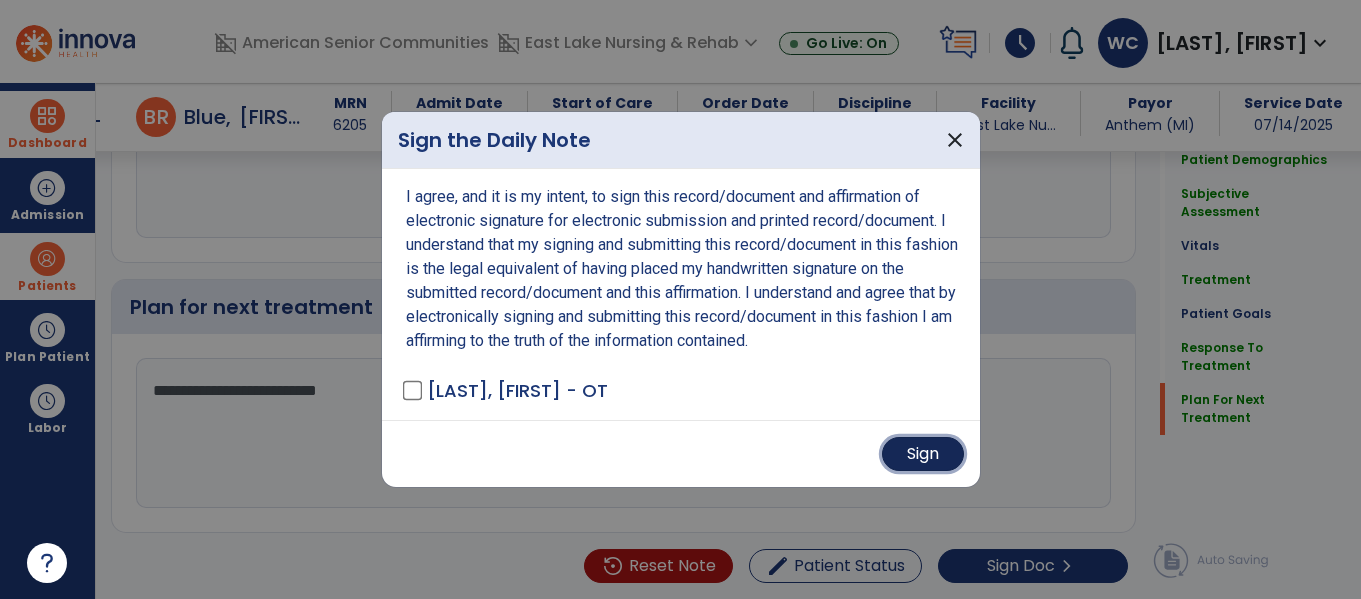 click on "Sign" at bounding box center [923, 454] 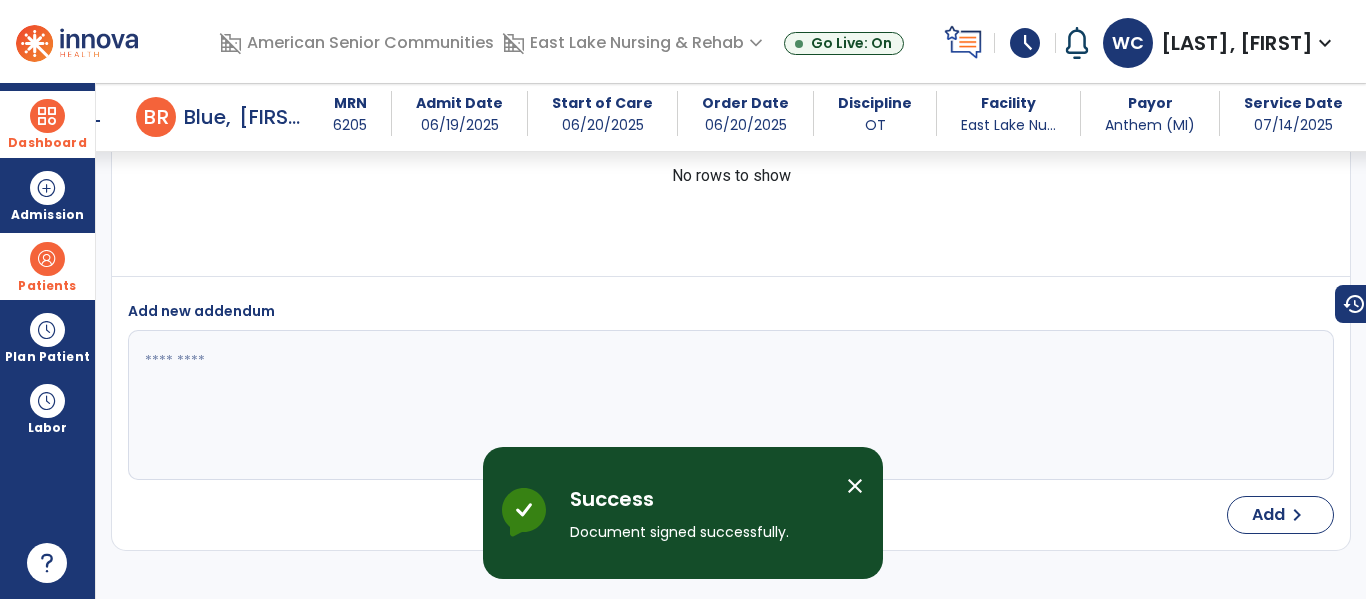 scroll, scrollTop: 4367, scrollLeft: 0, axis: vertical 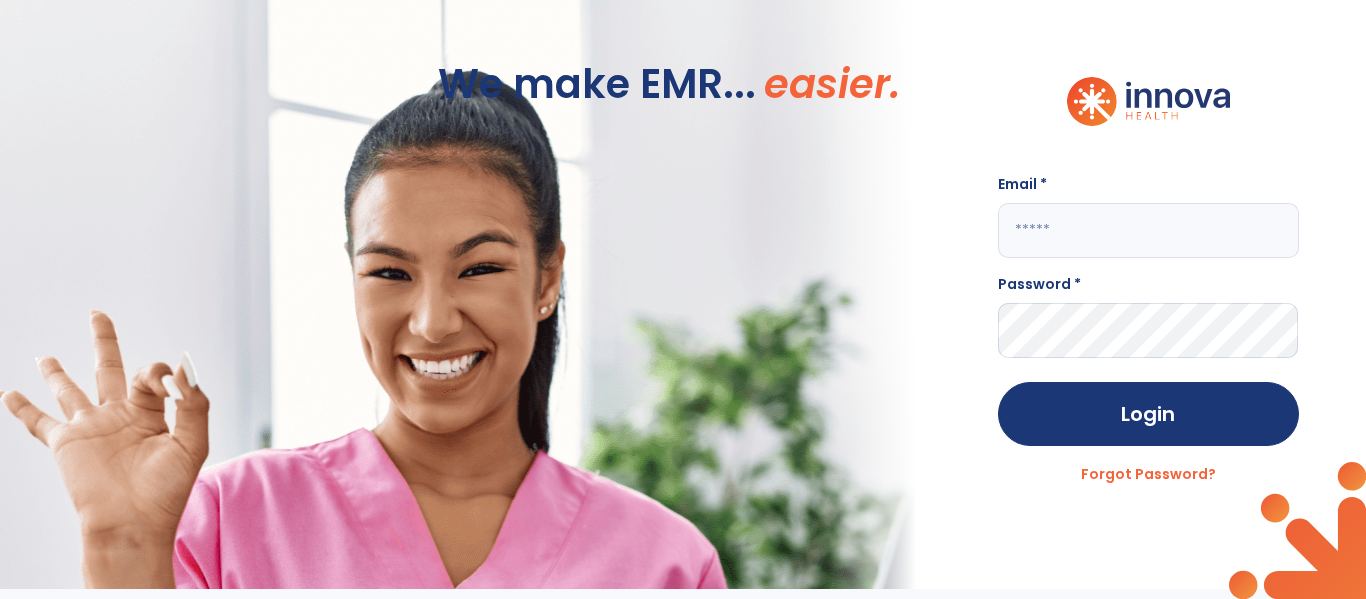 click 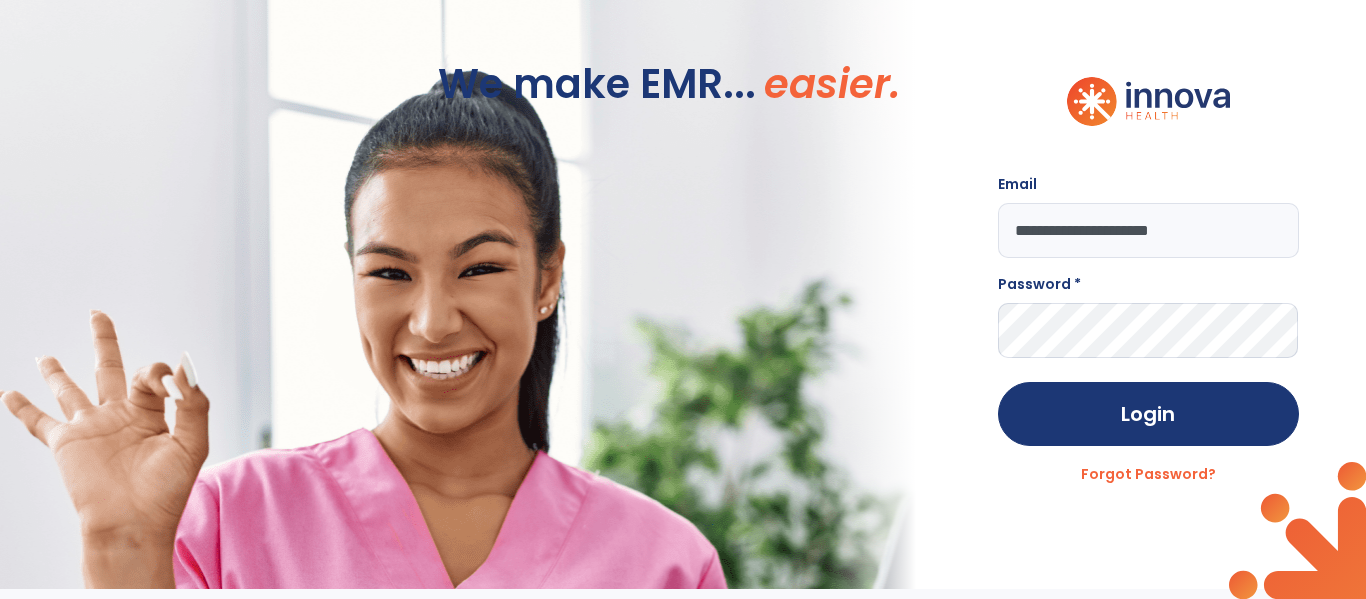 scroll, scrollTop: -10, scrollLeft: 0, axis: vertical 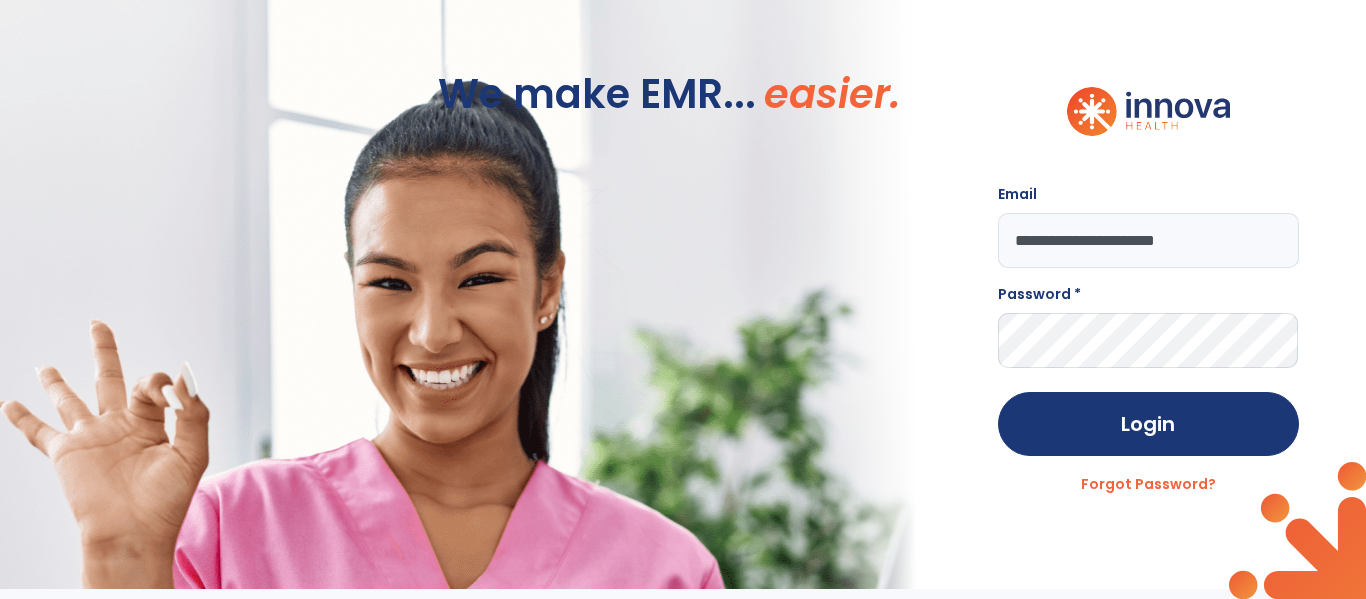 click on "**********" 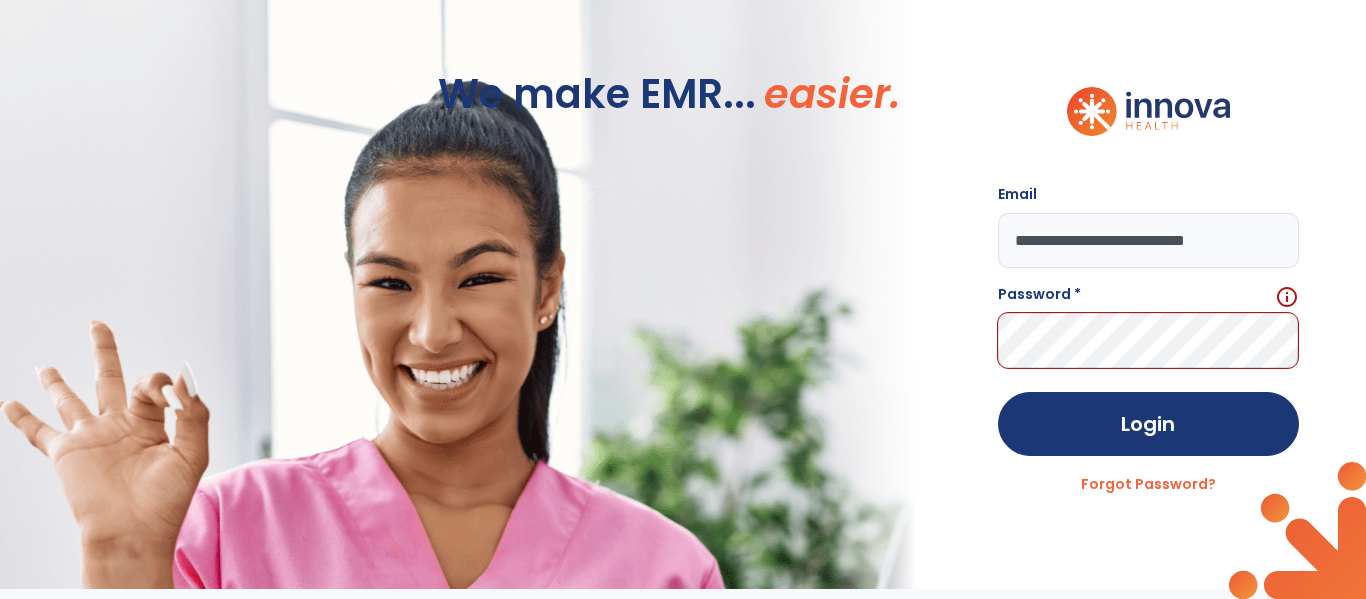 scroll, scrollTop: 0, scrollLeft: 1, axis: horizontal 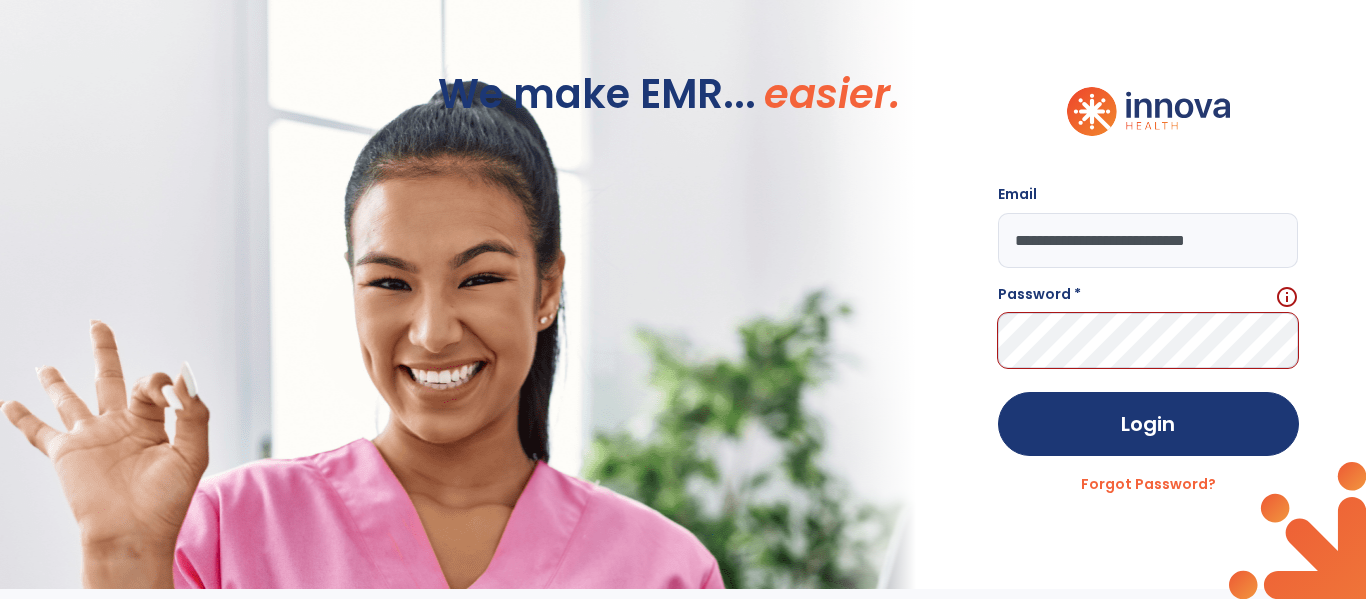 click on "**********" 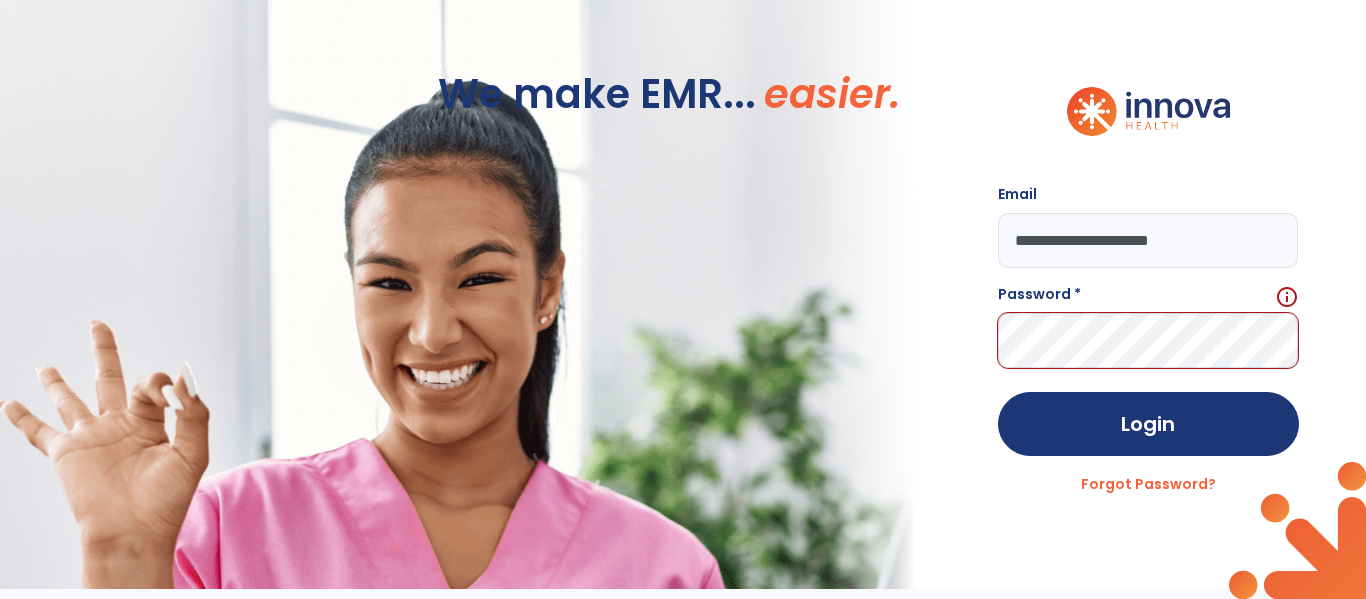 scroll, scrollTop: 0, scrollLeft: 0, axis: both 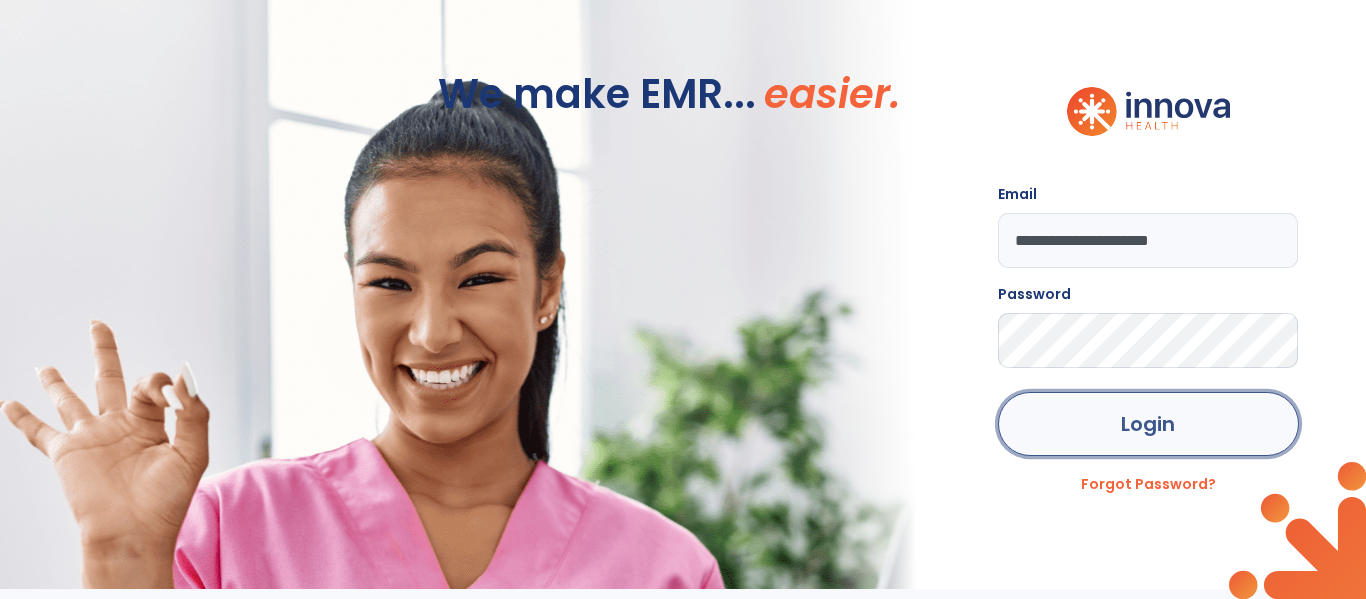 click on "Login" 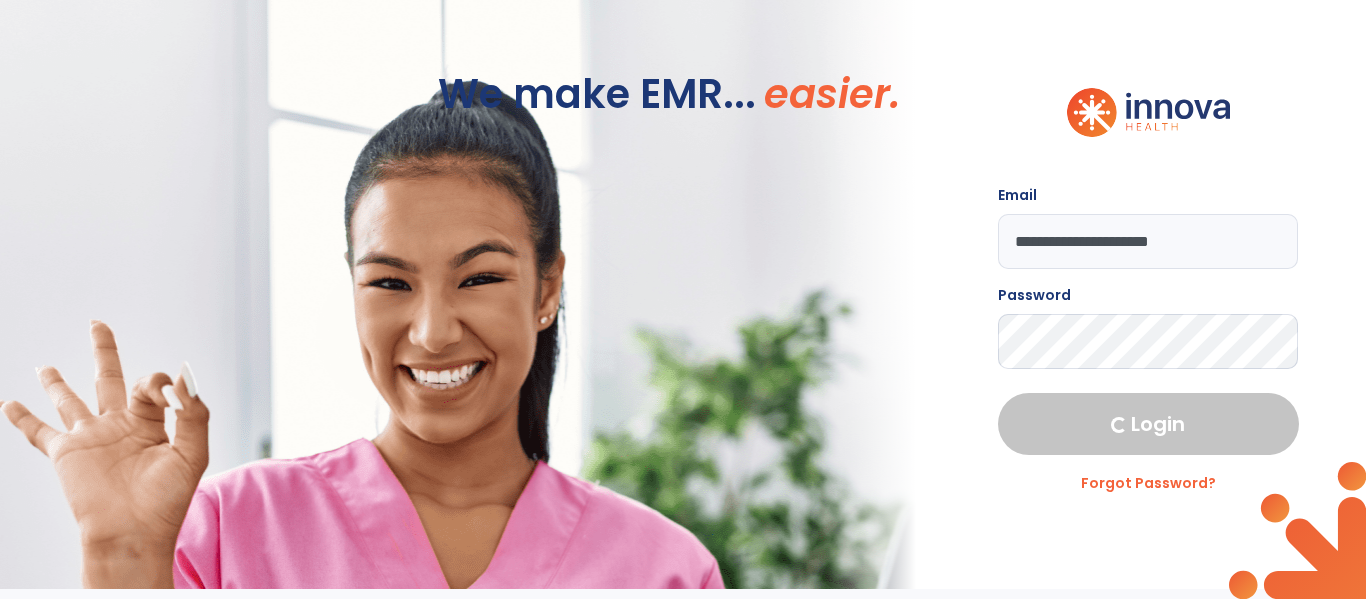 select on "****" 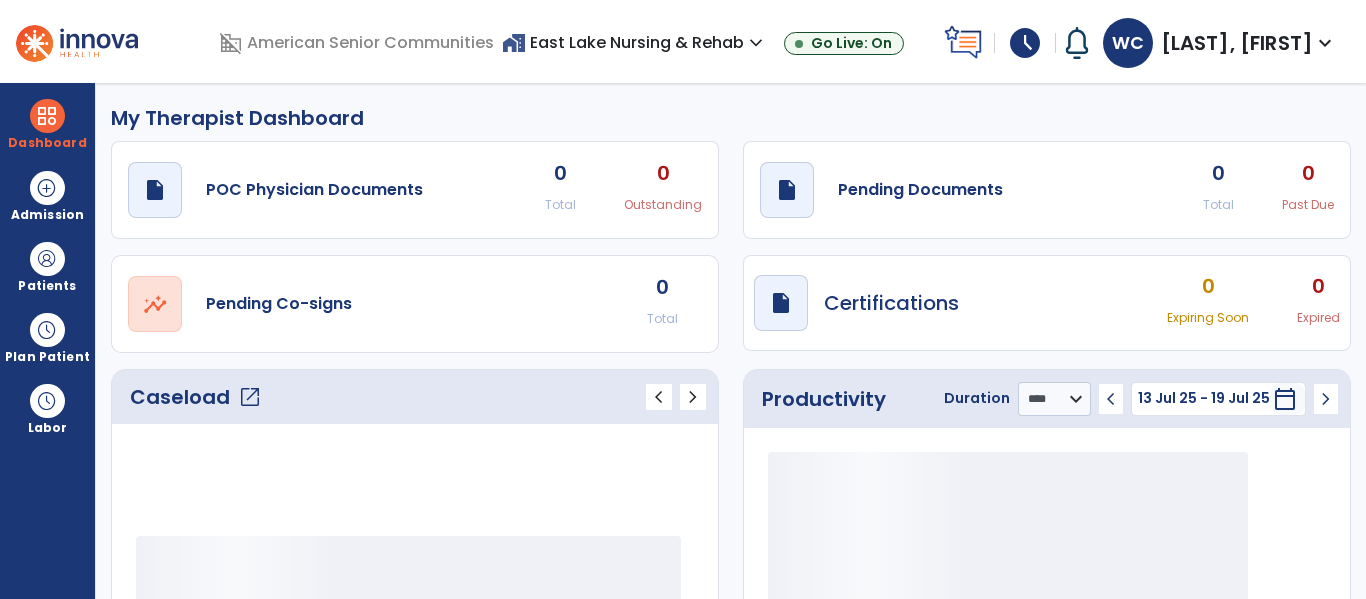 scroll, scrollTop: 0, scrollLeft: 0, axis: both 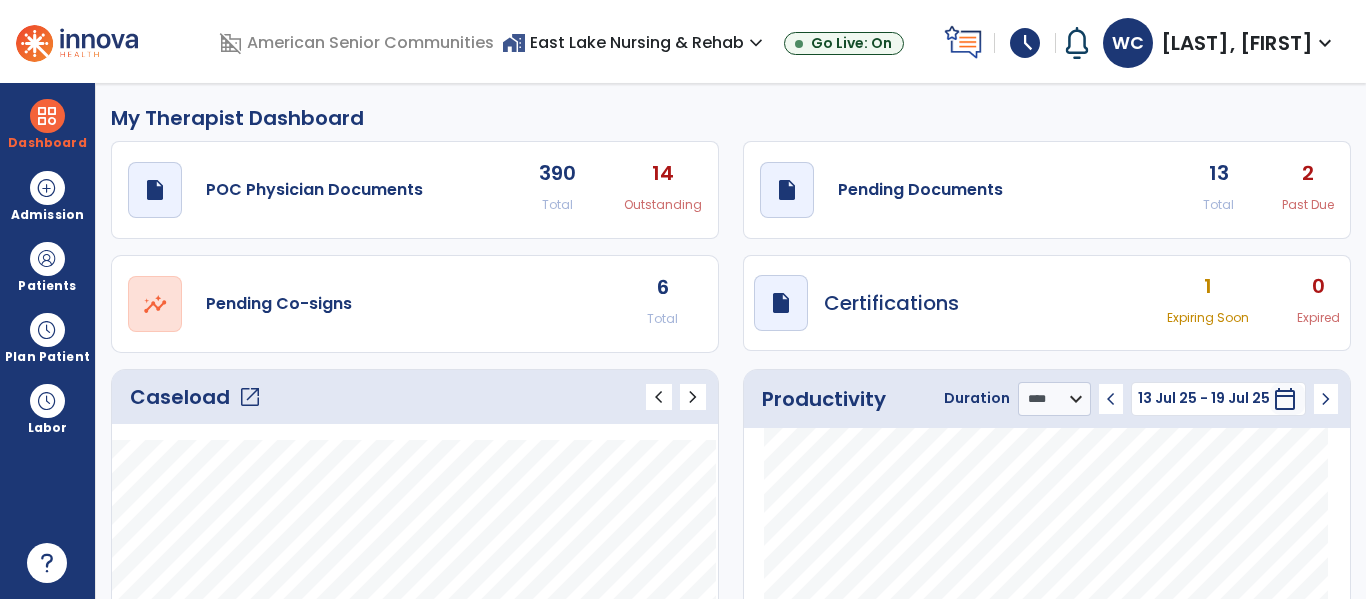 click on "Caseload   open_in_new" 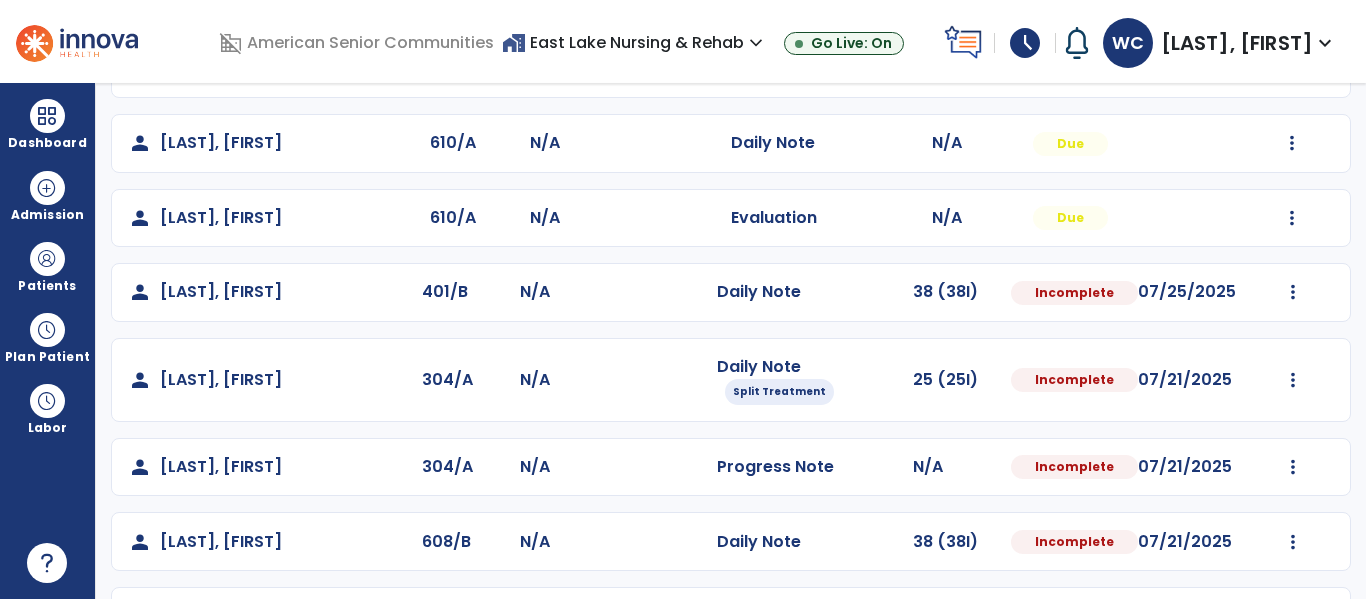 scroll, scrollTop: 525, scrollLeft: 0, axis: vertical 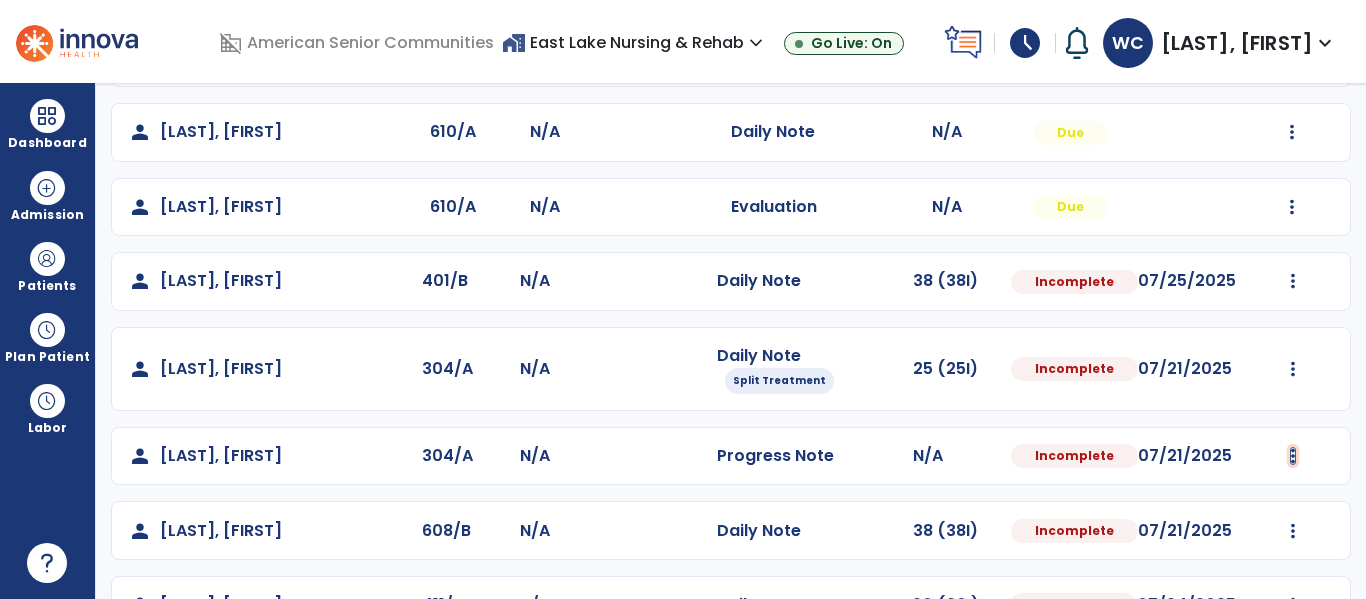 click at bounding box center [1293, -166] 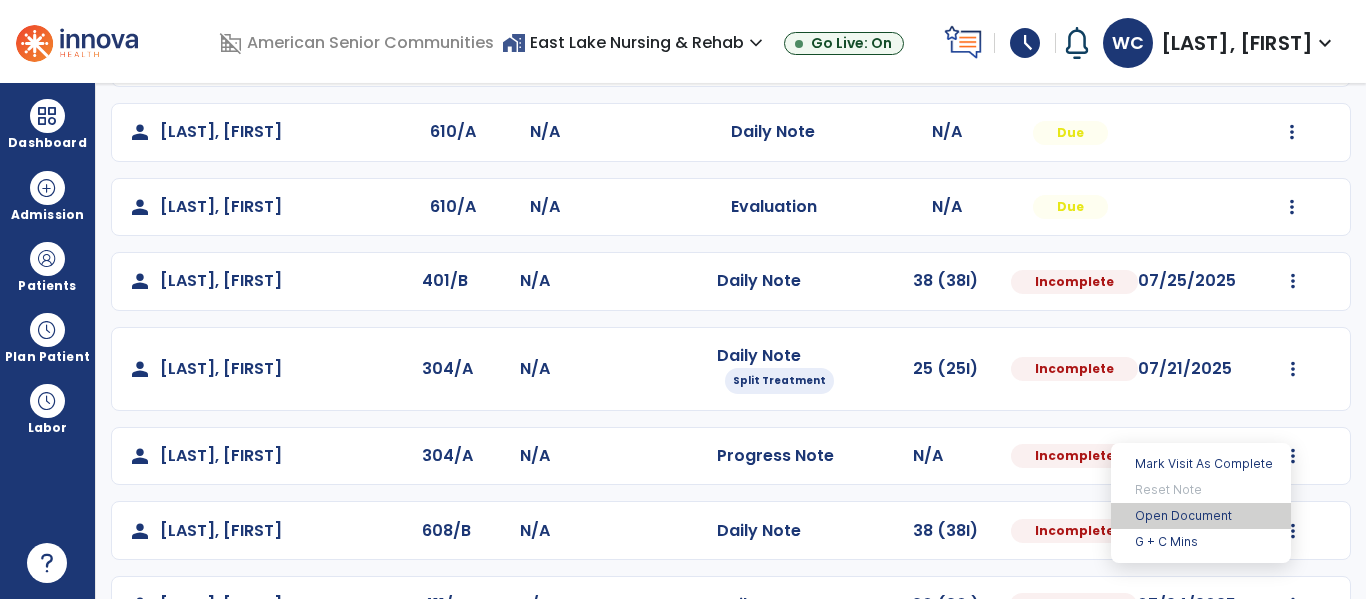 click on "Open Document" at bounding box center [1201, 516] 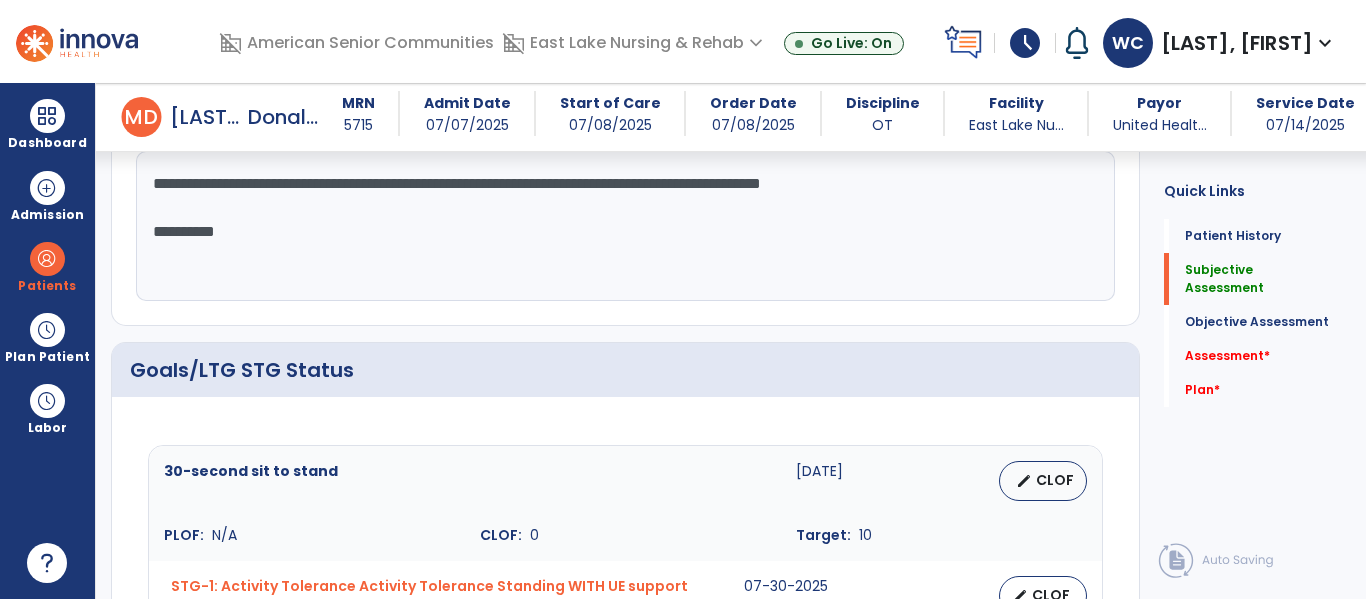 scroll, scrollTop: 520, scrollLeft: 0, axis: vertical 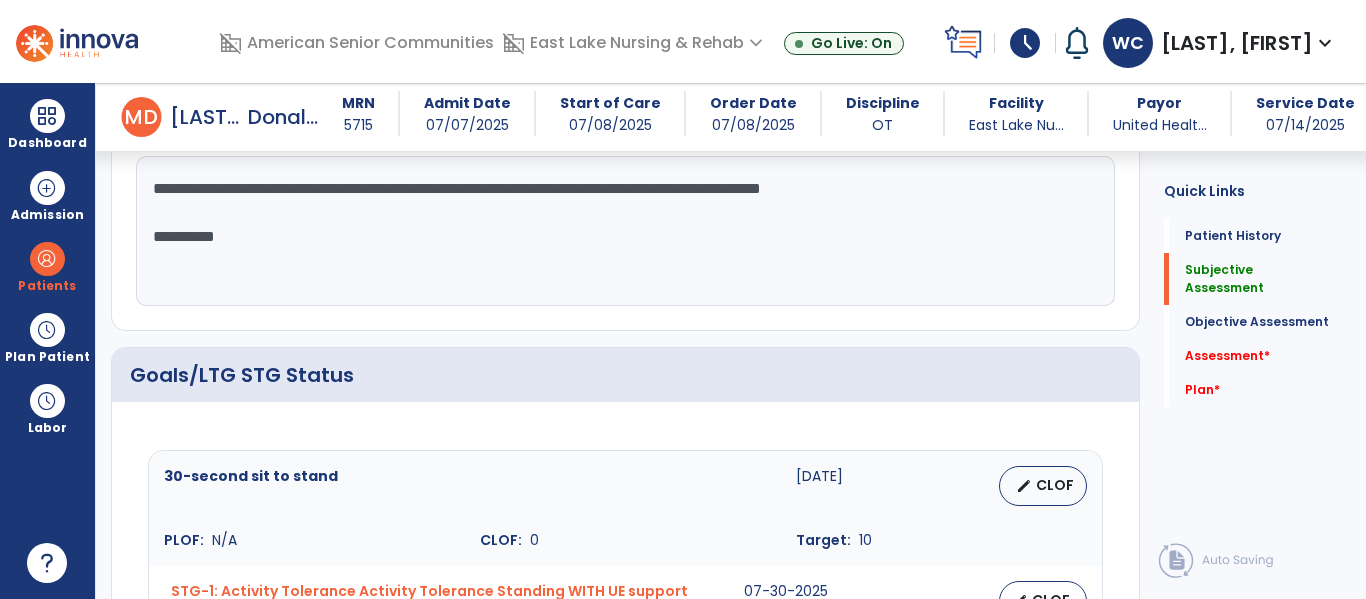 click on "**********" 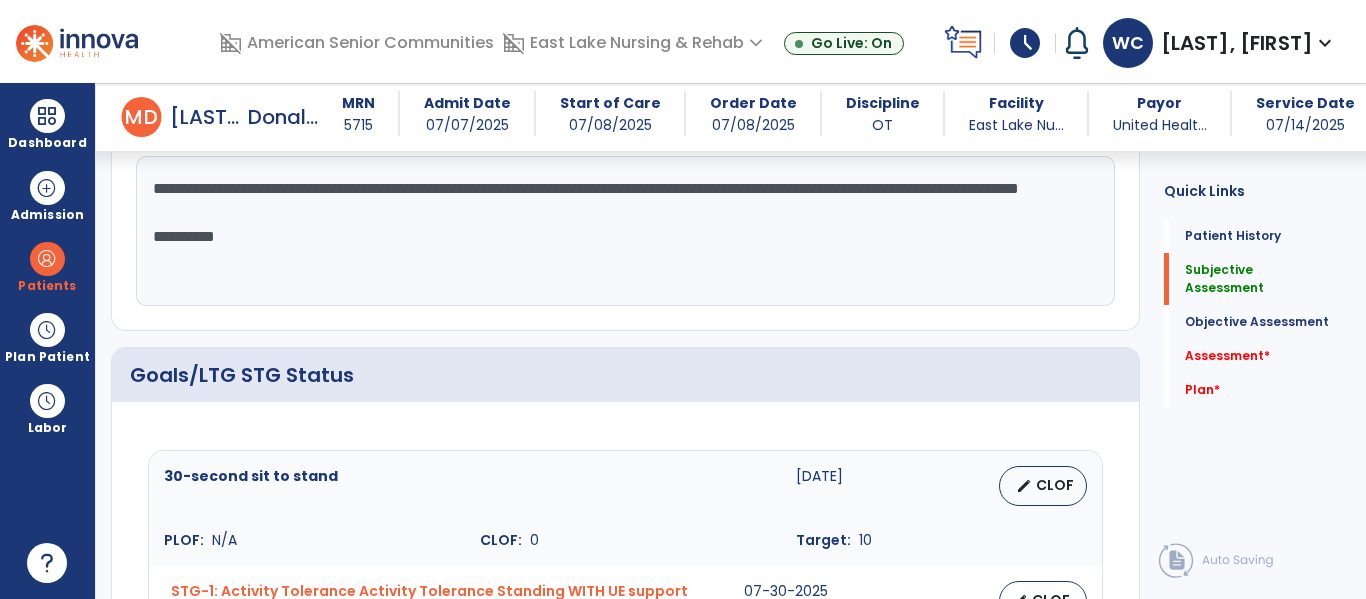 click on "**********" 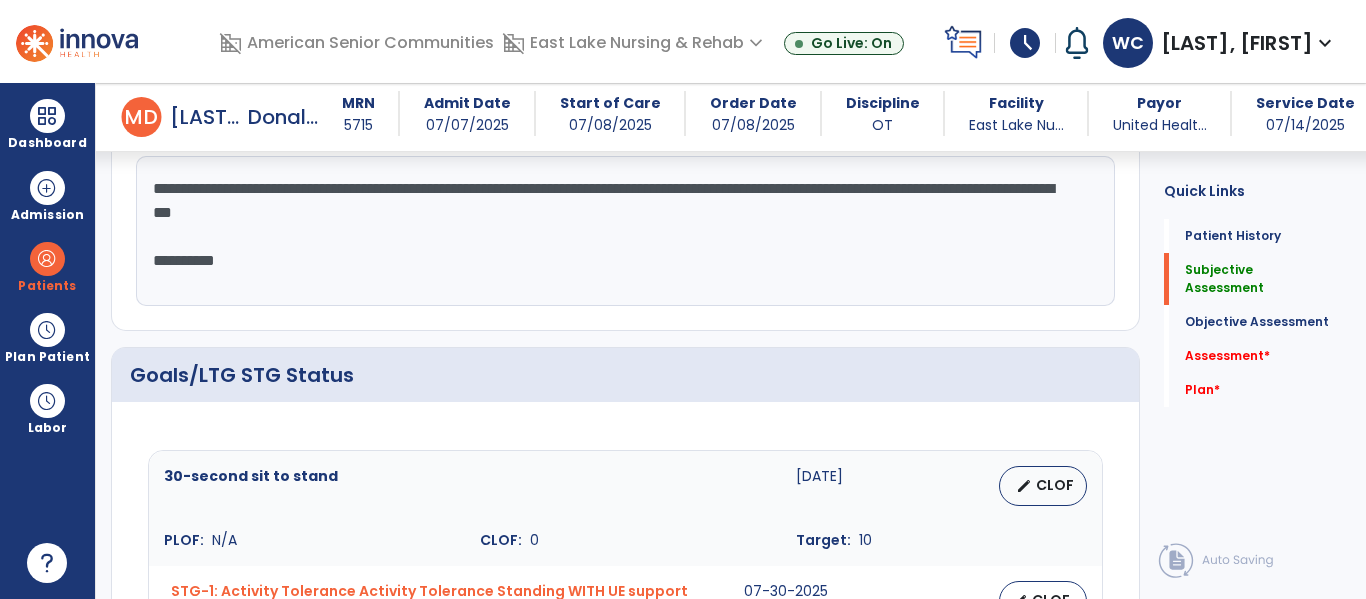 click on "**********" 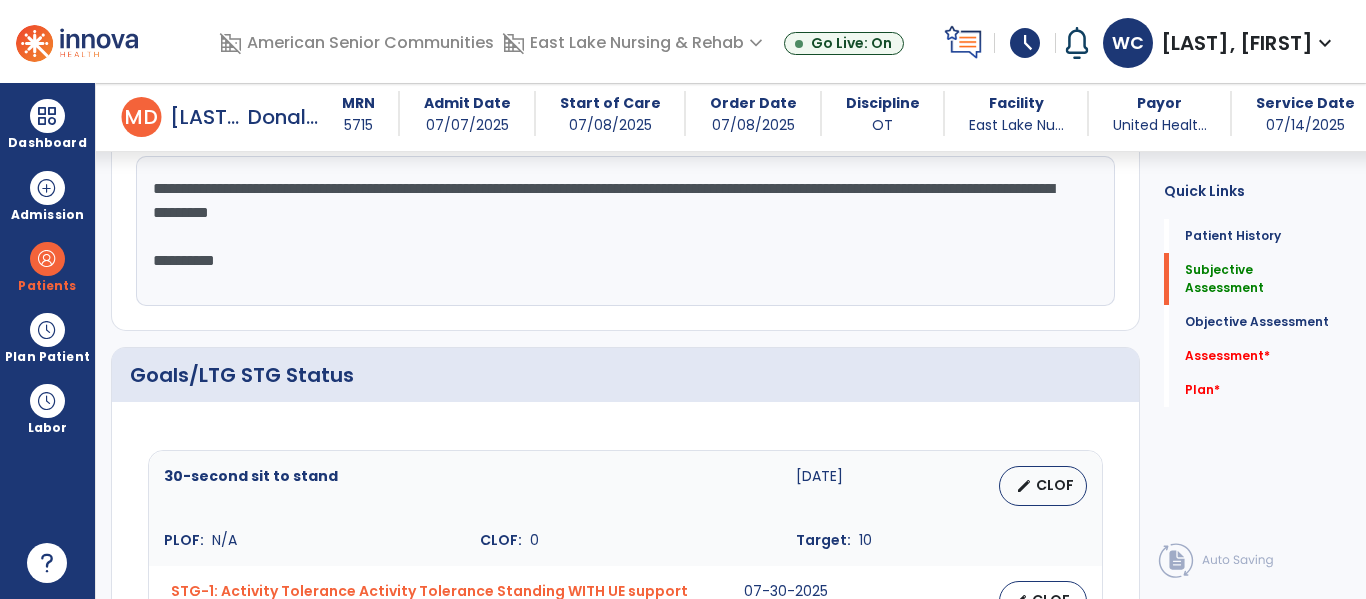 click on "**********" 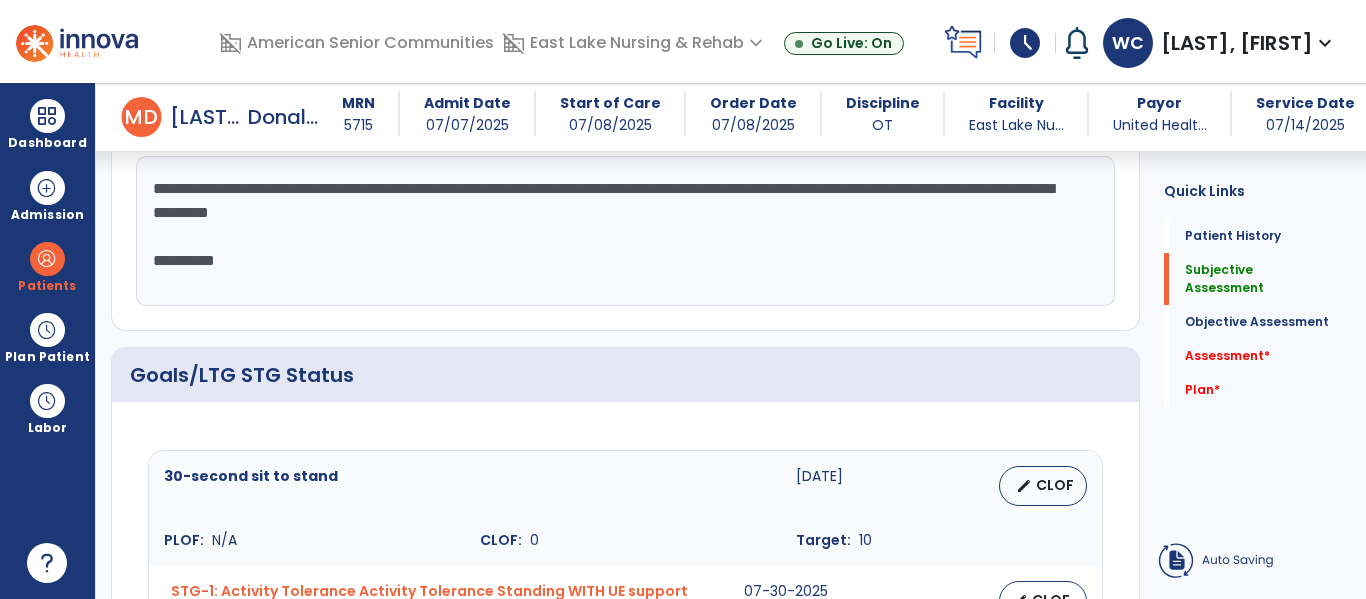 click on "**********" 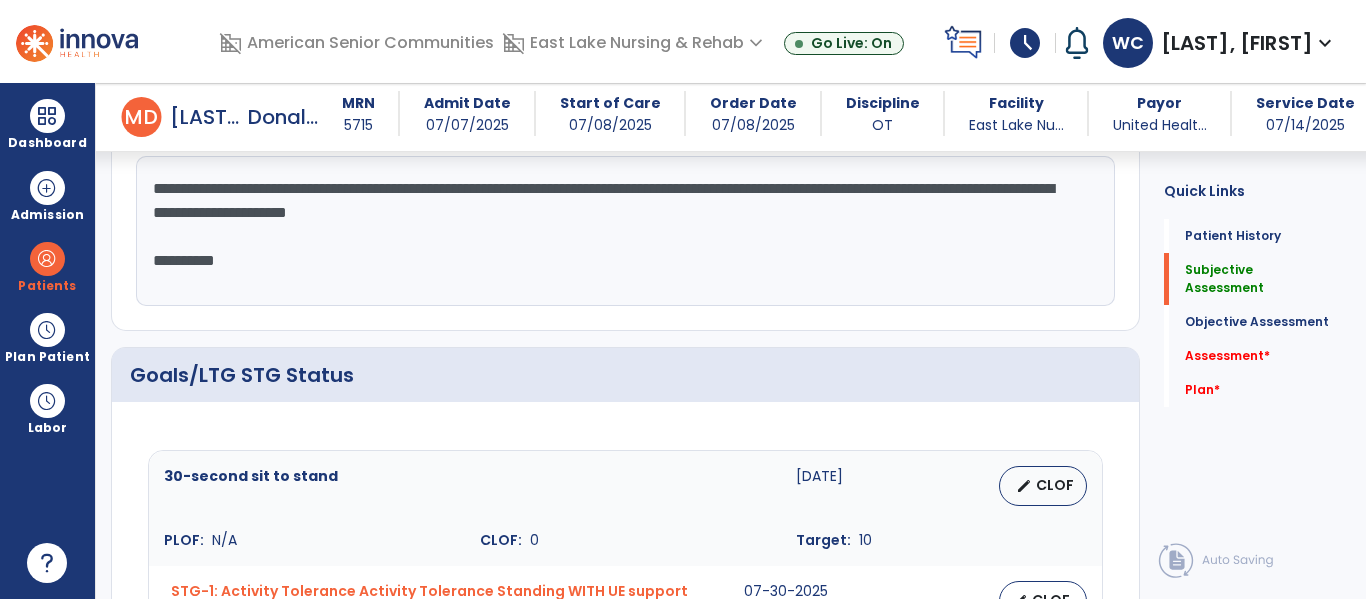 click on "**********" 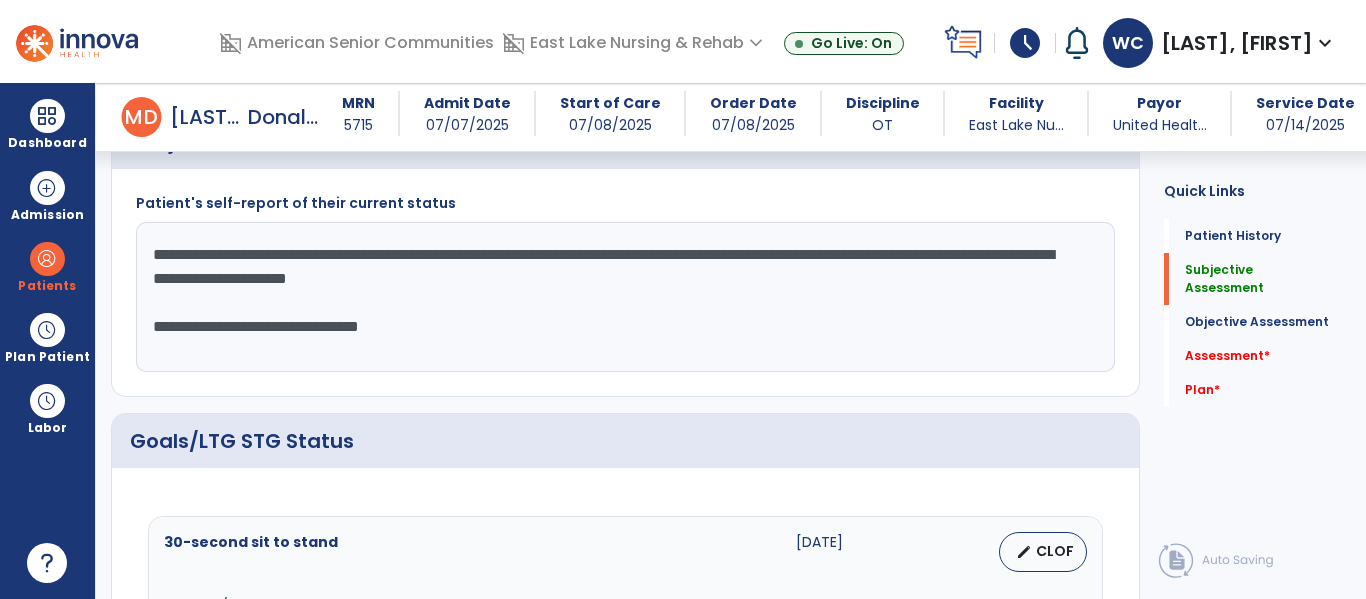 scroll, scrollTop: 456, scrollLeft: 0, axis: vertical 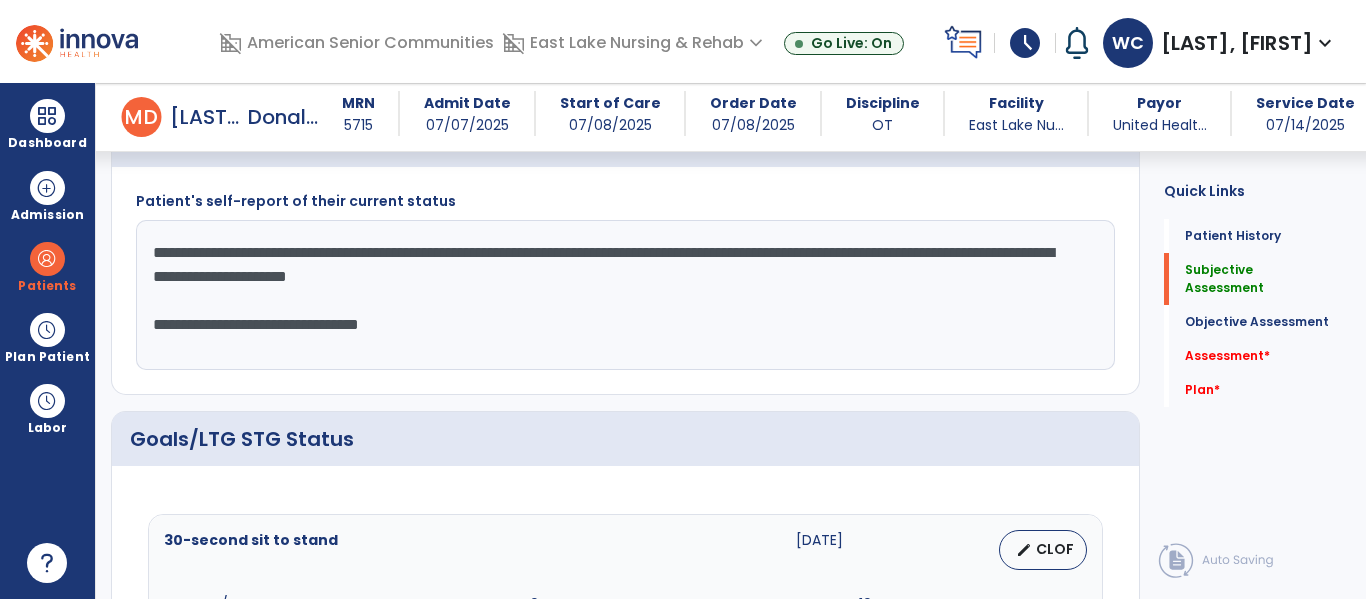 click on "**********" 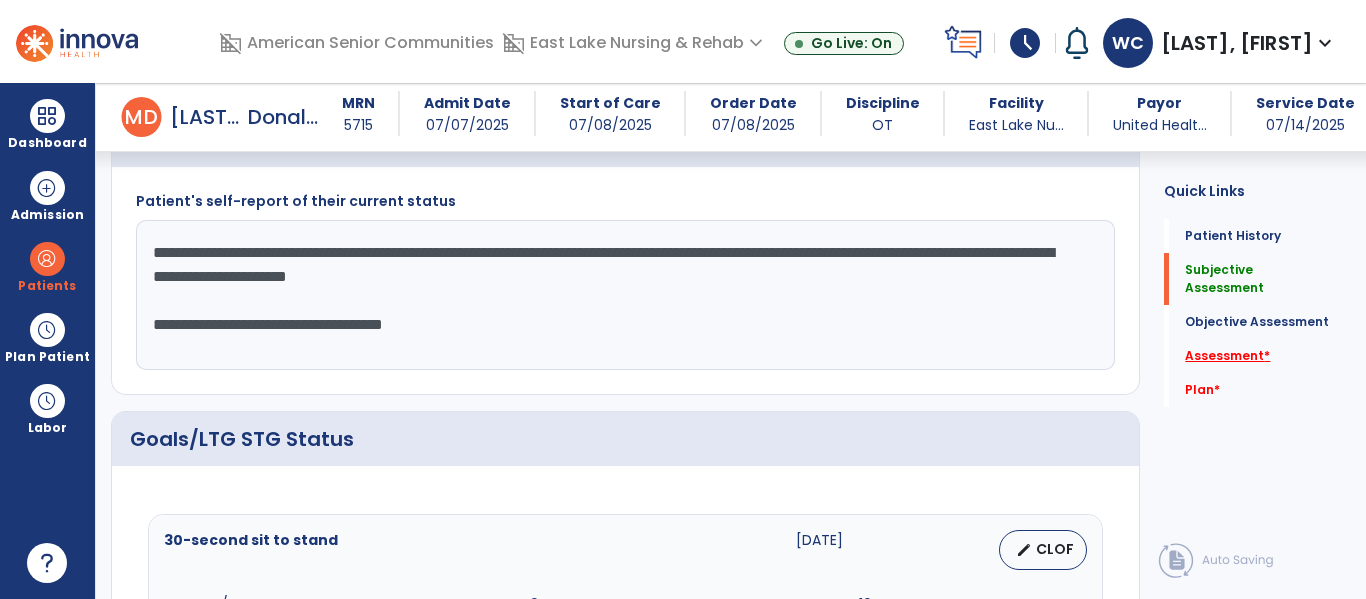 type on "**********" 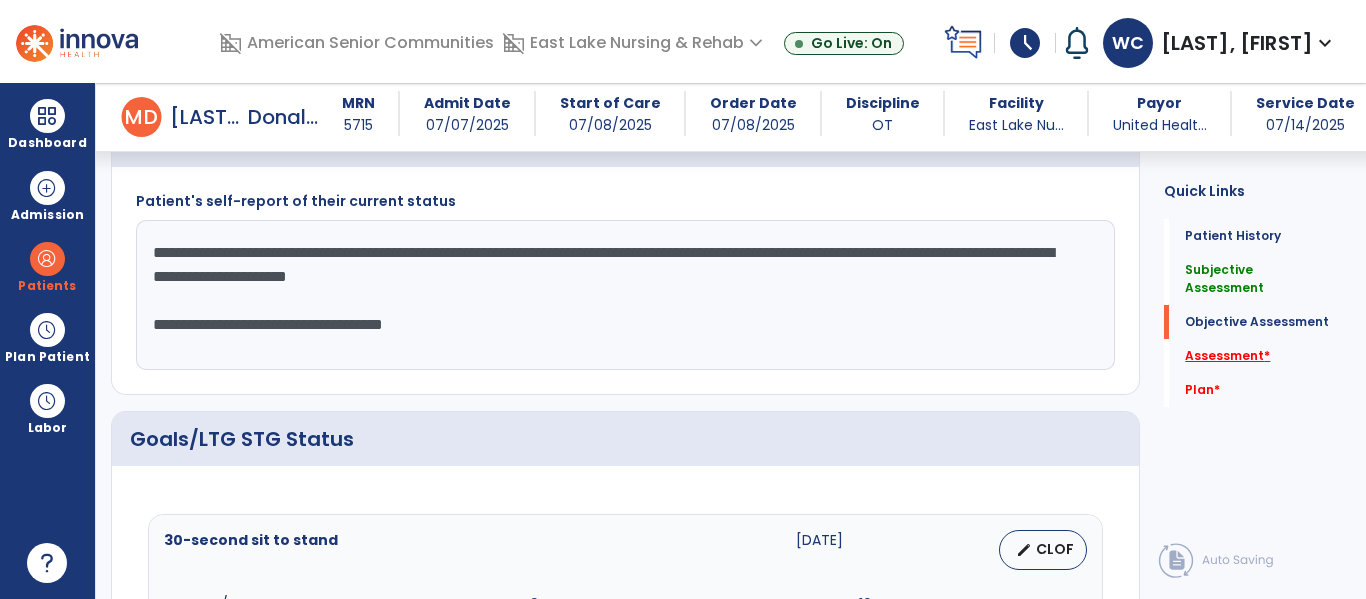 scroll, scrollTop: 922, scrollLeft: 0, axis: vertical 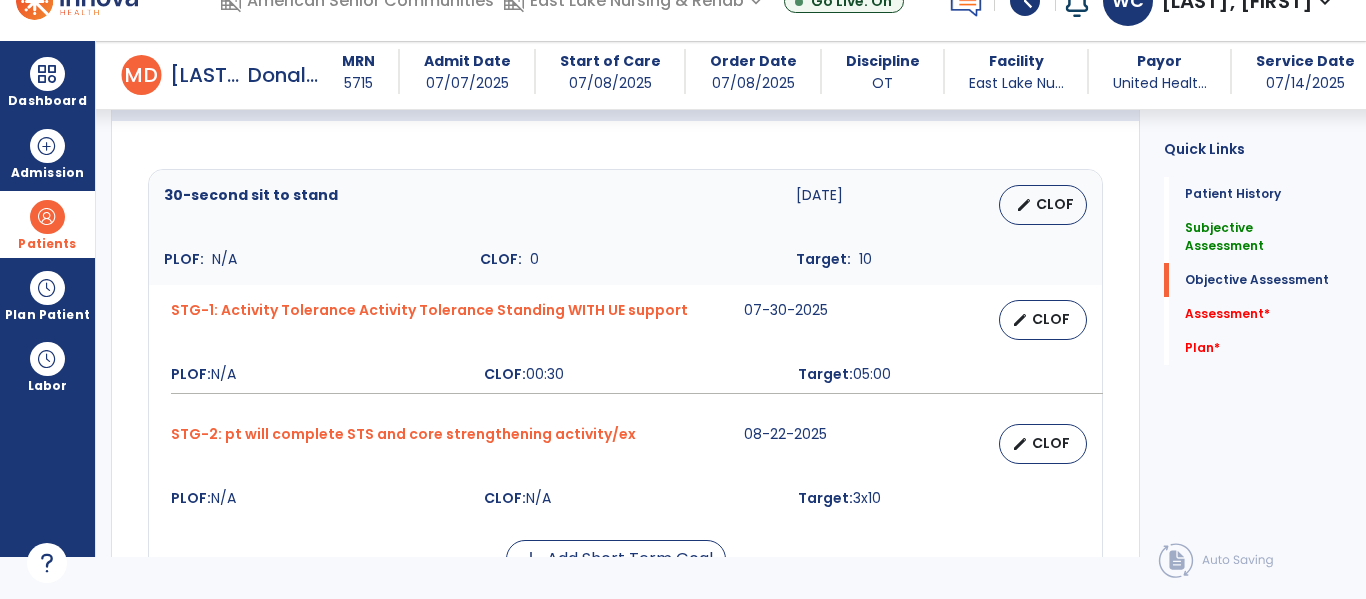 click at bounding box center [47, 217] 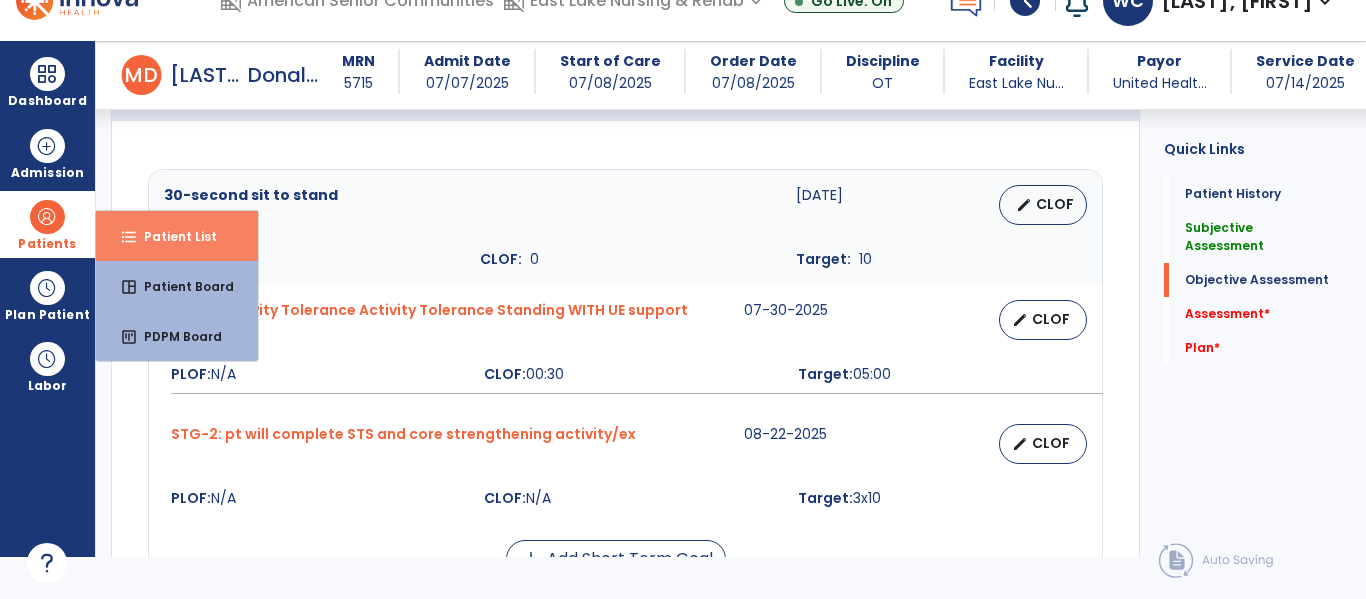 click on "Patient List" at bounding box center [172, 236] 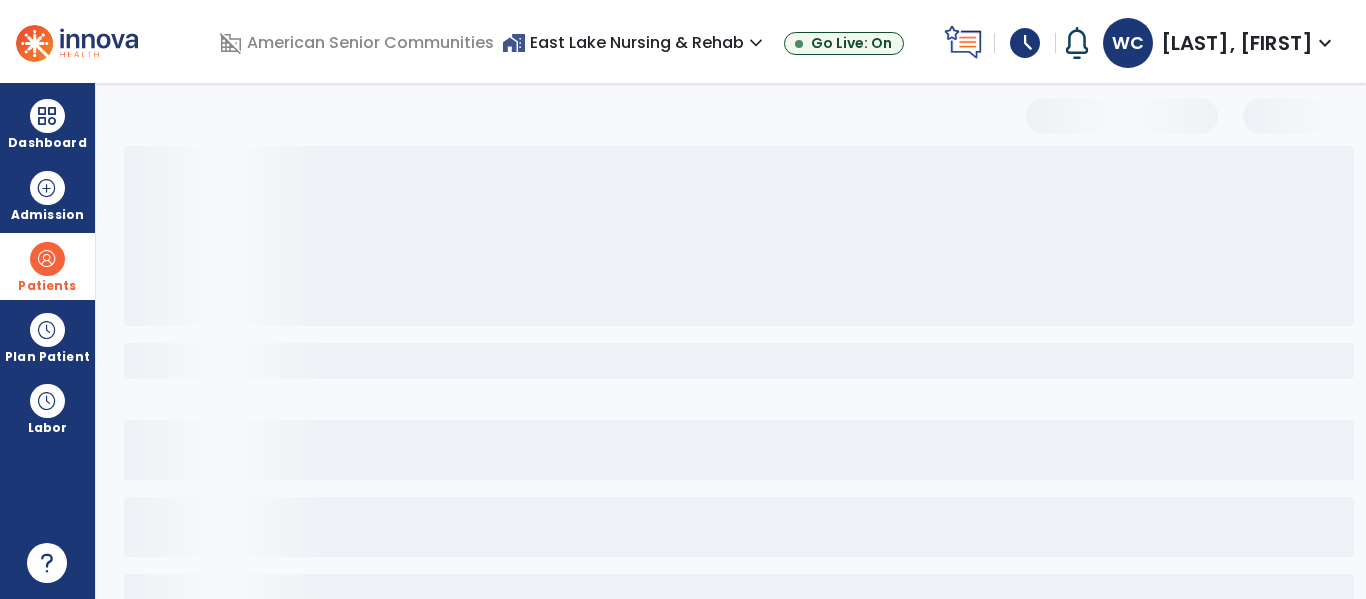scroll, scrollTop: 0, scrollLeft: 0, axis: both 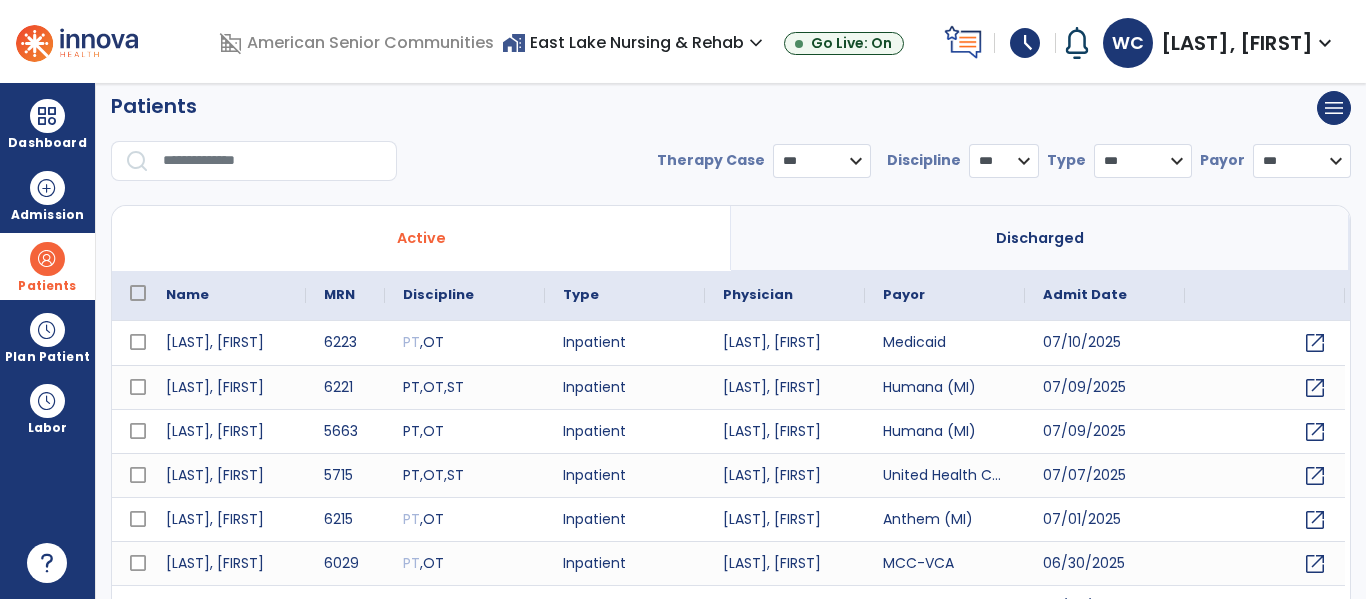 click at bounding box center [273, 161] 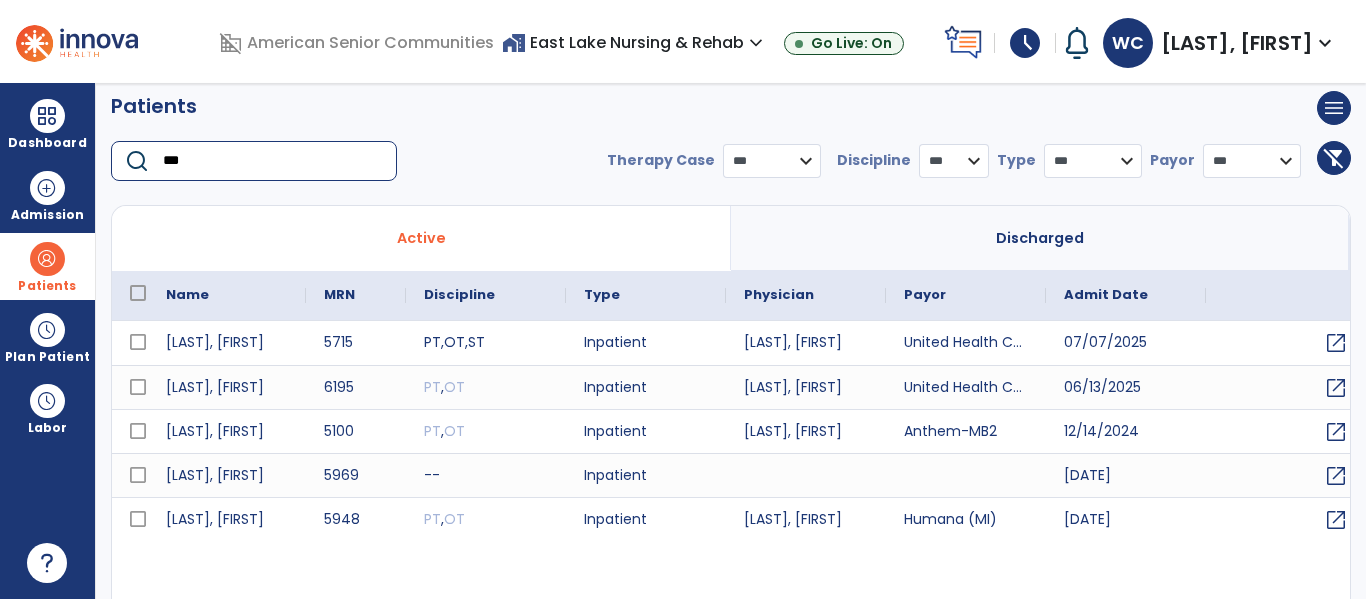 type on "***" 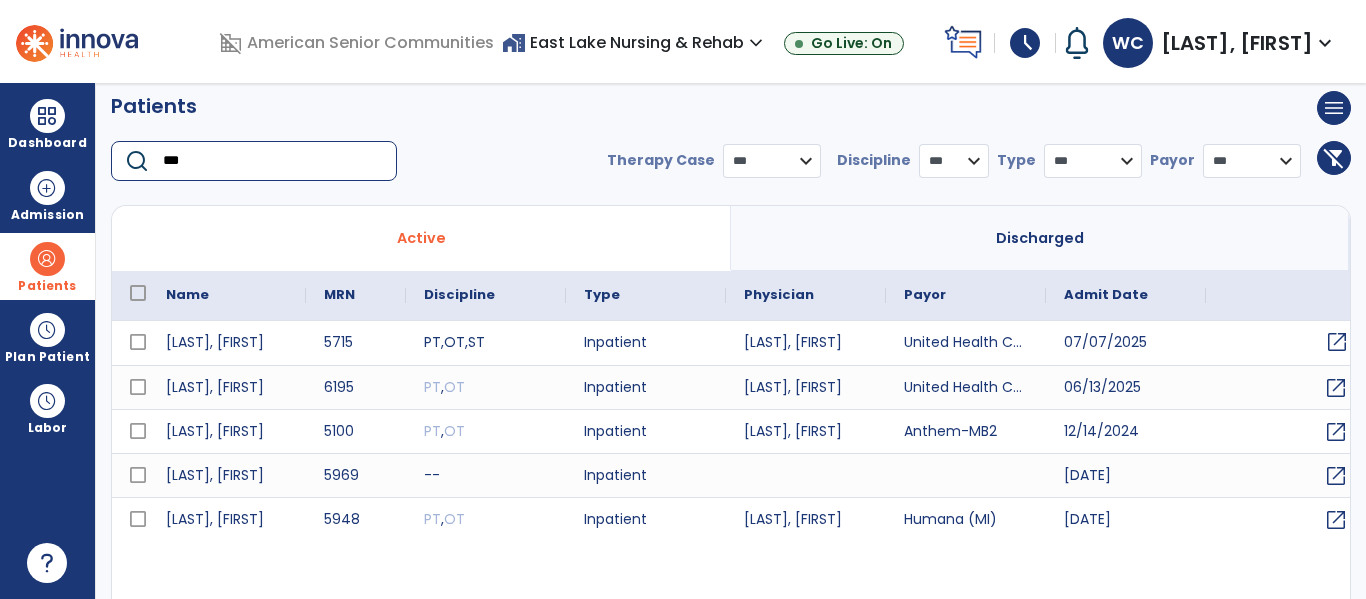 click on "open_in_new" at bounding box center (1337, 342) 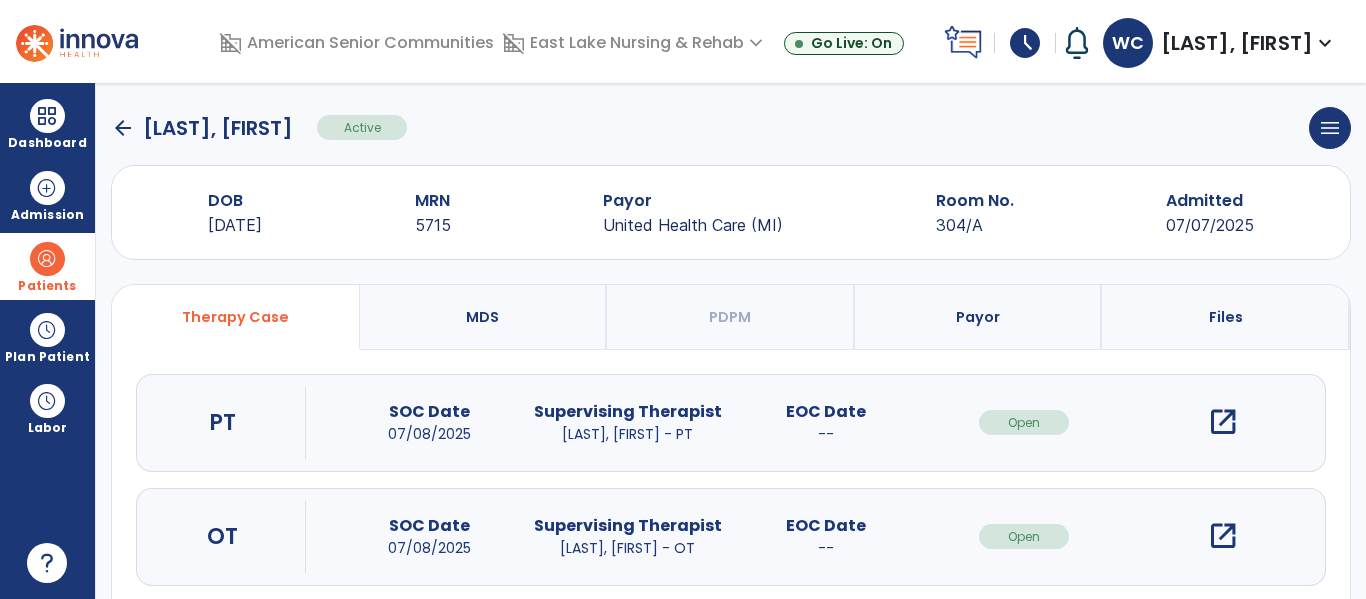 click on "open_in_new" at bounding box center [1223, 536] 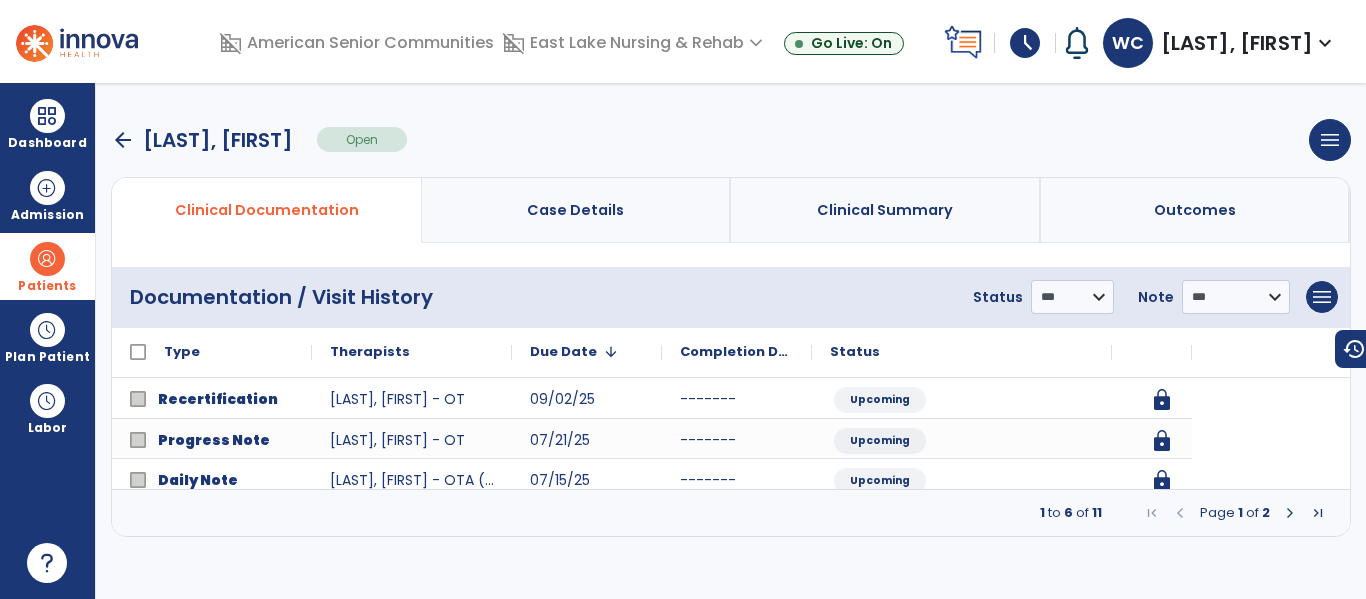 scroll, scrollTop: 0, scrollLeft: 0, axis: both 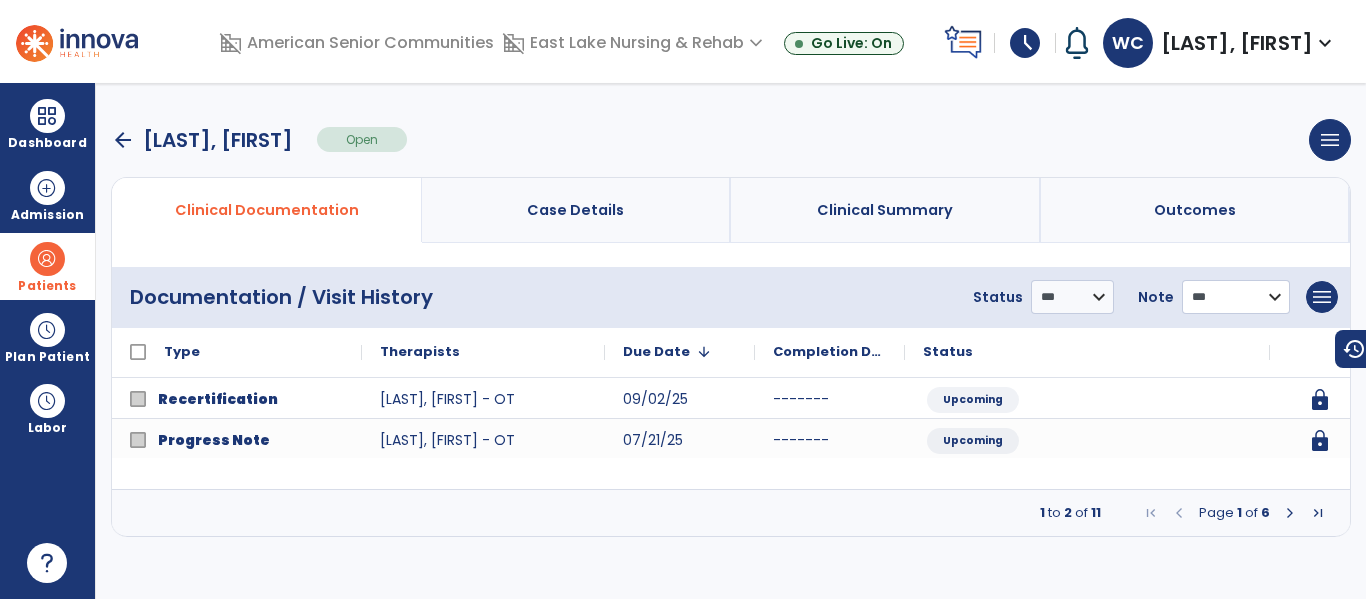 click on "**********" at bounding box center (1072, 297) 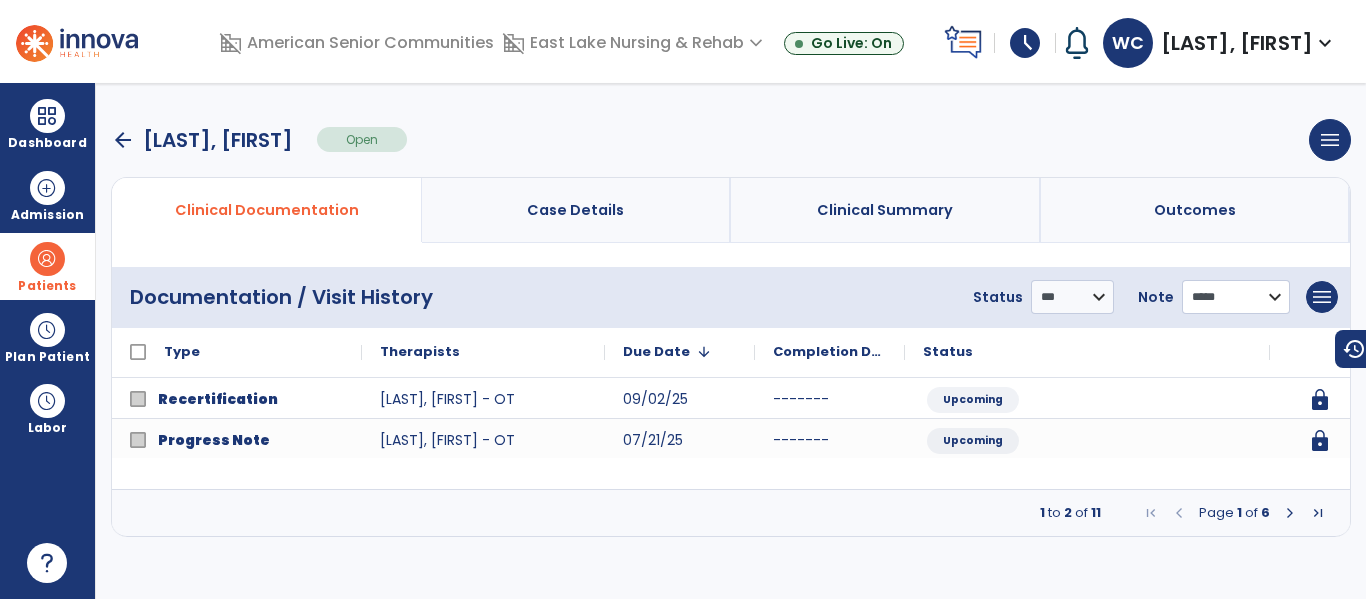 click on "**********" at bounding box center (1072, 297) 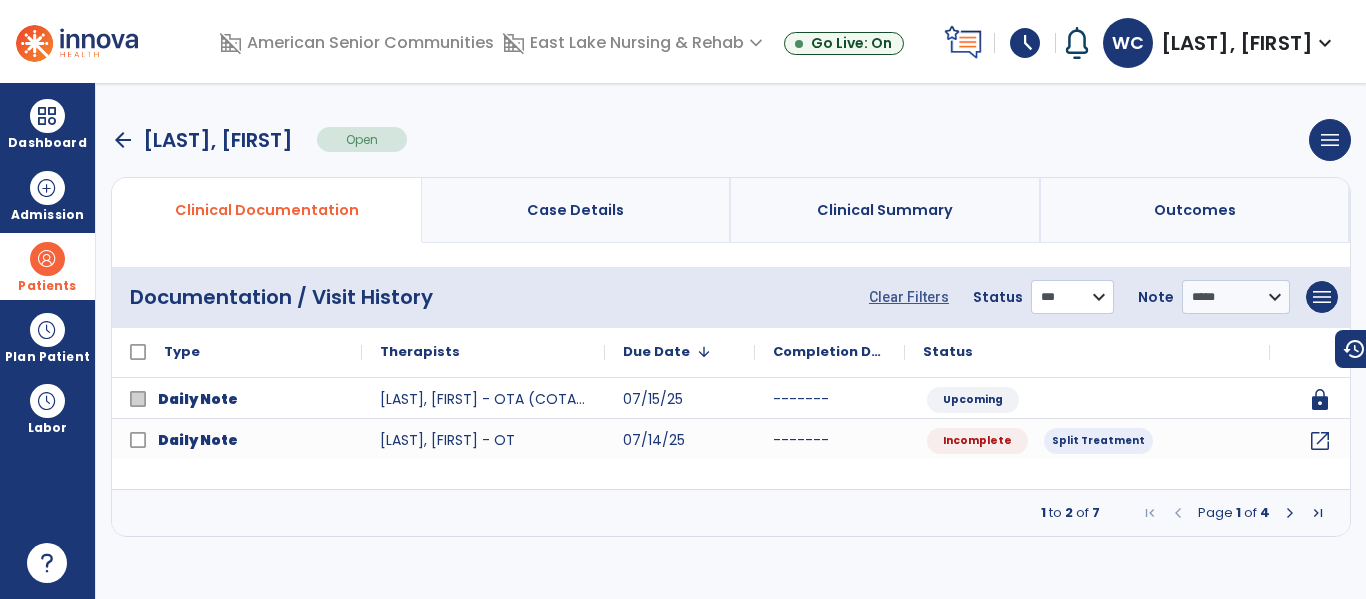 click on "**********" at bounding box center (1072, 297) 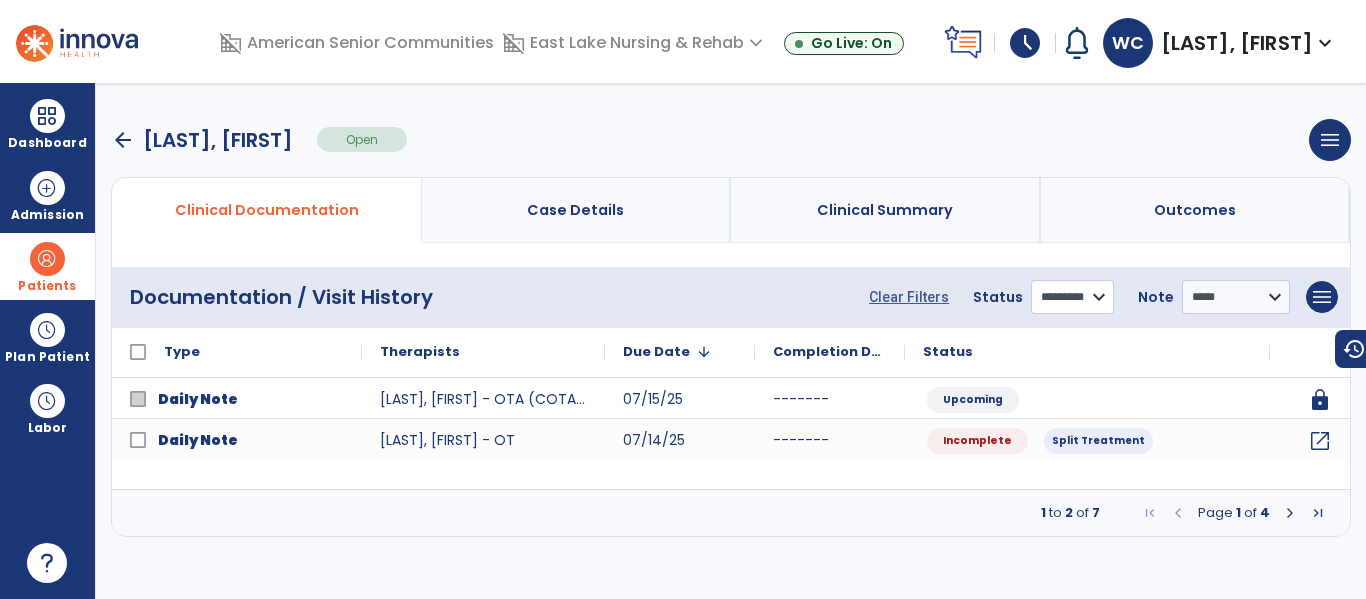 click on "**********" at bounding box center [1072, 297] 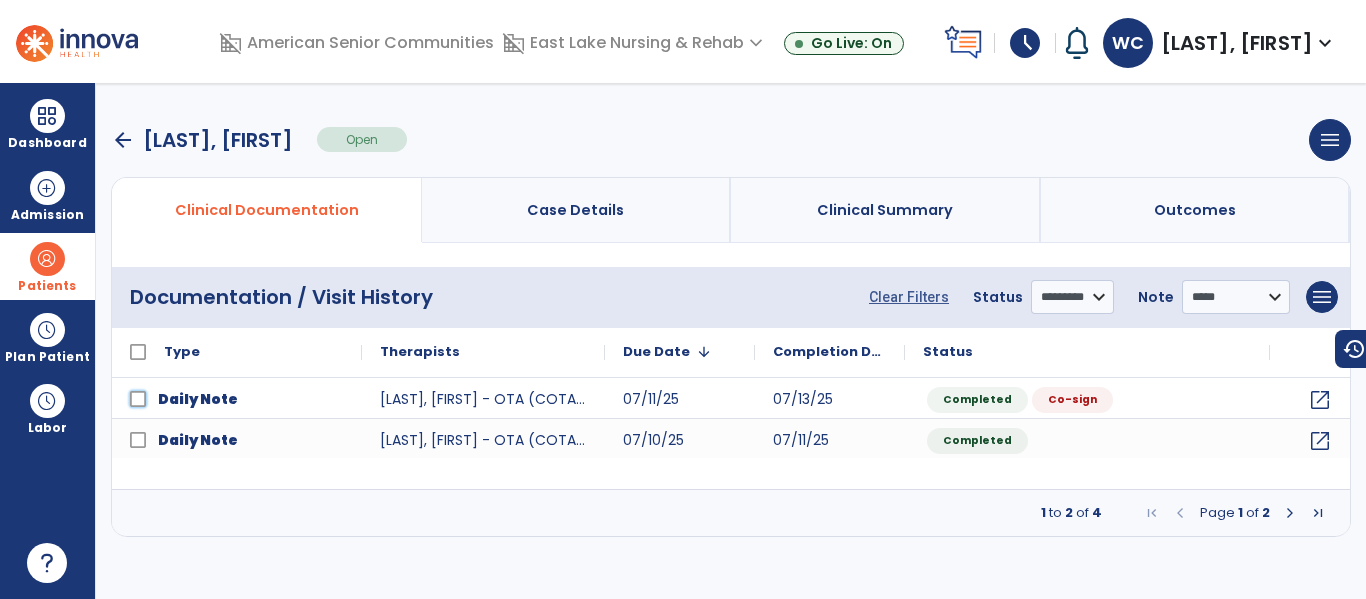 click on "Daily Note" 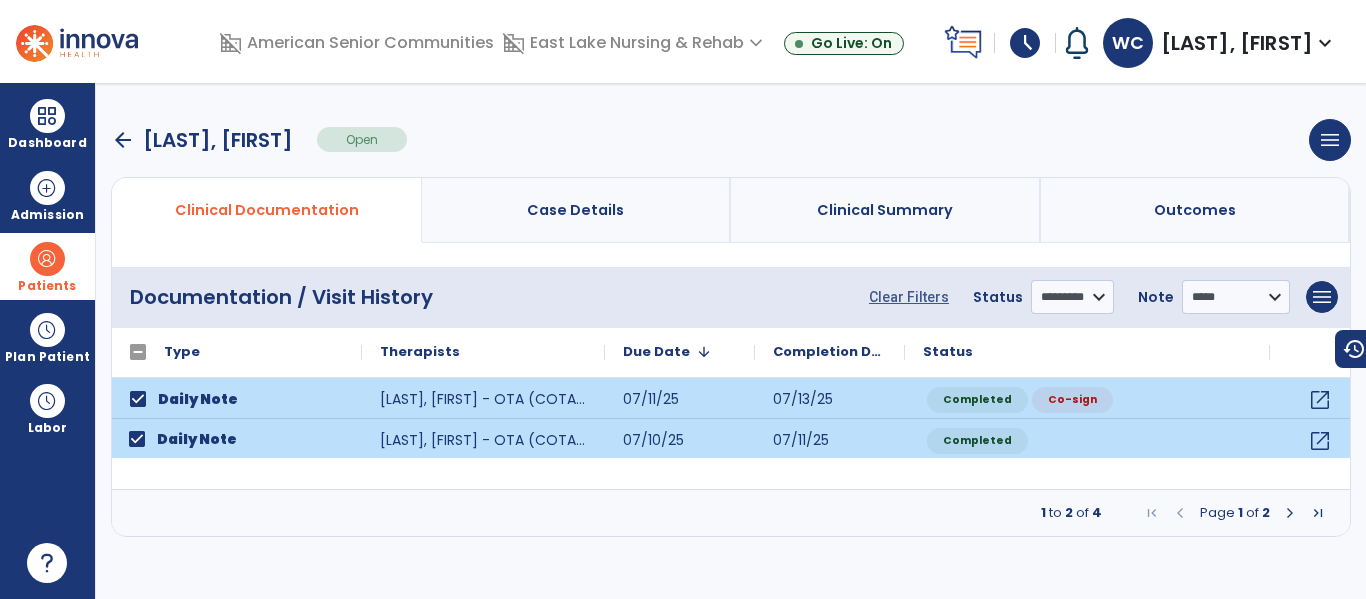 click at bounding box center (1290, 513) 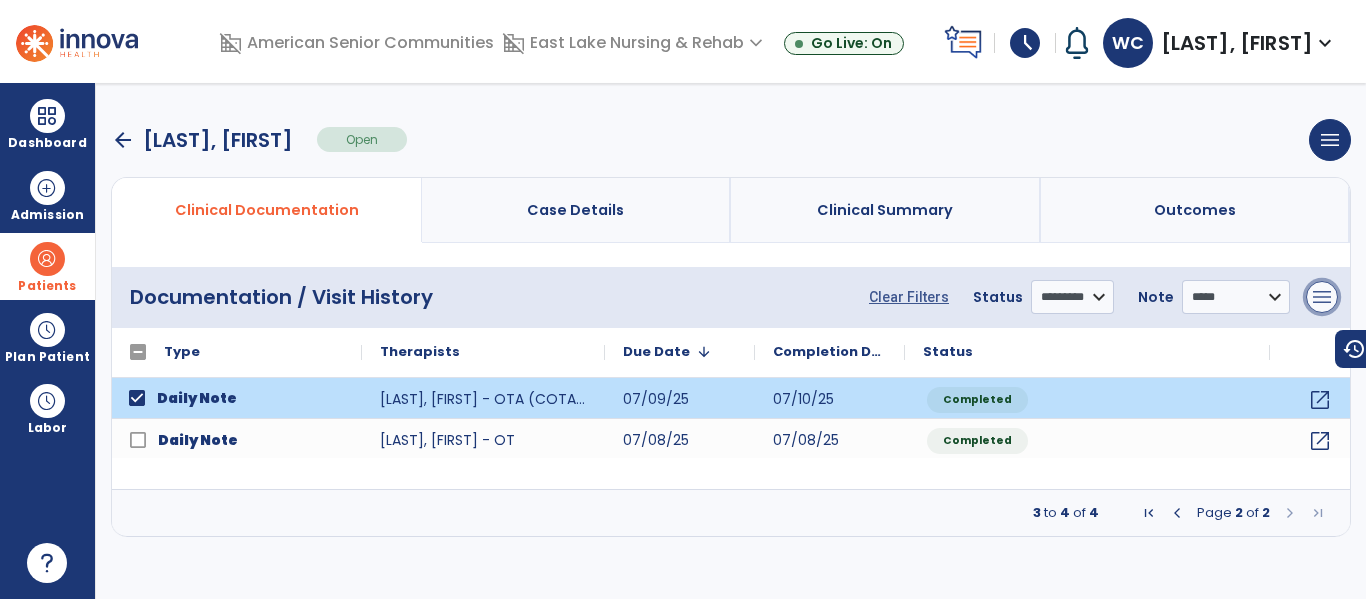 click on "menu" at bounding box center (1322, 297) 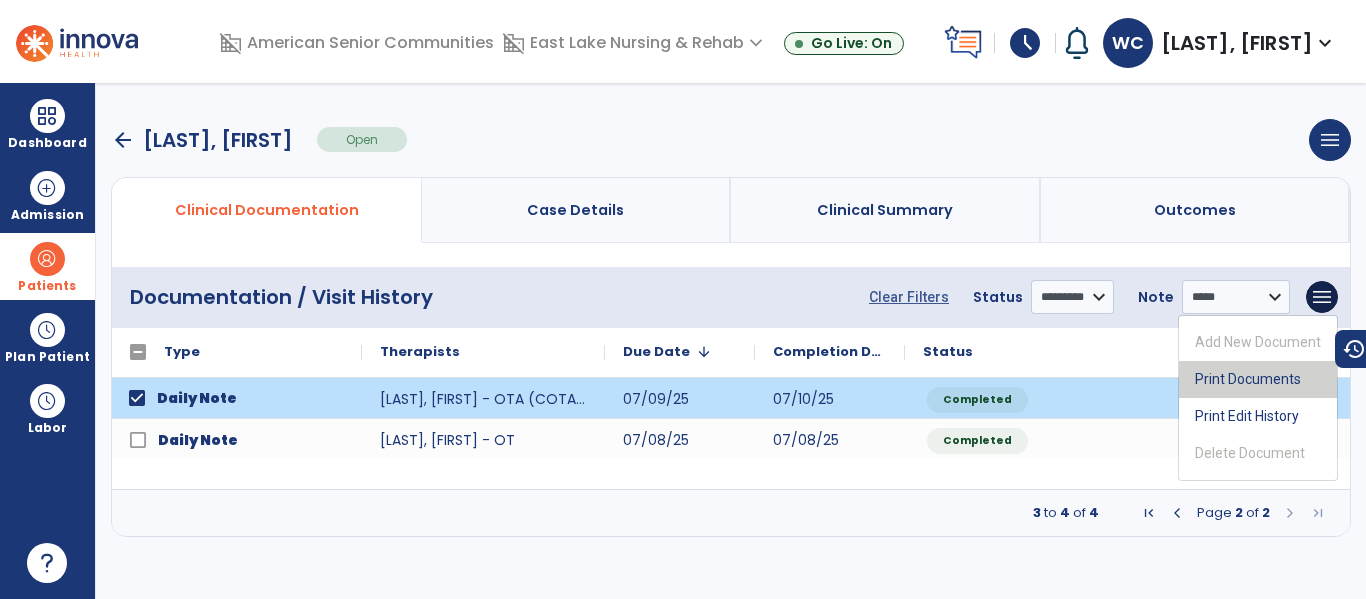 click on "Print Documents" at bounding box center [1258, 379] 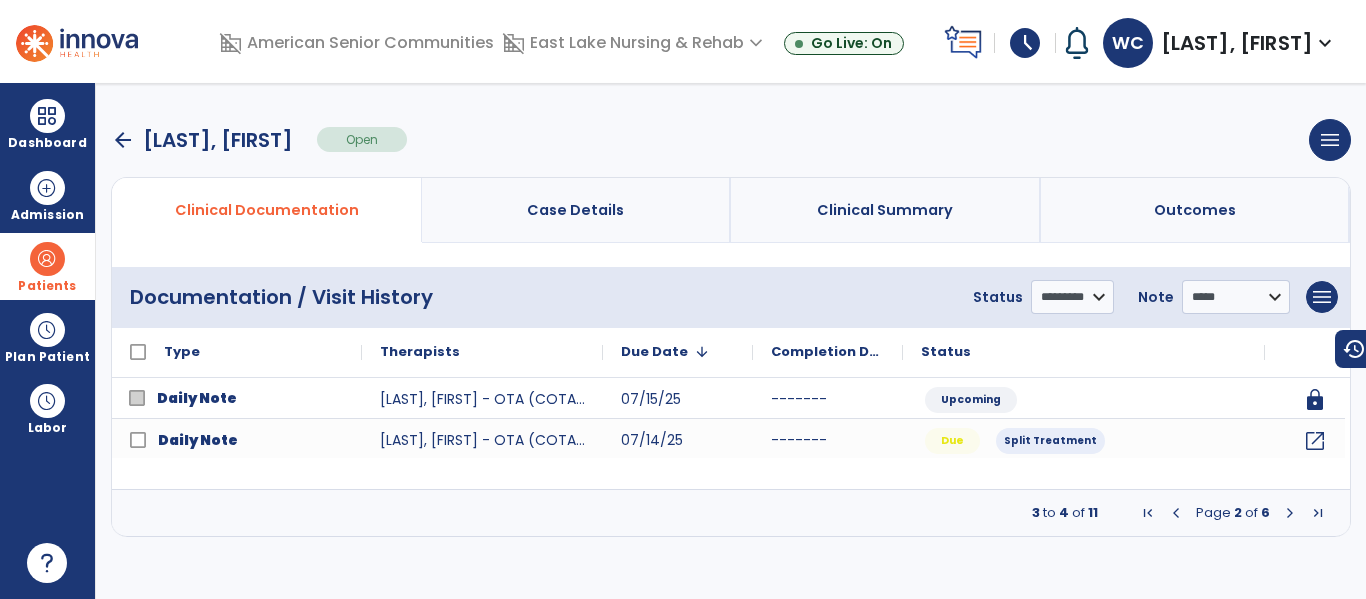 select on "***" 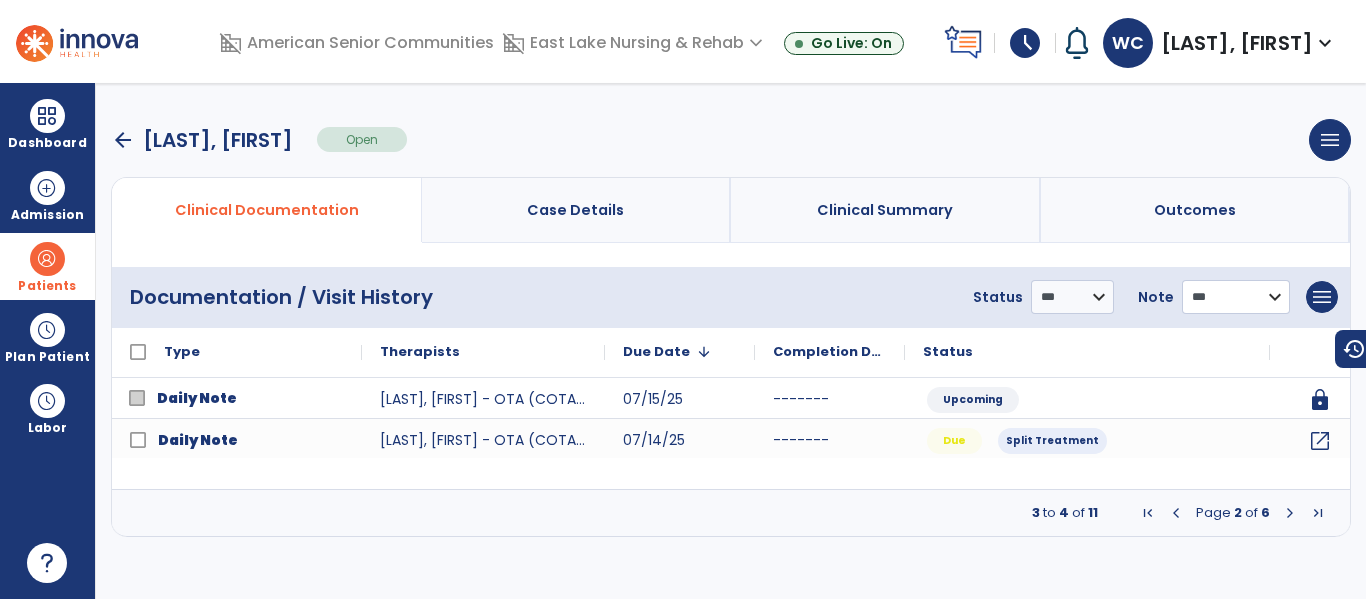click on "**********" at bounding box center [1072, 297] 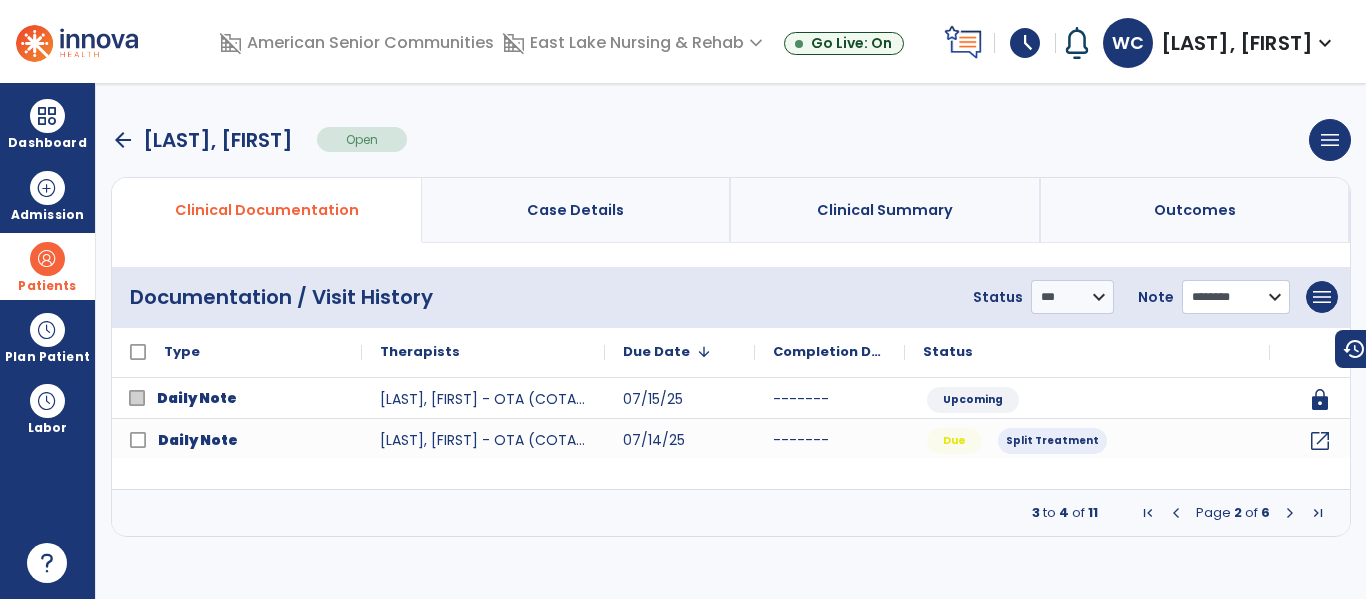 click on "**********" at bounding box center [1072, 297] 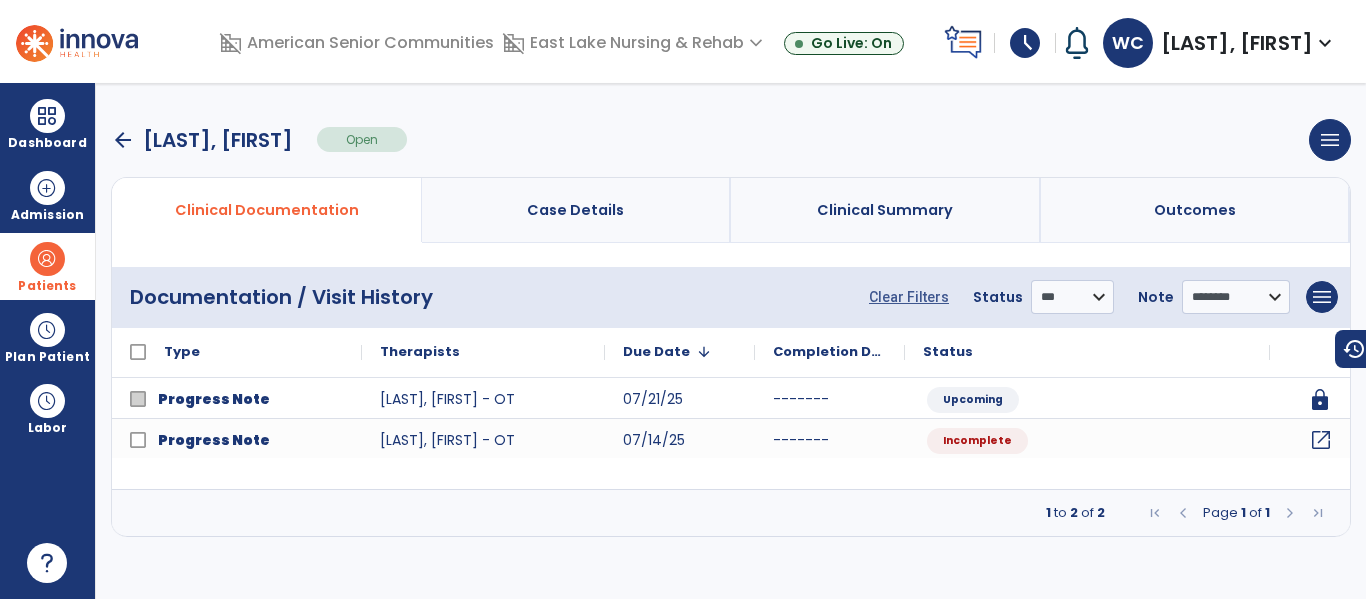 click on "open_in_new" 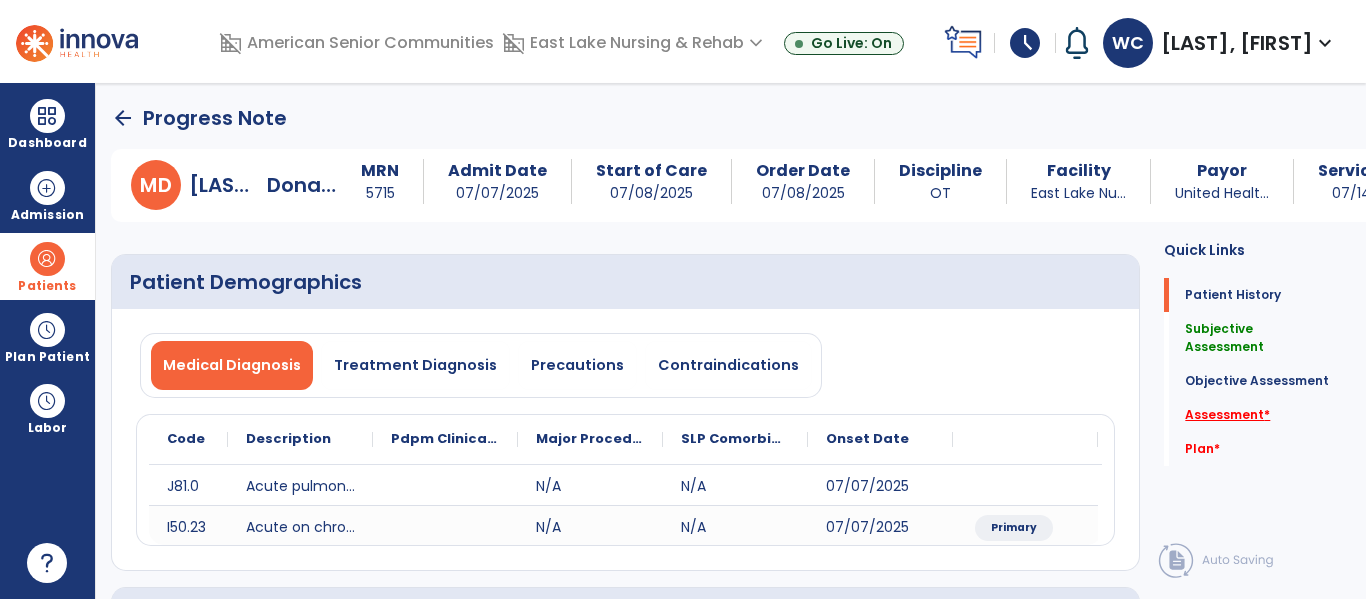 click on "Assessment   *" 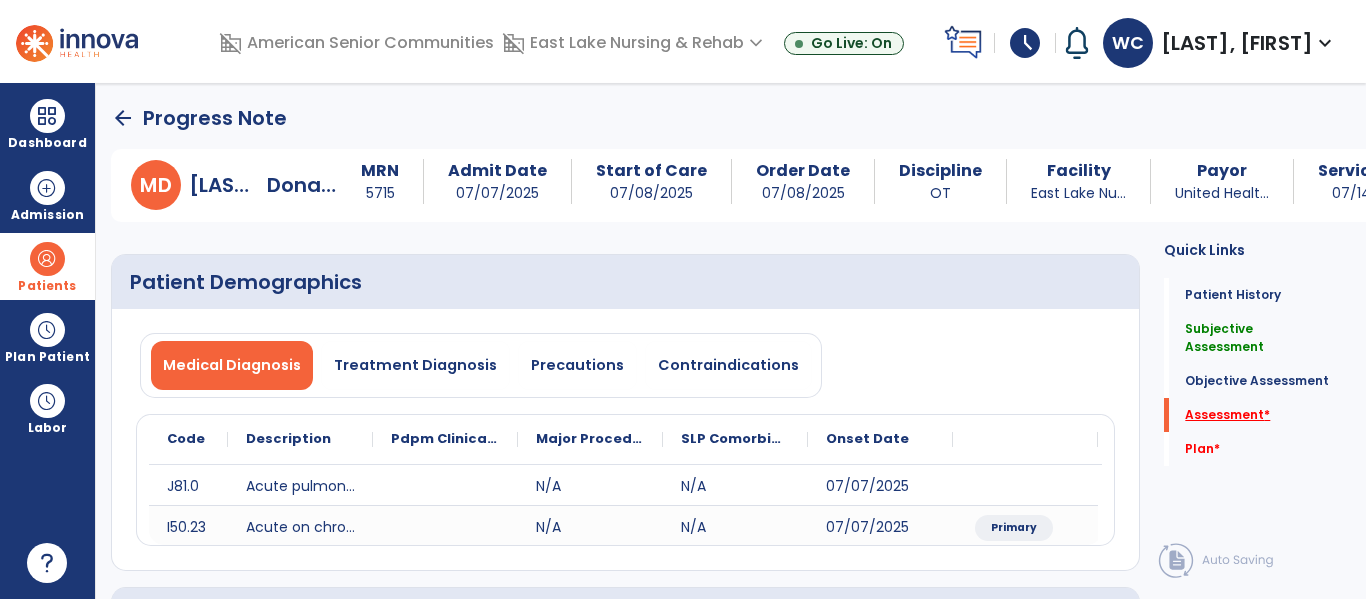 scroll, scrollTop: 18, scrollLeft: 0, axis: vertical 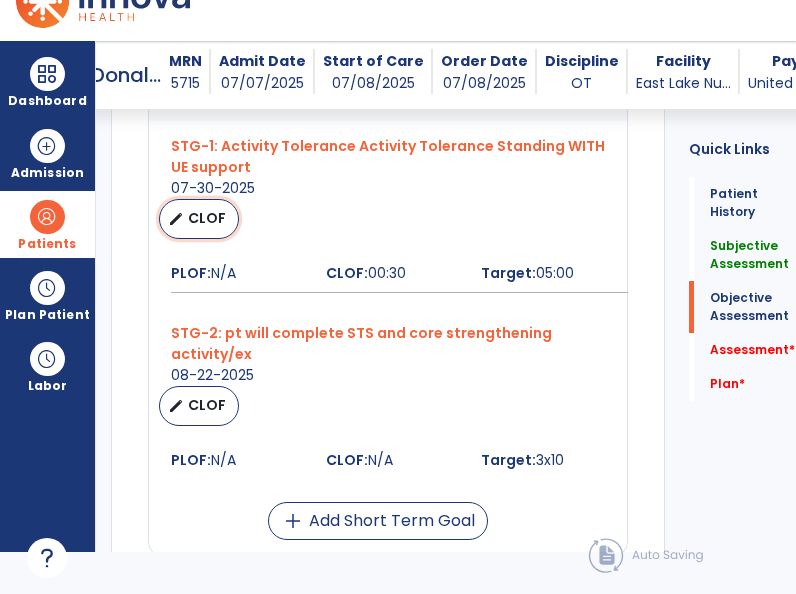 click on "edit" at bounding box center [176, 219] 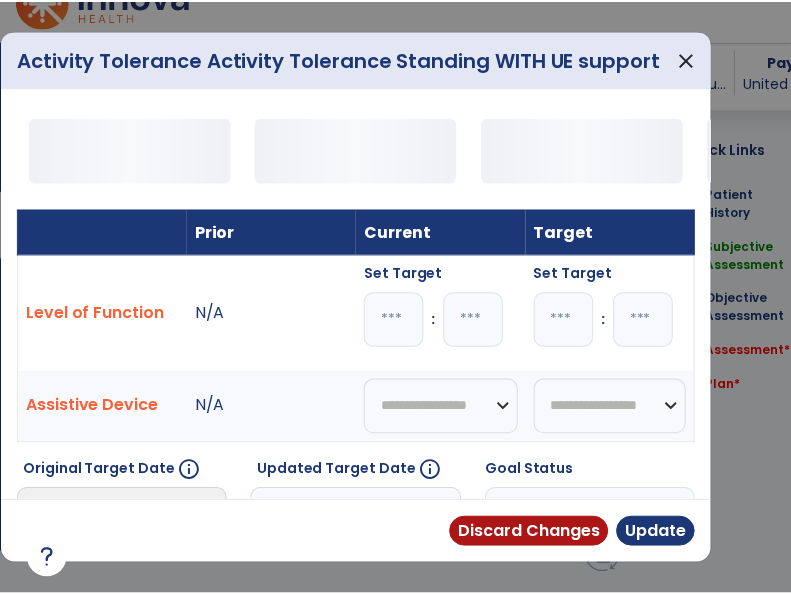 scroll, scrollTop: 0, scrollLeft: 0, axis: both 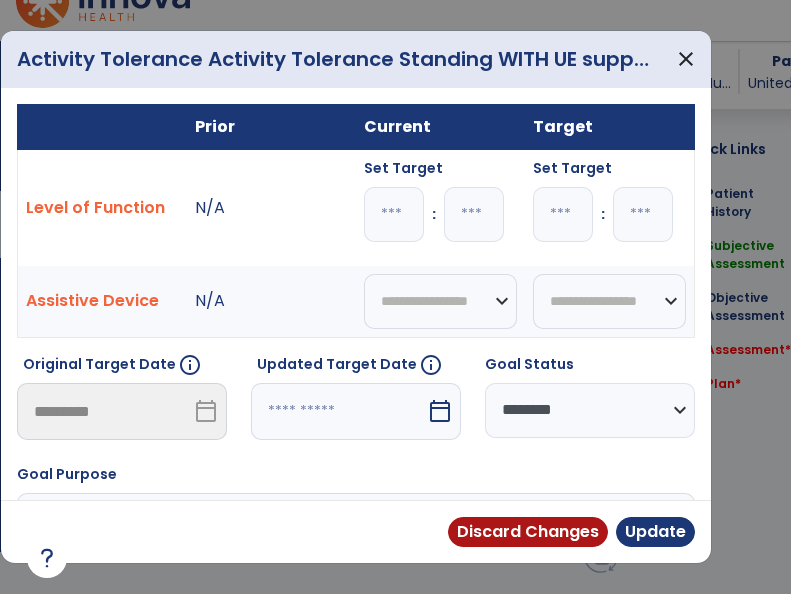 click at bounding box center (394, 214) 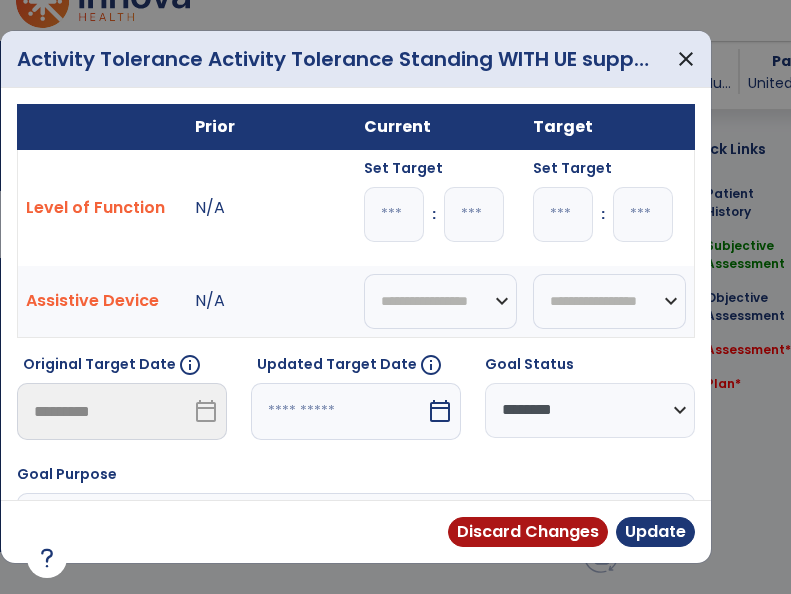 type on "*" 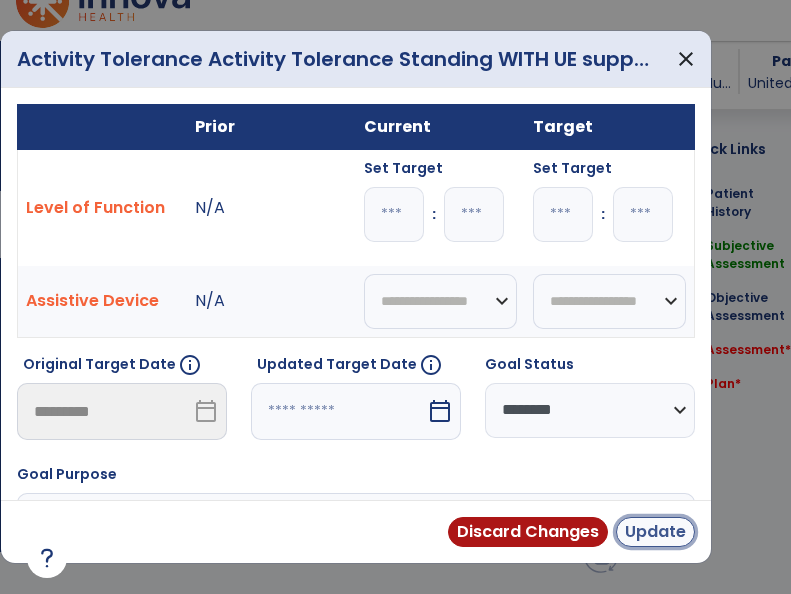 click on "Update" at bounding box center [655, 532] 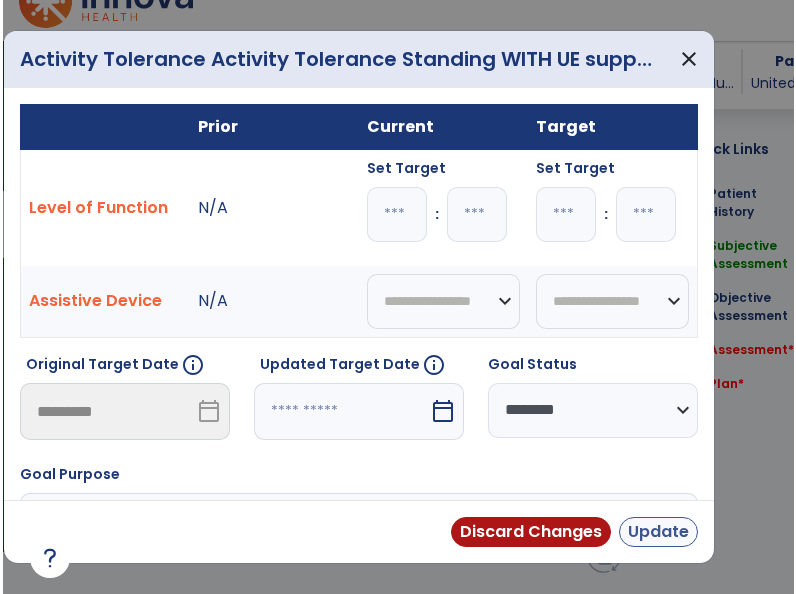 scroll, scrollTop: 42, scrollLeft: 0, axis: vertical 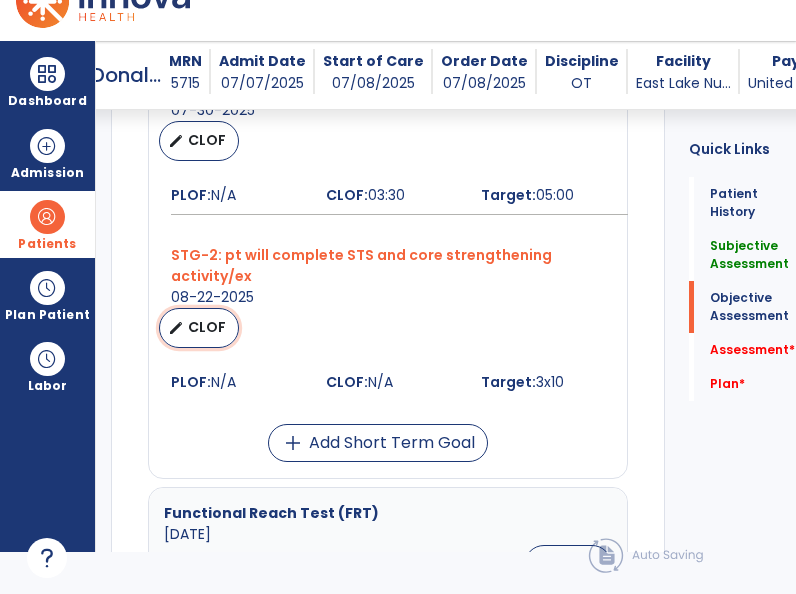 click on "edit" at bounding box center (176, 328) 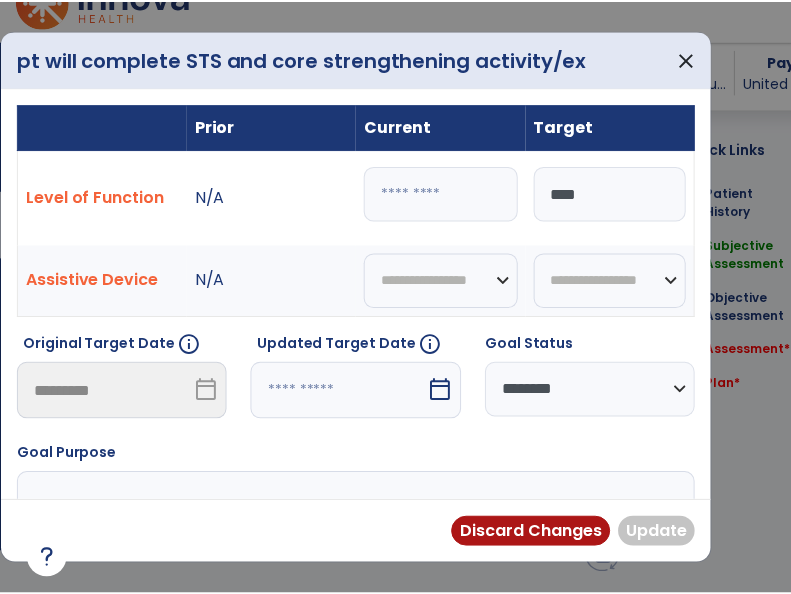 scroll, scrollTop: 0, scrollLeft: 0, axis: both 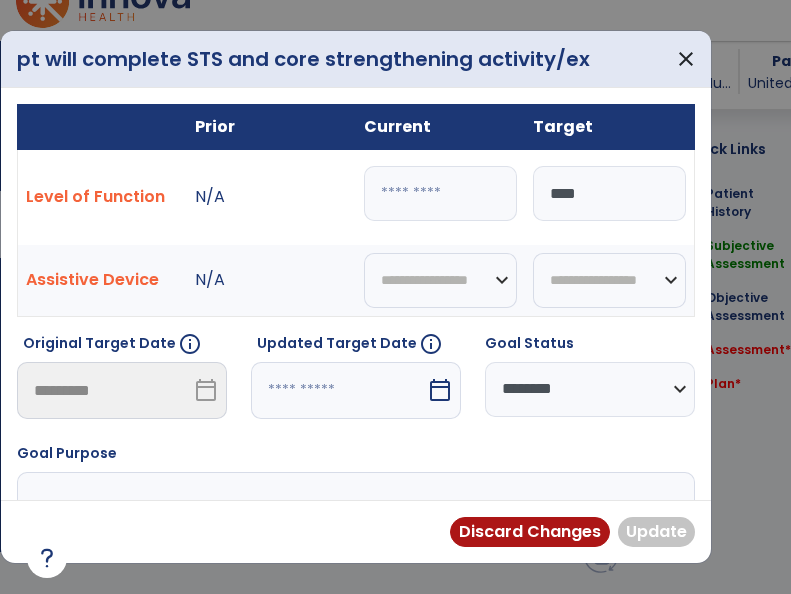 click at bounding box center (440, 193) 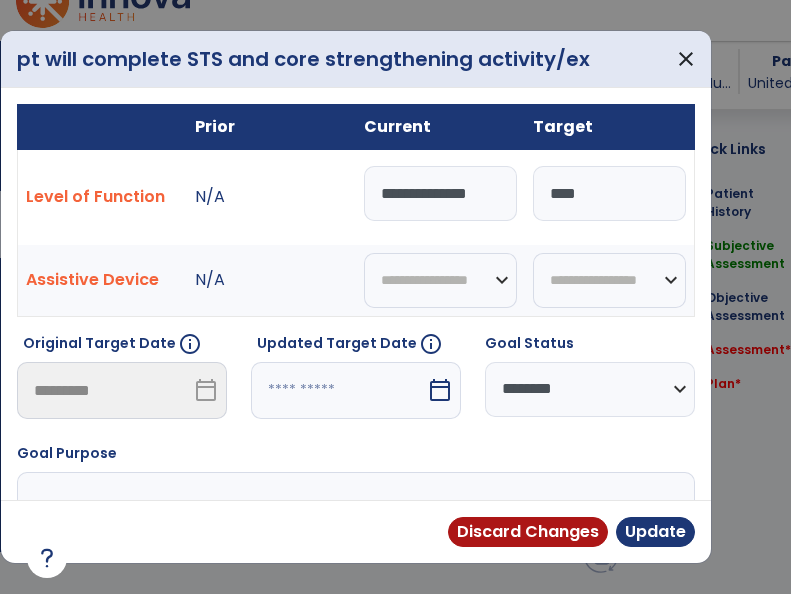 type on "**********" 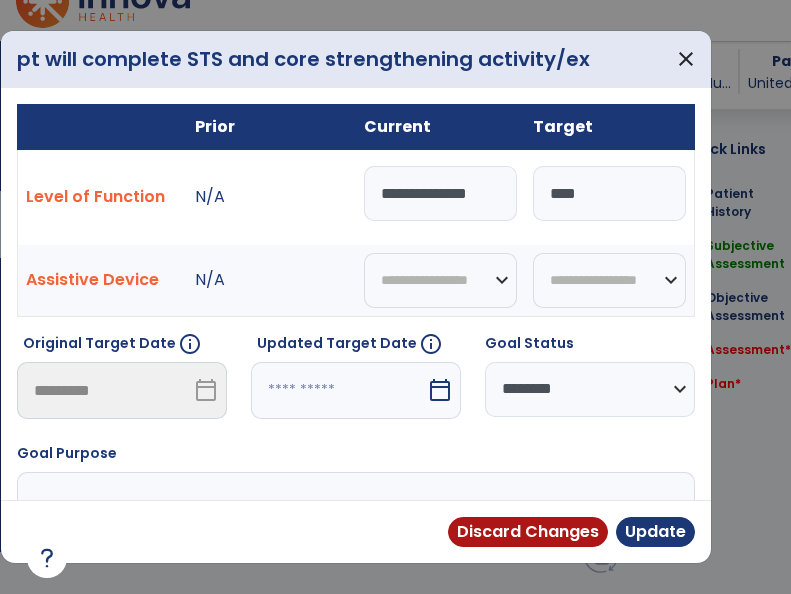 click on "Discard Changes  Update" at bounding box center (356, 531) 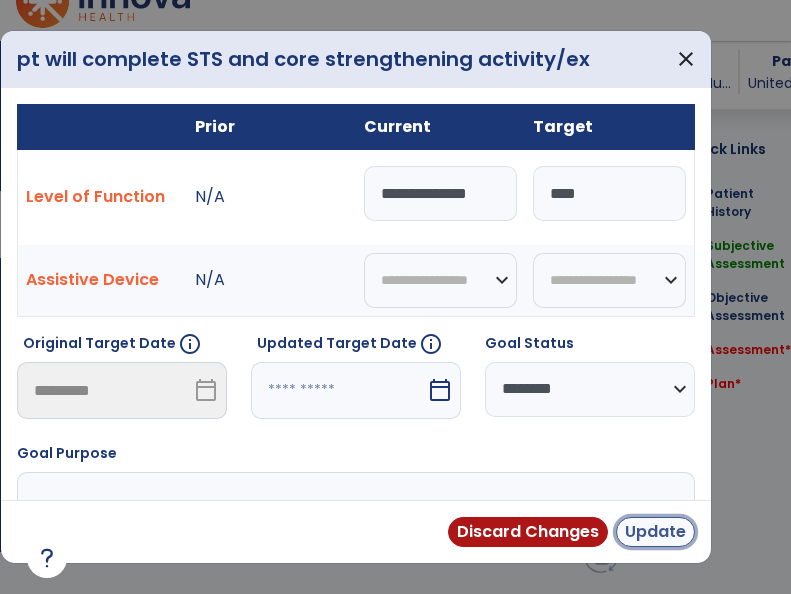 click on "Update" at bounding box center (655, 532) 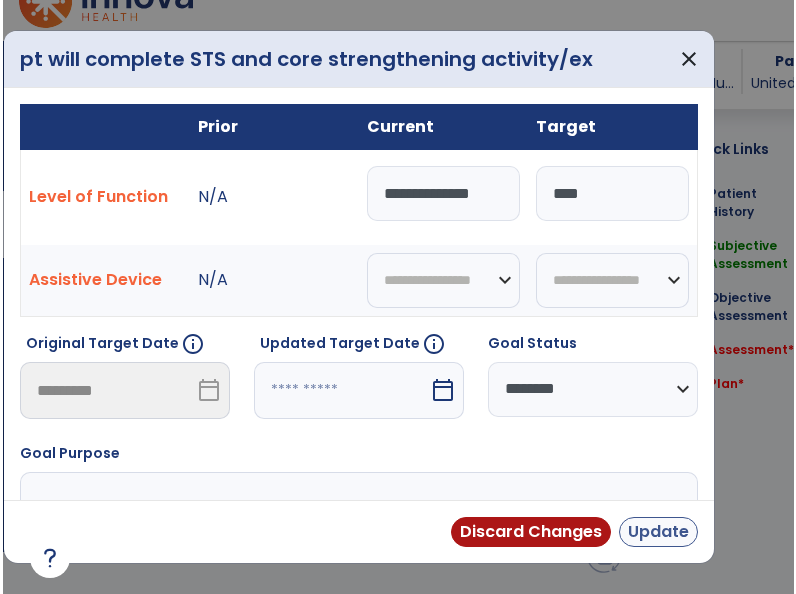 scroll, scrollTop: 42, scrollLeft: 0, axis: vertical 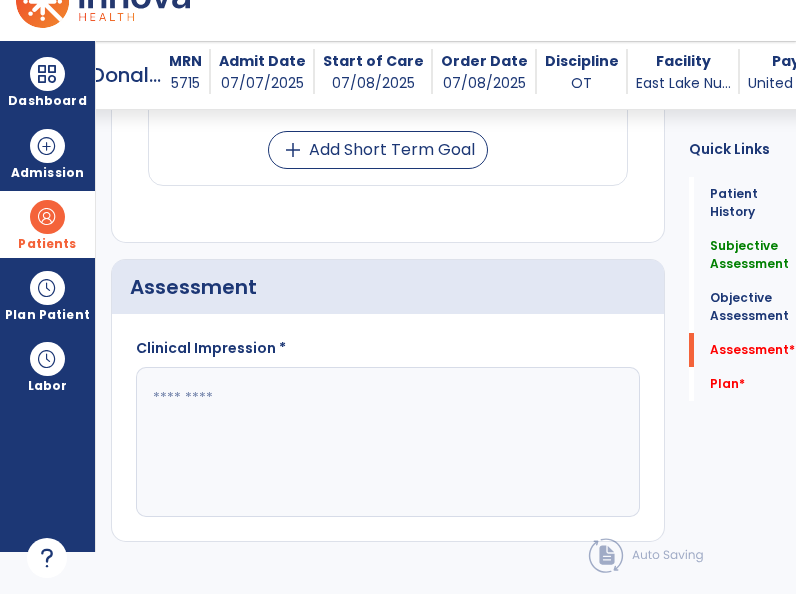 click 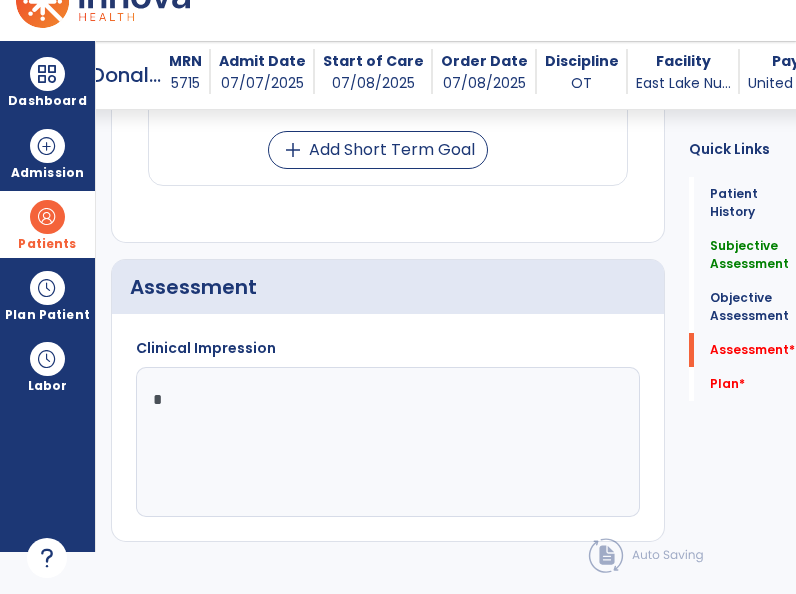 type on "**" 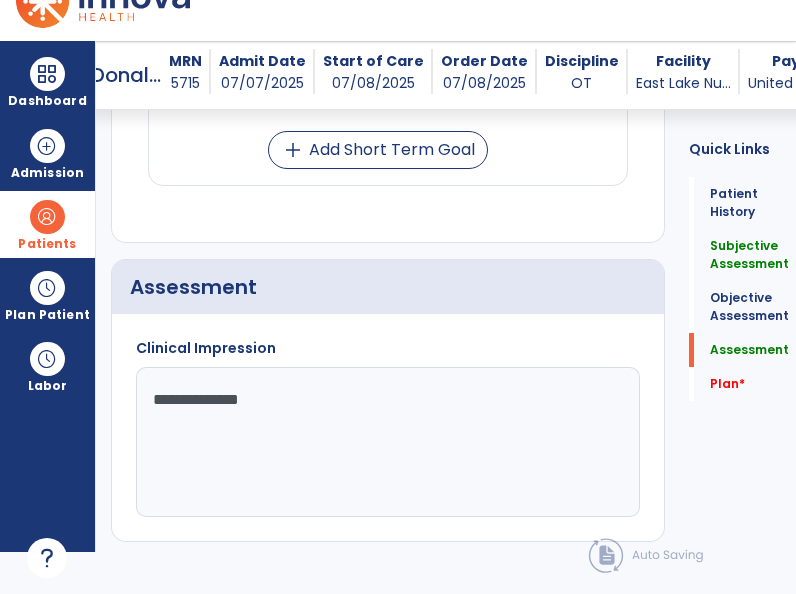 click on "**********" 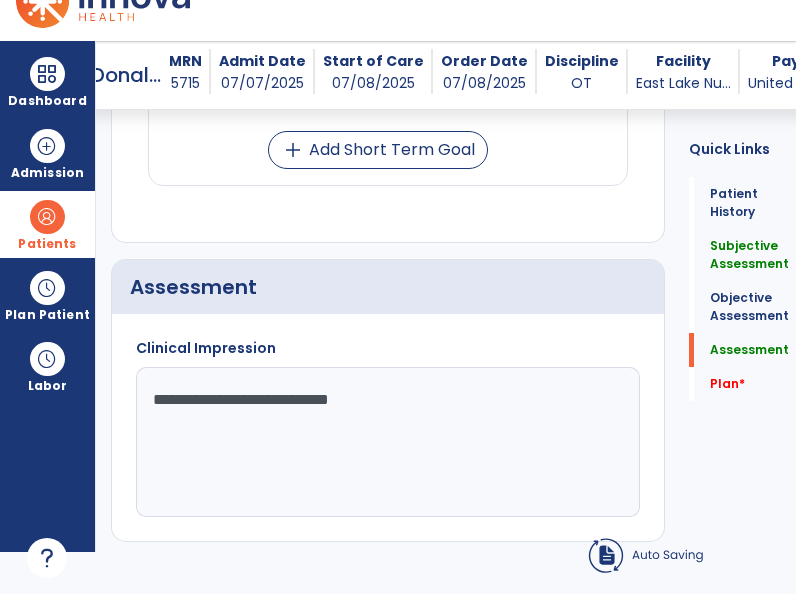 click on "**********" 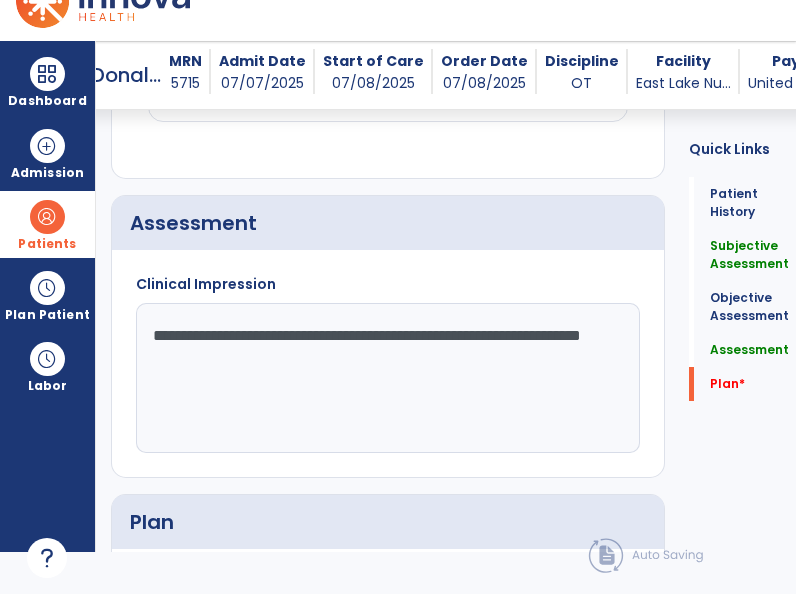 scroll, scrollTop: 2633, scrollLeft: 0, axis: vertical 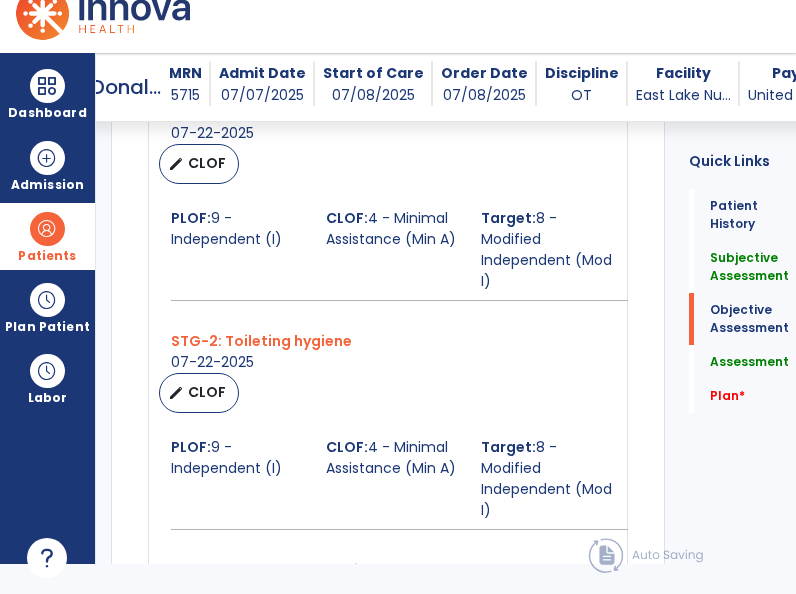 type on "**********" 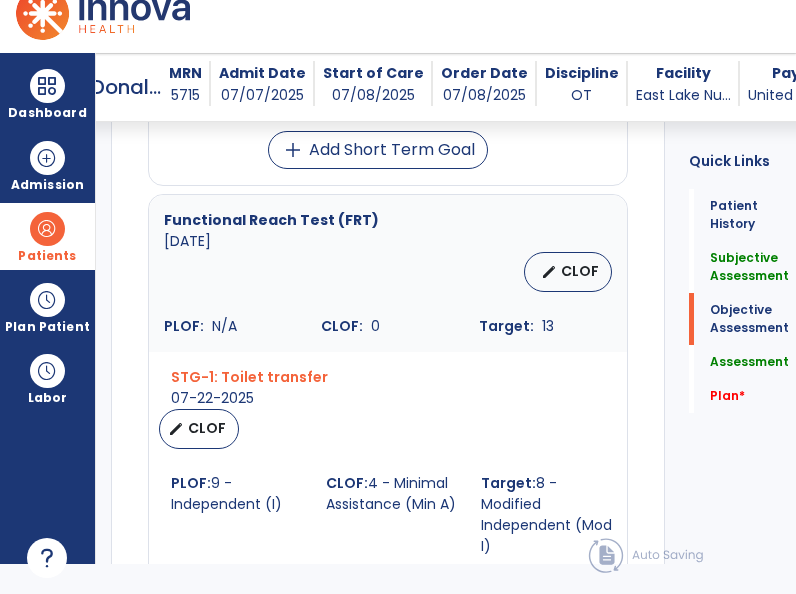 scroll, scrollTop: 1378, scrollLeft: 0, axis: vertical 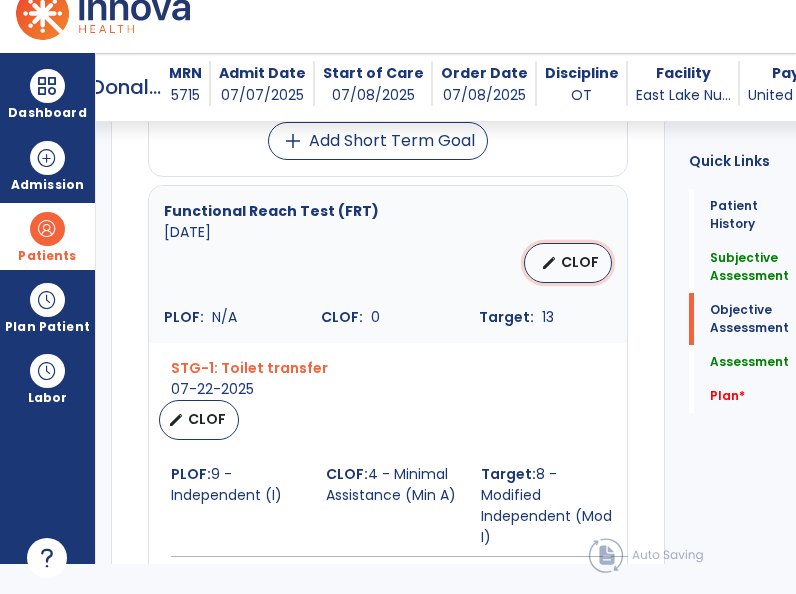 click on "edit   CLOF" at bounding box center [568, 263] 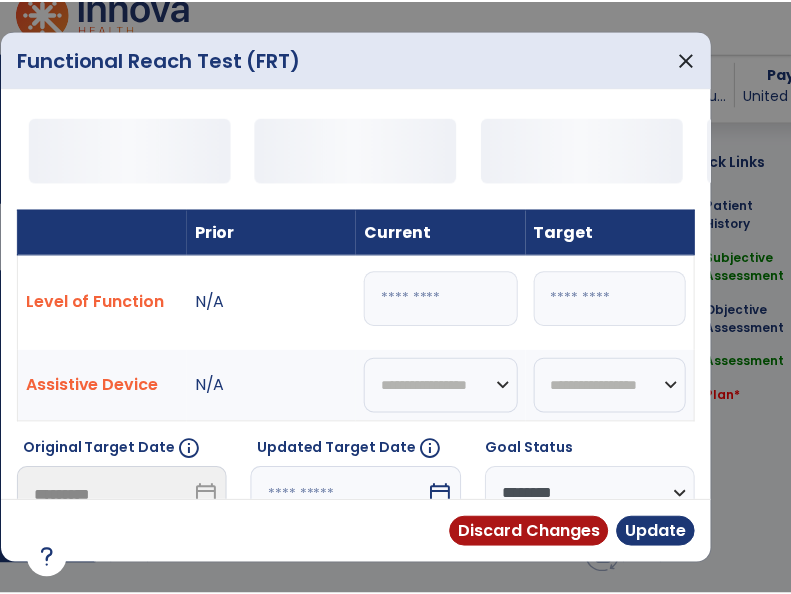 scroll, scrollTop: 0, scrollLeft: 0, axis: both 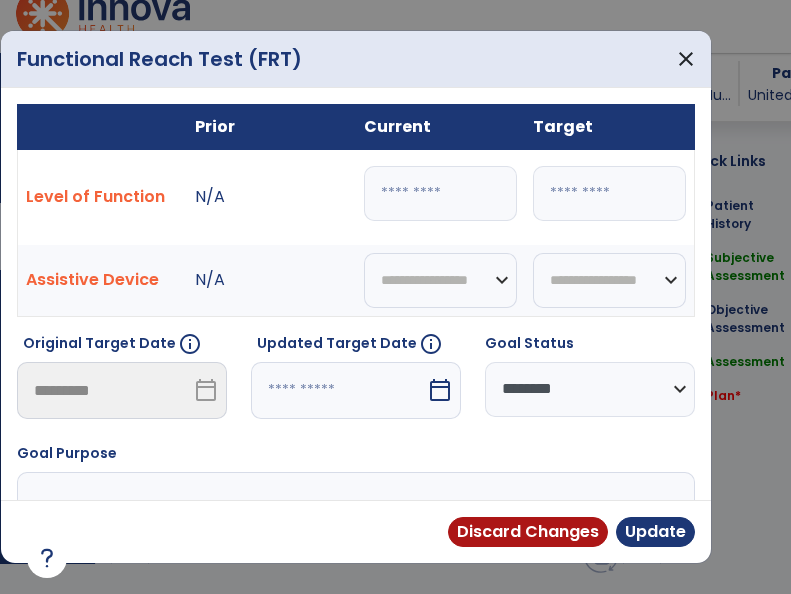 click on "*" at bounding box center [440, 193] 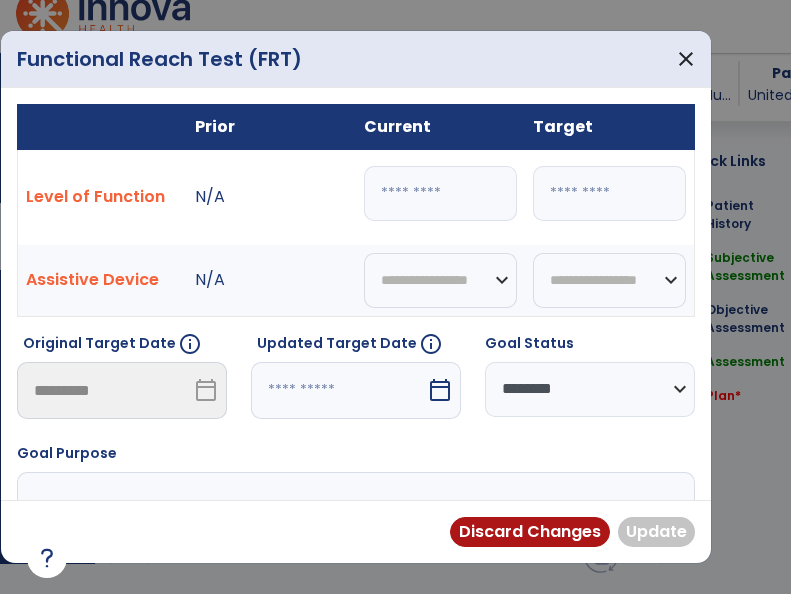 type on "*" 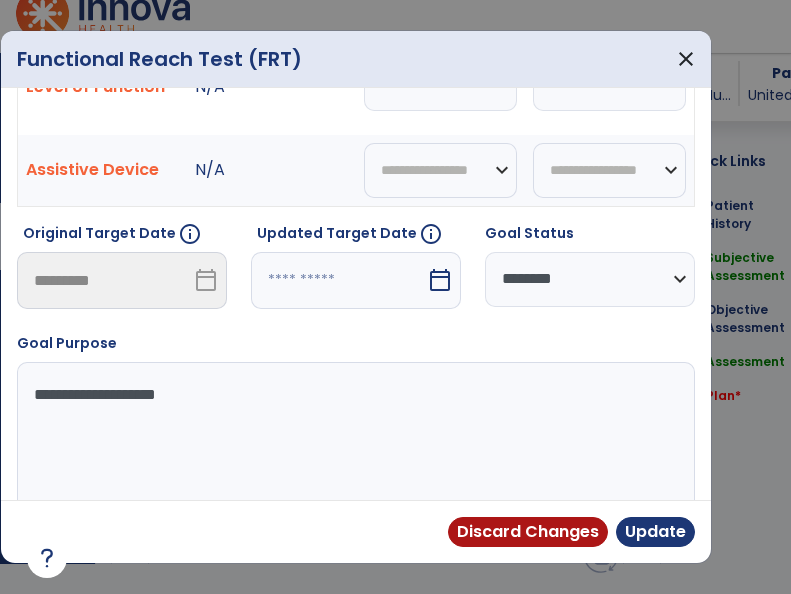 scroll, scrollTop: 117, scrollLeft: 0, axis: vertical 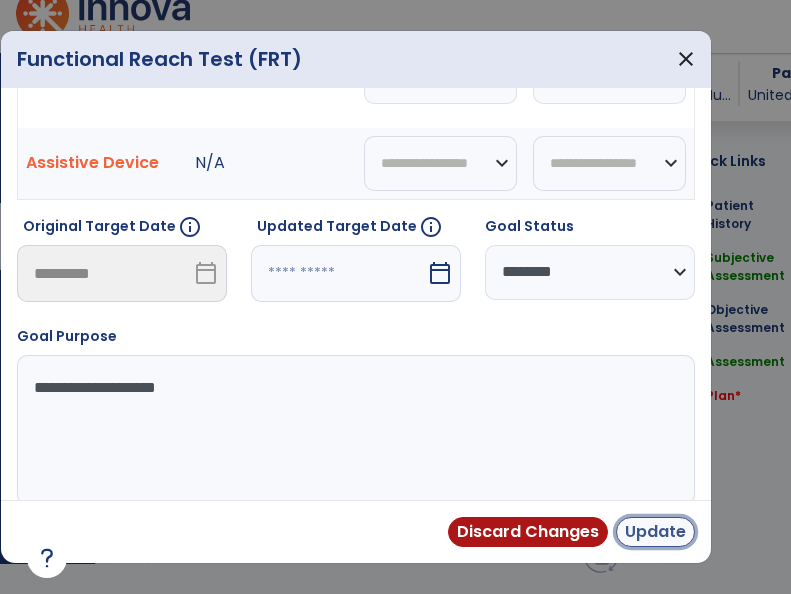 click on "Update" at bounding box center (655, 532) 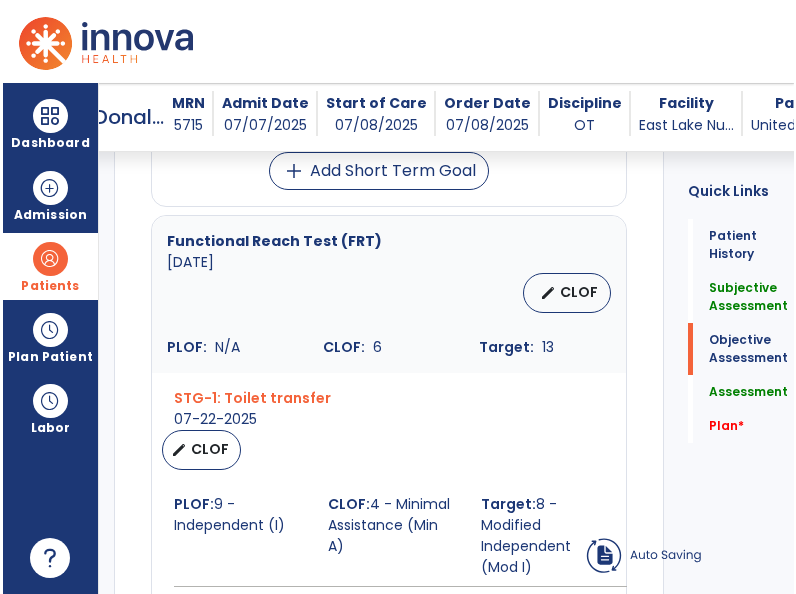 scroll, scrollTop: 30, scrollLeft: 0, axis: vertical 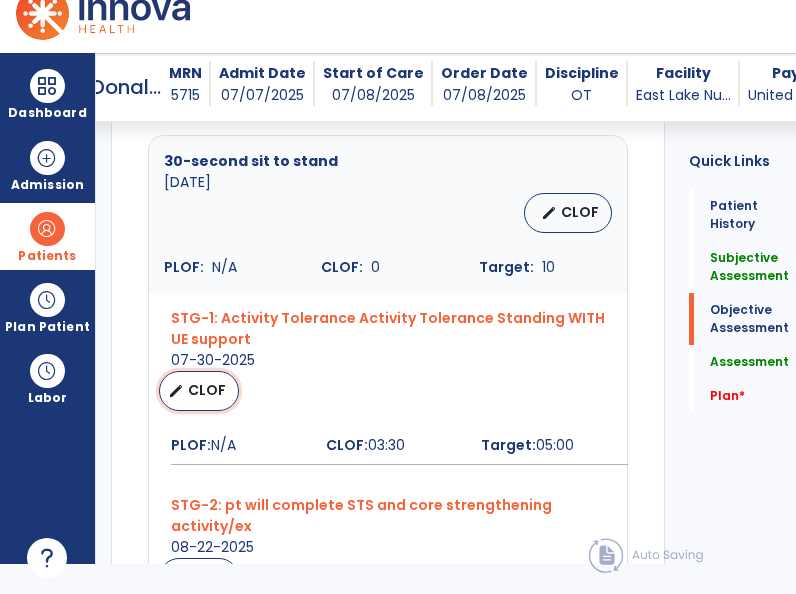 click on "edit   CLOF" at bounding box center (199, 391) 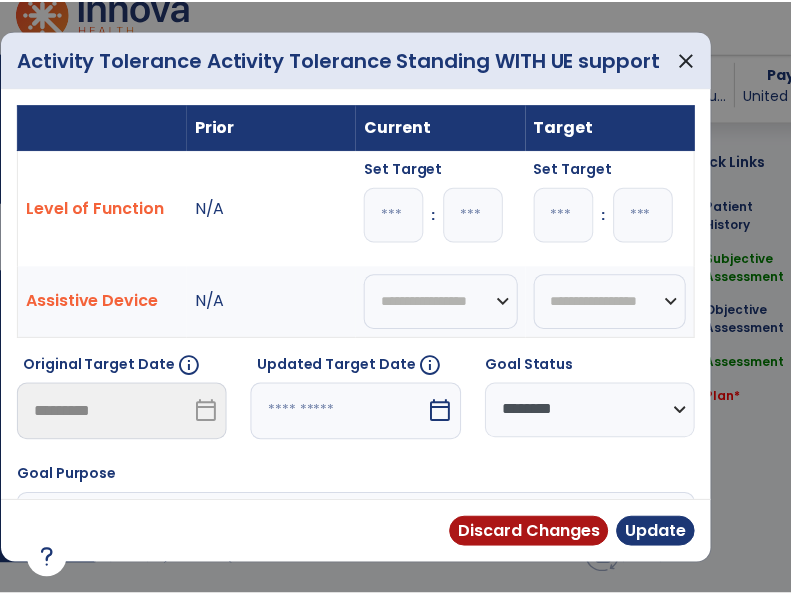 scroll, scrollTop: 0, scrollLeft: 0, axis: both 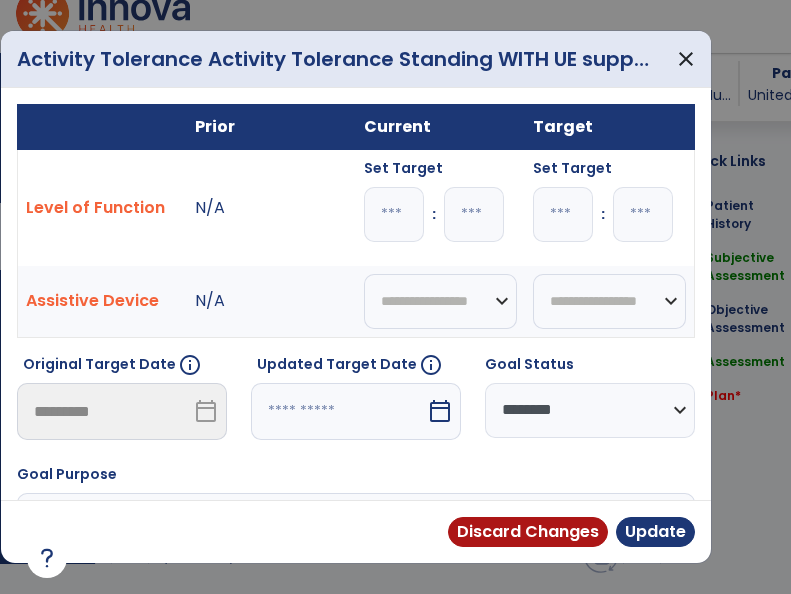 click on "**" at bounding box center [474, 214] 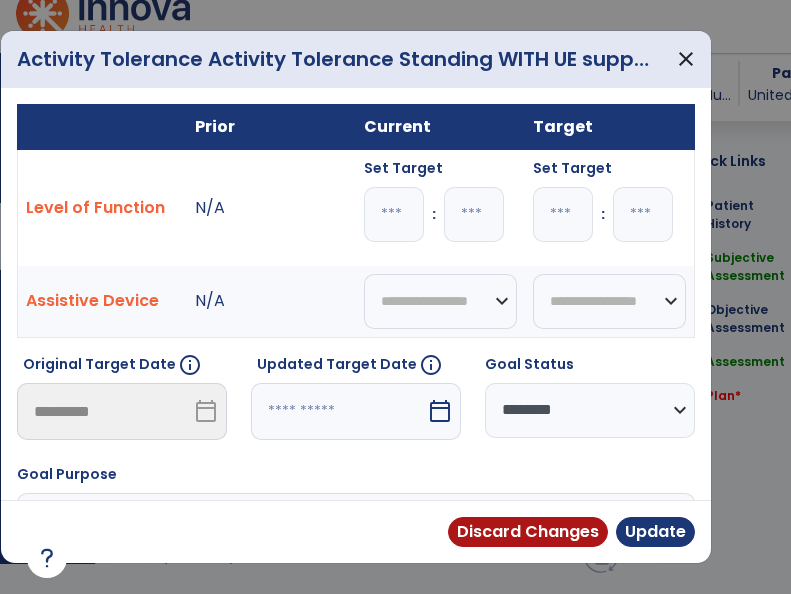 type on "*" 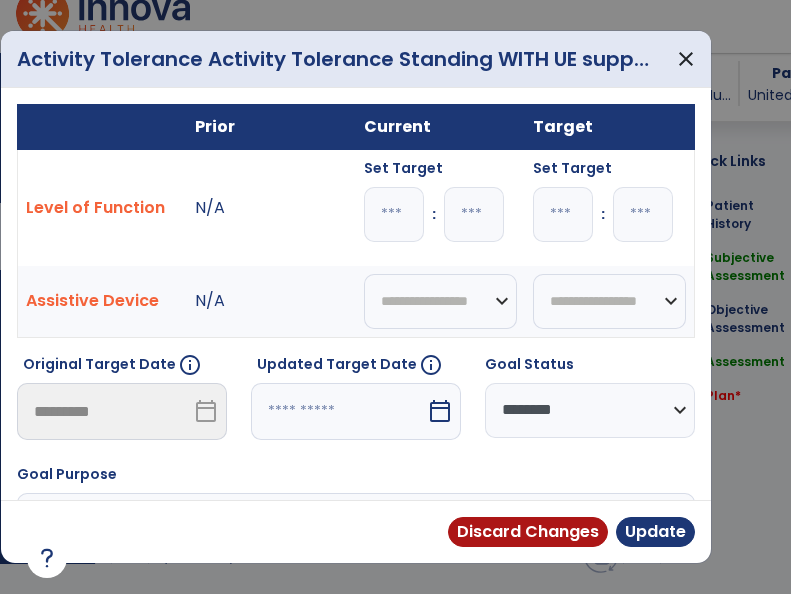 type 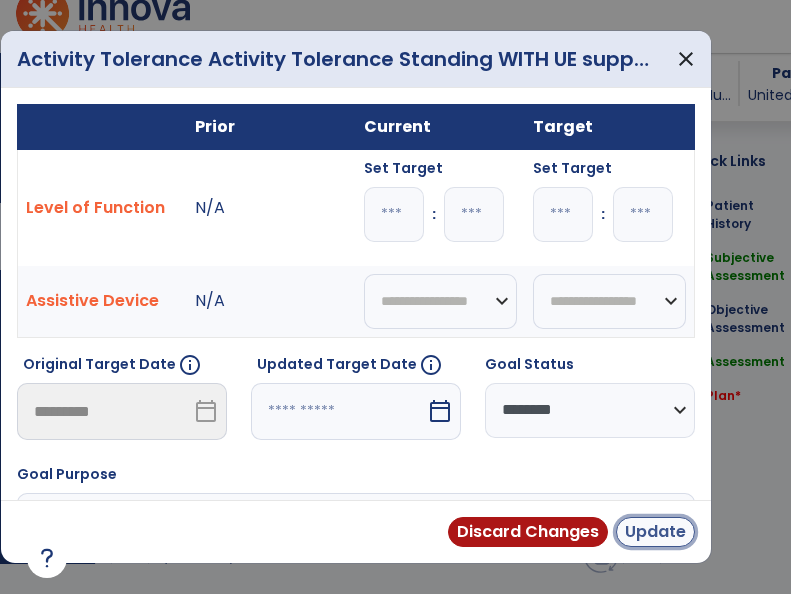 click on "Update" at bounding box center [655, 532] 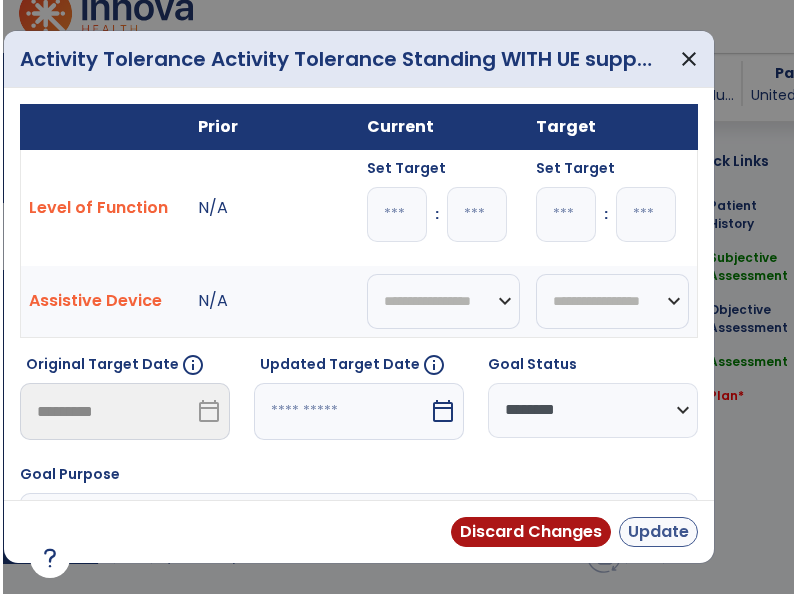 scroll, scrollTop: 30, scrollLeft: 0, axis: vertical 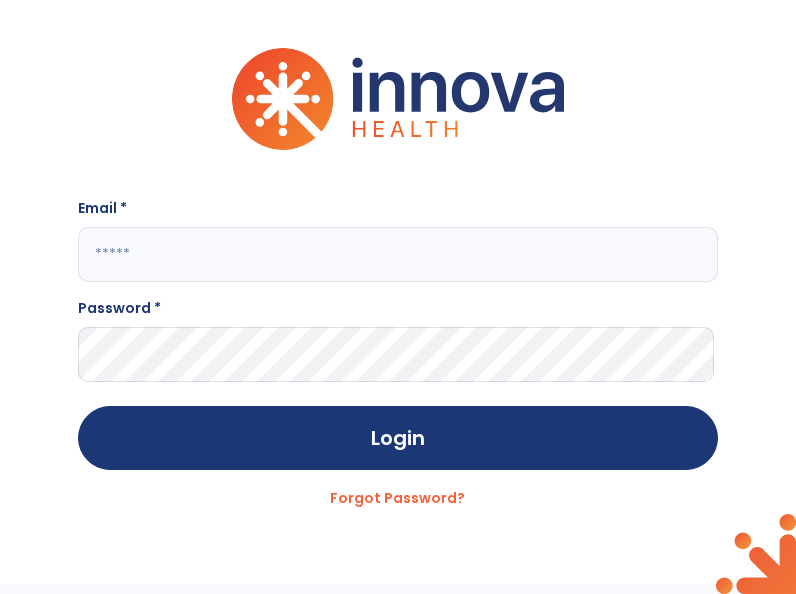 click 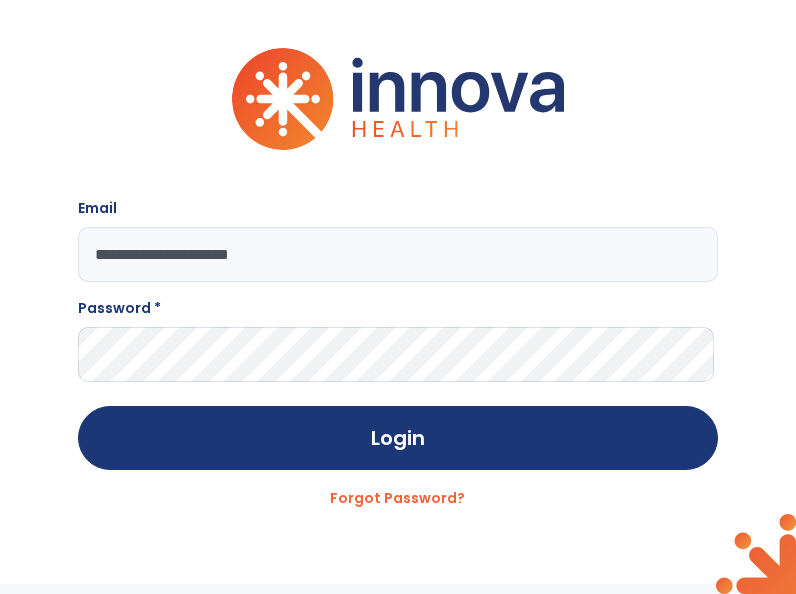 type on "**********" 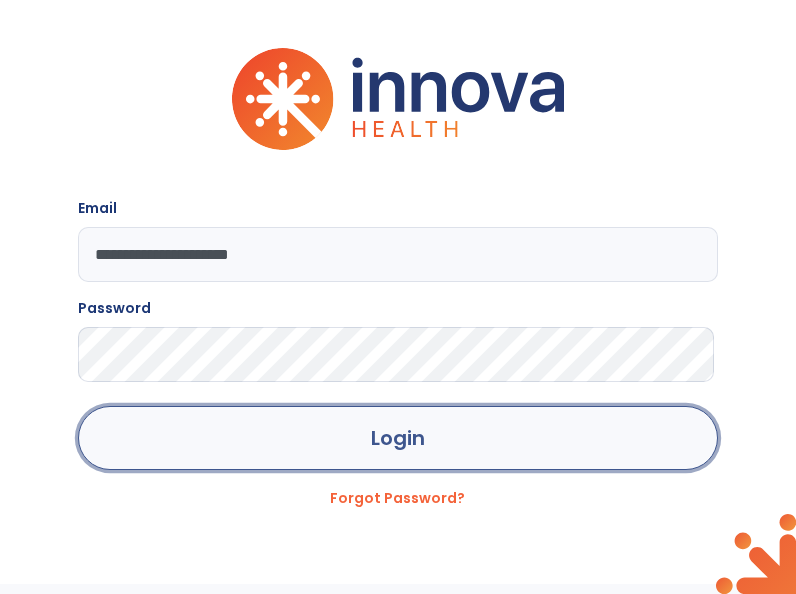 click on "Login" 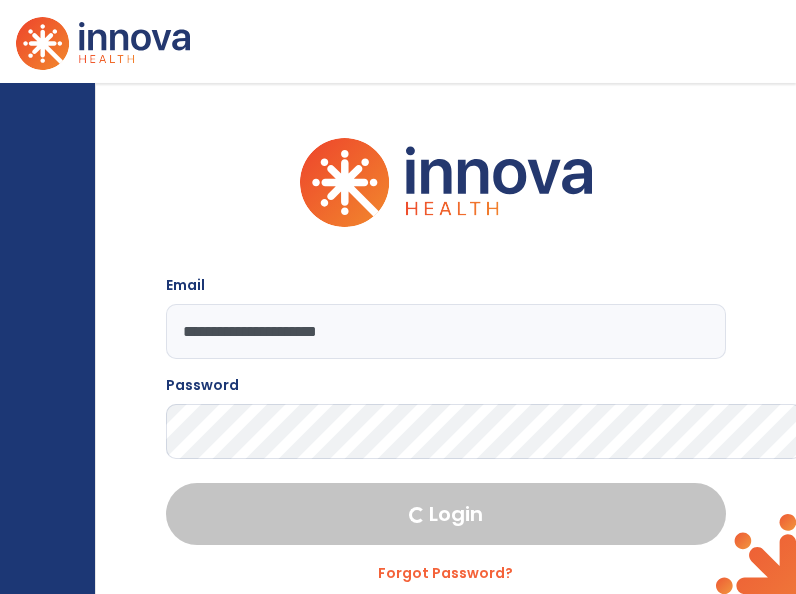 select on "****" 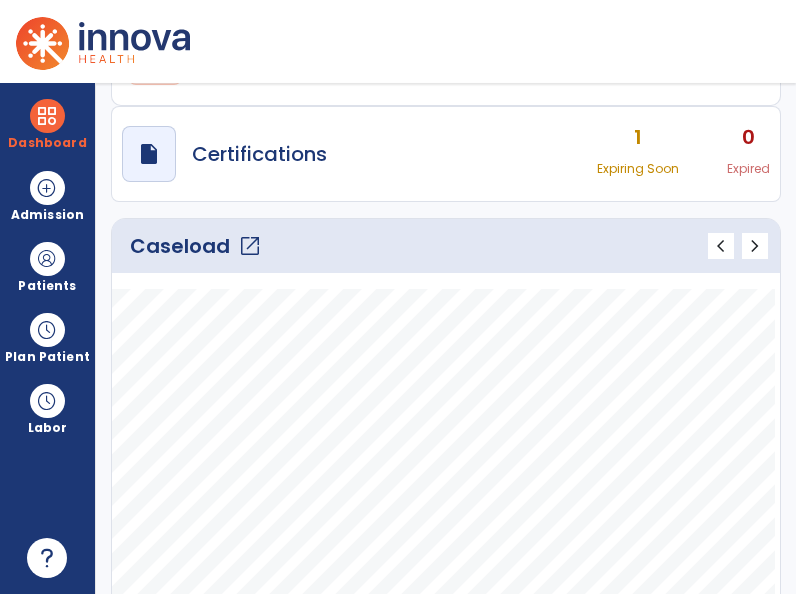 click on "Caseload   open_in_new" 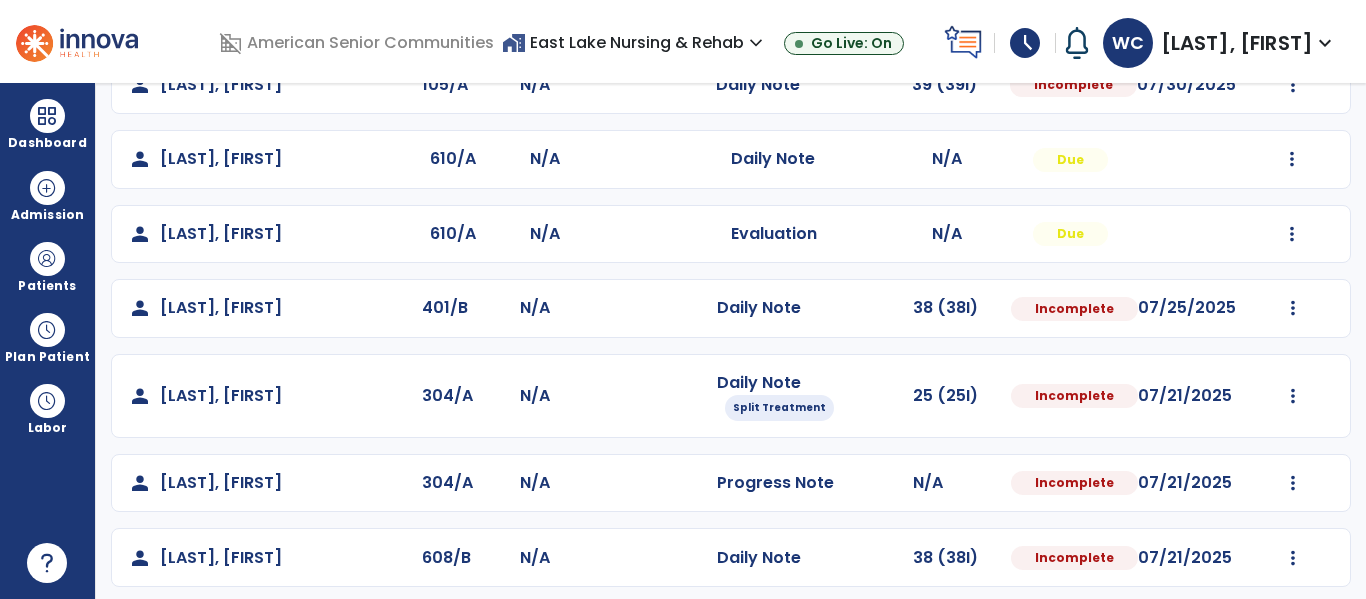 scroll, scrollTop: 533, scrollLeft: 0, axis: vertical 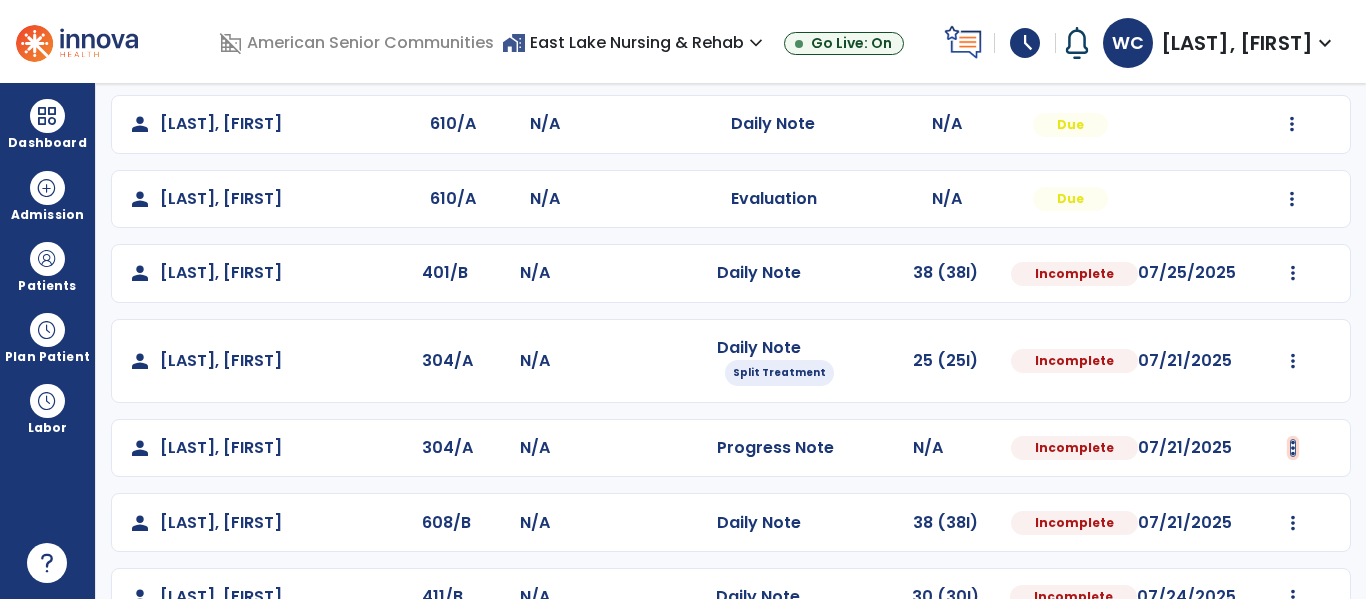 click at bounding box center [1293, -174] 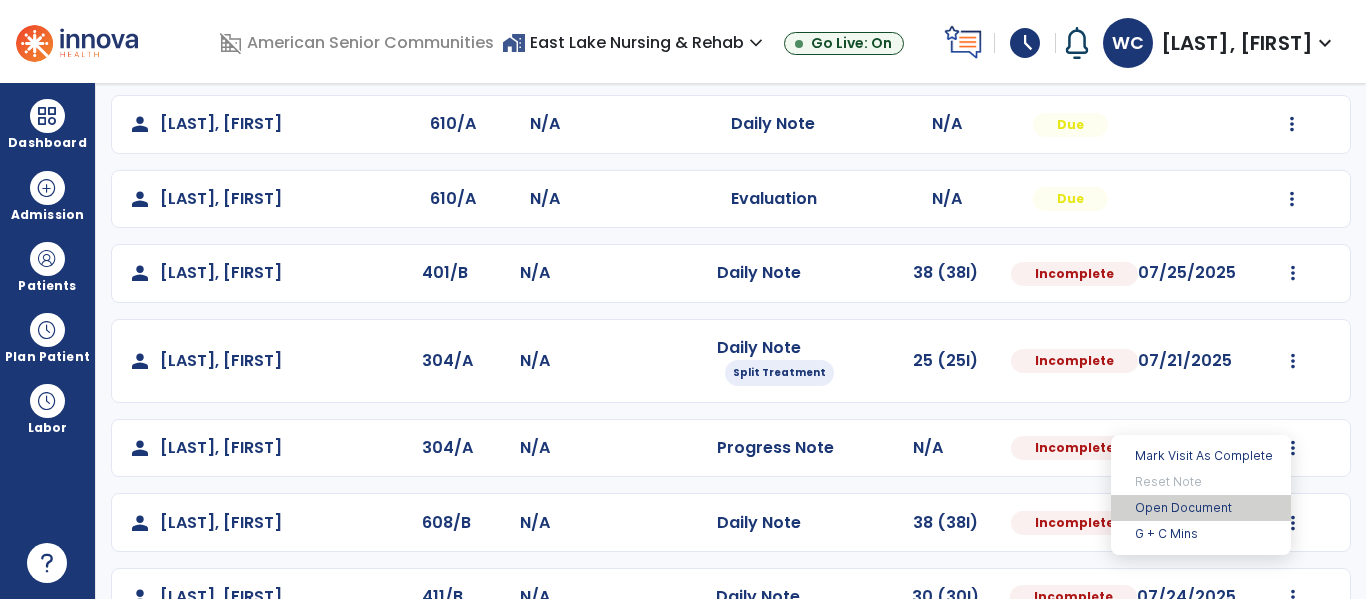 click on "Open Document" at bounding box center [1201, 508] 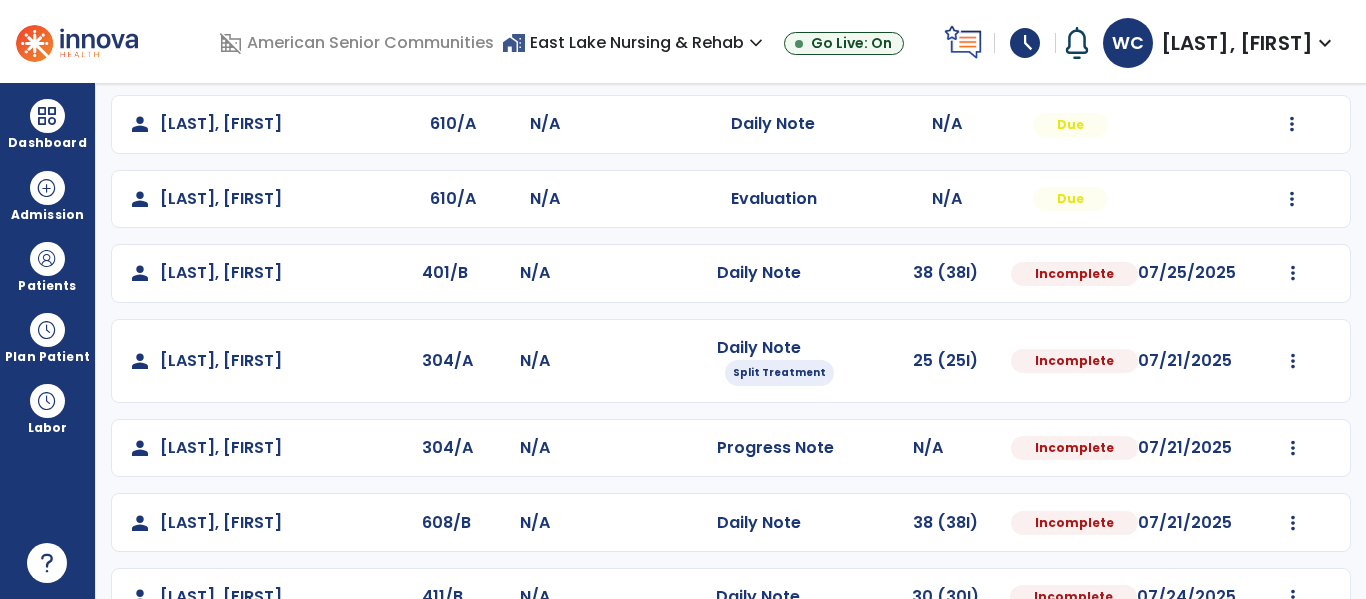 click on "person [LAST], [FIRST] 608/B N/A Daily Note 38 (38I) Incomplete [DATE] Mark Visit As Complete Reset Note Open Document G + C Mins" 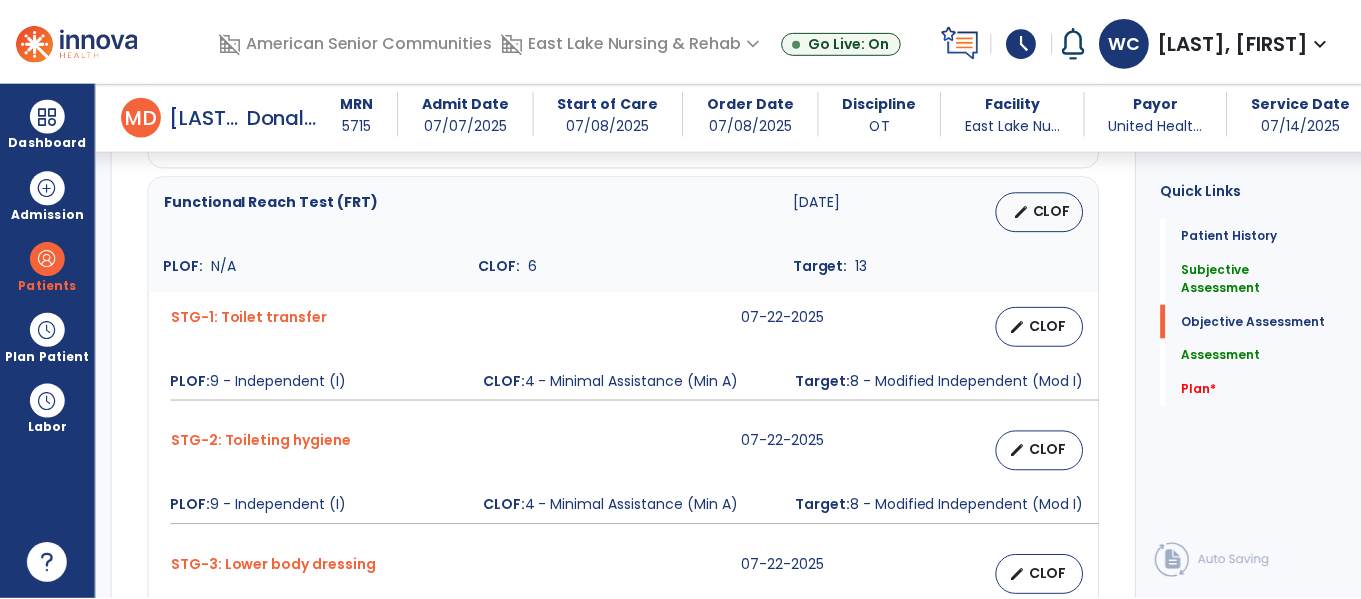 scroll, scrollTop: 1246, scrollLeft: 0, axis: vertical 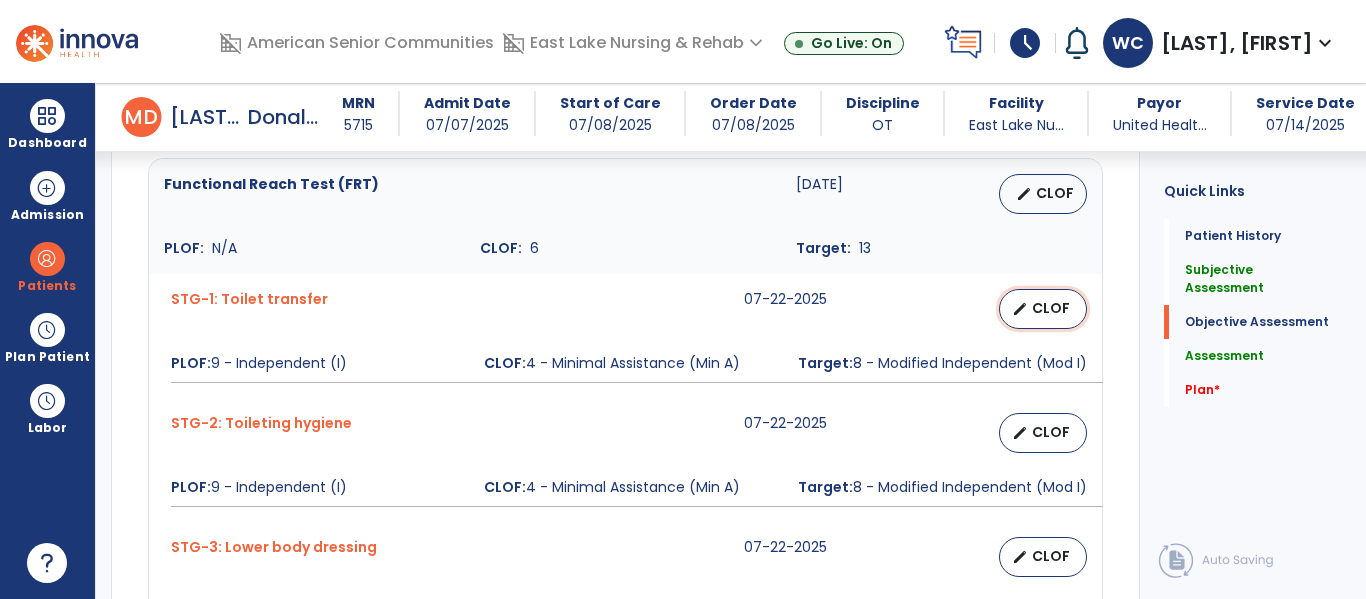 click on "CLOF" at bounding box center (1051, 308) 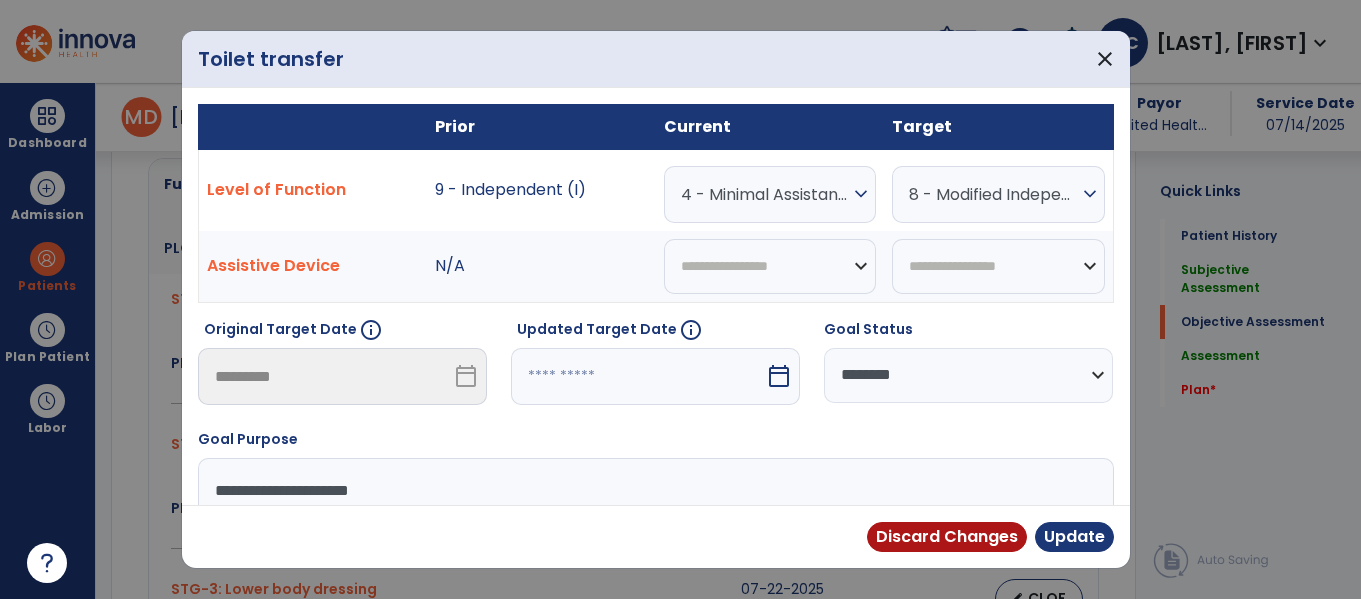 scroll, scrollTop: 1246, scrollLeft: 0, axis: vertical 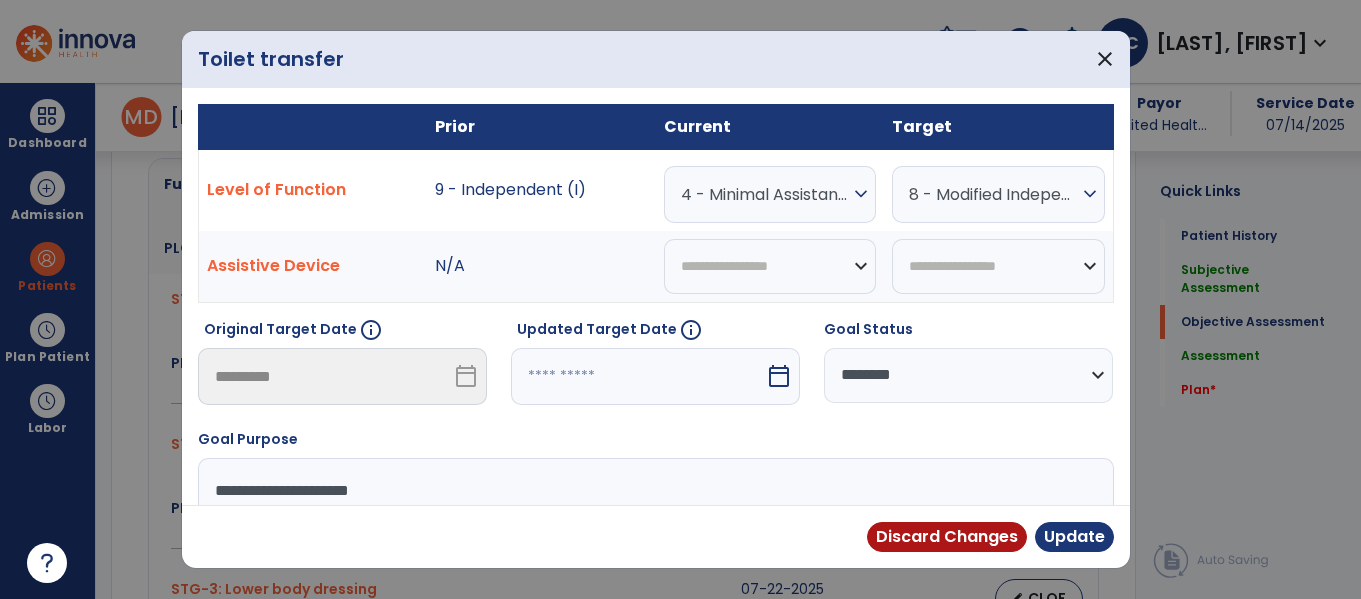 click on "expand_more" at bounding box center [861, 194] 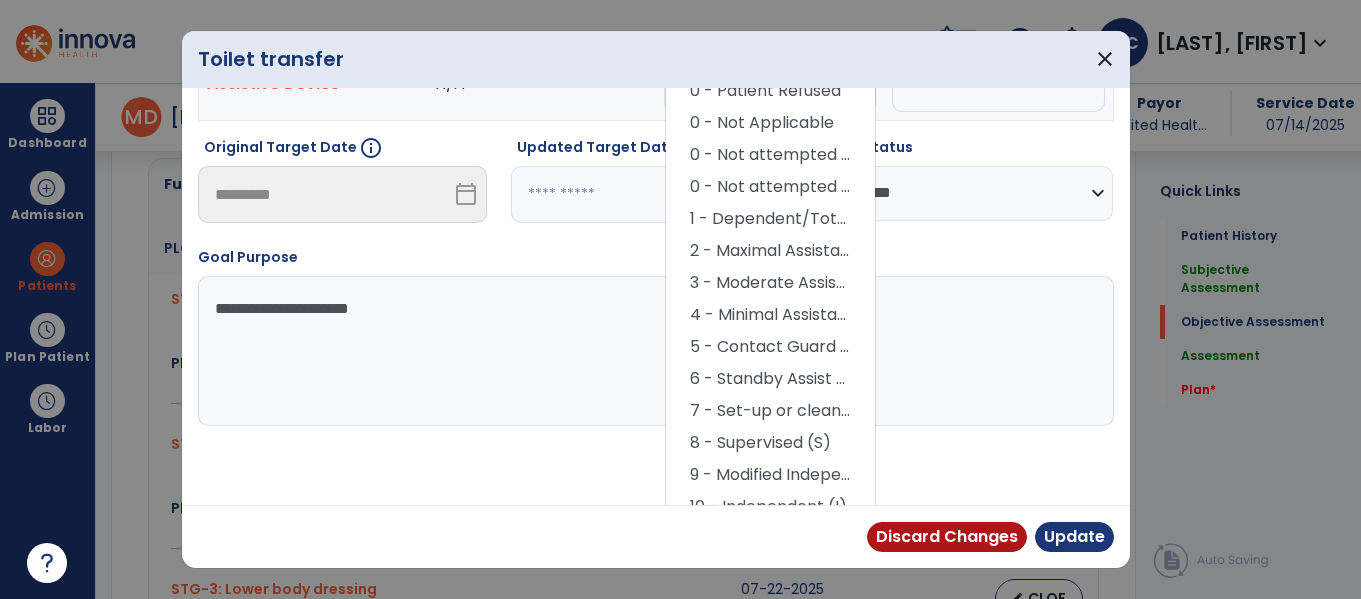 scroll, scrollTop: 178, scrollLeft: 0, axis: vertical 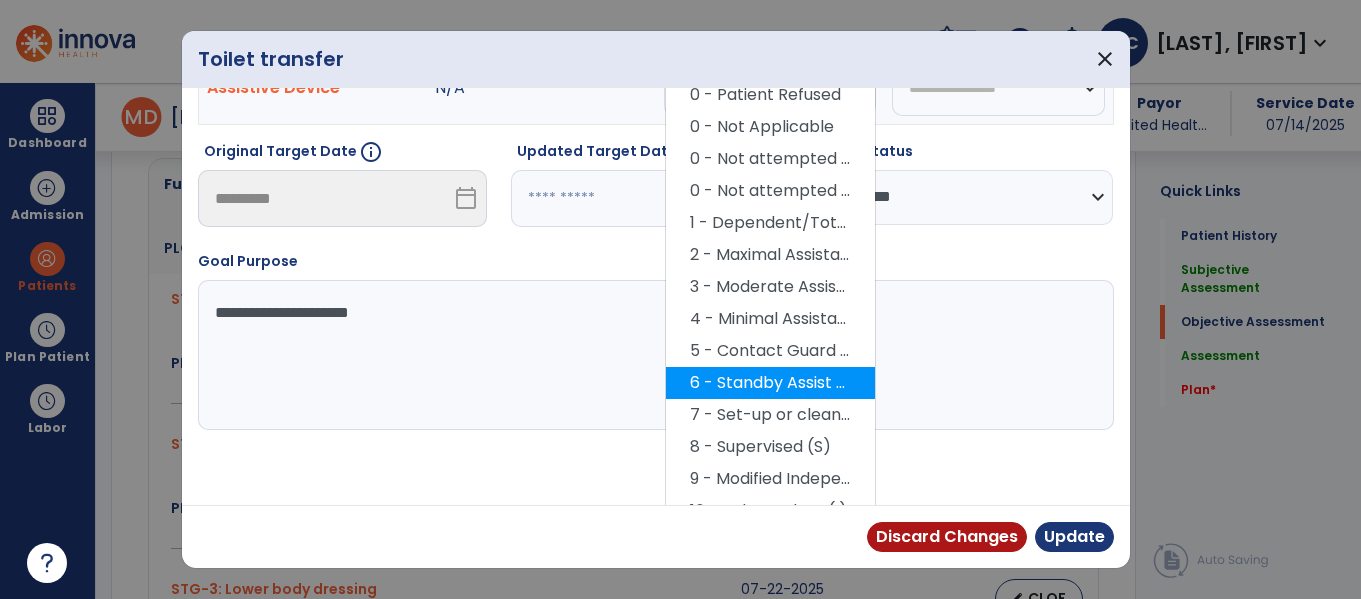 click on "6 - Standby Assist (SBA)" at bounding box center [770, 383] 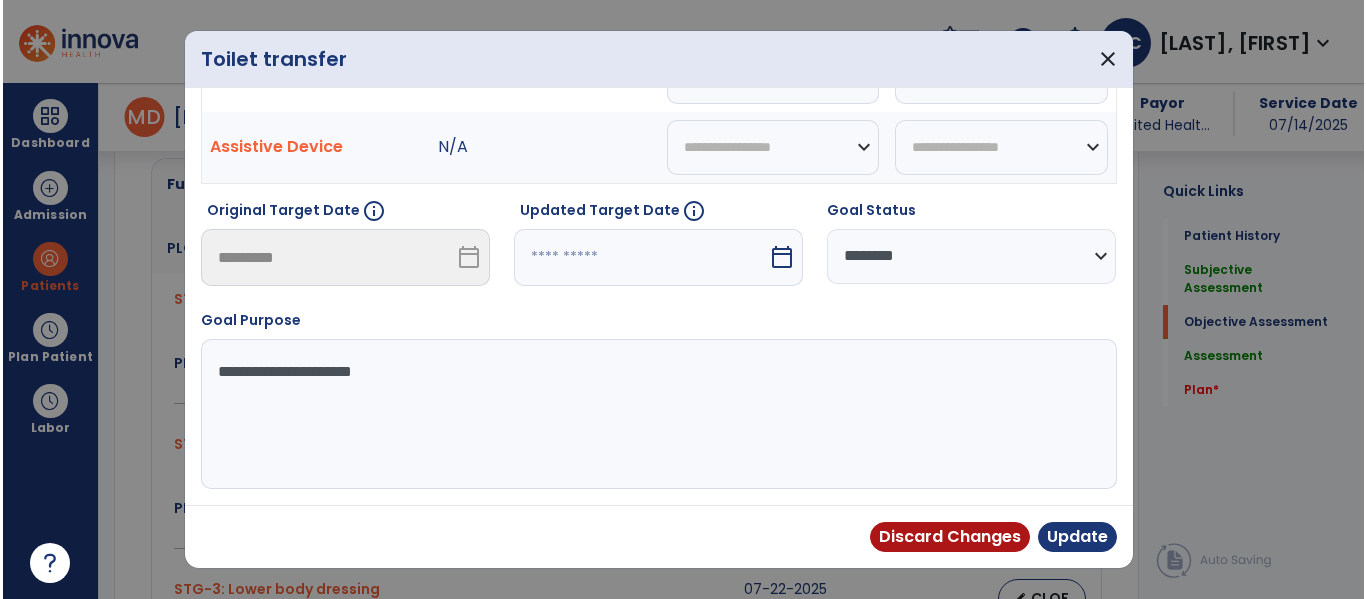 scroll, scrollTop: 119, scrollLeft: 0, axis: vertical 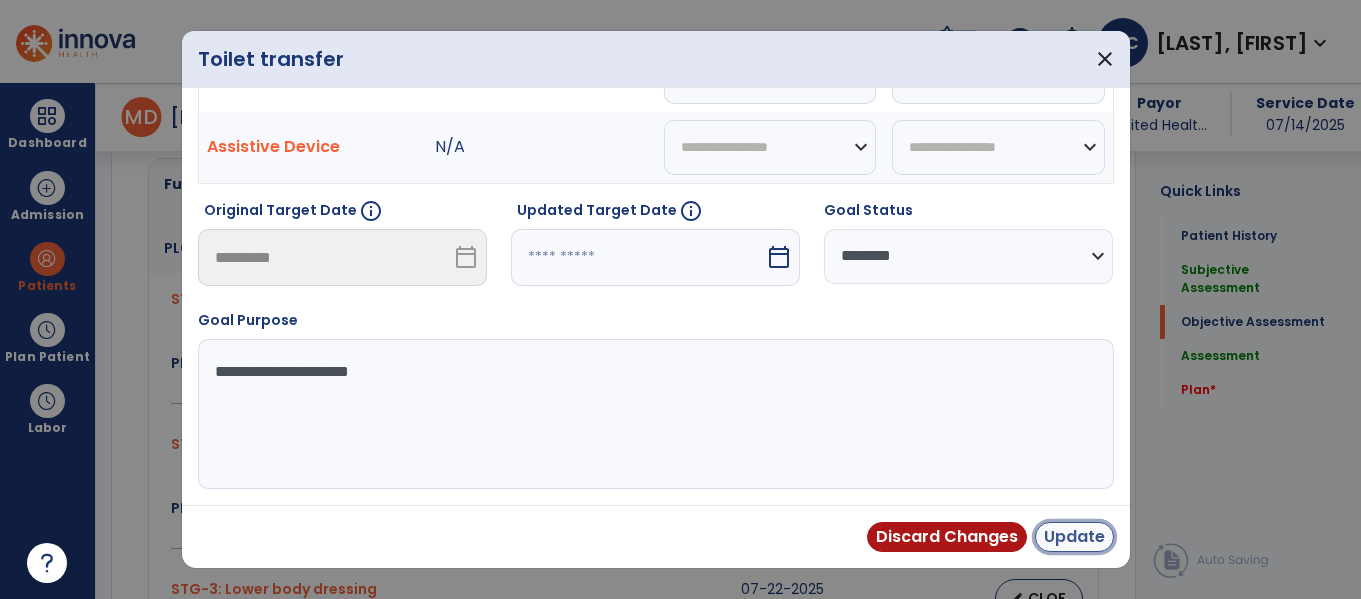 click on "Update" at bounding box center (1074, 537) 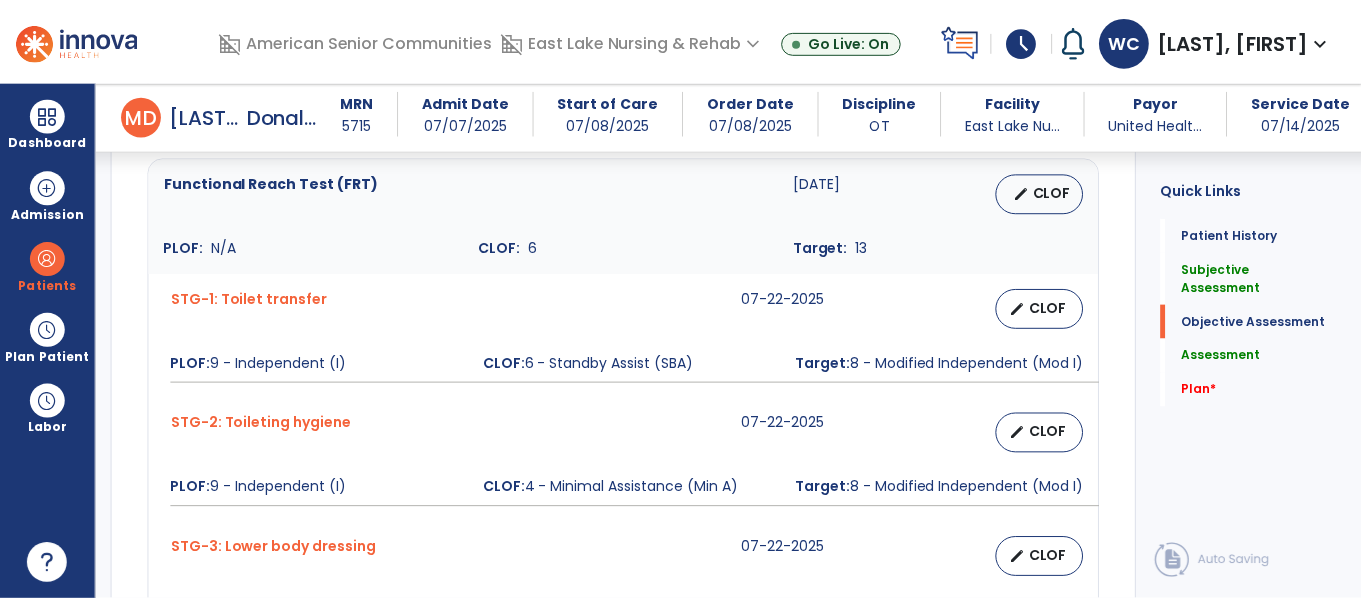 scroll, scrollTop: 1335, scrollLeft: 0, axis: vertical 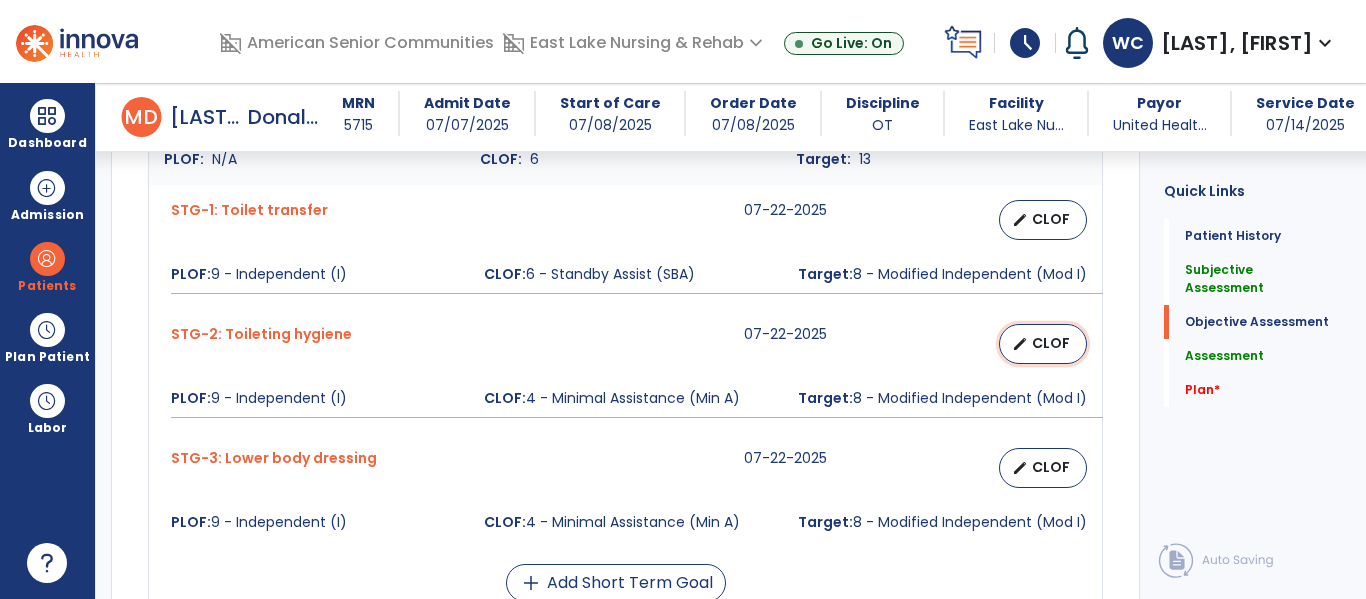 click on "CLOF" at bounding box center (1051, 343) 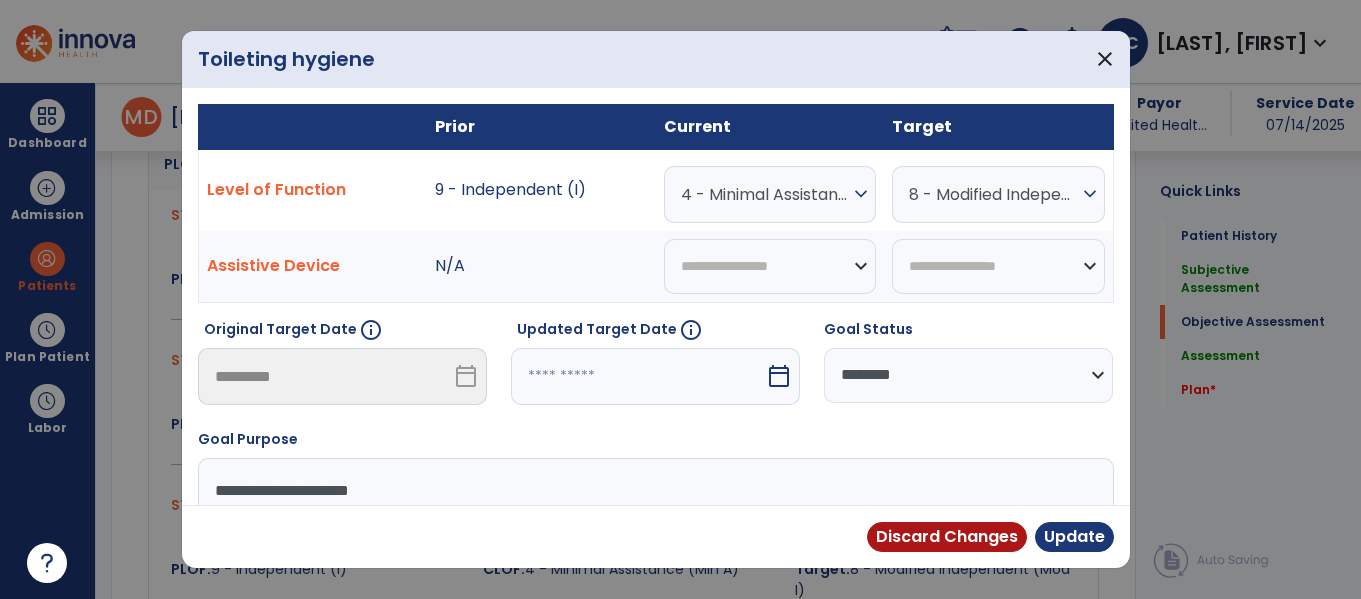 scroll, scrollTop: 1335, scrollLeft: 0, axis: vertical 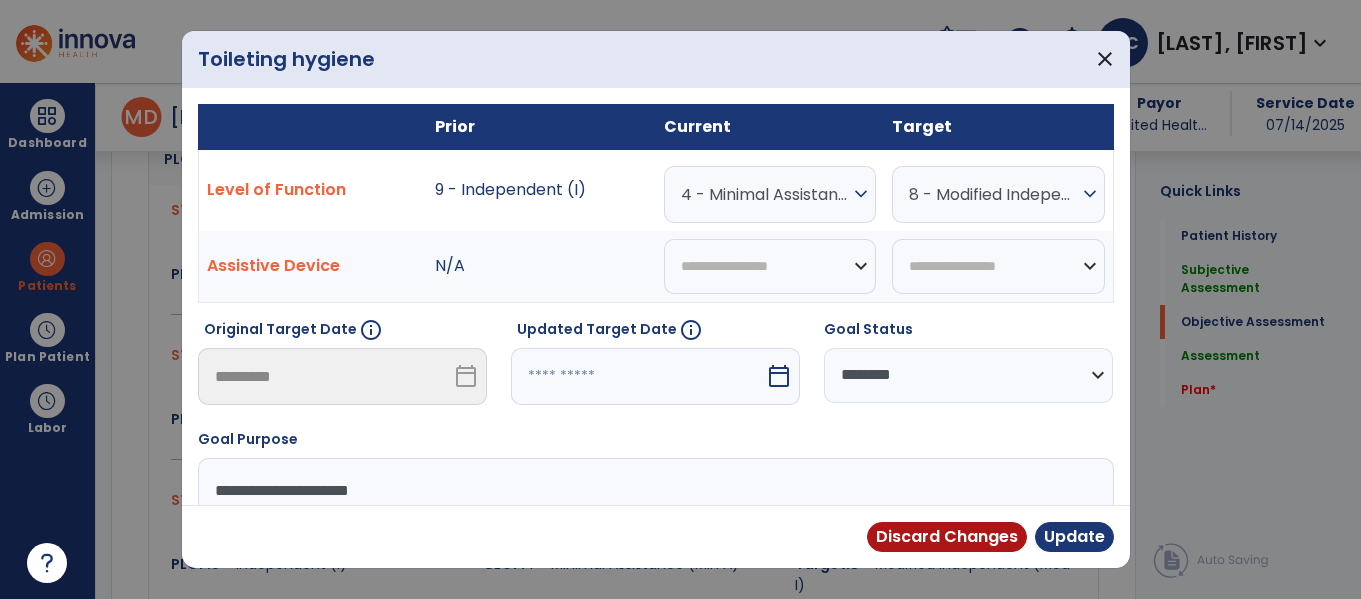 click on "expand_more" at bounding box center (861, 194) 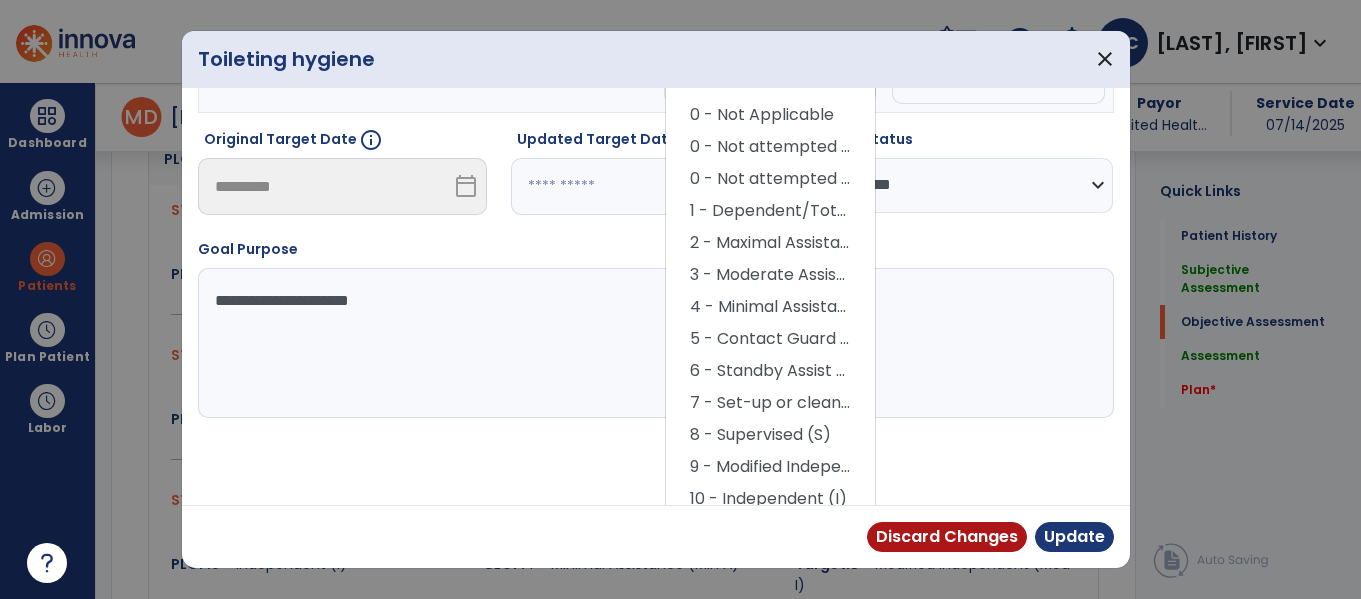 scroll, scrollTop: 197, scrollLeft: 0, axis: vertical 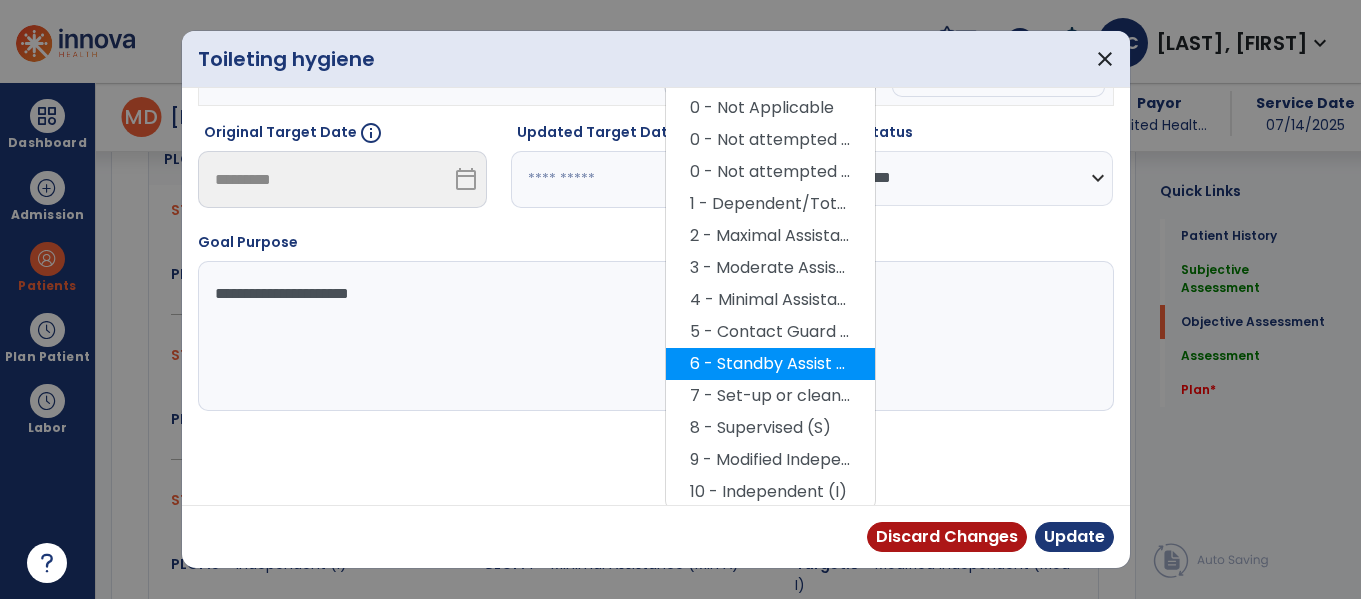 click on "6 - Standby Assist (SBA)" at bounding box center [770, 364] 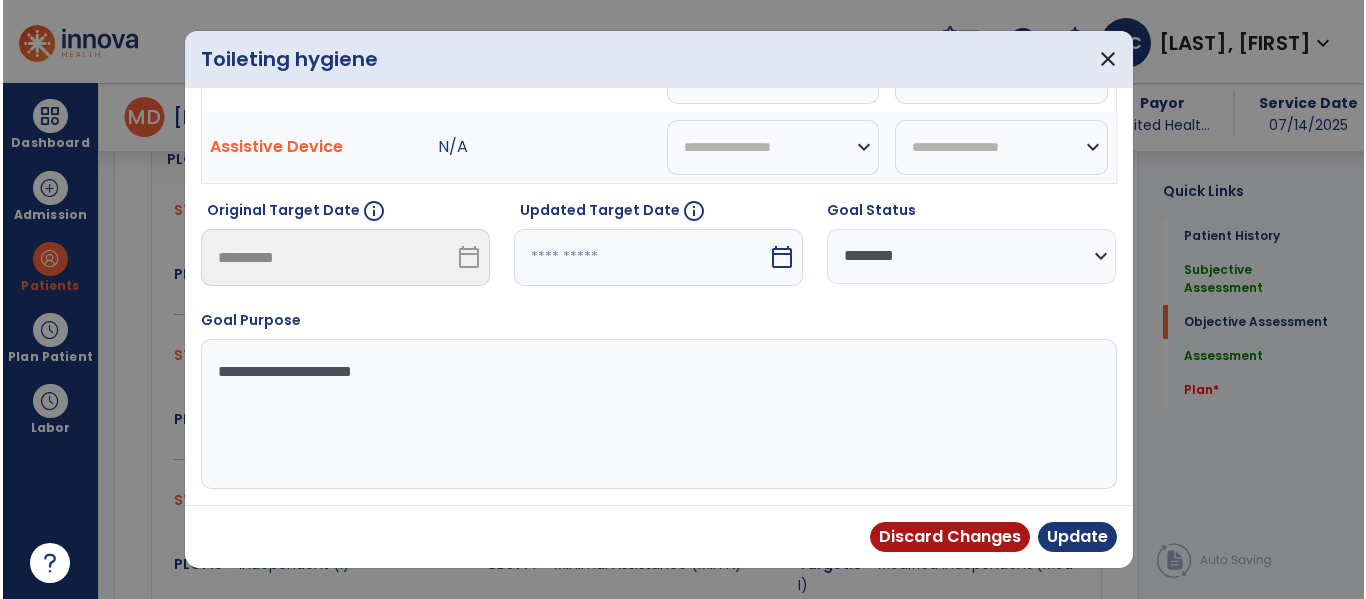 scroll, scrollTop: 119, scrollLeft: 0, axis: vertical 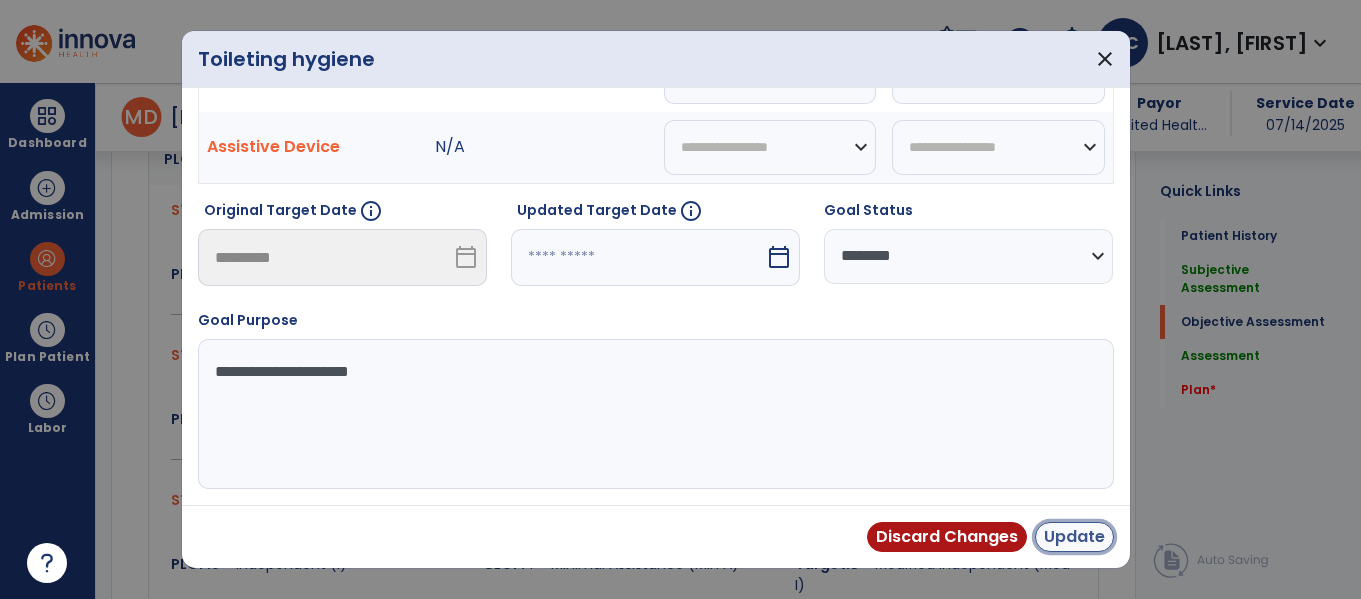 click on "Update" at bounding box center [1074, 537] 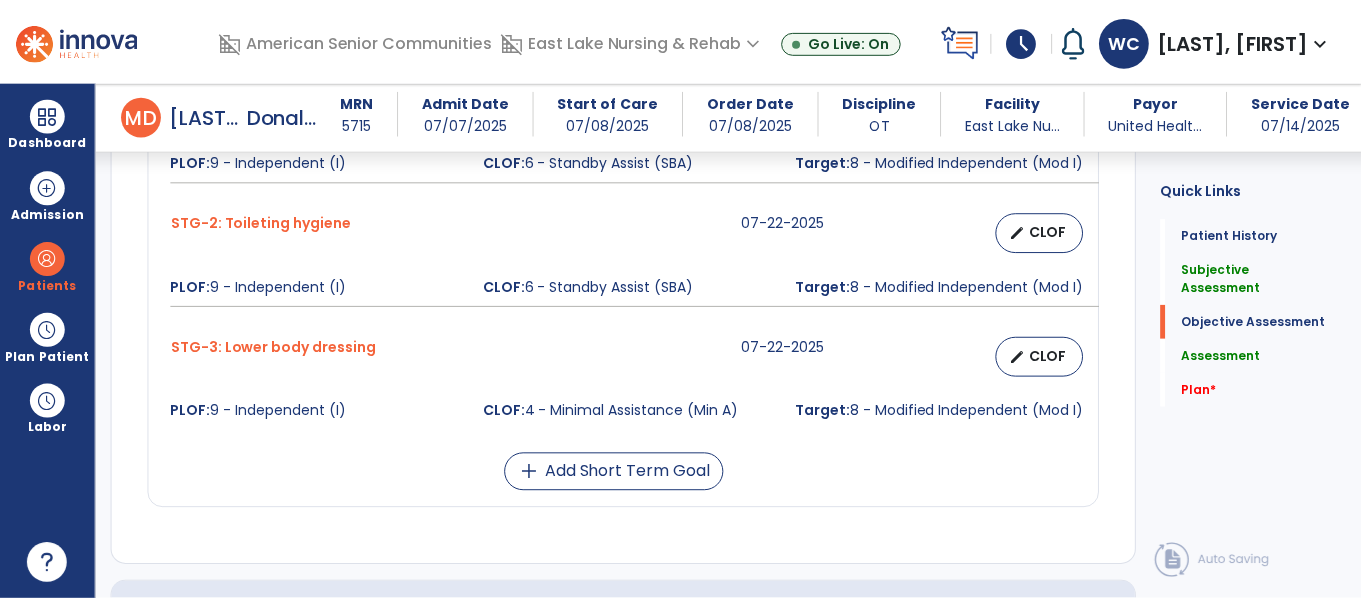 scroll, scrollTop: 1422, scrollLeft: 0, axis: vertical 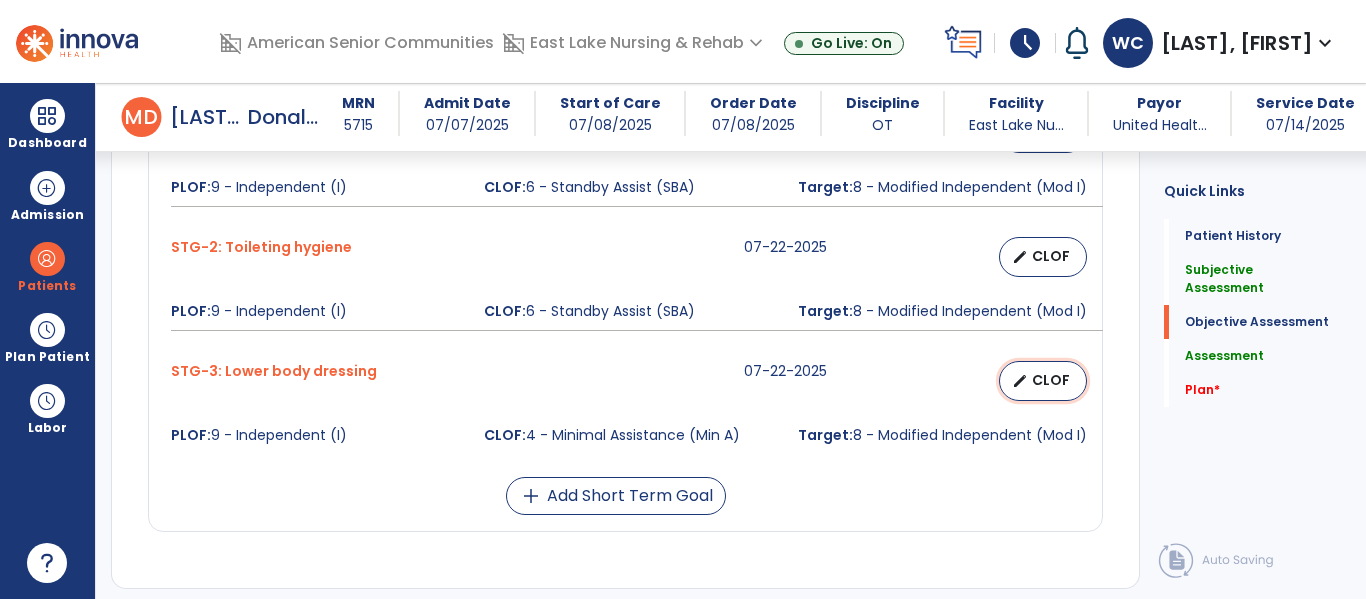 click on "CLOF" at bounding box center [1051, 380] 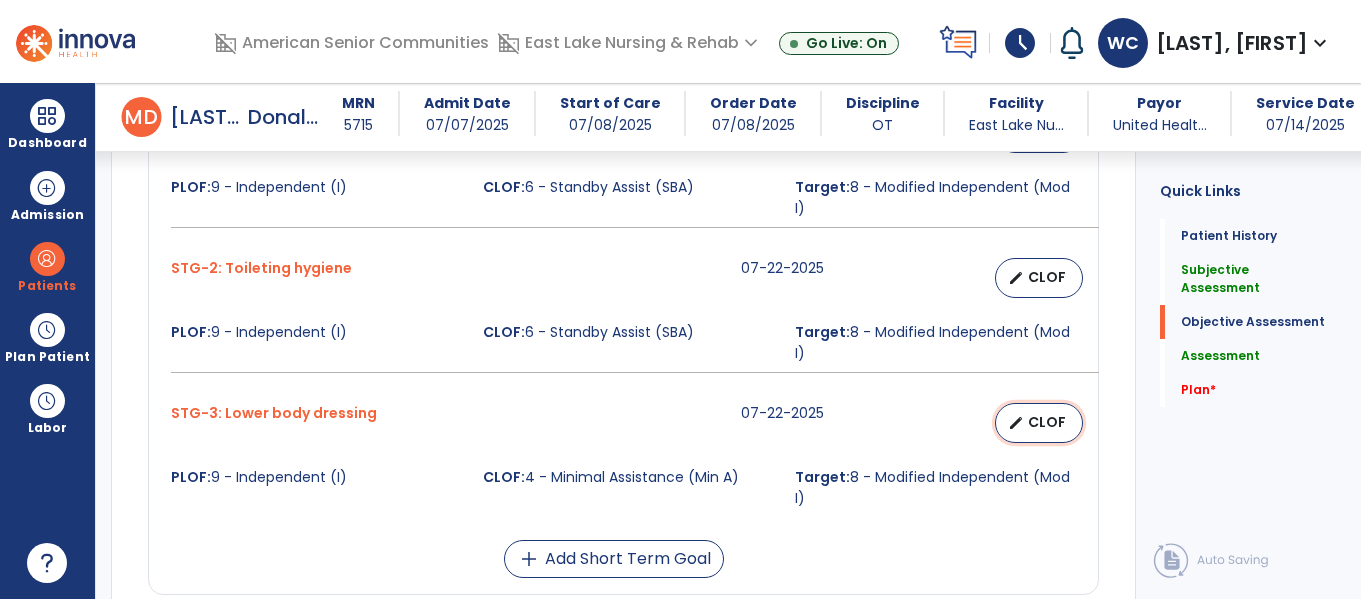 select on "********" 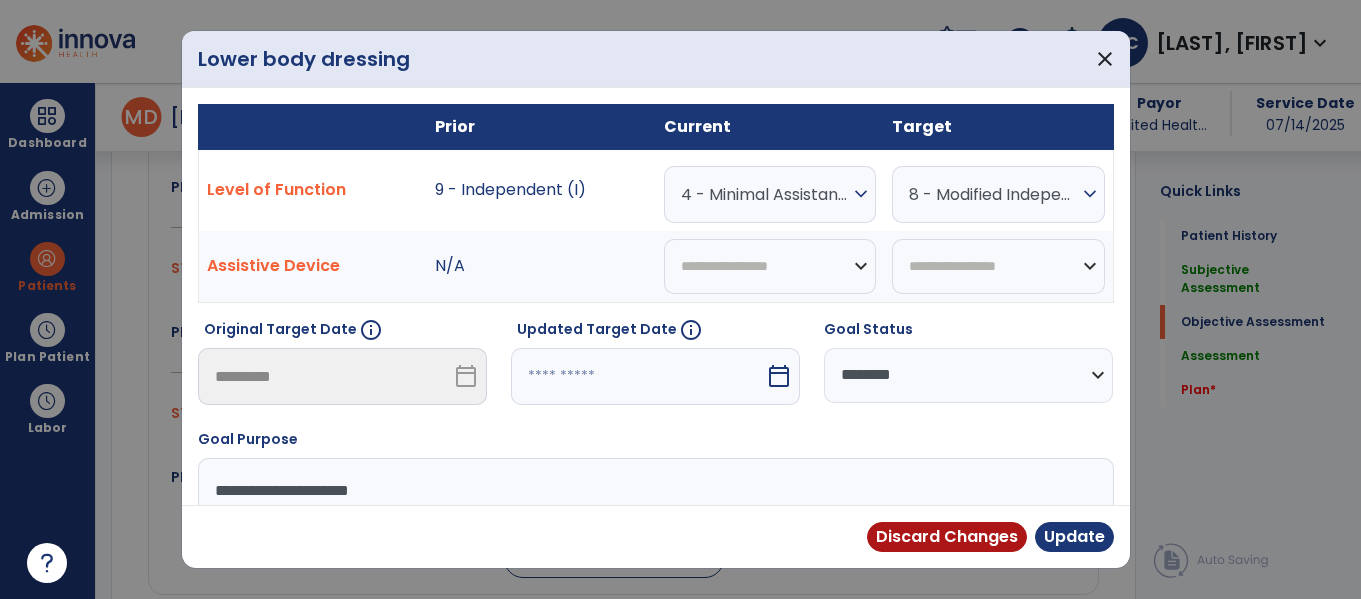 scroll, scrollTop: 1422, scrollLeft: 0, axis: vertical 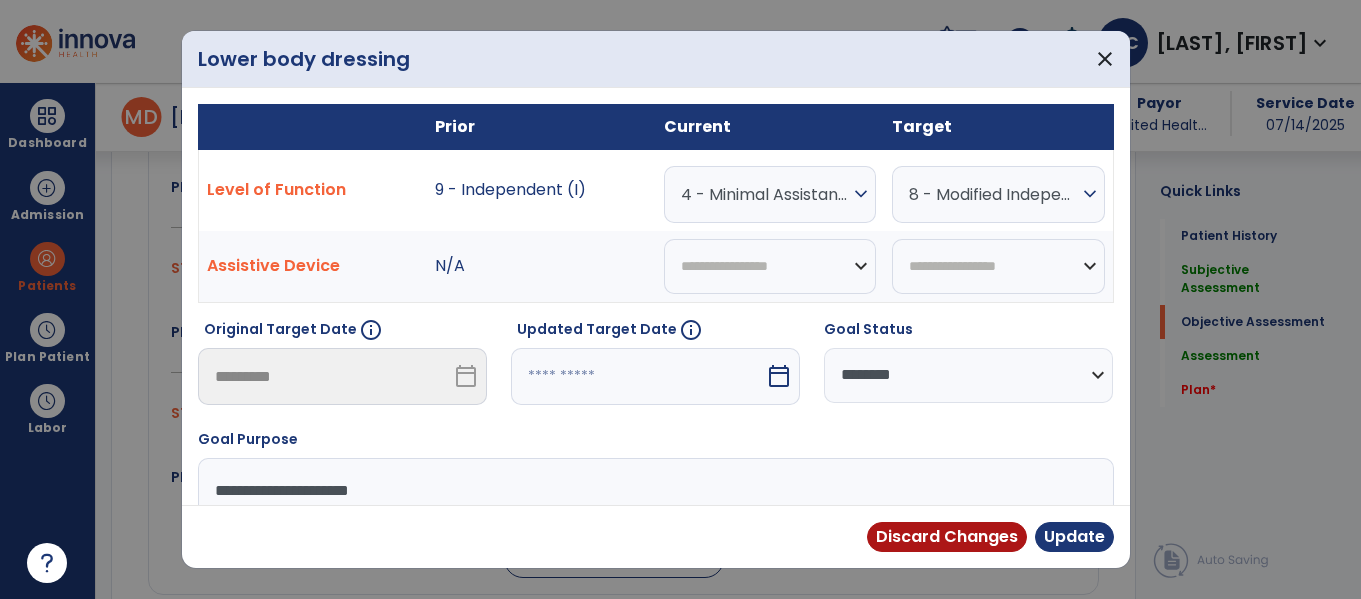 click on "expand_more" at bounding box center [861, 194] 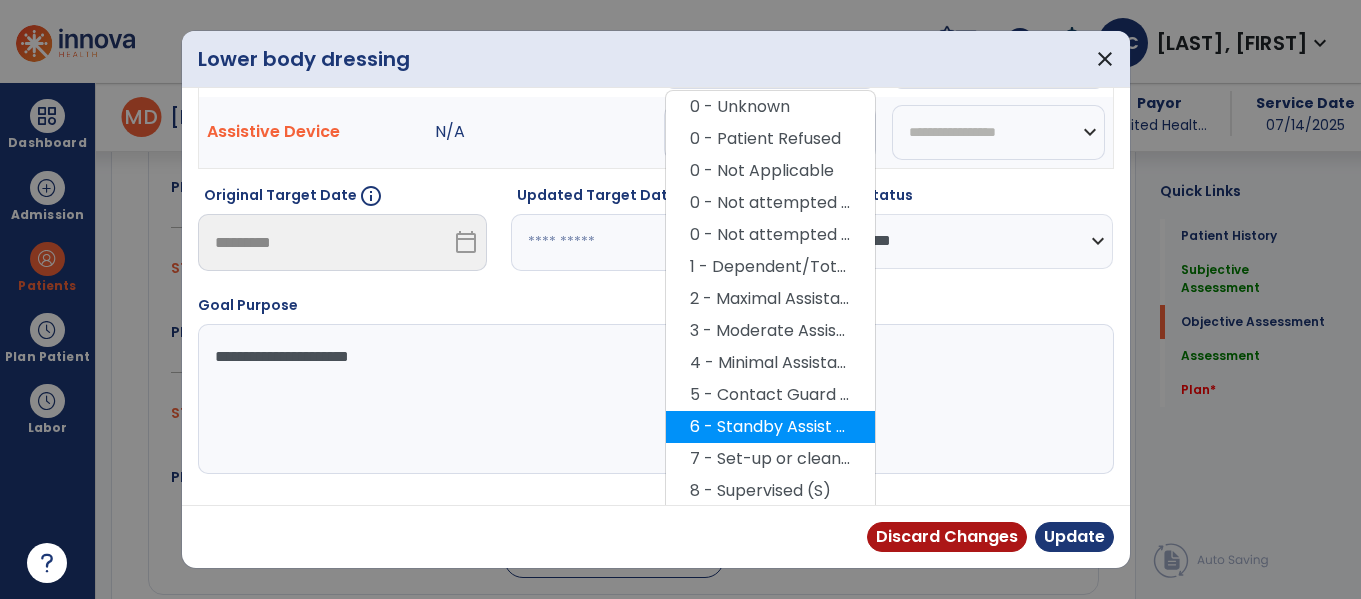 click on "6 - Standby Assist (SBA)" at bounding box center [770, 427] 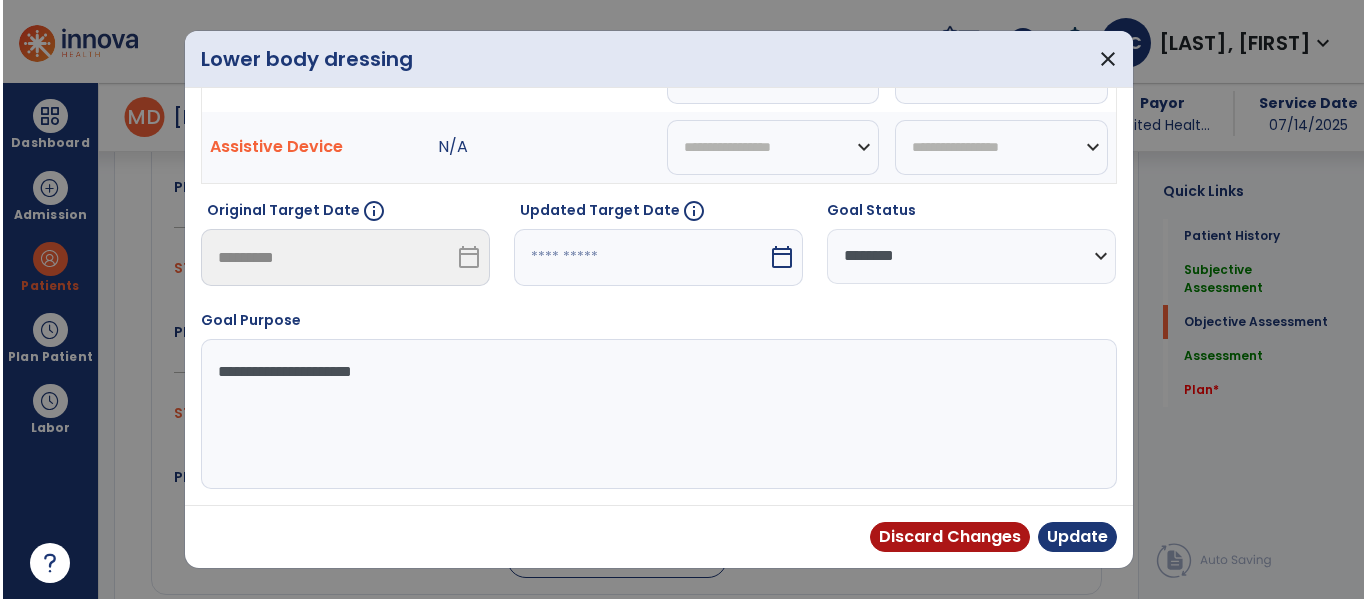 scroll, scrollTop: 119, scrollLeft: 0, axis: vertical 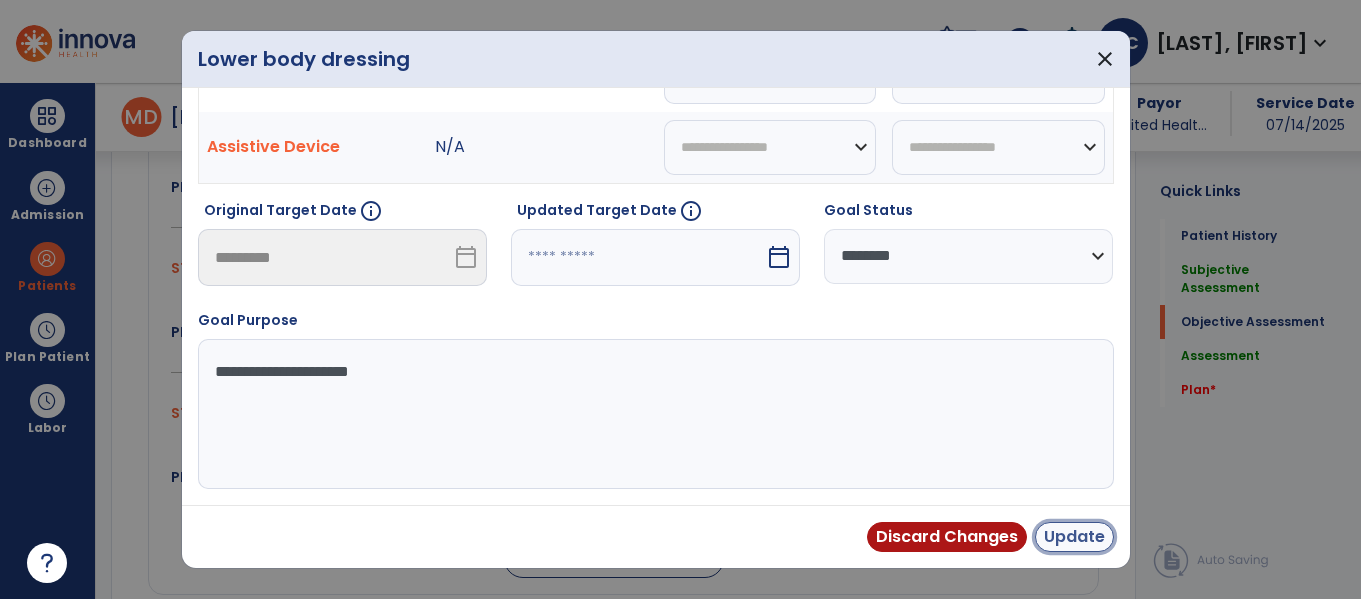click on "Update" at bounding box center (1074, 537) 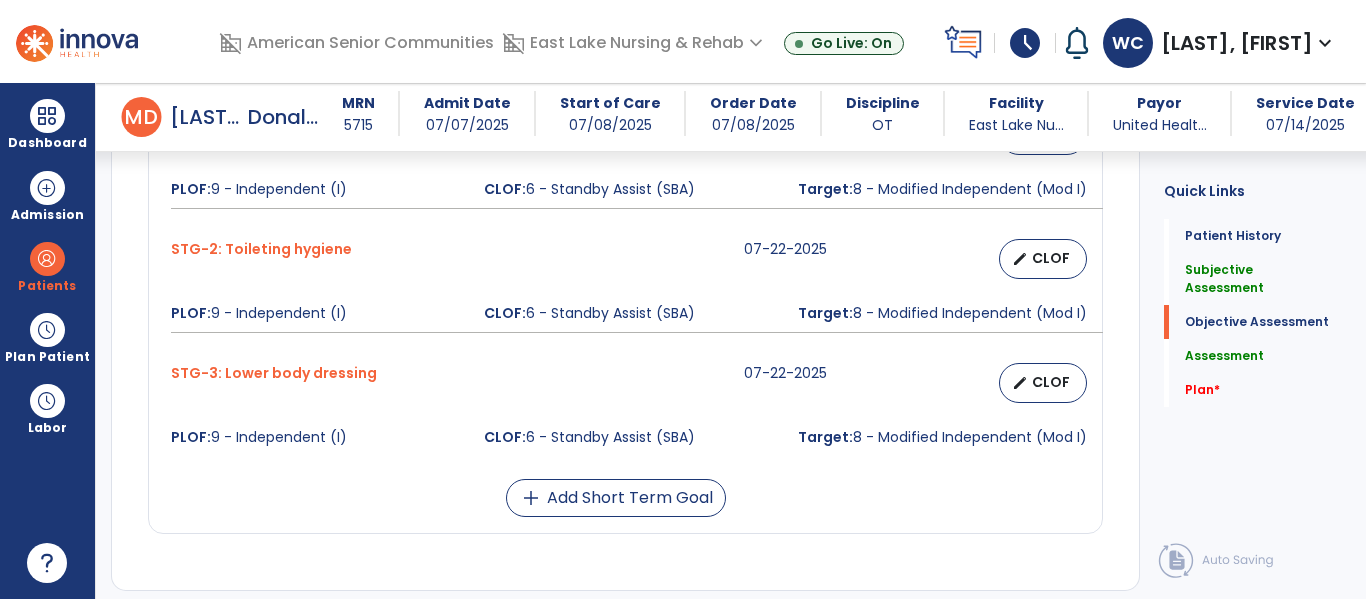 scroll, scrollTop: 1419, scrollLeft: 0, axis: vertical 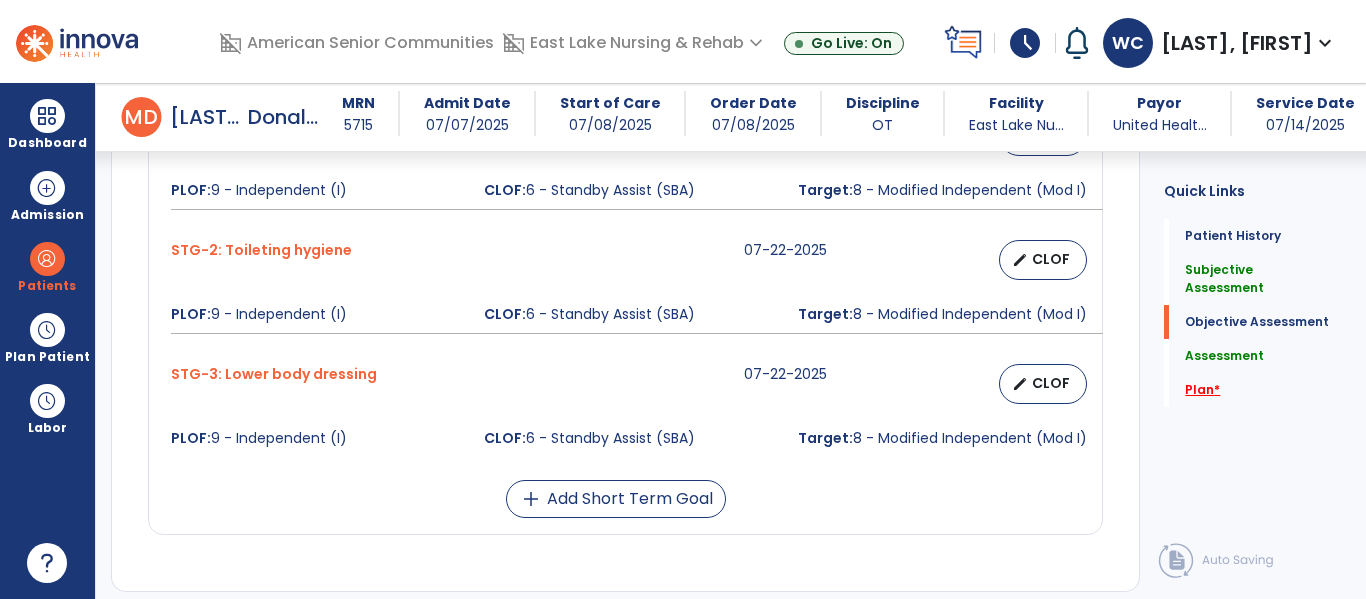 click on "Plan   *" 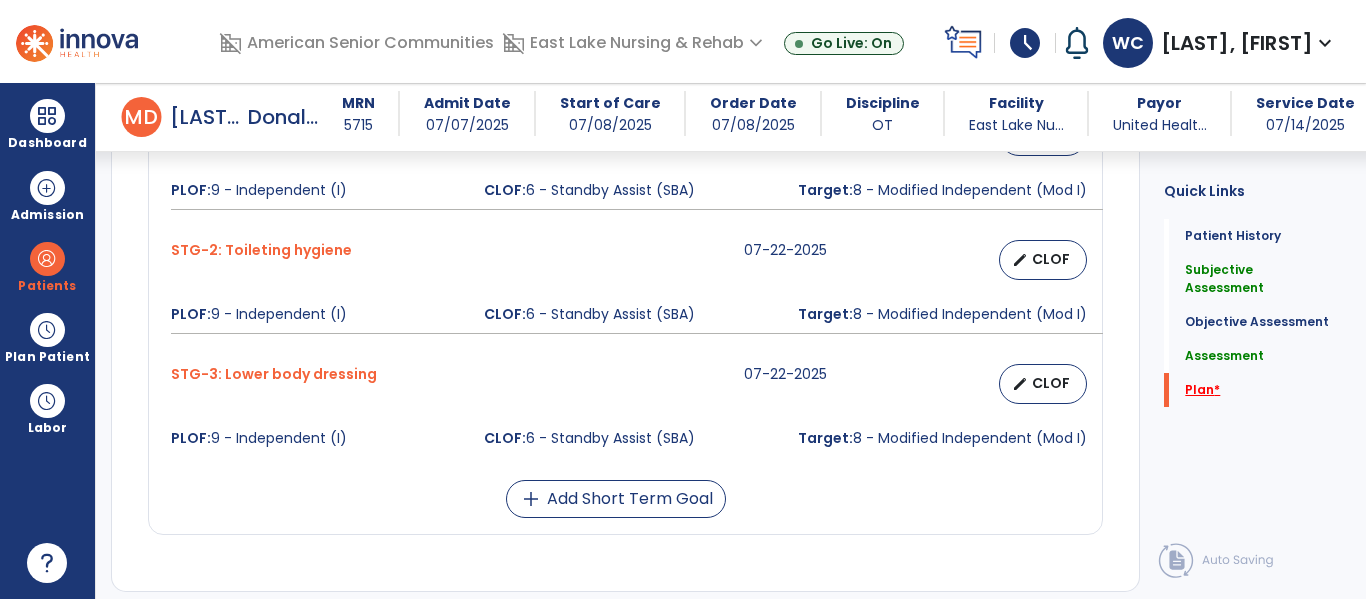 scroll, scrollTop: 86, scrollLeft: 0, axis: vertical 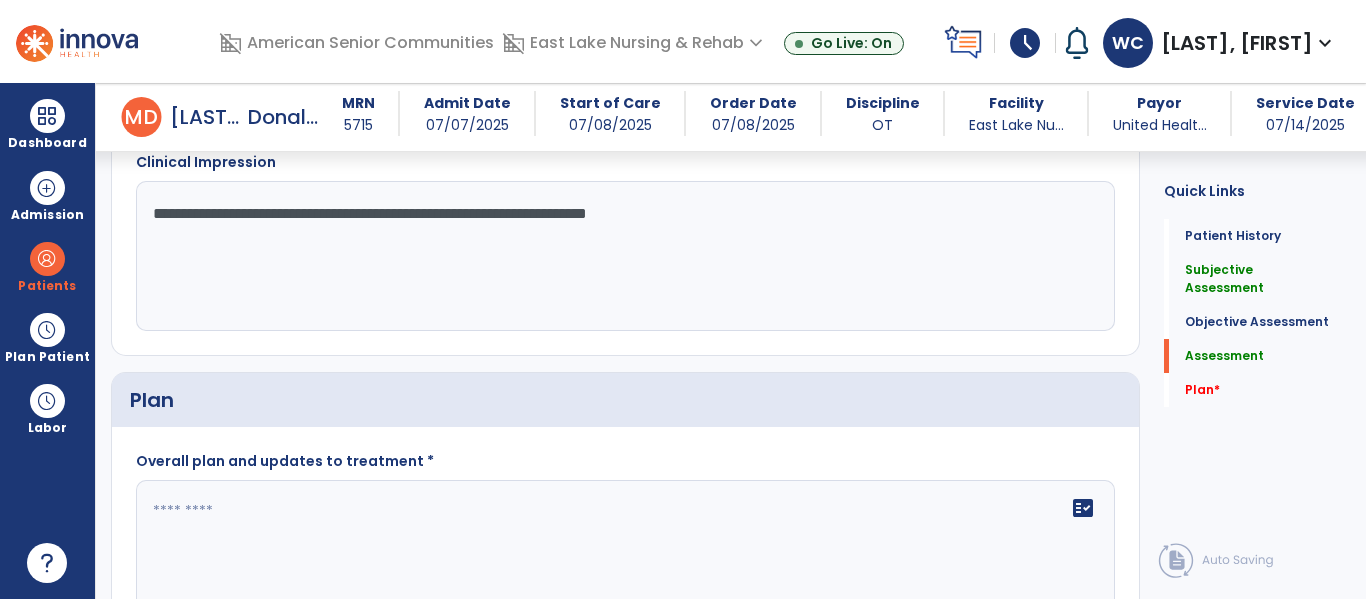 click on "**********" 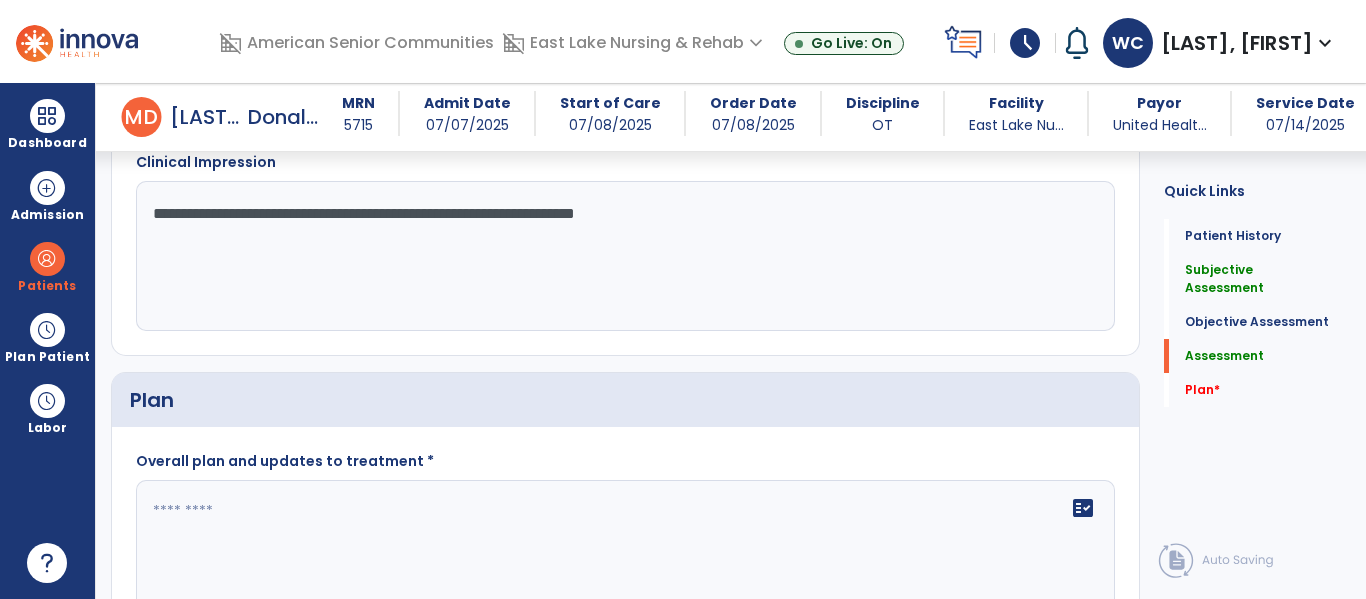click on "**********" 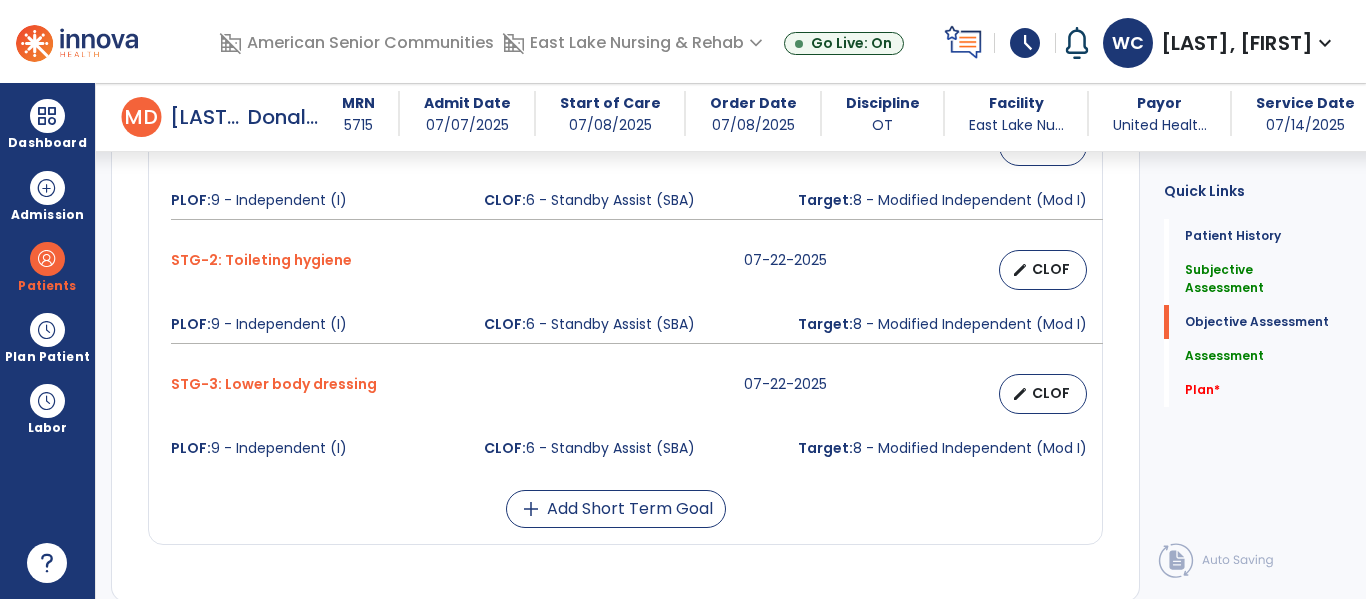 scroll, scrollTop: 2082, scrollLeft: 0, axis: vertical 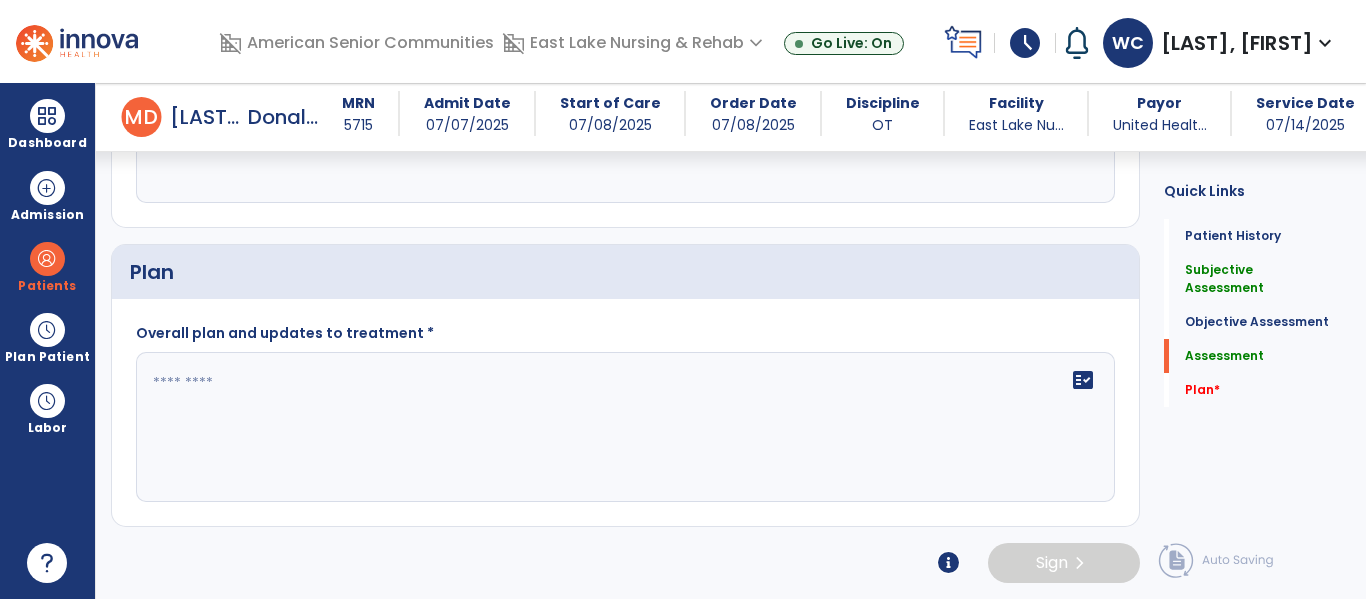 type on "**********" 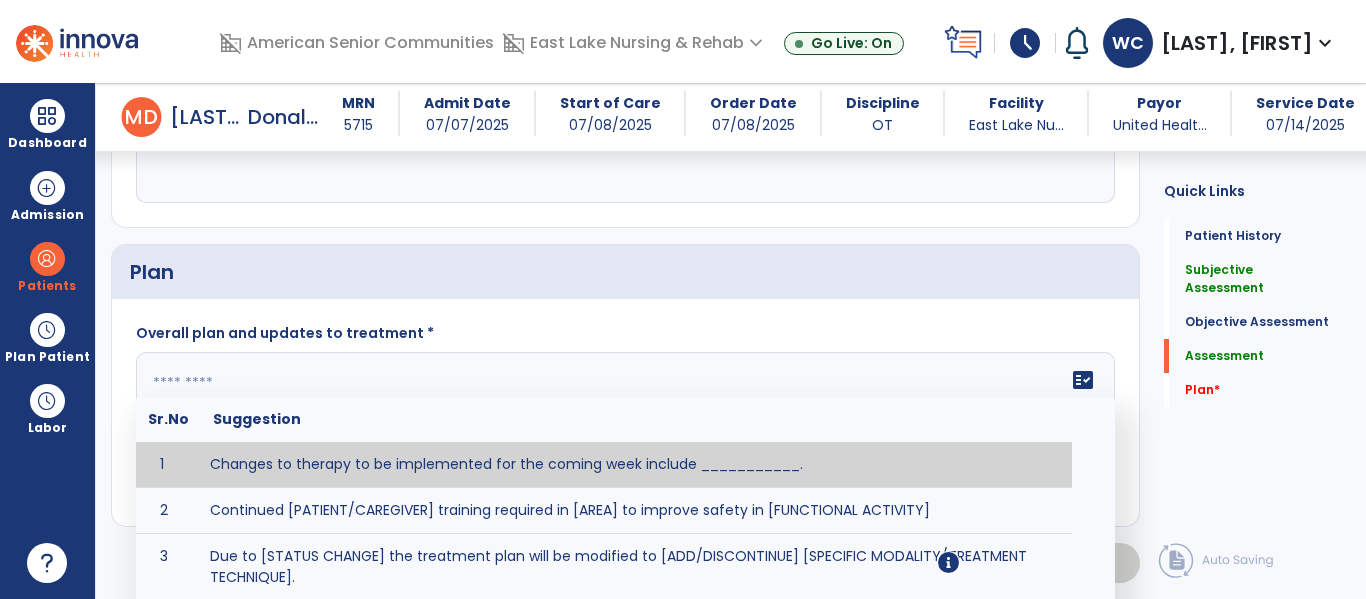 click 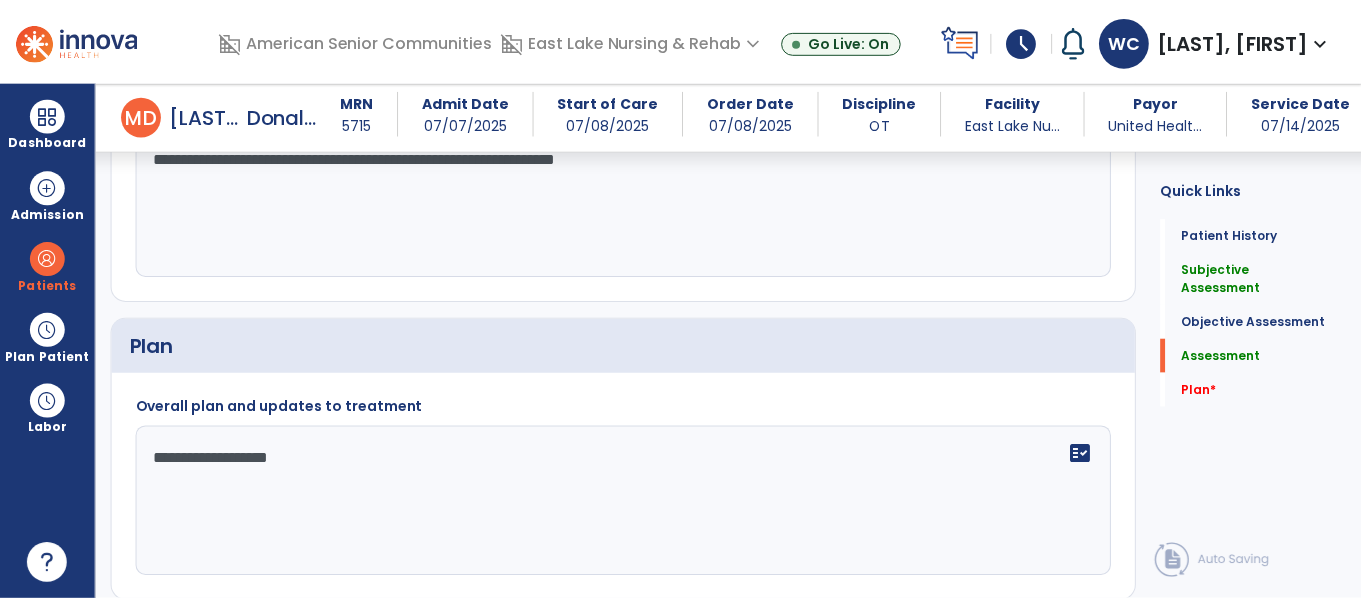 scroll, scrollTop: 2084, scrollLeft: 0, axis: vertical 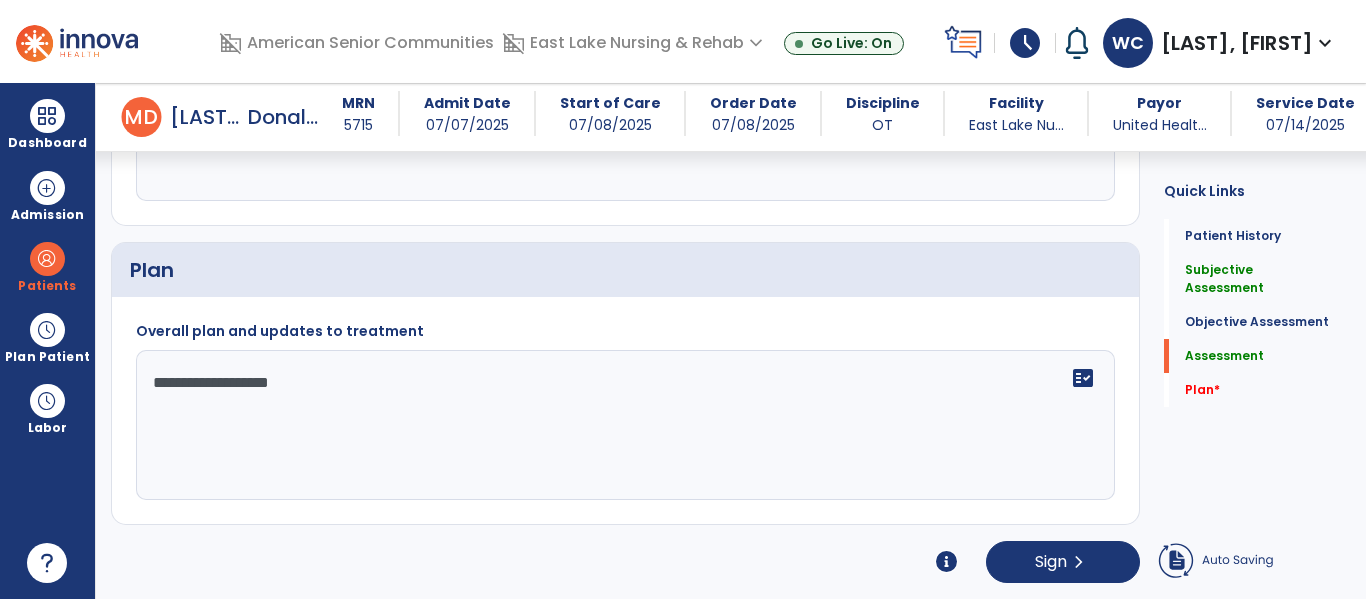 click on "**********" 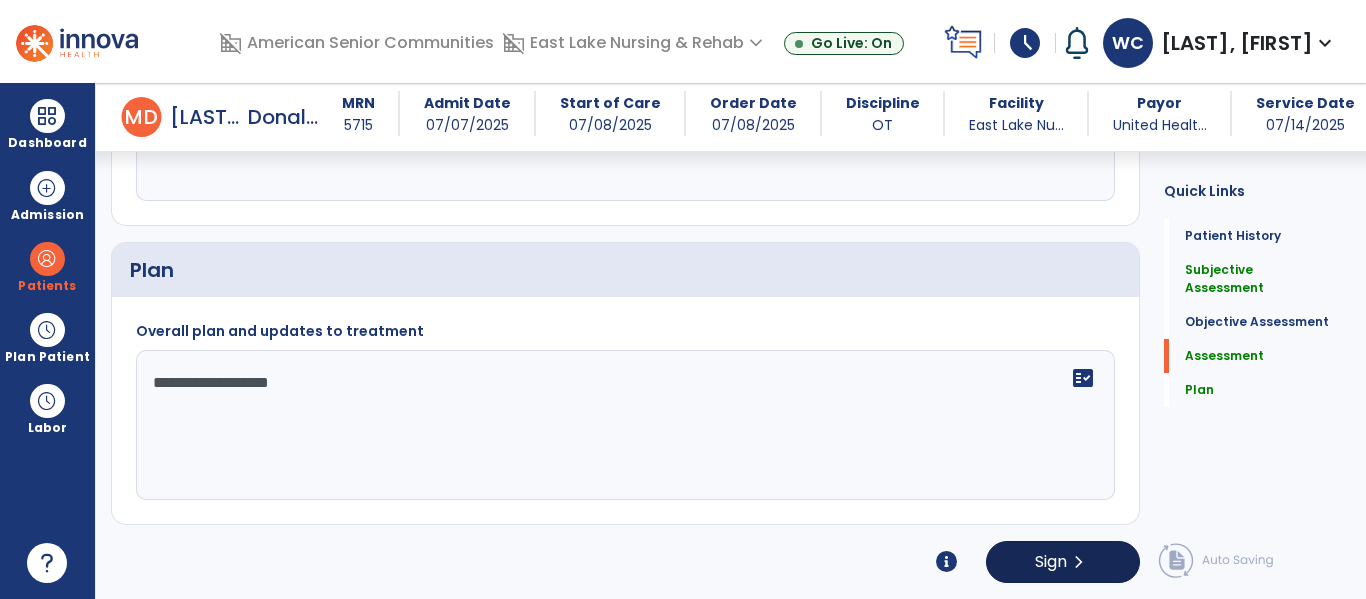type on "**********" 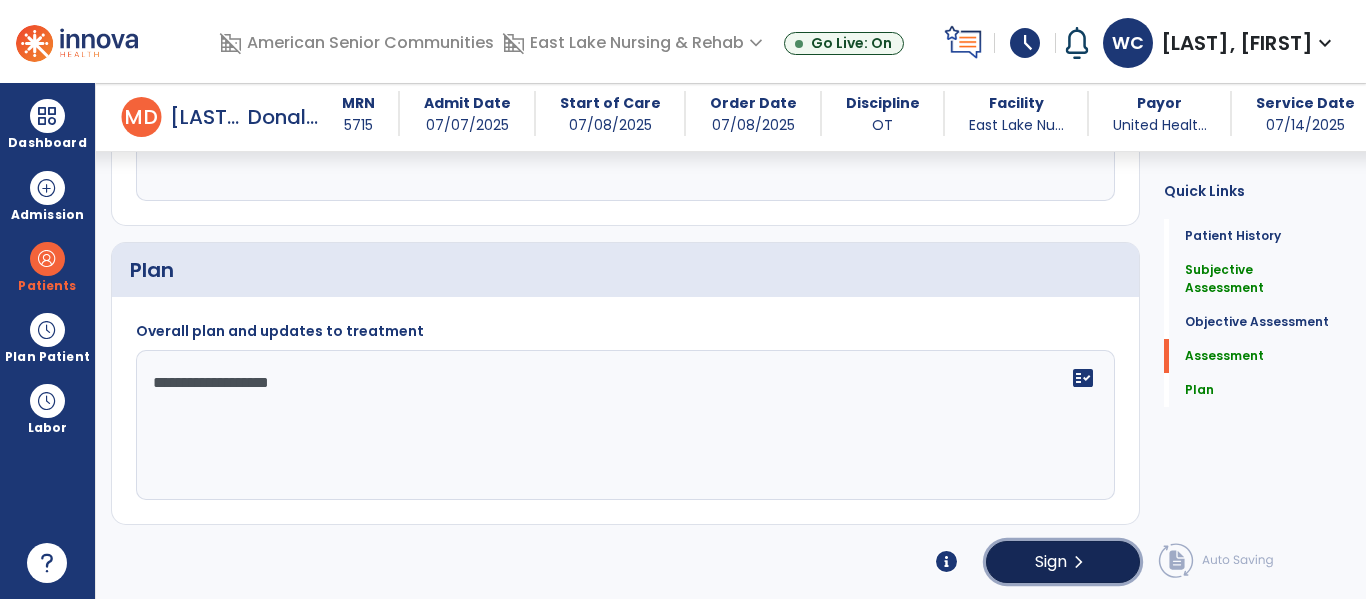 click on "Sign" 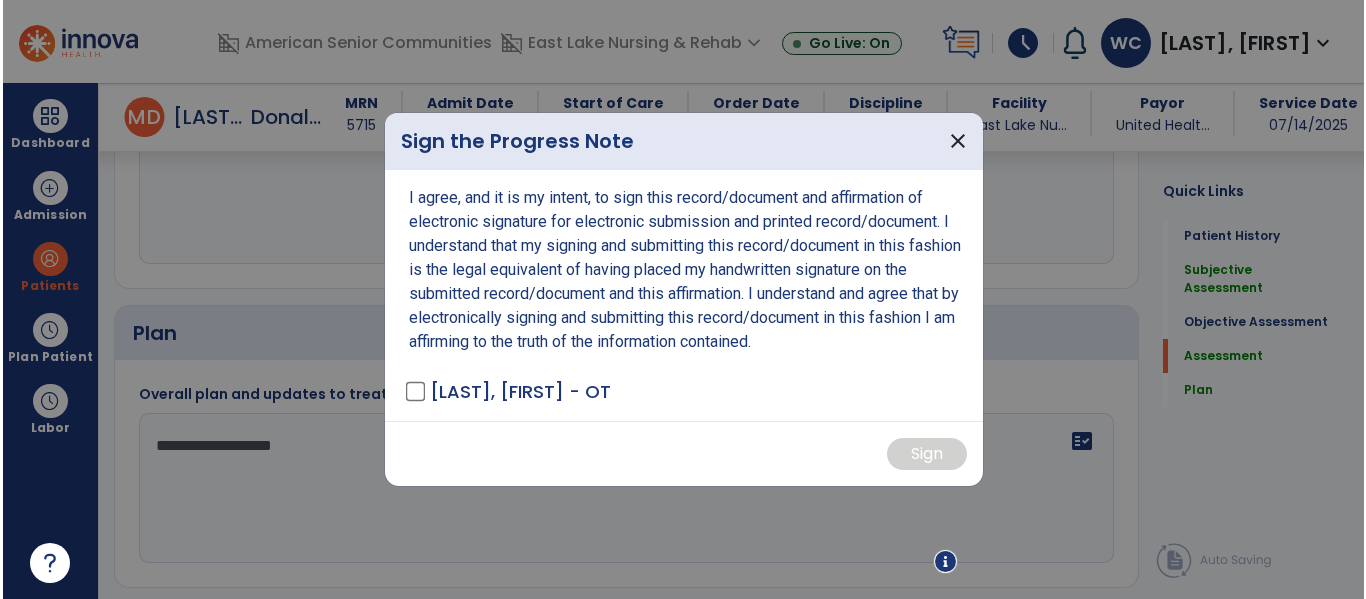 scroll, scrollTop: 2084, scrollLeft: 0, axis: vertical 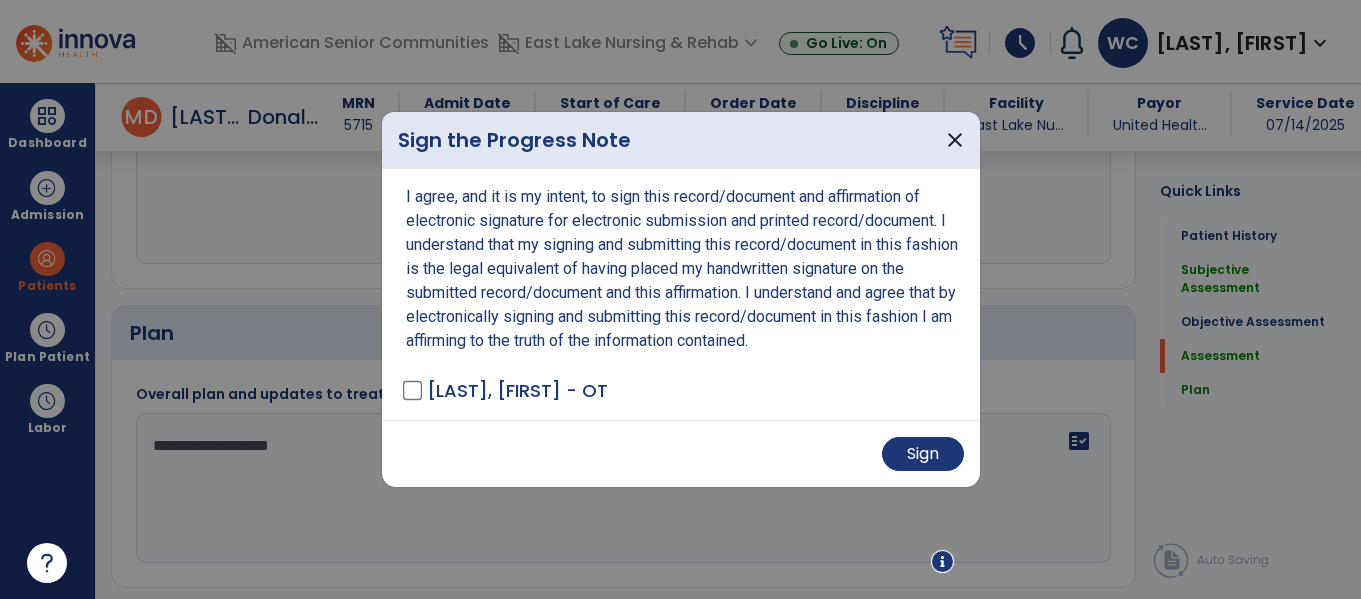 click on "Sign" at bounding box center (681, 453) 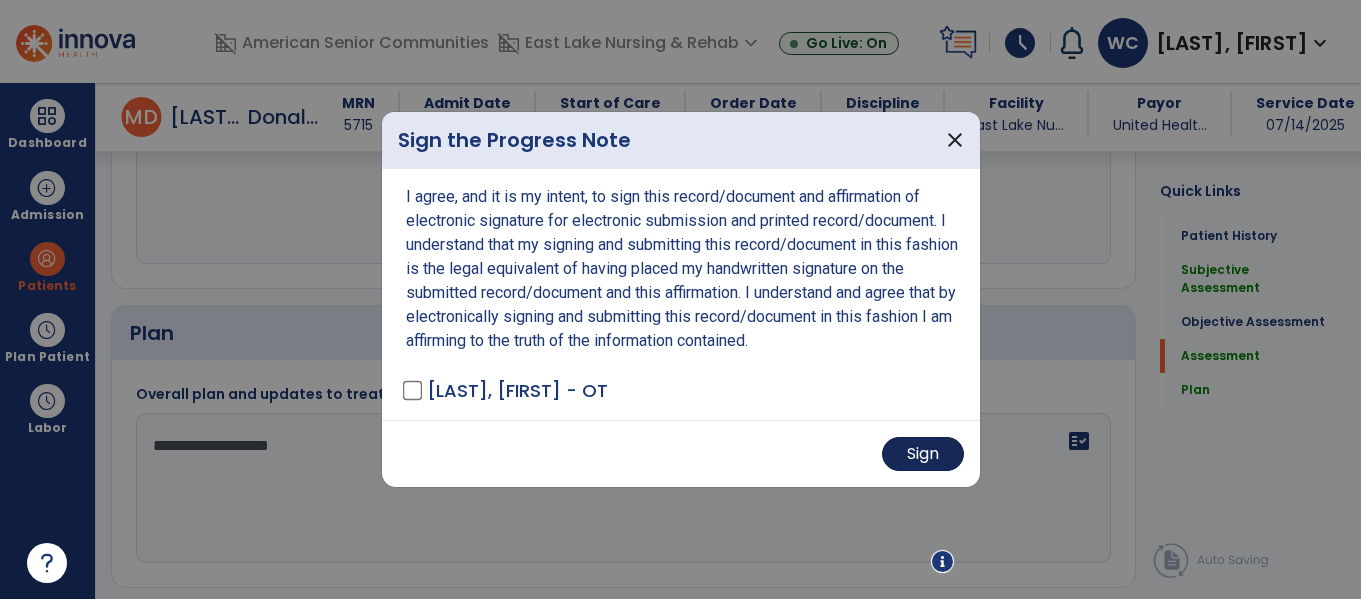 click on "Sign" at bounding box center [923, 454] 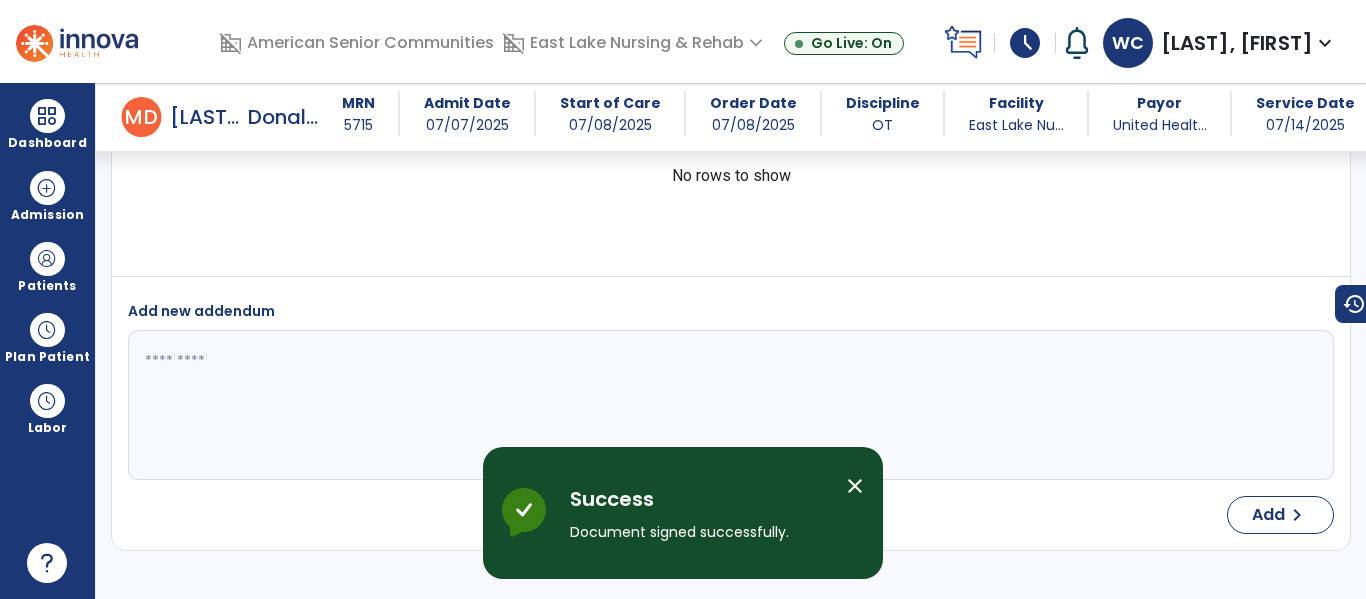 click on "close" at bounding box center [863, 513] 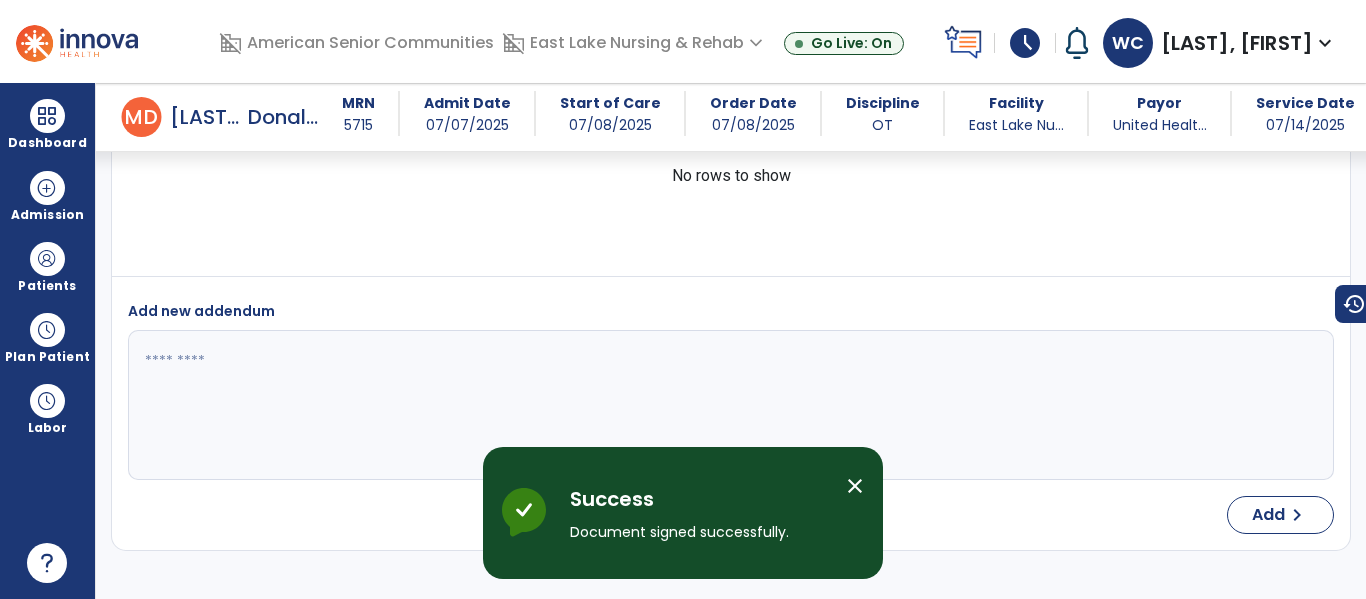 click on "close" at bounding box center (855, 486) 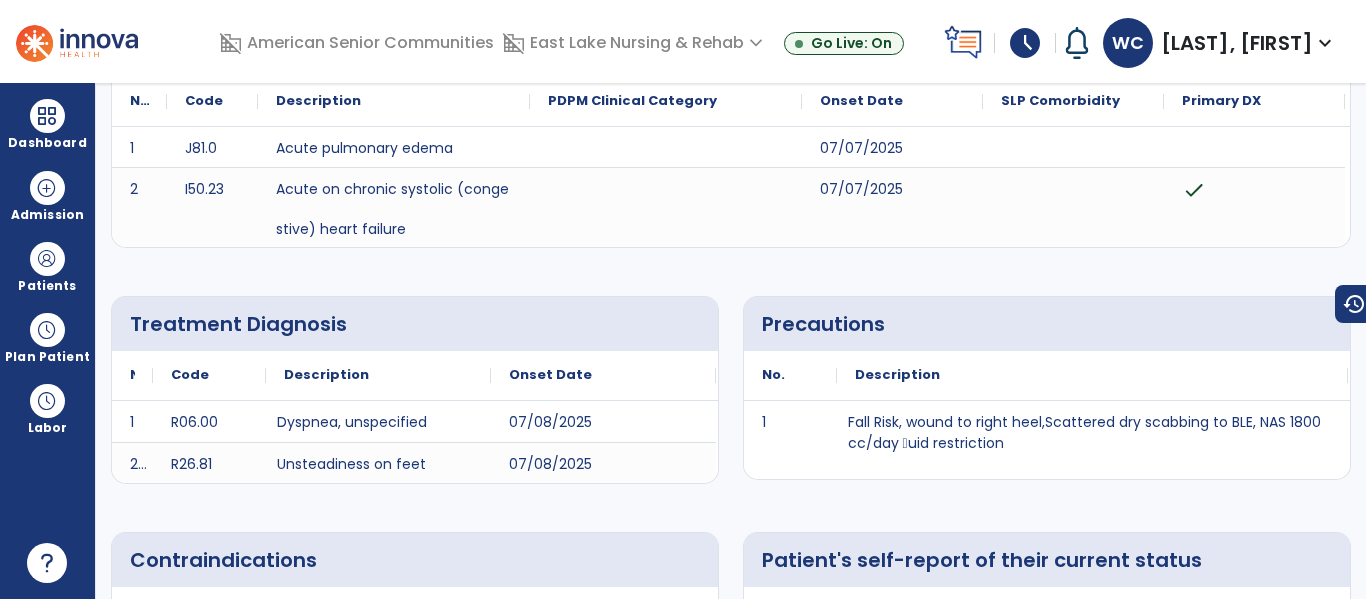 scroll, scrollTop: 0, scrollLeft: 0, axis: both 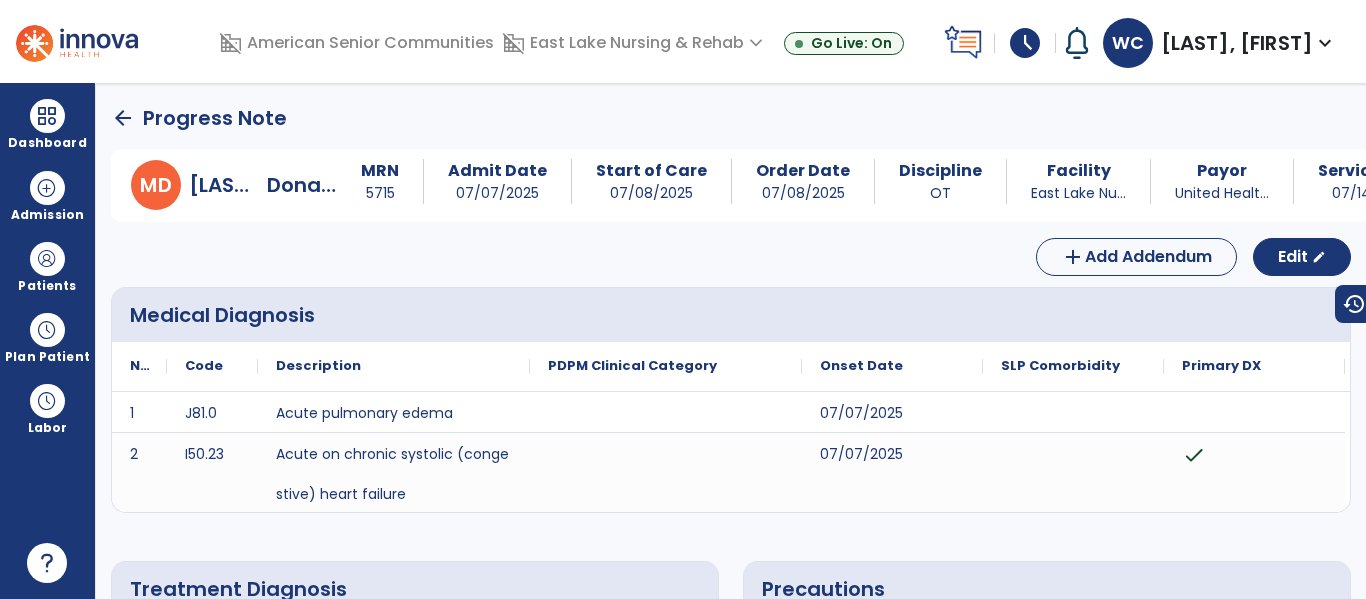 click on "arrow_back" 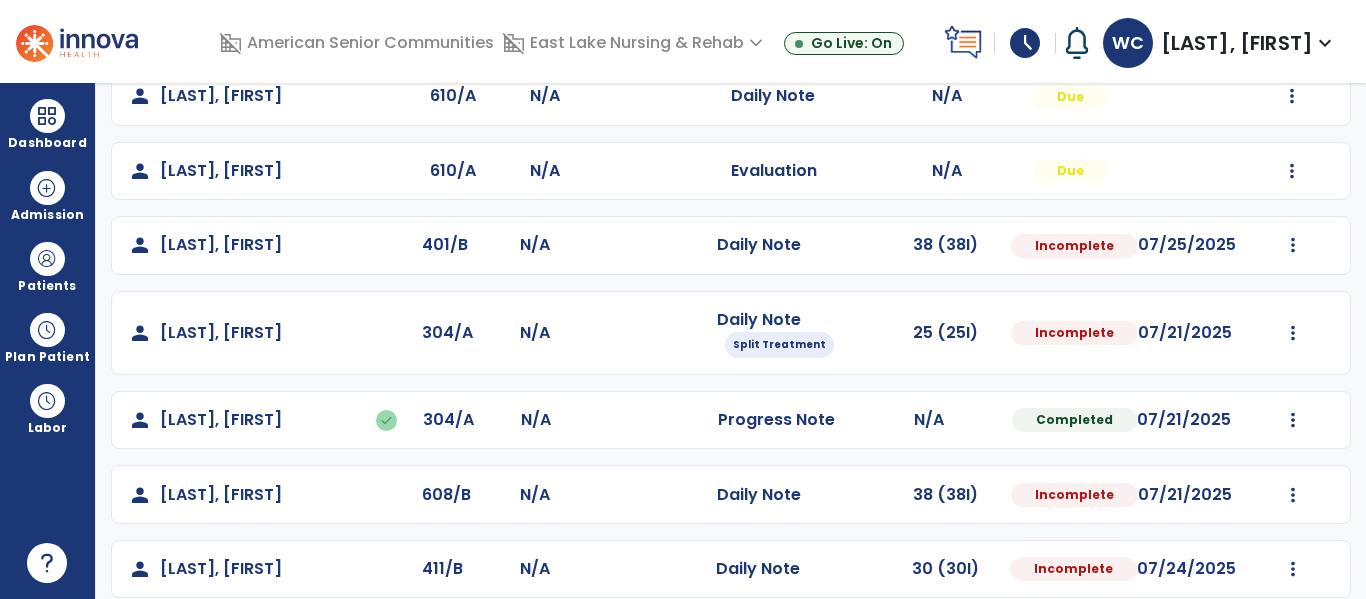 scroll, scrollTop: 551, scrollLeft: 0, axis: vertical 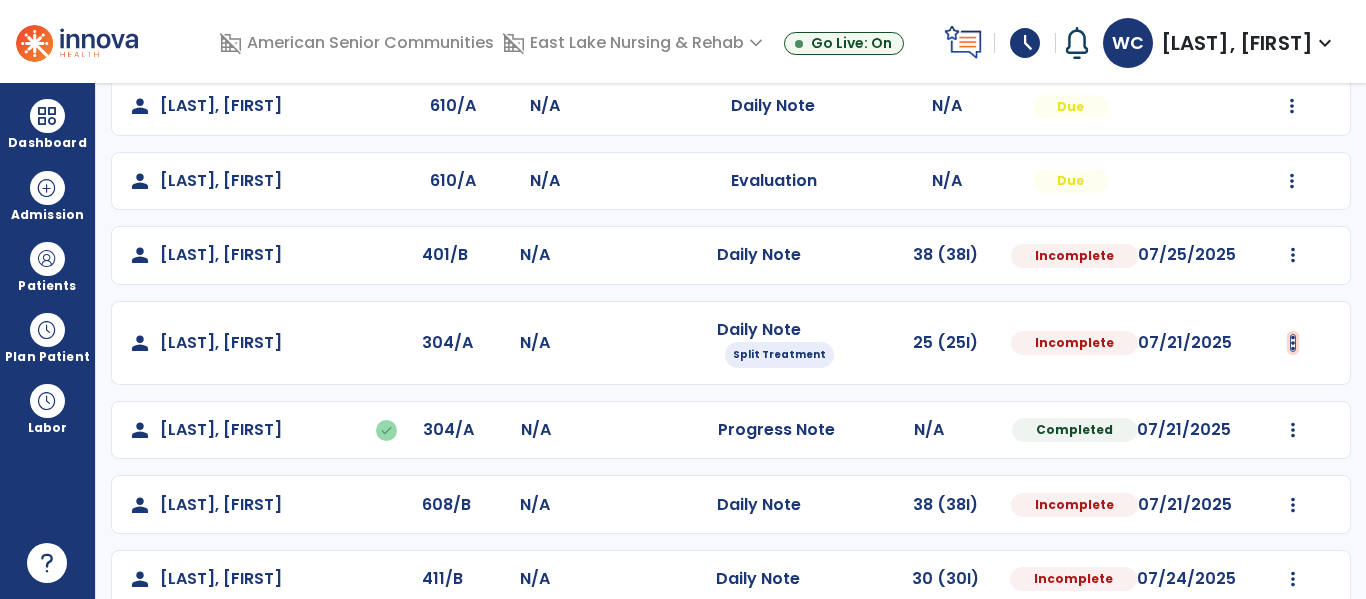 click at bounding box center (1293, -192) 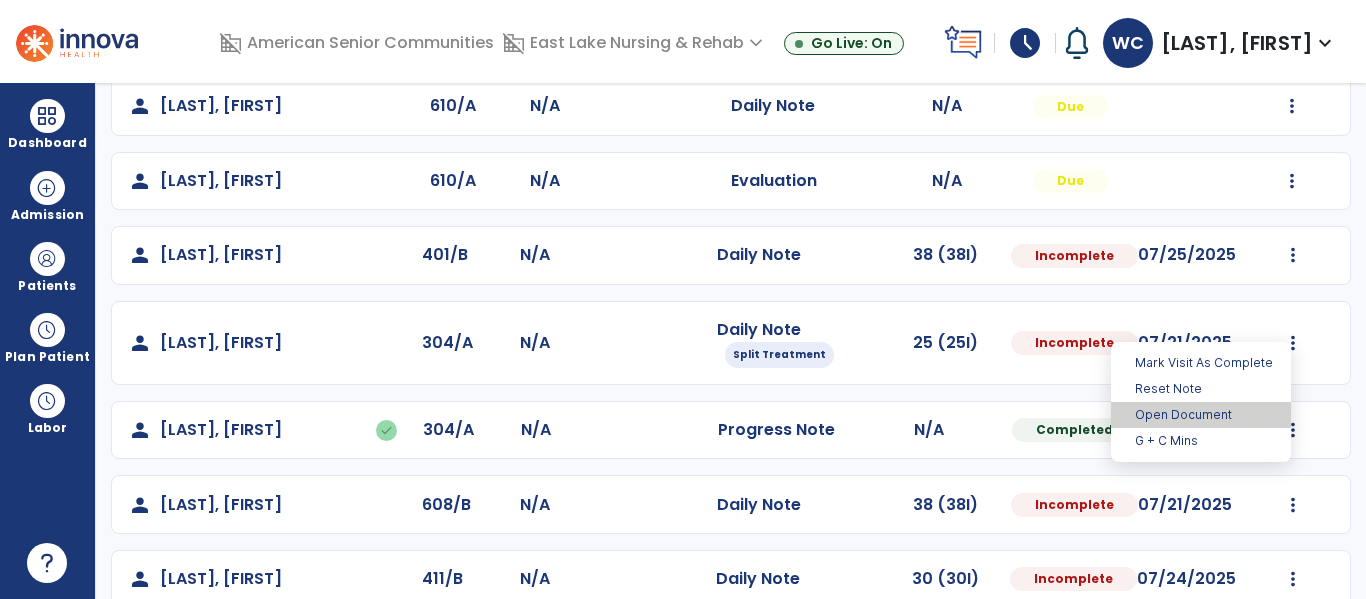 click on "Open Document" at bounding box center (1201, 415) 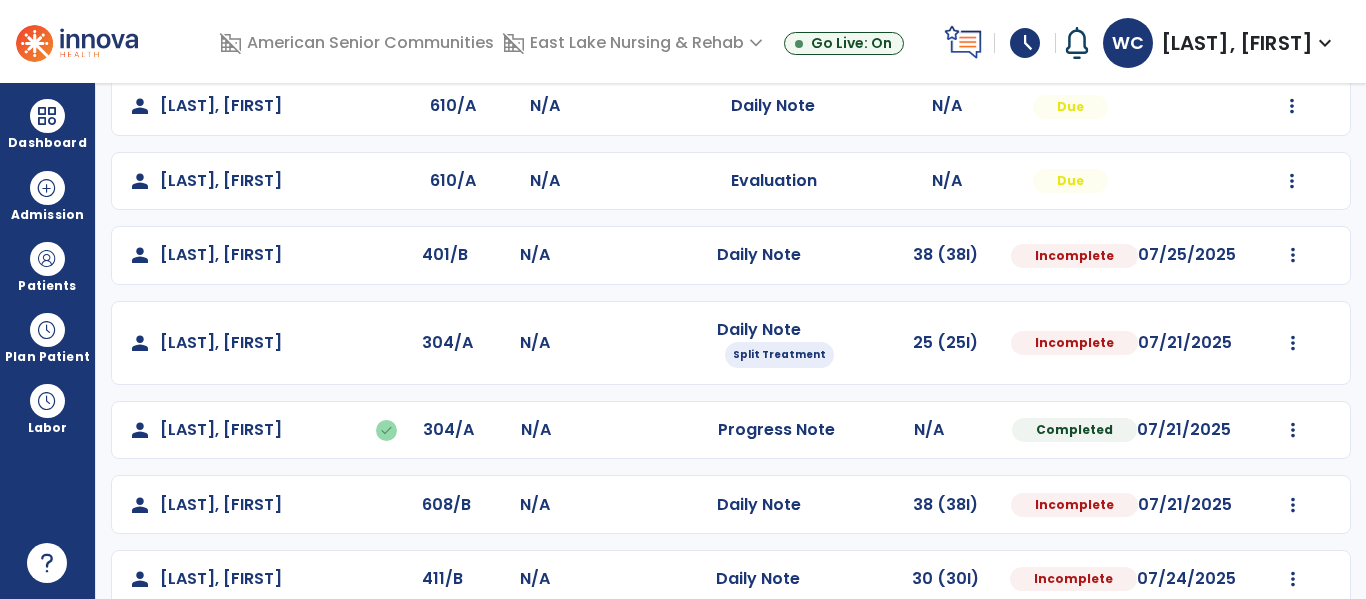 select on "*" 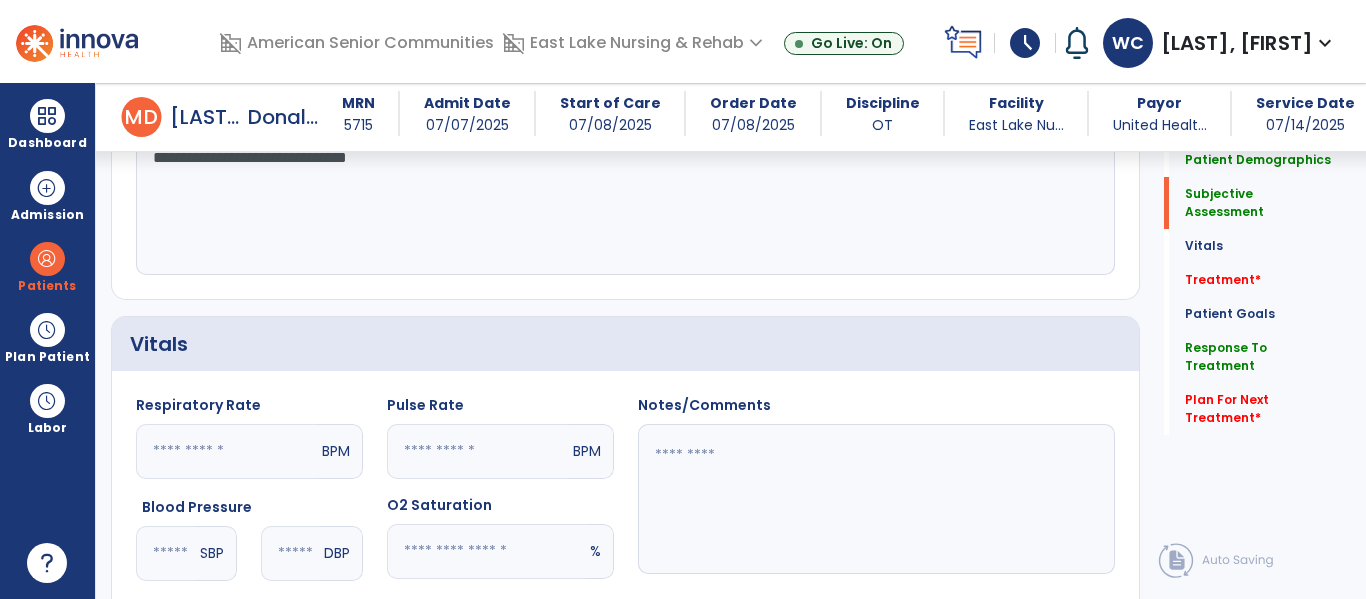 scroll, scrollTop: 546, scrollLeft: 0, axis: vertical 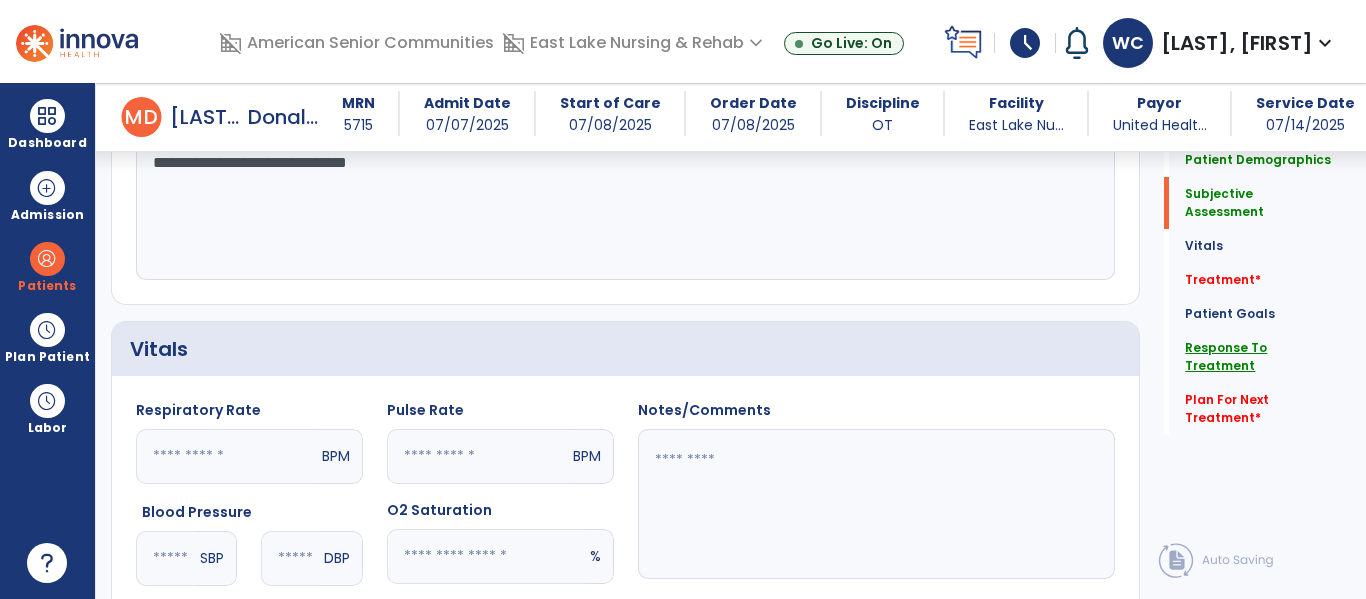 click on "Response To Treatment" 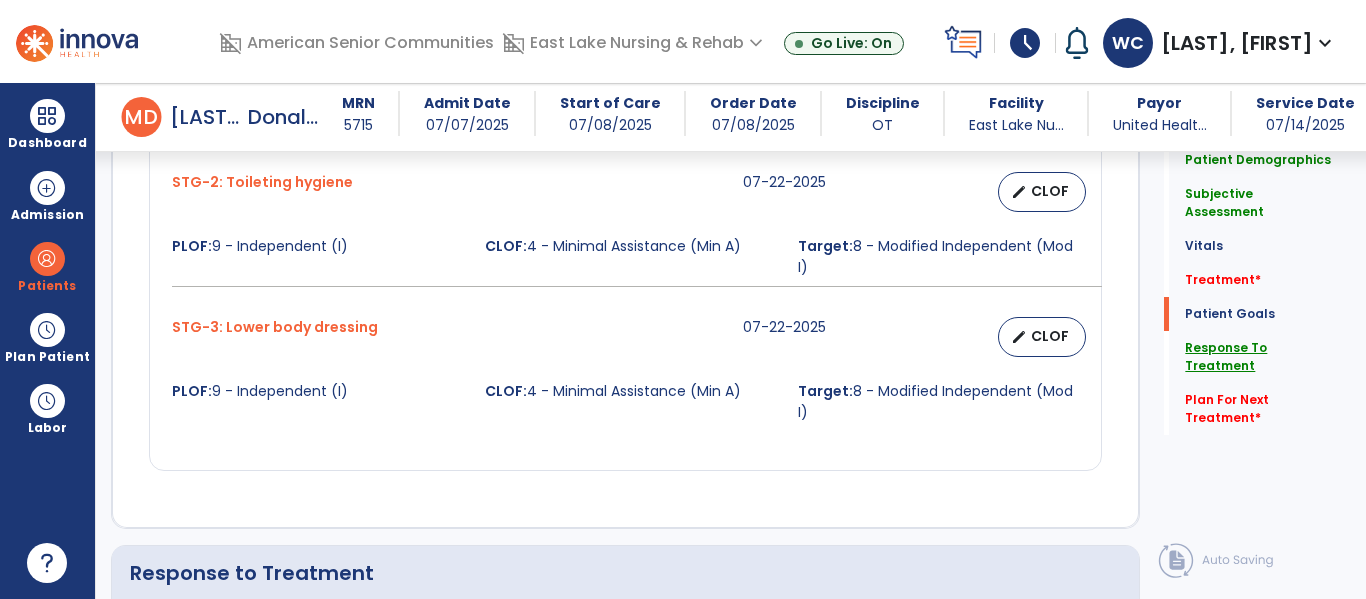 scroll, scrollTop: 2433, scrollLeft: 0, axis: vertical 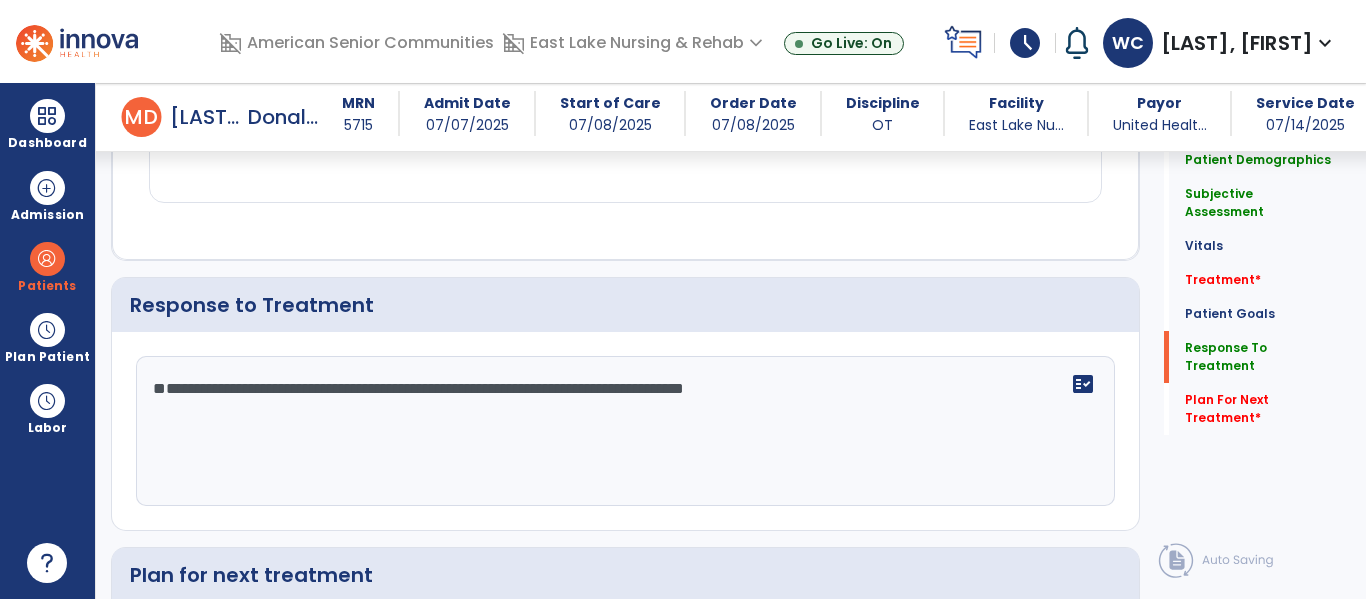 click on "**********" 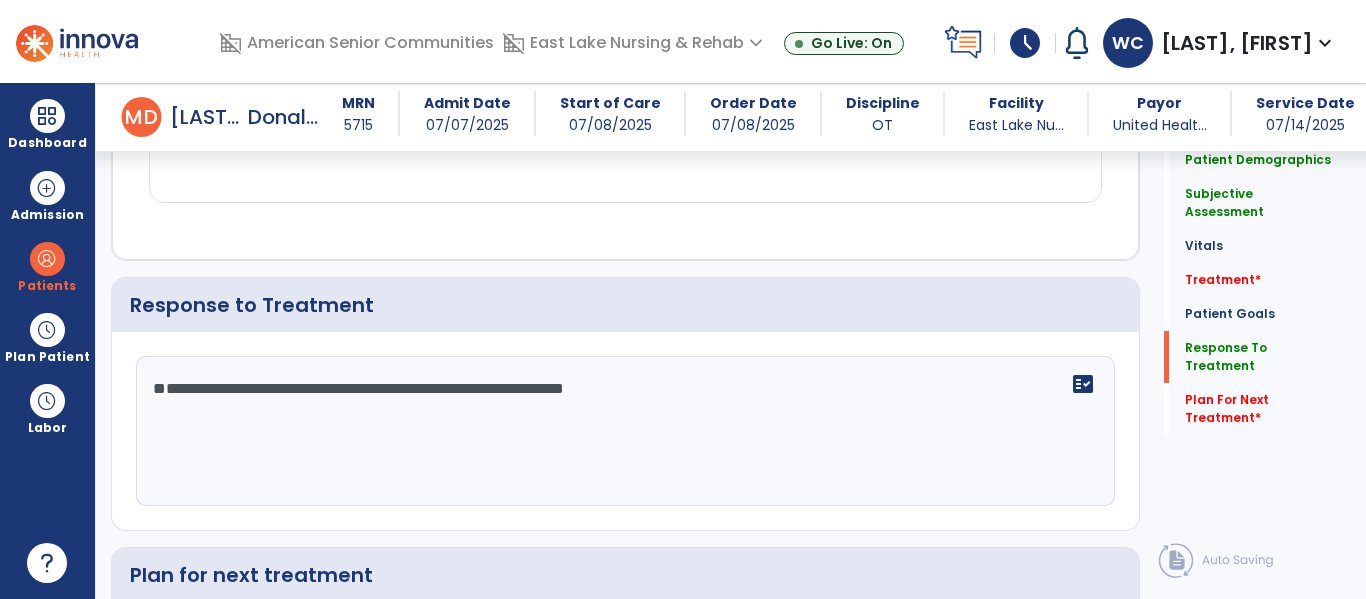 scroll, scrollTop: 2517, scrollLeft: 0, axis: vertical 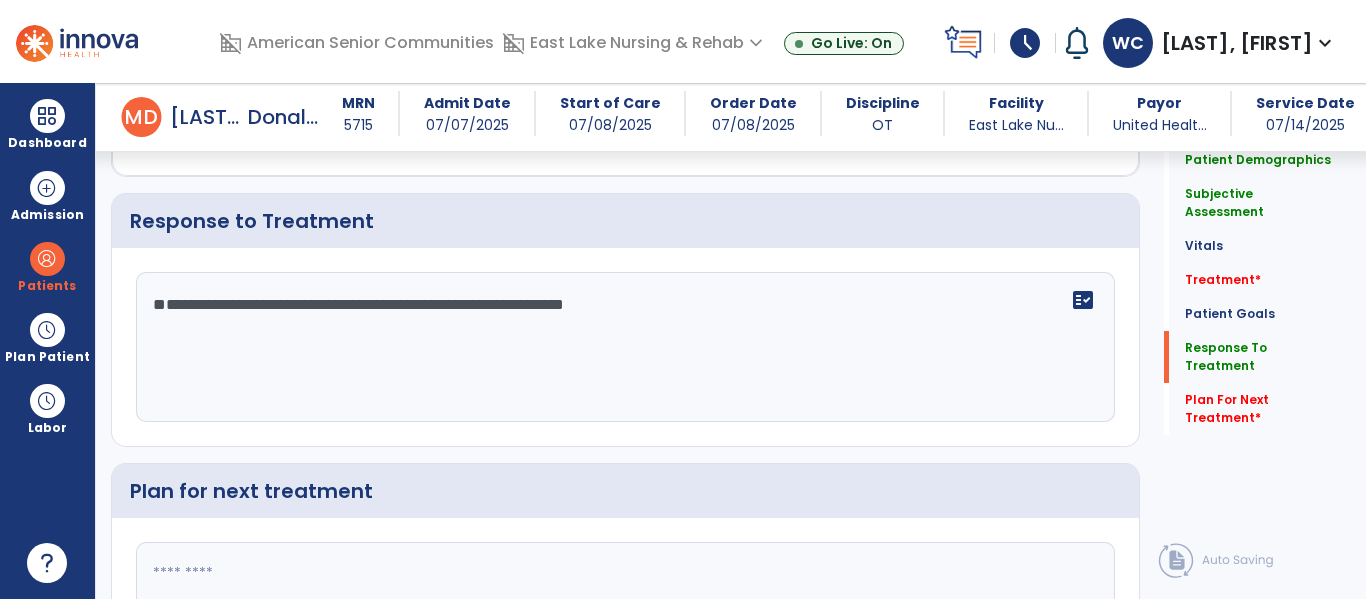 type on "**********" 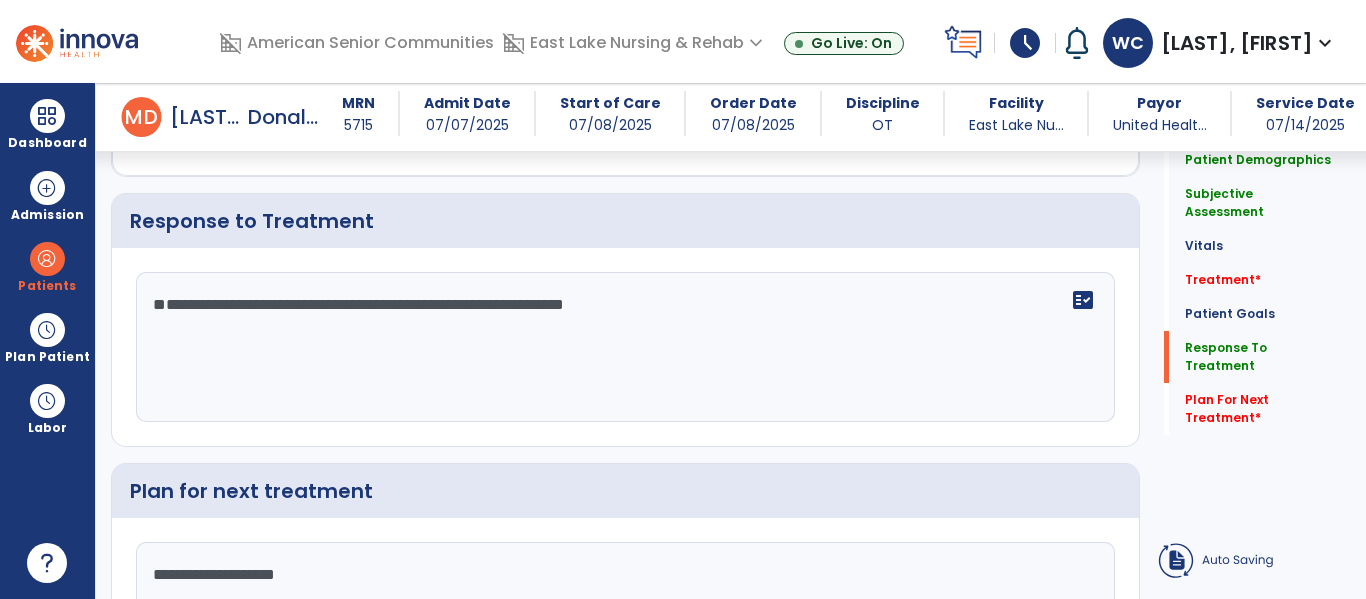 type on "**********" 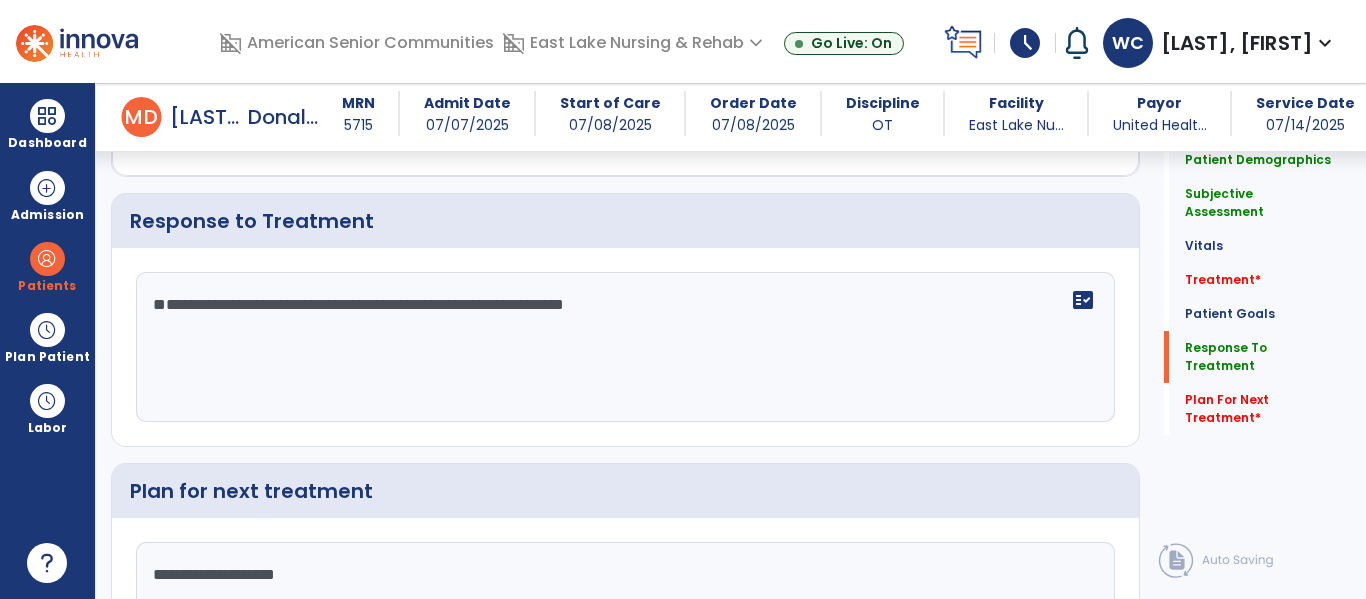 click on "**********" 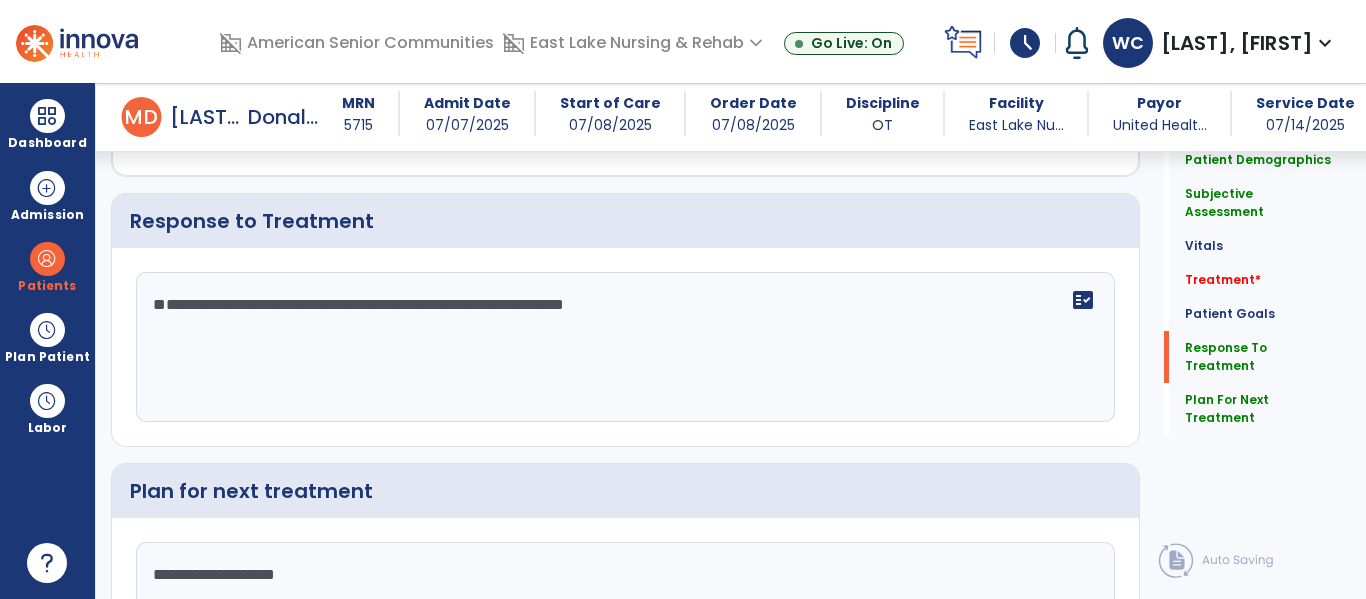 click on "**********" 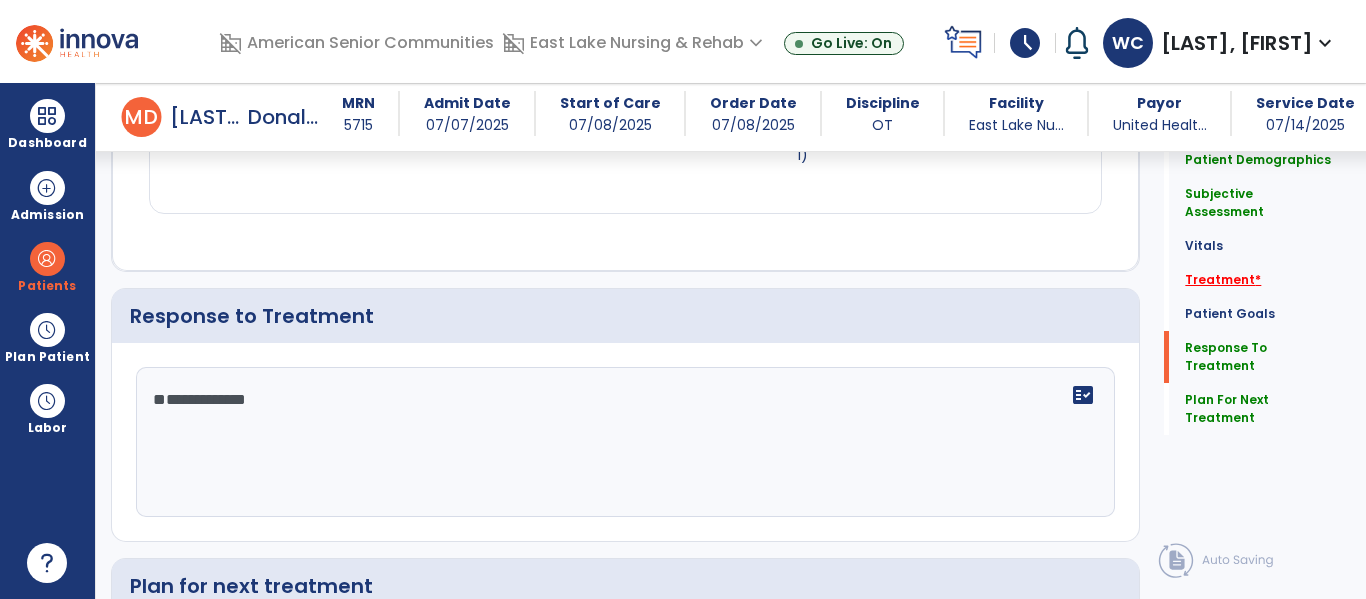 type on "**********" 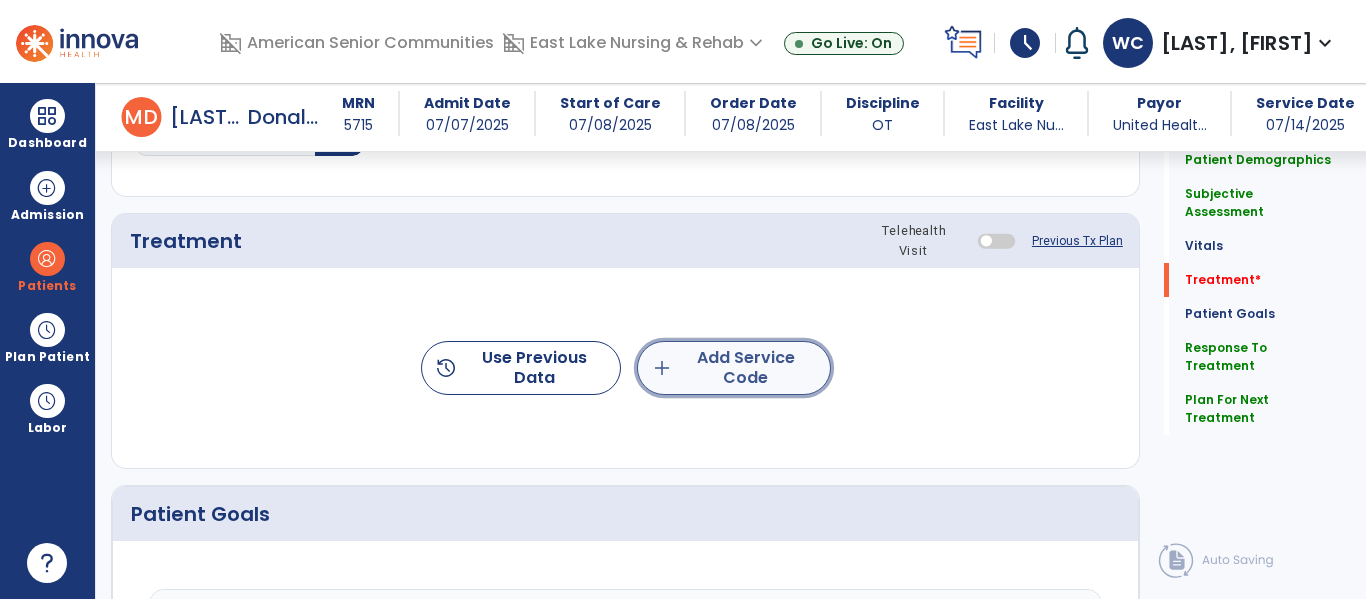 click on "add  Add Service Code" 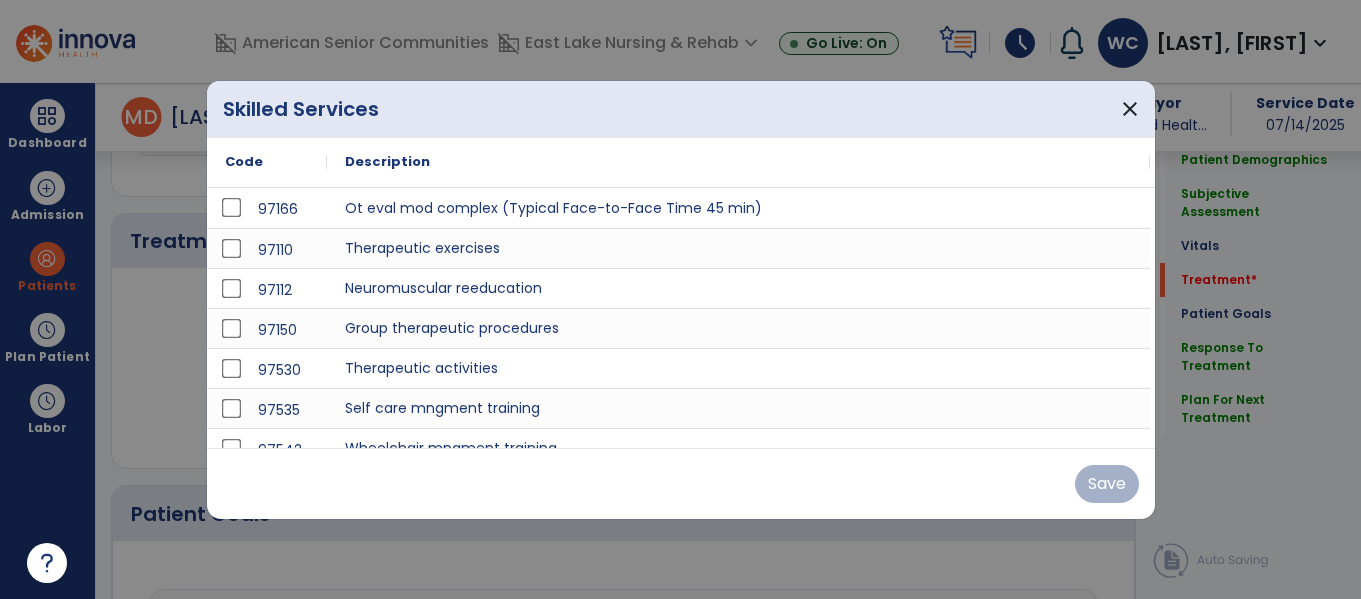 scroll, scrollTop: 1076, scrollLeft: 0, axis: vertical 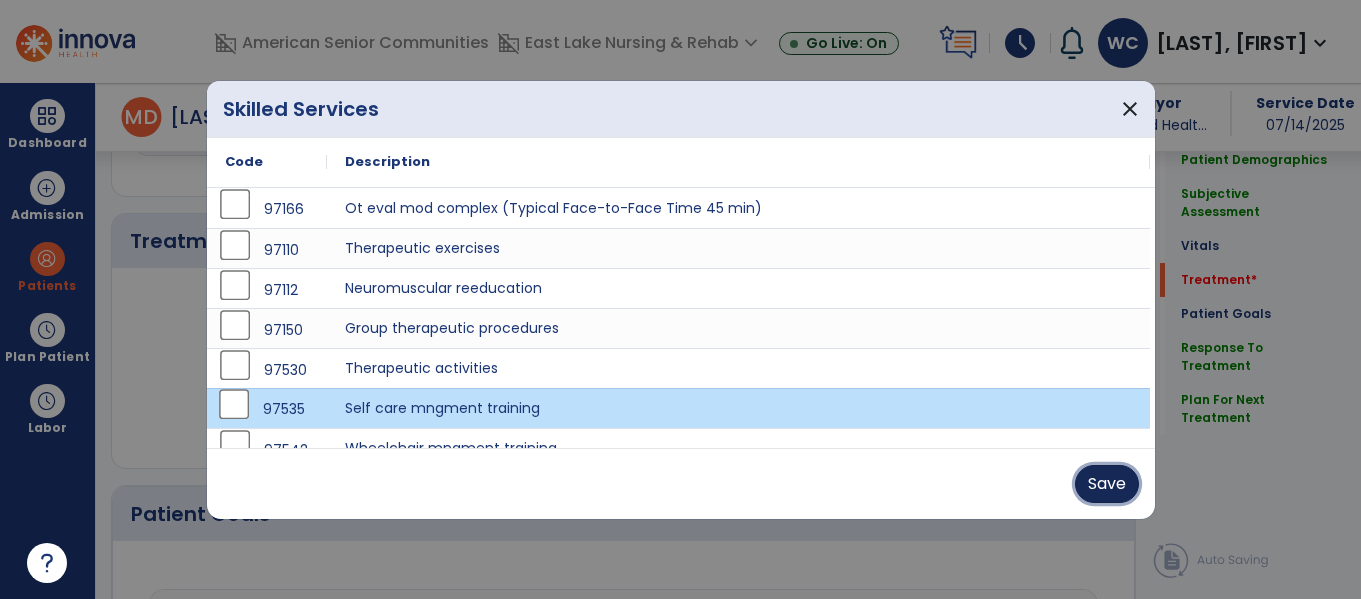 click on "Save" at bounding box center [1107, 484] 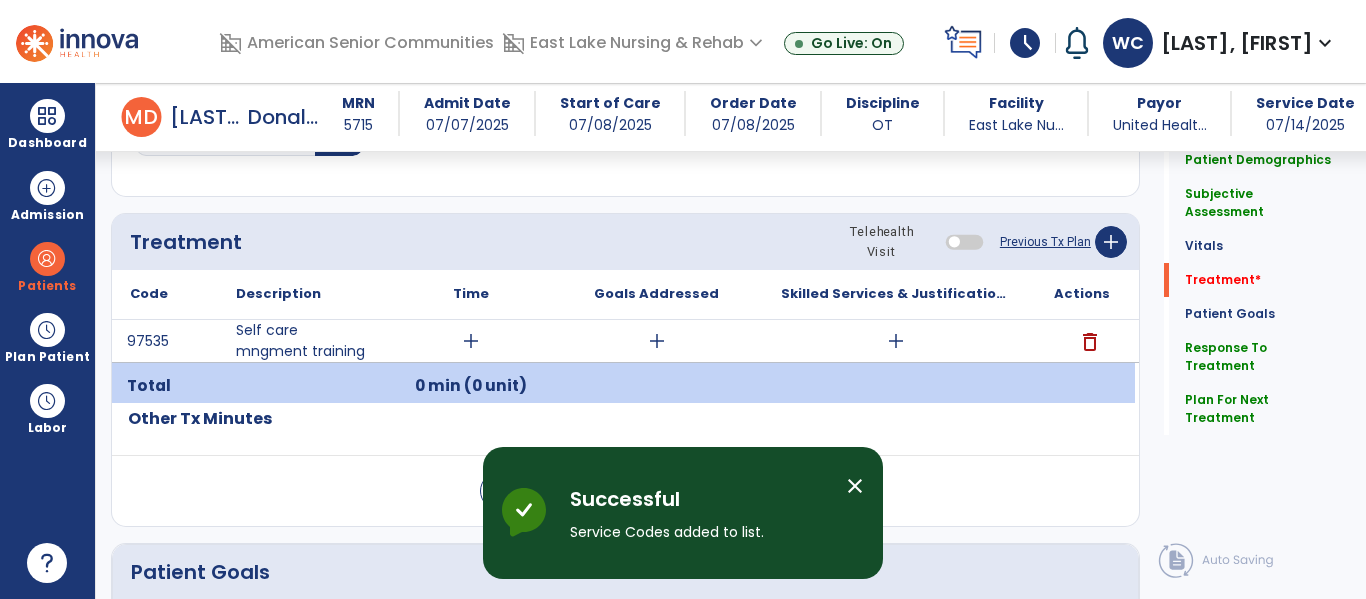 click on "add" at bounding box center [471, 341] 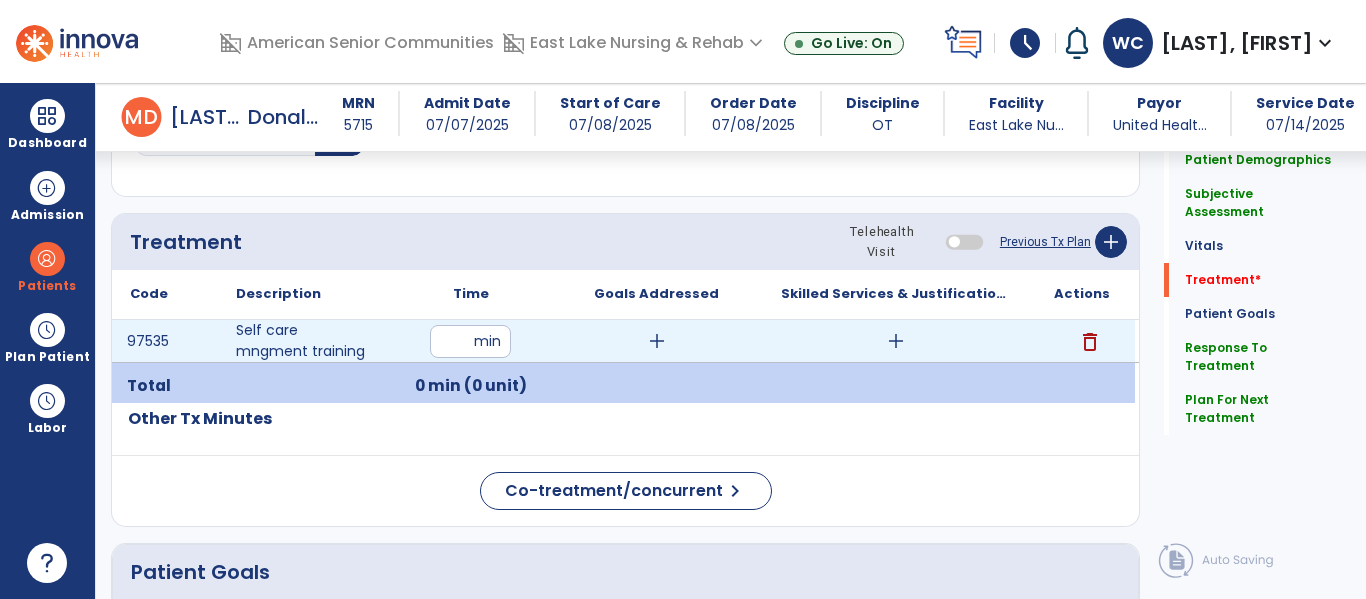 type on "**" 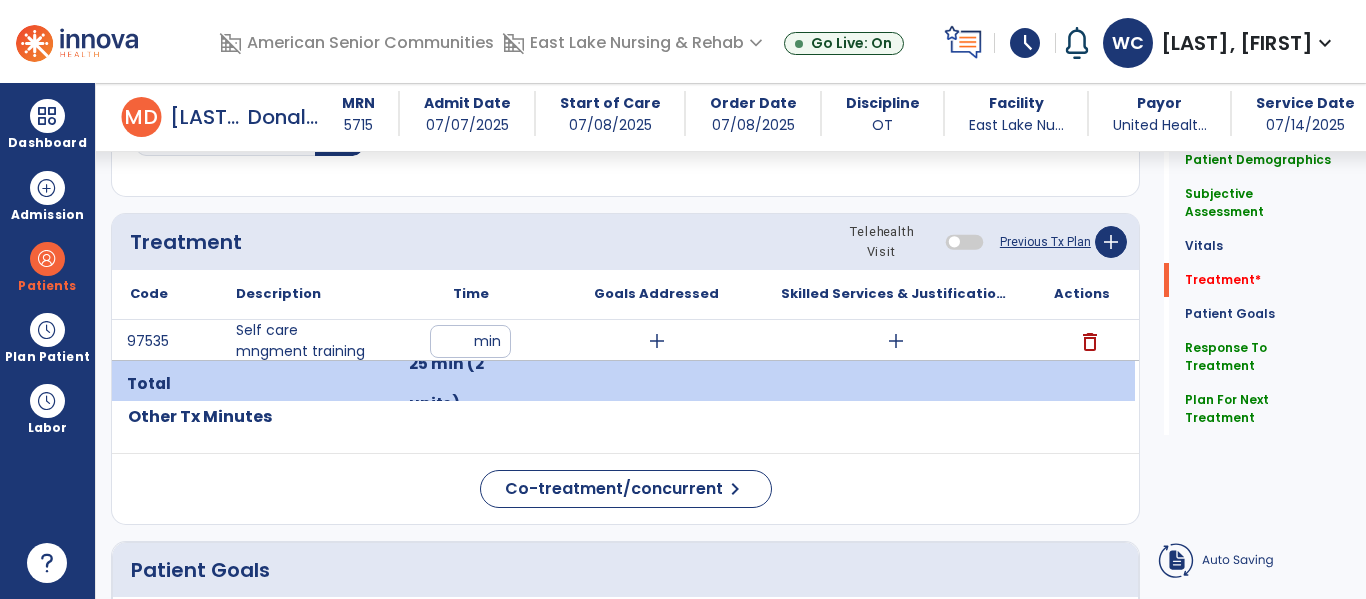click on "add" at bounding box center [896, 341] 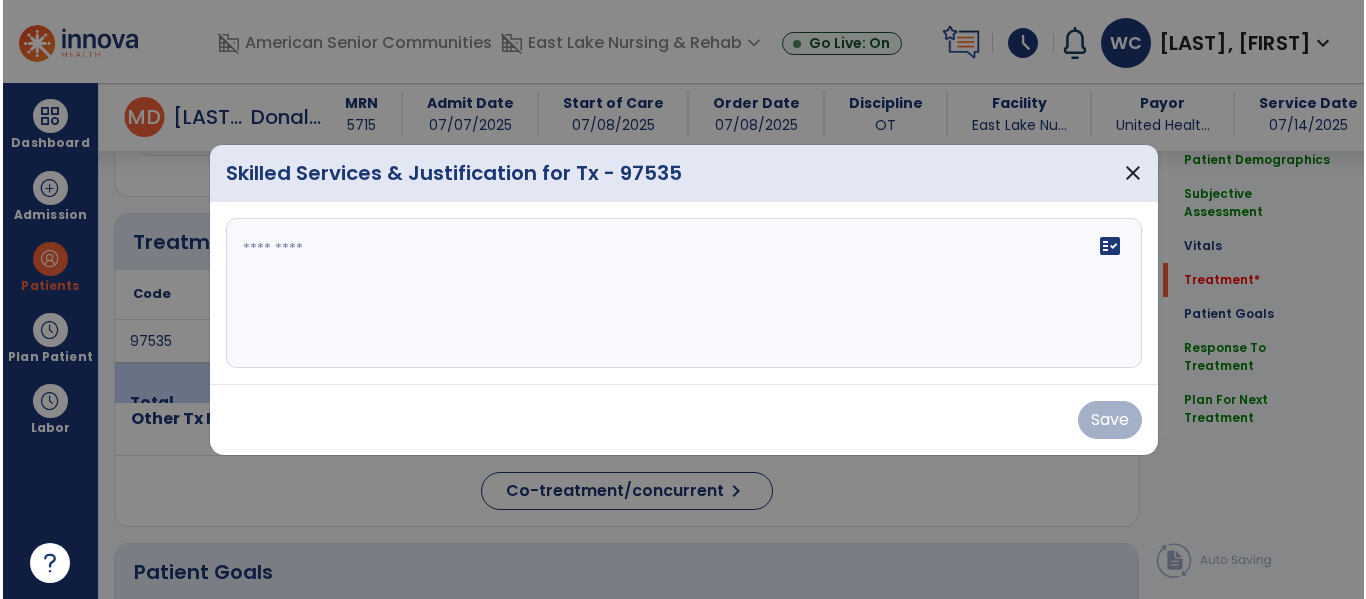 scroll, scrollTop: 1076, scrollLeft: 0, axis: vertical 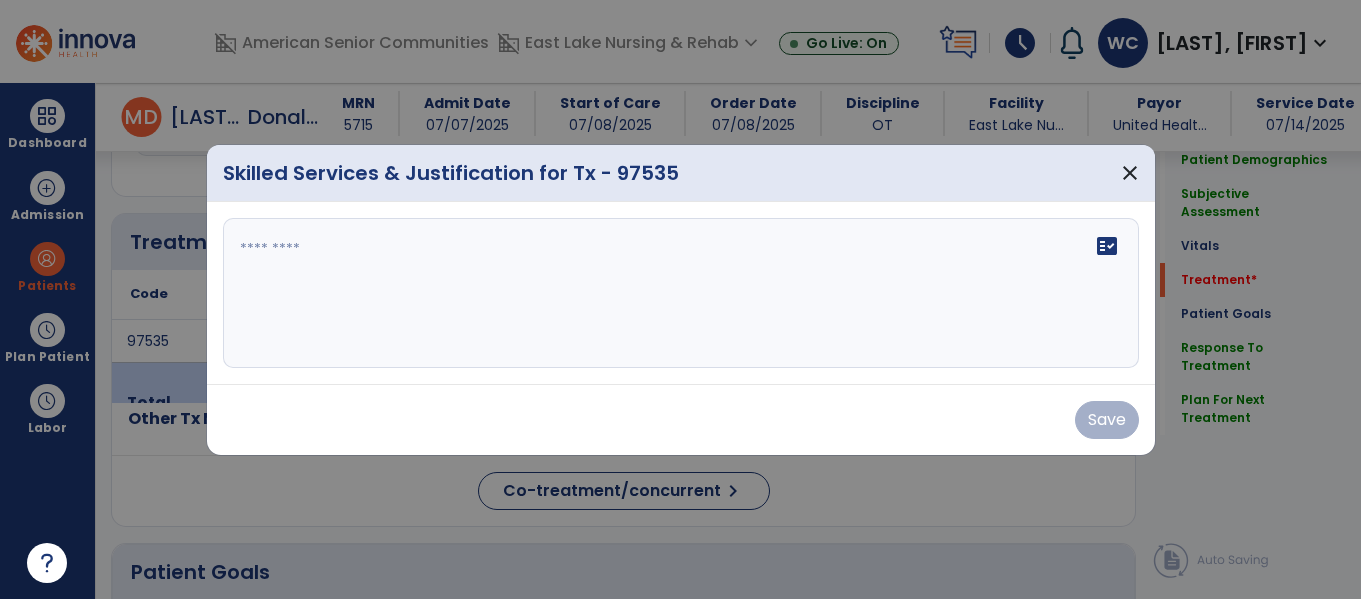 click at bounding box center [681, 293] 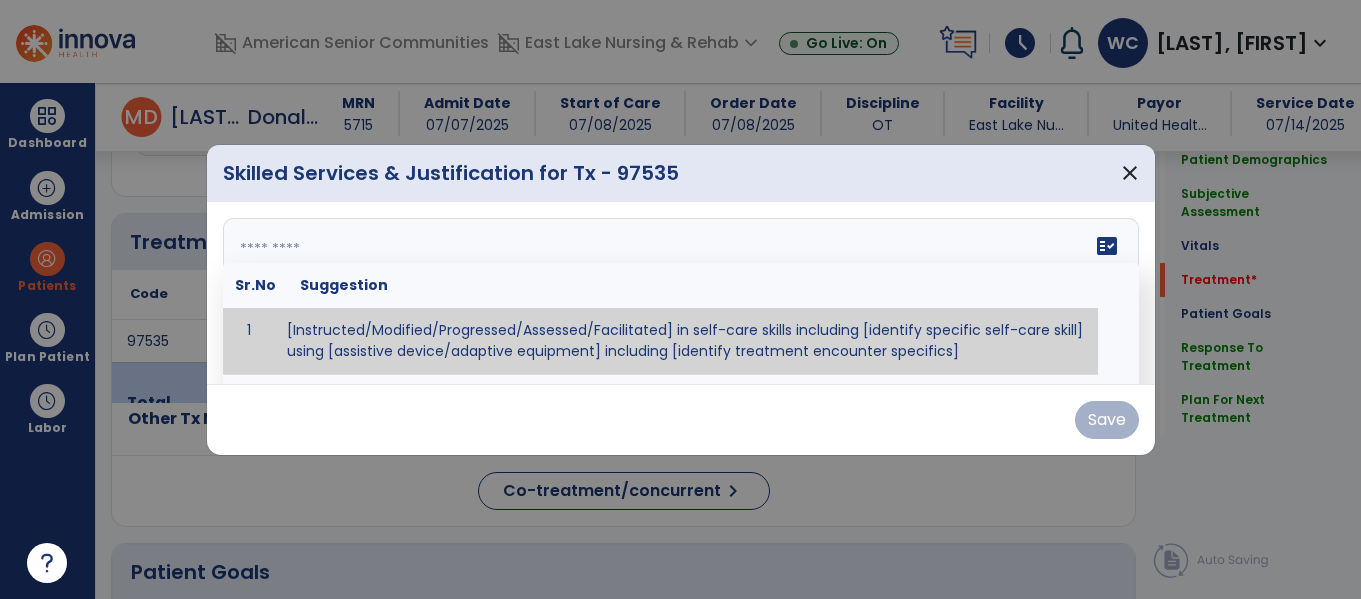 paste on "**********" 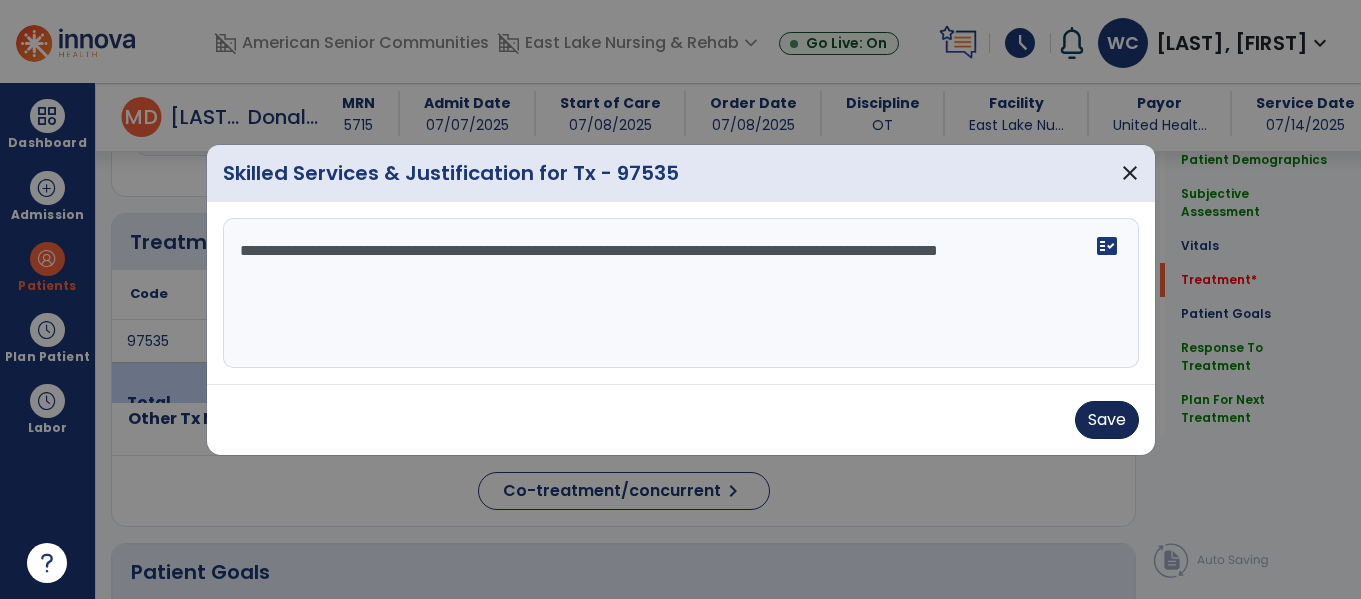 type on "**********" 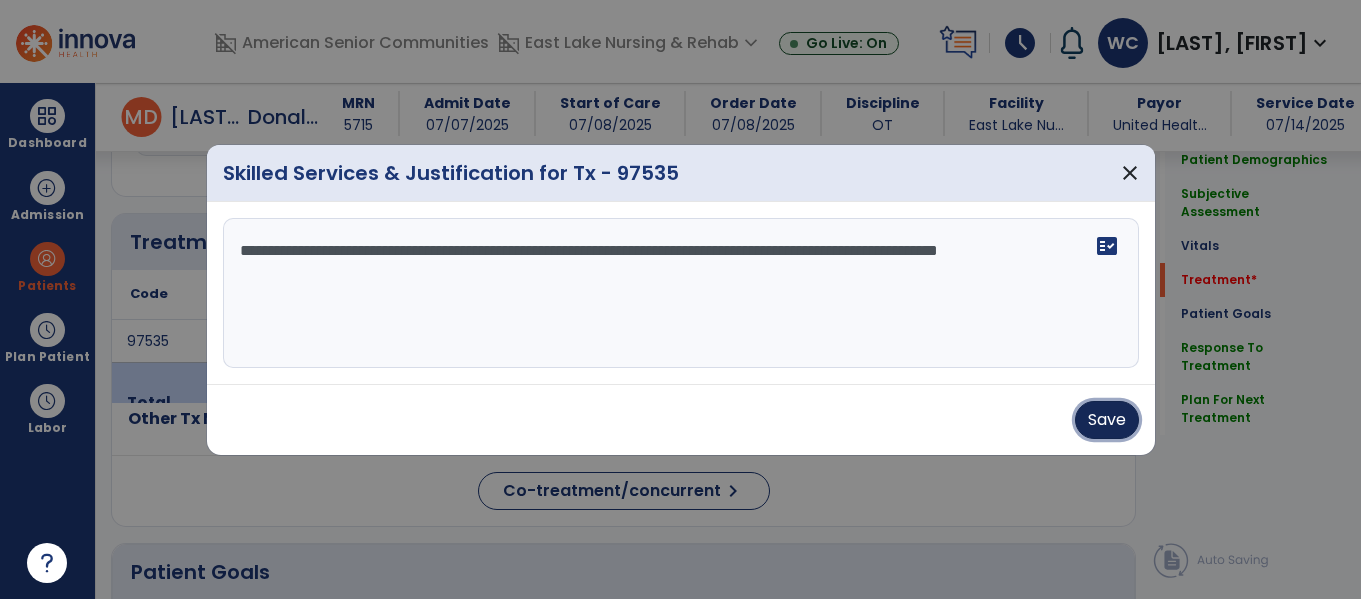 click on "Save" at bounding box center [1107, 420] 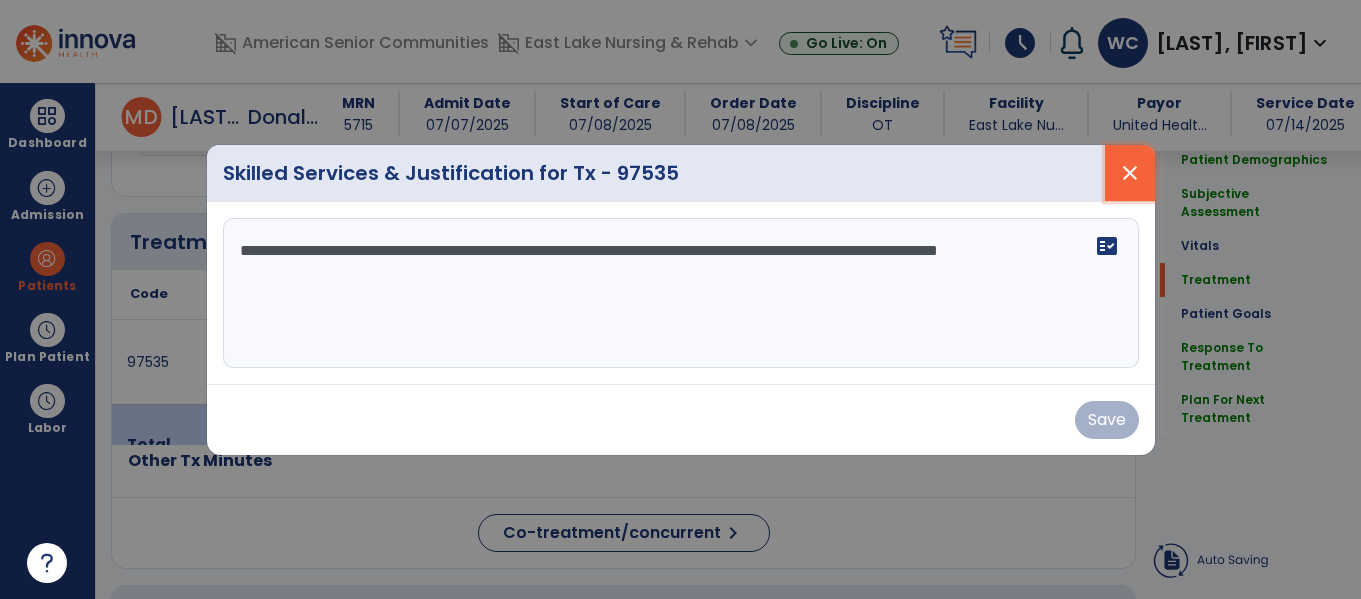click on "close" at bounding box center (1130, 173) 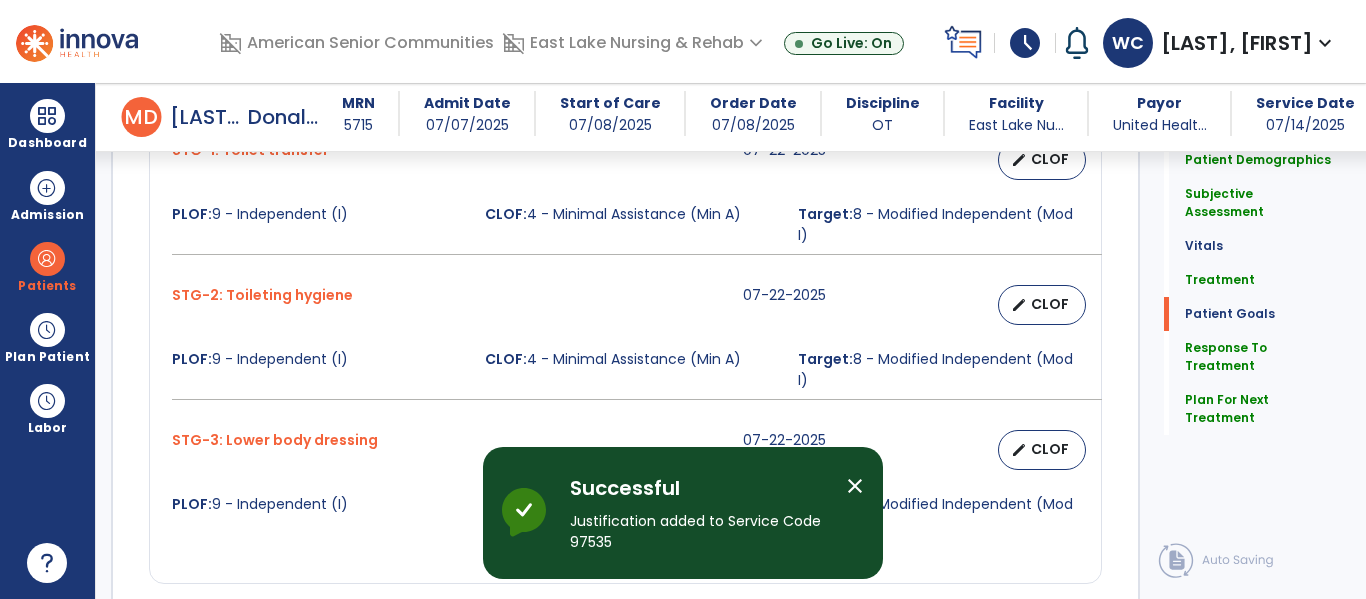 scroll, scrollTop: 2166, scrollLeft: 0, axis: vertical 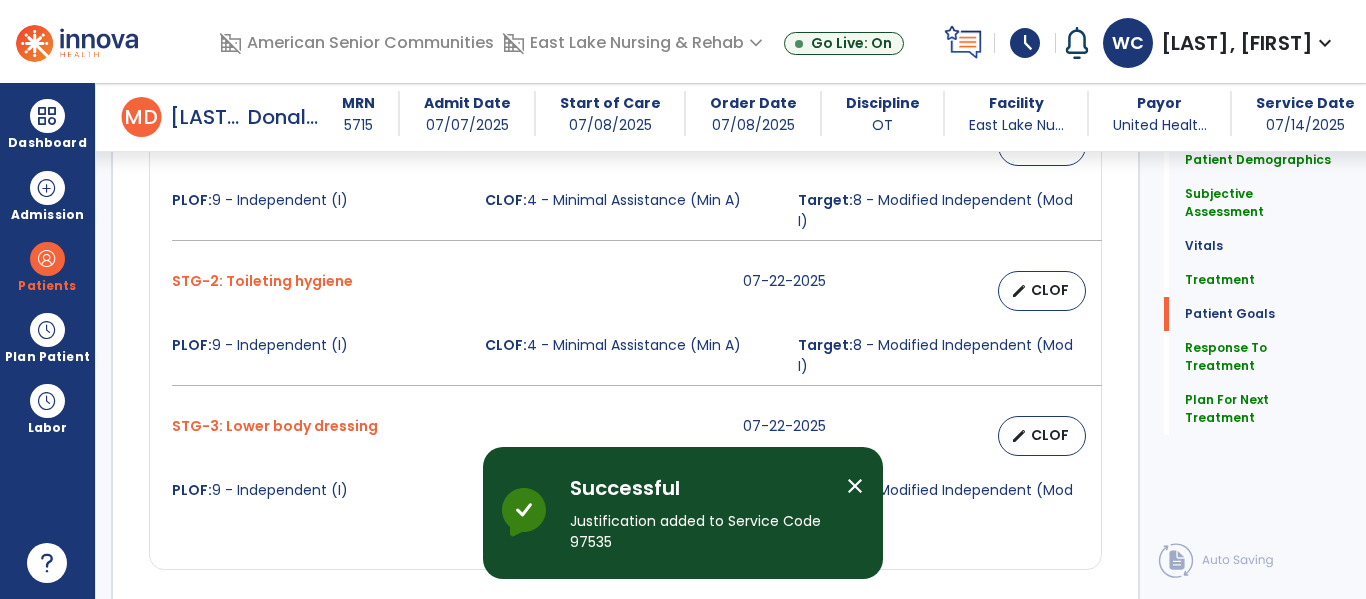 click on "close" at bounding box center (863, 489) 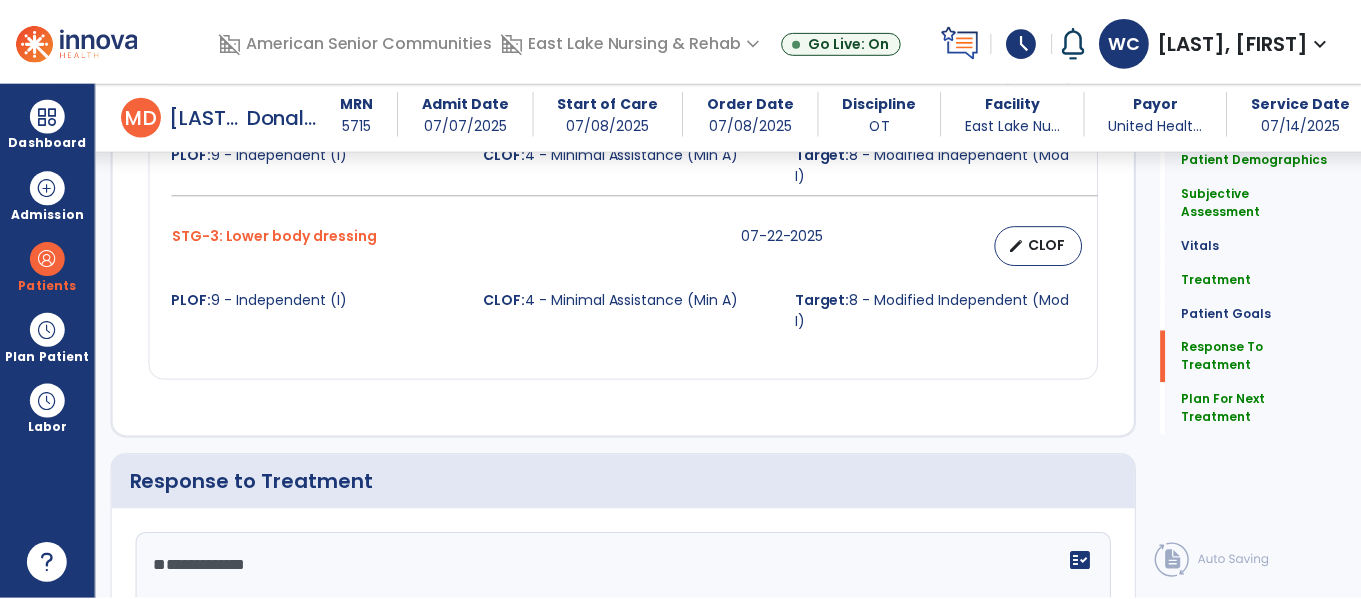 scroll, scrollTop: 2738, scrollLeft: 0, axis: vertical 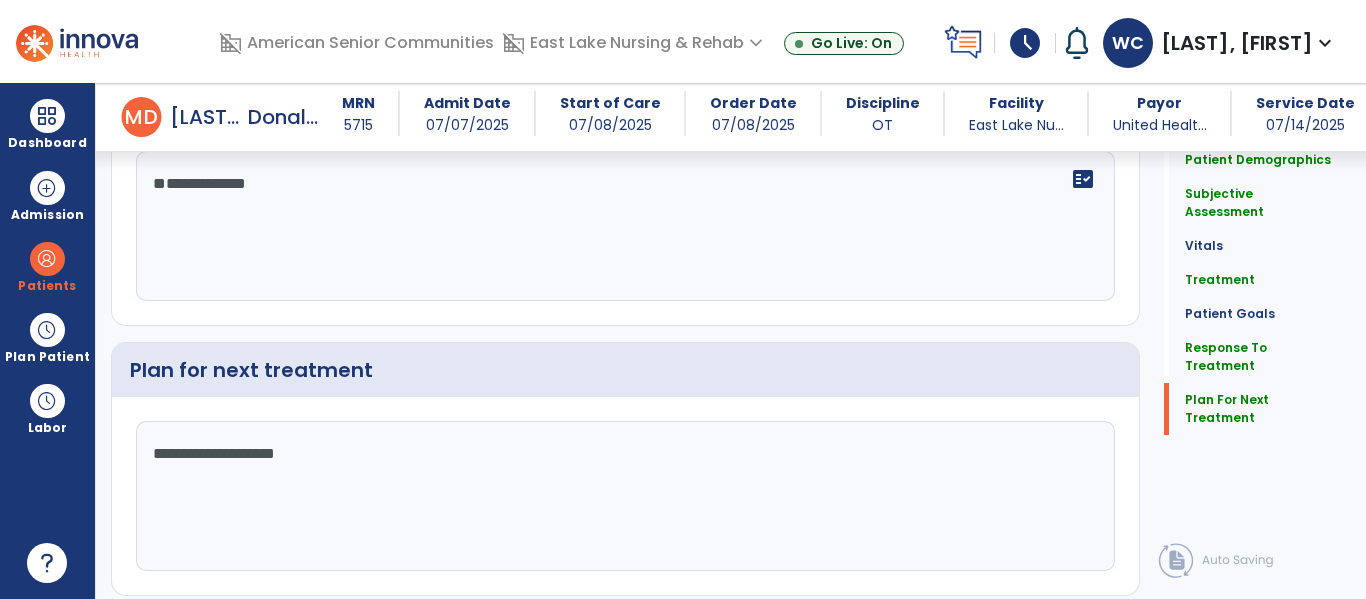 click on "Sign Doc" 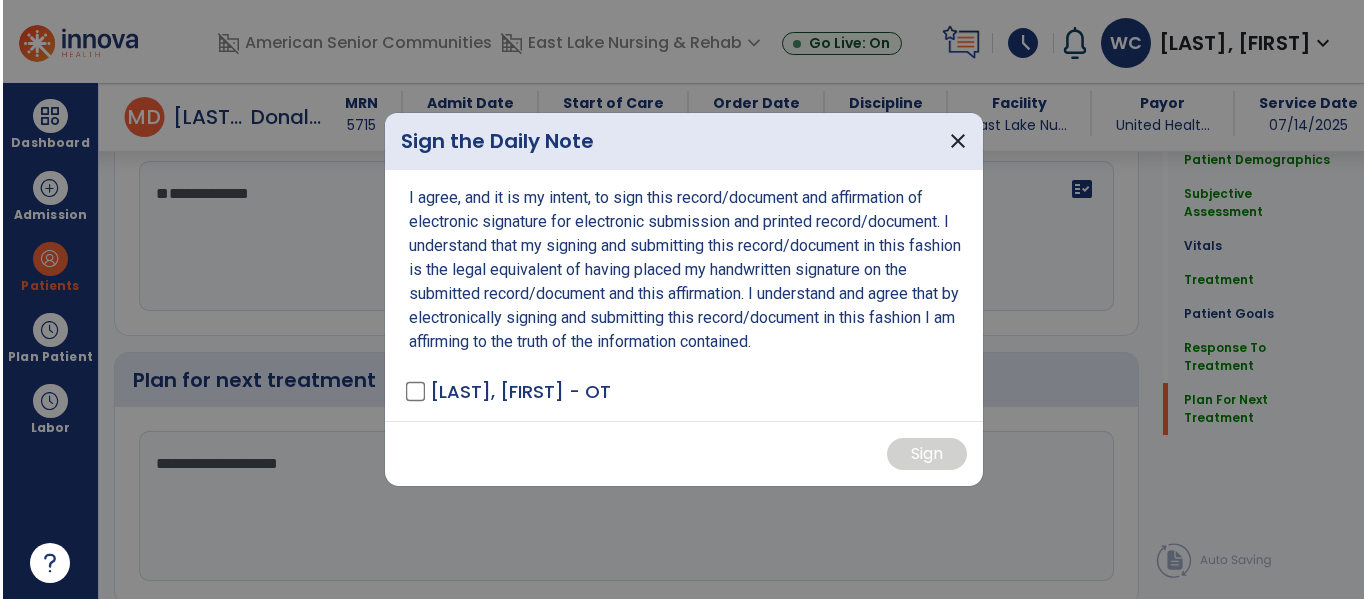 scroll, scrollTop: 2801, scrollLeft: 0, axis: vertical 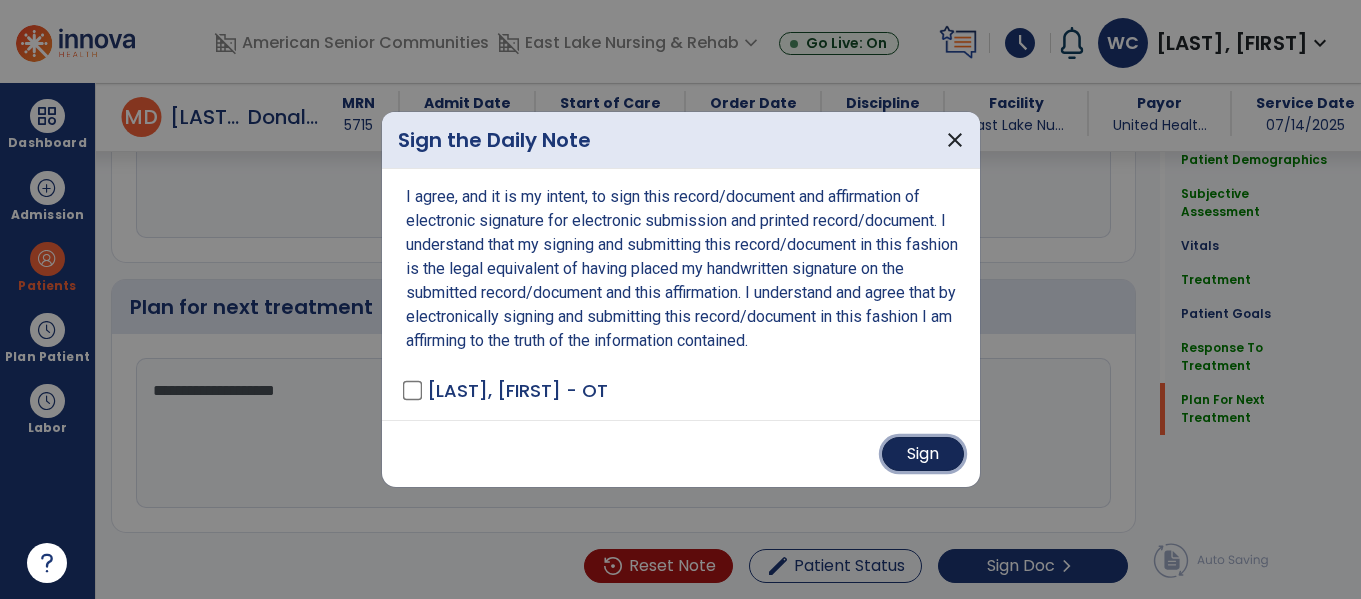 click on "Sign" at bounding box center [923, 454] 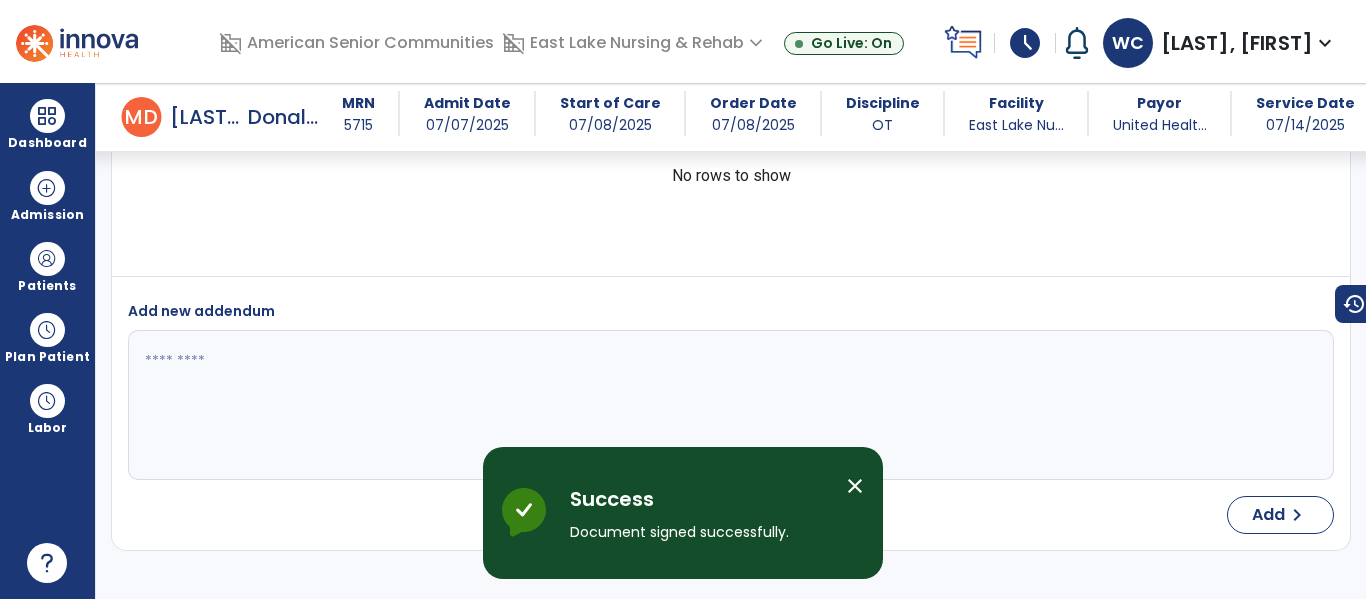 click on "close" at bounding box center (855, 486) 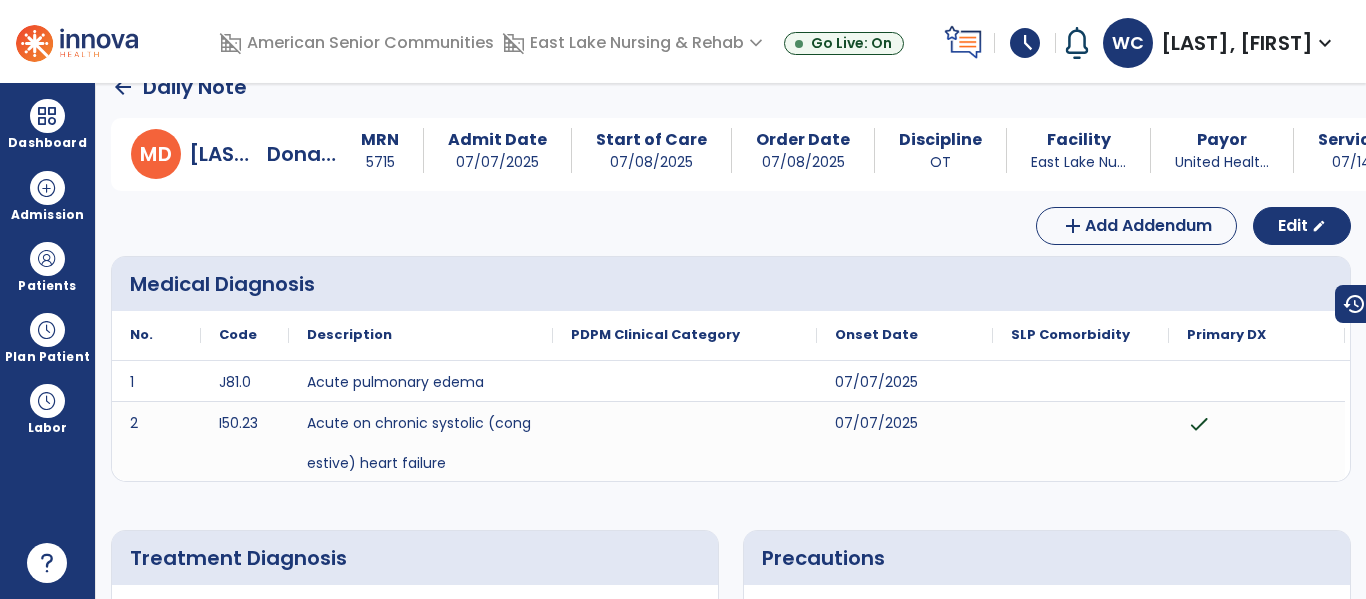 scroll, scrollTop: 0, scrollLeft: 0, axis: both 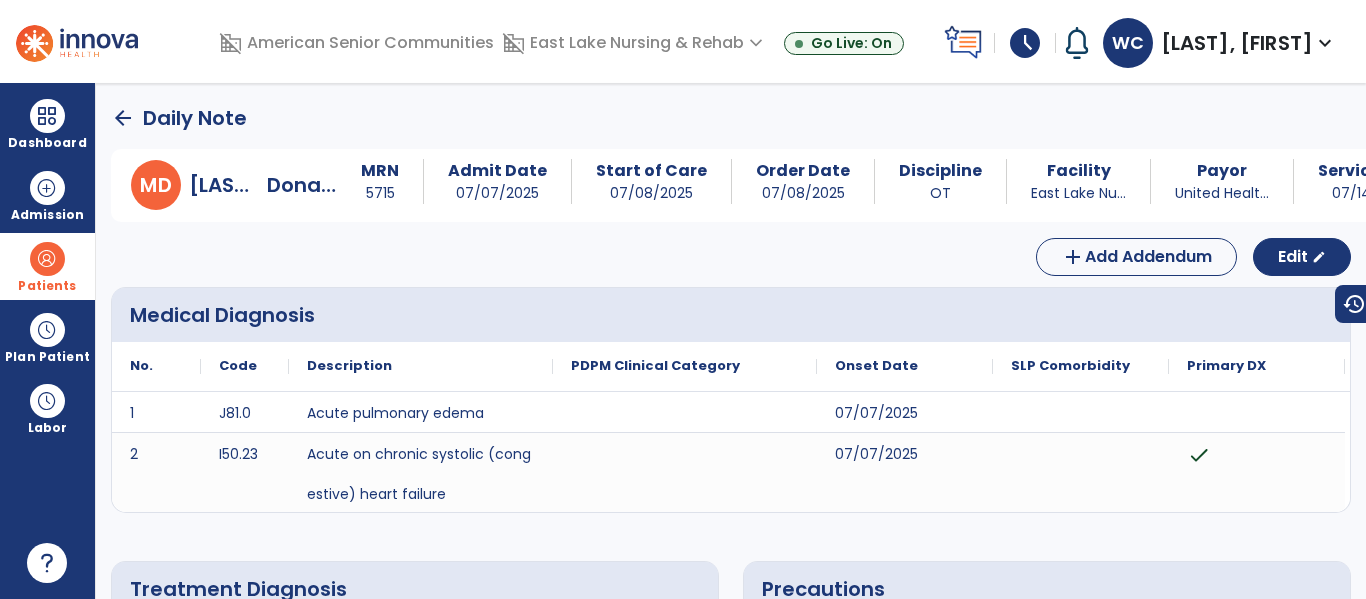 click at bounding box center (47, 259) 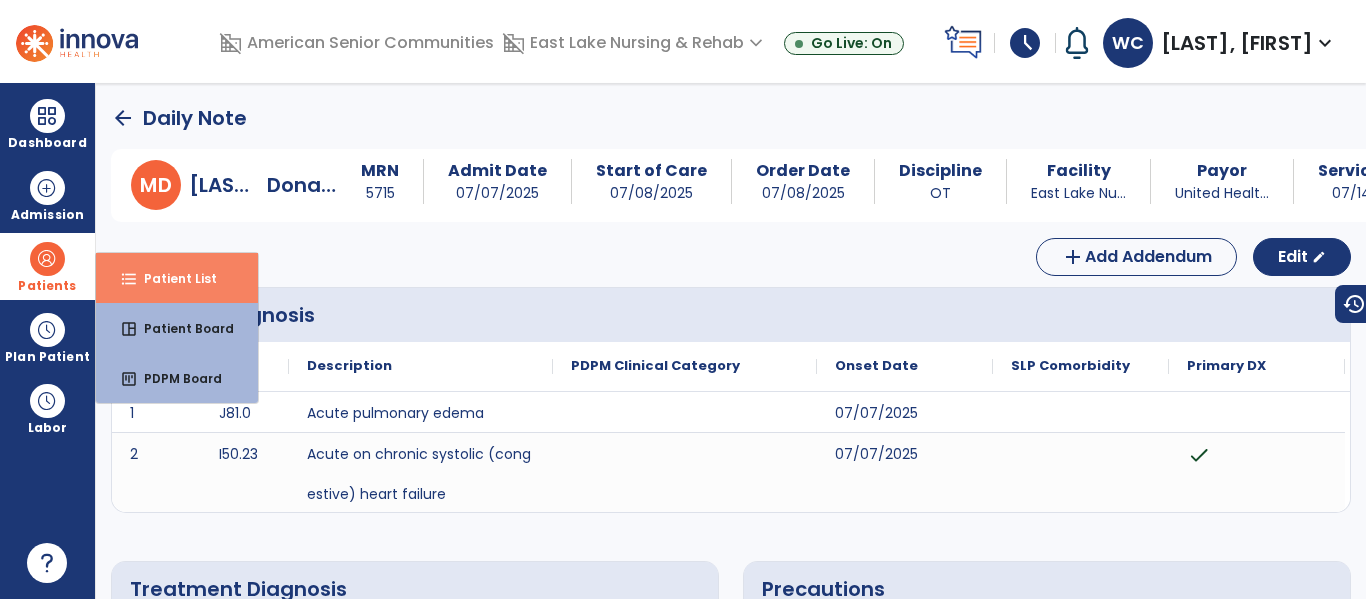 click on "Patient List" at bounding box center (172, 278) 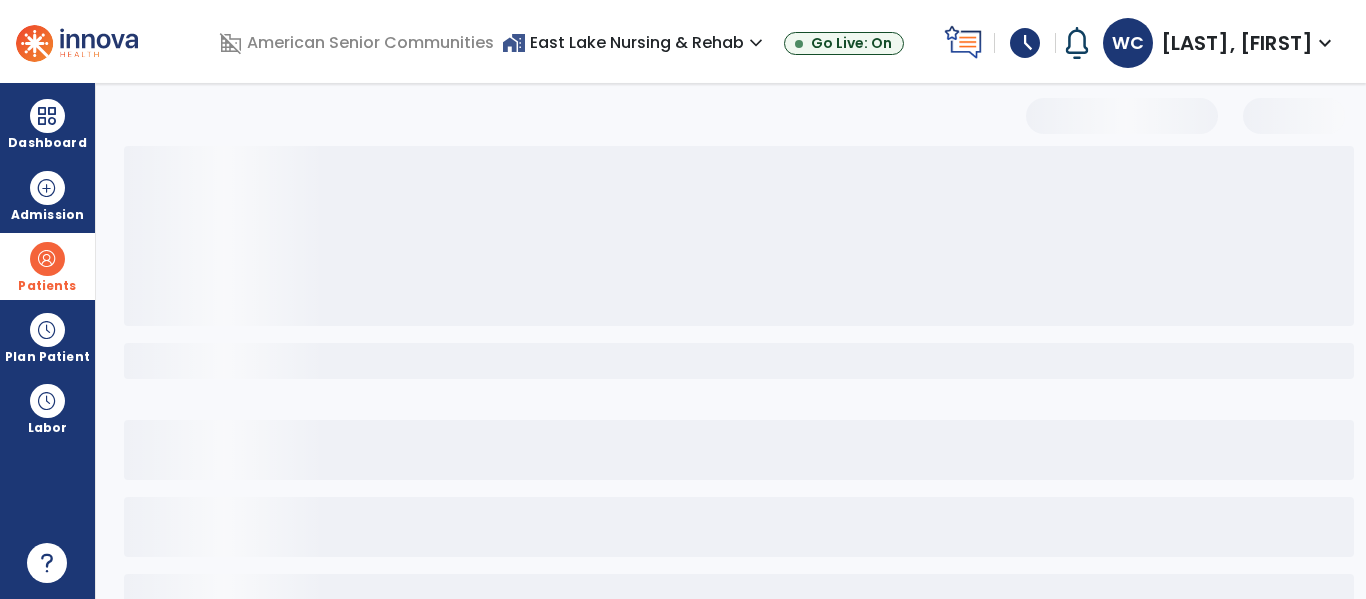 select on "***" 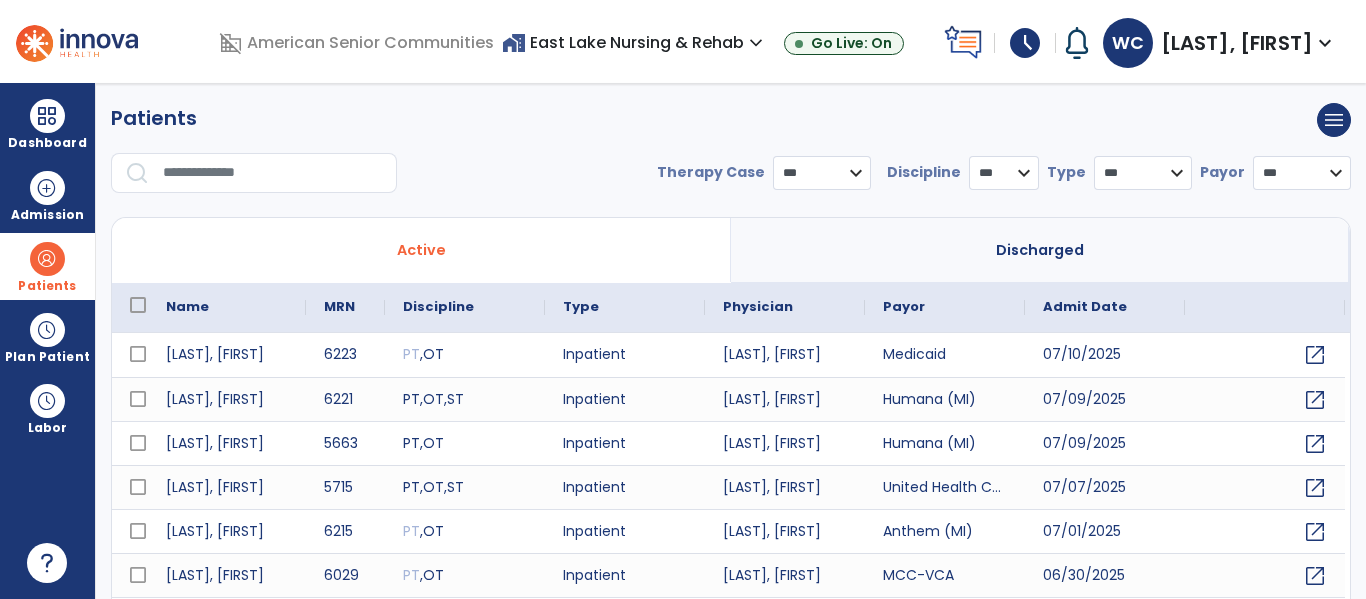 click at bounding box center [273, 173] 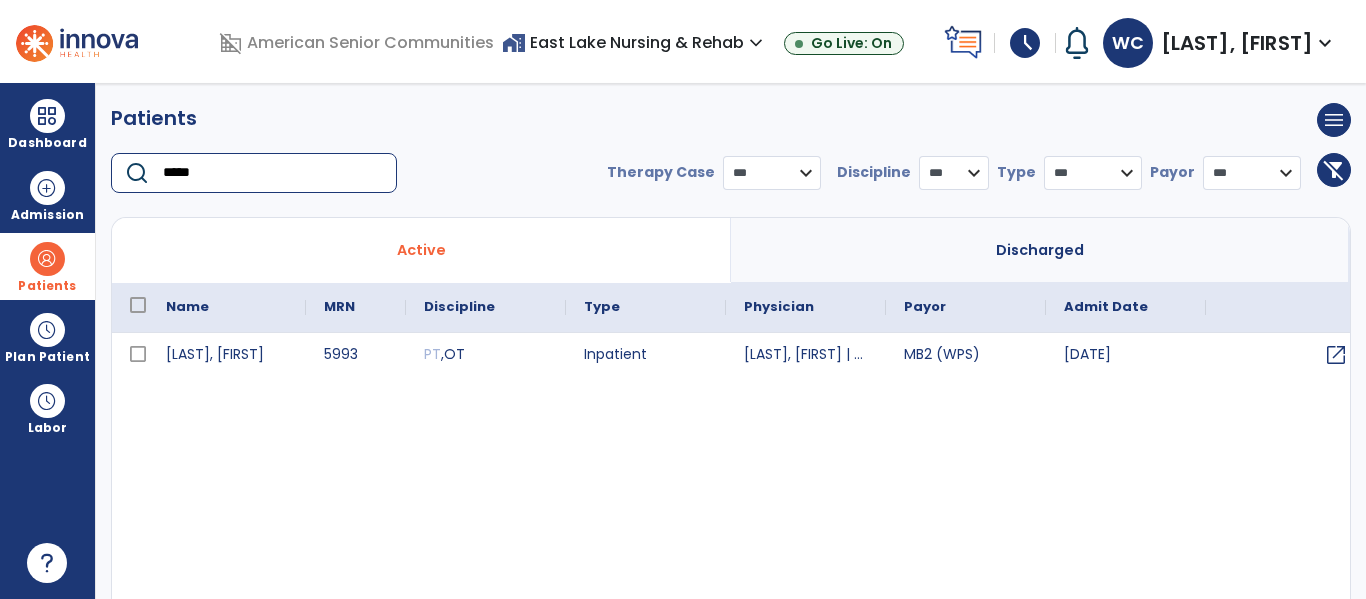 type on "*****" 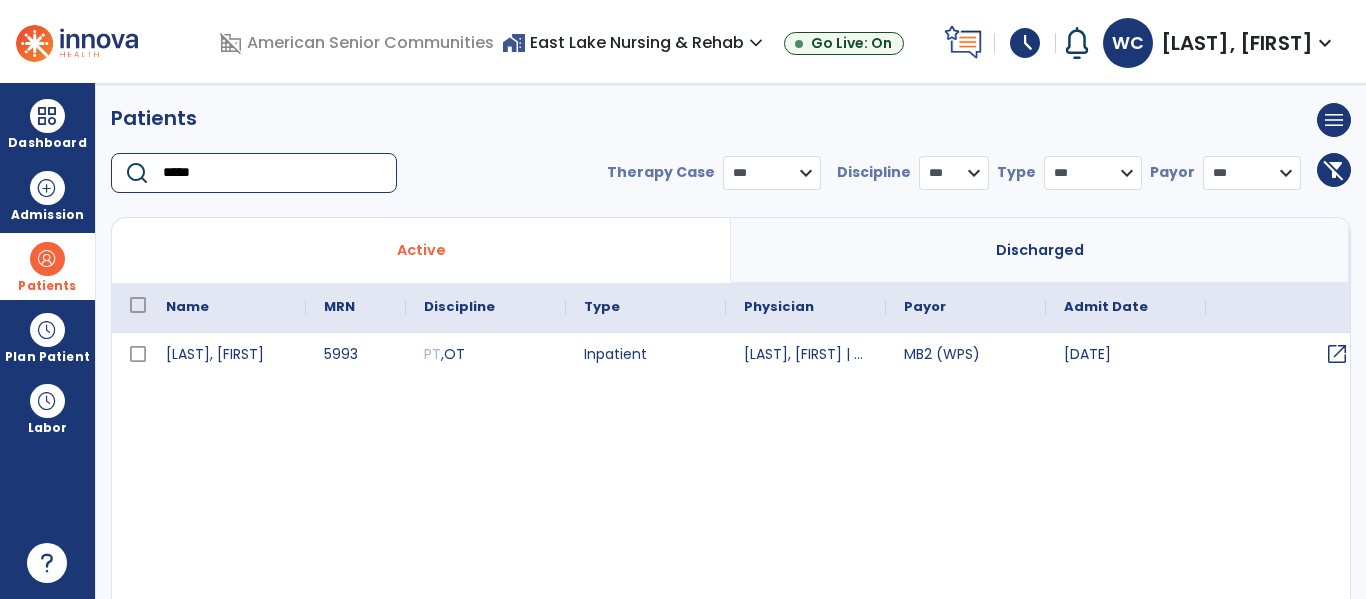 click on "open_in_new" at bounding box center [1337, 354] 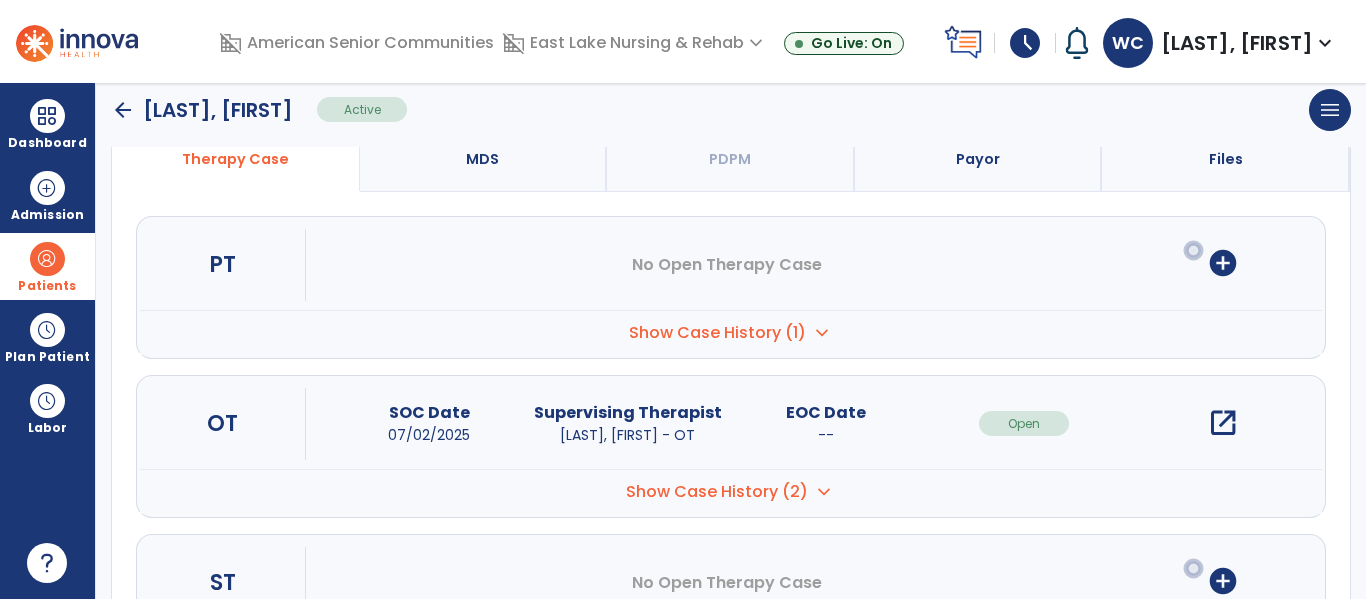 scroll, scrollTop: 193, scrollLeft: 0, axis: vertical 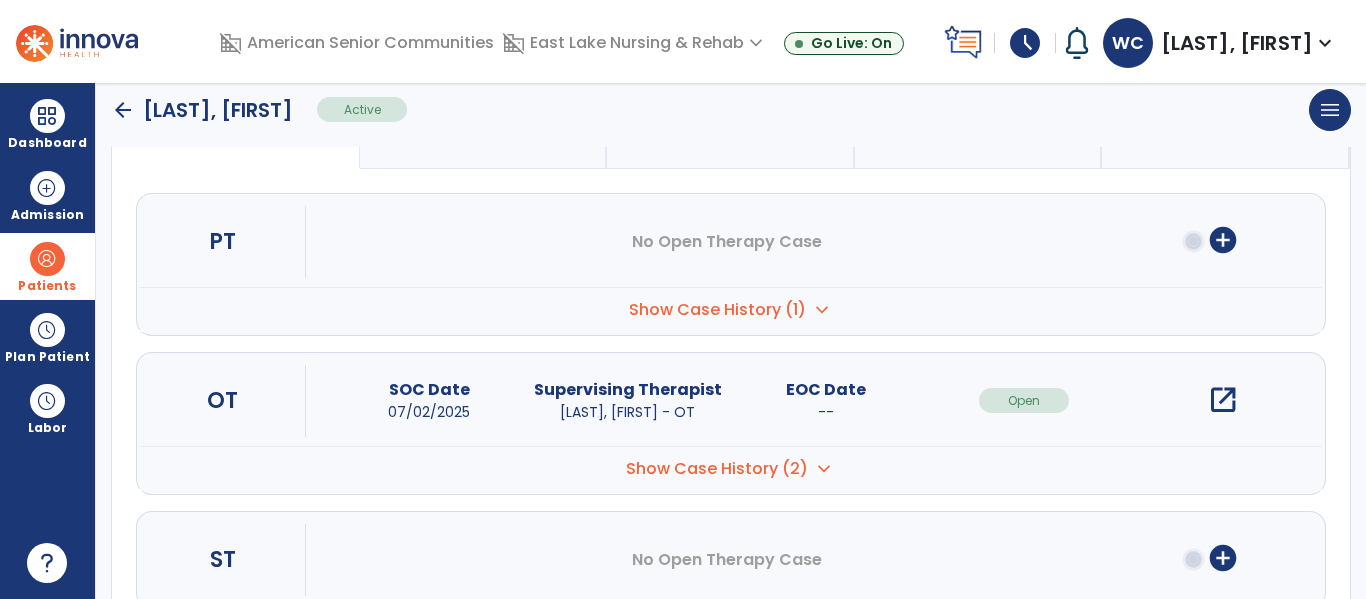 click on "open_in_new" at bounding box center [1223, 400] 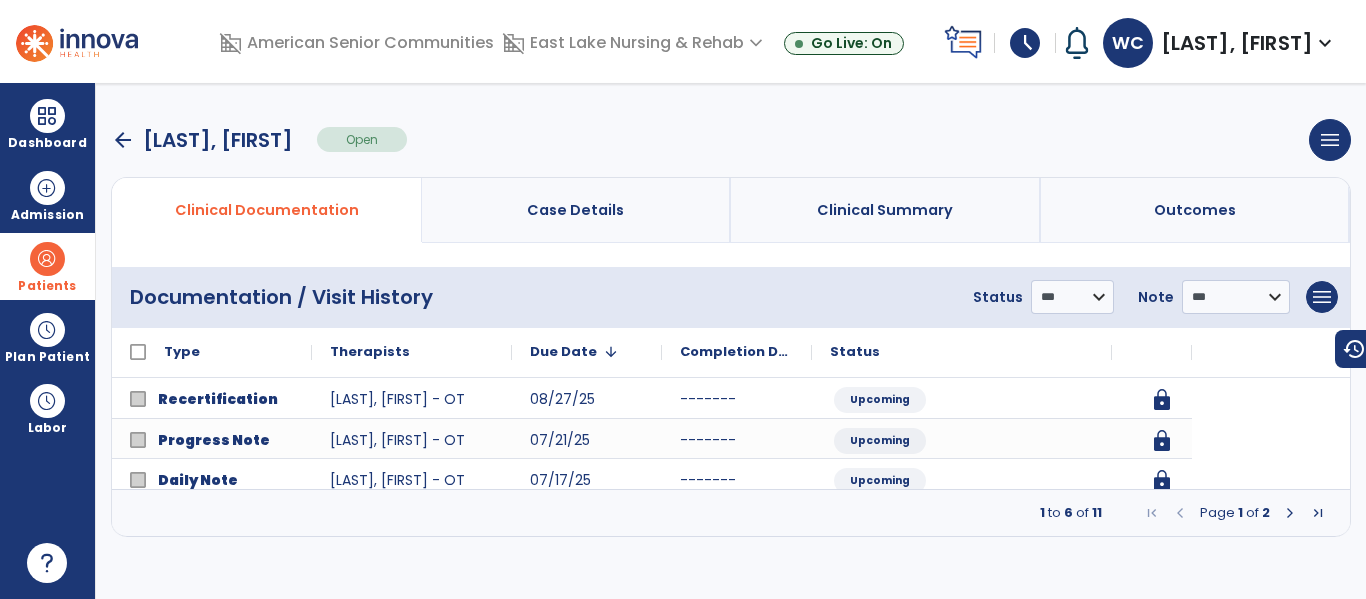 scroll, scrollTop: 0, scrollLeft: 0, axis: both 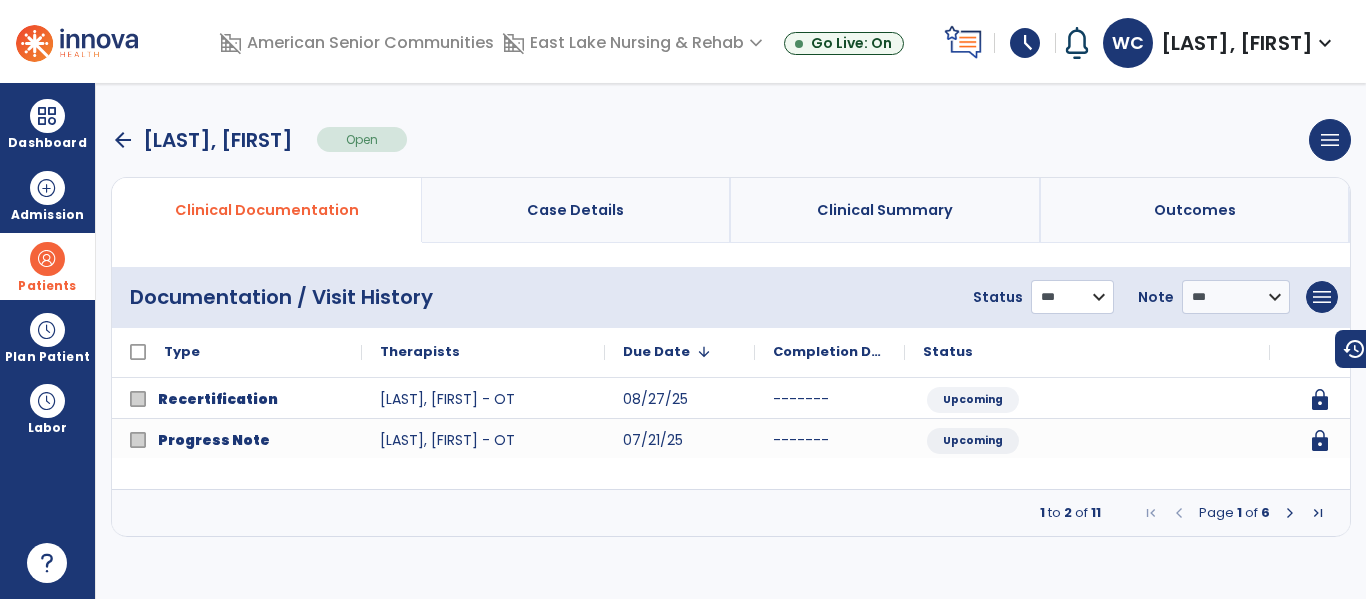 click on "**********" at bounding box center (1072, 297) 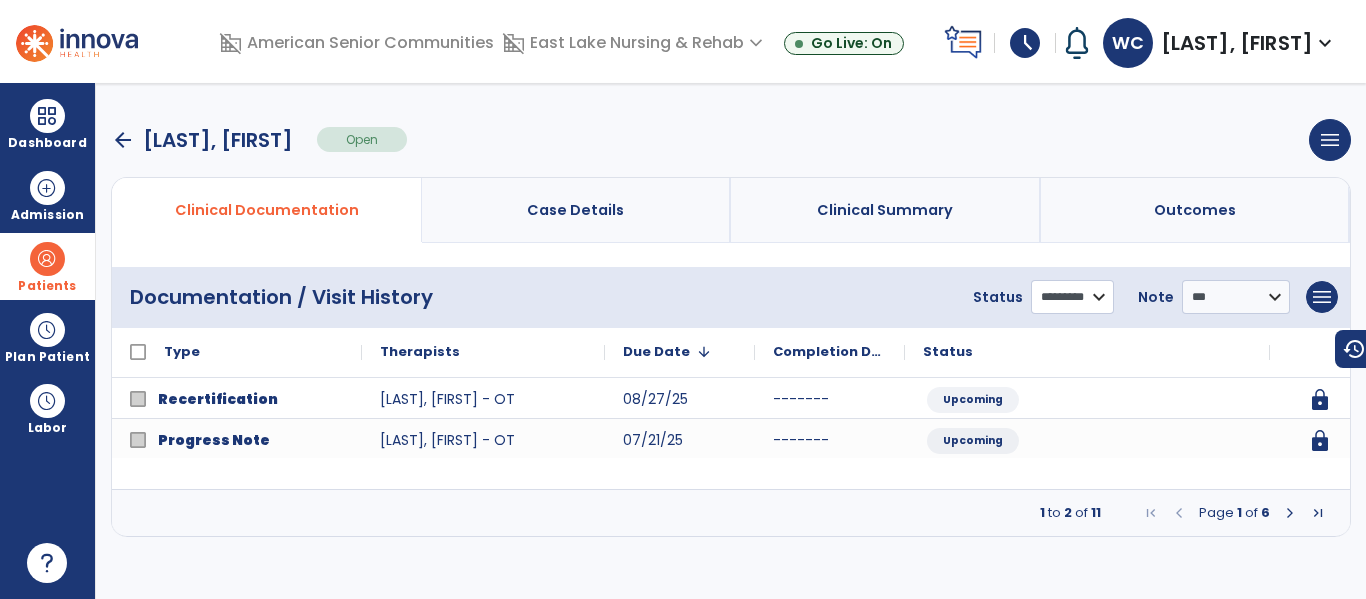 click on "**********" at bounding box center [1072, 297] 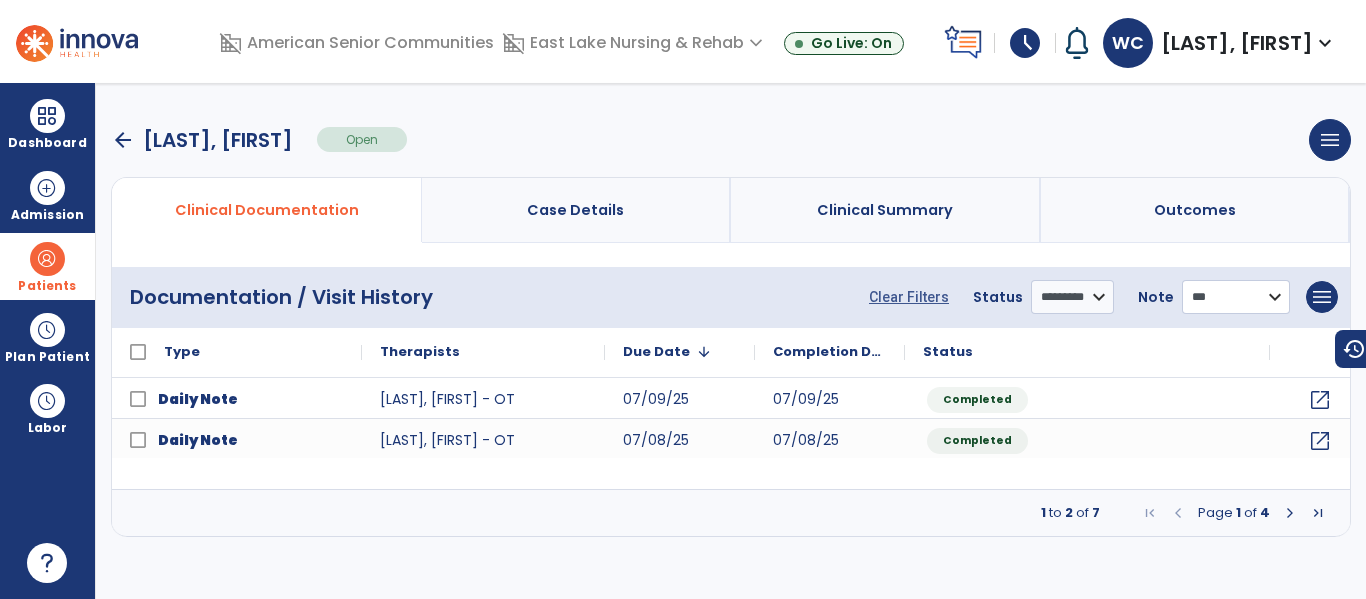 click on "**********" at bounding box center (1236, 297) 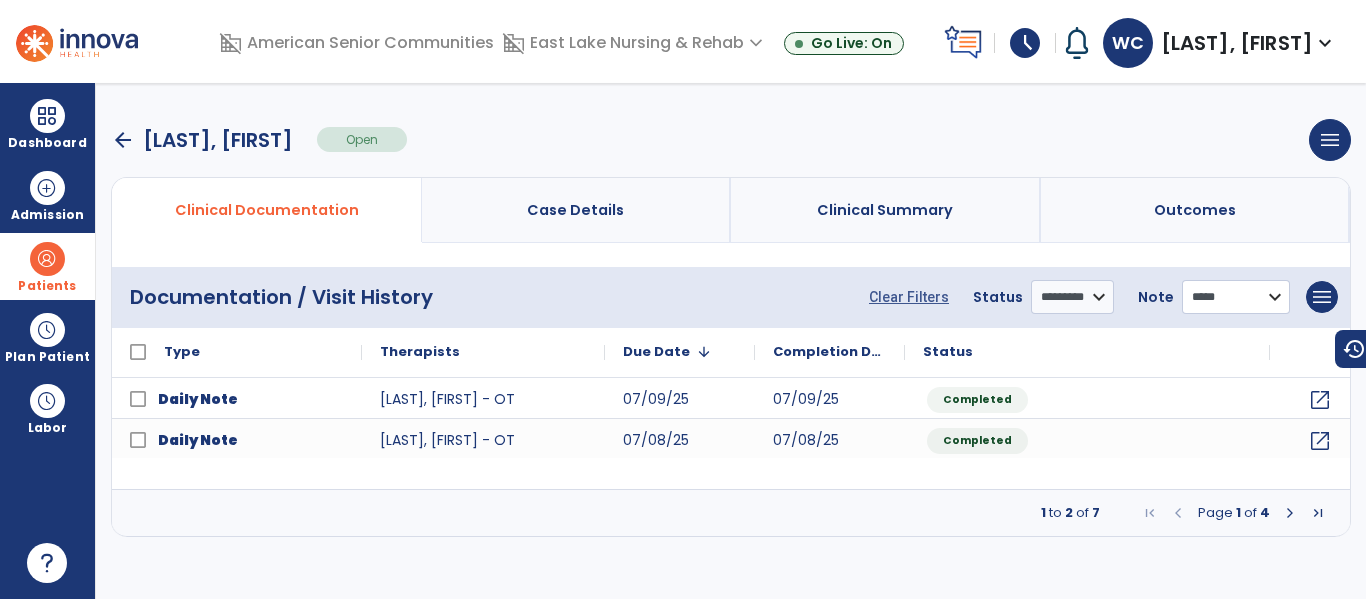 click on "**********" at bounding box center [1236, 297] 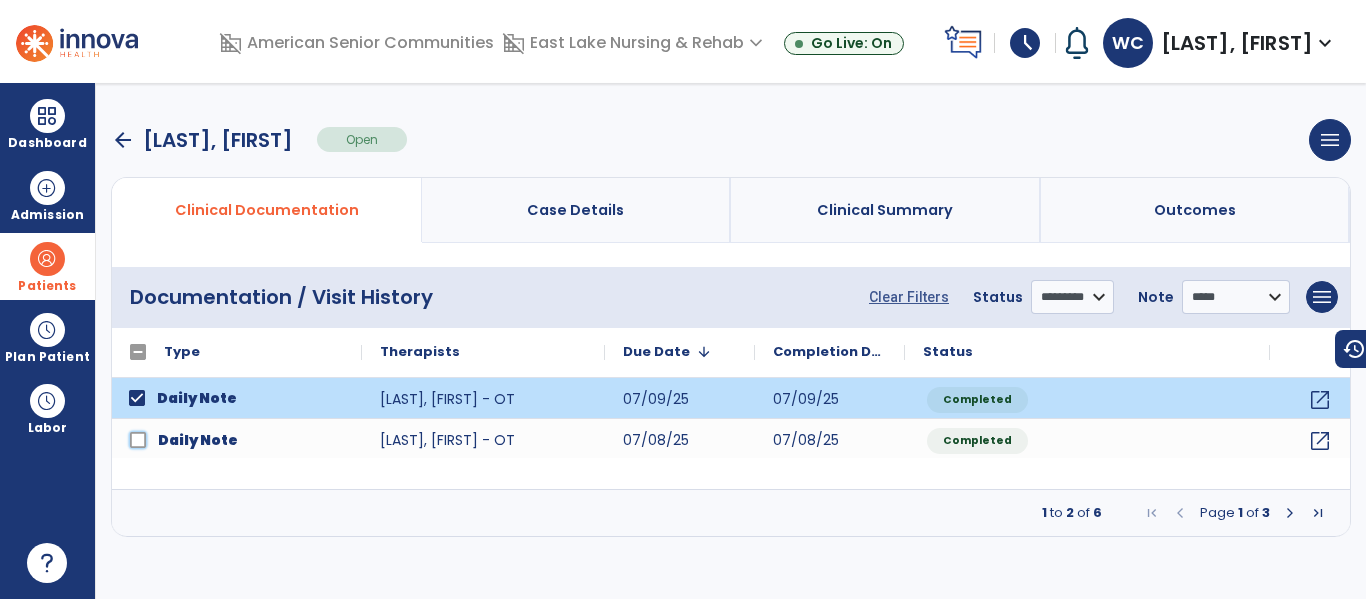 click 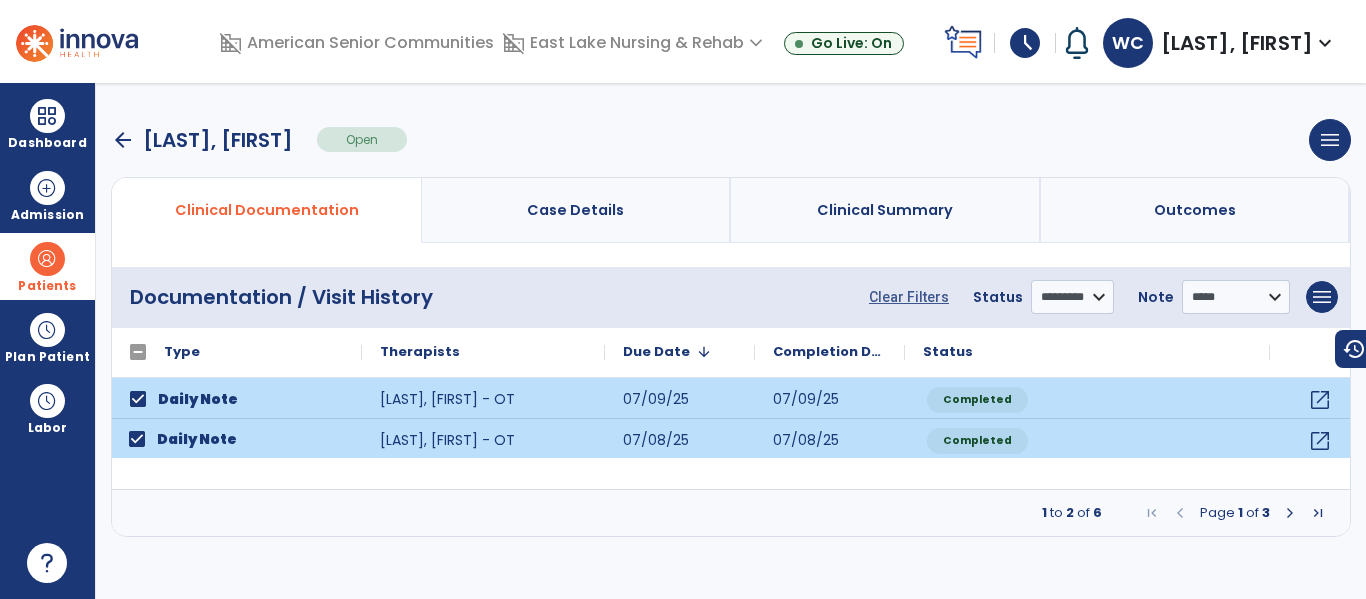 click at bounding box center (1290, 513) 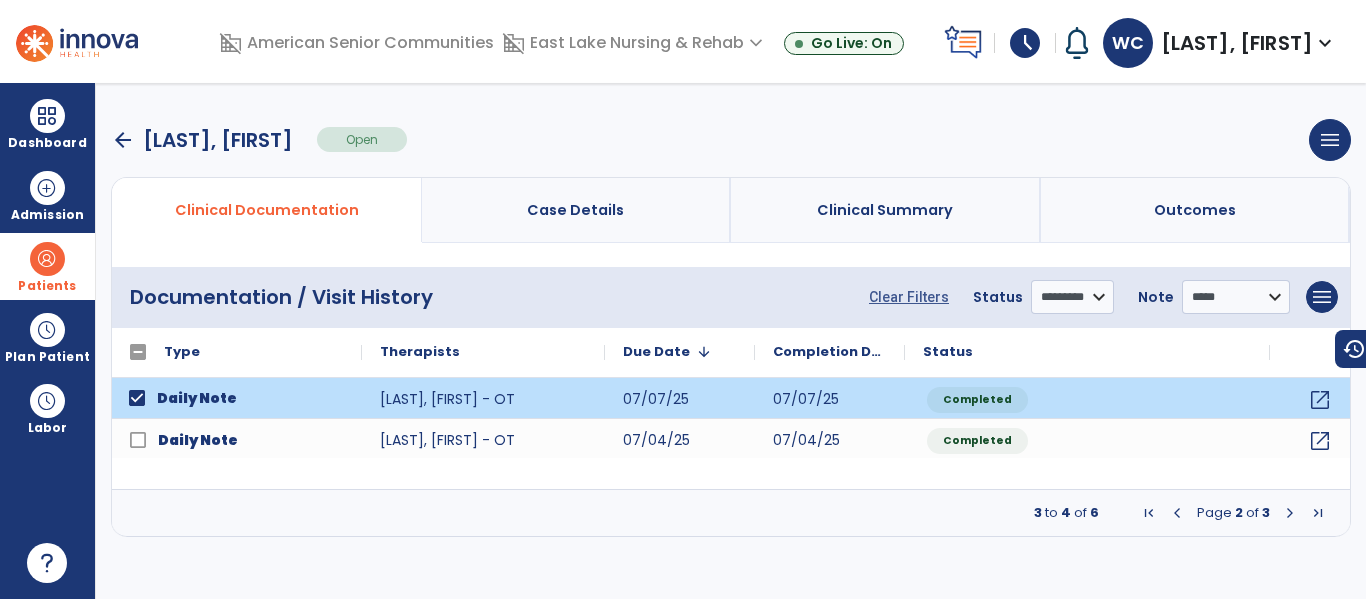 click at bounding box center [1290, 513] 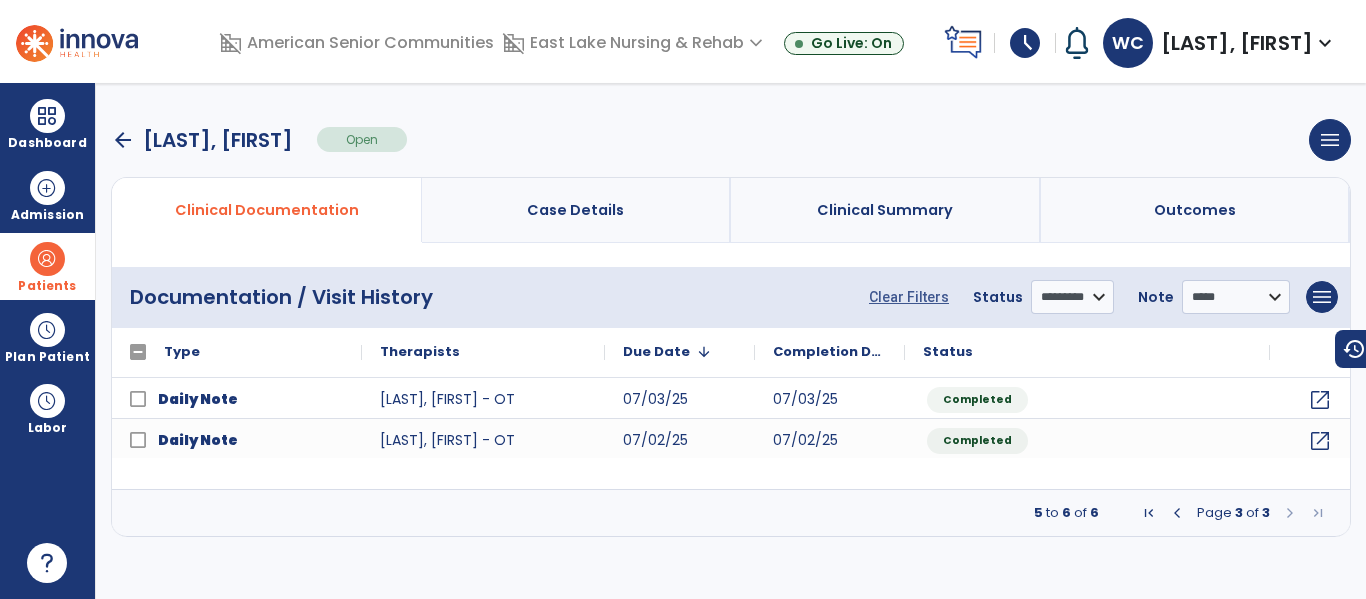 click at bounding box center [1177, 513] 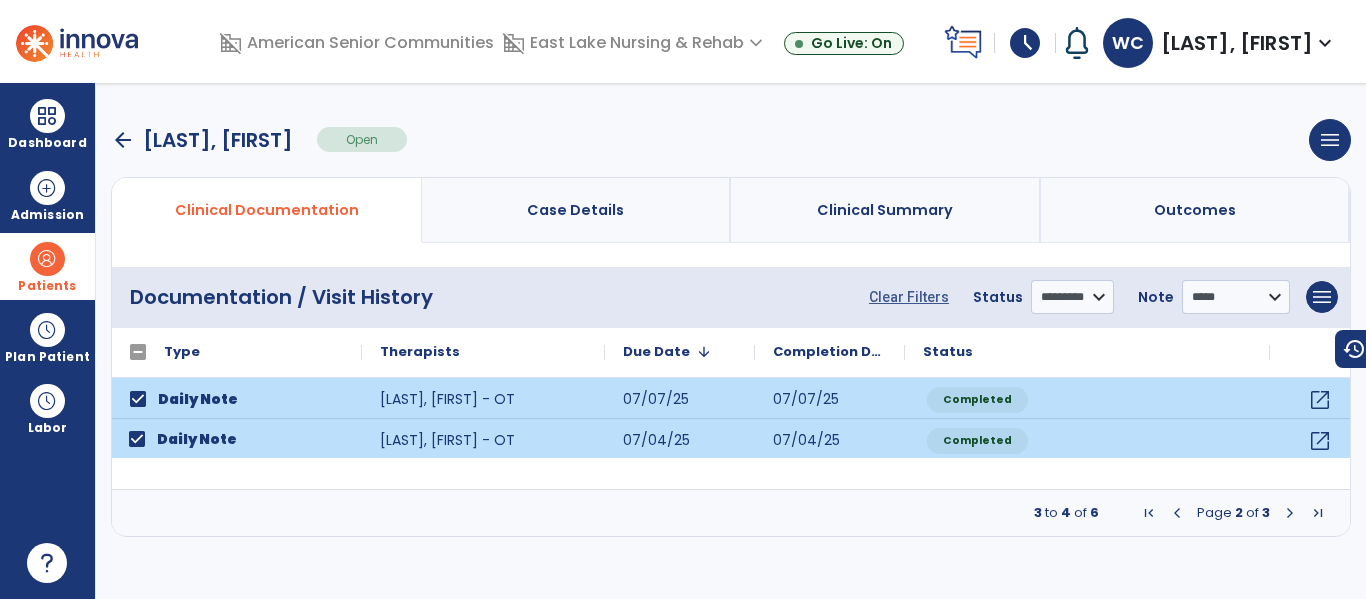 click at bounding box center [1177, 513] 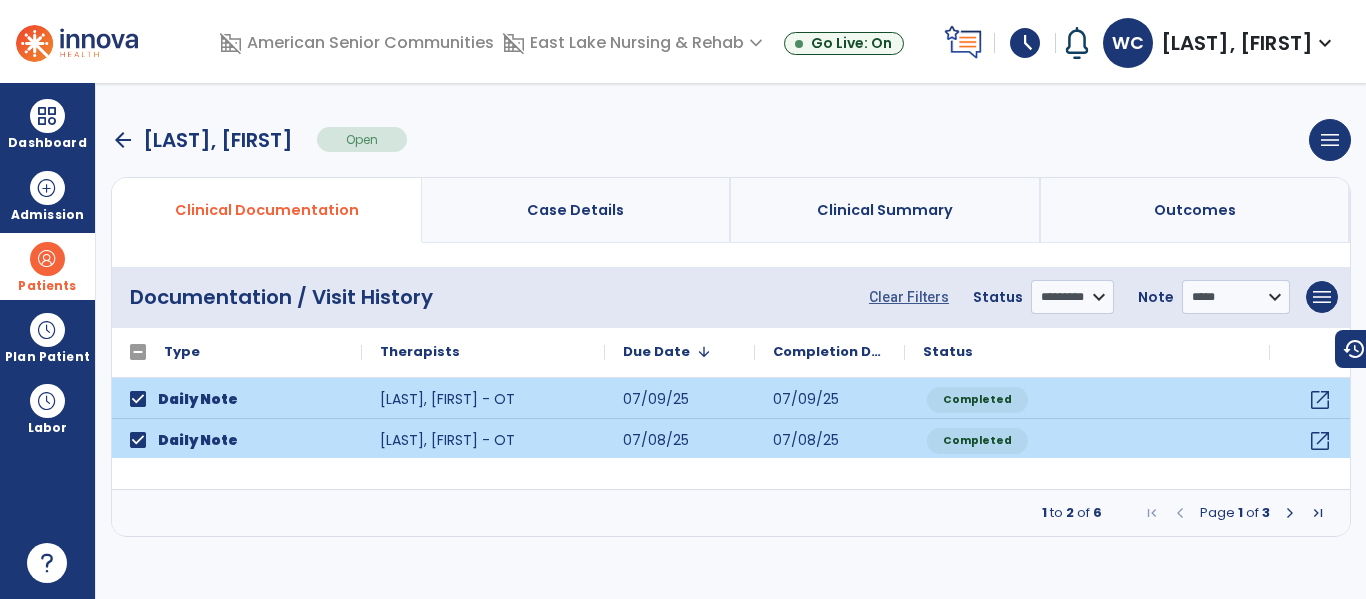click on "arrow_back" at bounding box center [123, 140] 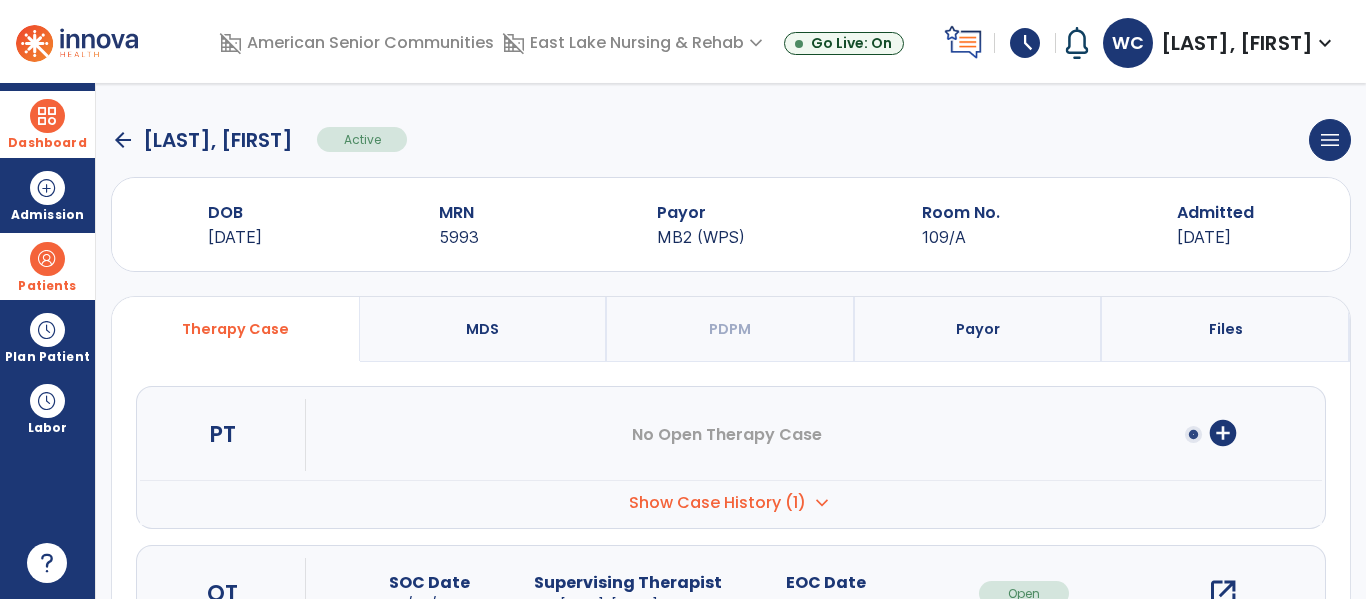 click on "Dashboard" at bounding box center (47, 143) 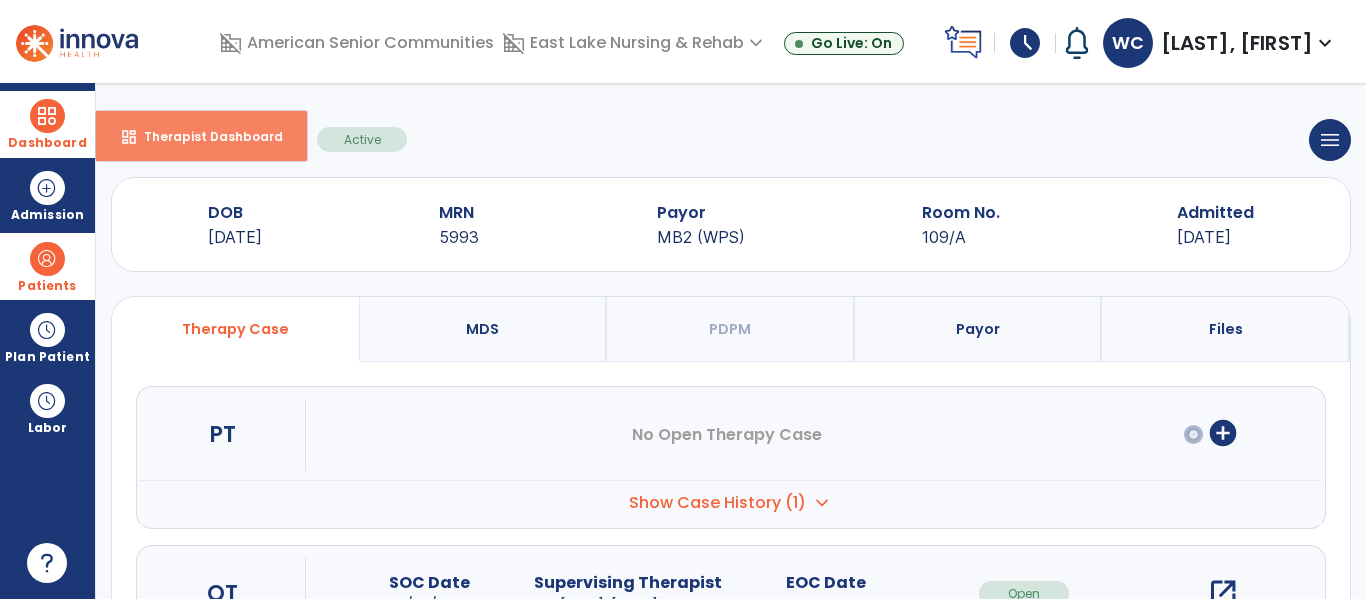 click on "Therapist Dashboard" at bounding box center (205, 136) 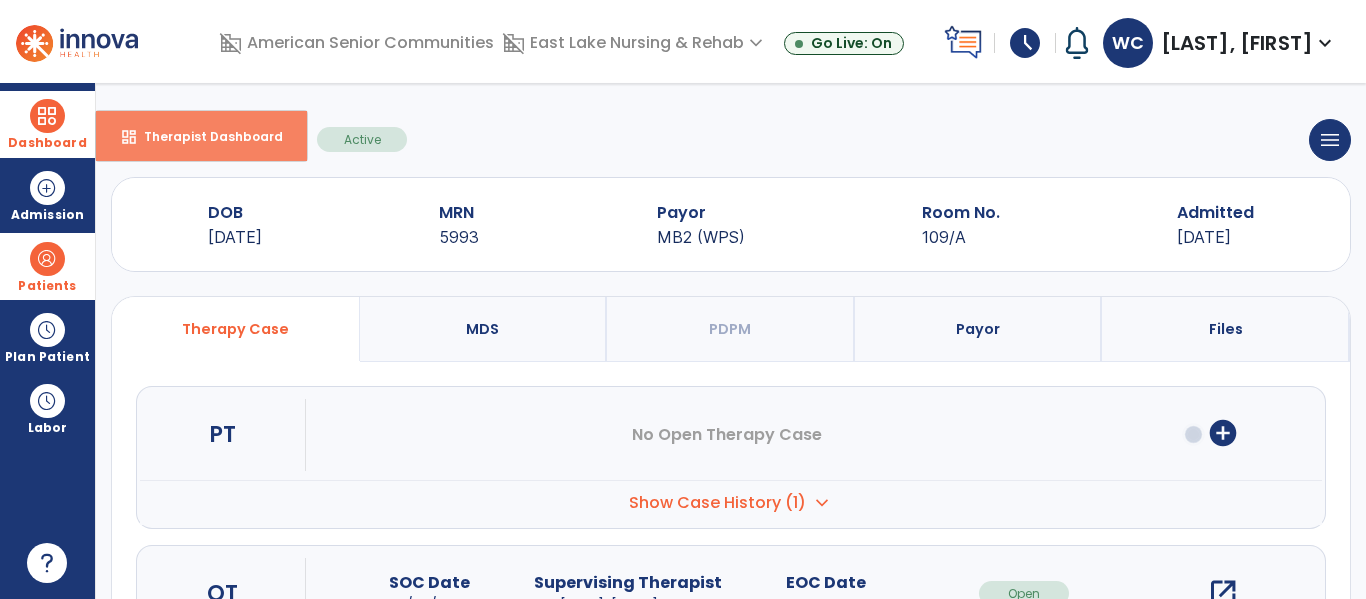 select on "****" 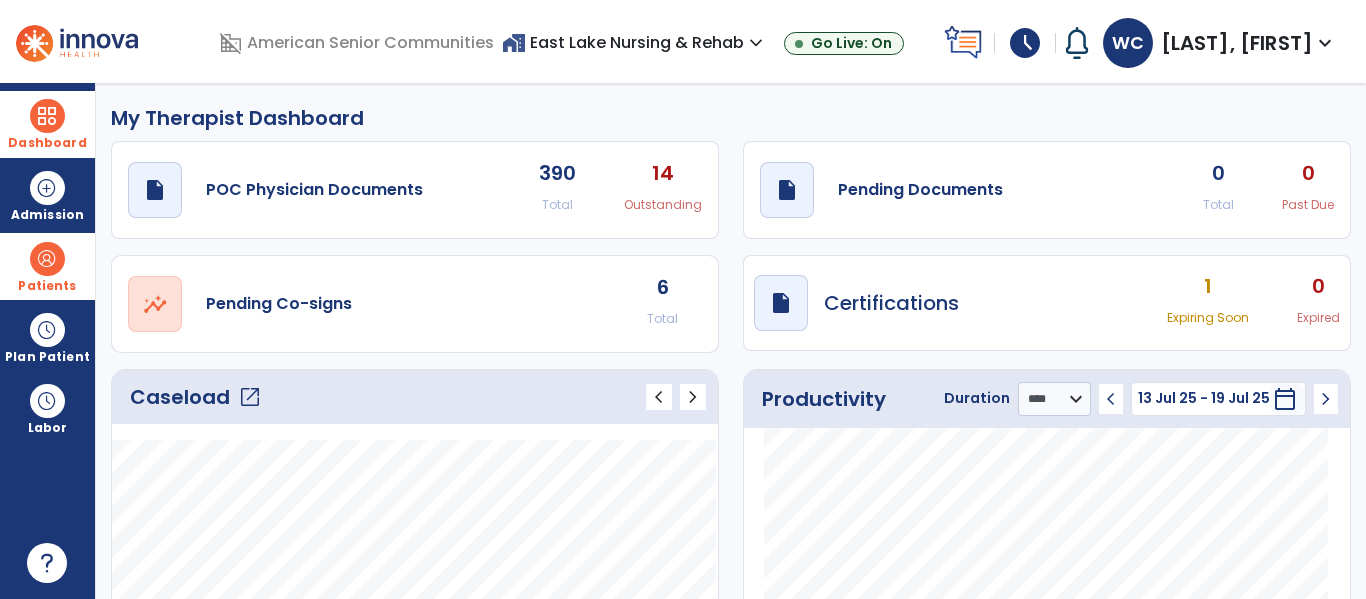 click on "Caseload   open_in_new" 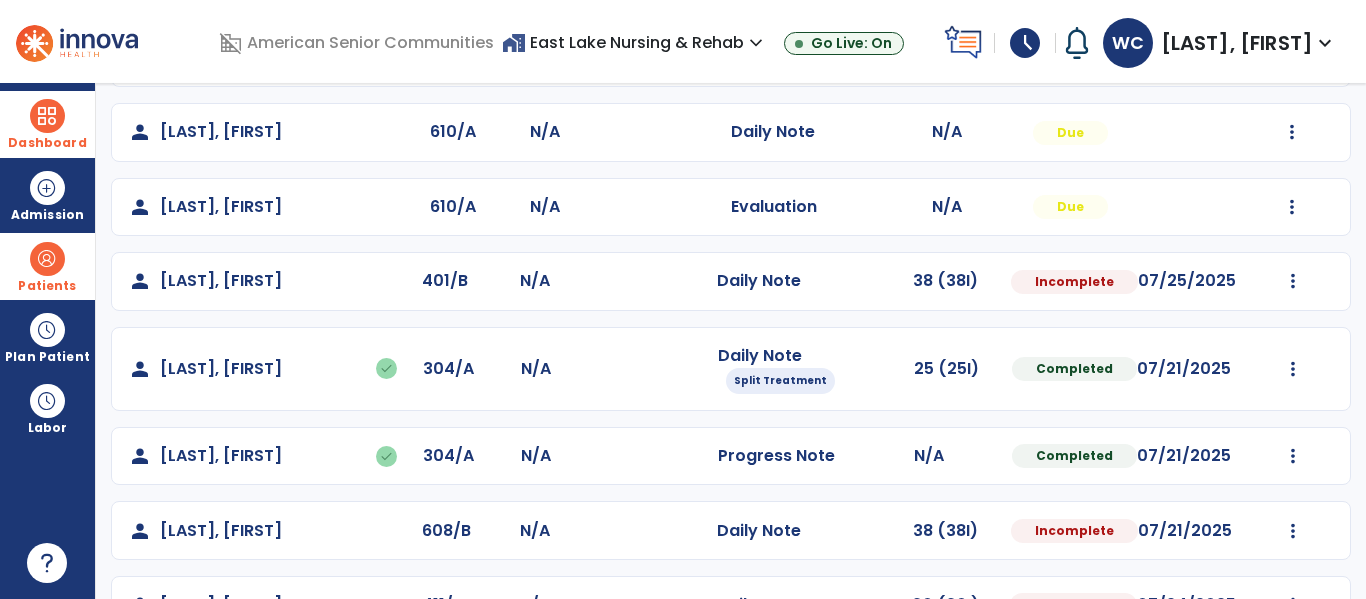 scroll, scrollTop: 512, scrollLeft: 0, axis: vertical 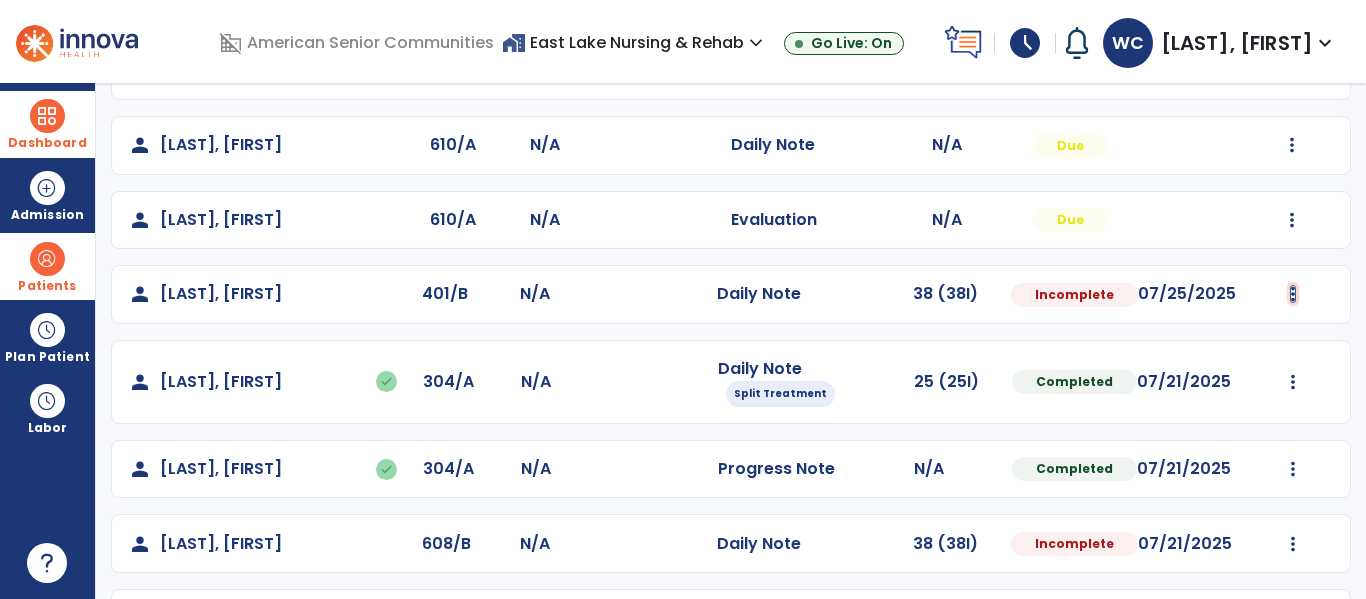 click at bounding box center (1293, -153) 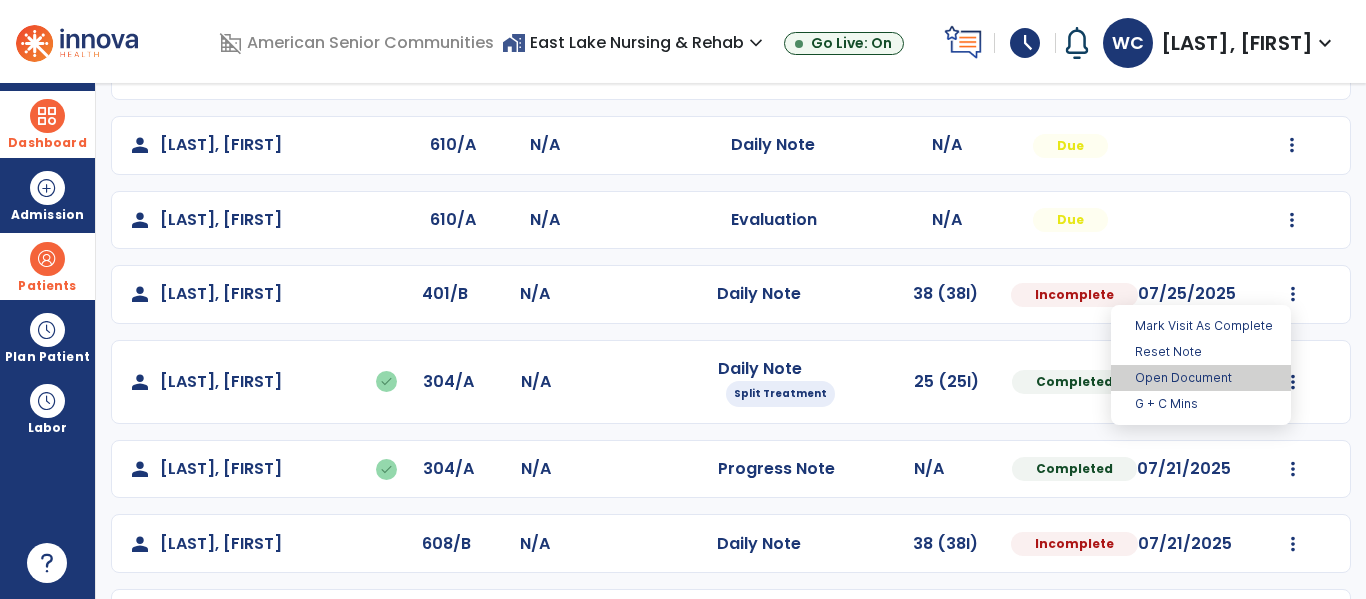 click on "Open Document" at bounding box center (1201, 378) 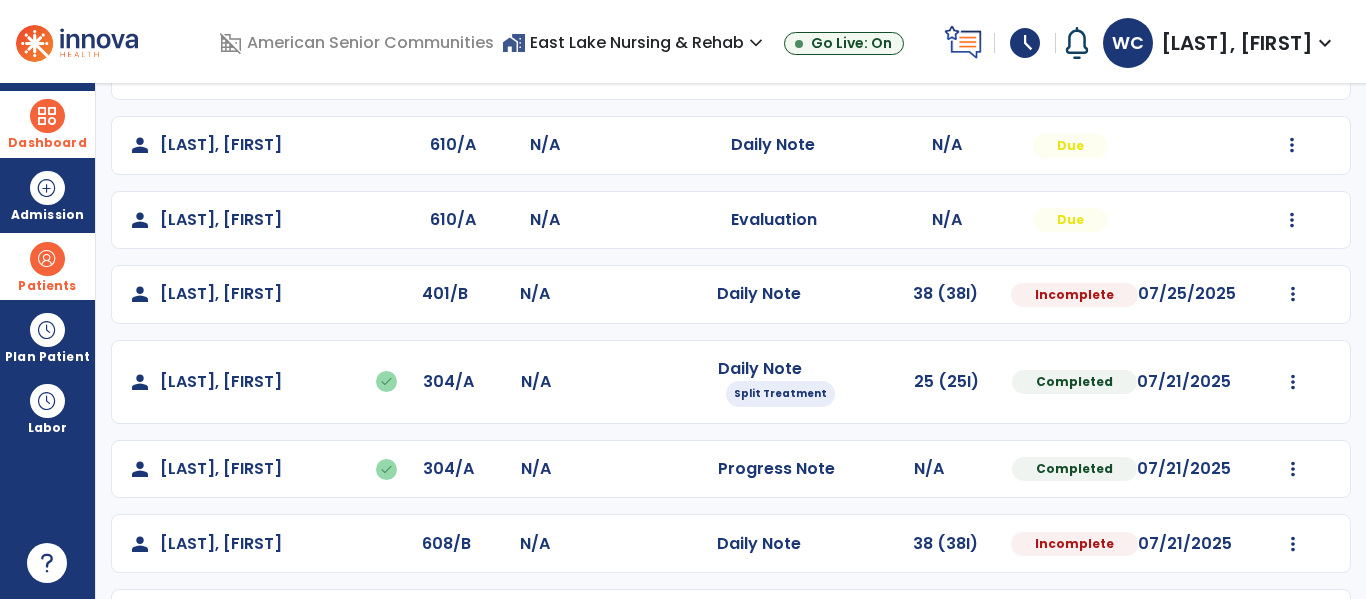 select on "*" 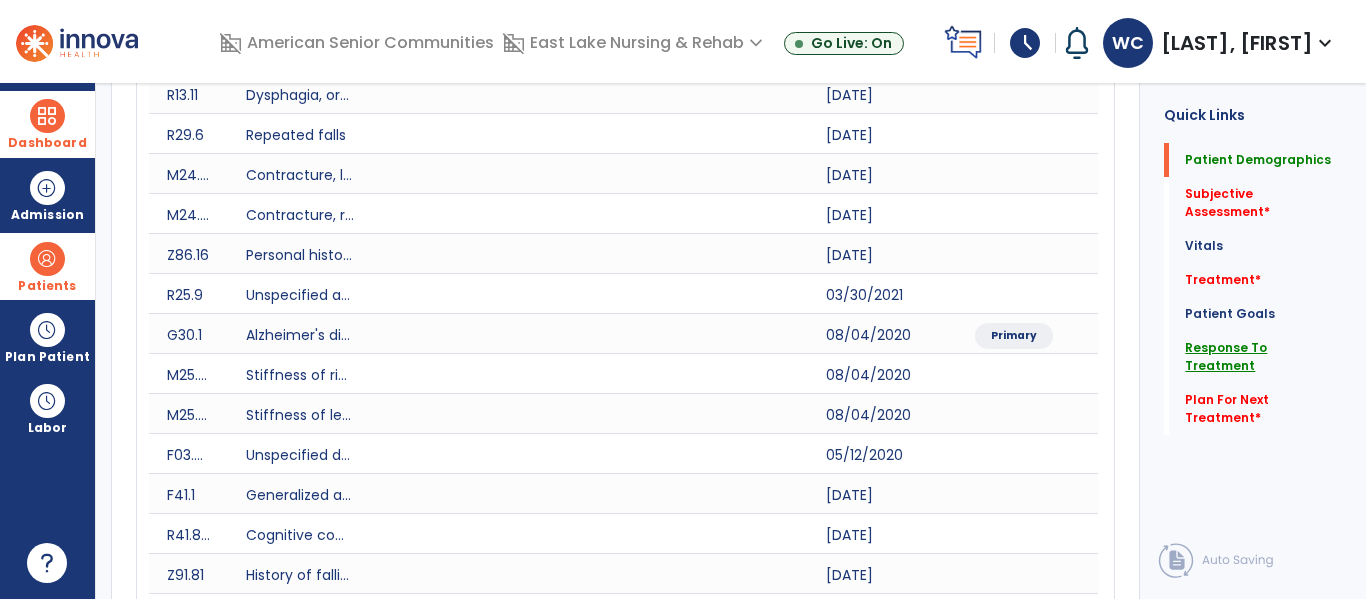 click on "Response To Treatment" 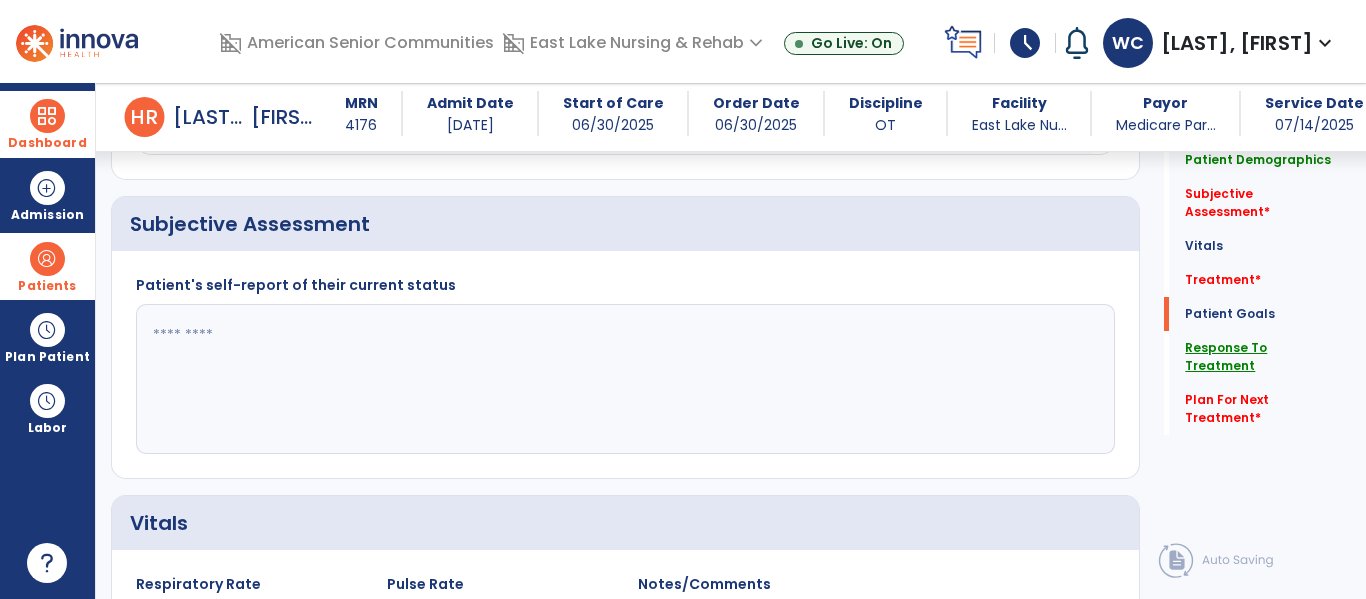 scroll, scrollTop: 3237, scrollLeft: 0, axis: vertical 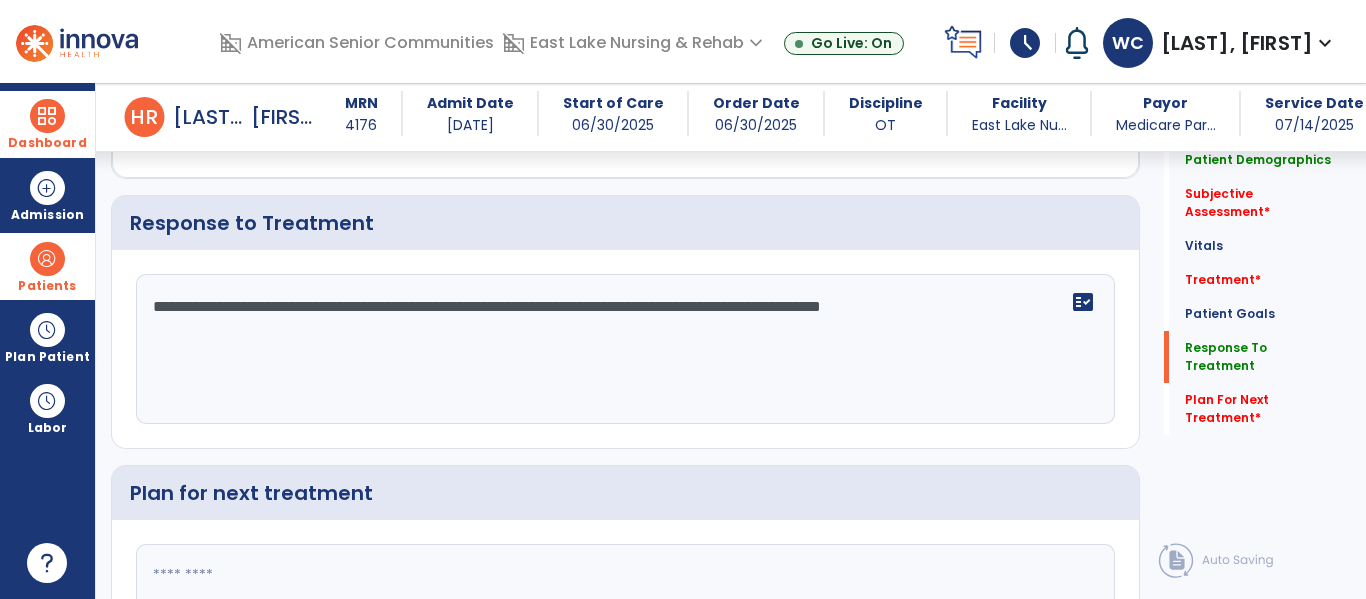 click on "**********" 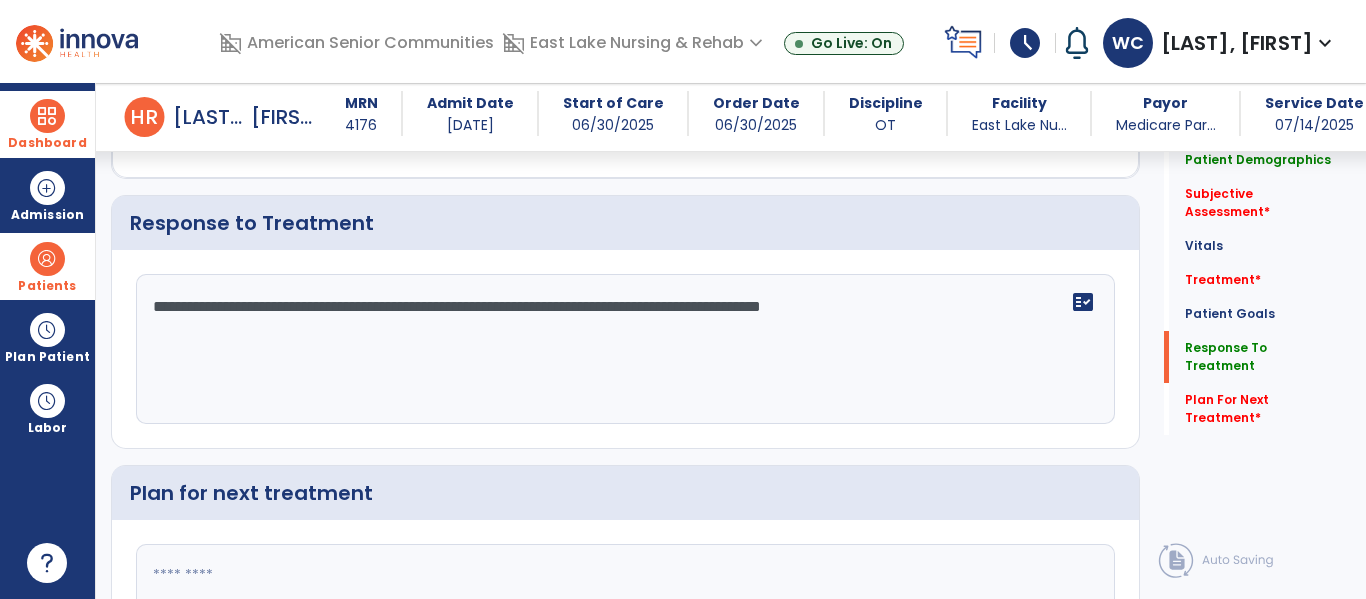 click on "**********" 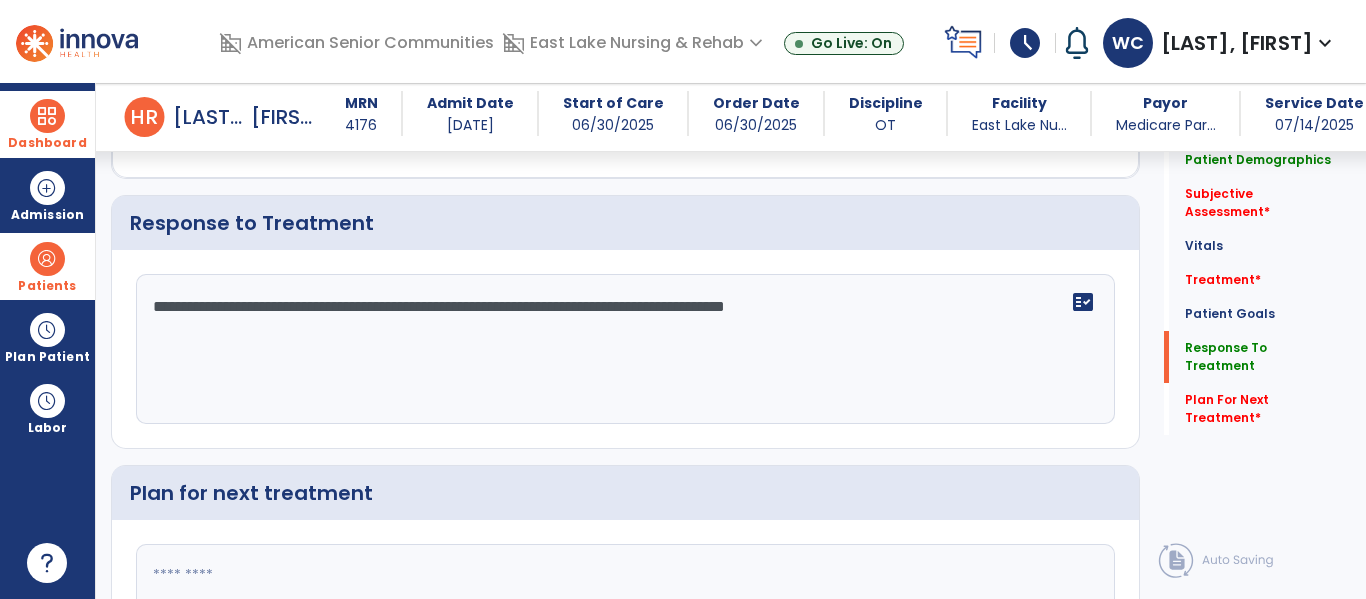 click on "**********" 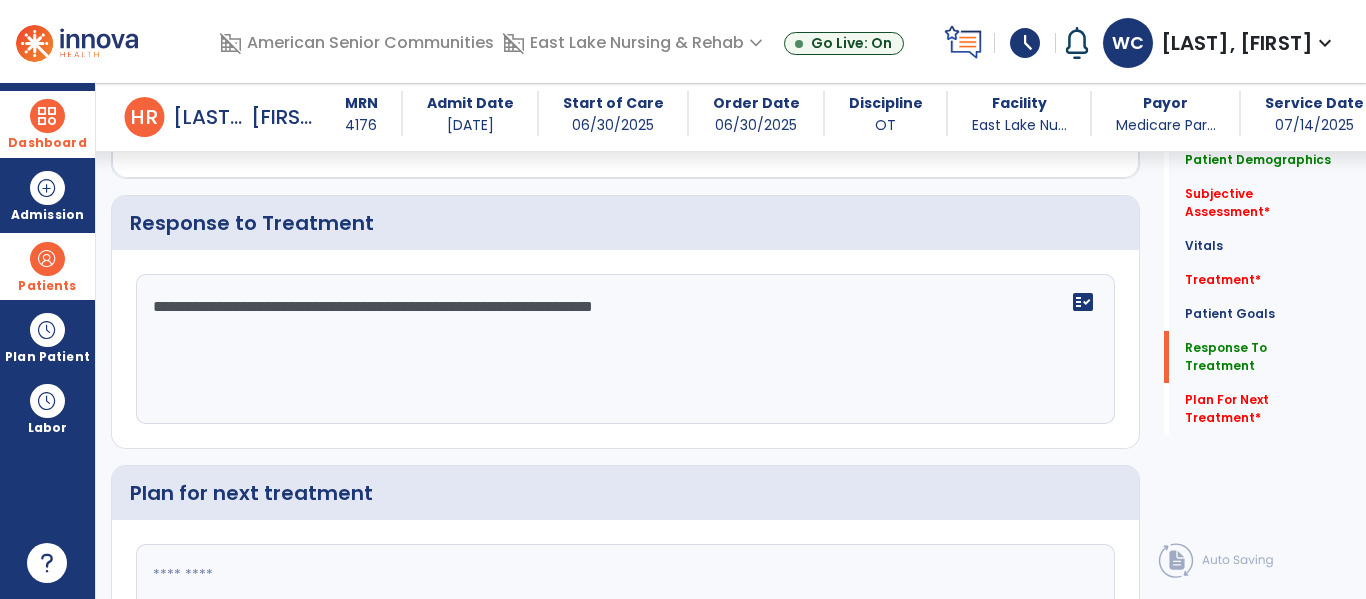 scroll, scrollTop: 3319, scrollLeft: 0, axis: vertical 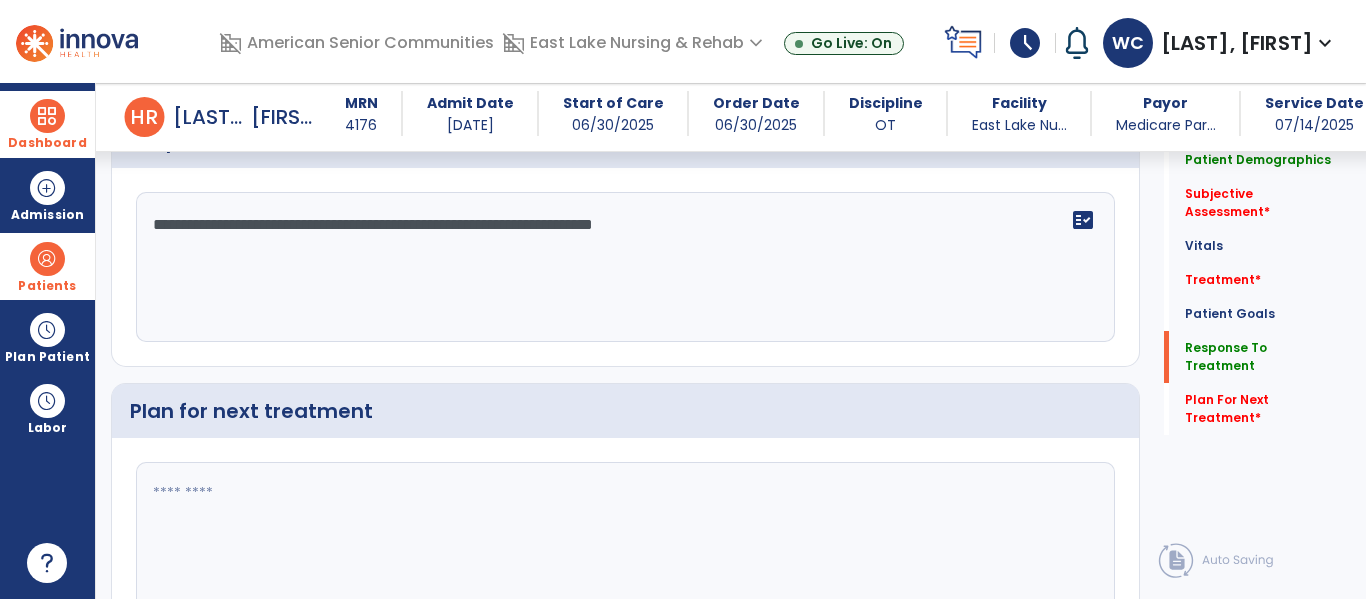 type on "**********" 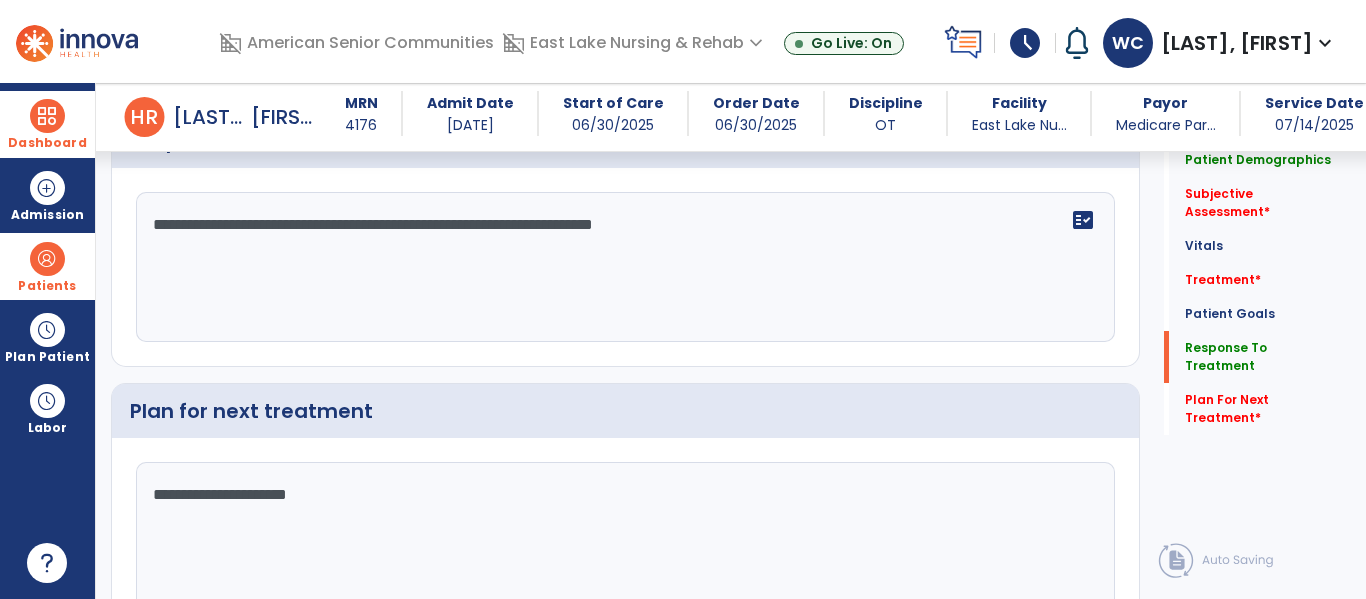 type on "**********" 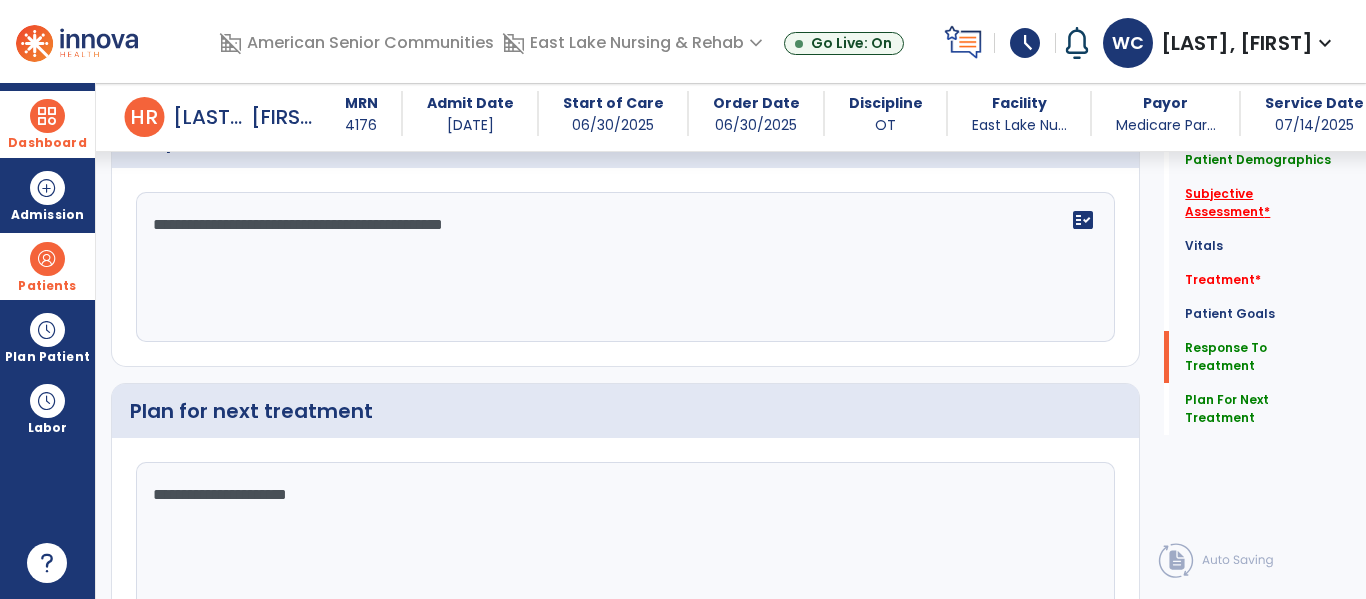 type on "**********" 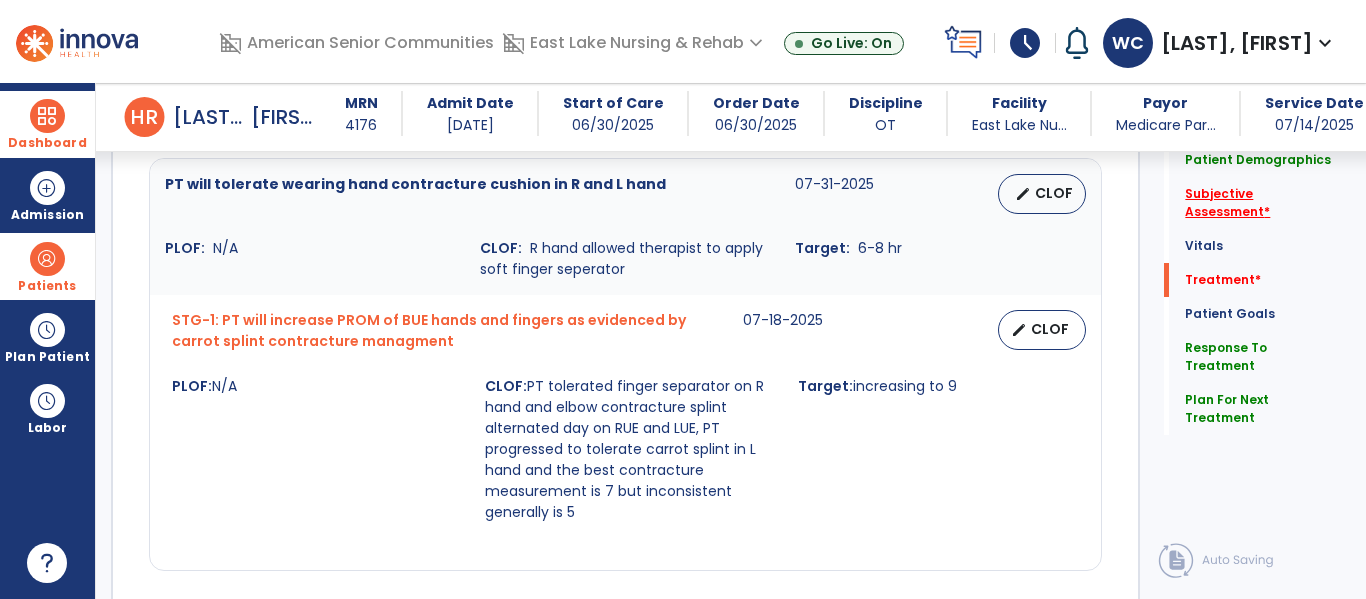 scroll, scrollTop: 2305, scrollLeft: 0, axis: vertical 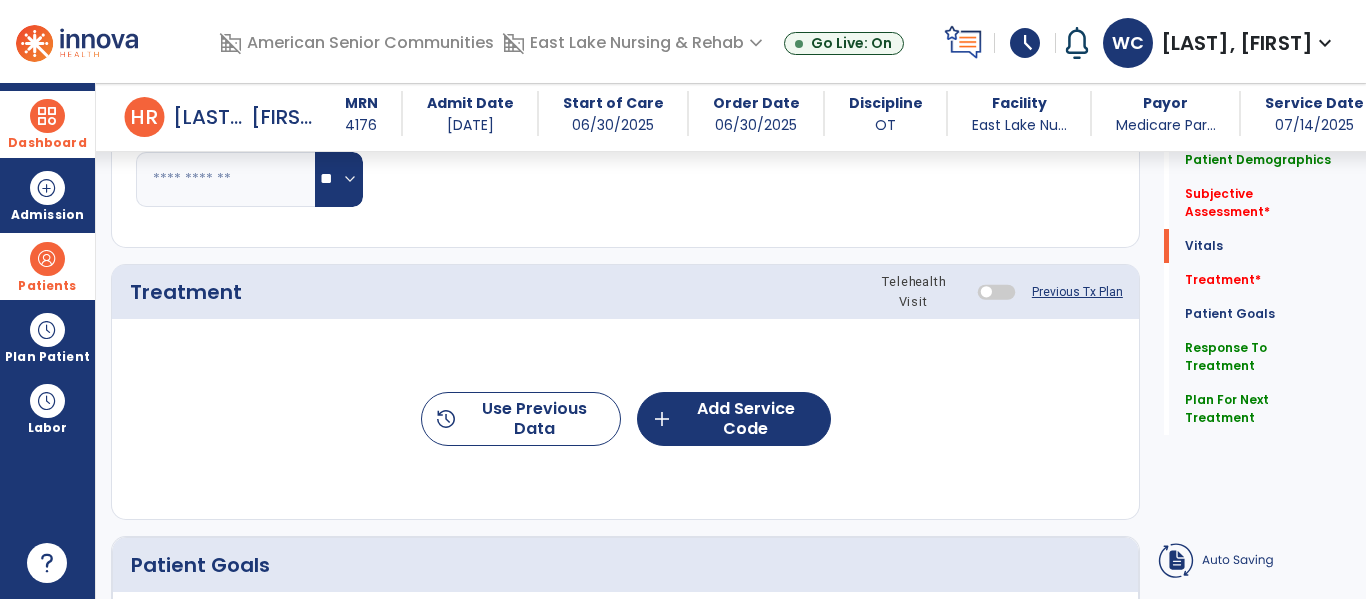 click 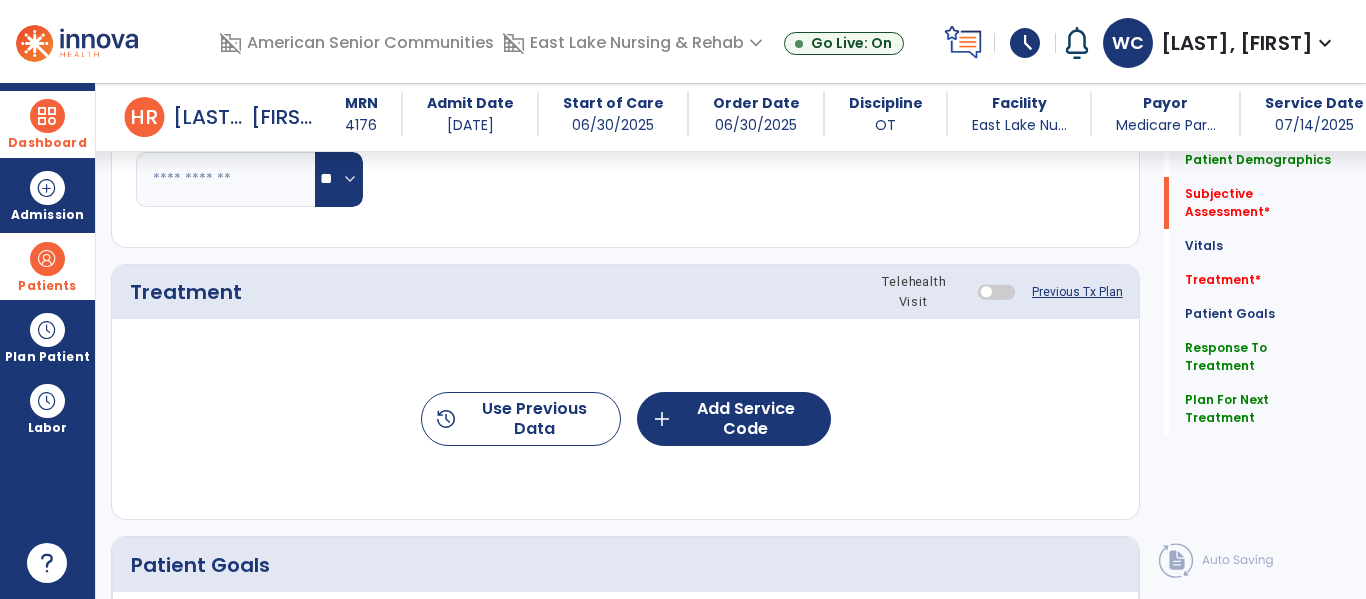 scroll, scrollTop: 1648, scrollLeft: 0, axis: vertical 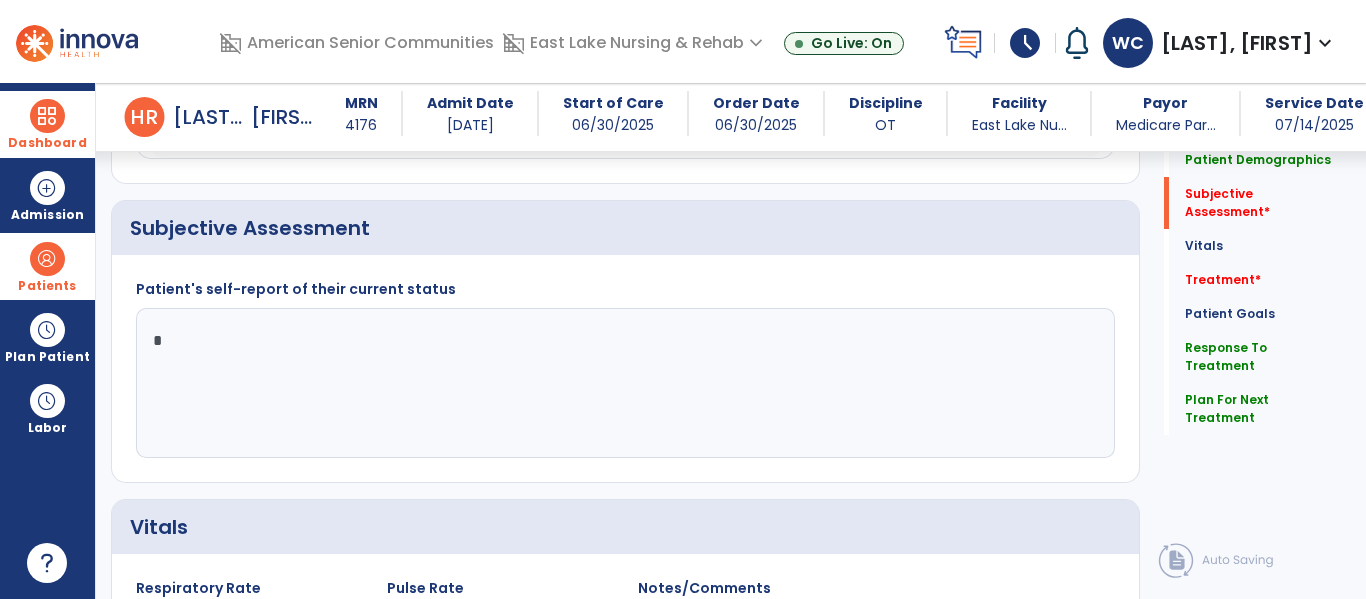 type on "**" 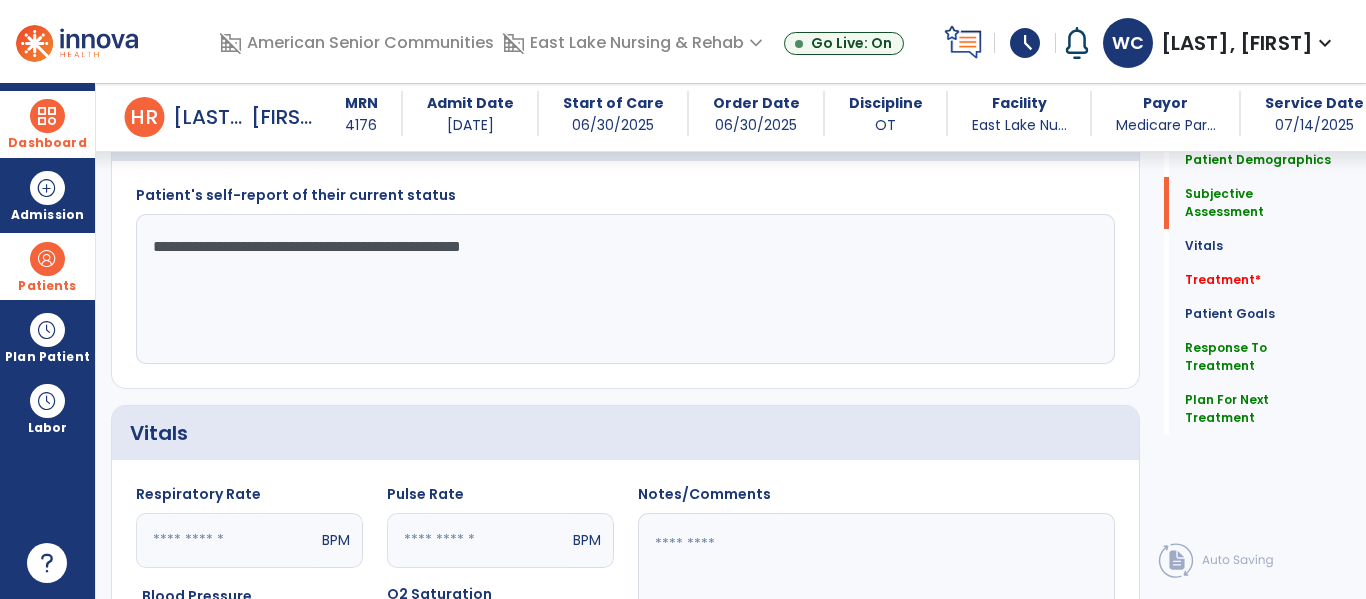 scroll, scrollTop: 1740, scrollLeft: 0, axis: vertical 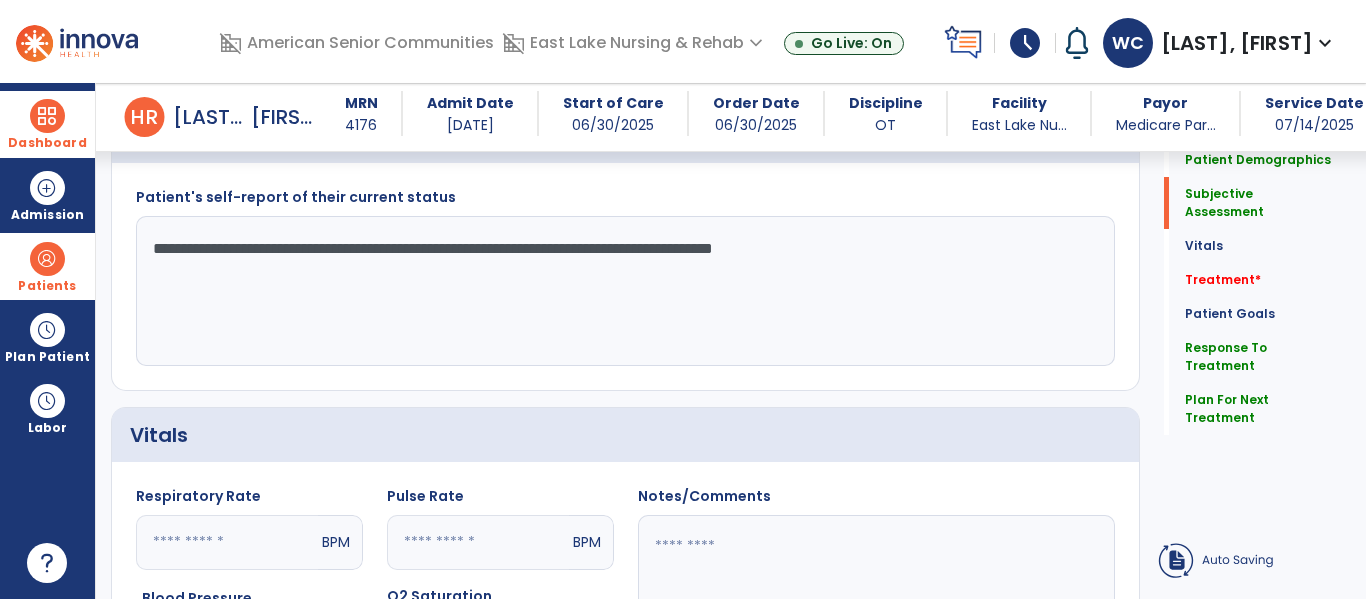 click on "**********" 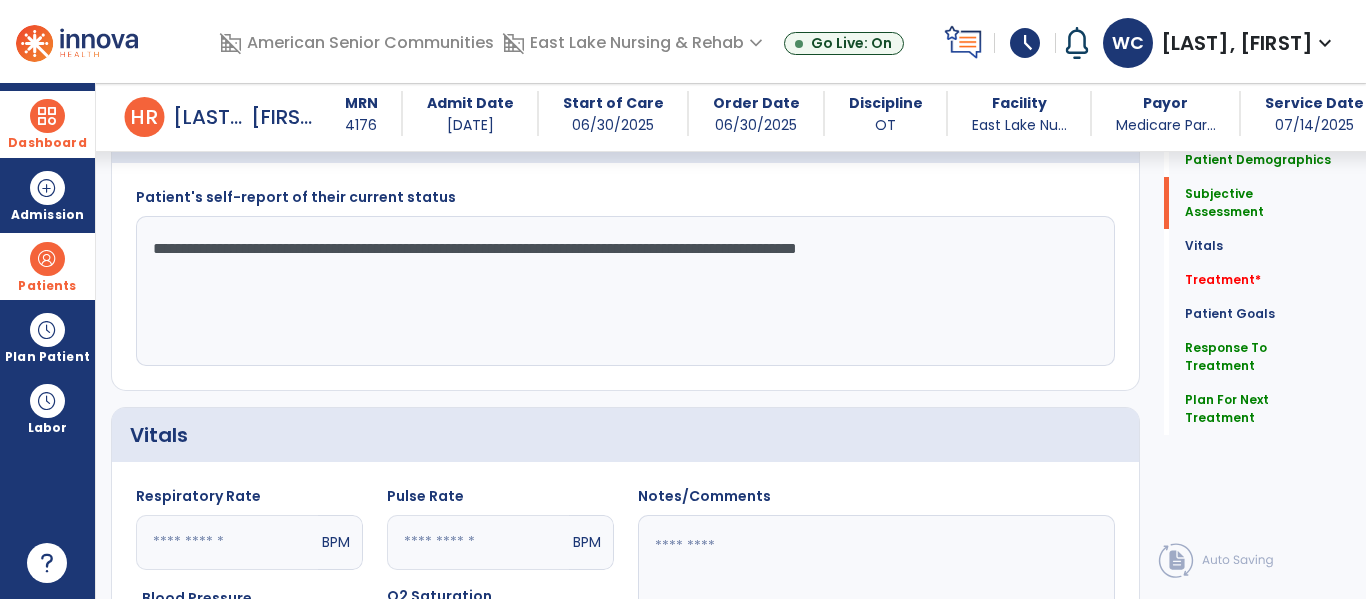 click on "**********" 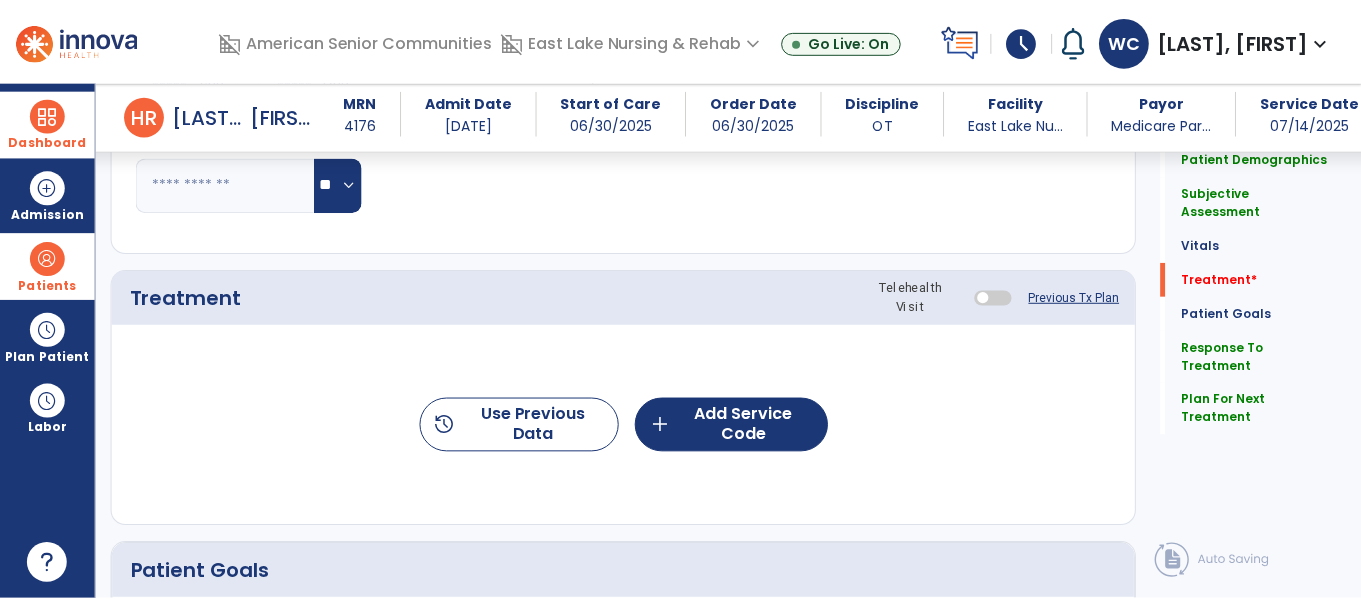 scroll, scrollTop: 2304, scrollLeft: 0, axis: vertical 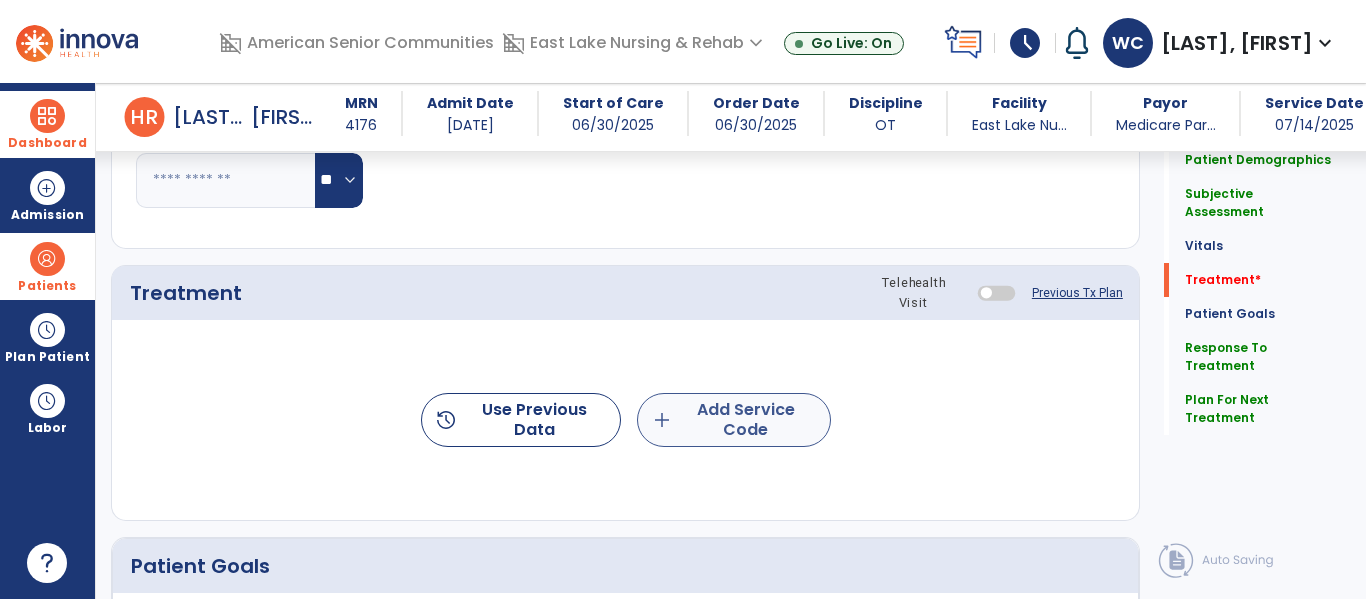 type on "**********" 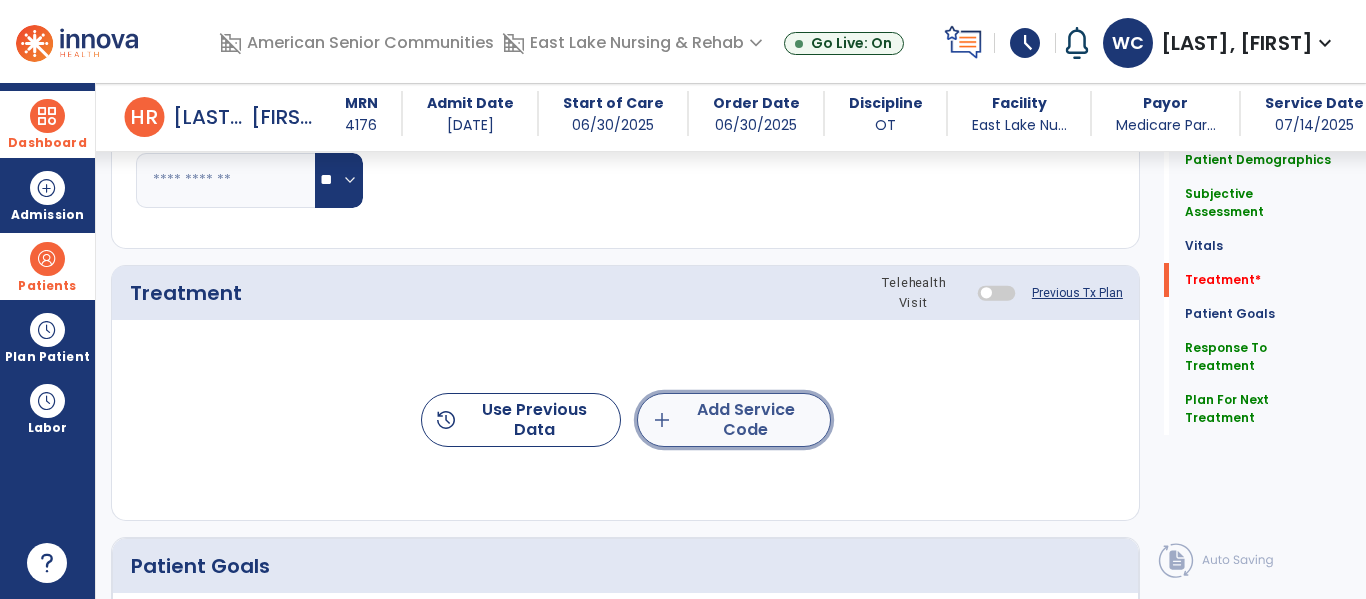 click on "add  Add Service Code" 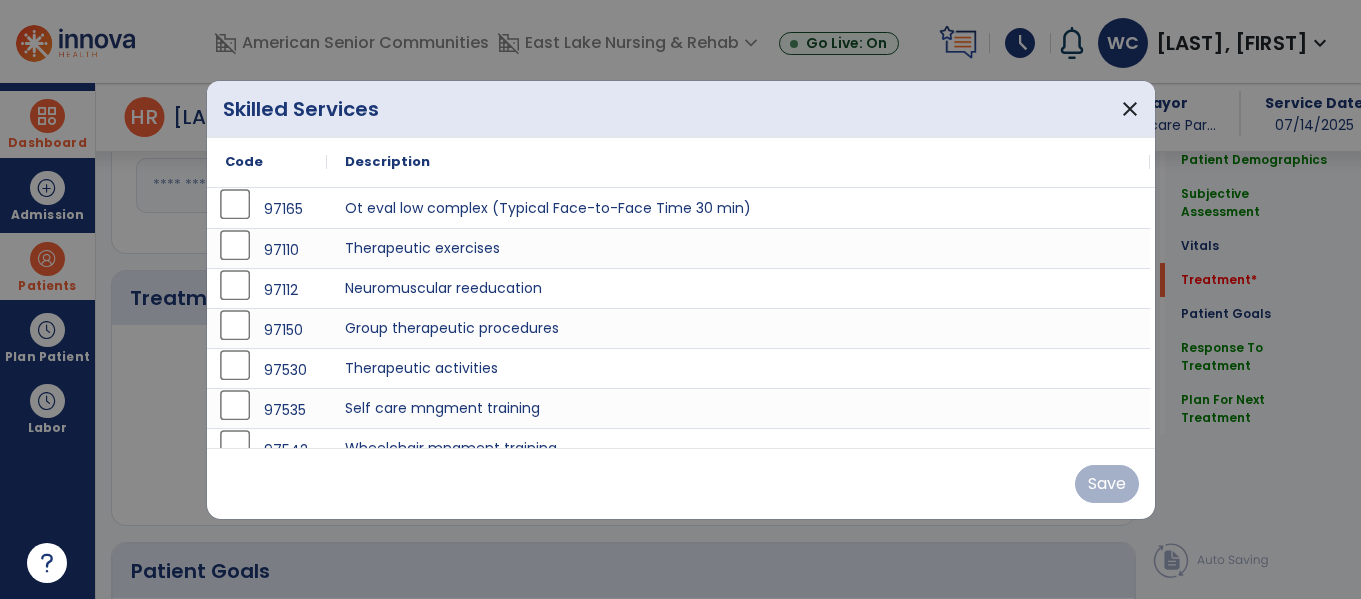 scroll, scrollTop: 2304, scrollLeft: 0, axis: vertical 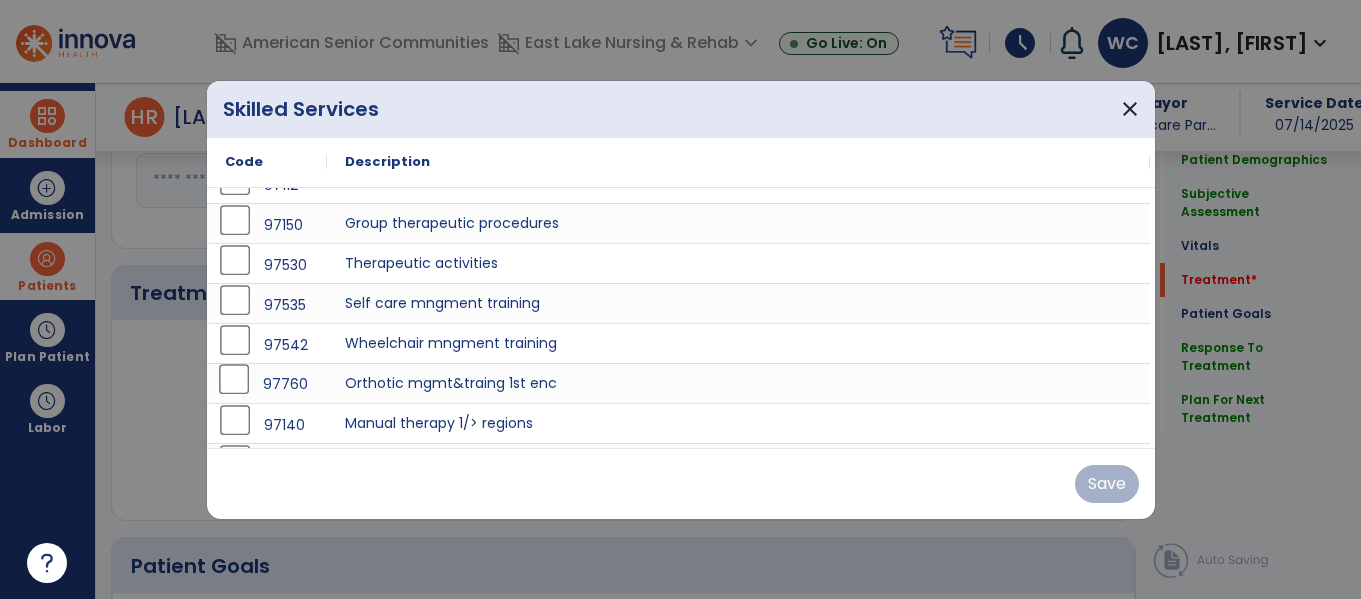 click on "97760" at bounding box center [285, 384] 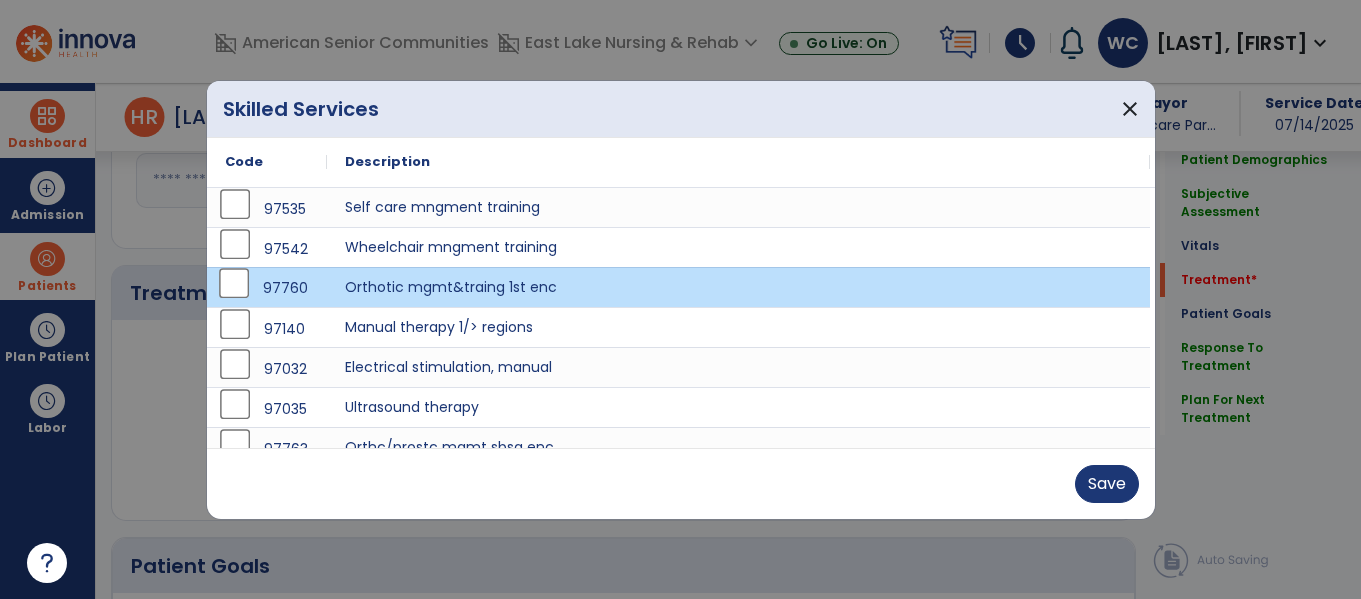 scroll, scrollTop: 202, scrollLeft: 0, axis: vertical 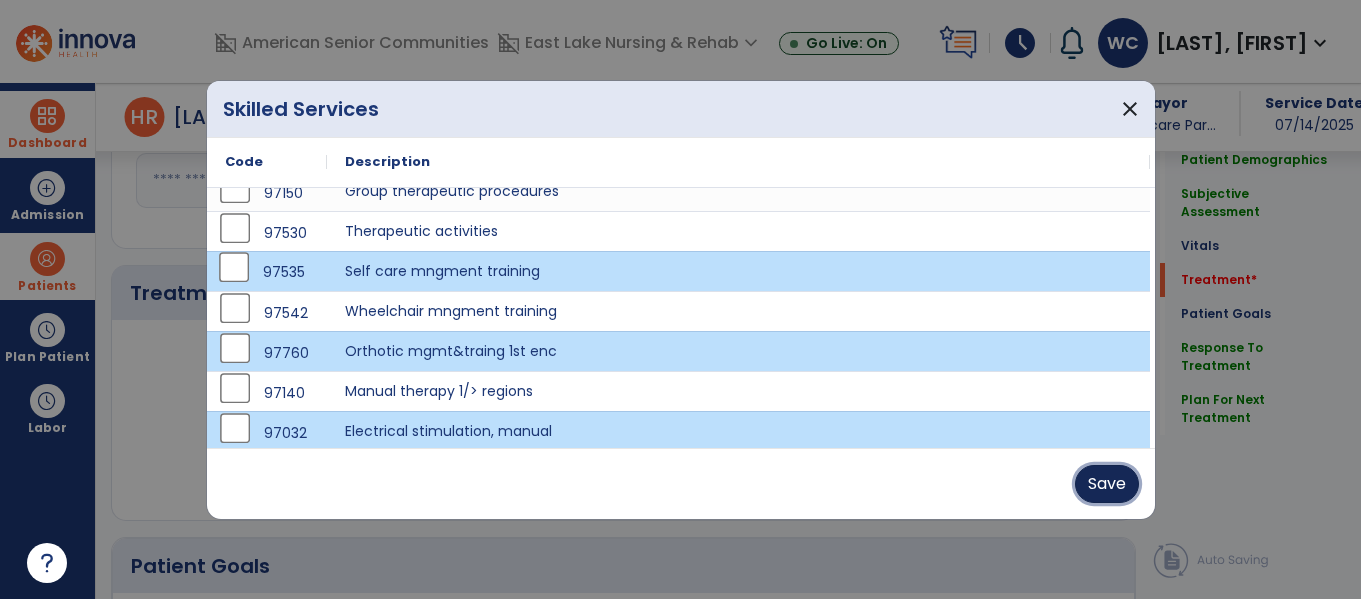 click on "Save" at bounding box center (1107, 484) 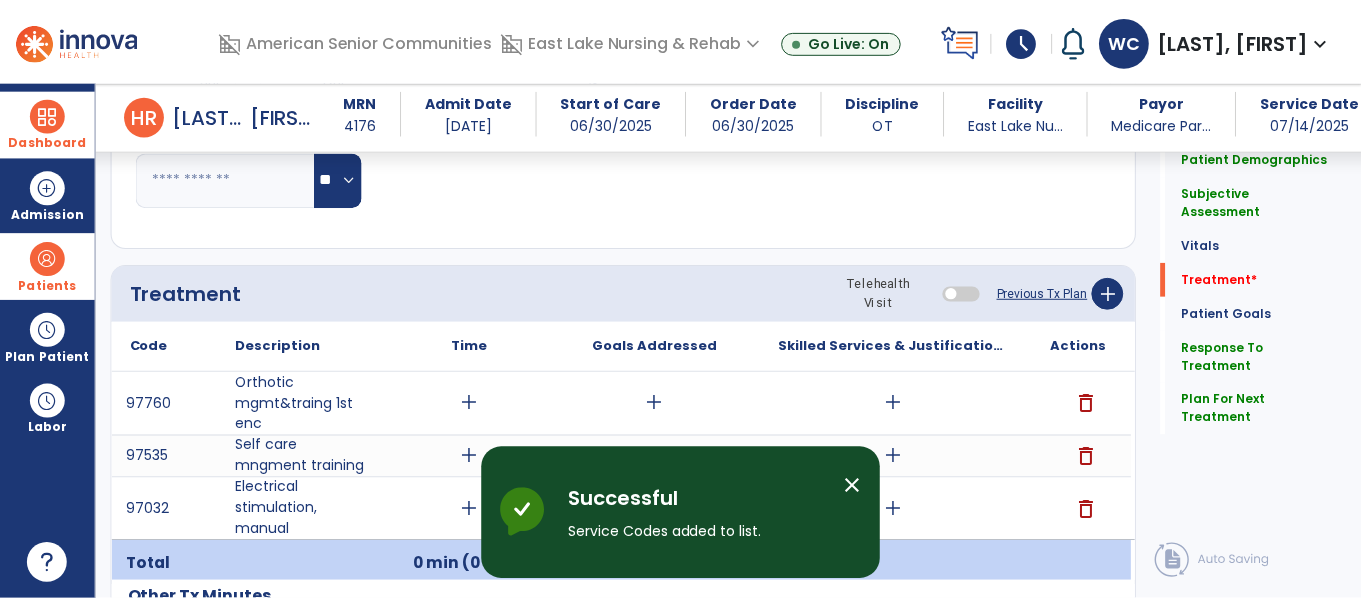 scroll, scrollTop: 2400, scrollLeft: 0, axis: vertical 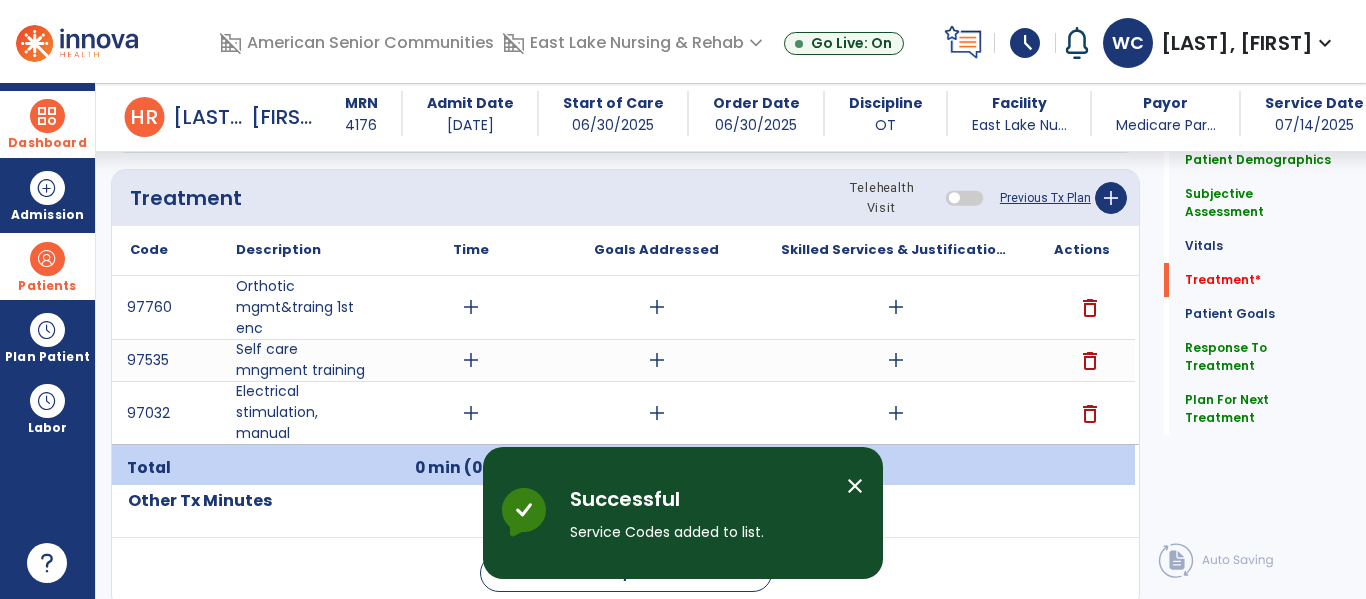 click on "add" at bounding box center (471, 360) 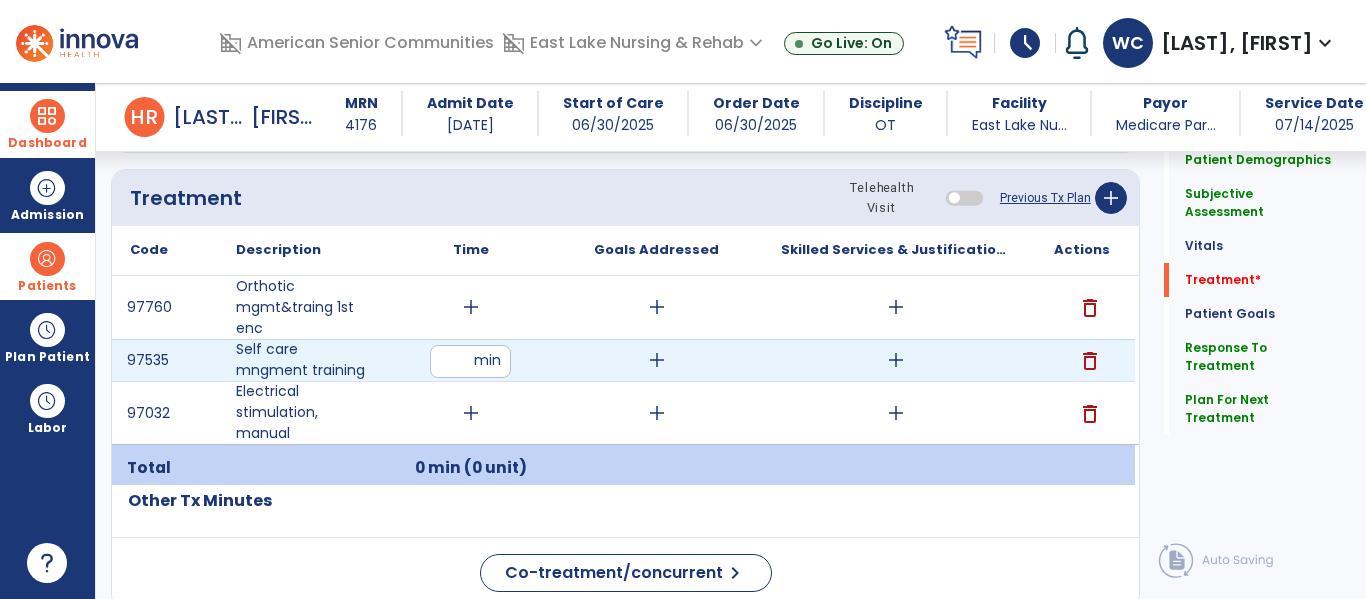 type on "**" 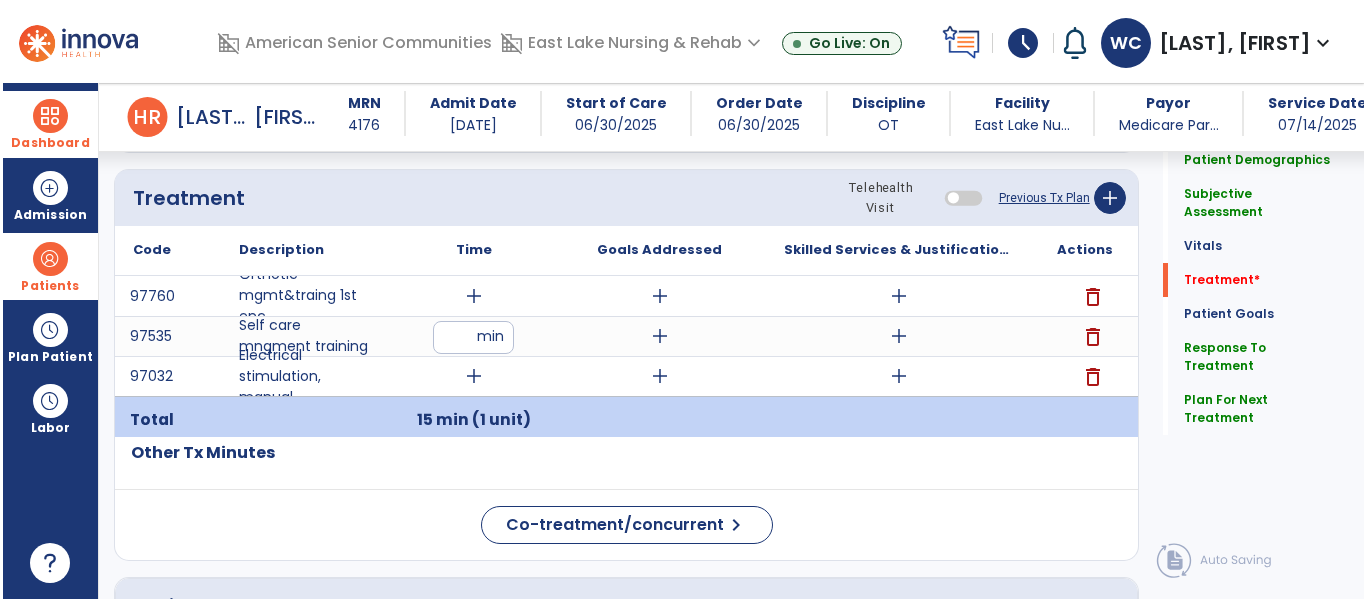 scroll, scrollTop: 1402, scrollLeft: 0, axis: vertical 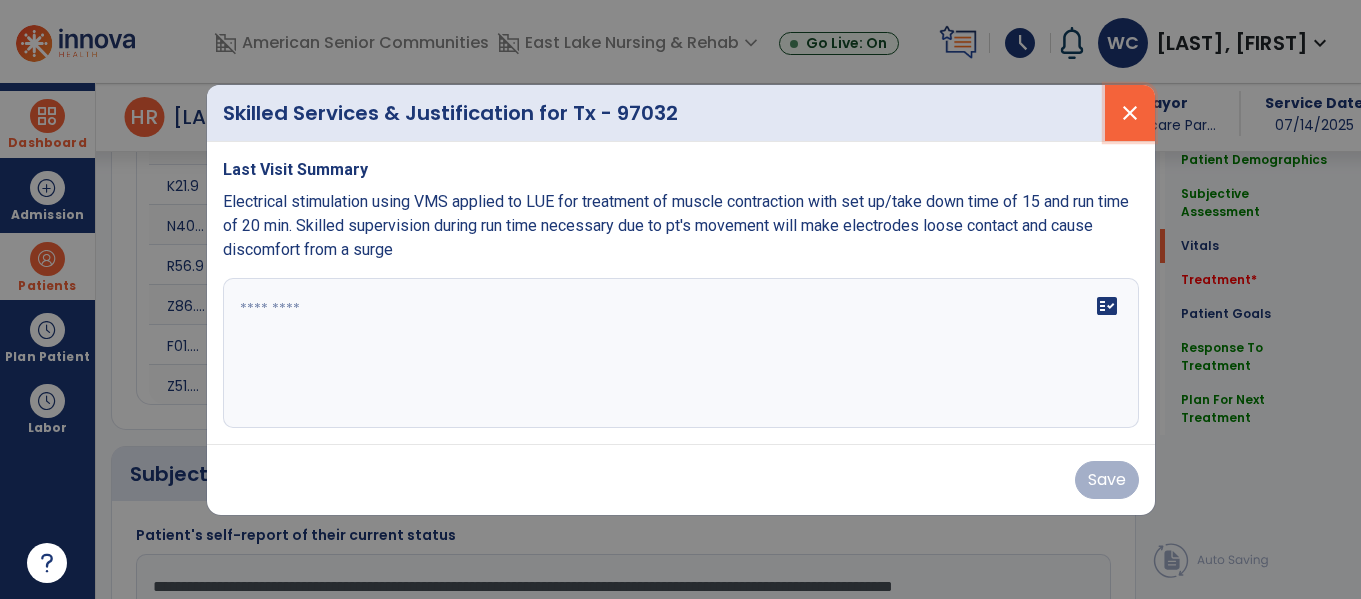 click on "close" at bounding box center (1130, 113) 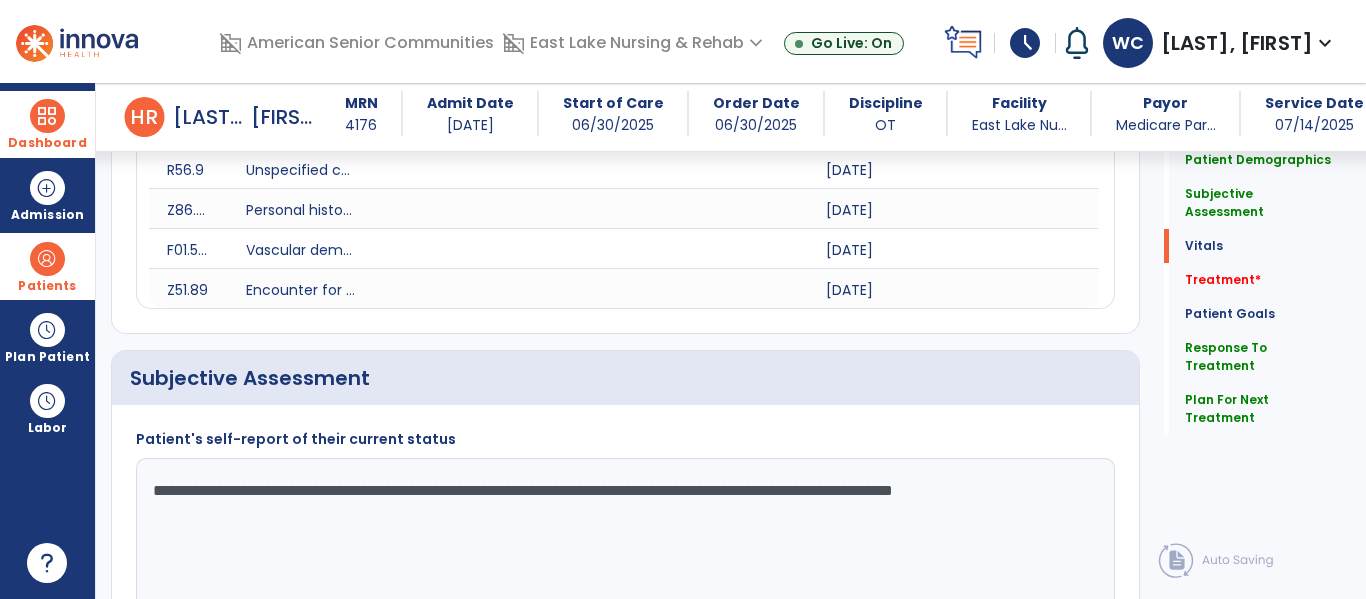 scroll, scrollTop: 1520, scrollLeft: 0, axis: vertical 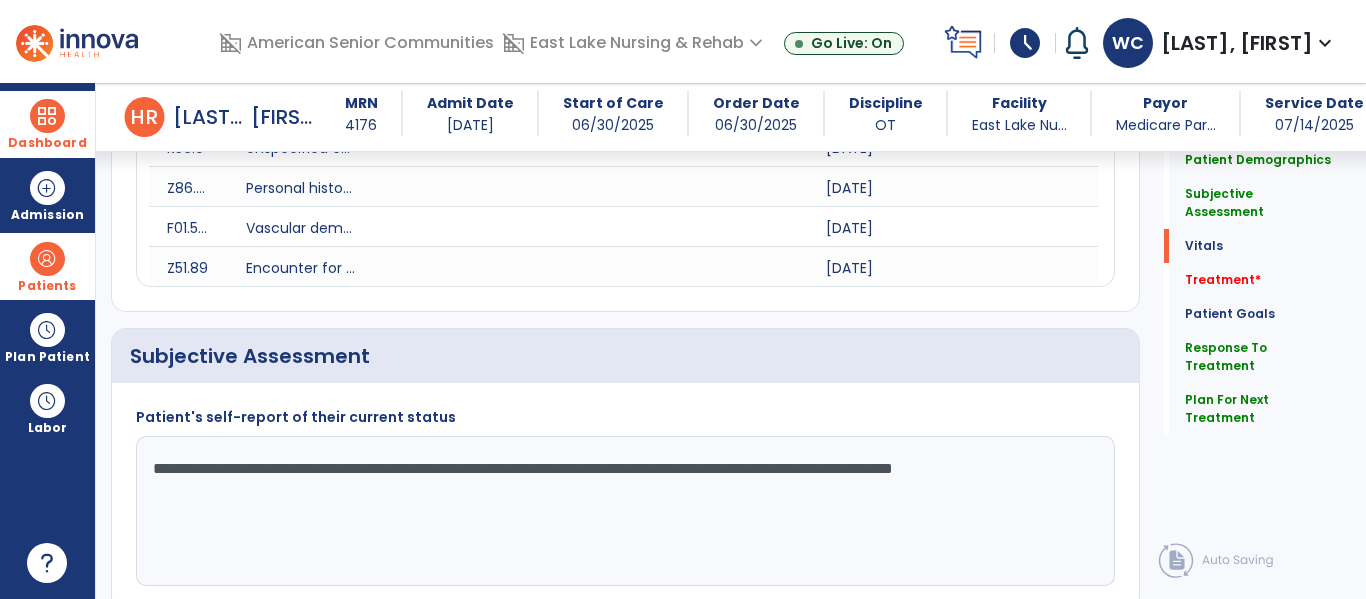 click on "**********" 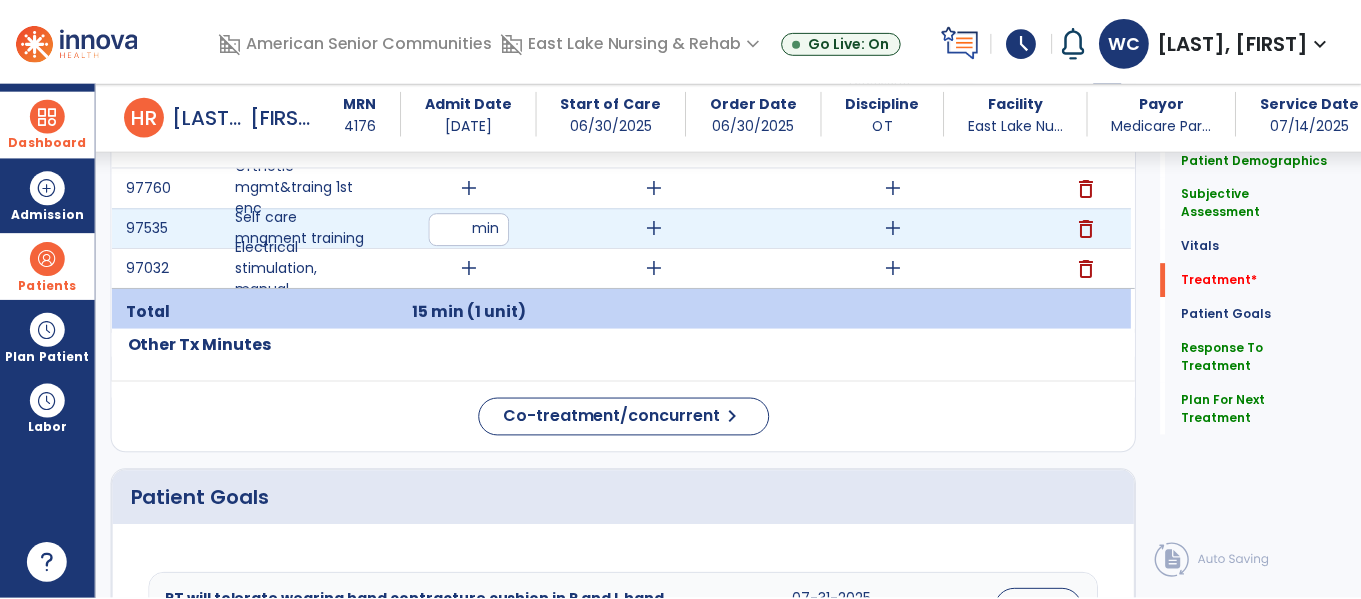 scroll, scrollTop: 2416, scrollLeft: 0, axis: vertical 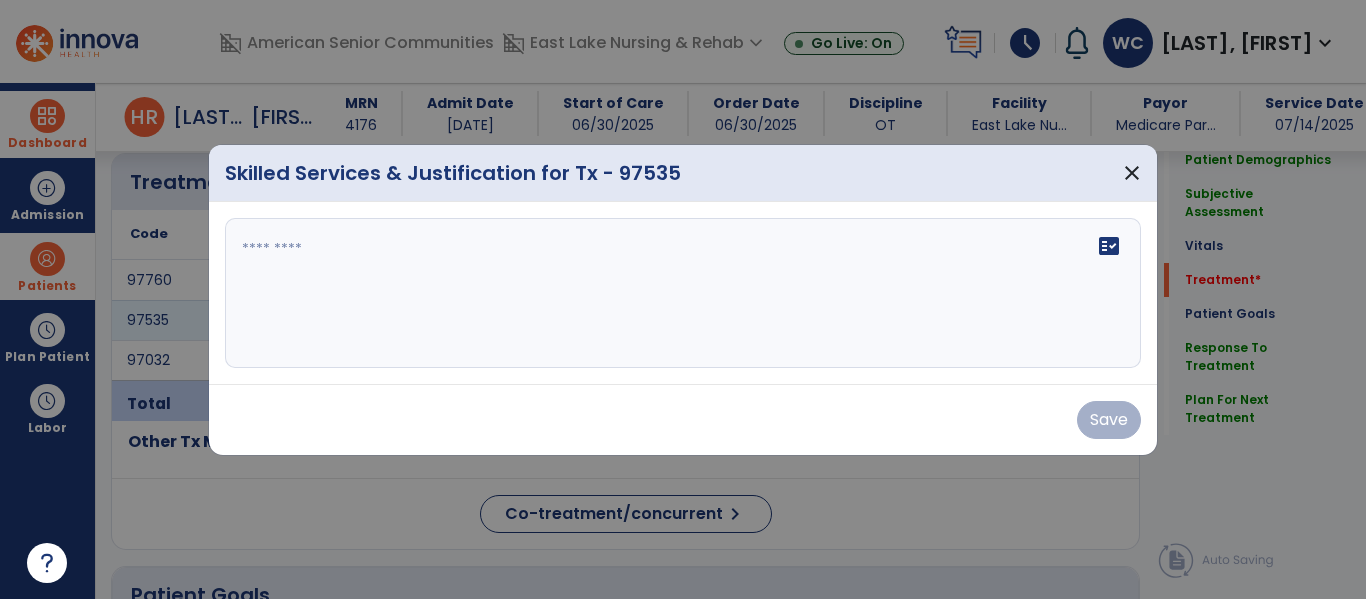 click on "fact_check" at bounding box center [683, 293] 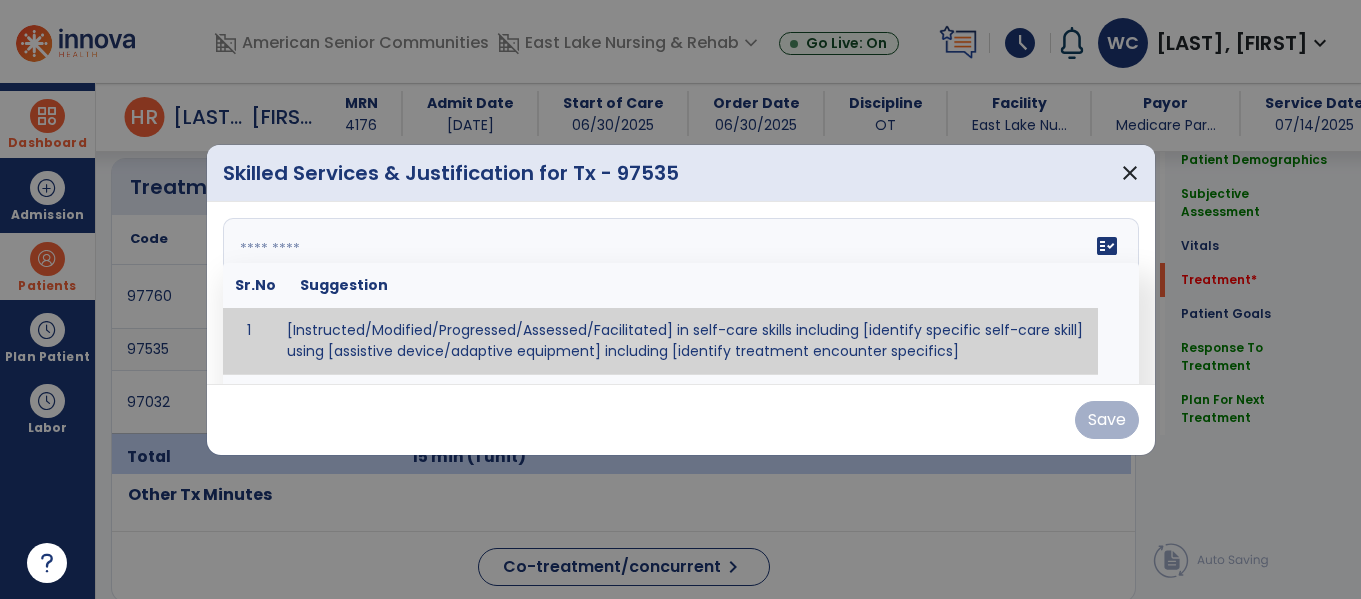 scroll, scrollTop: 2416, scrollLeft: 0, axis: vertical 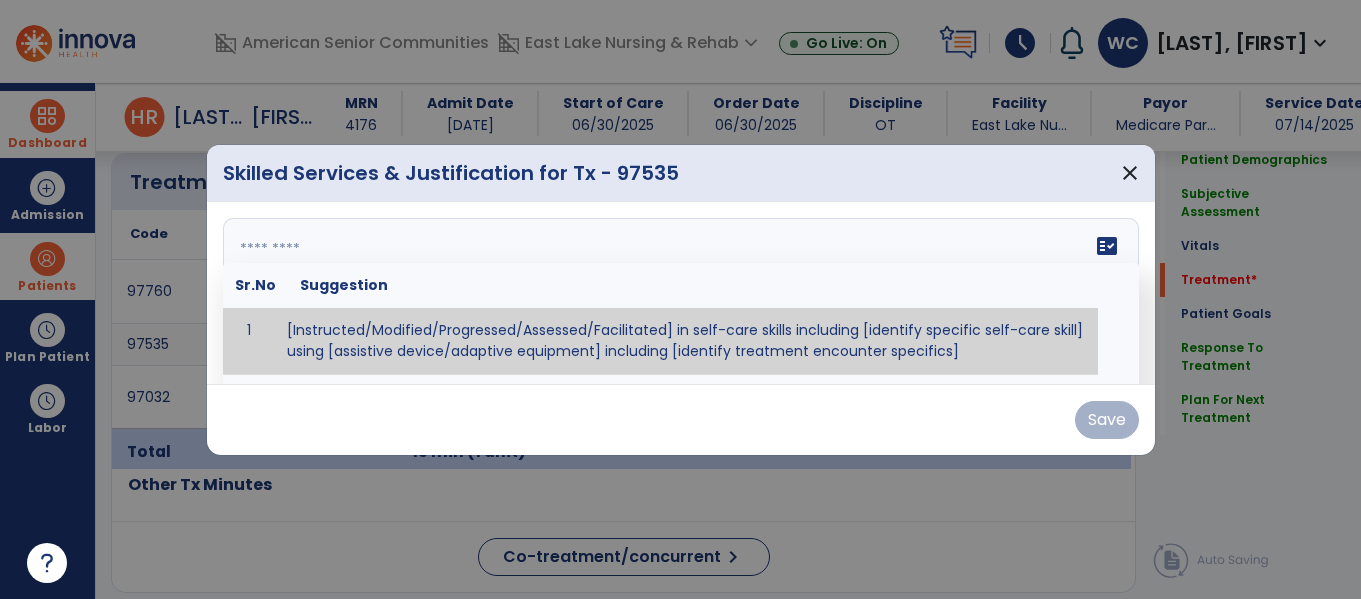 paste on "**********" 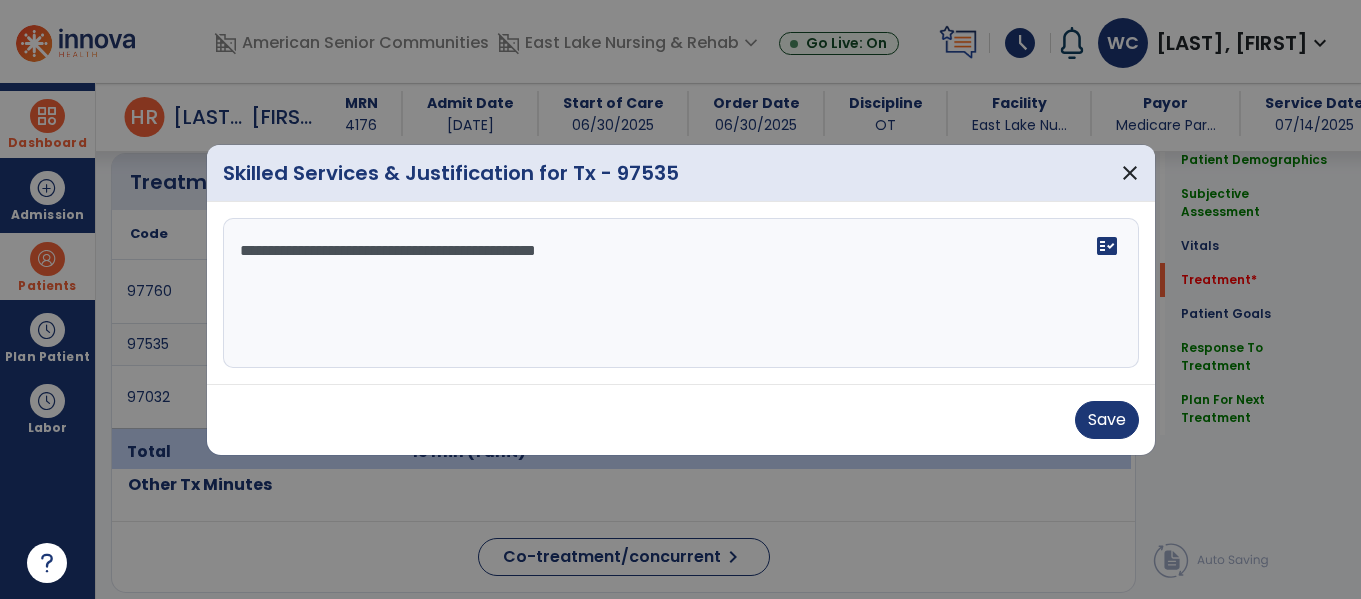 type on "**********" 